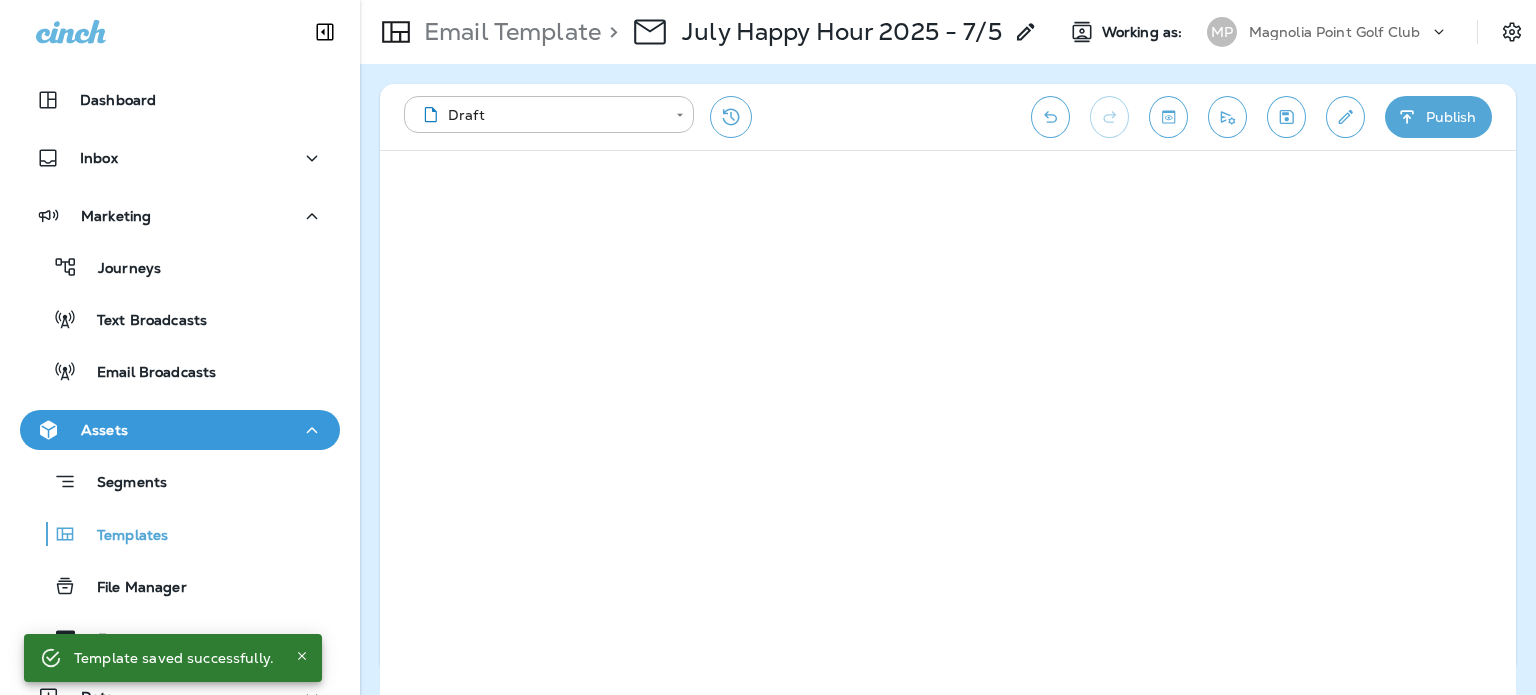 scroll, scrollTop: 0, scrollLeft: 0, axis: both 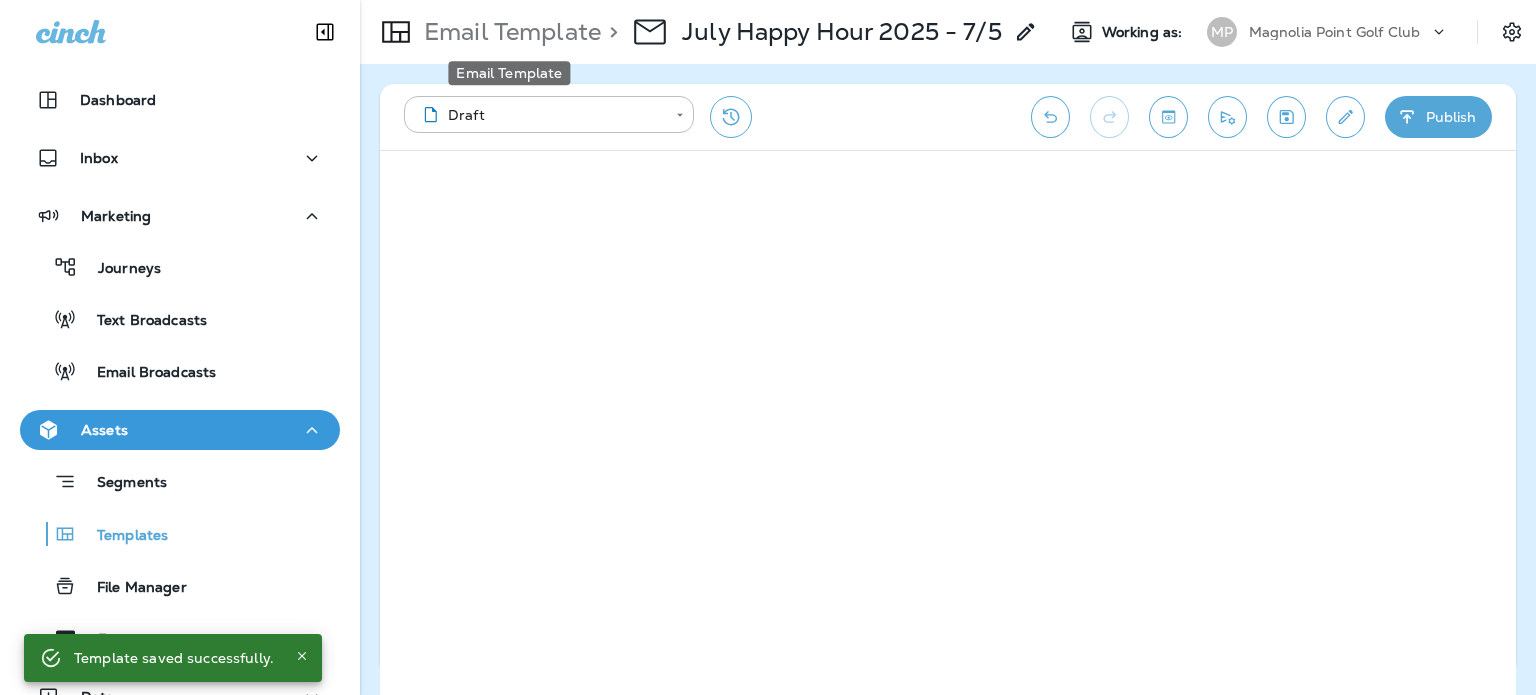 click on "Email Template" at bounding box center (508, 32) 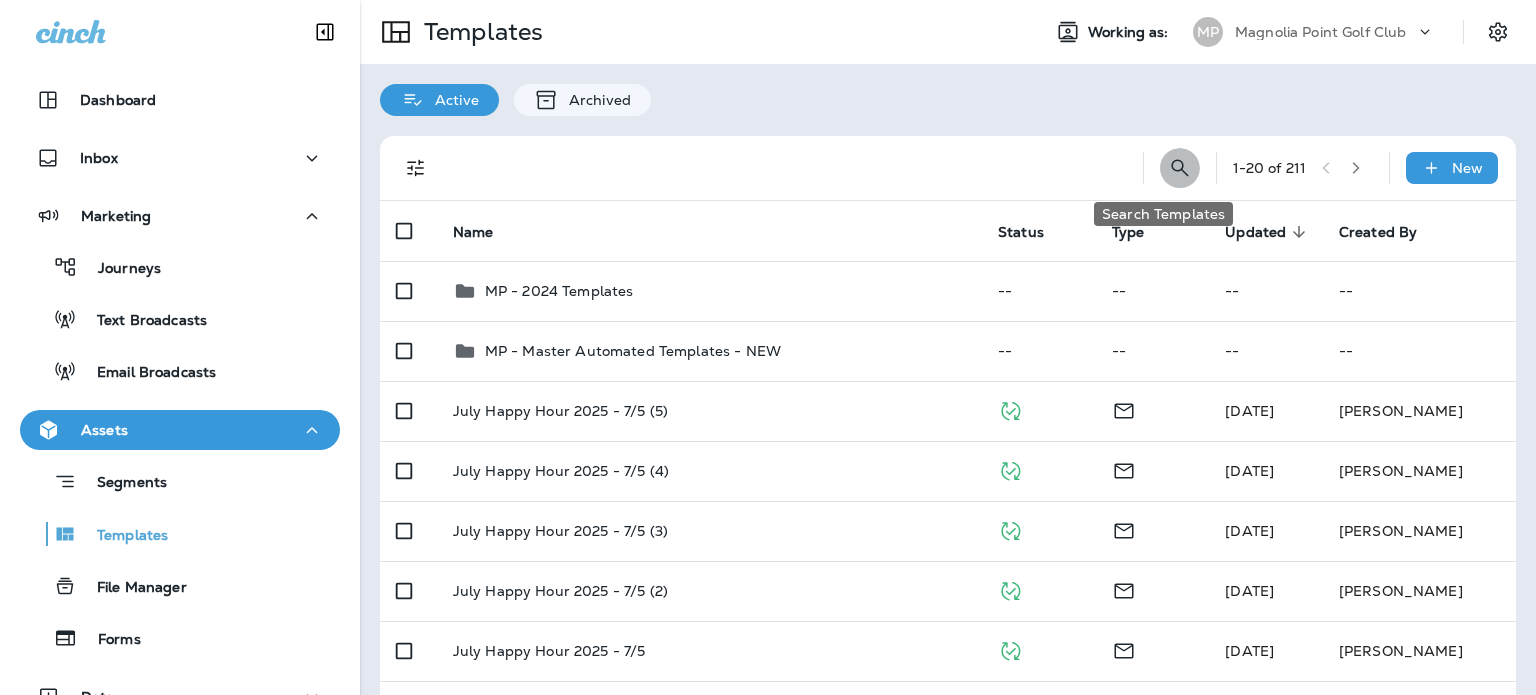 click 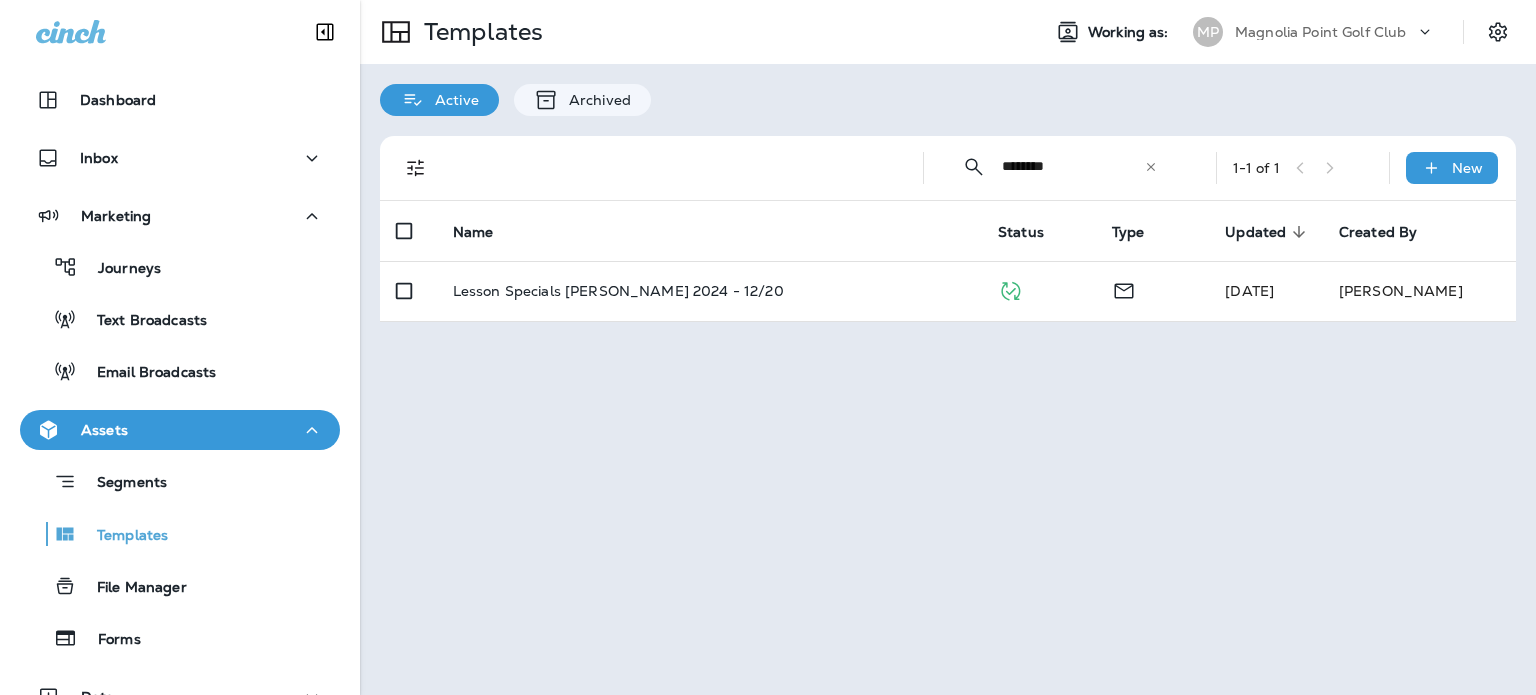 drag, startPoint x: 1081, startPoint y: 161, endPoint x: 840, endPoint y: 173, distance: 241.29857 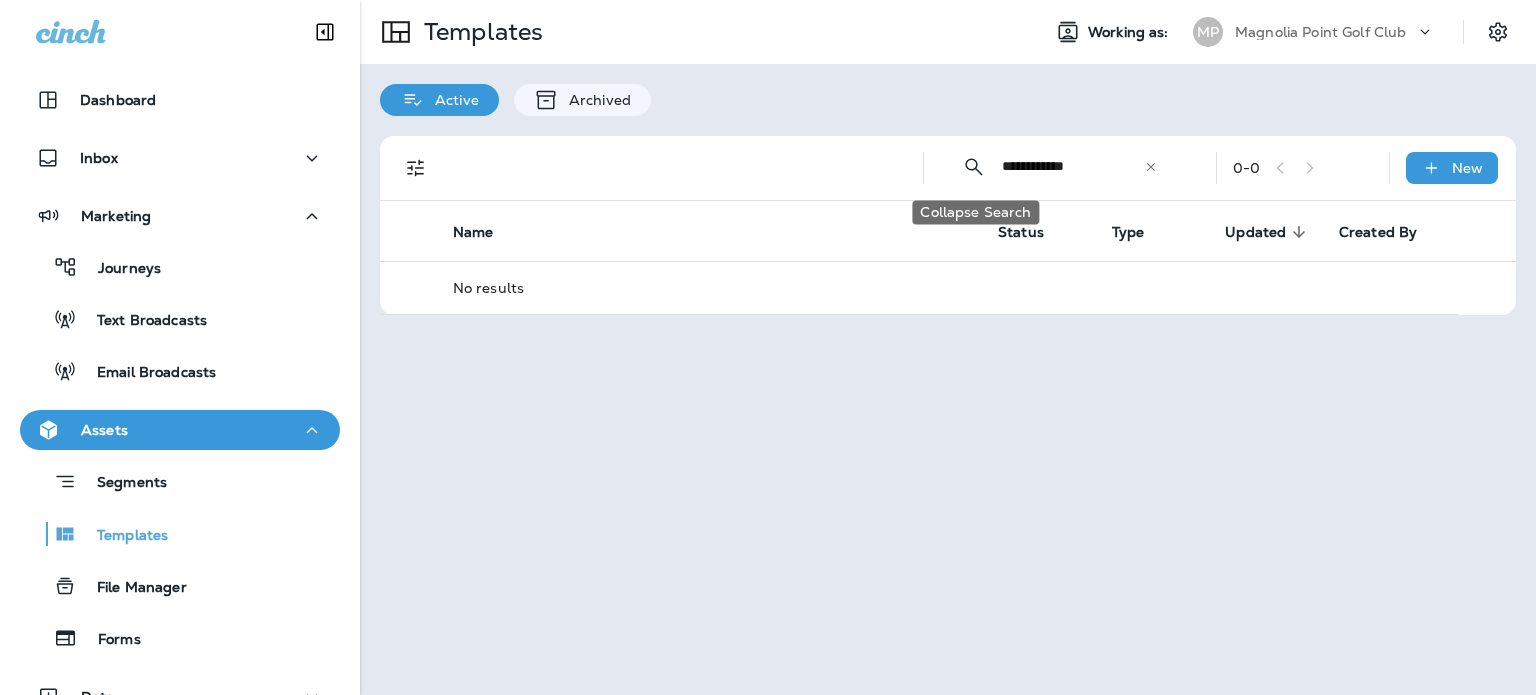 drag, startPoint x: 1093, startPoint y: 164, endPoint x: 981, endPoint y: 169, distance: 112.11155 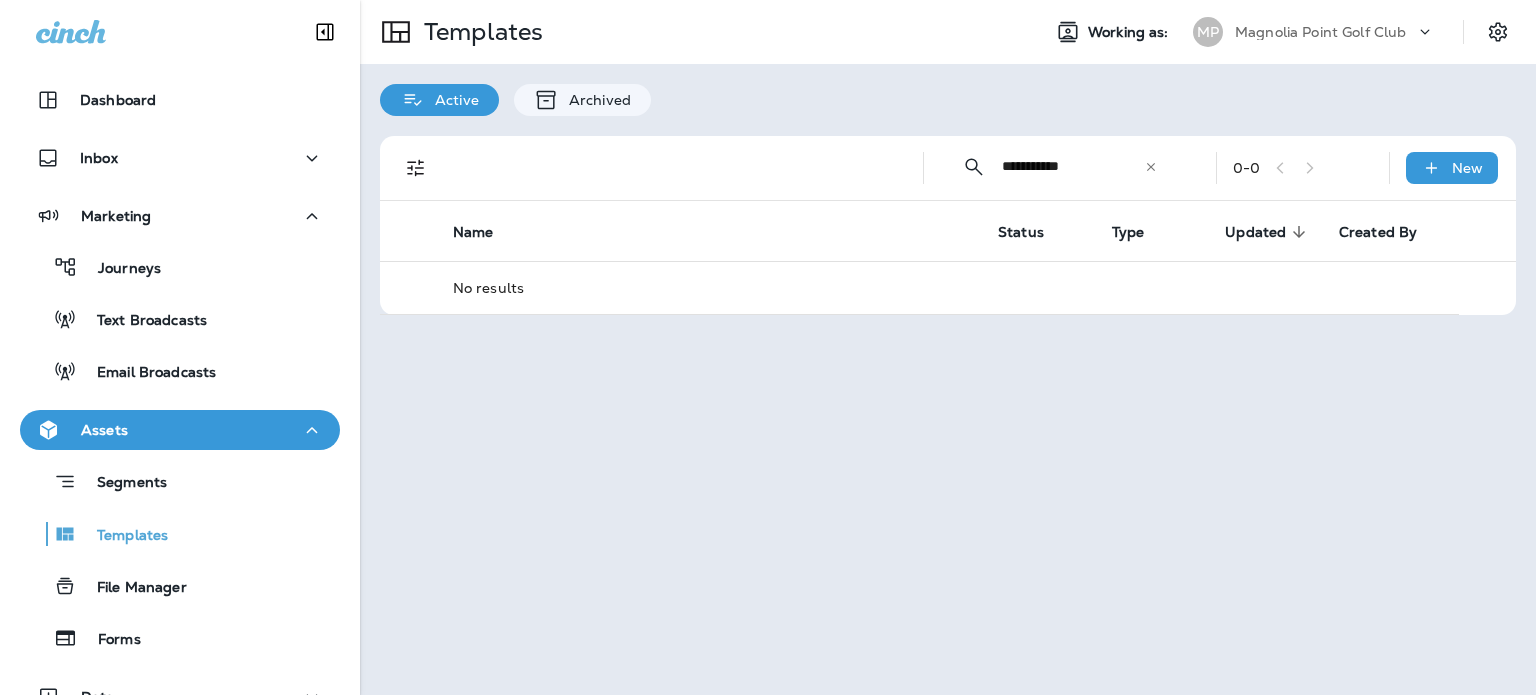 drag, startPoint x: 1098, startPoint y: 175, endPoint x: 876, endPoint y: 165, distance: 222.22511 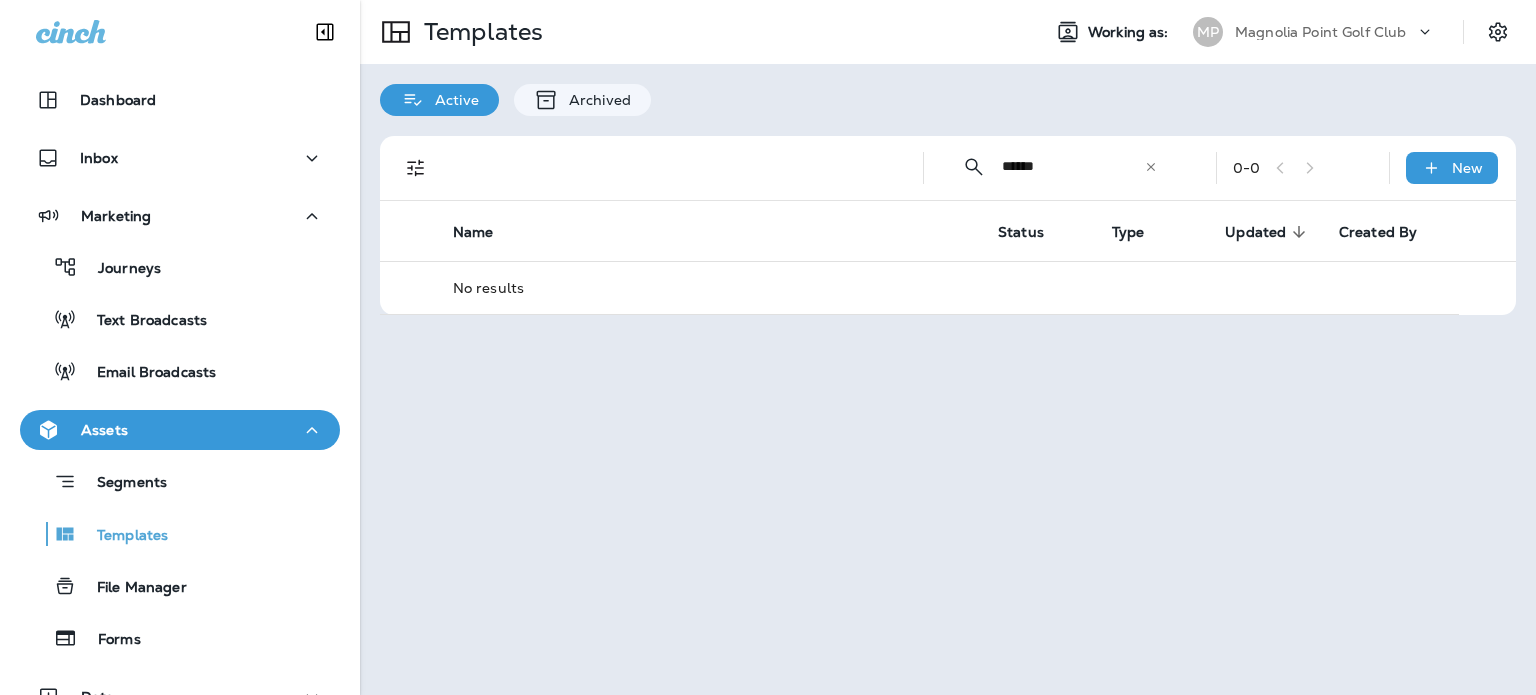 type on "******" 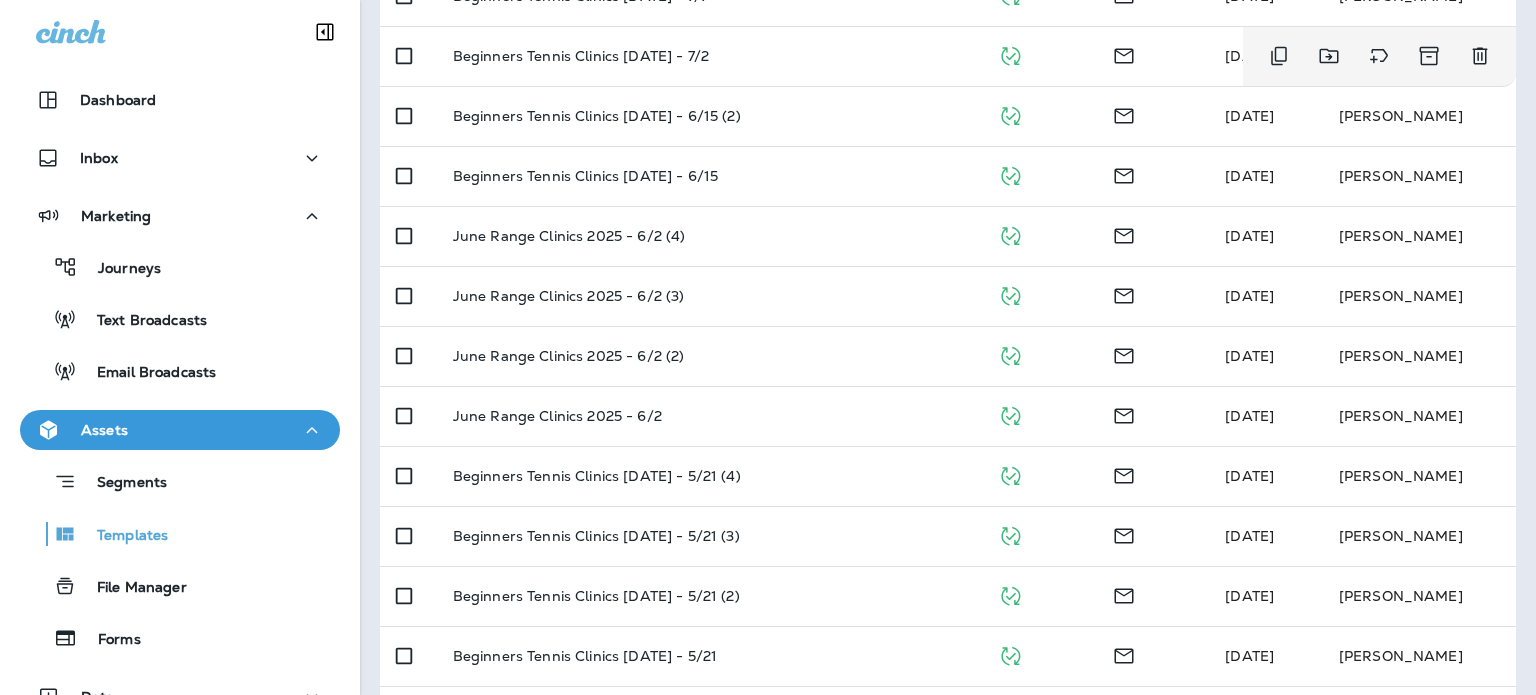 scroll, scrollTop: 786, scrollLeft: 0, axis: vertical 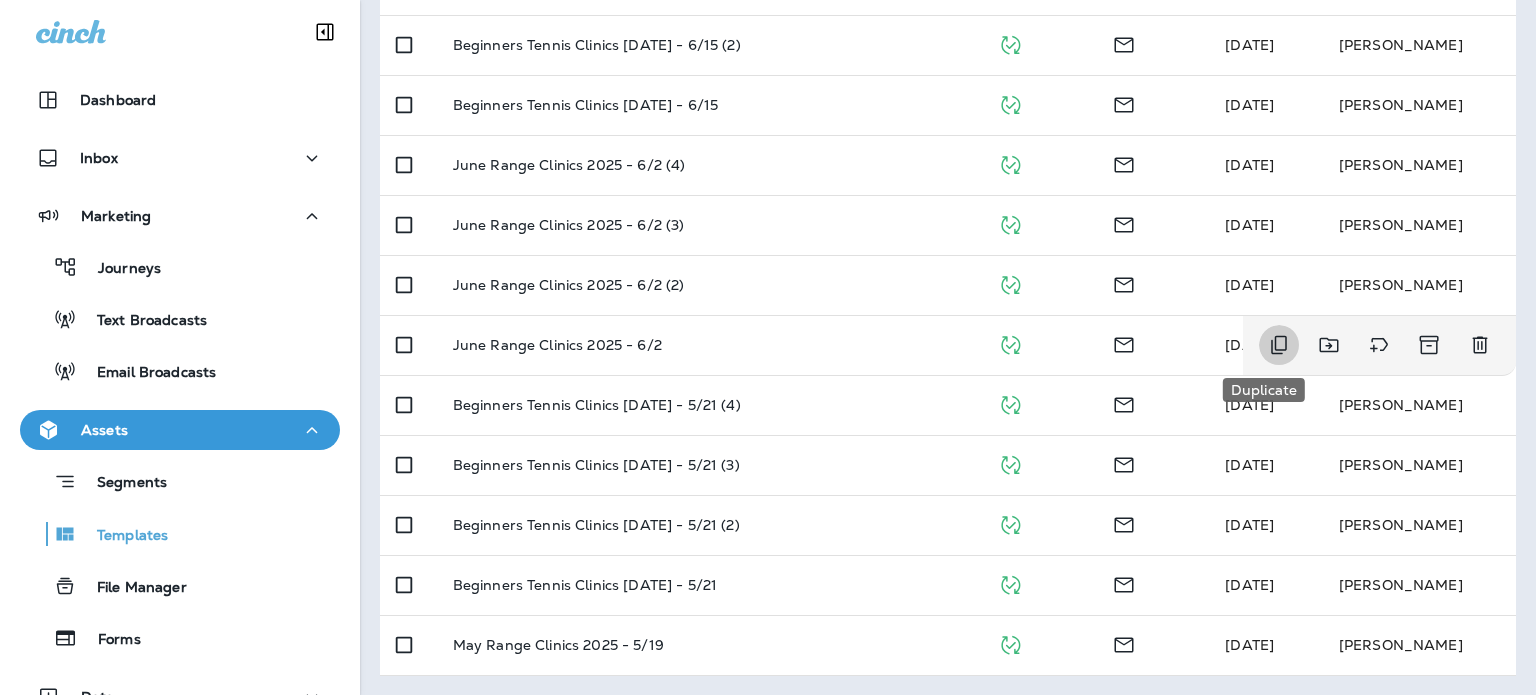 click 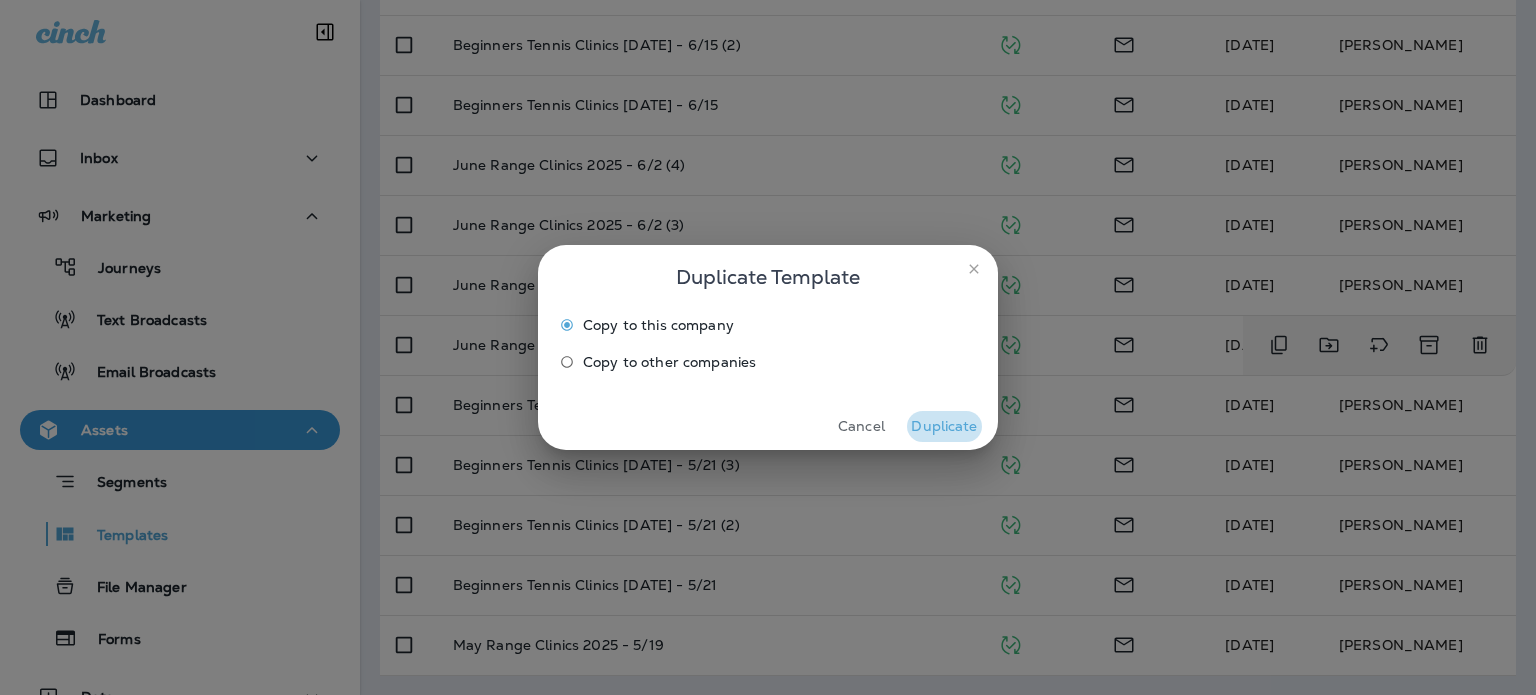 click on "Duplicate" at bounding box center (944, 426) 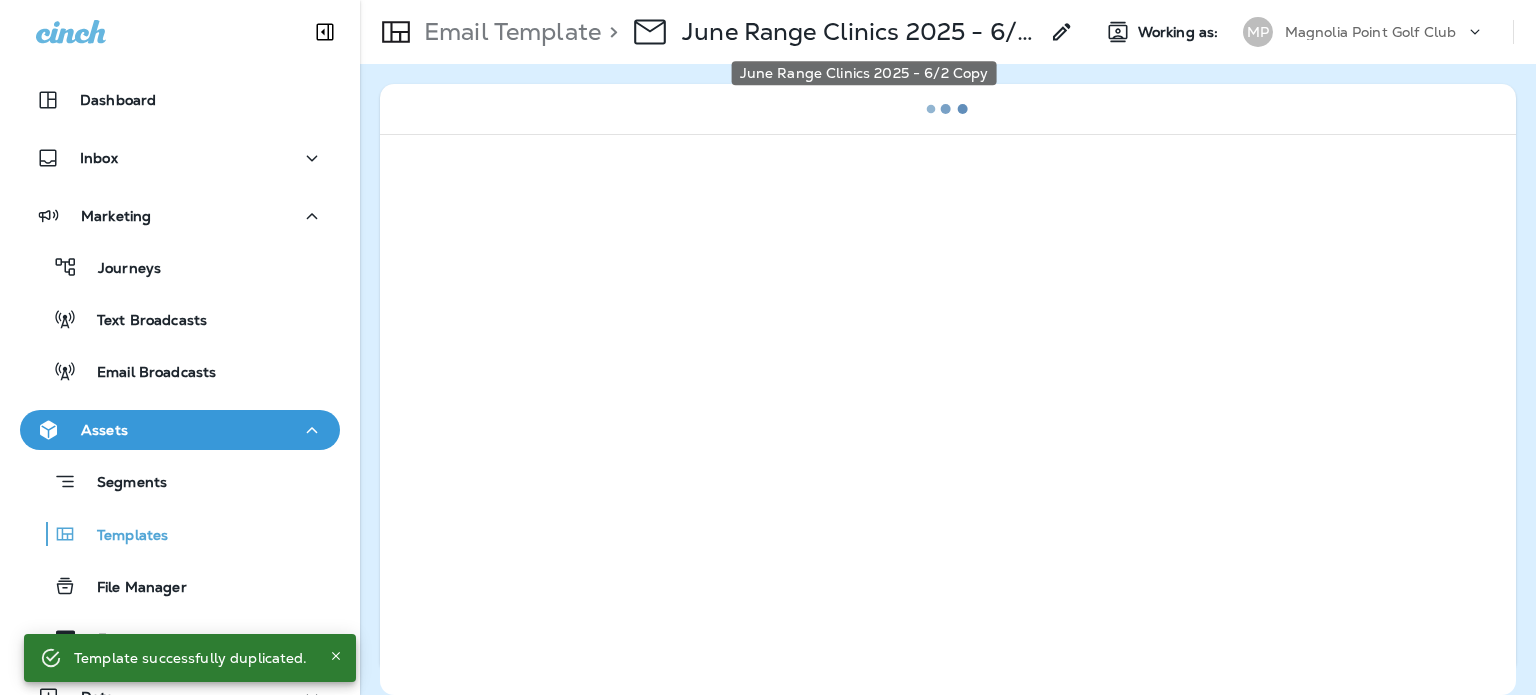 click on "June Range Clinics 2025 - 6/2 Copy" at bounding box center (860, 32) 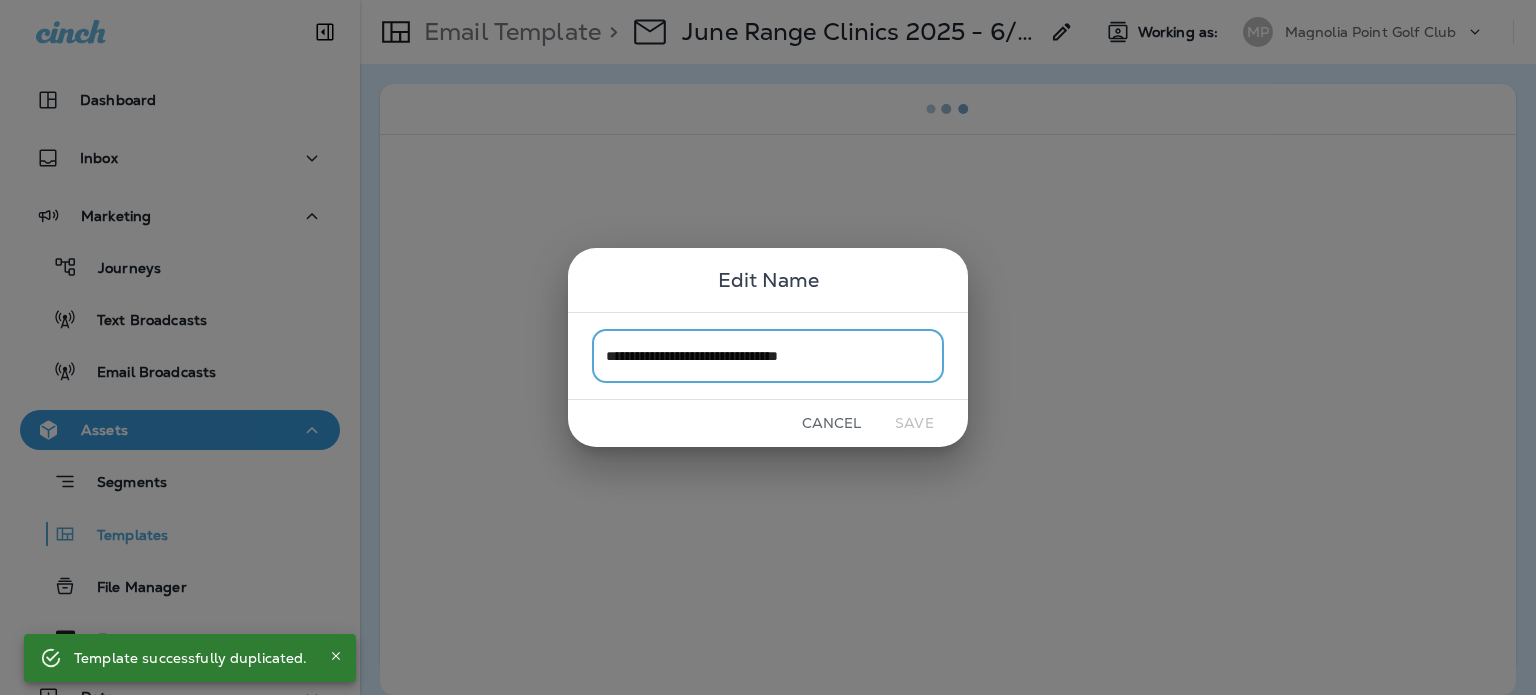click on "**********" at bounding box center [768, 355] 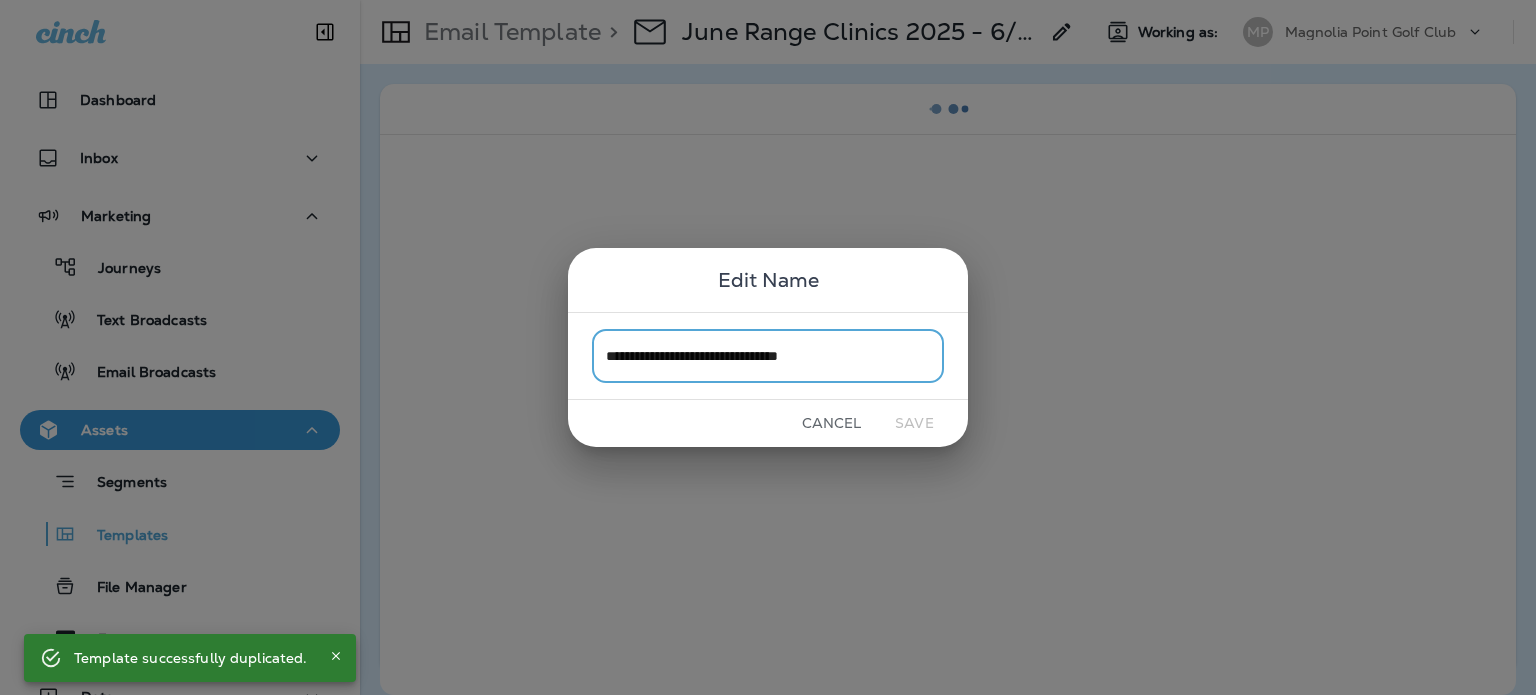 click on "**********" at bounding box center [768, 355] 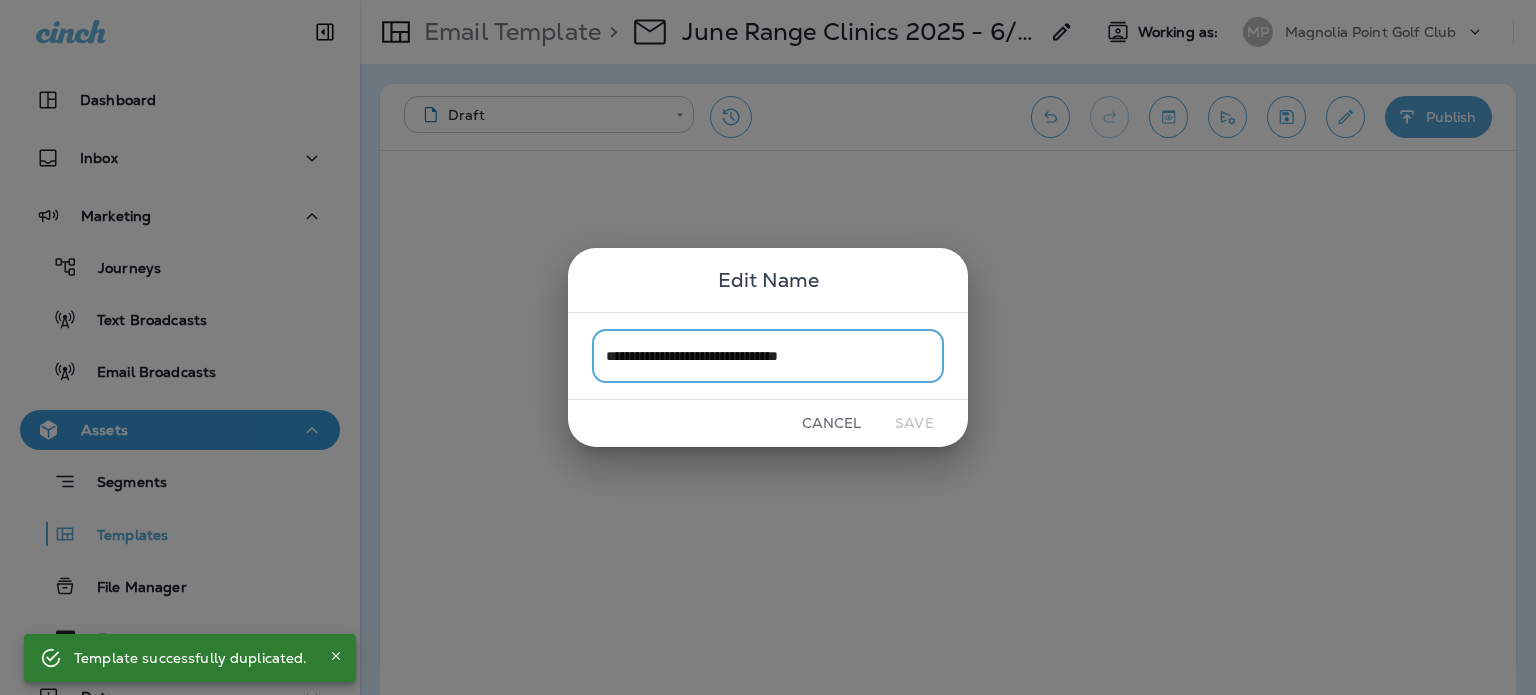 drag, startPoint x: 624, startPoint y: 360, endPoint x: 637, endPoint y: 360, distance: 13 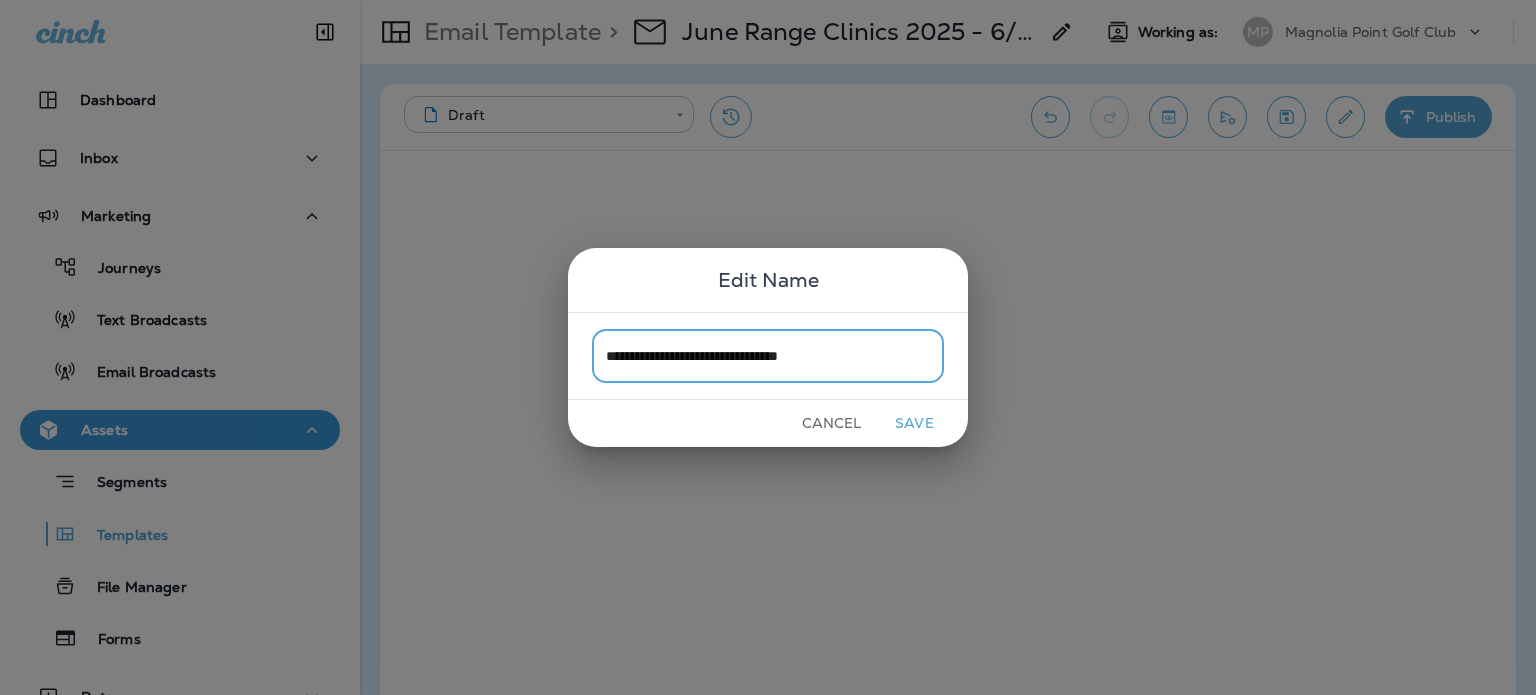 click on "**********" at bounding box center (768, 355) 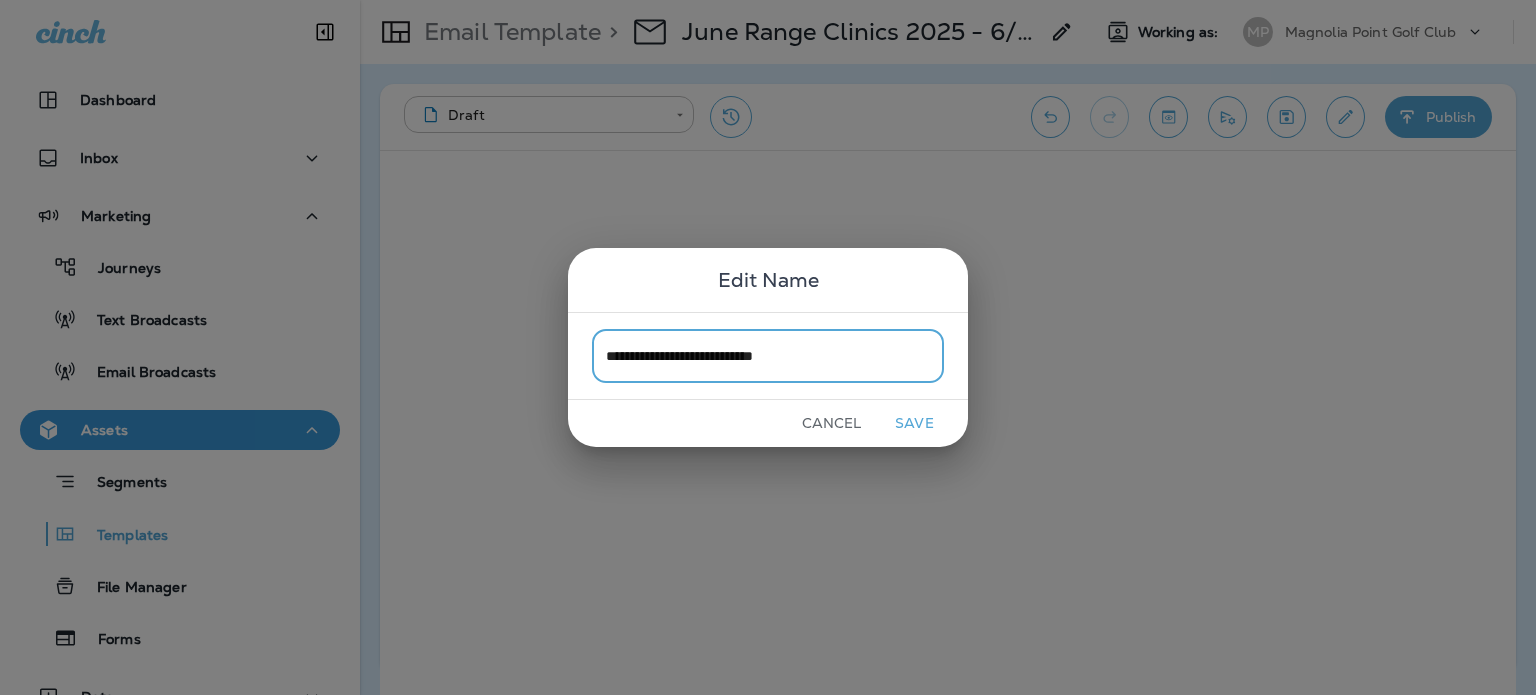 type on "**********" 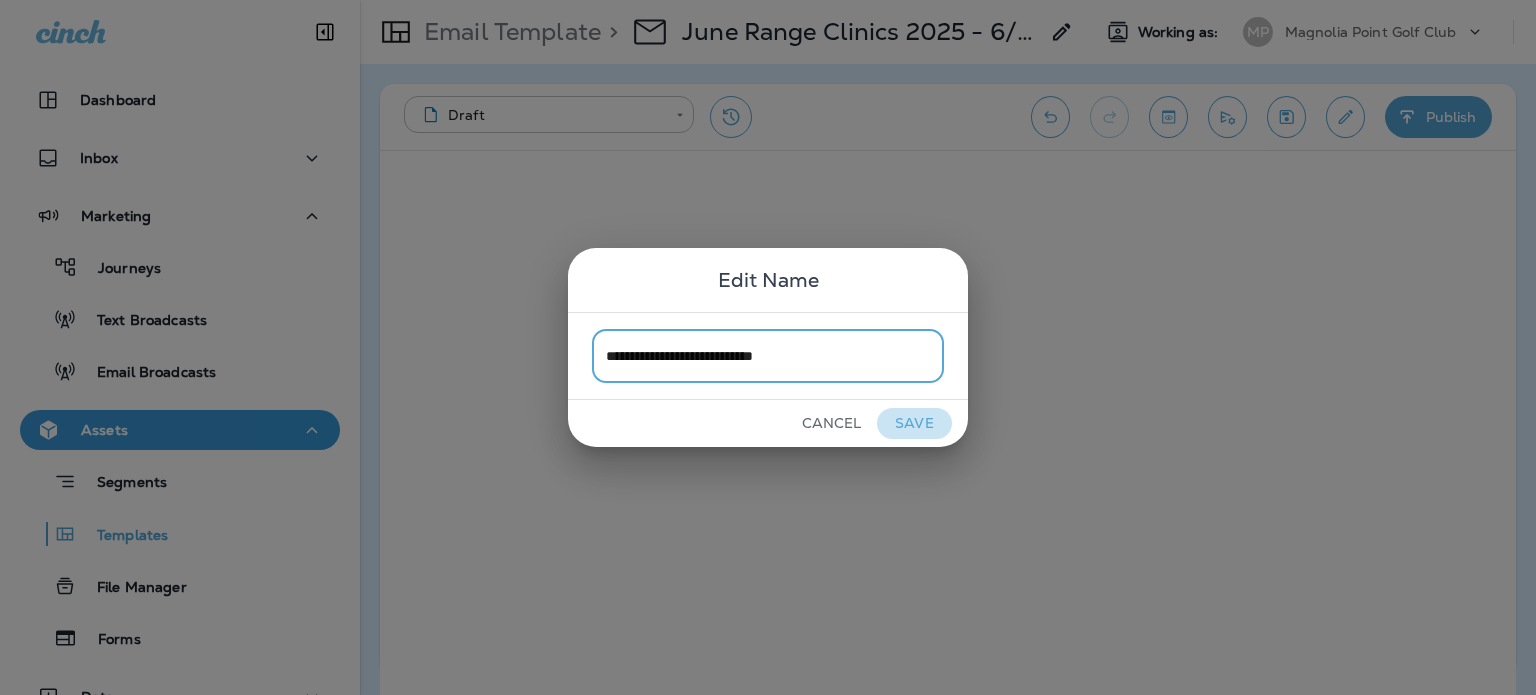 click on "Save" at bounding box center (914, 423) 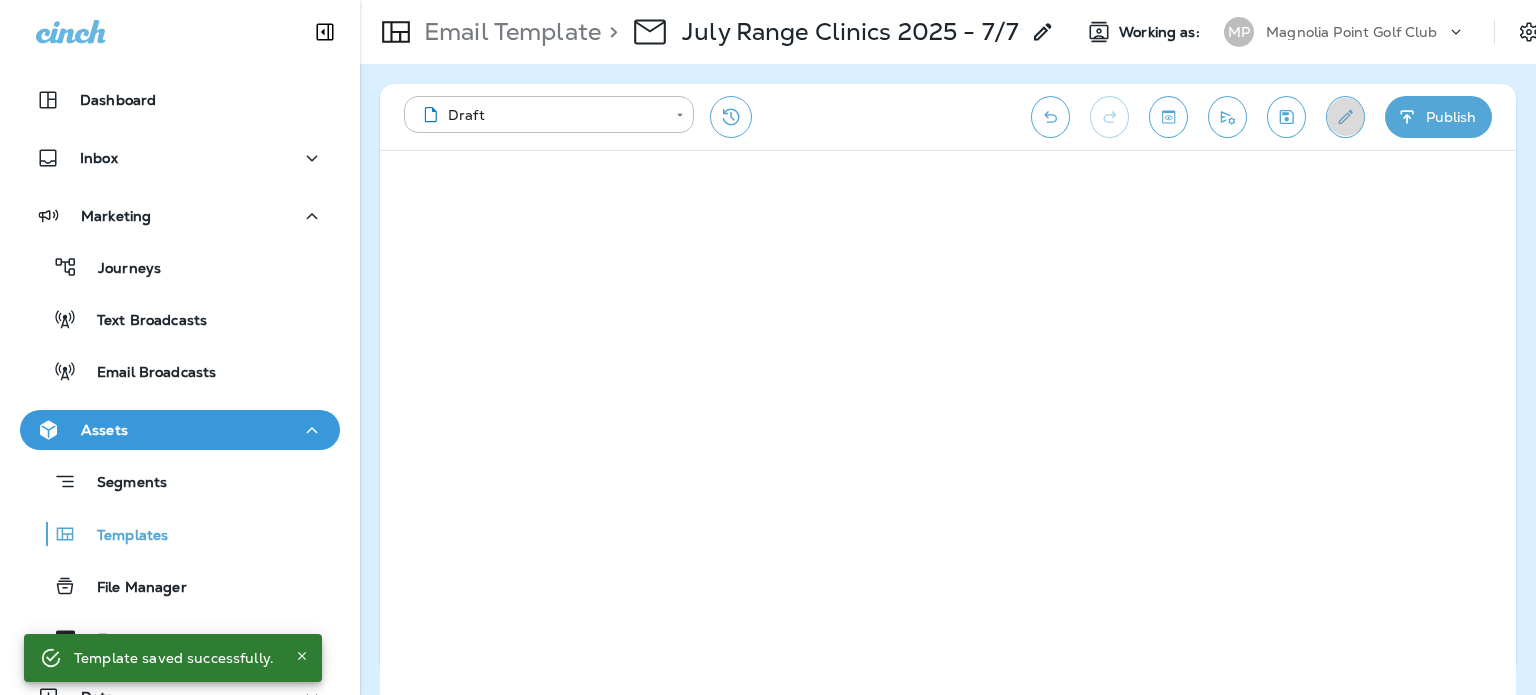 click 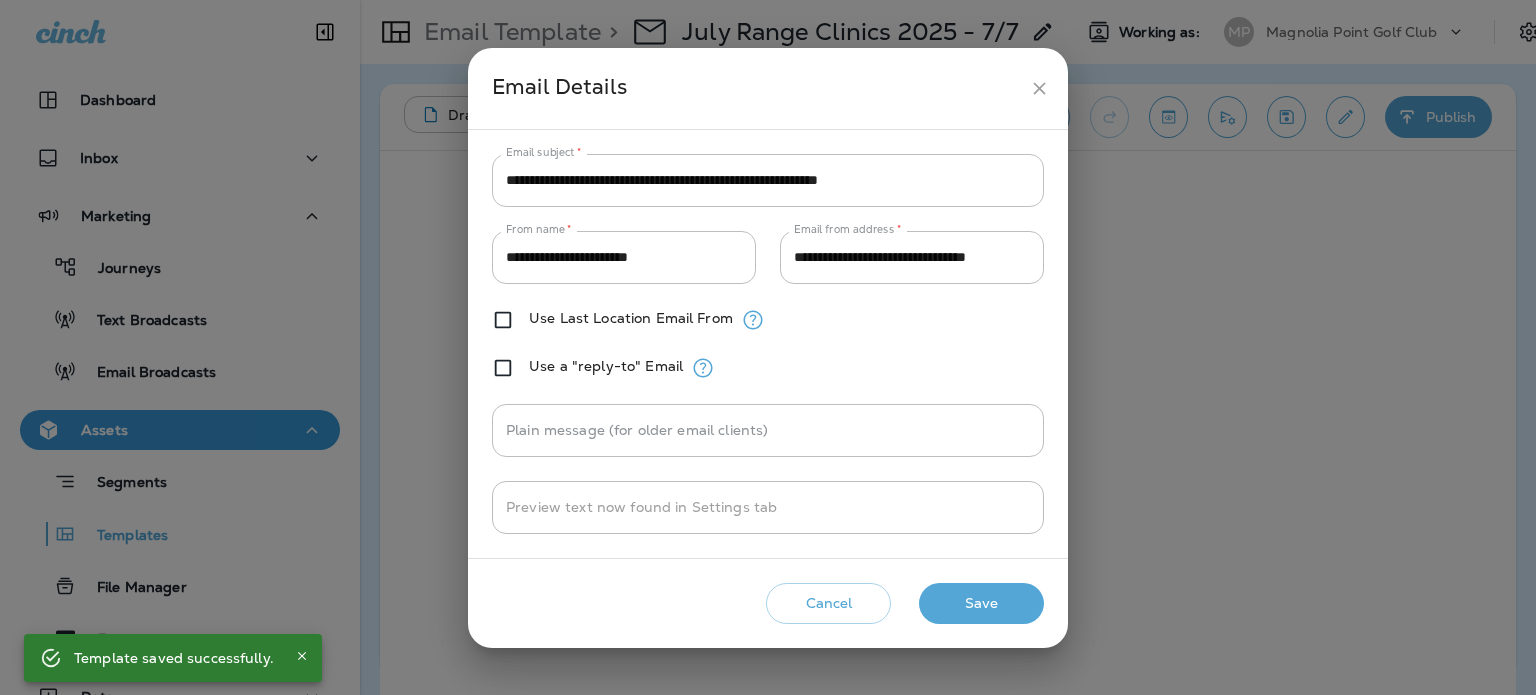 click on "**********" at bounding box center [768, 180] 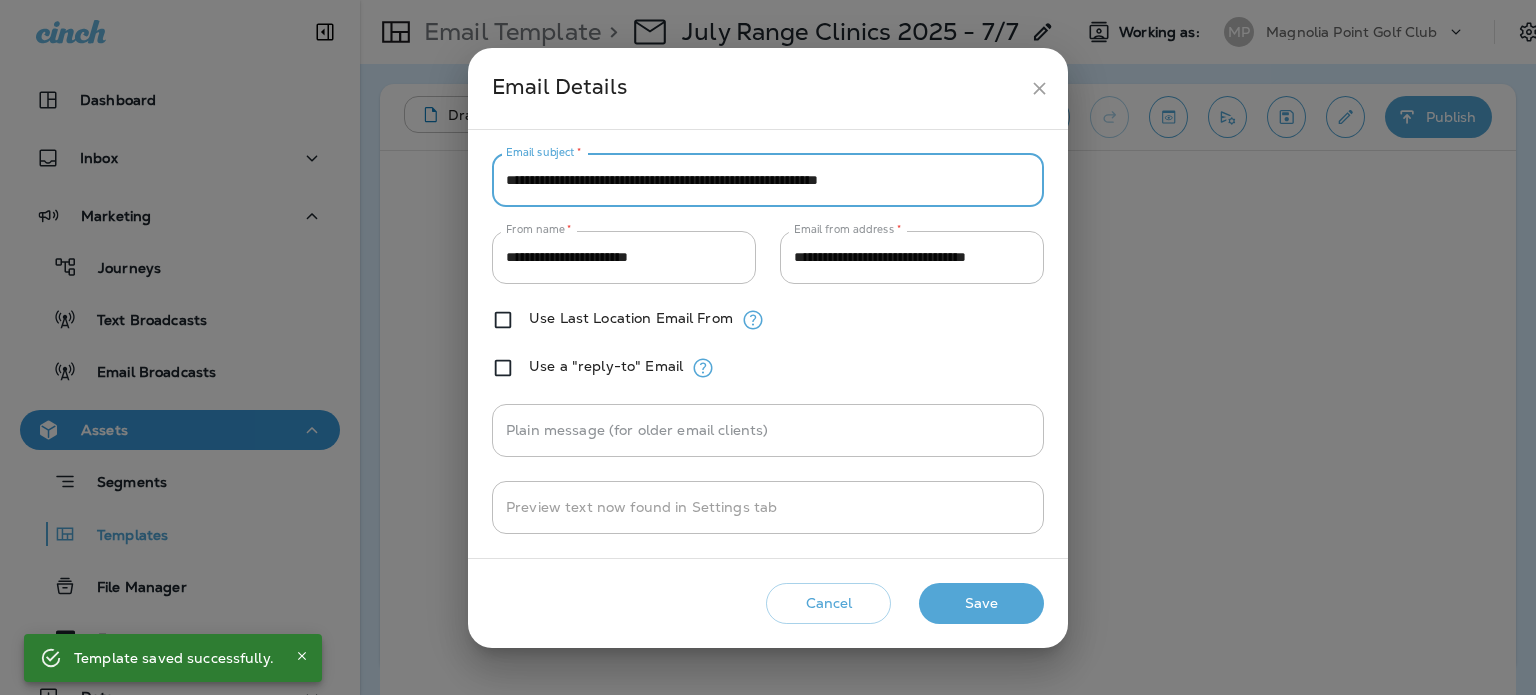 paste 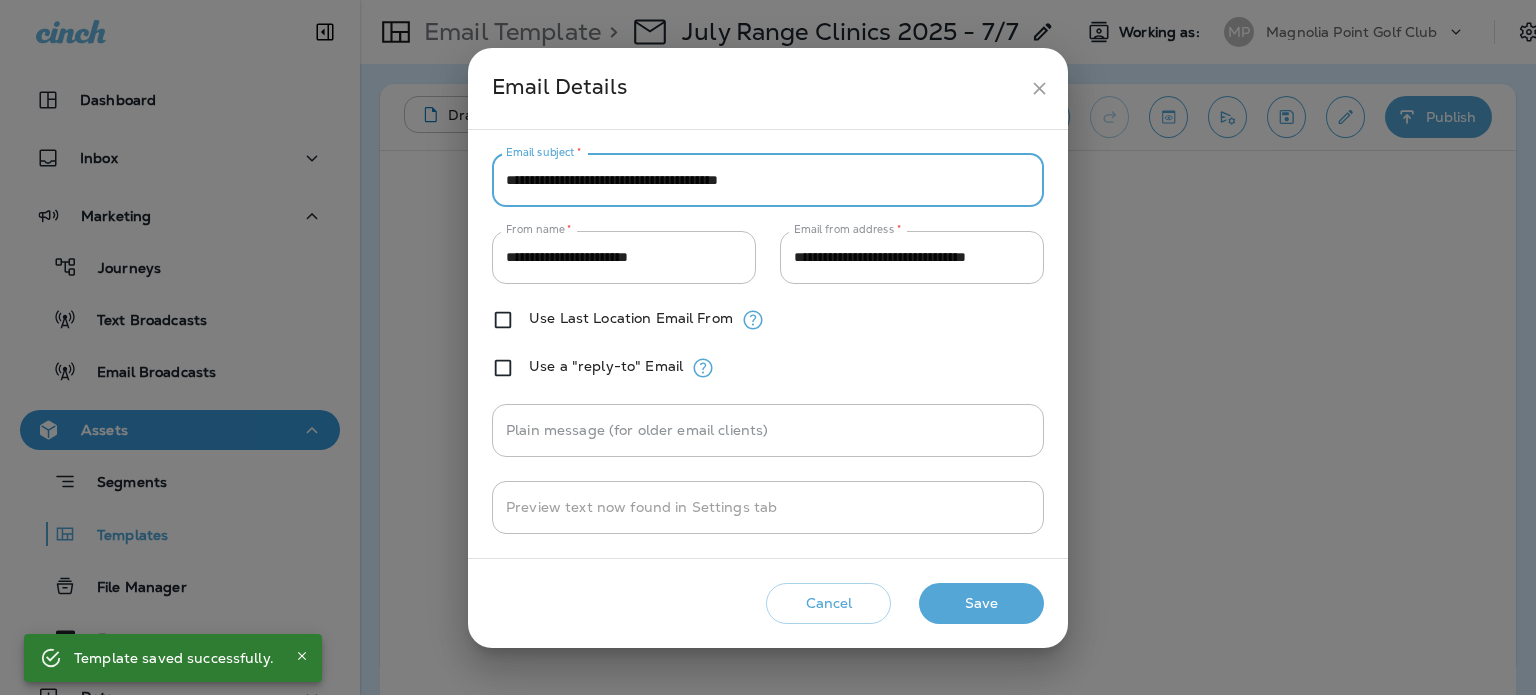 type on "**********" 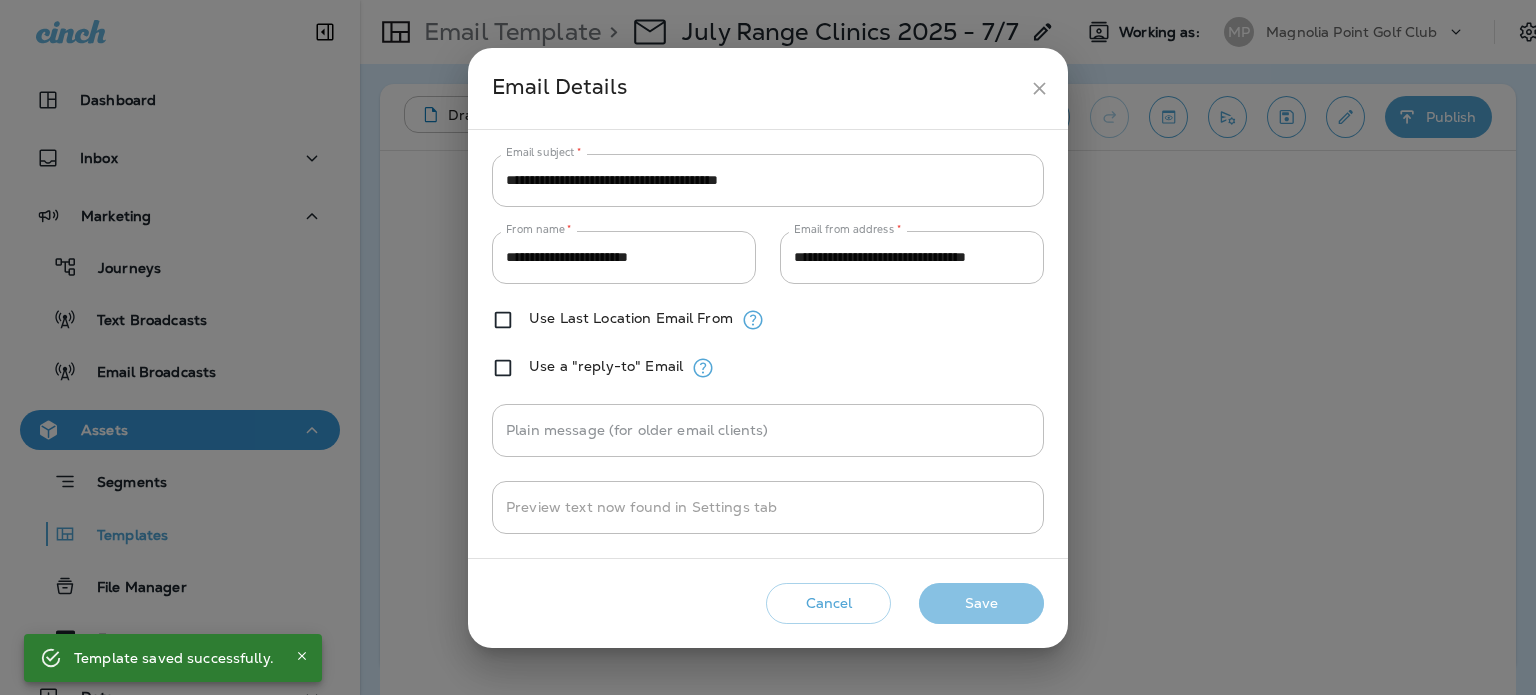 click on "Save" at bounding box center (981, 603) 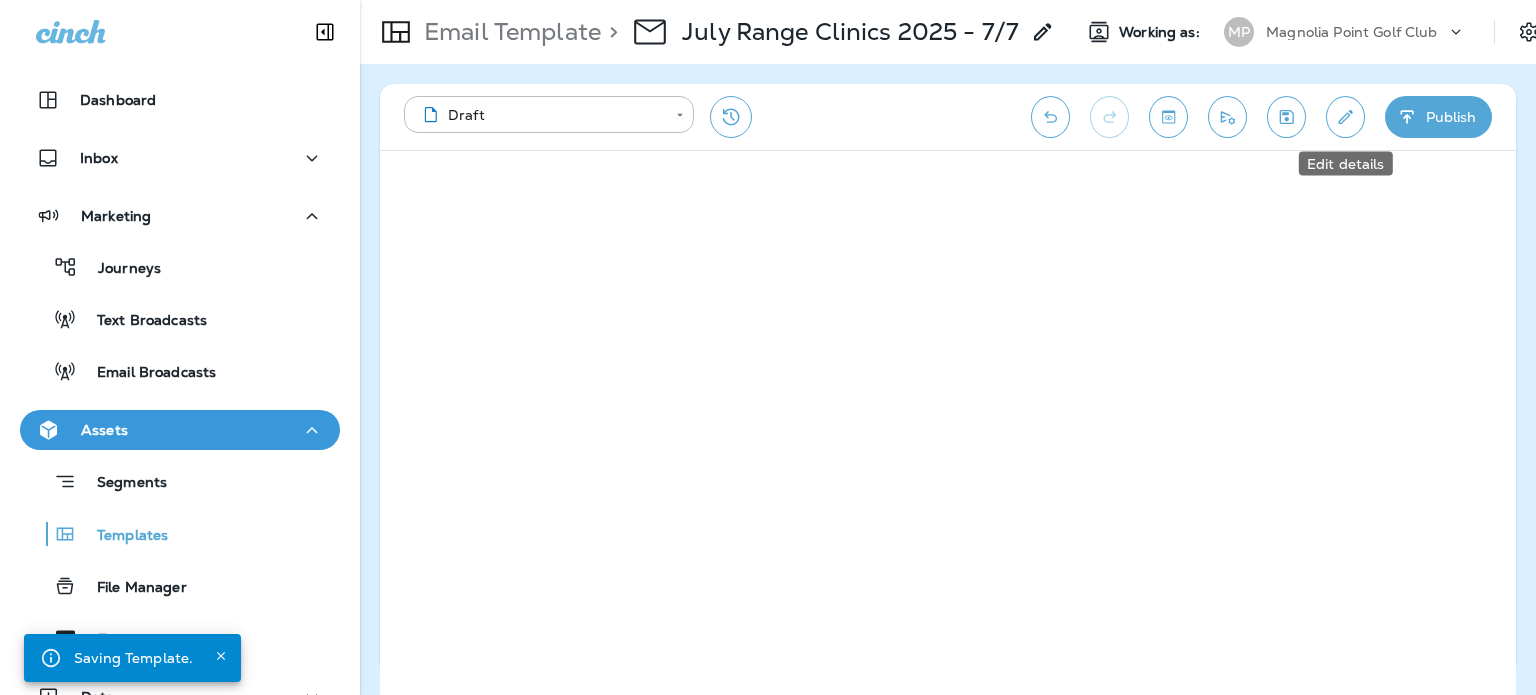 click 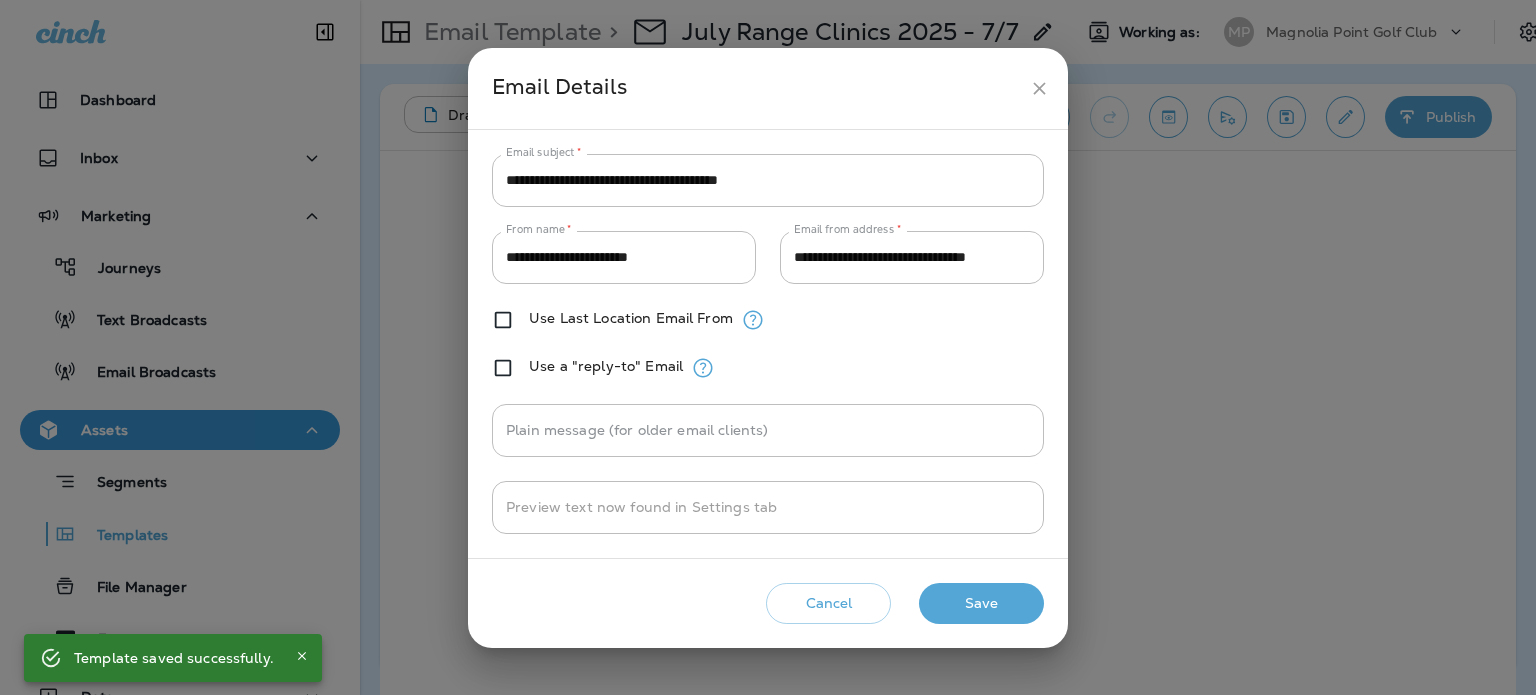 click at bounding box center [1039, 88] 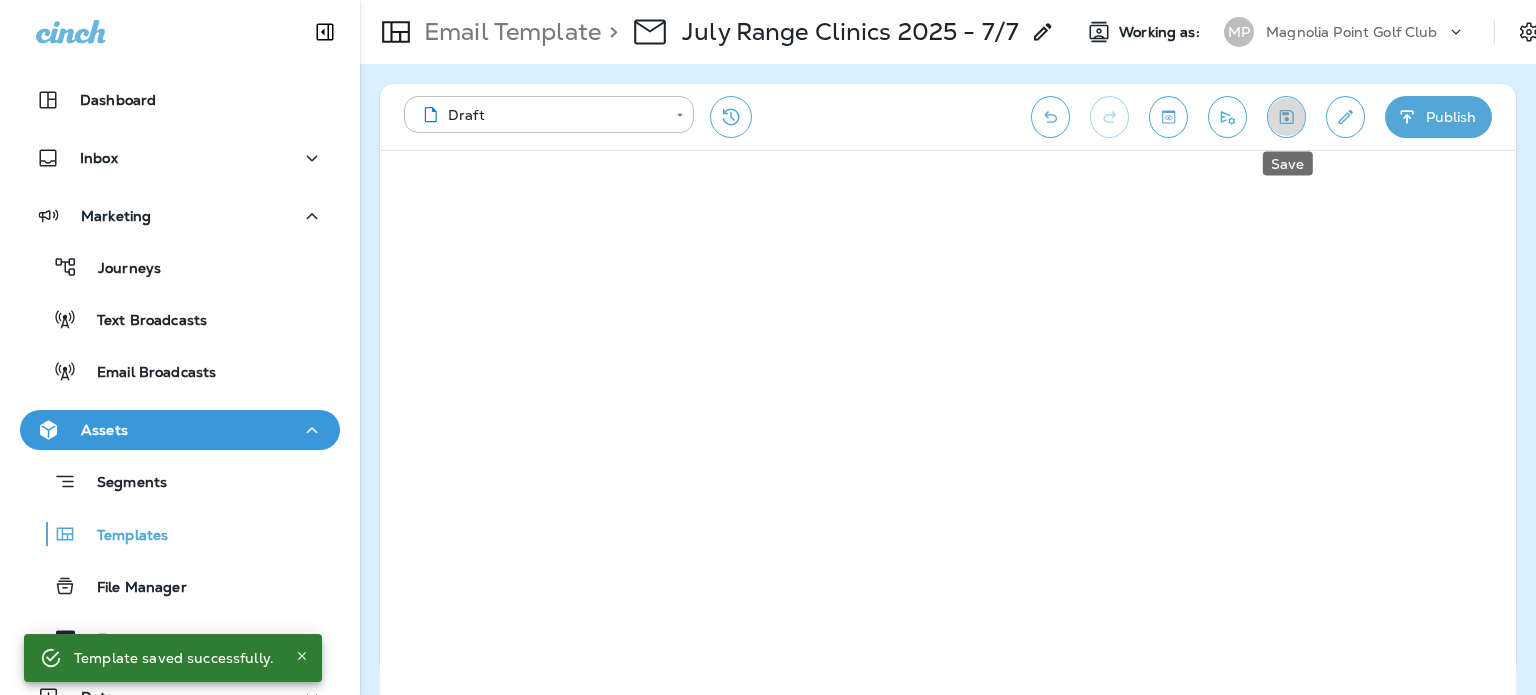 click 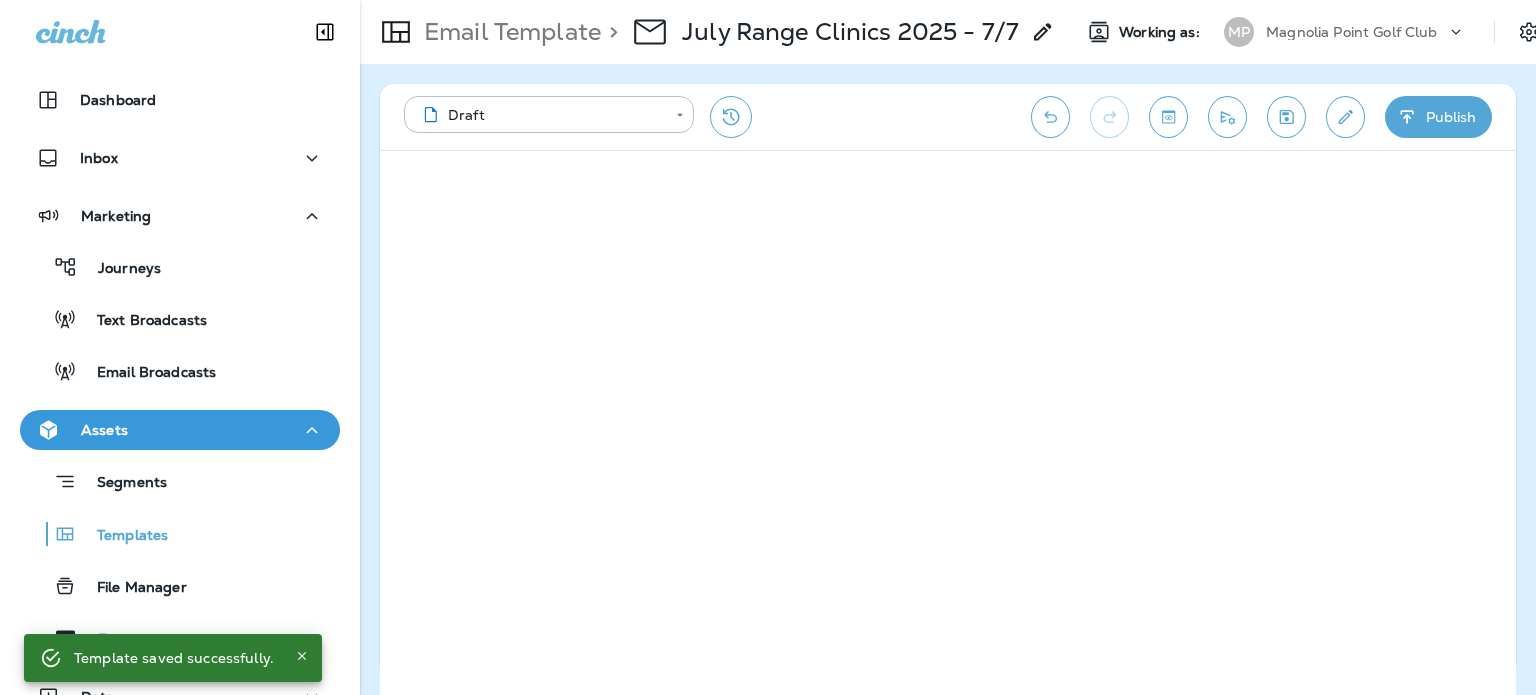 click on "Publish" at bounding box center [1438, 117] 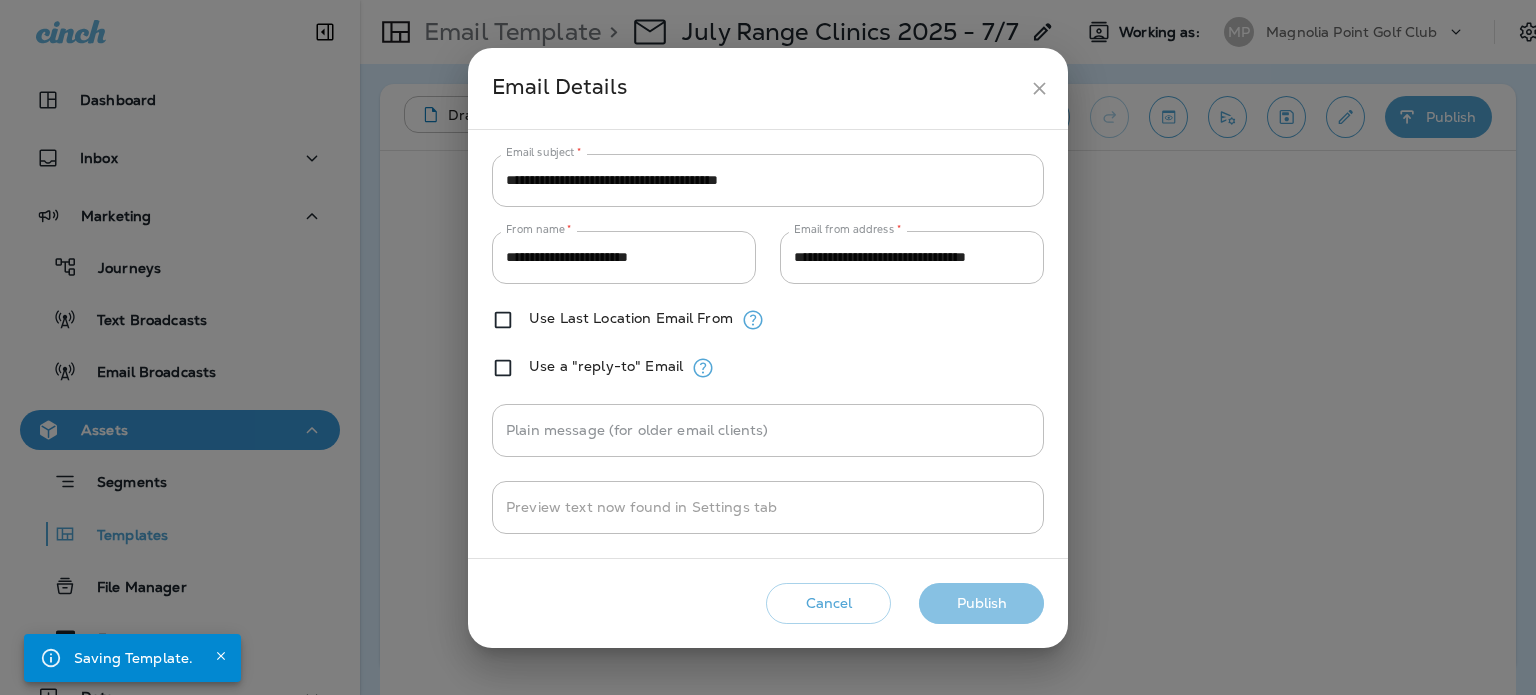 click on "Publish" at bounding box center (981, 603) 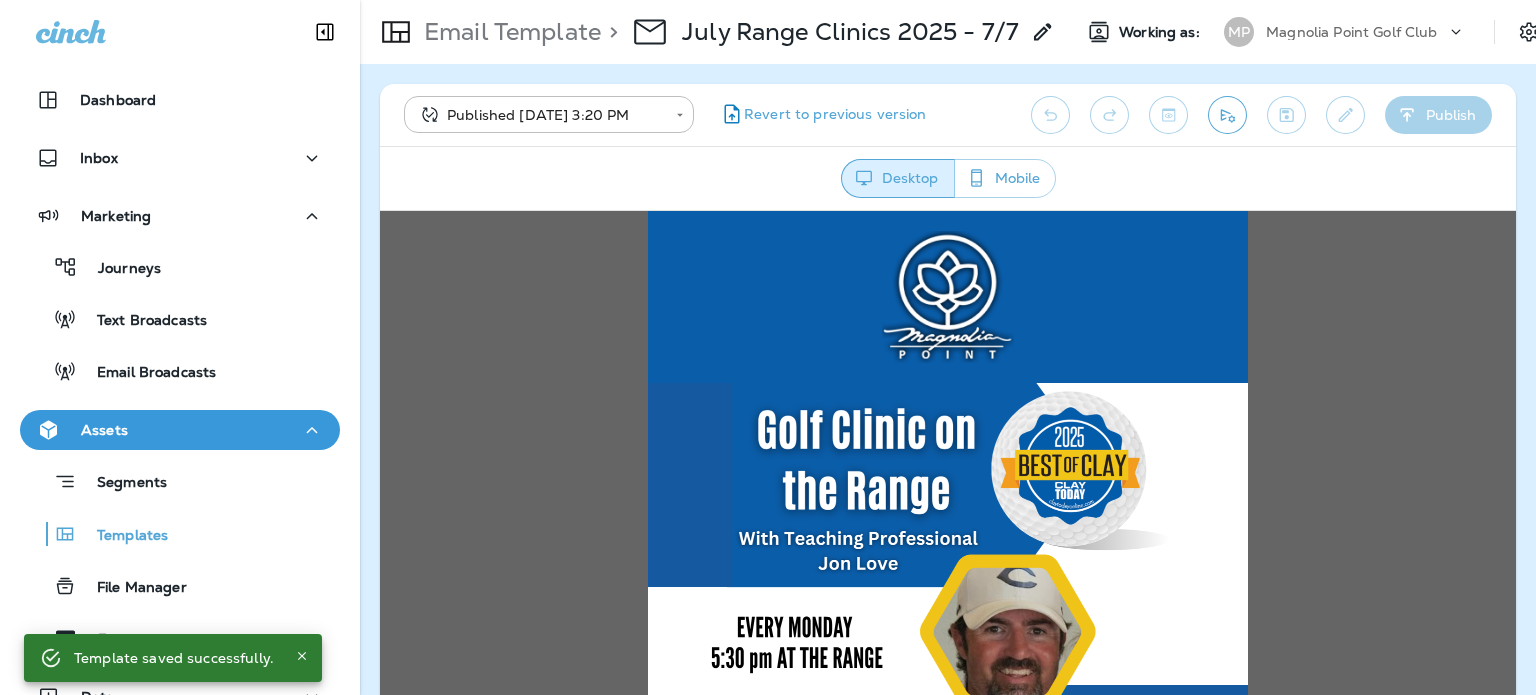 scroll, scrollTop: 0, scrollLeft: 0, axis: both 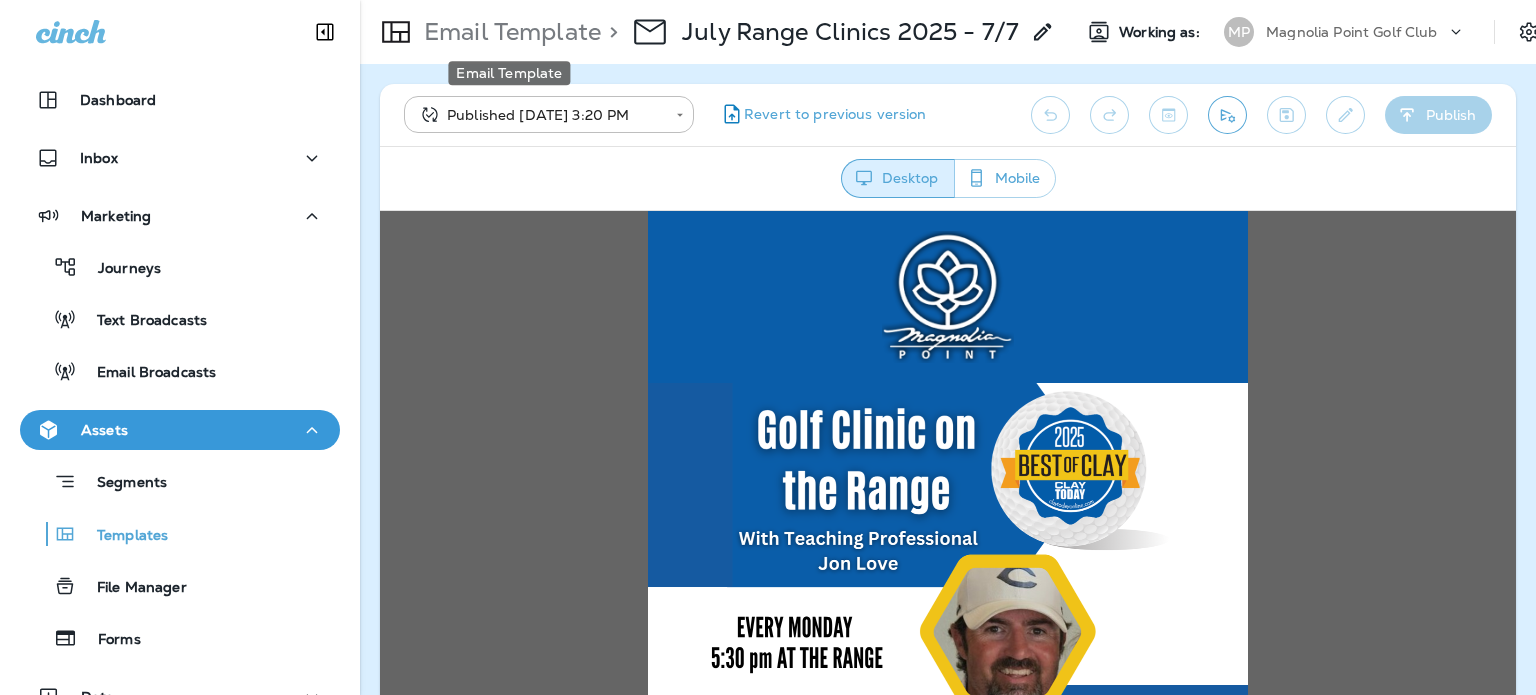 click on "Email Template" at bounding box center (508, 32) 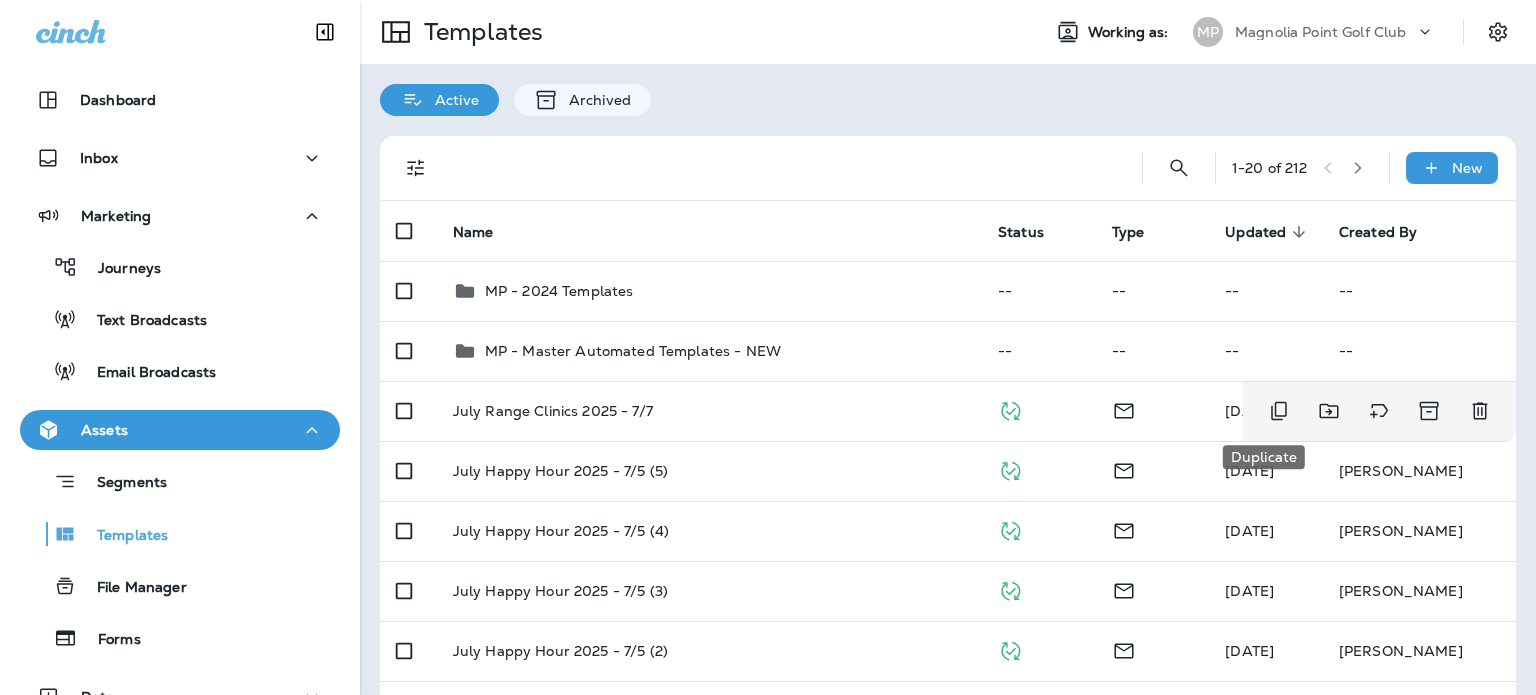 click 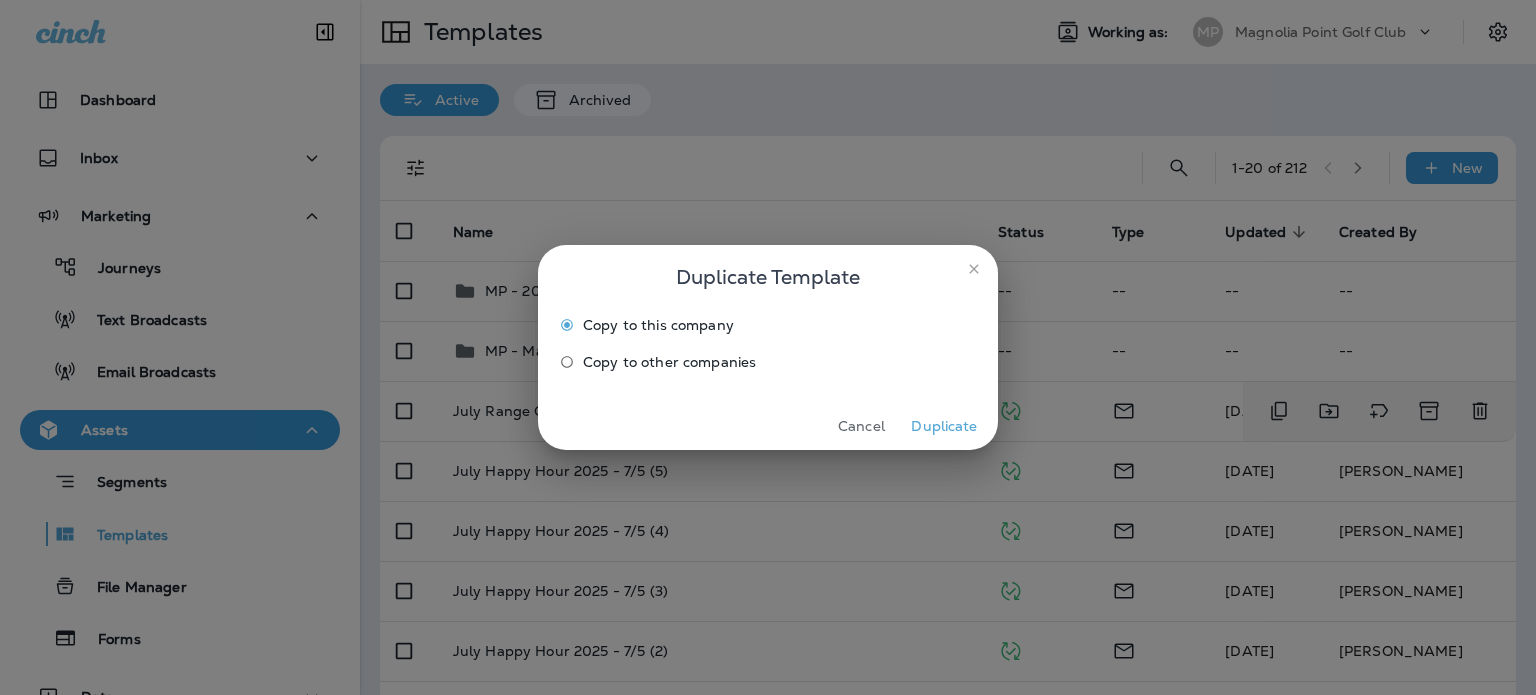 click on "Duplicate" at bounding box center (944, 426) 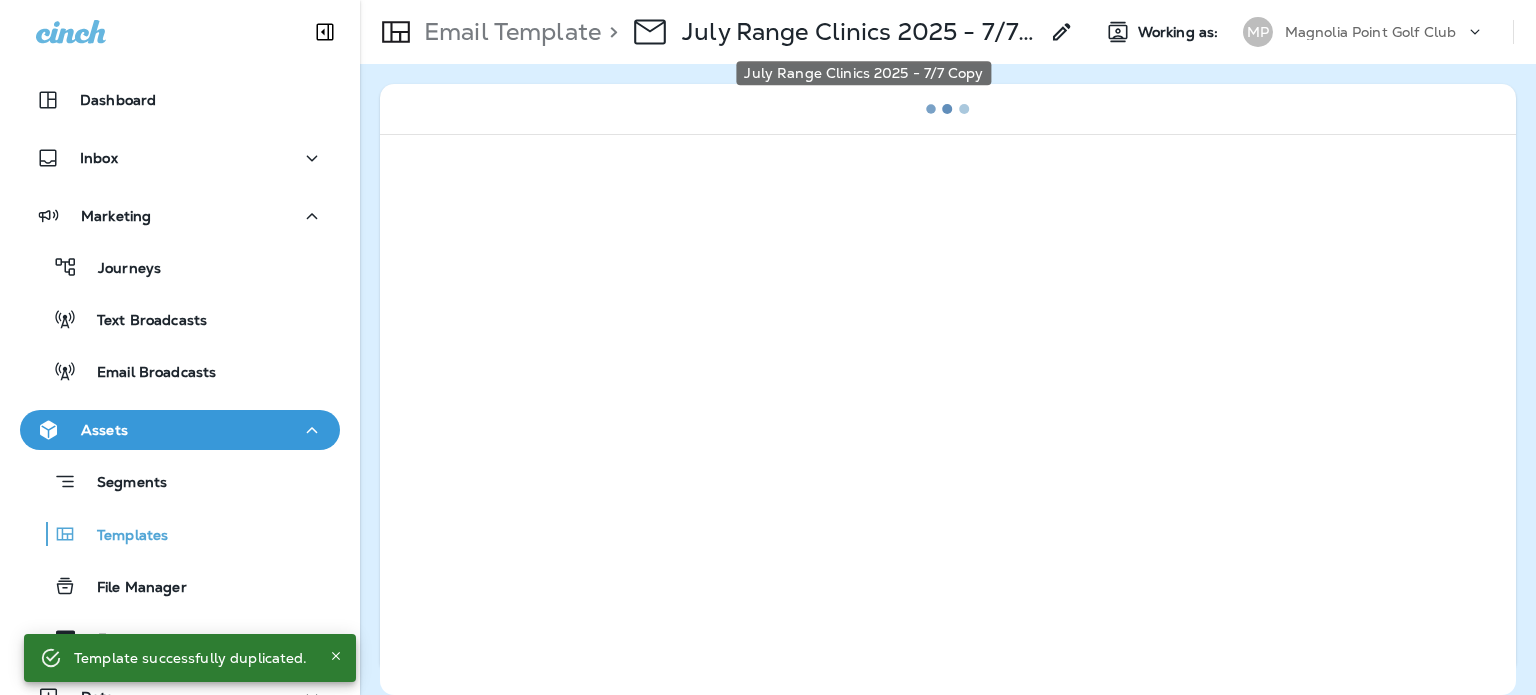 click on "July Range Clinics 2025 - 7/7 Copy" at bounding box center (860, 32) 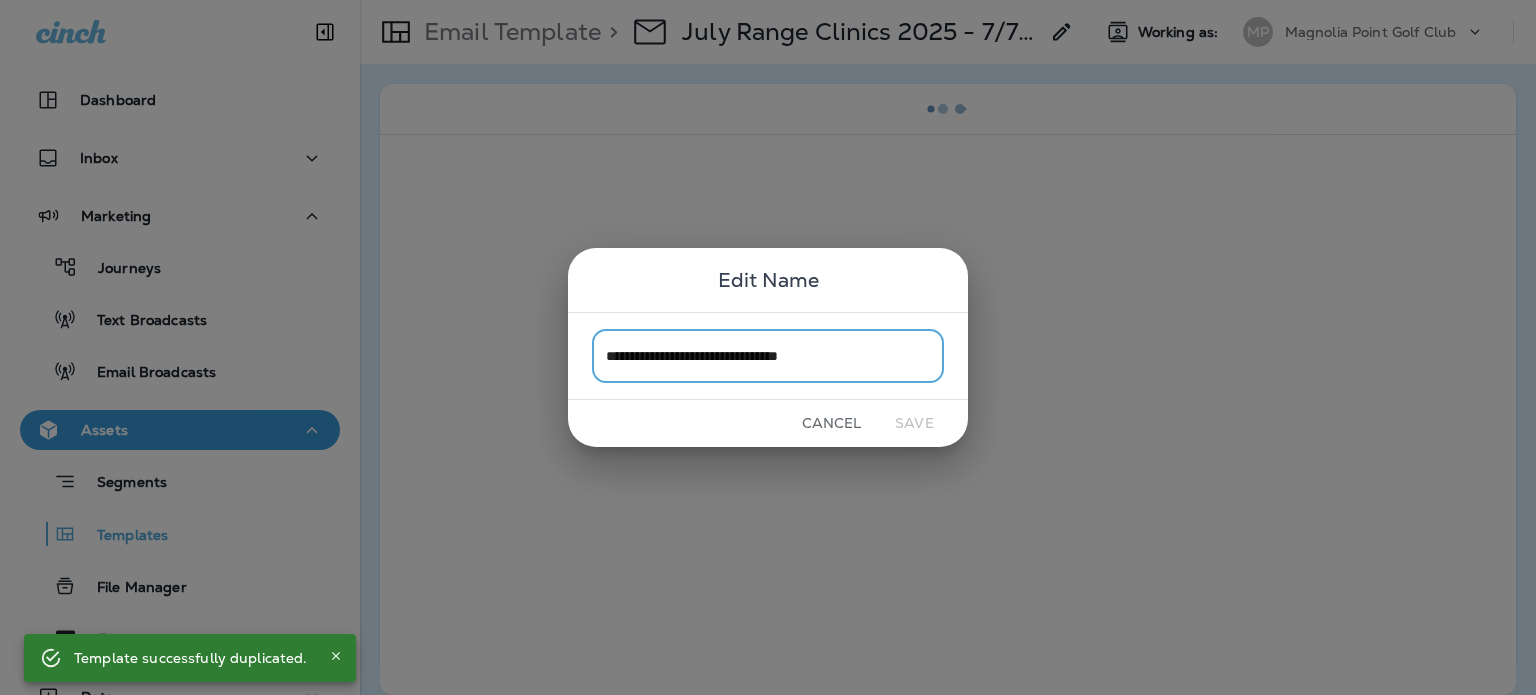 click on "**********" at bounding box center (768, 355) 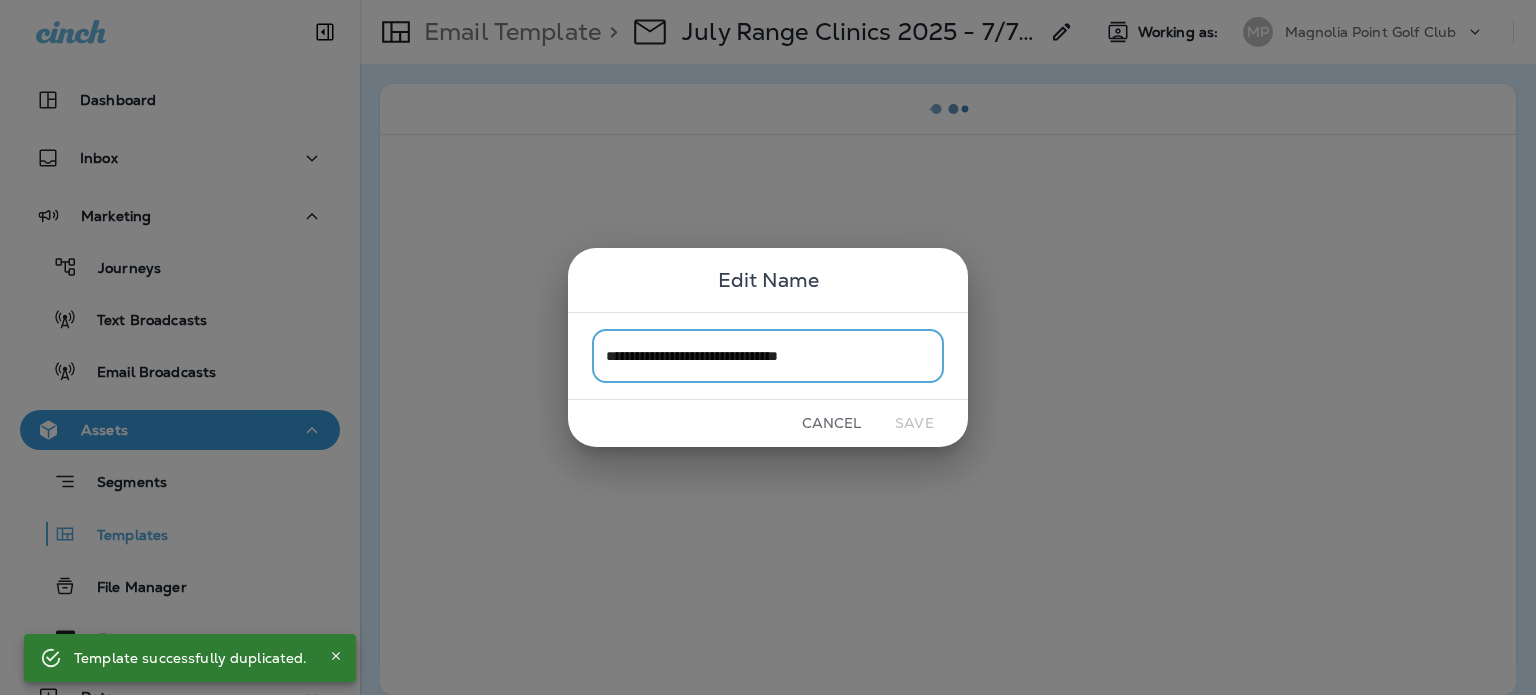 drag, startPoint x: 796, startPoint y: 347, endPoint x: 907, endPoint y: 348, distance: 111.0045 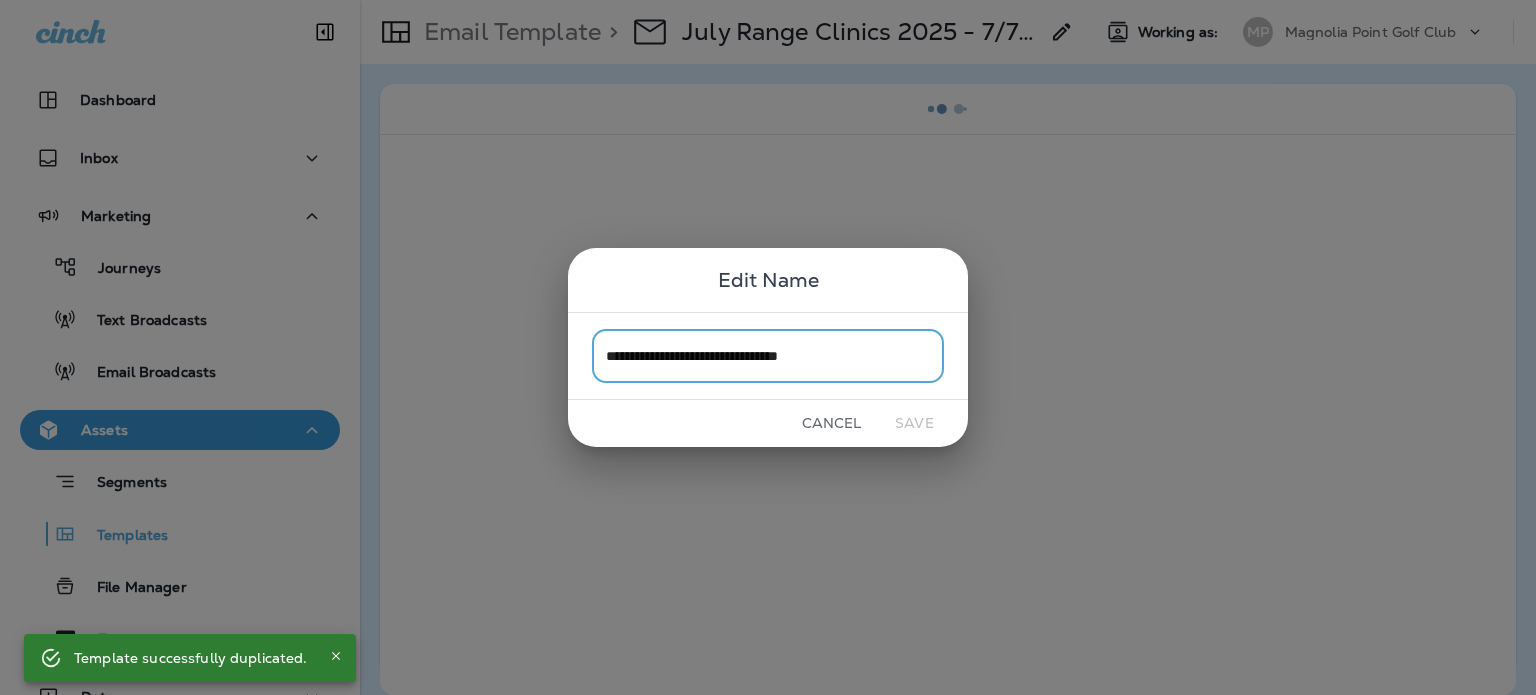 click on "**********" at bounding box center (768, 355) 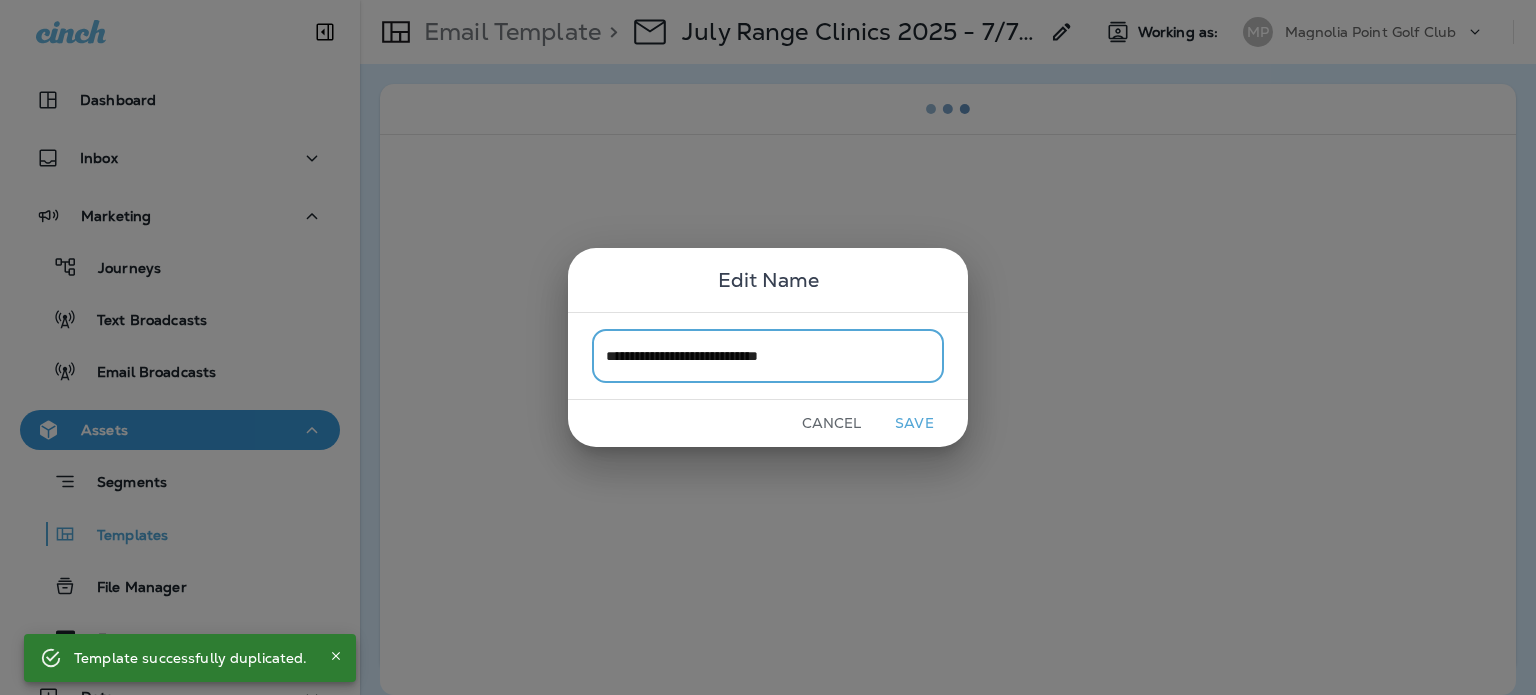 type on "**********" 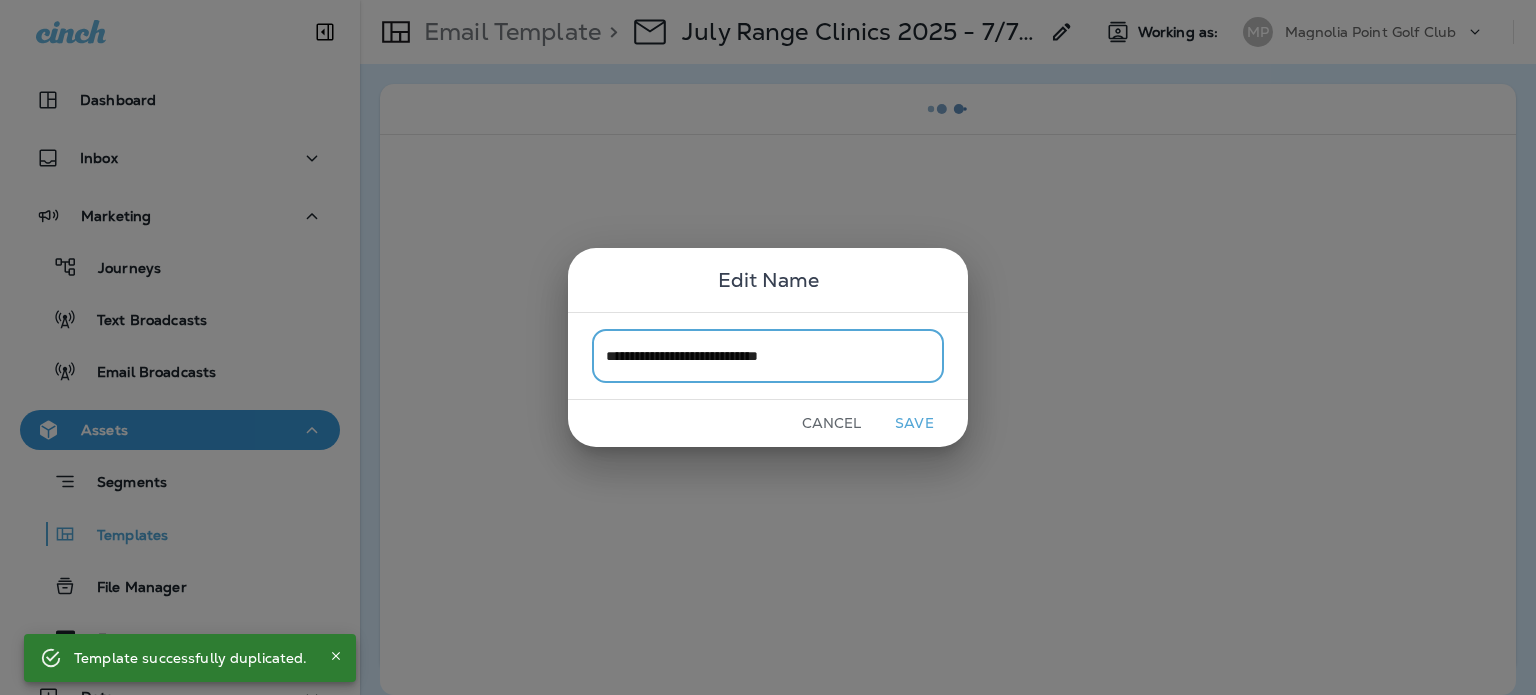 click on "Save" at bounding box center [914, 423] 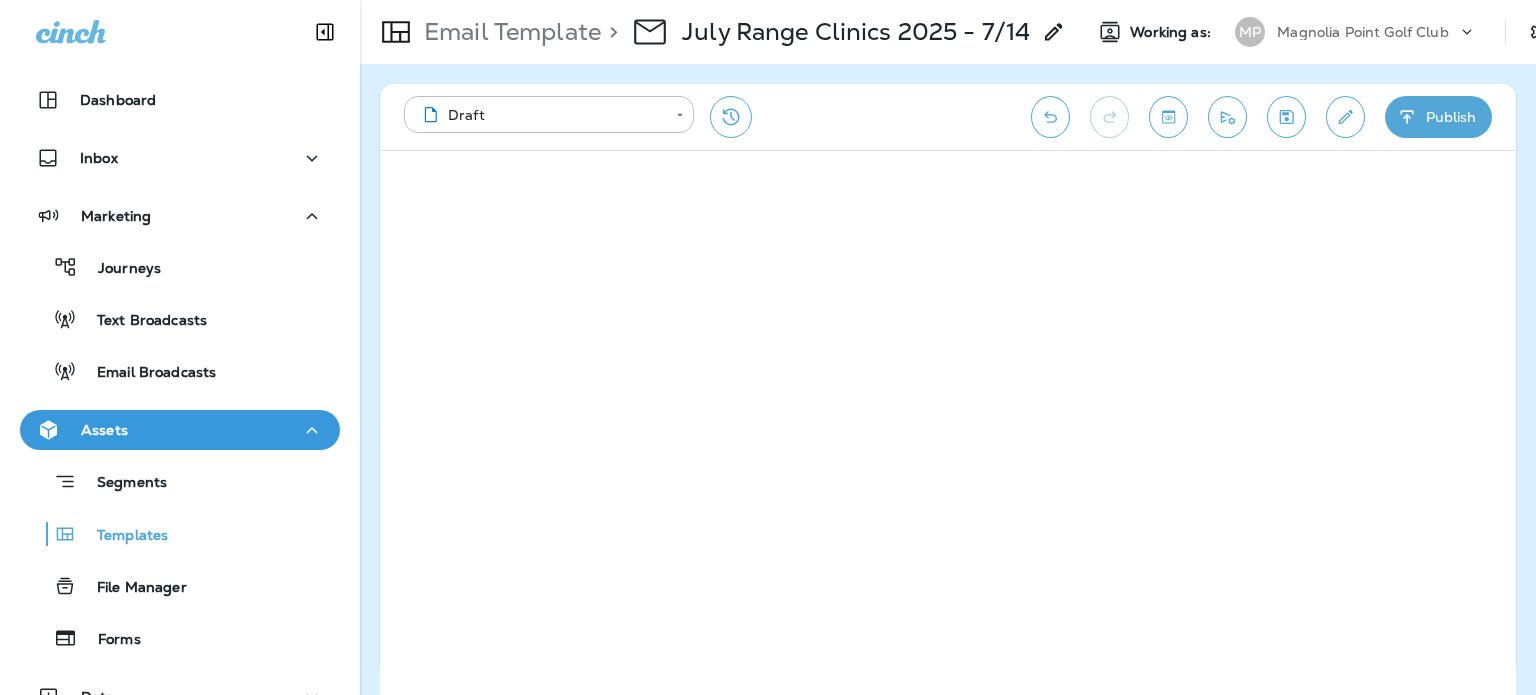 click 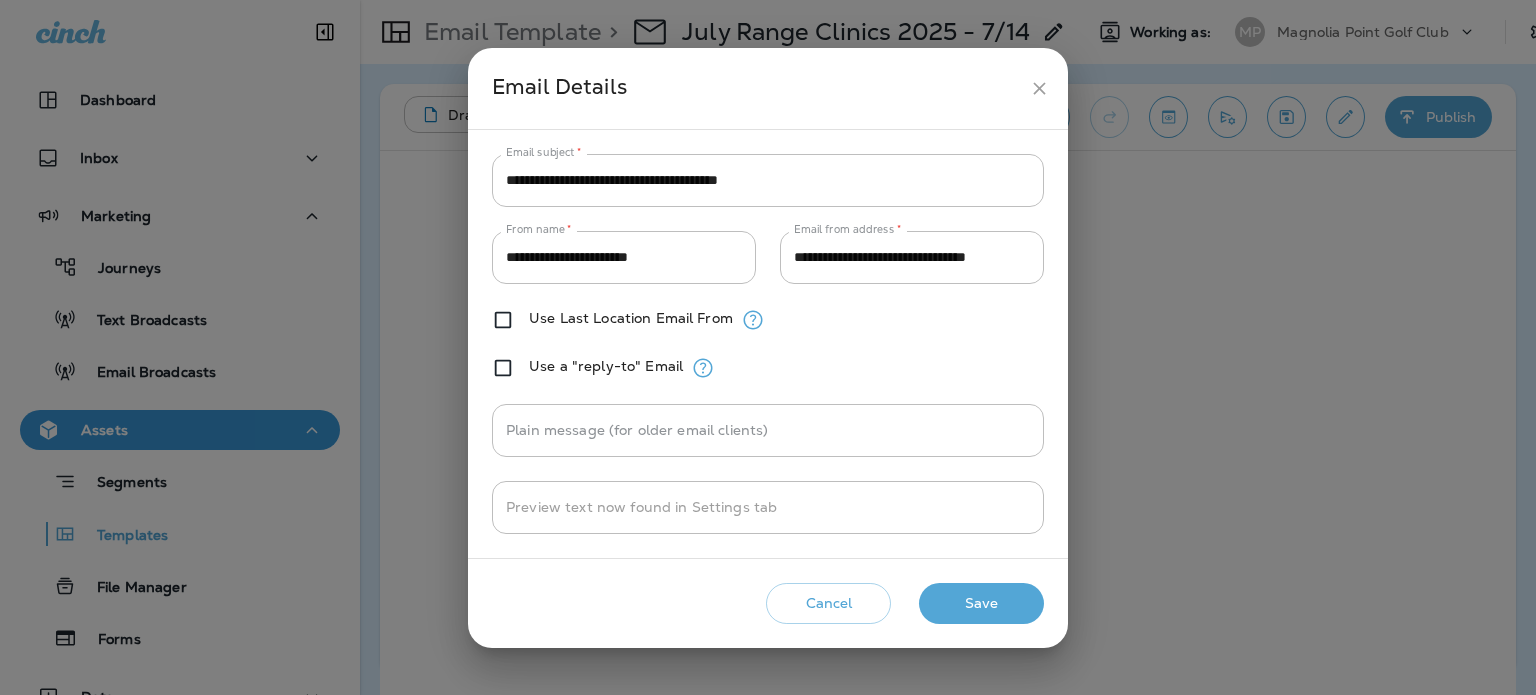 click on "**********" at bounding box center (768, 180) 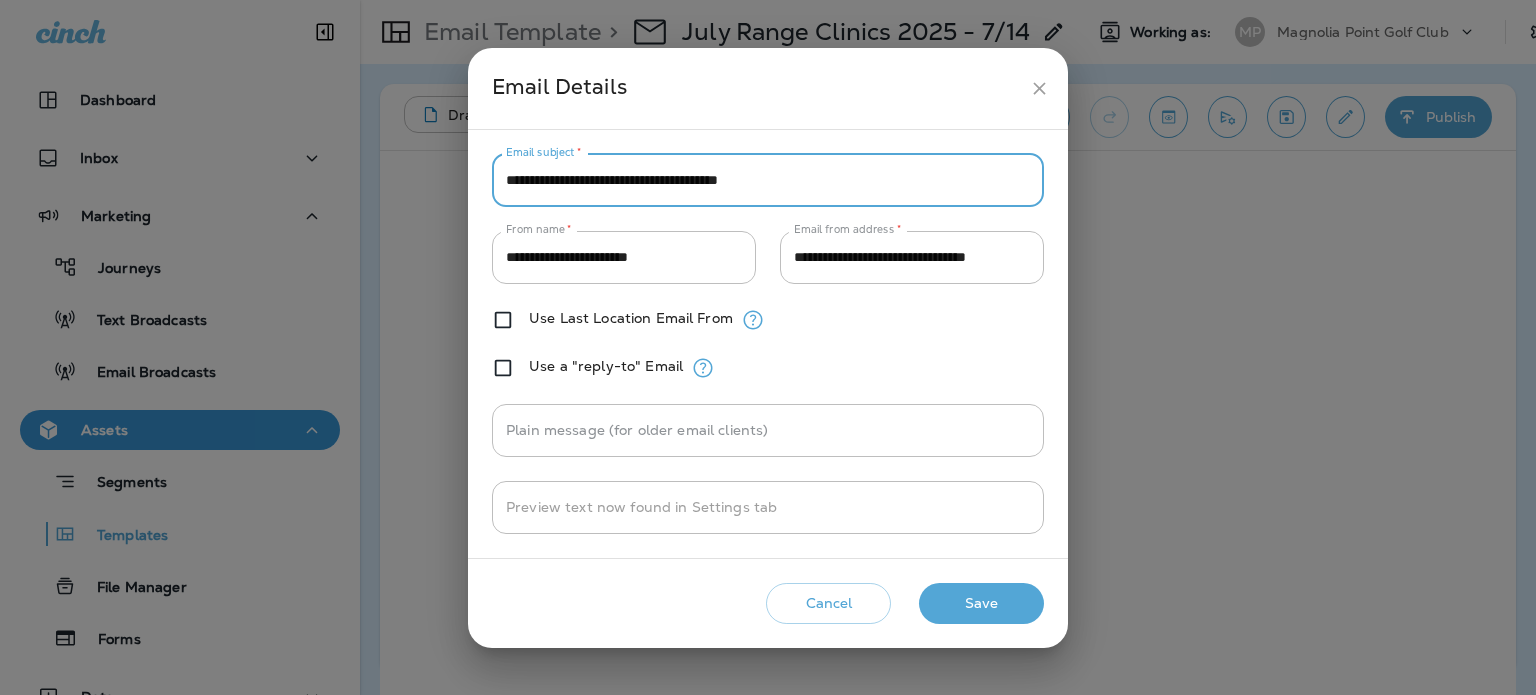 paste on "*" 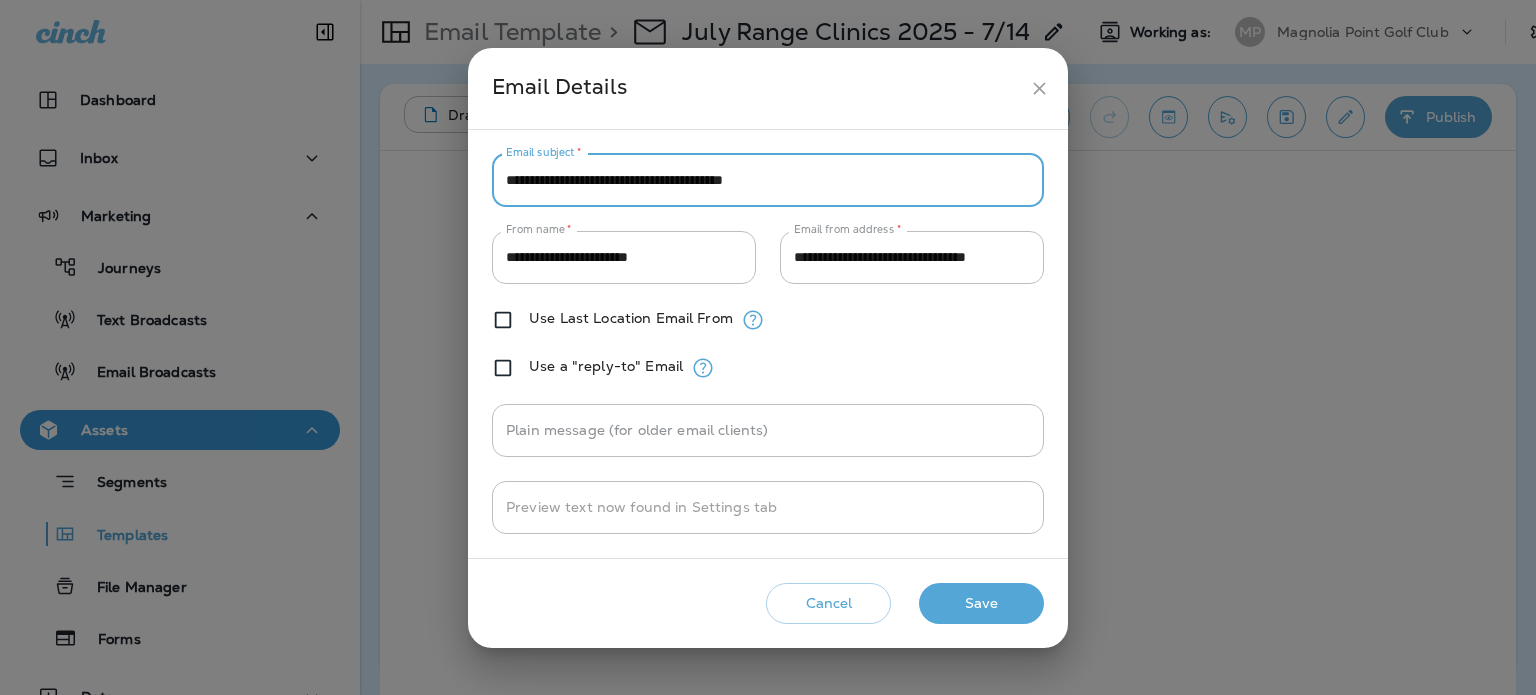 type on "**********" 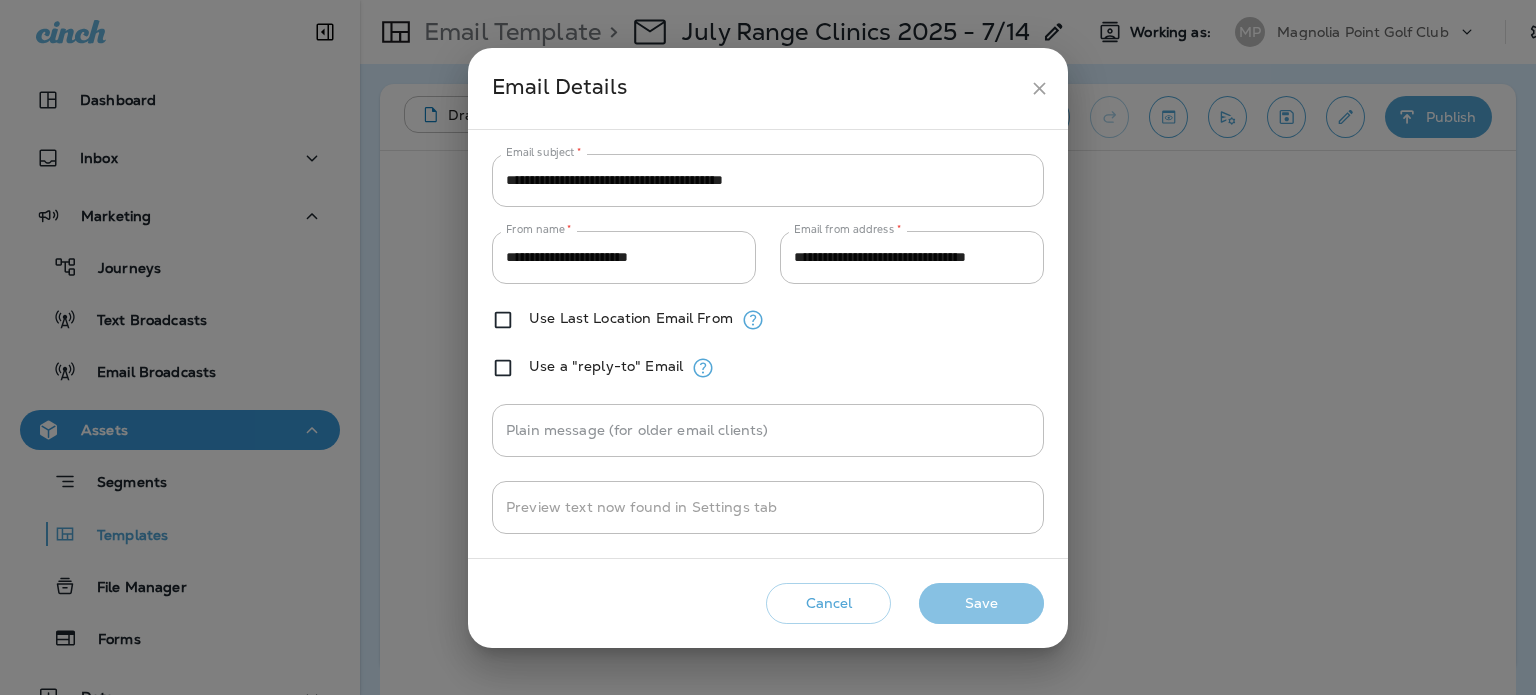 click on "Save" at bounding box center (981, 603) 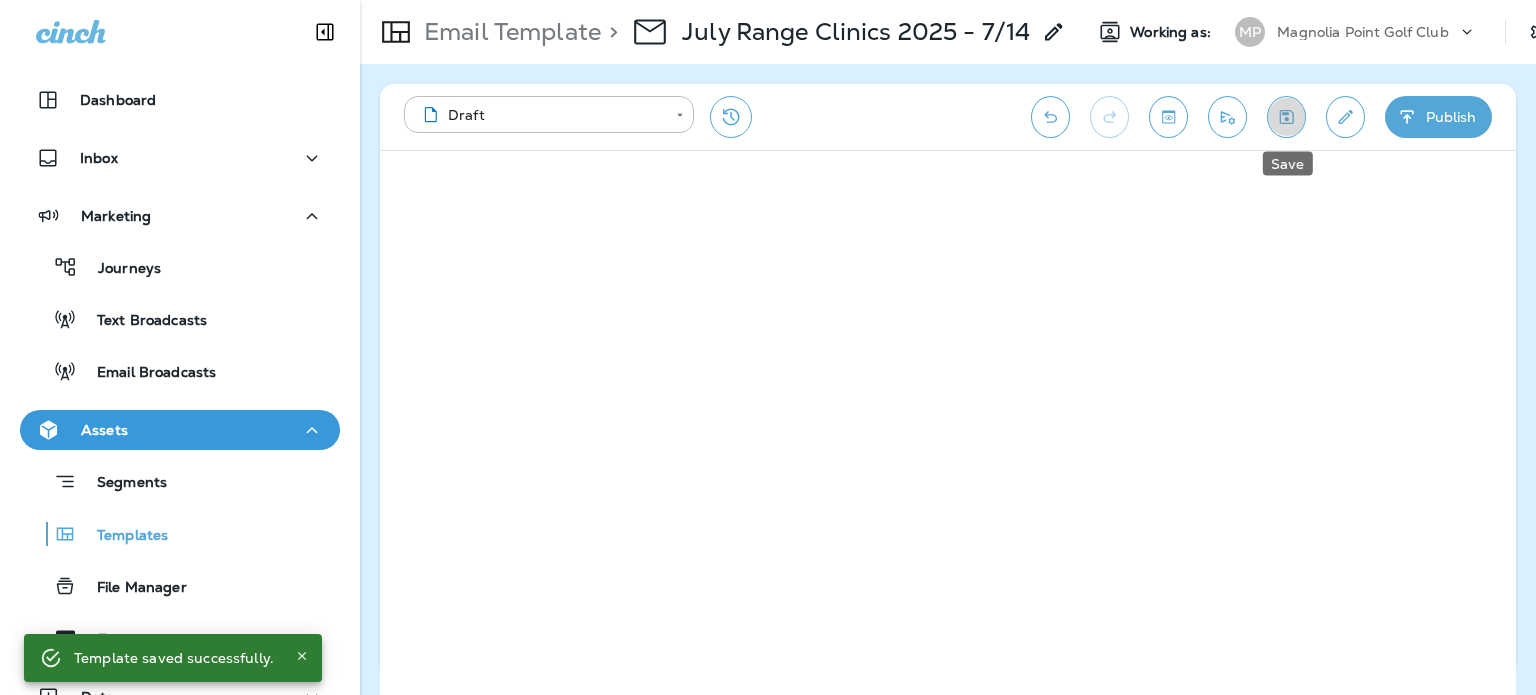 click at bounding box center (1286, 117) 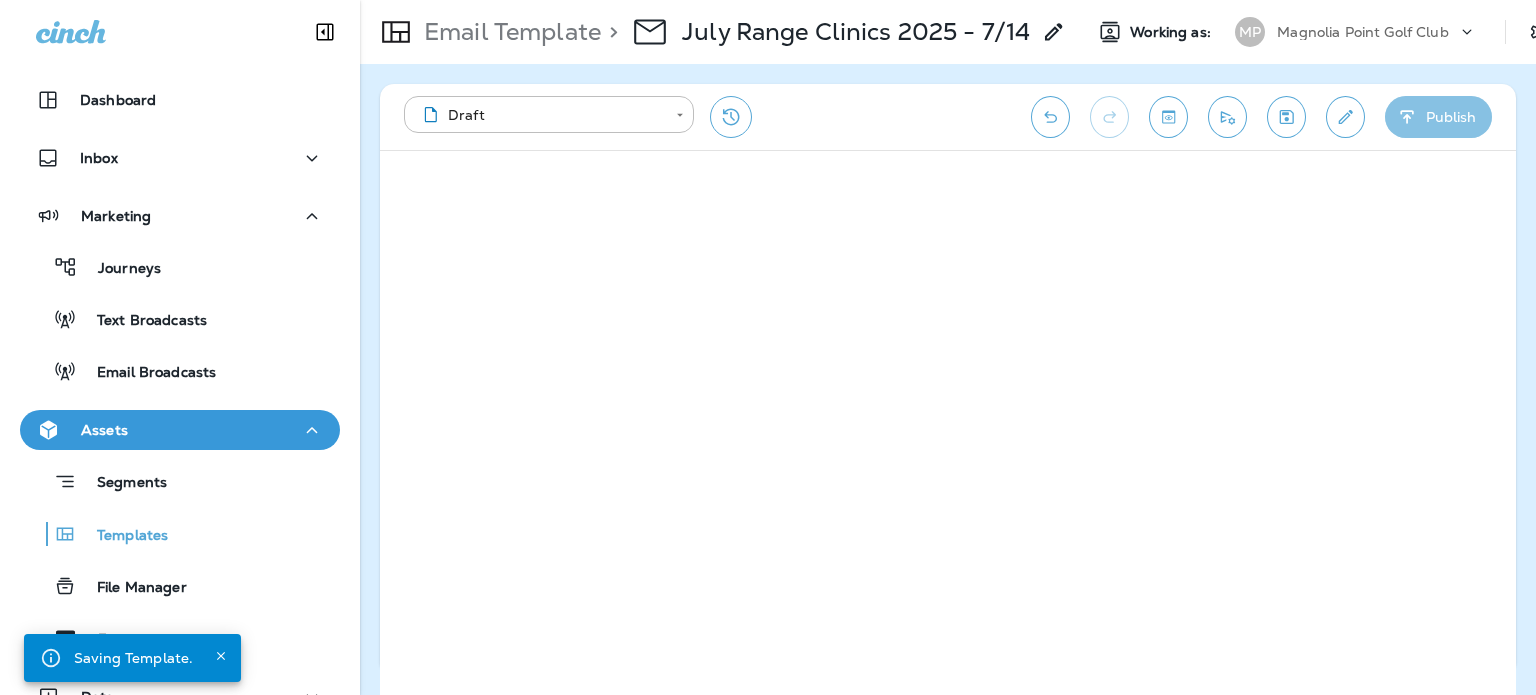 click on "Publish" at bounding box center (1438, 117) 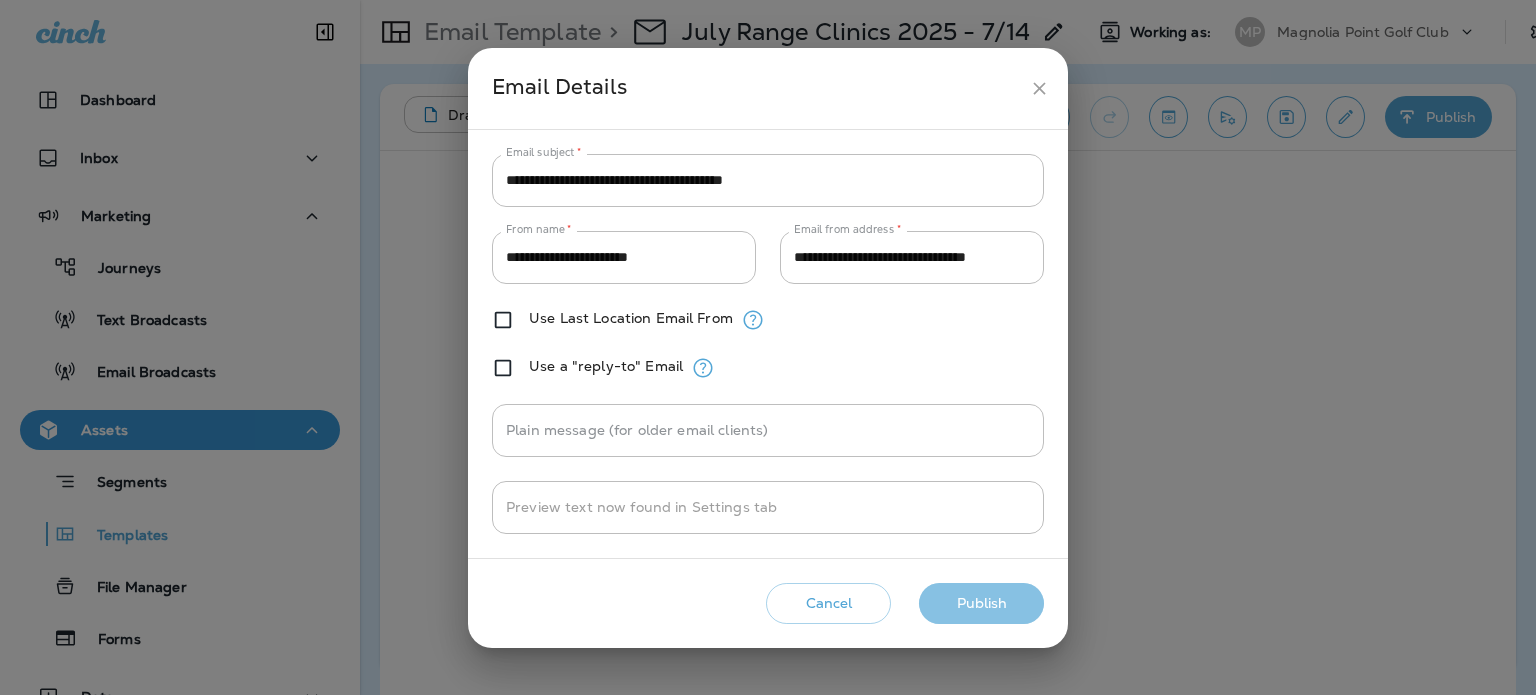 click on "Publish" at bounding box center [981, 603] 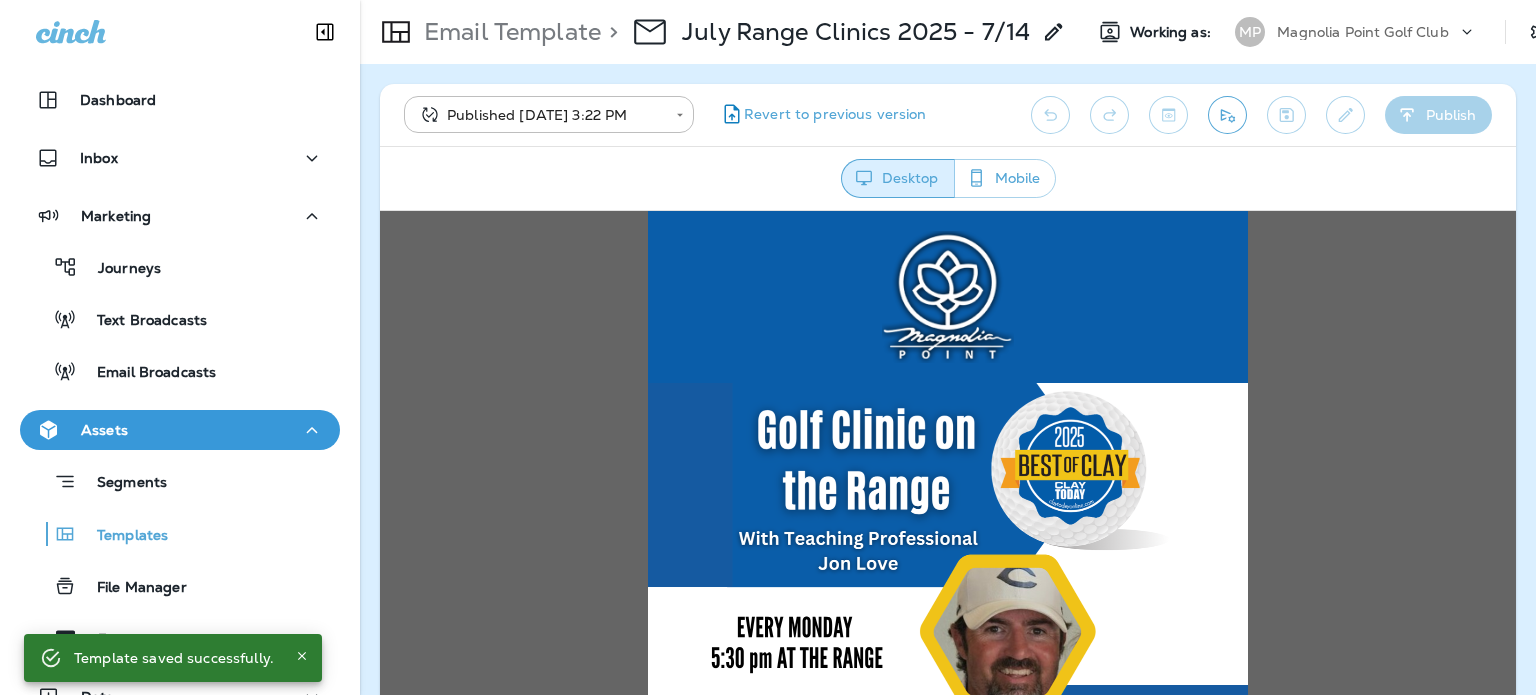 scroll, scrollTop: 0, scrollLeft: 0, axis: both 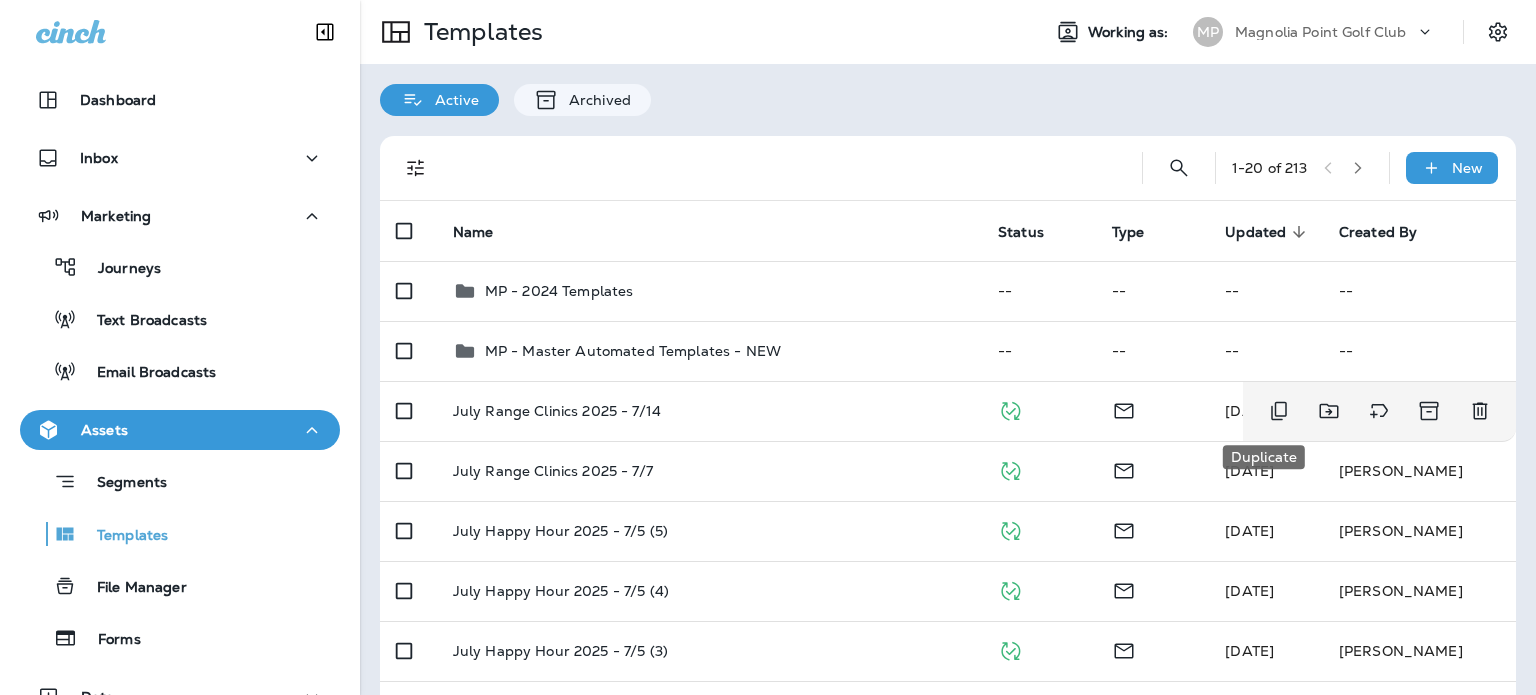 click 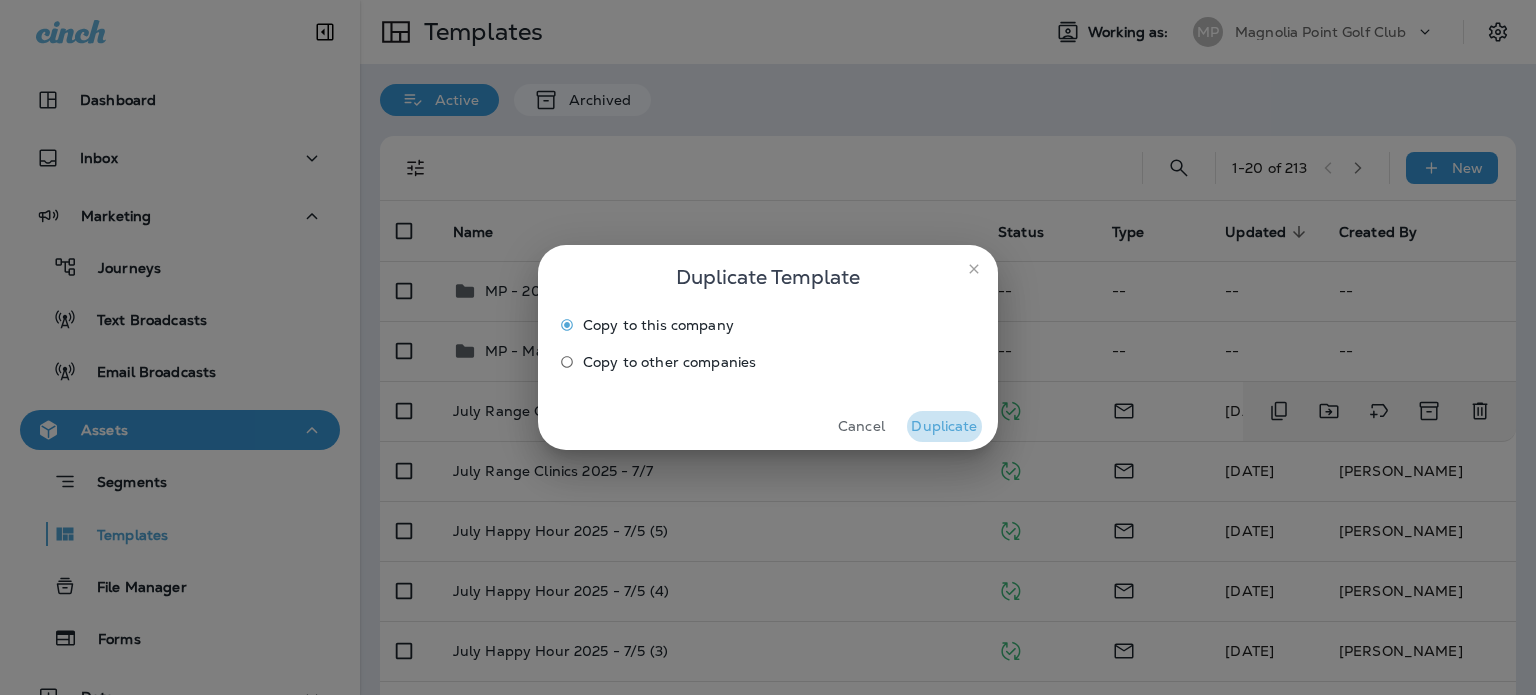 click on "Duplicate" at bounding box center (944, 426) 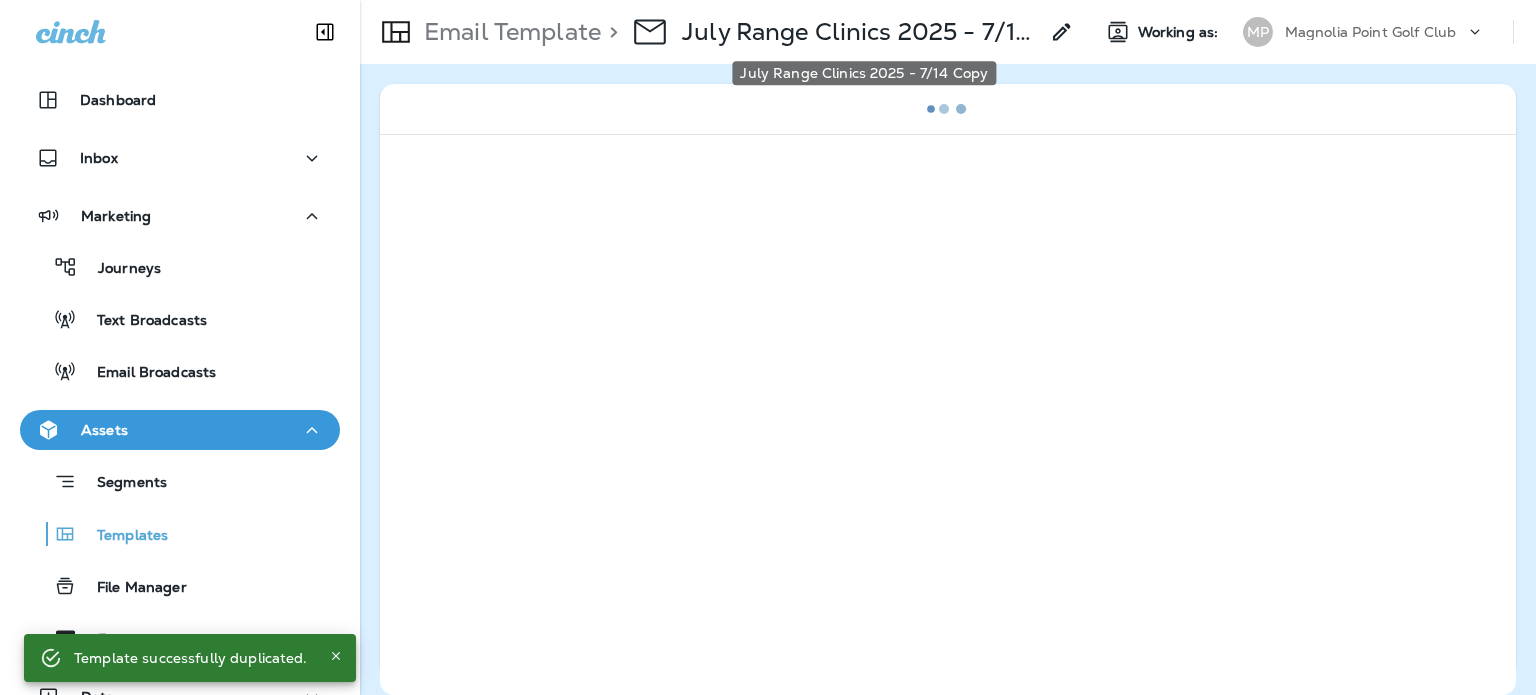 click on "July Range Clinics 2025 - 7/14 Copy" at bounding box center [860, 32] 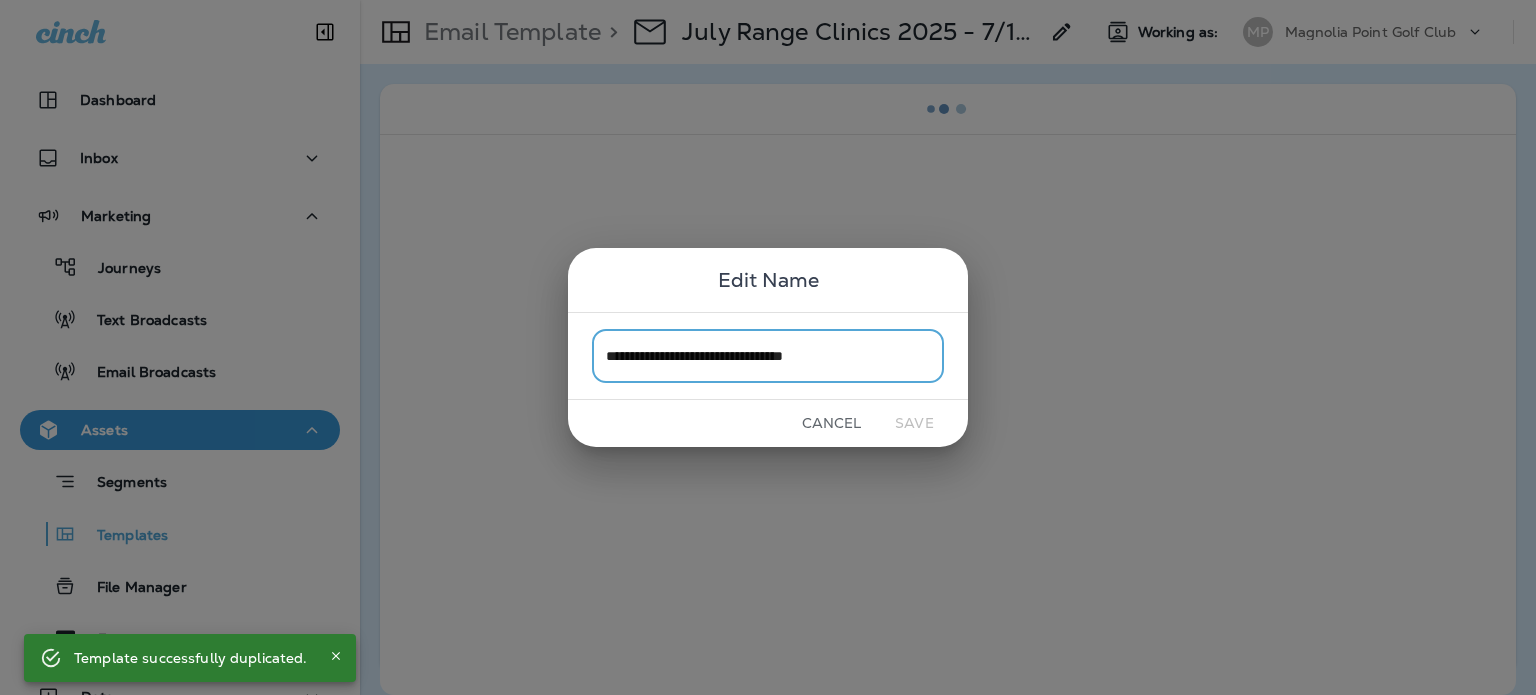 click on "**********" at bounding box center (768, 355) 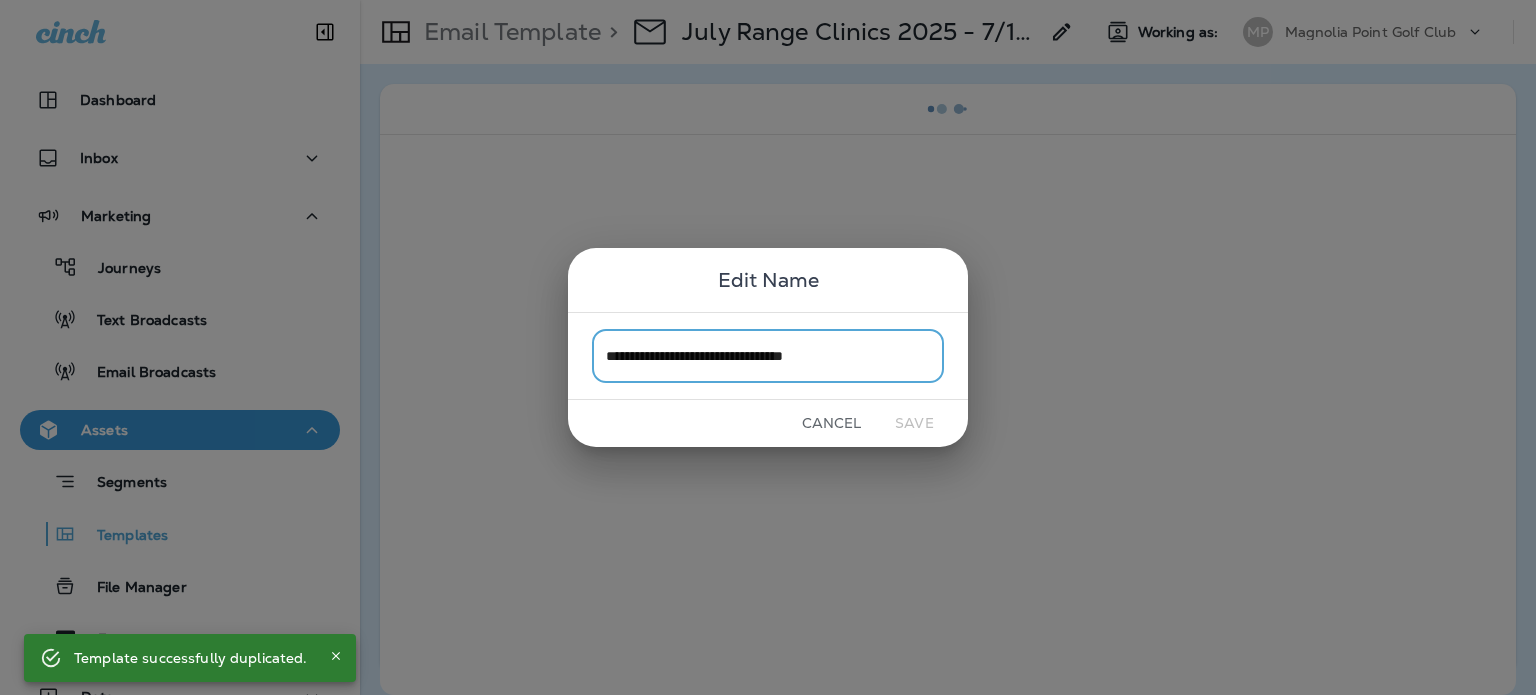 drag, startPoint x: 796, startPoint y: 357, endPoint x: 1026, endPoint y: 349, distance: 230.13908 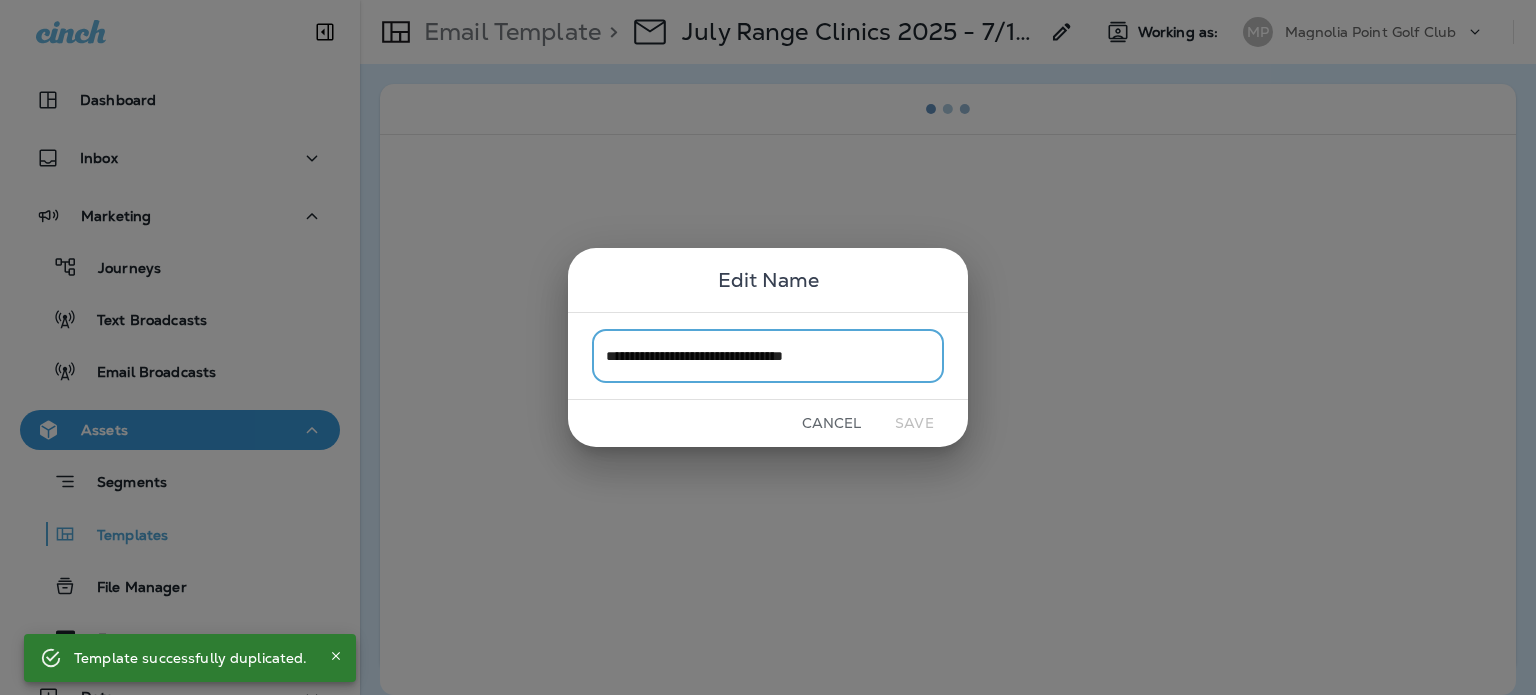 click on "**********" at bounding box center [768, 347] 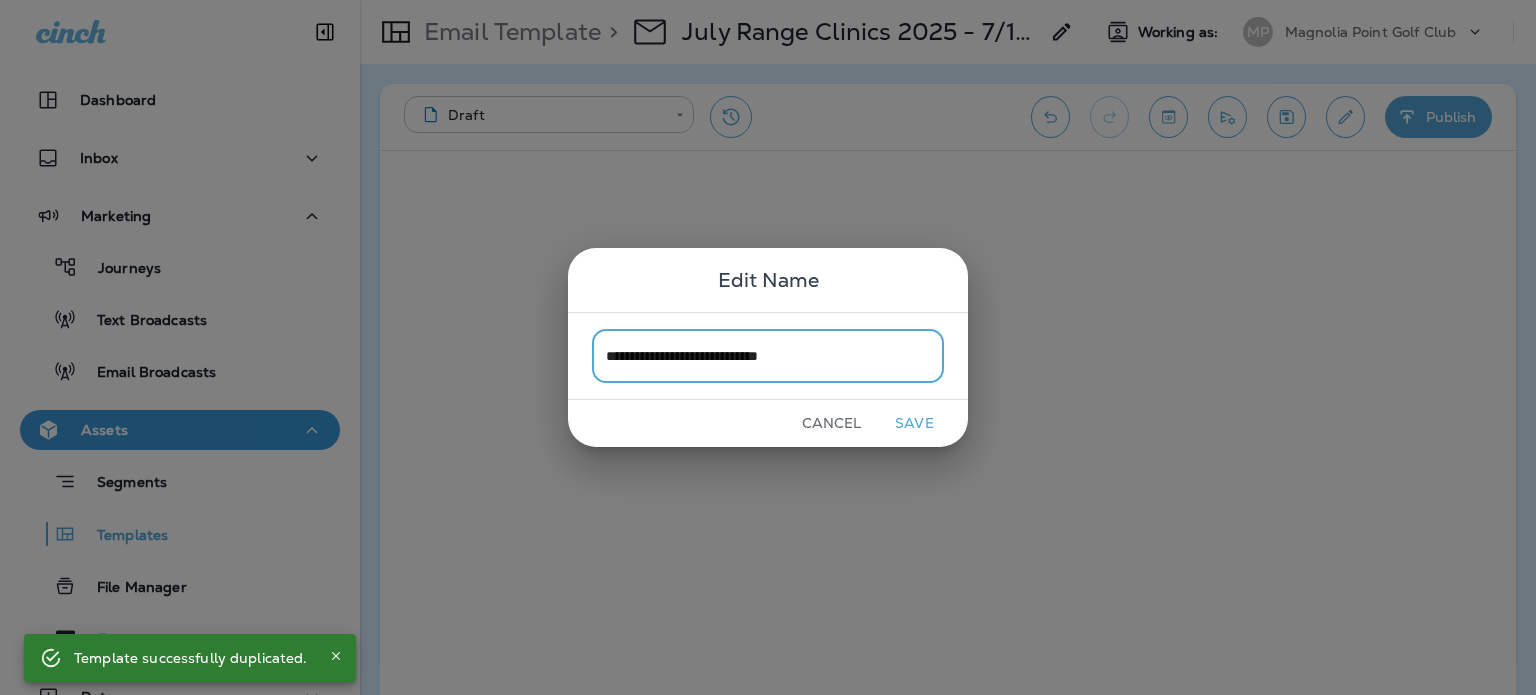 type on "**********" 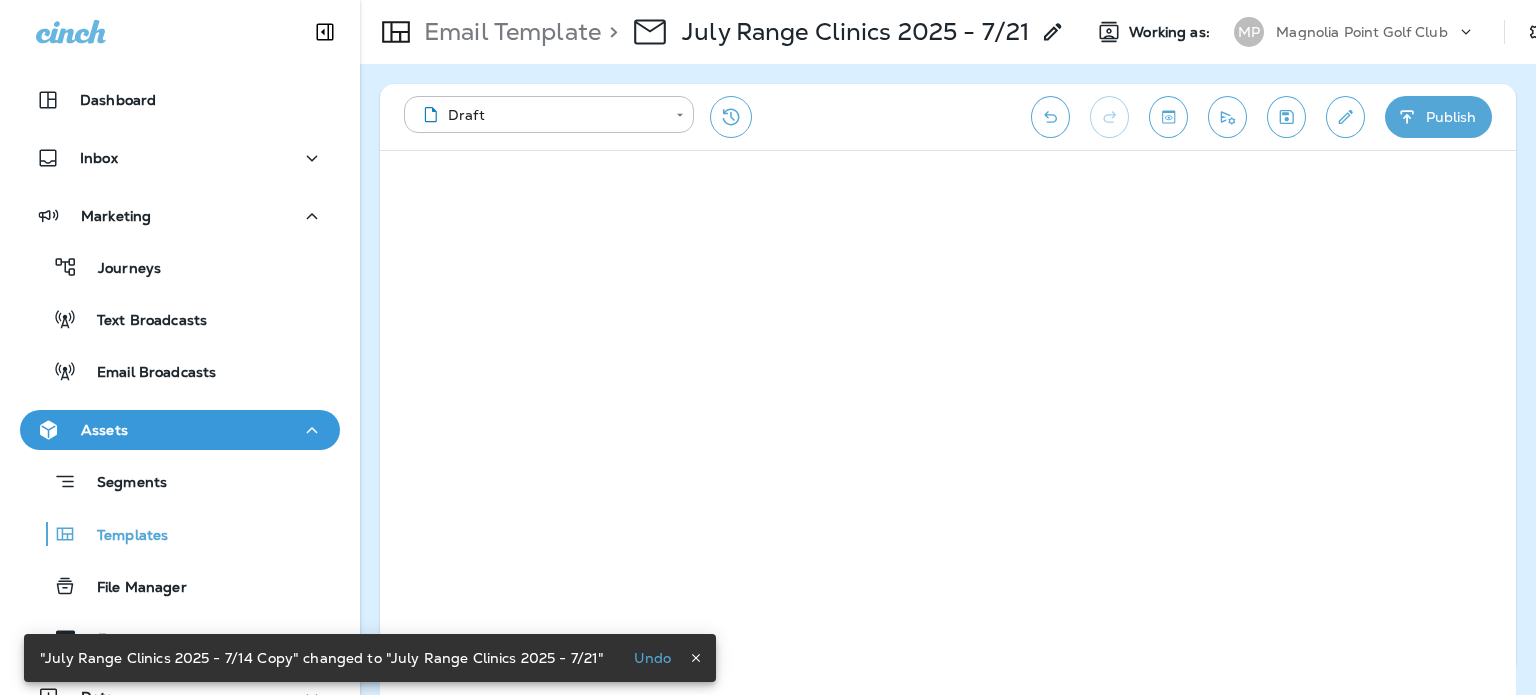 click 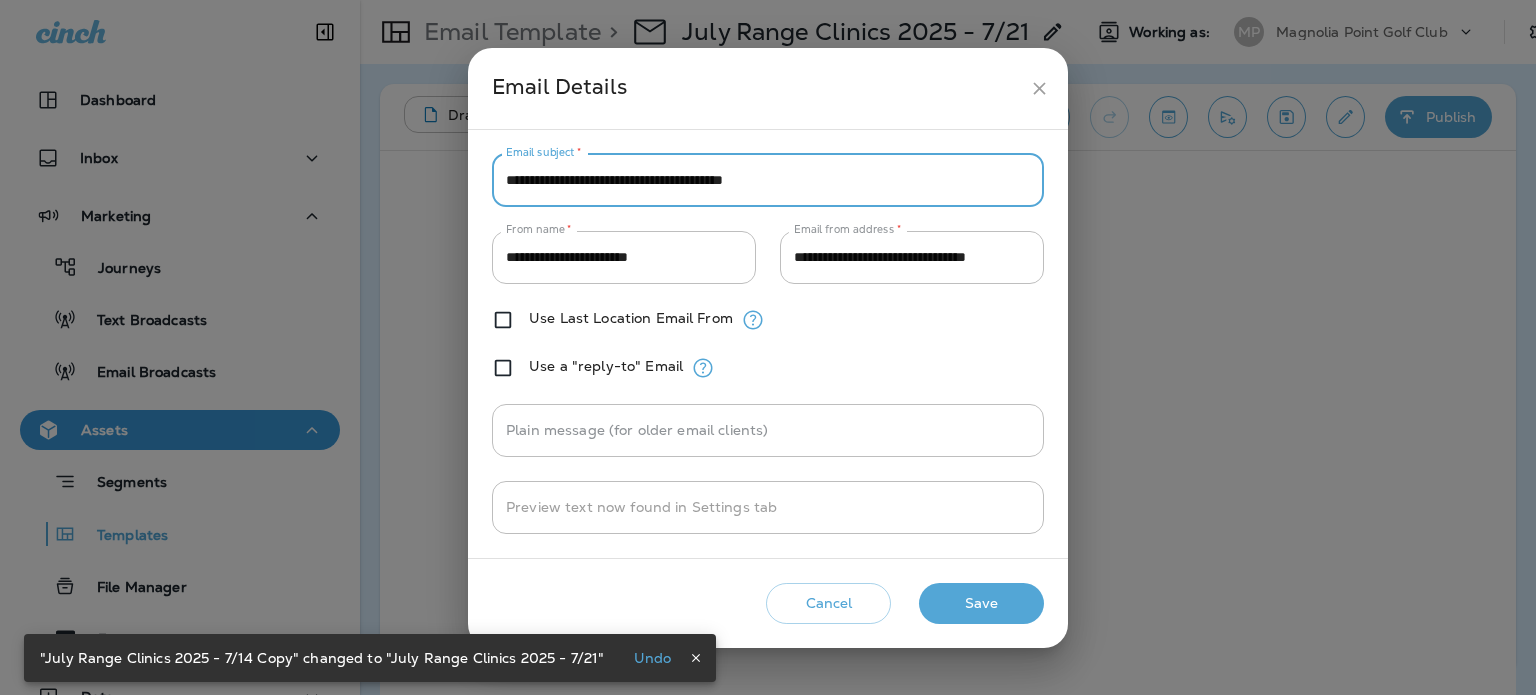 click on "**********" at bounding box center [768, 180] 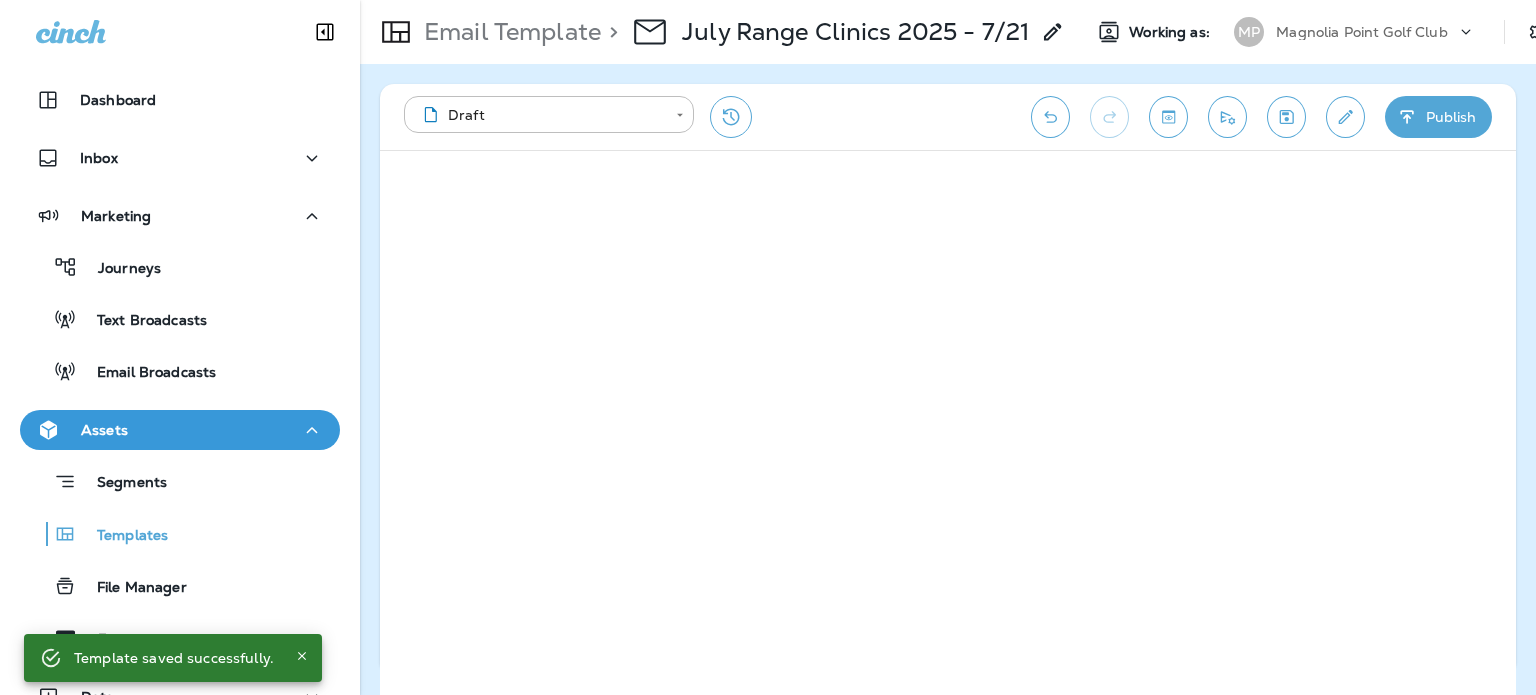 click on "Publish" at bounding box center [1438, 117] 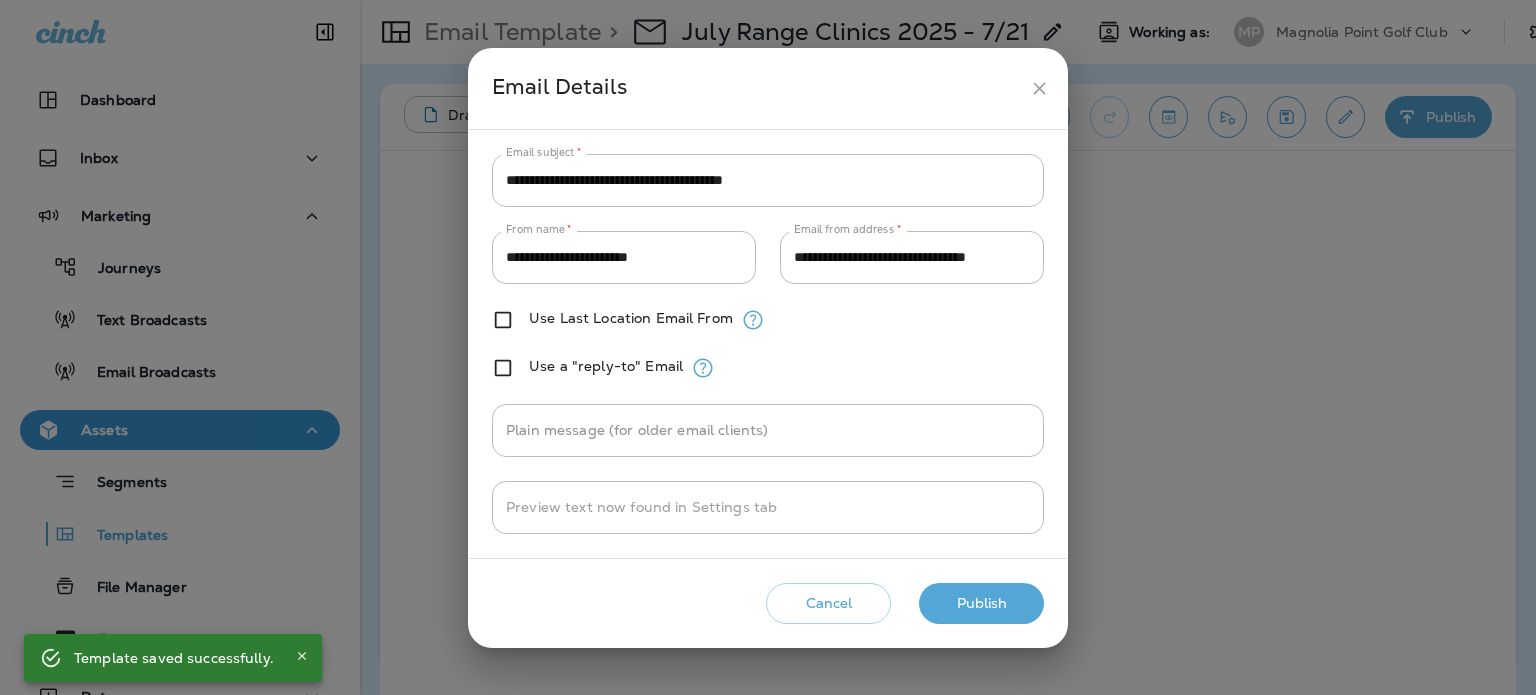 click on "Publish" at bounding box center (981, 603) 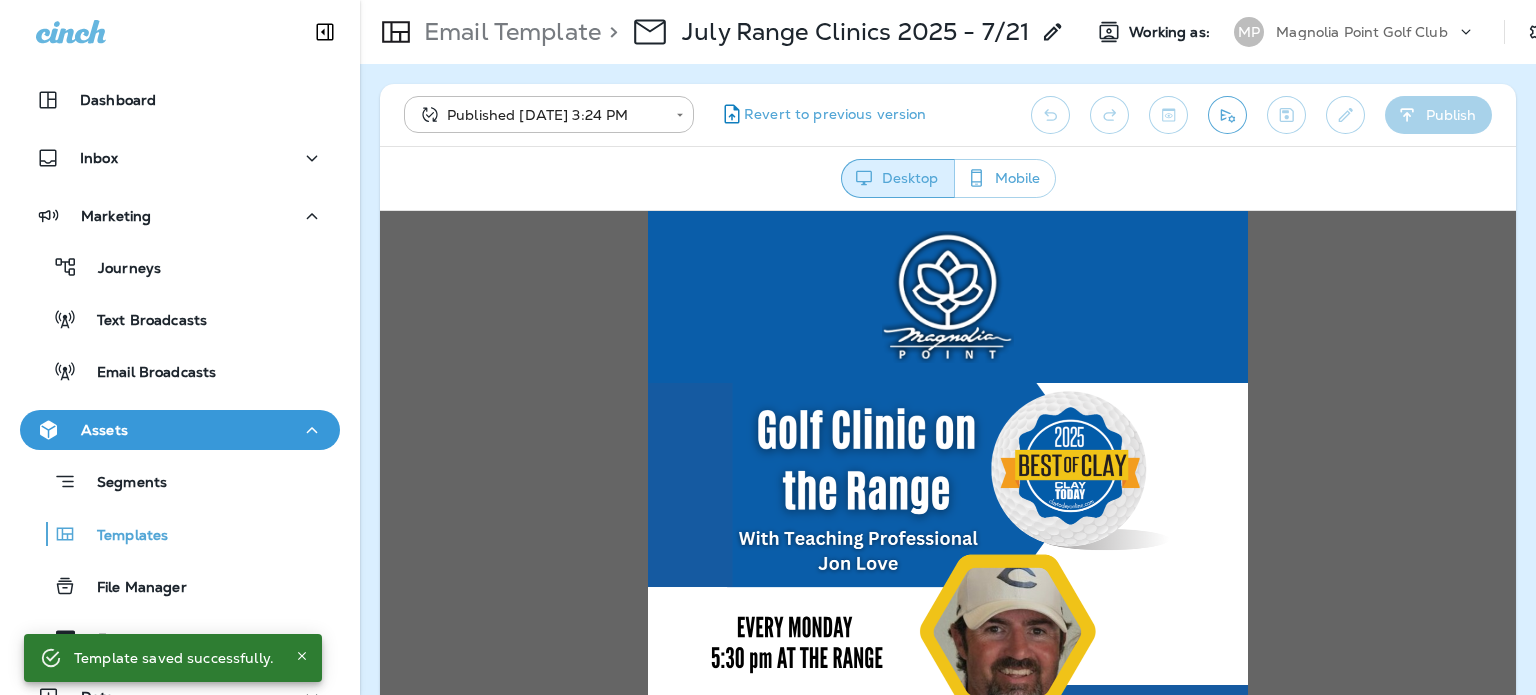 scroll, scrollTop: 0, scrollLeft: 0, axis: both 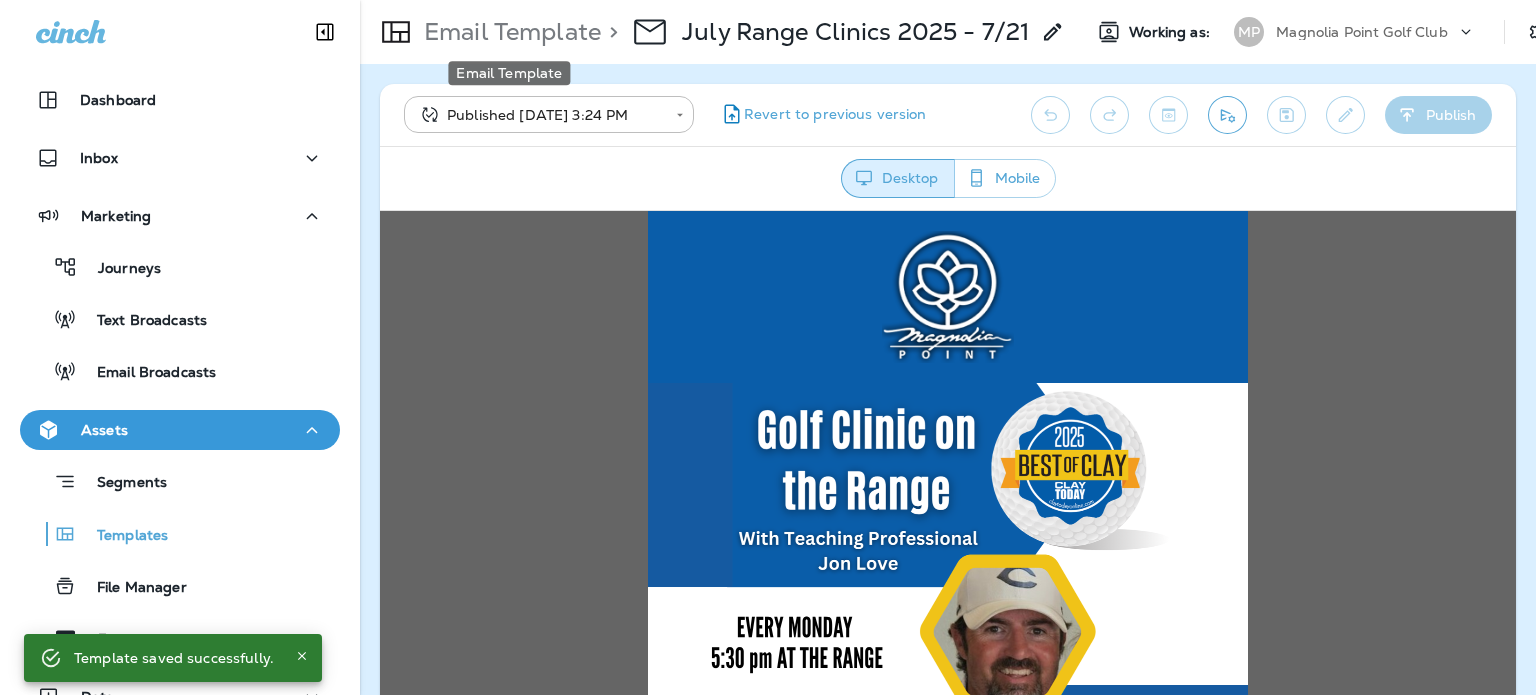 click on "Email Template" at bounding box center [508, 32] 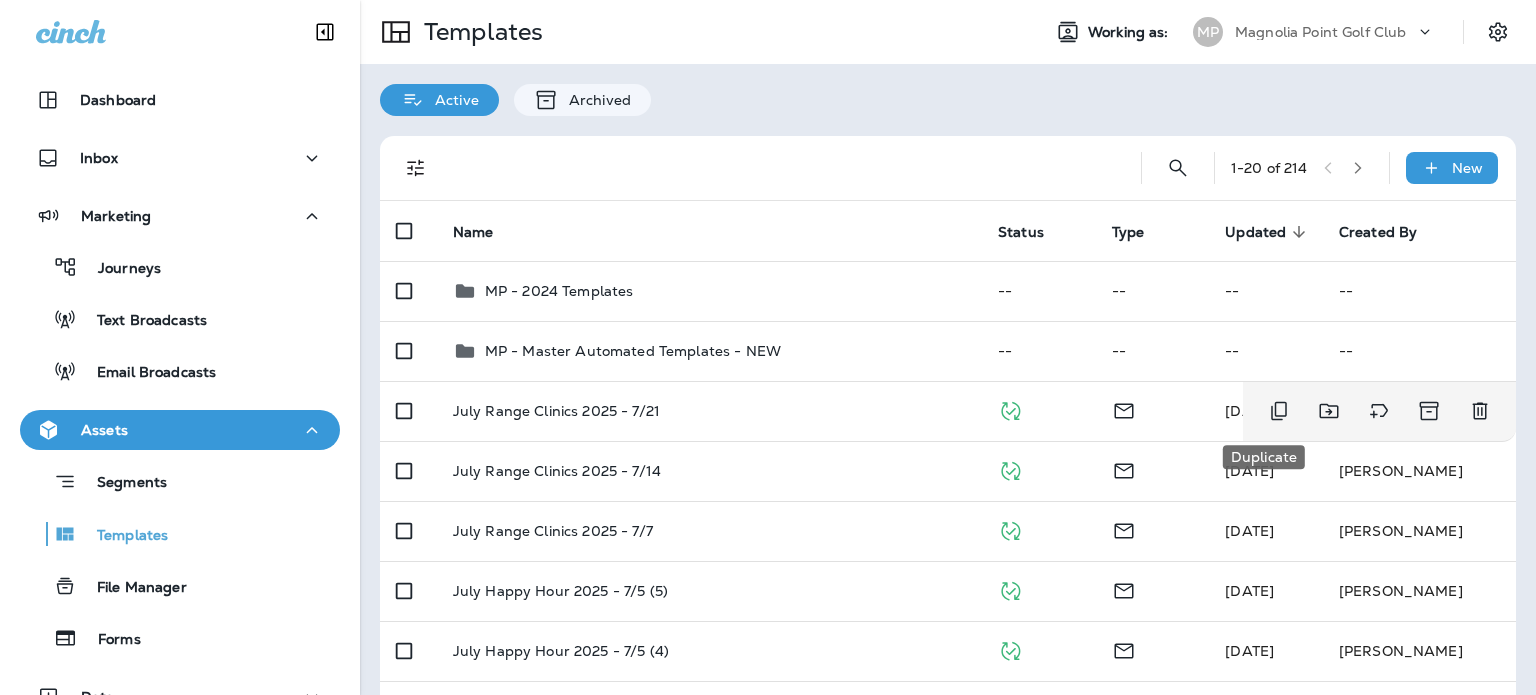 click 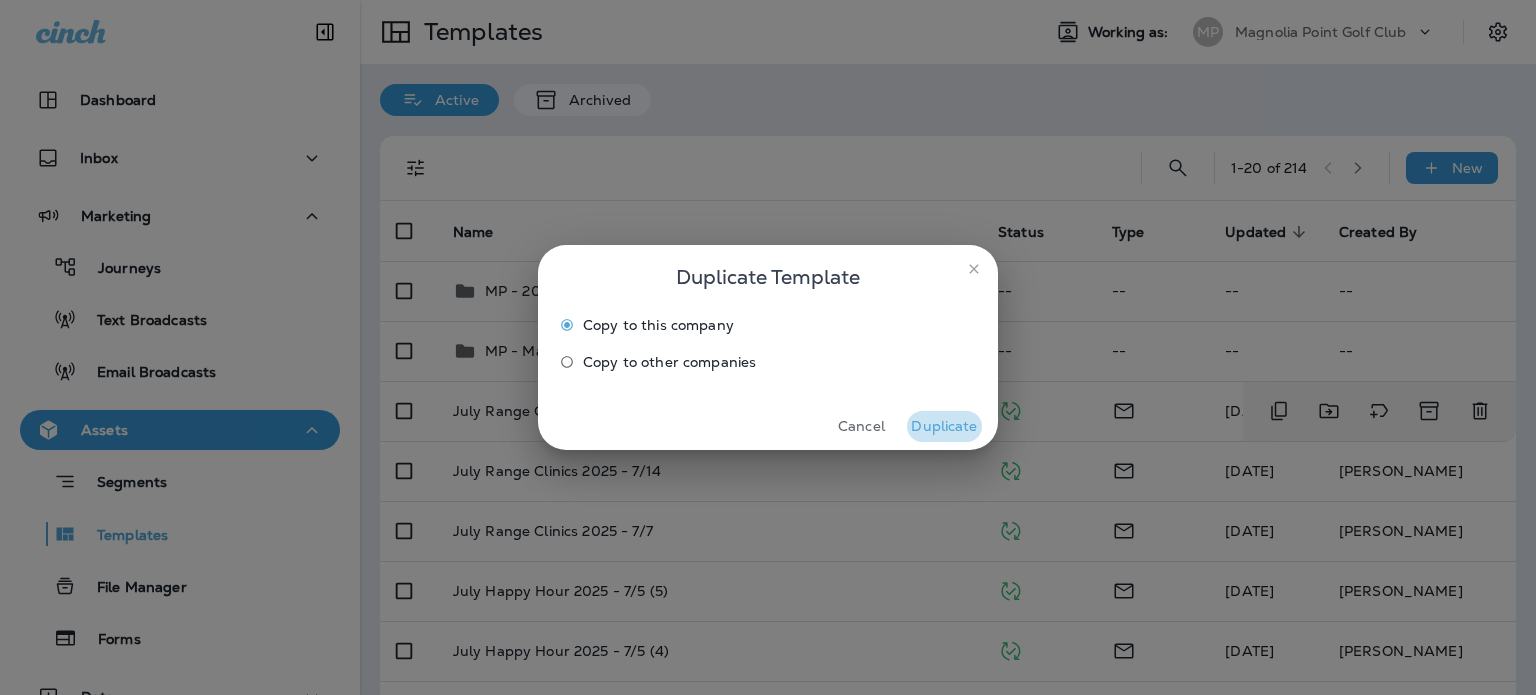 click on "Duplicate" at bounding box center [944, 426] 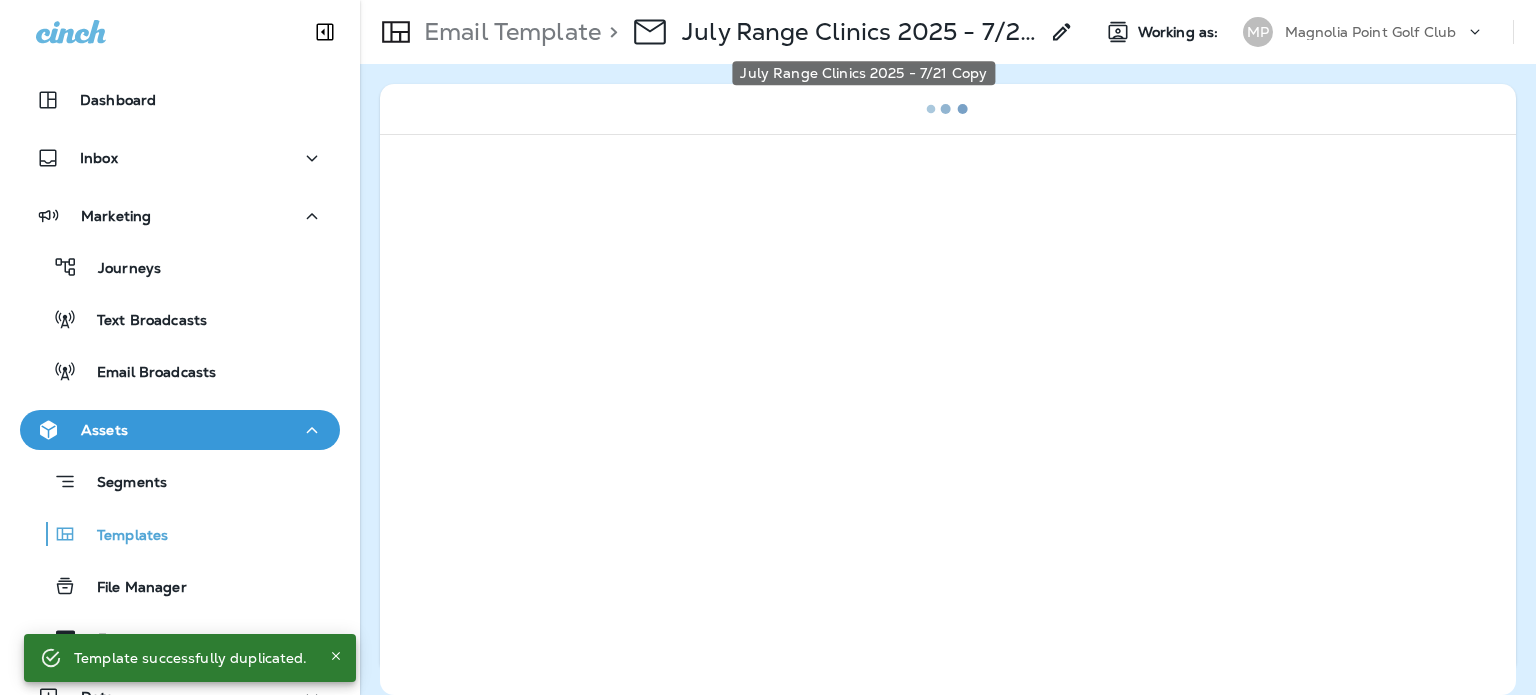 click on "July Range Clinics 2025 - 7/21 Copy" at bounding box center (860, 32) 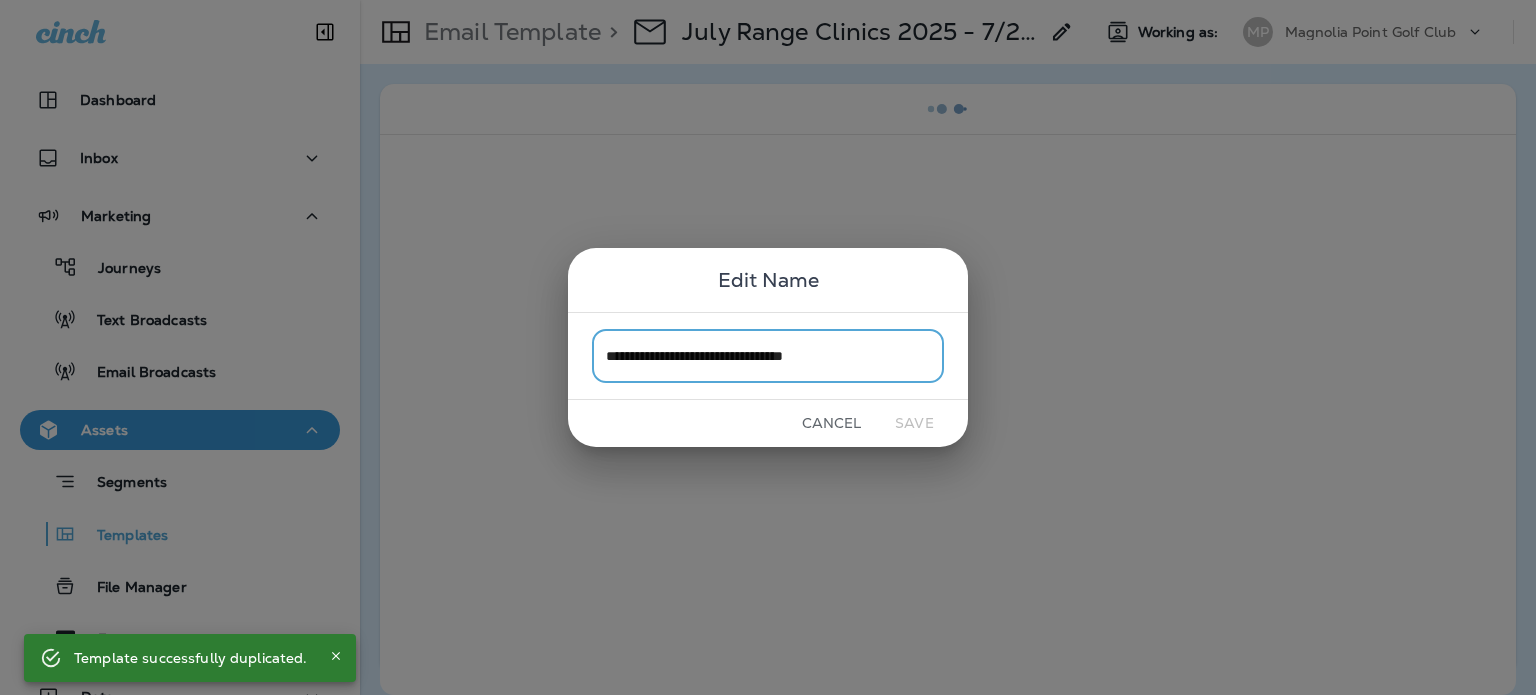 click on "**********" at bounding box center [768, 355] 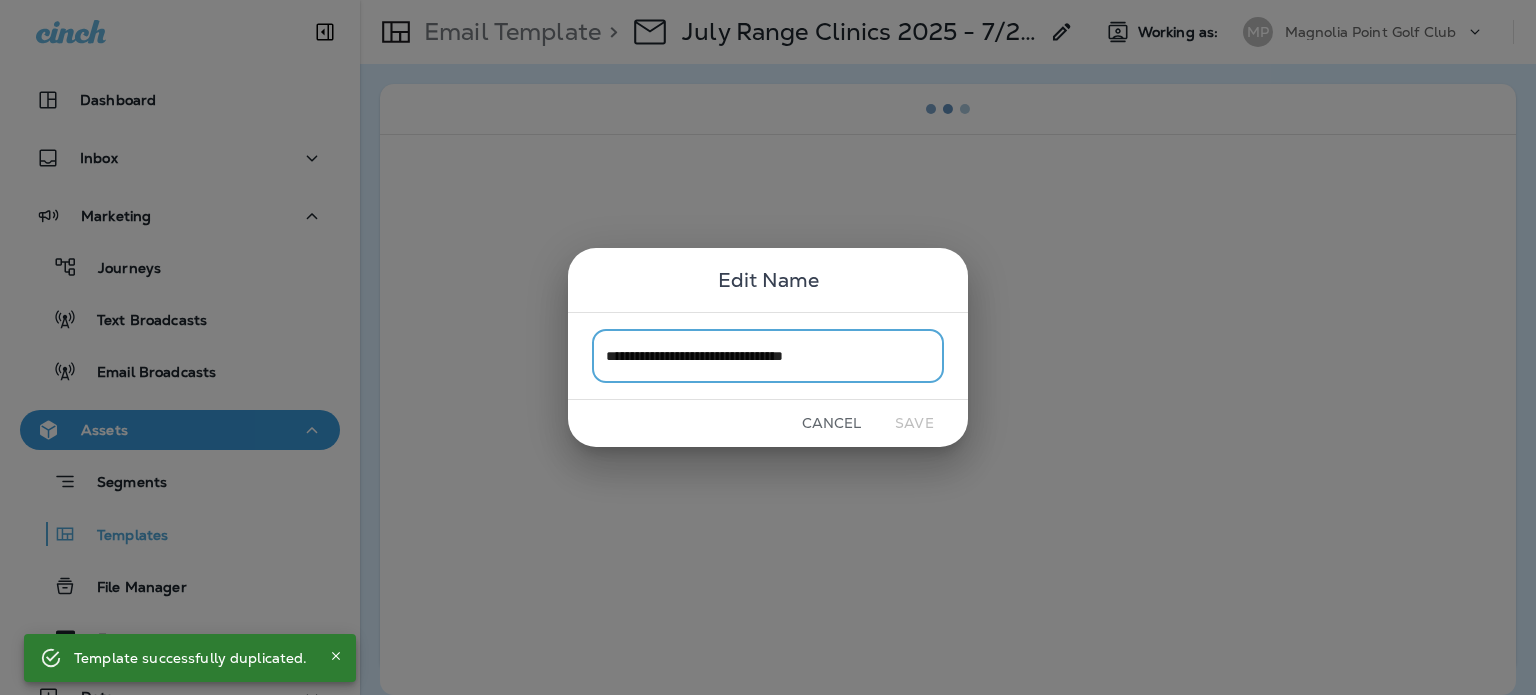 drag, startPoint x: 806, startPoint y: 357, endPoint x: 952, endPoint y: 353, distance: 146.05478 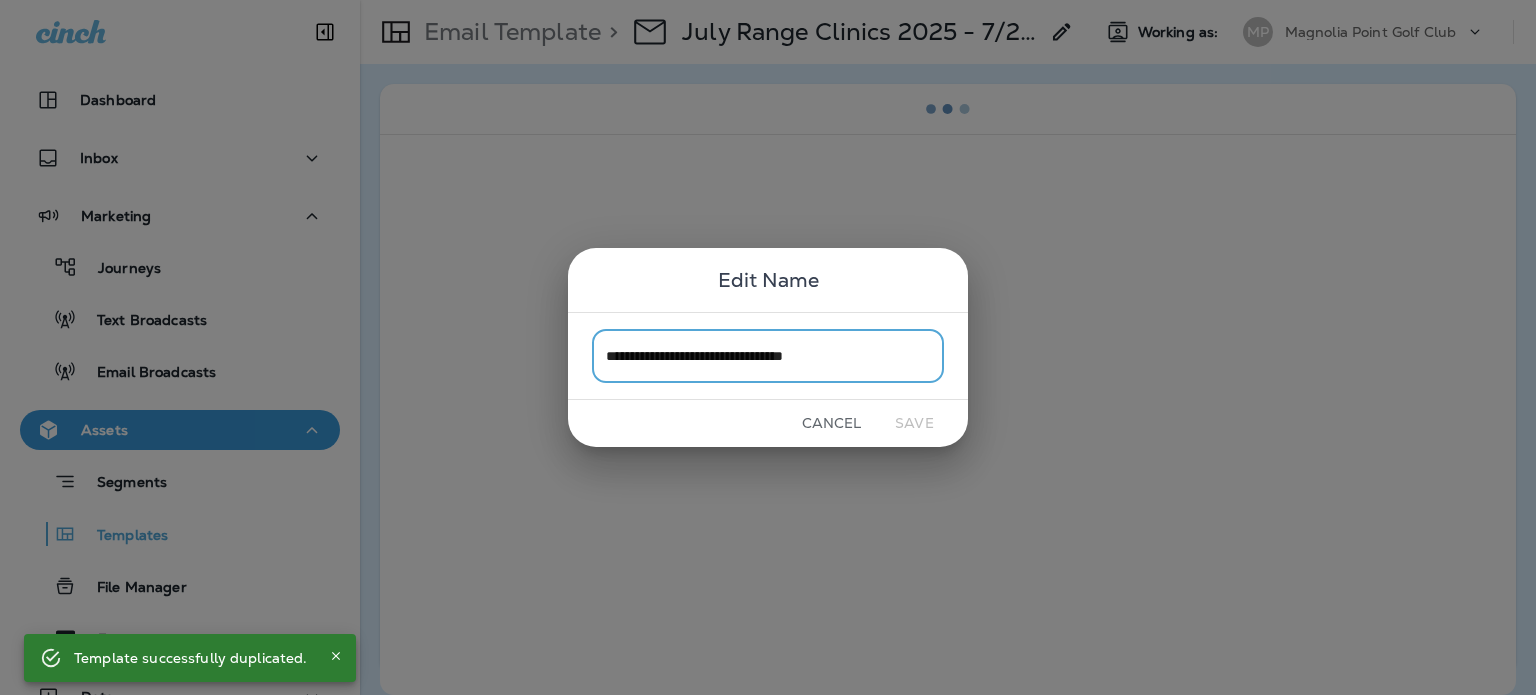 click on "**********" at bounding box center [768, 355] 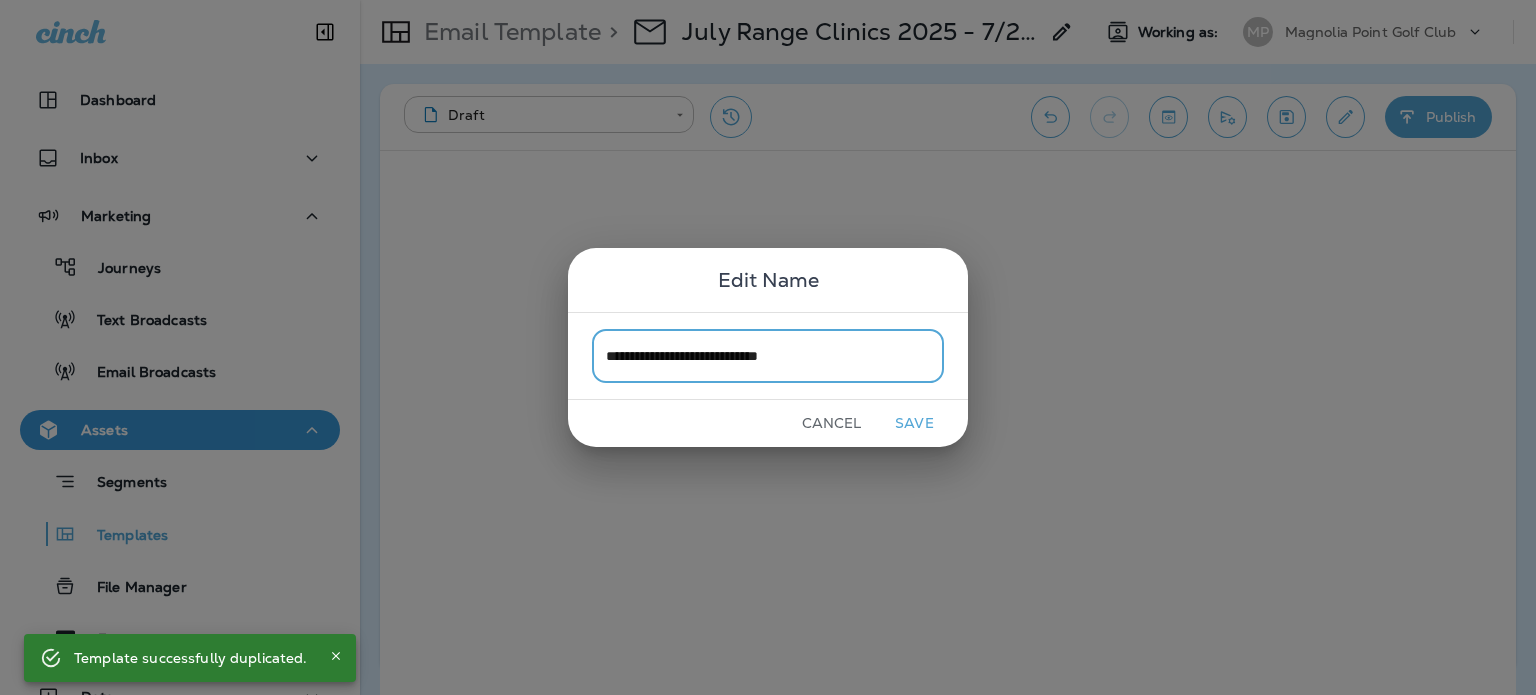 type on "**********" 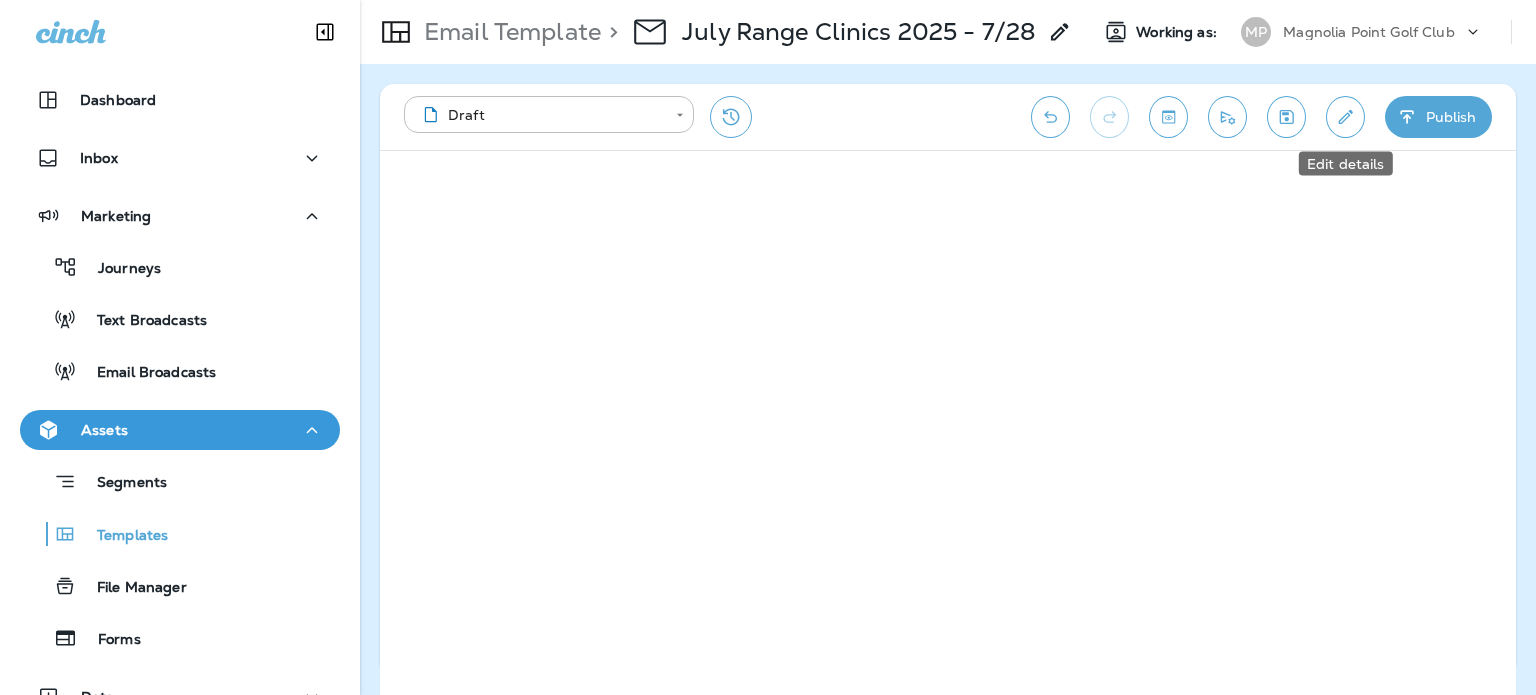 click 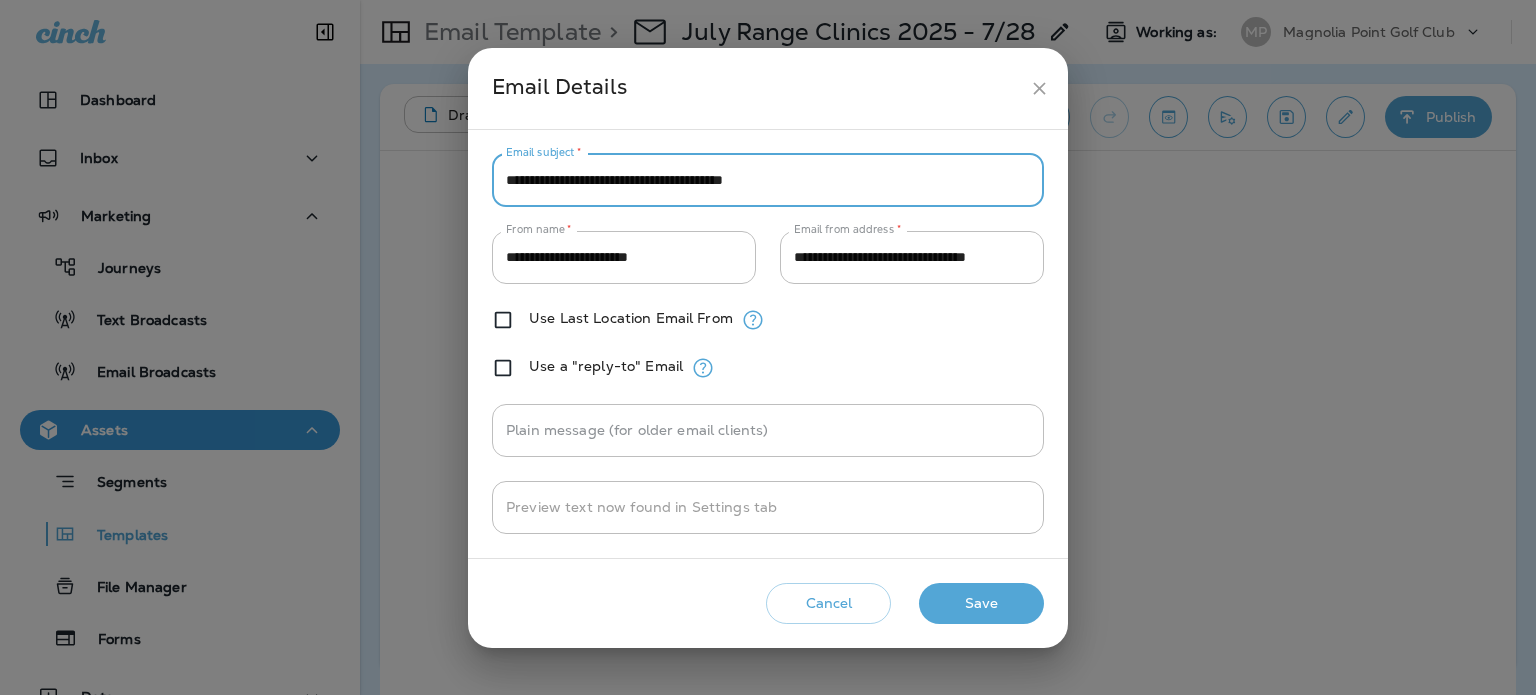 click on "**********" at bounding box center [768, 180] 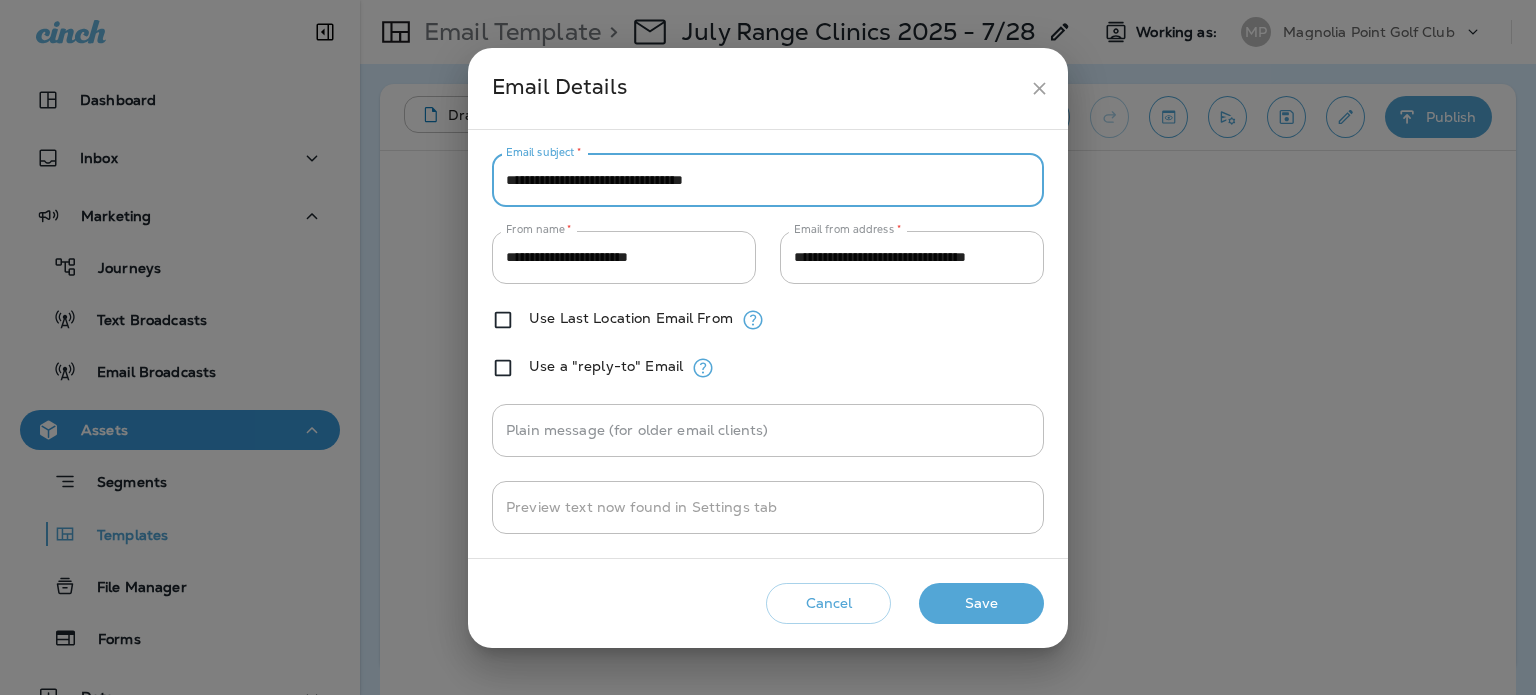 type on "**********" 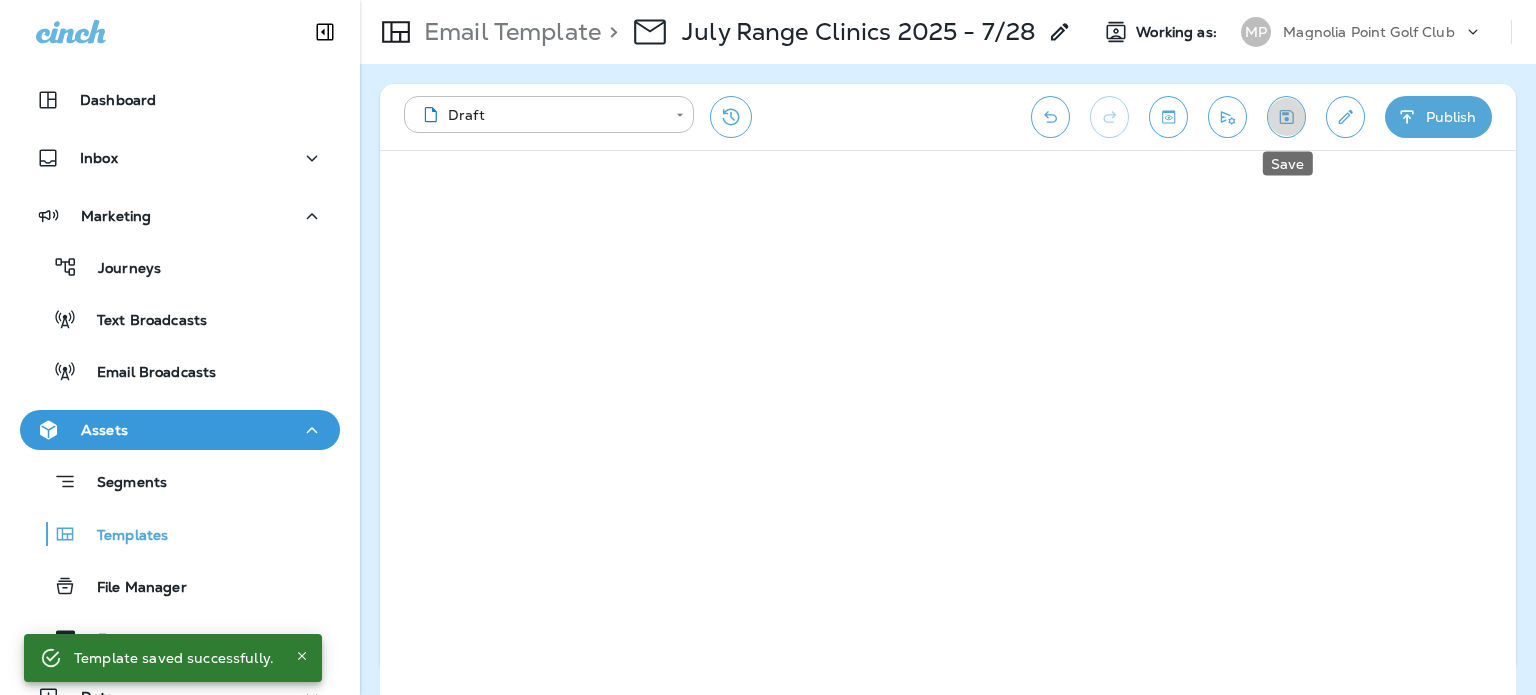 click 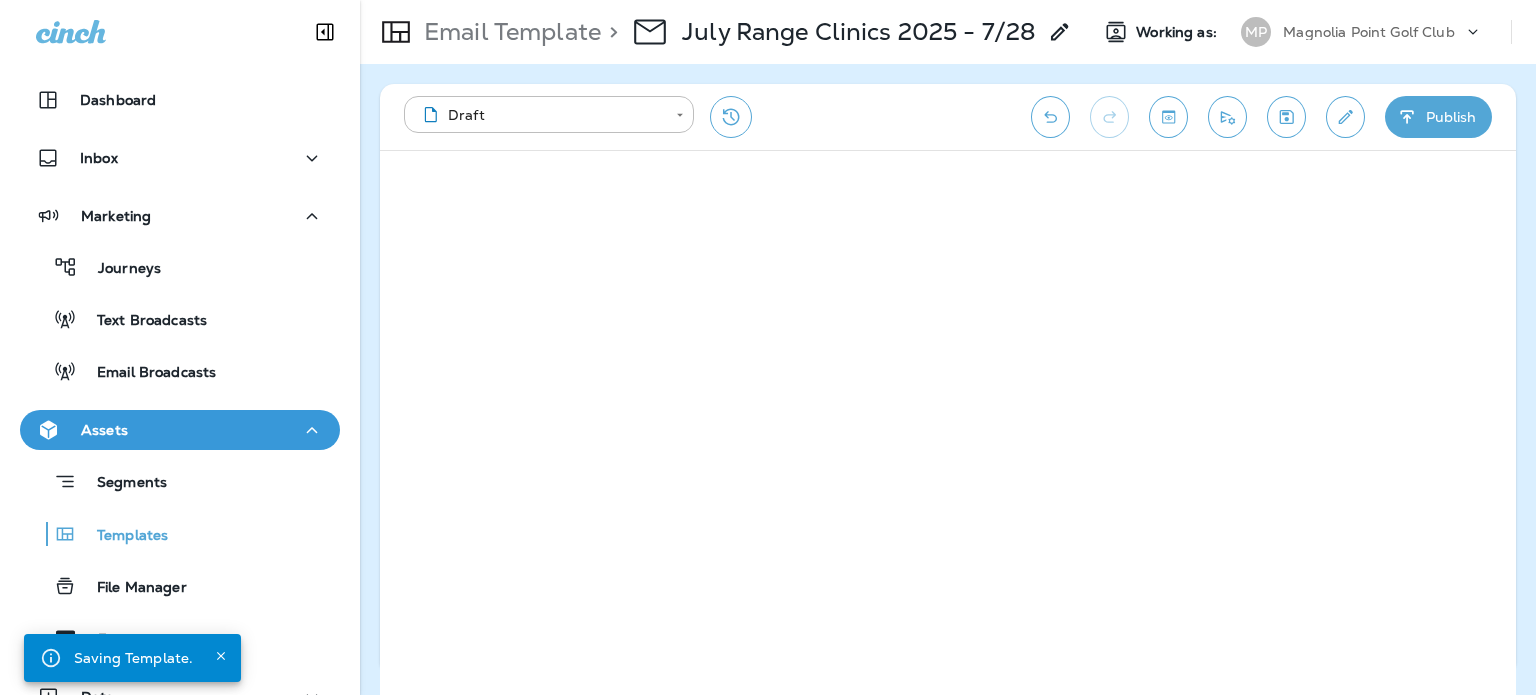 click on "Publish" at bounding box center [1438, 117] 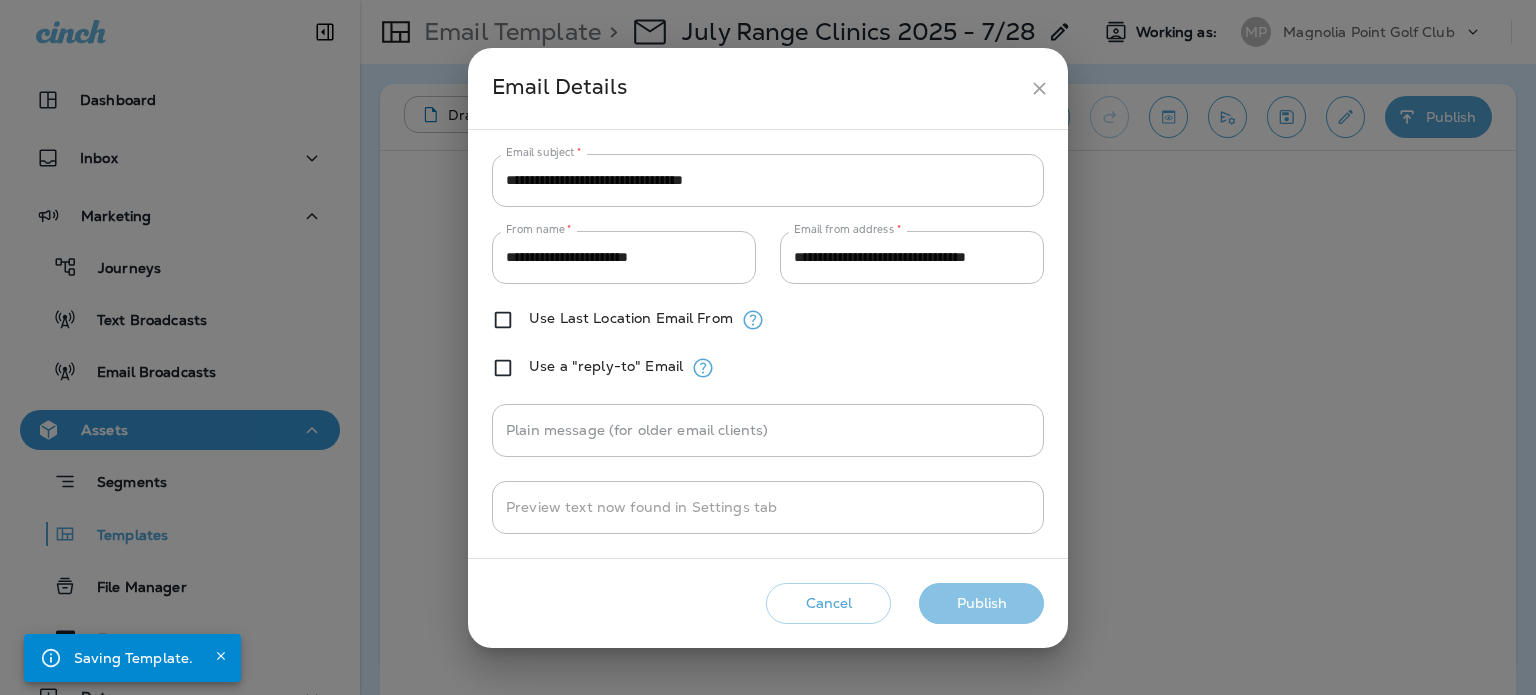 click on "Publish" at bounding box center [981, 603] 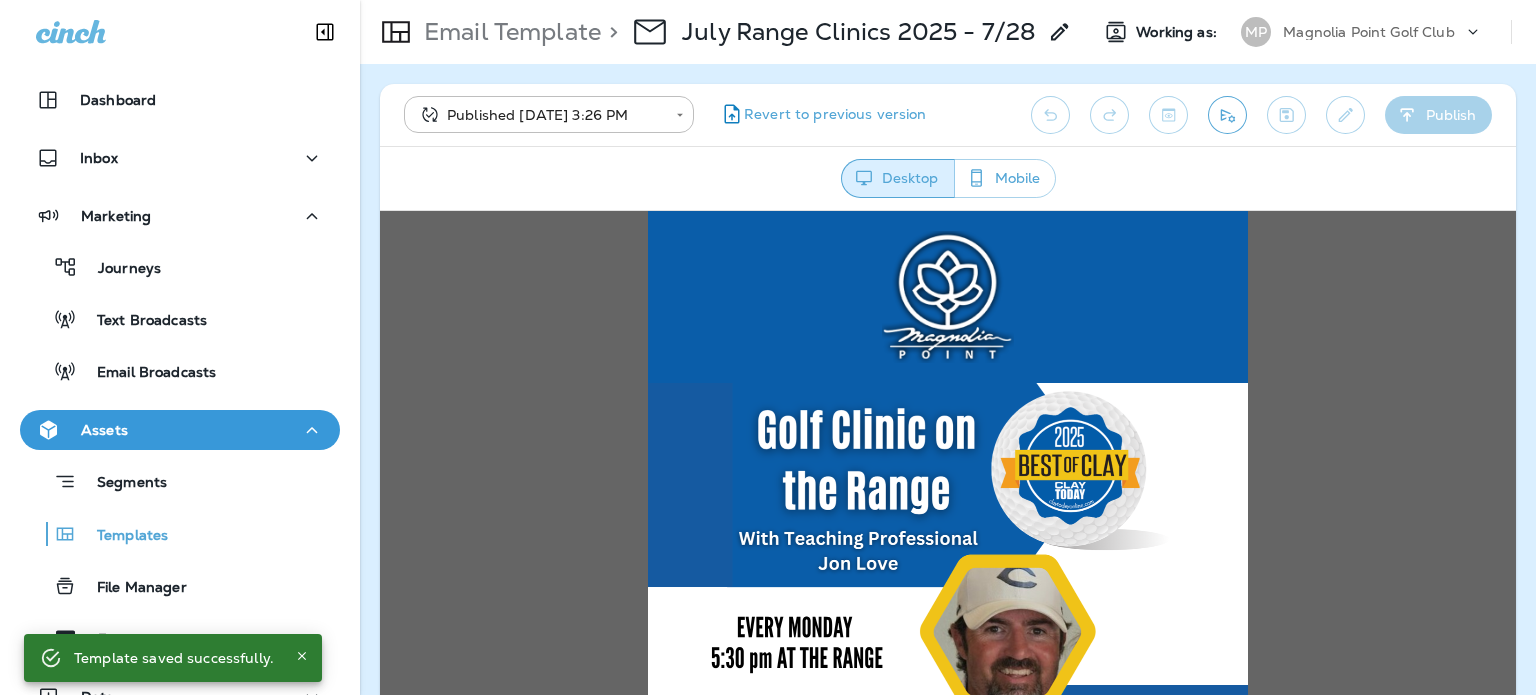 scroll, scrollTop: 0, scrollLeft: 0, axis: both 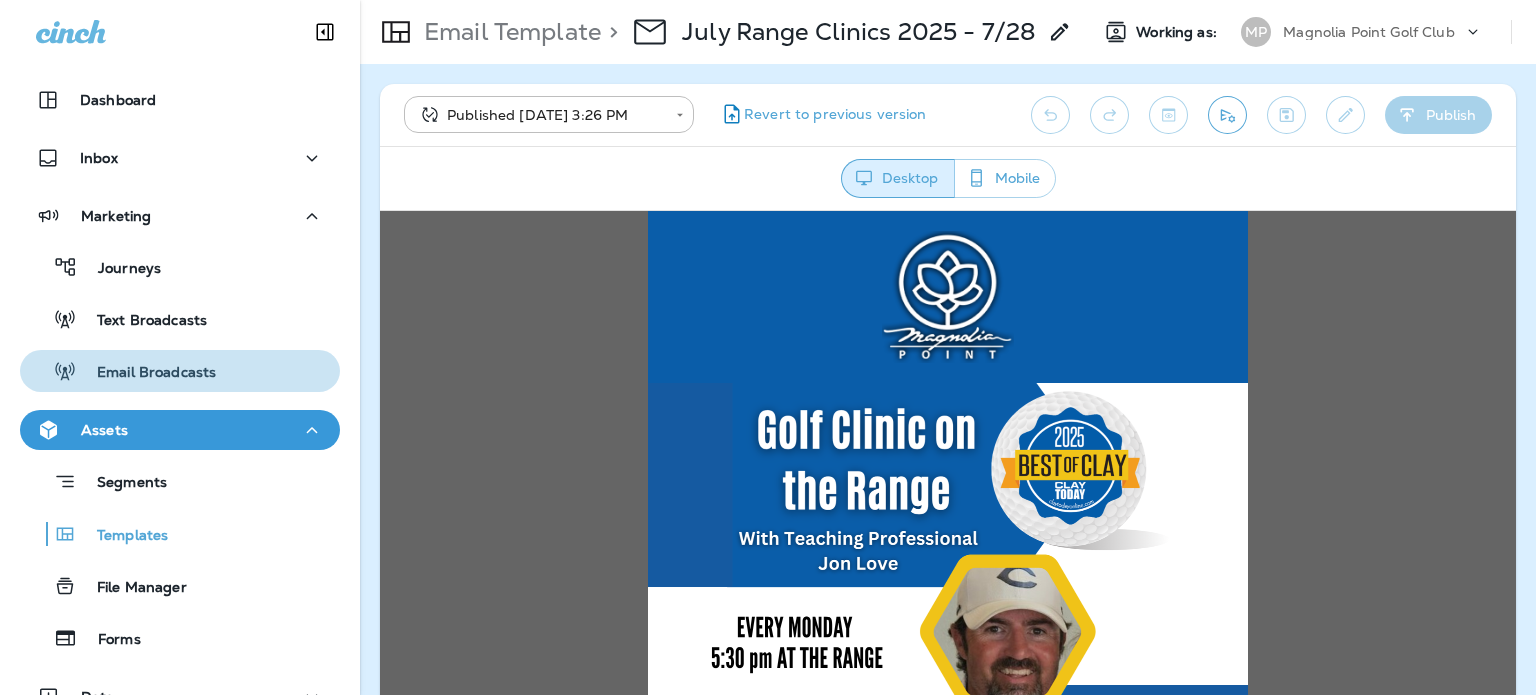 click on "Email Broadcasts" at bounding box center (146, 373) 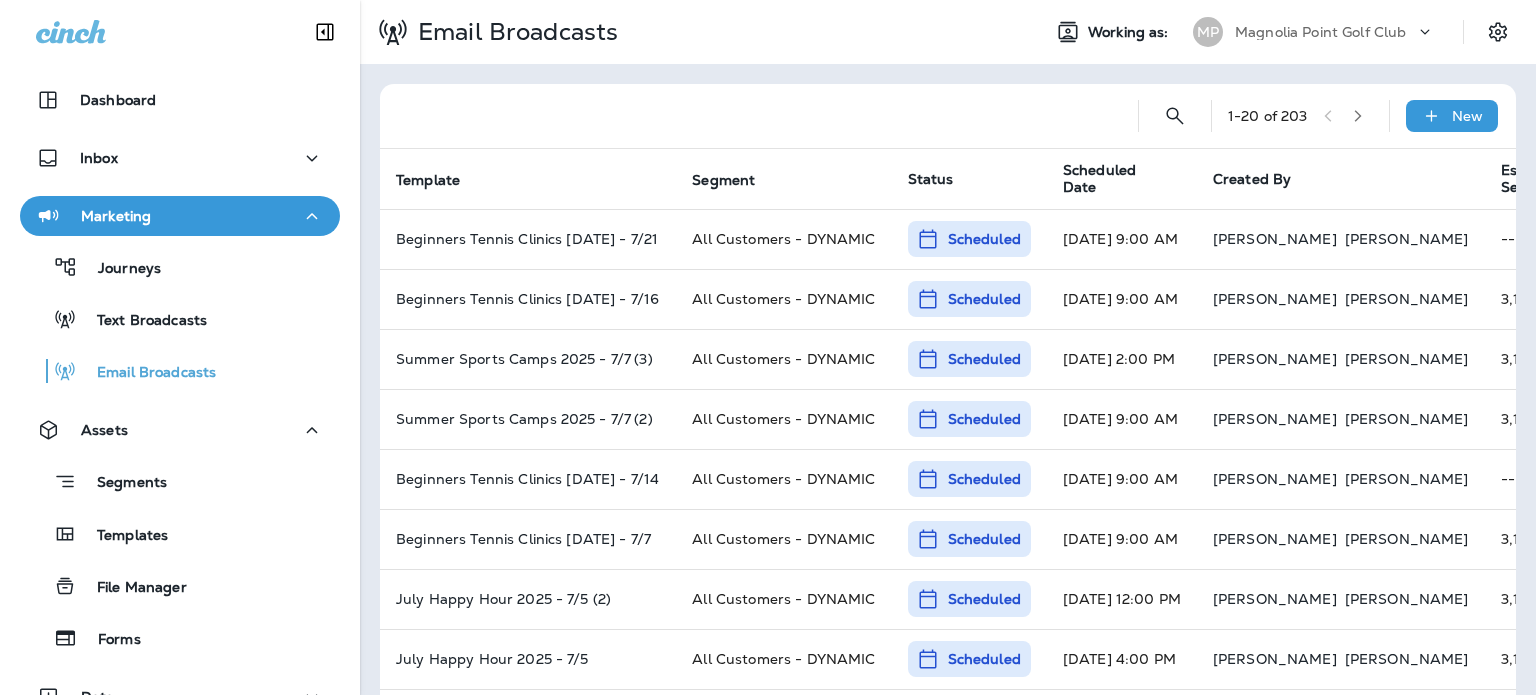 click 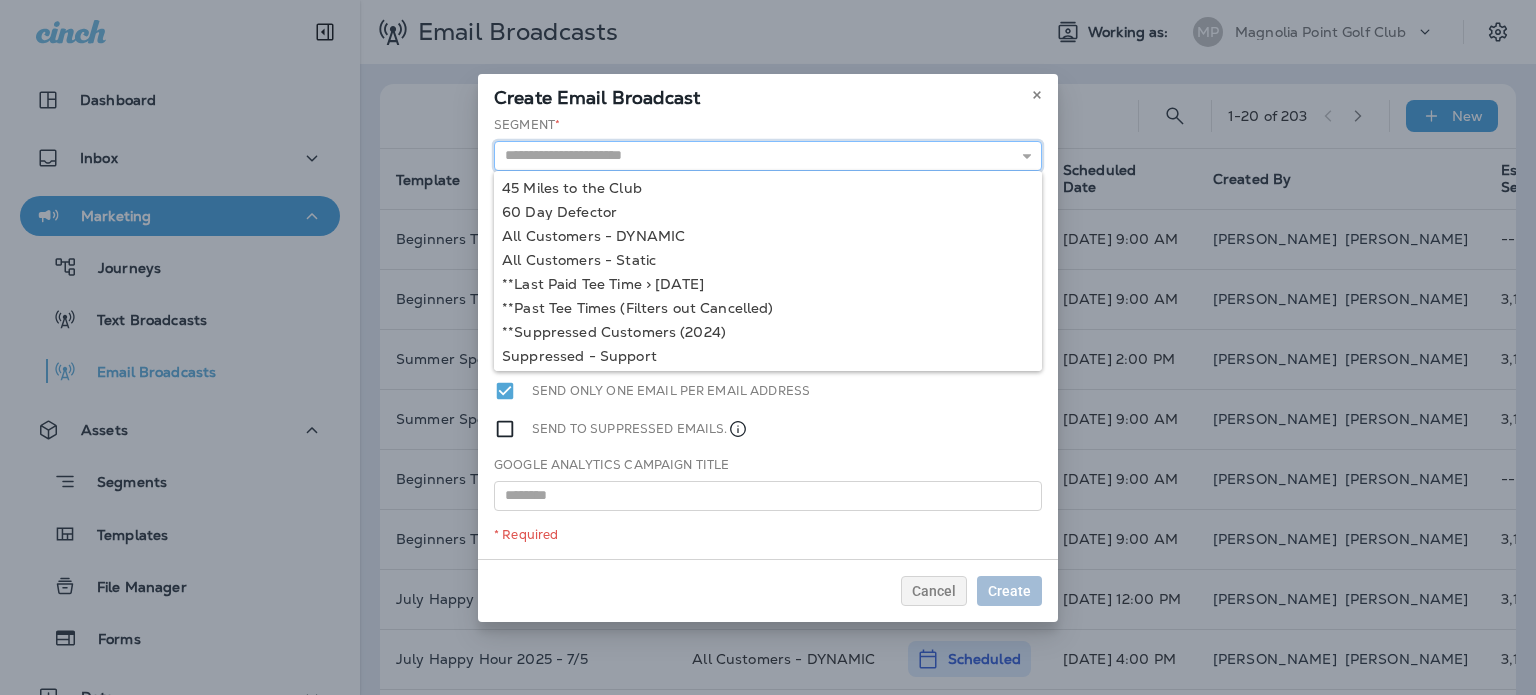 click at bounding box center [768, 156] 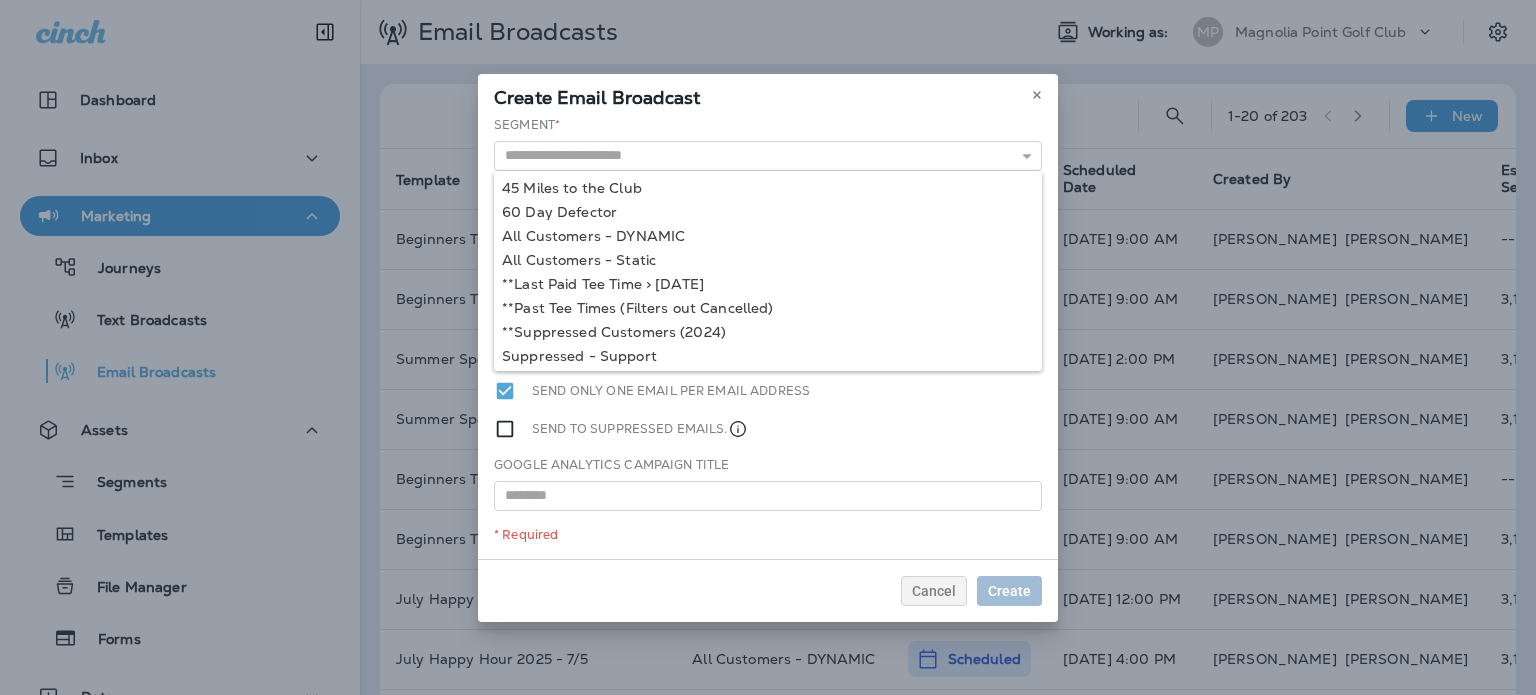 type on "**********" 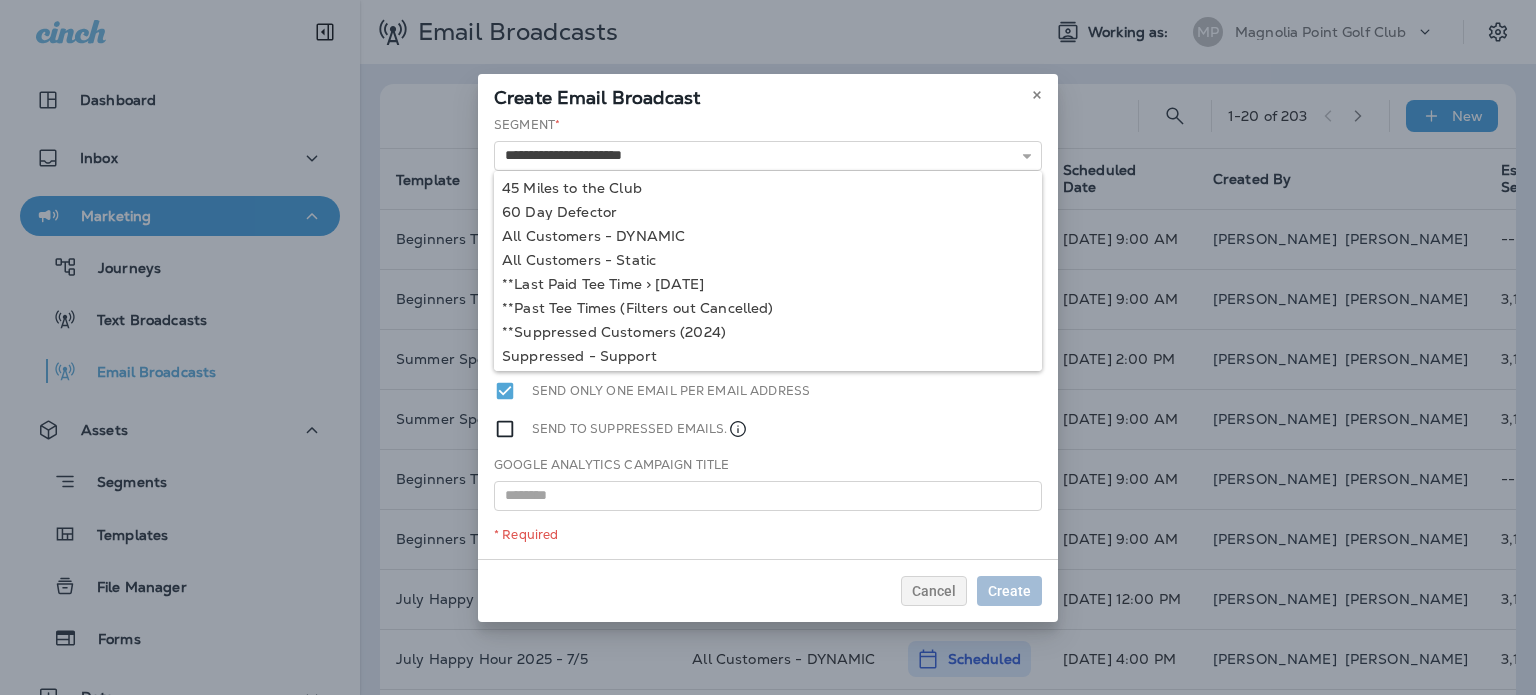 click on "**********" at bounding box center [768, 337] 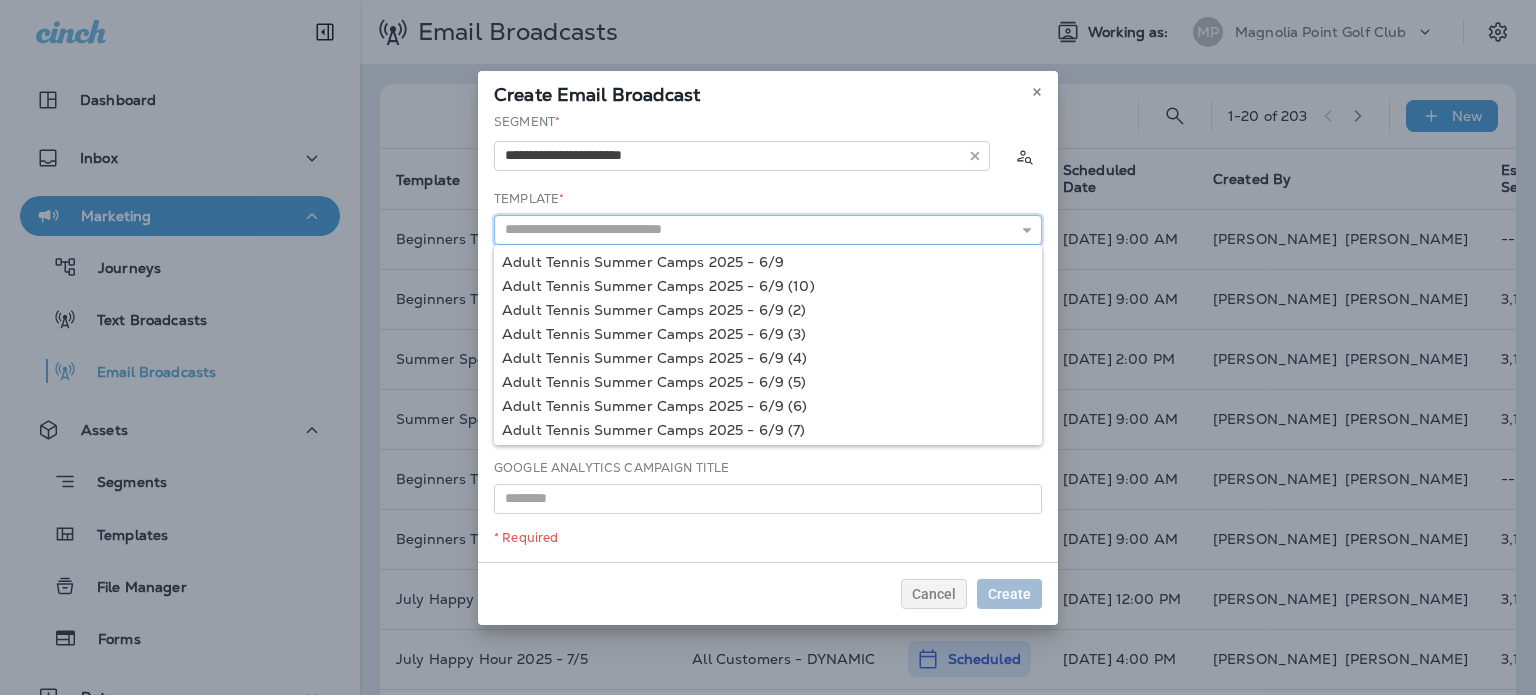click at bounding box center [768, 230] 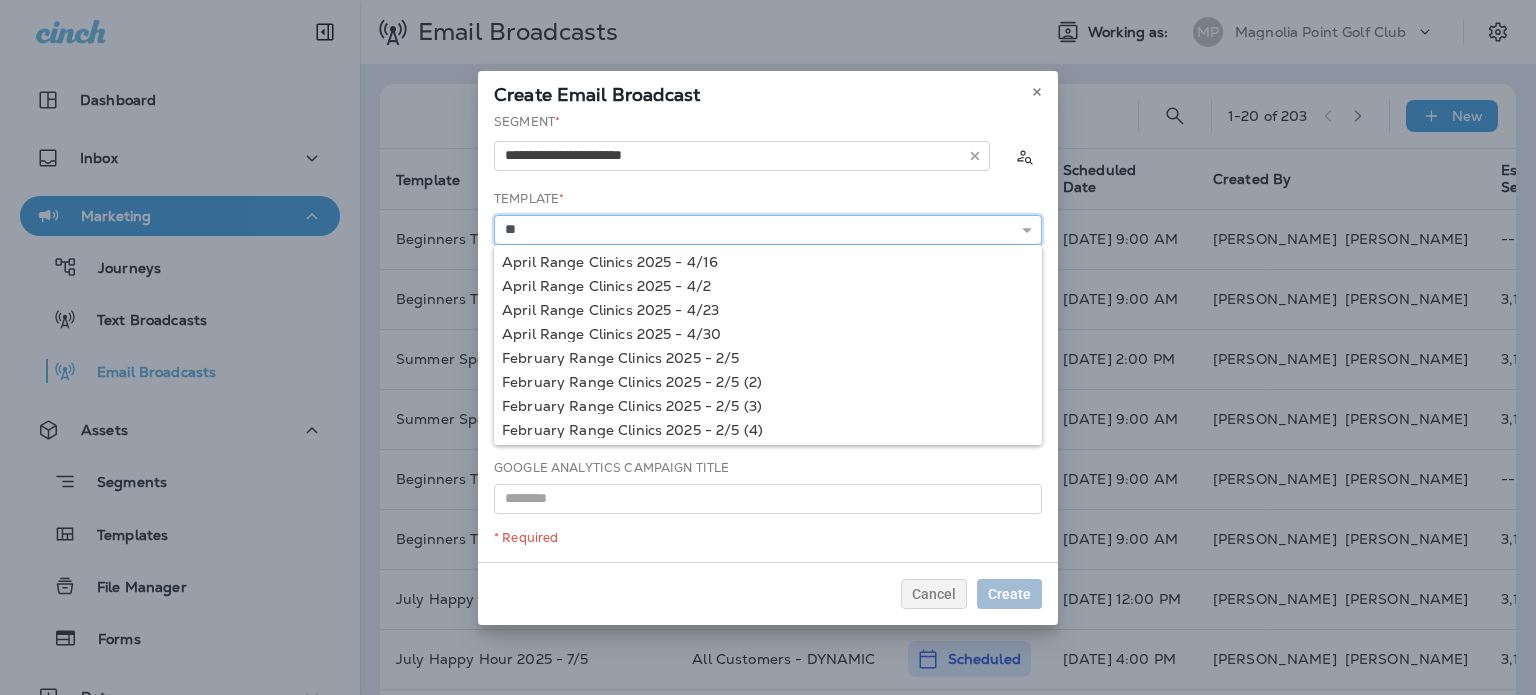 type on "*" 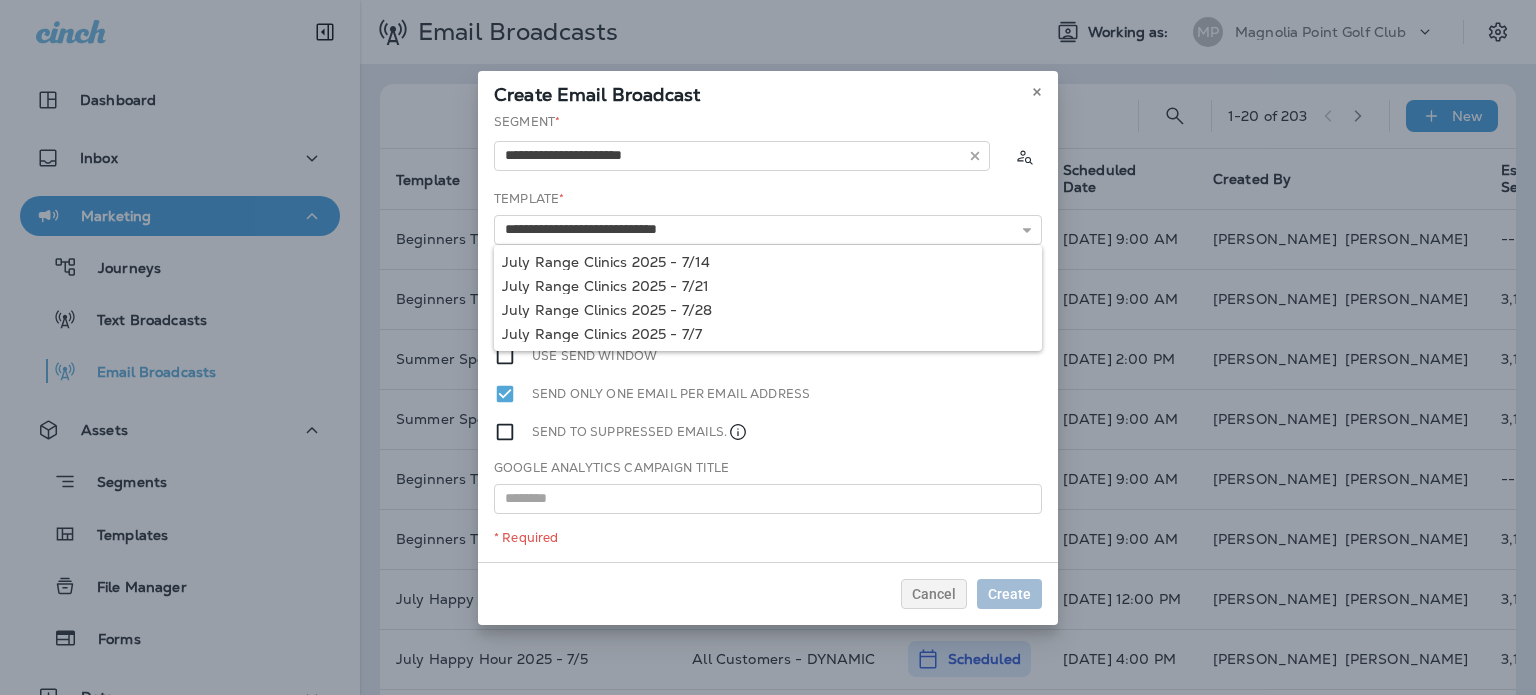 click on "**********" at bounding box center (768, 337) 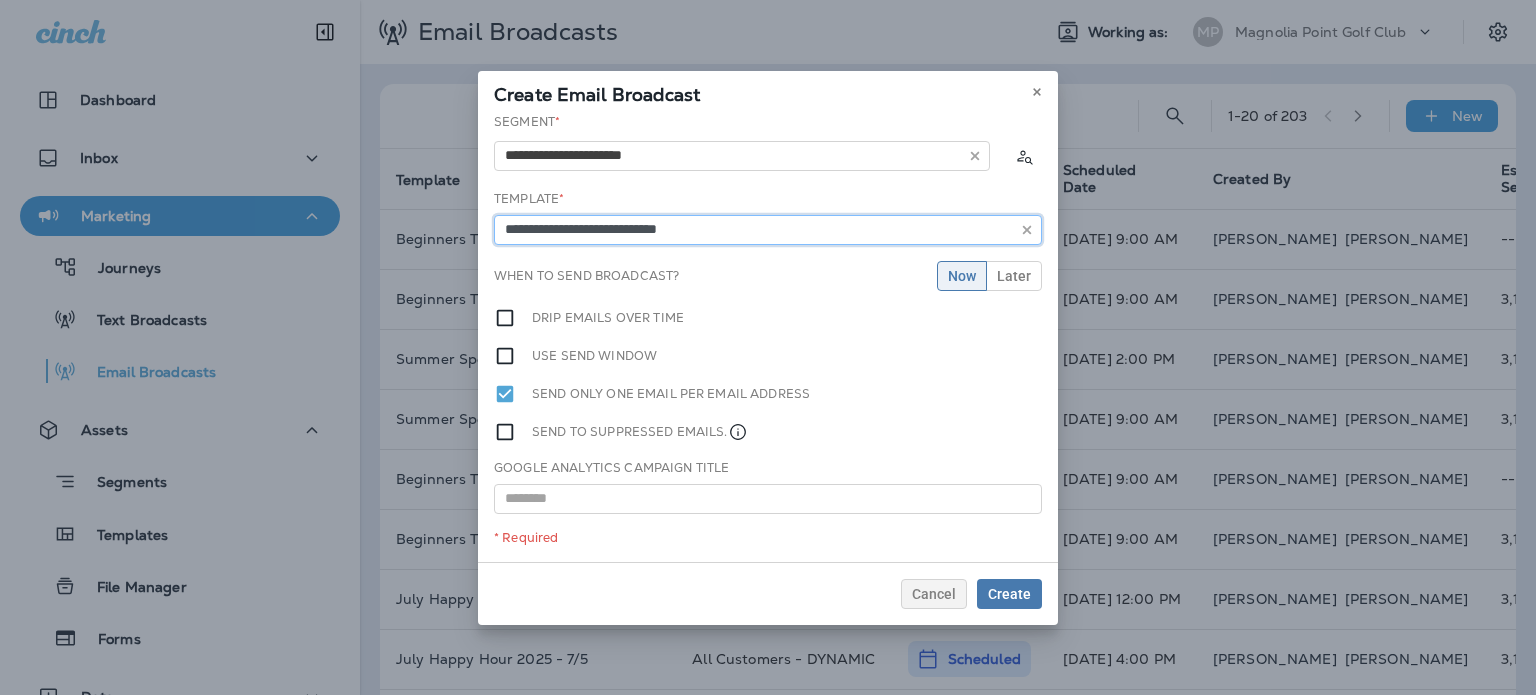 click on "**********" at bounding box center (768, 230) 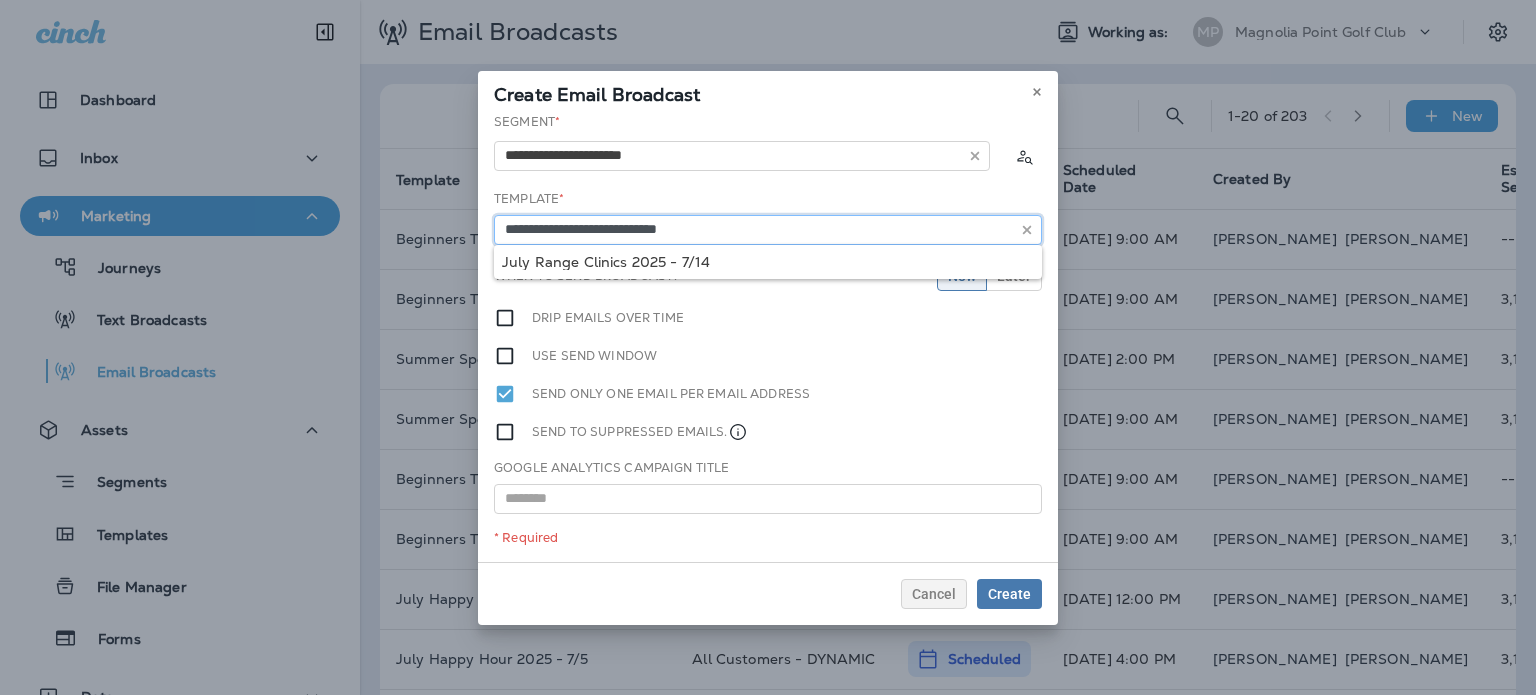 click on "**********" at bounding box center (768, 230) 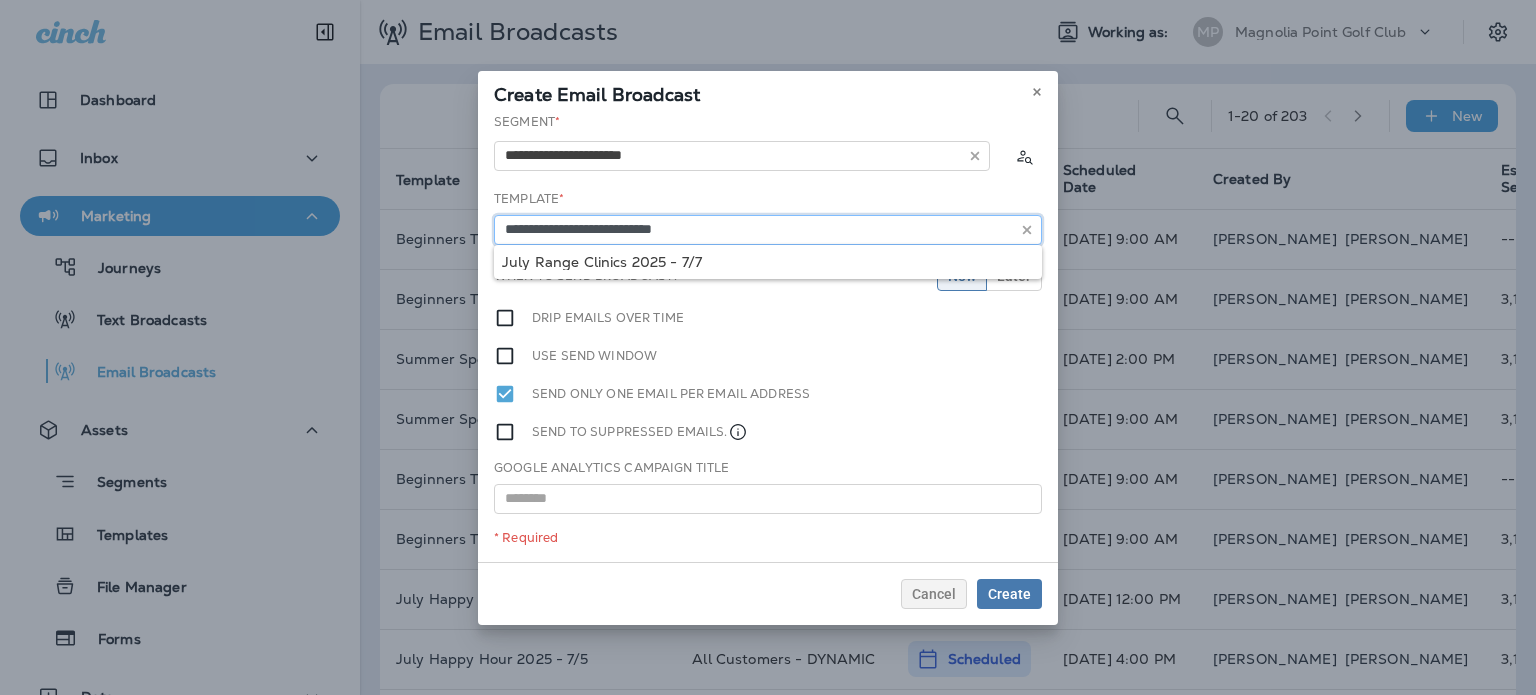 type on "**********" 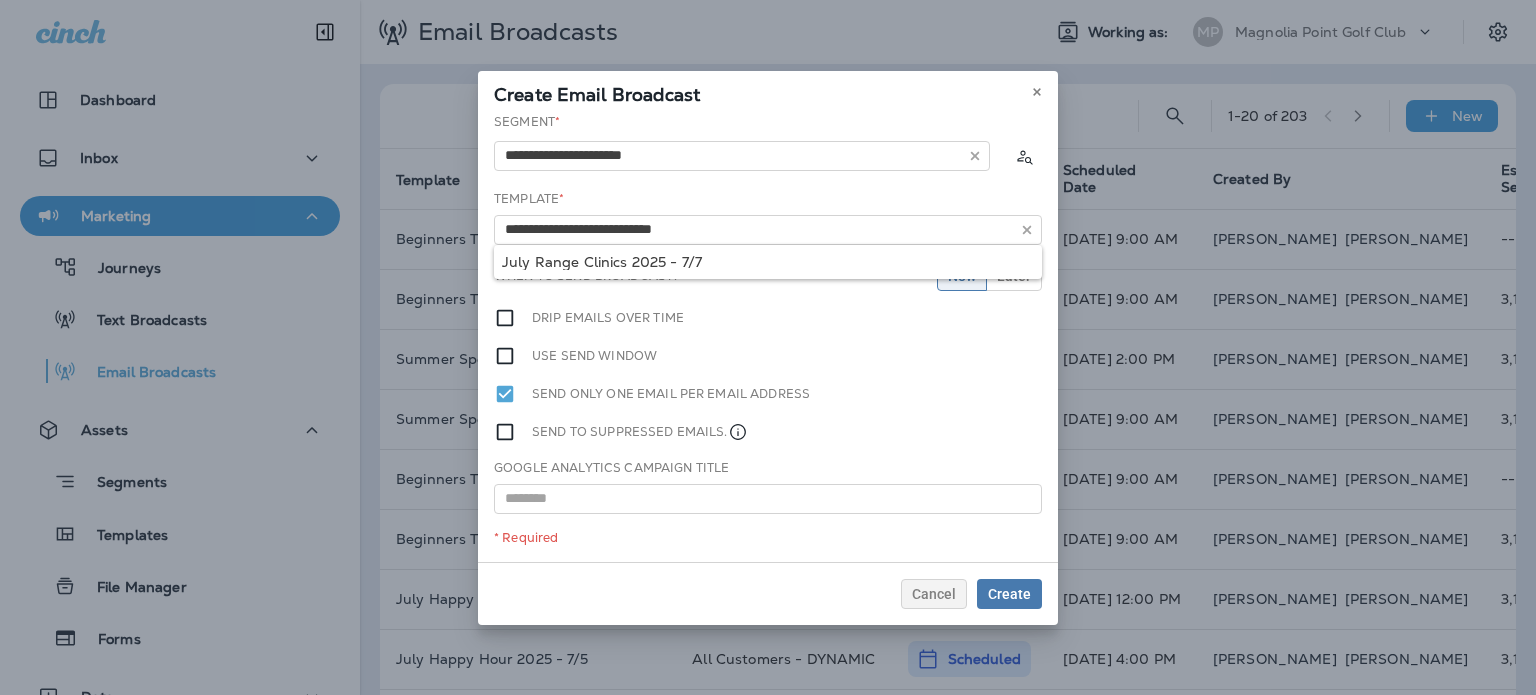 click on "**********" at bounding box center [768, 337] 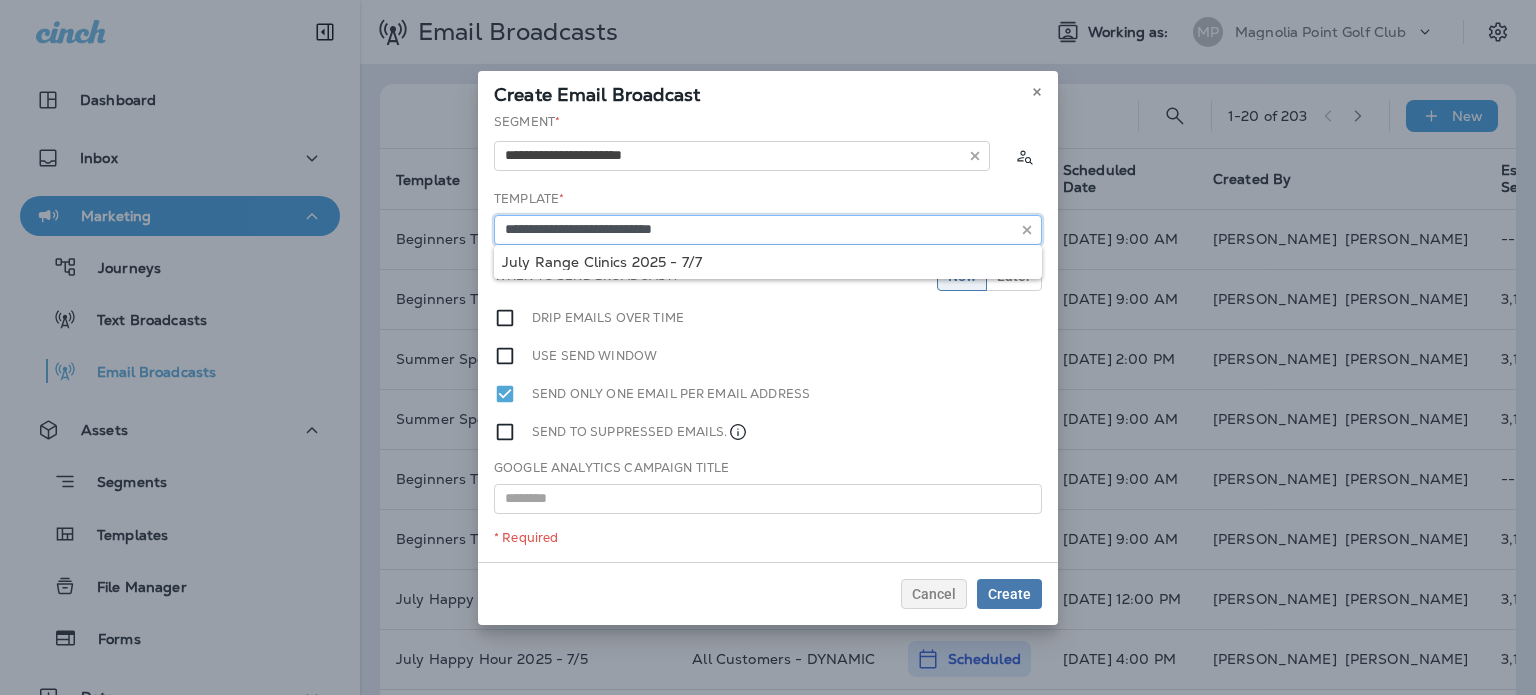 click on "**********" at bounding box center (768, 230) 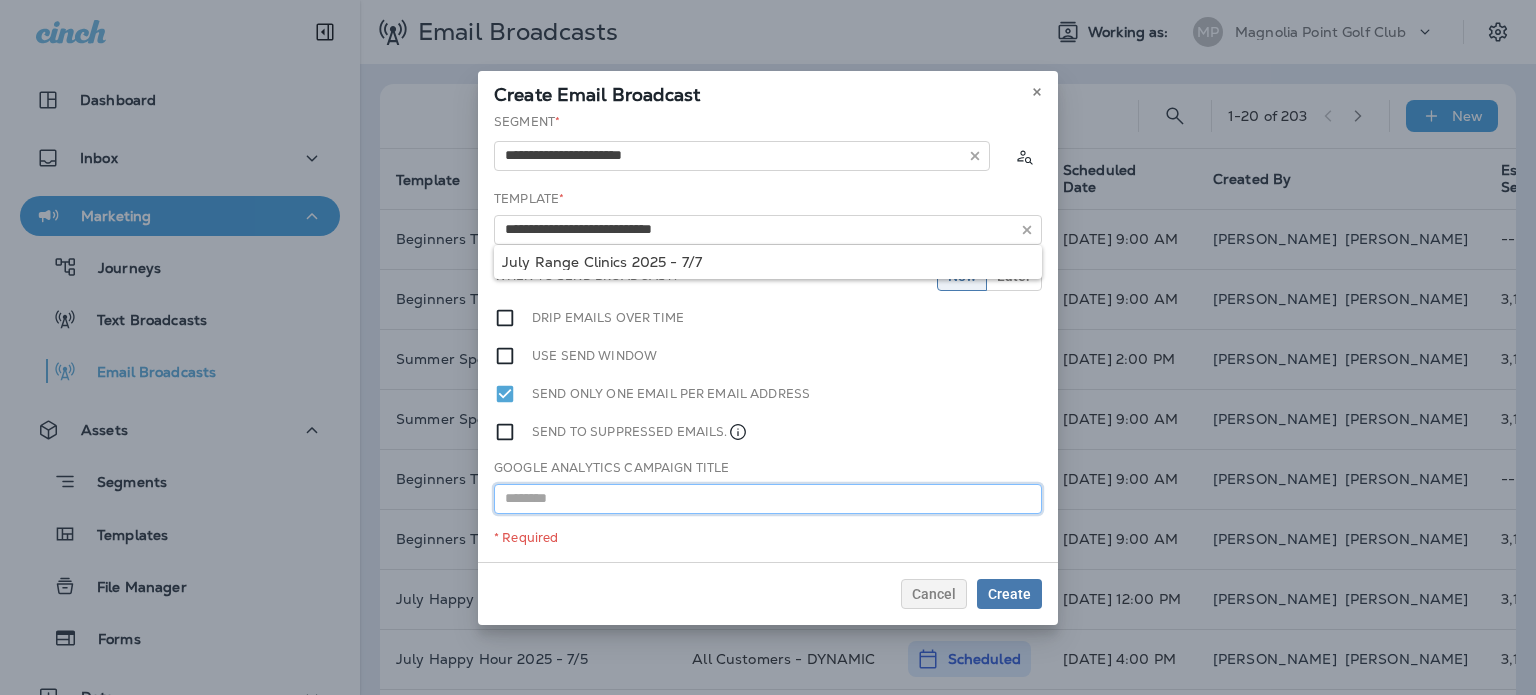 click at bounding box center (768, 499) 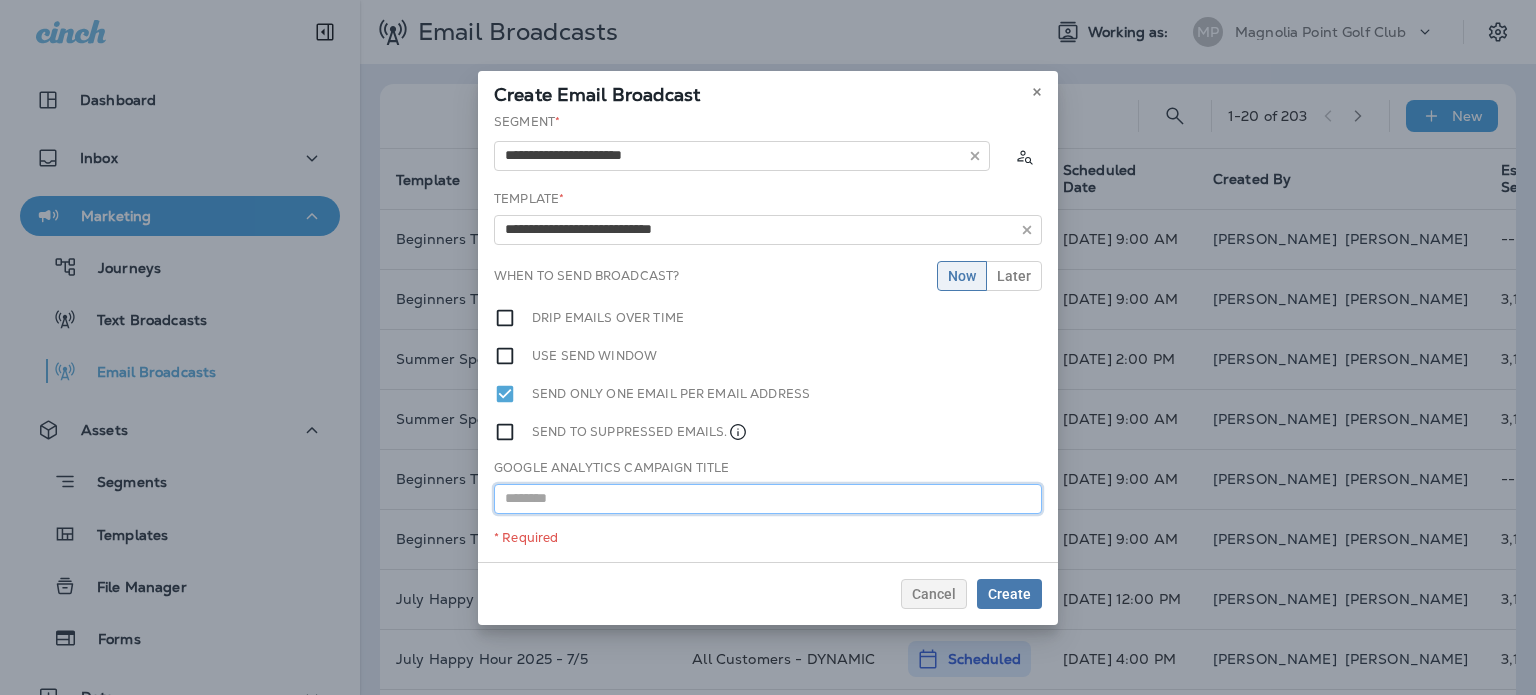 paste on "**********" 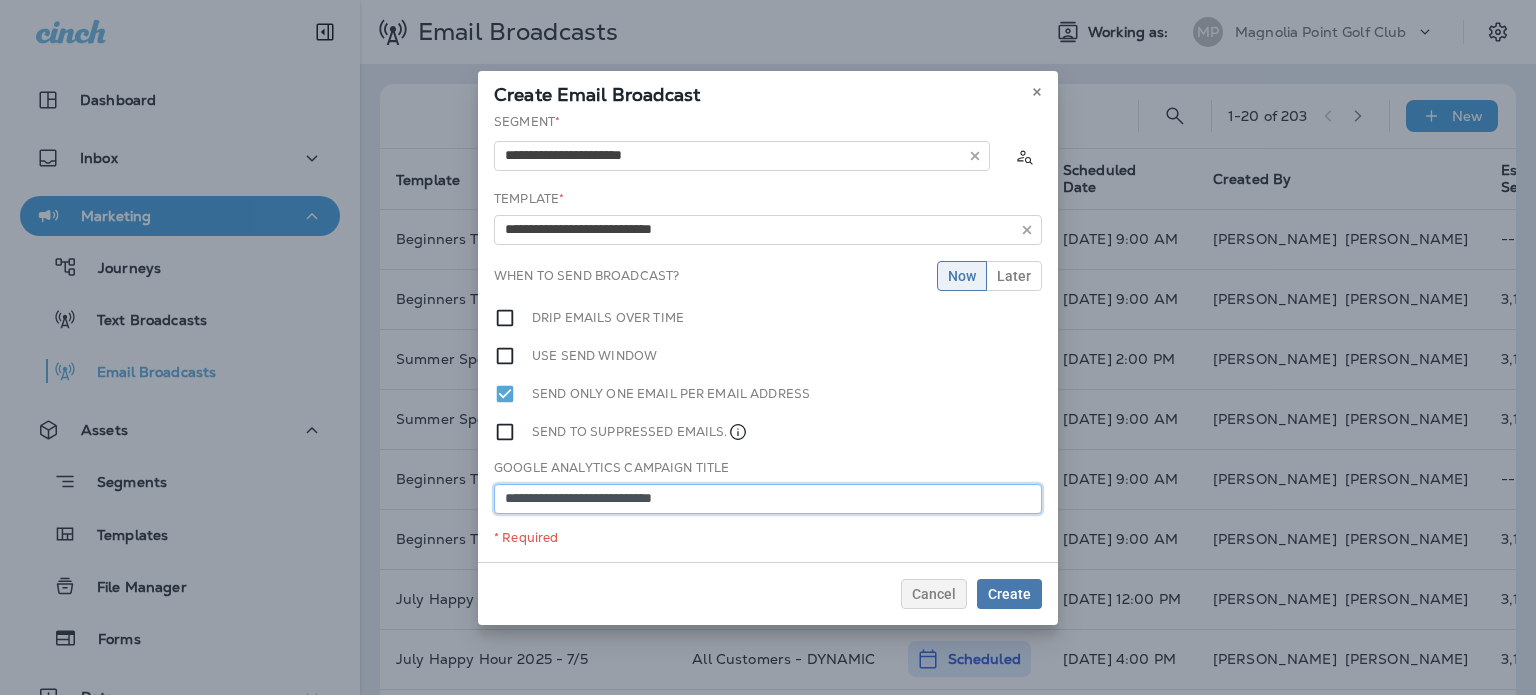 type on "**********" 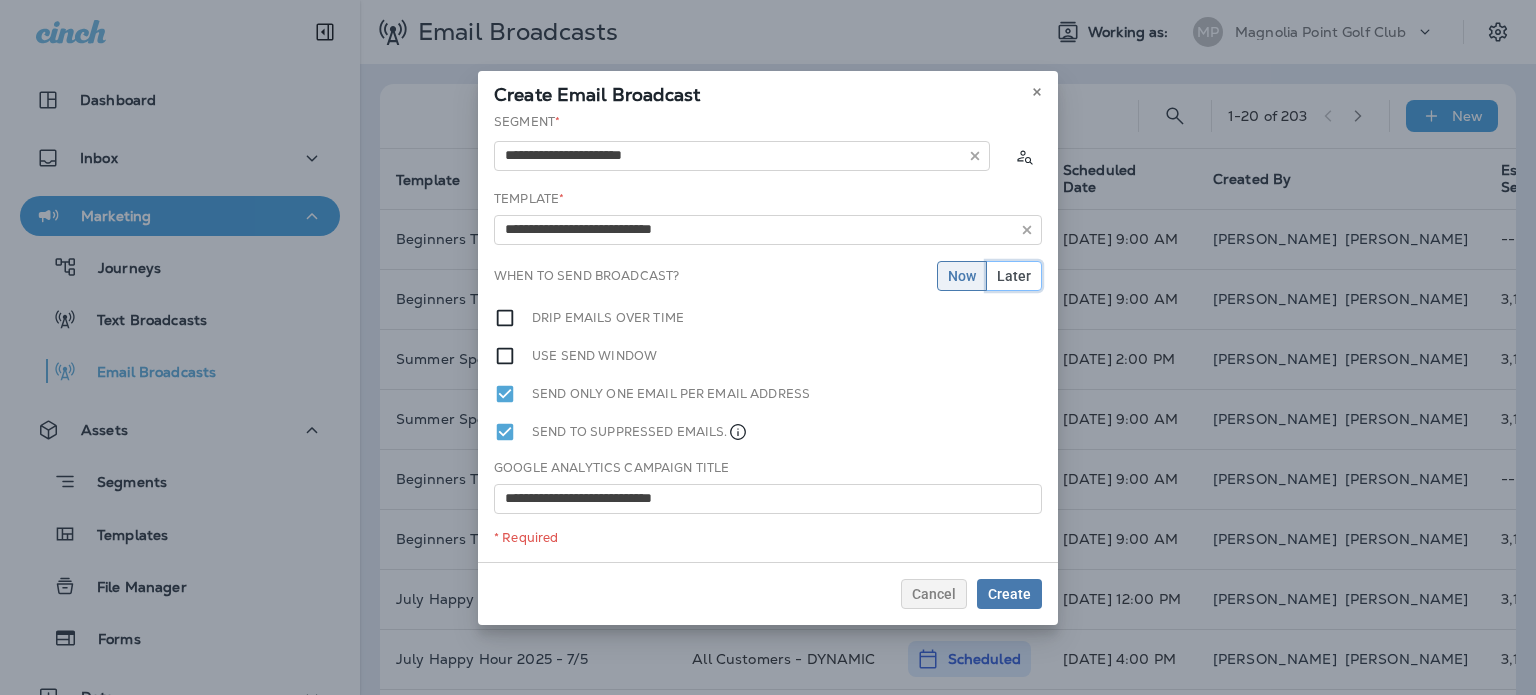 click on "Later" at bounding box center [1014, 276] 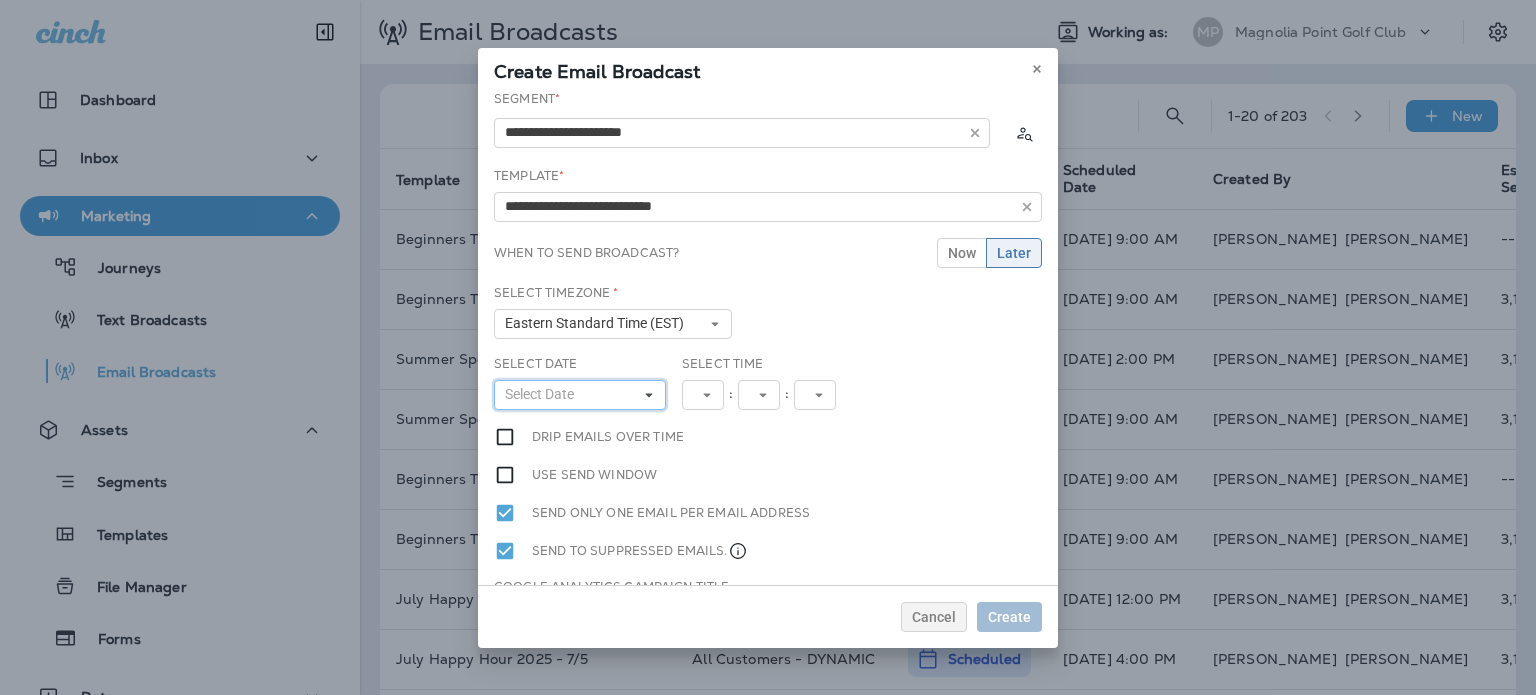 click on "Select Date" at bounding box center [543, 394] 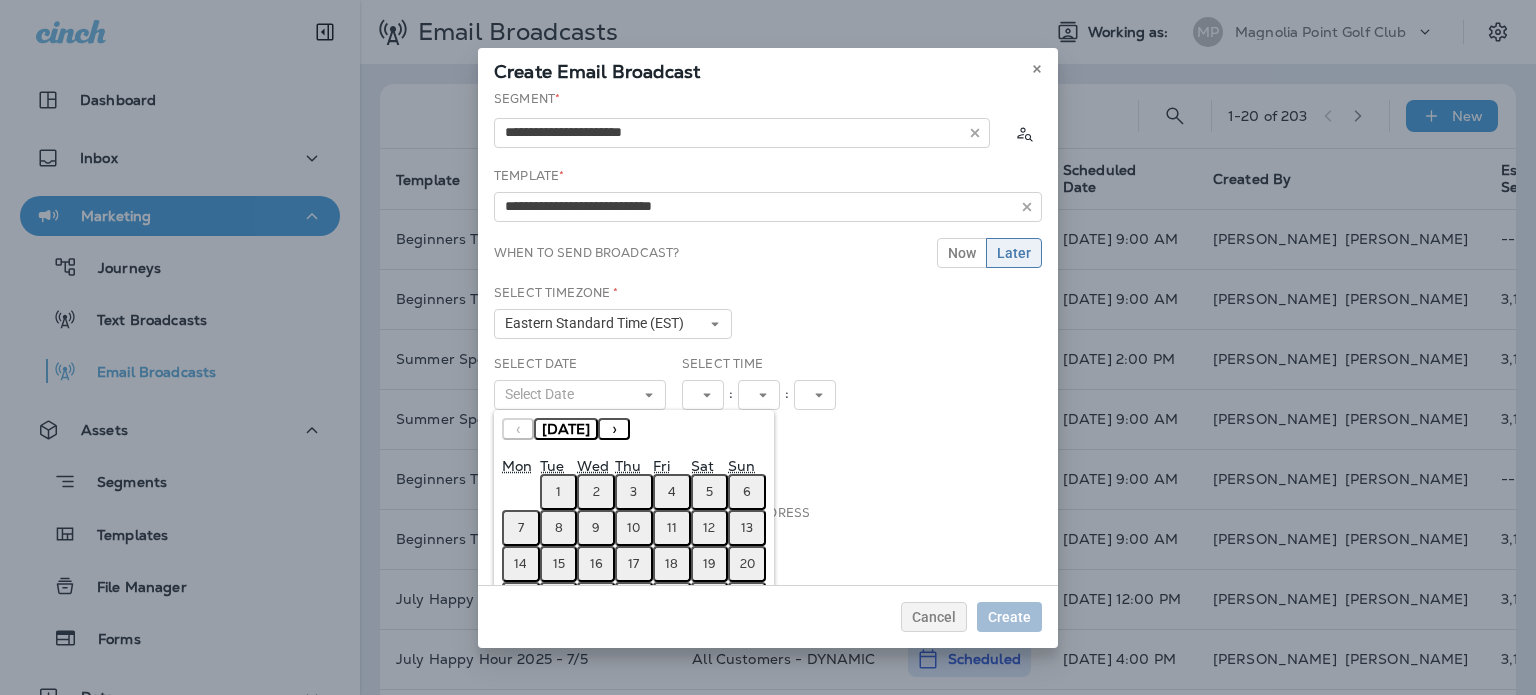 click on "7" at bounding box center (521, 528) 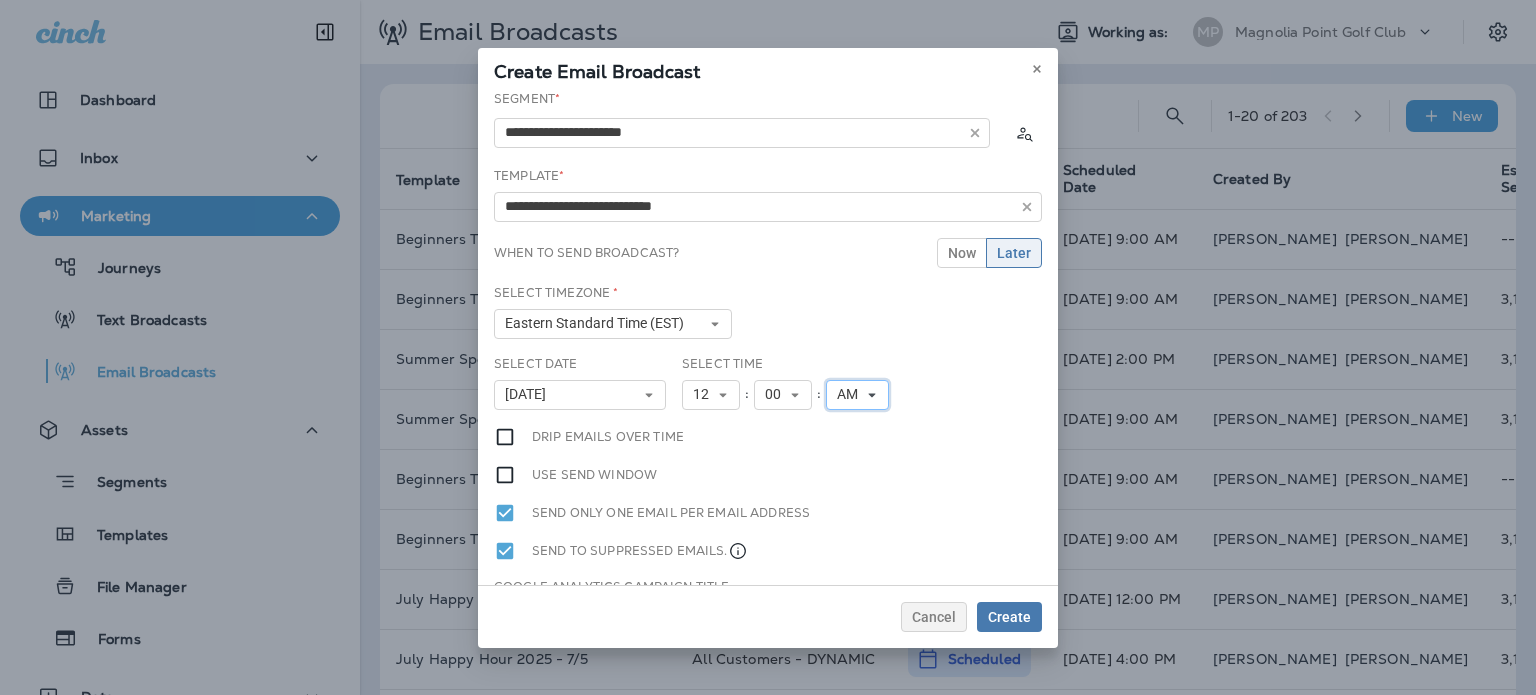 click on "AM" at bounding box center [851, 394] 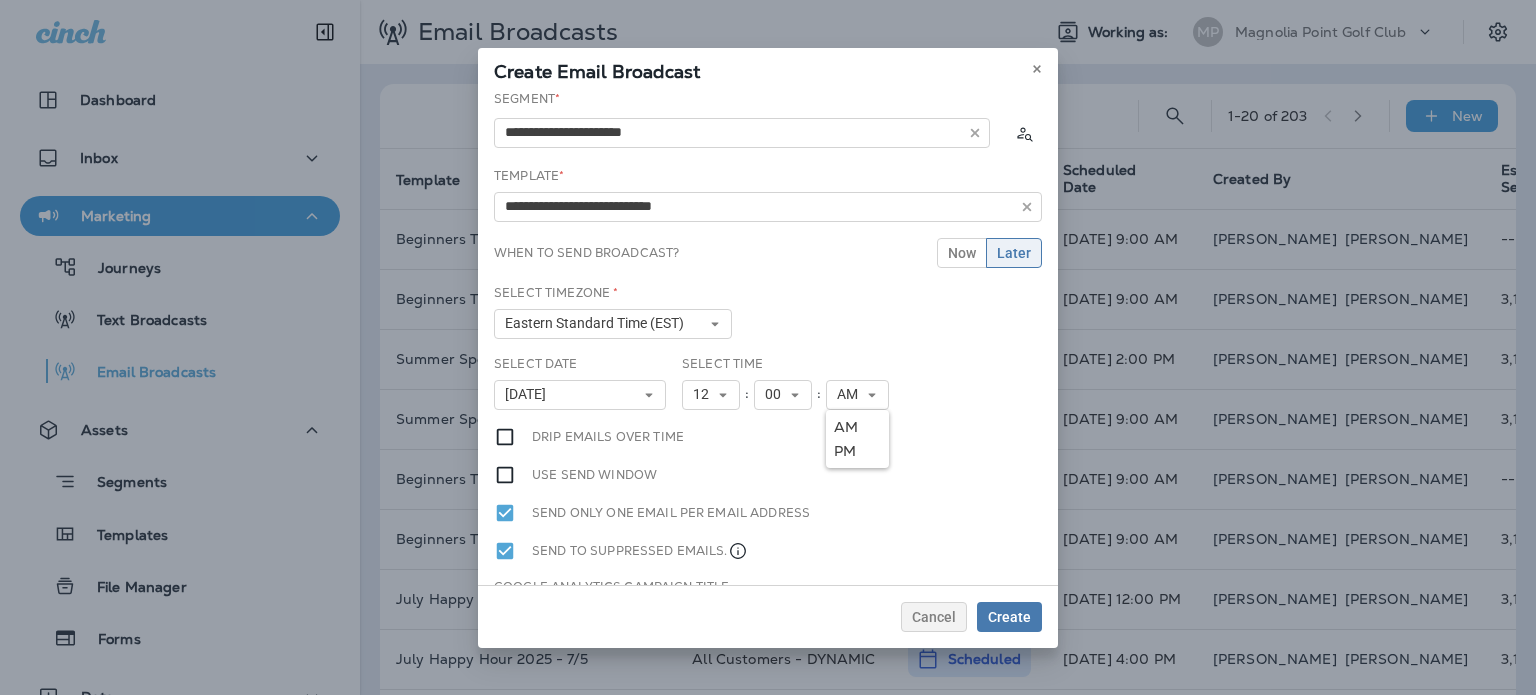 click on "PM" at bounding box center (857, 451) 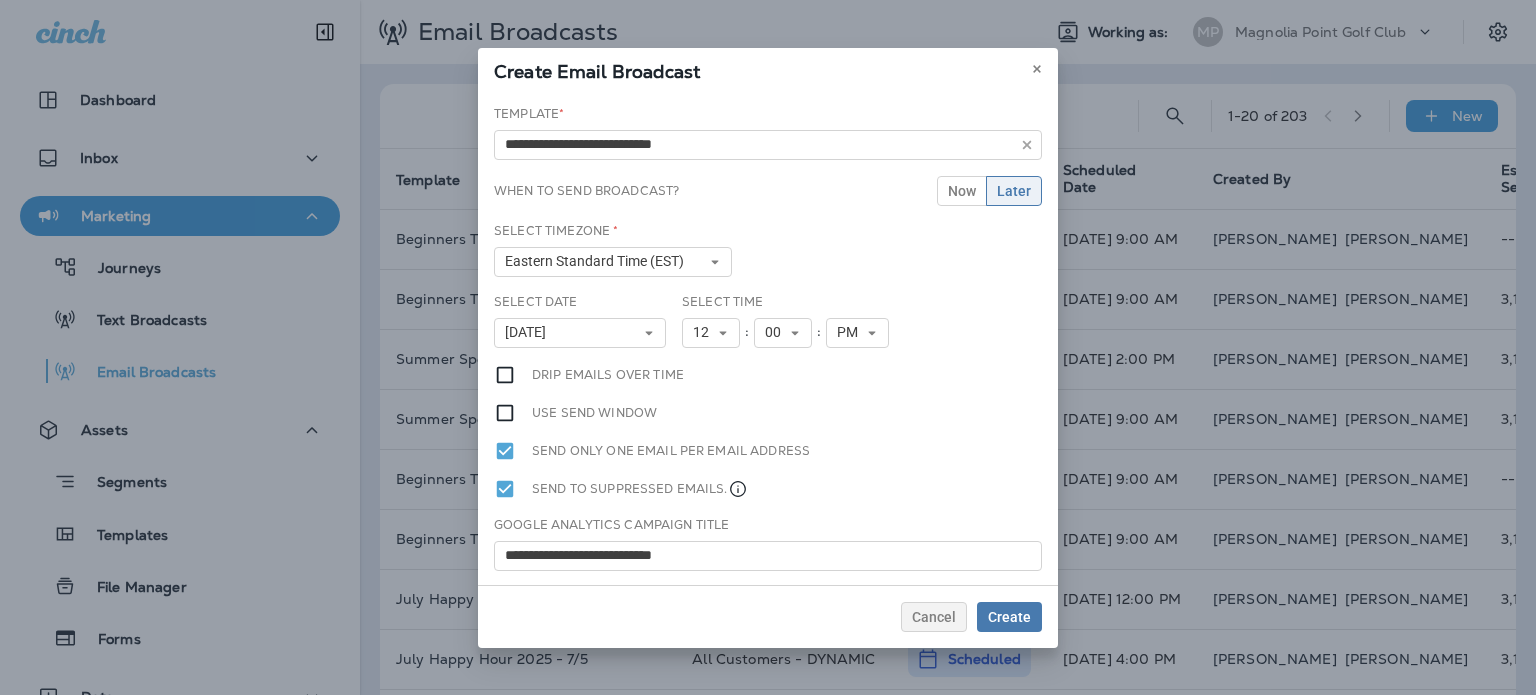 scroll, scrollTop: 95, scrollLeft: 0, axis: vertical 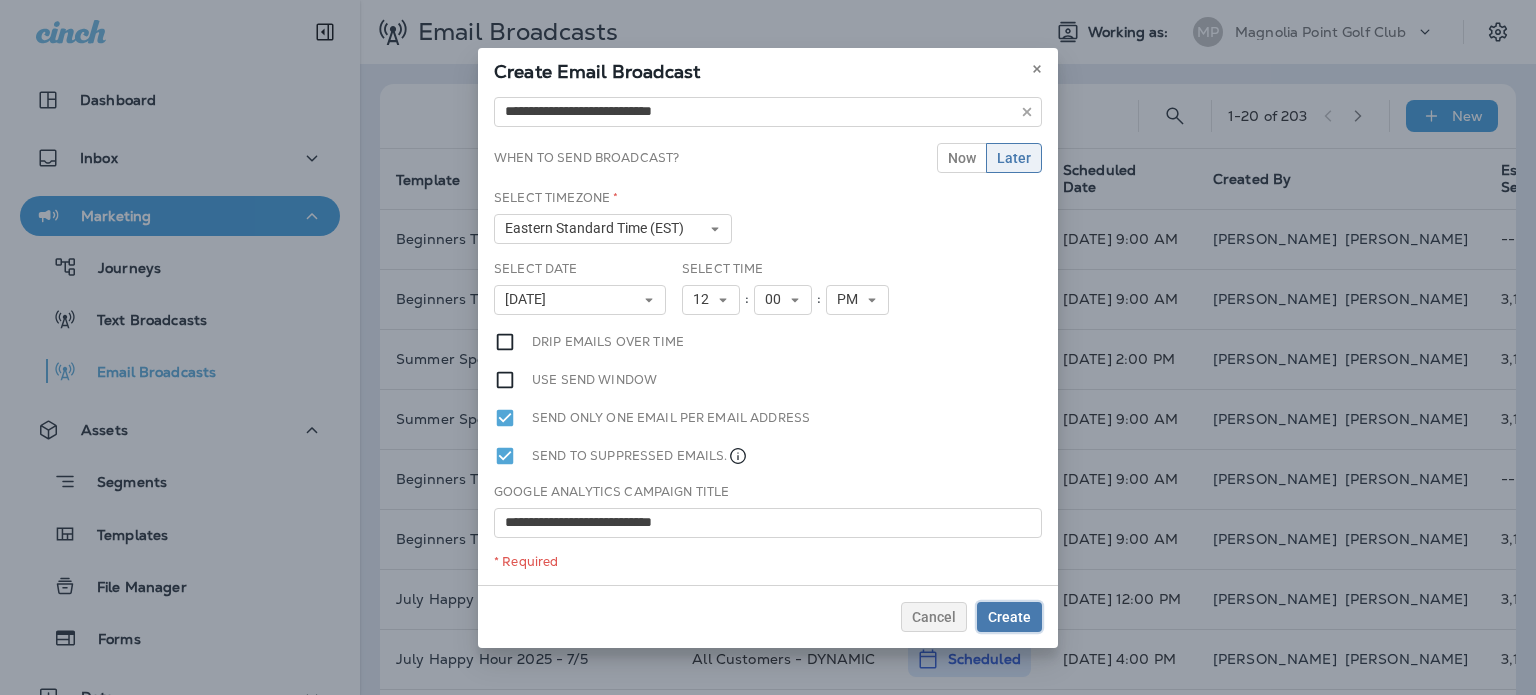 click on "Create" at bounding box center [1009, 617] 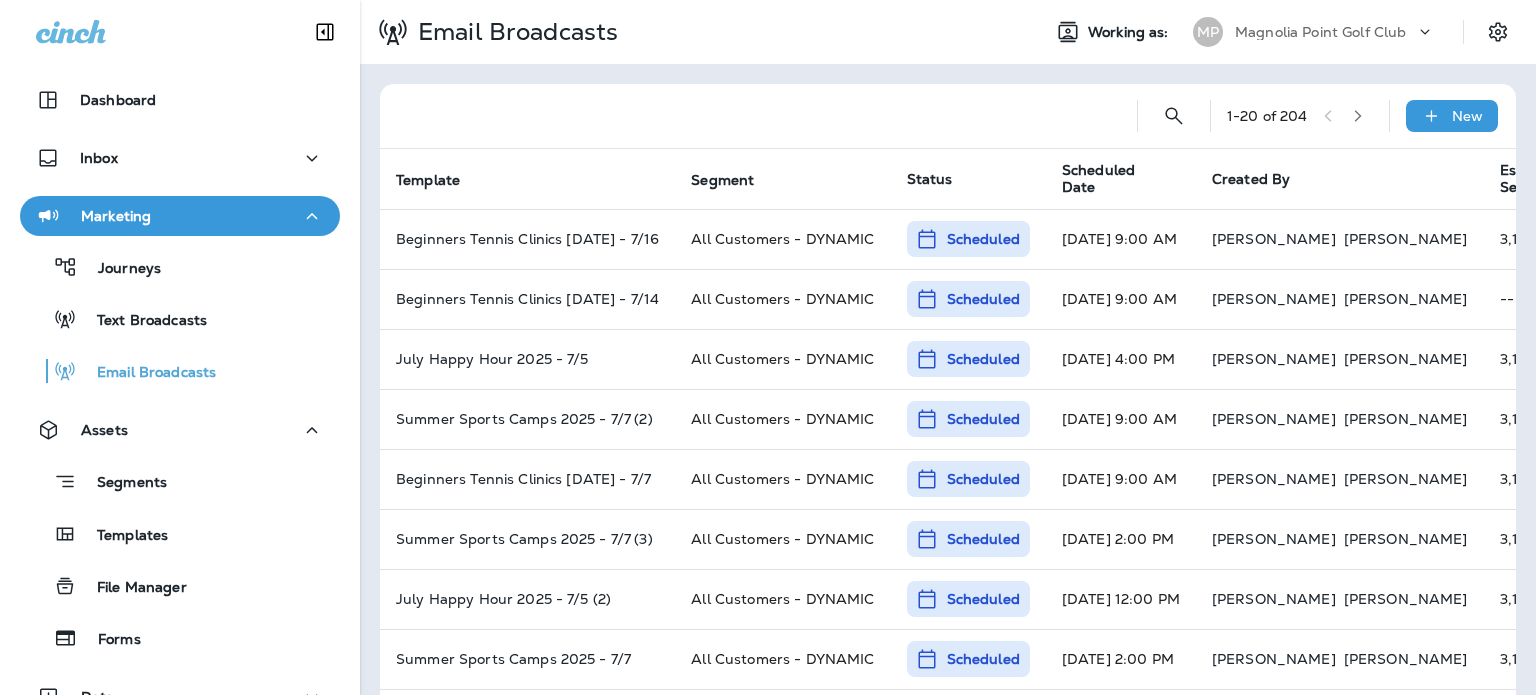 click on "New" at bounding box center [1467, 116] 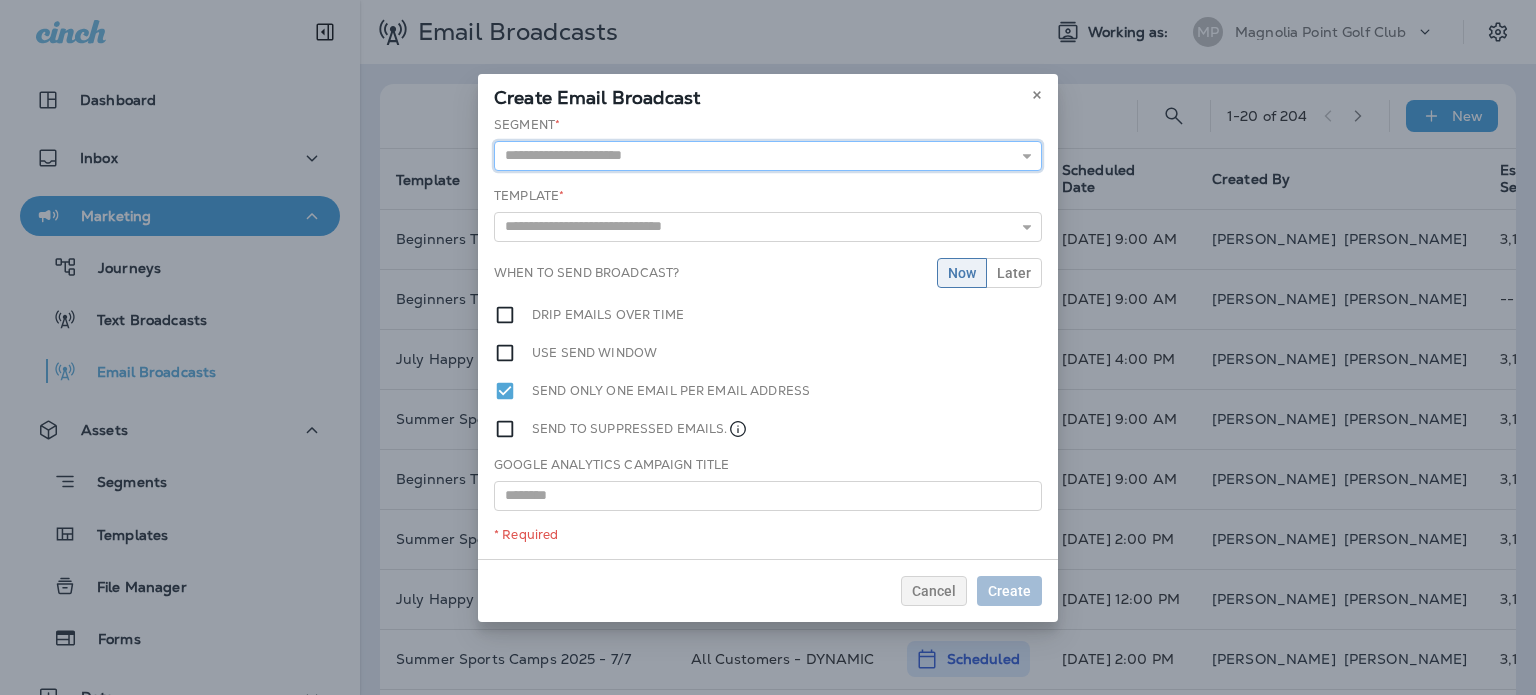 click at bounding box center (768, 156) 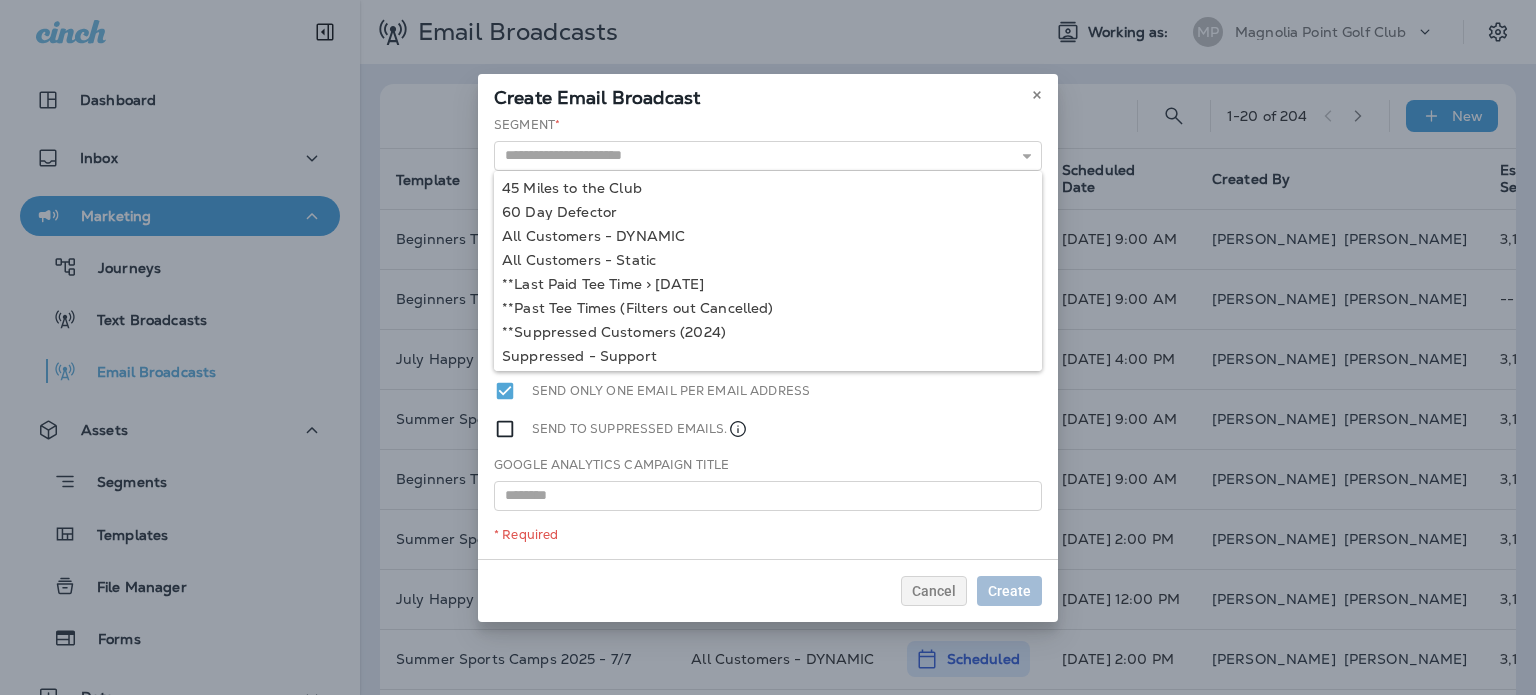type on "**********" 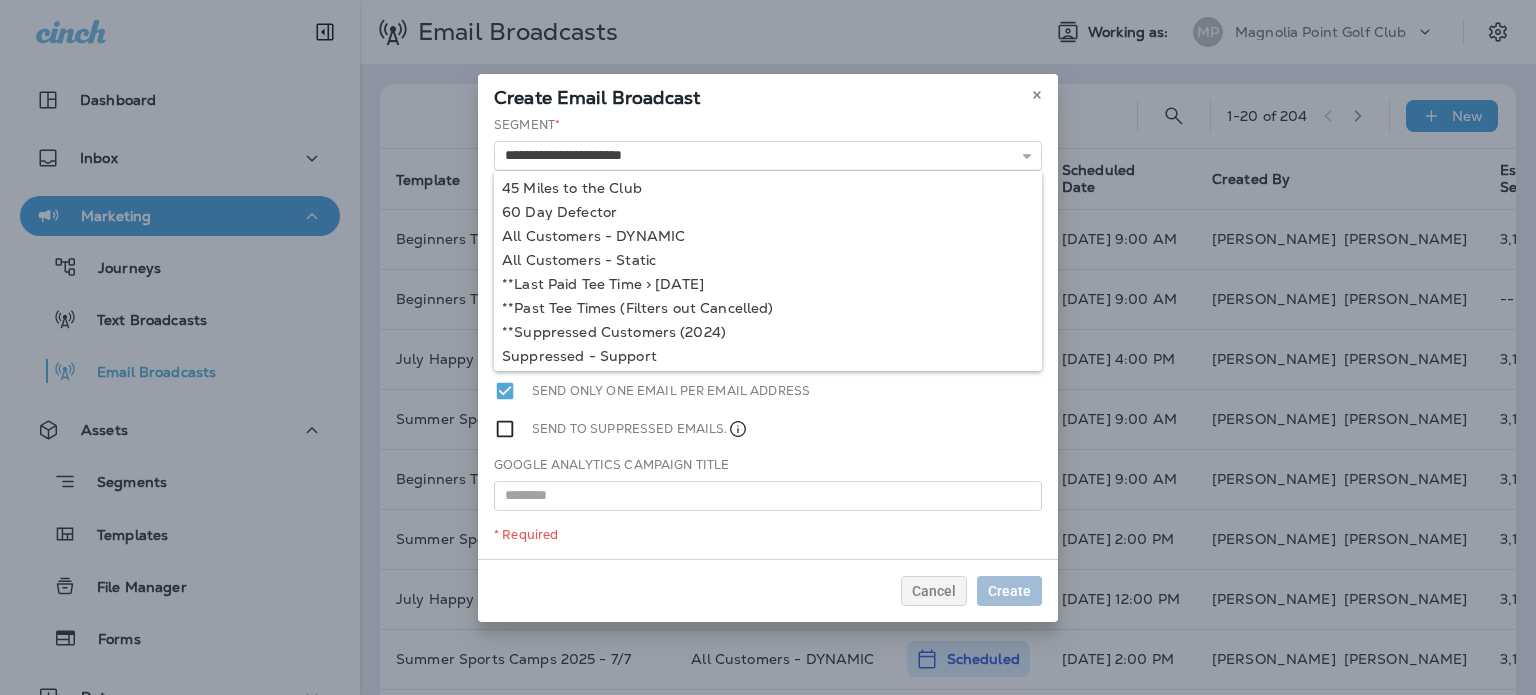 click on "**********" at bounding box center [768, 337] 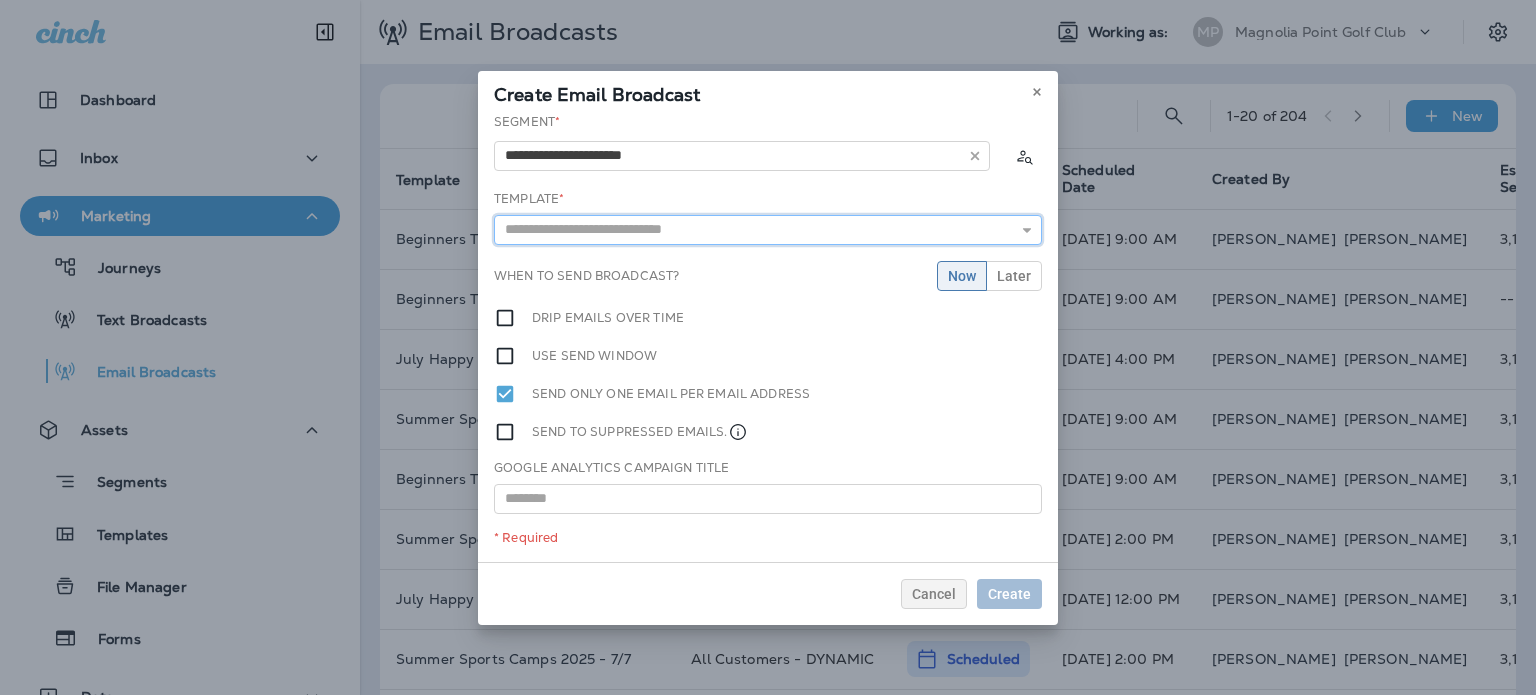 click at bounding box center (768, 230) 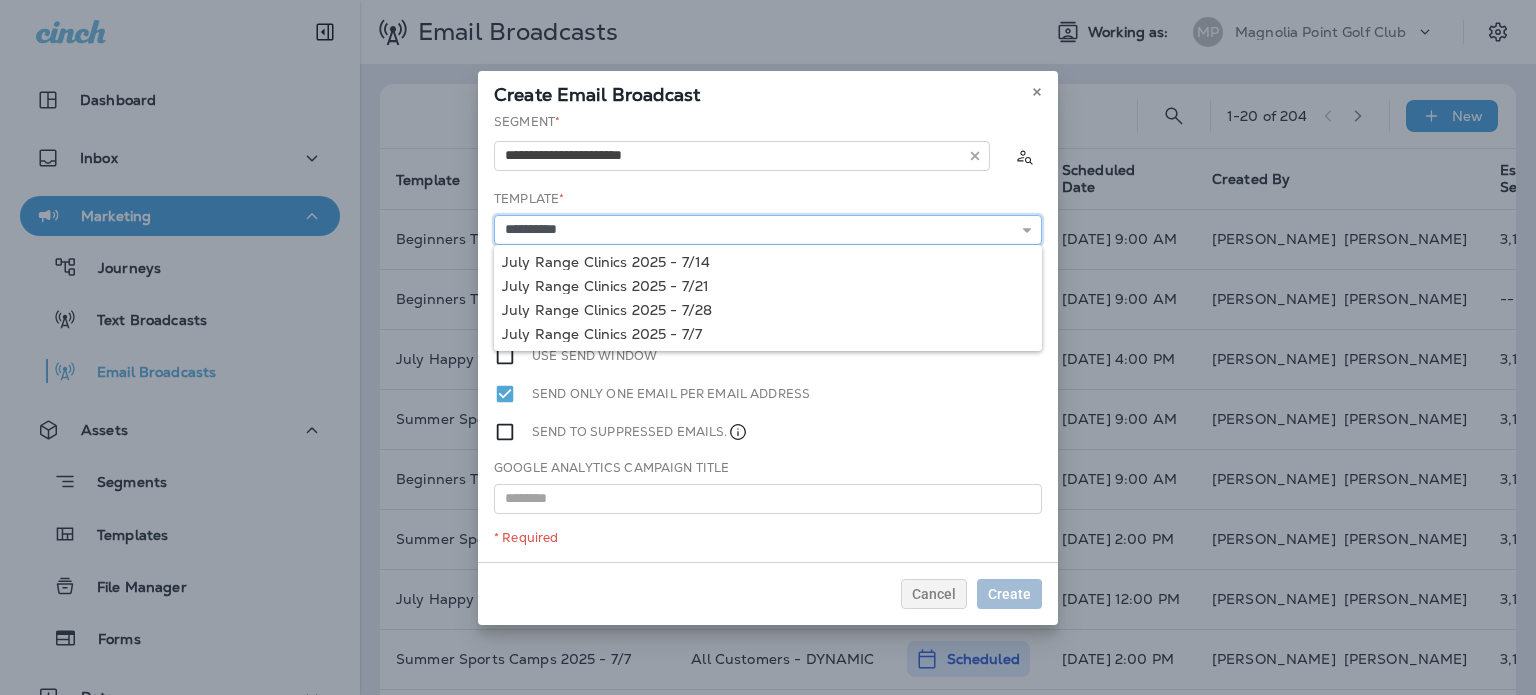 type on "**********" 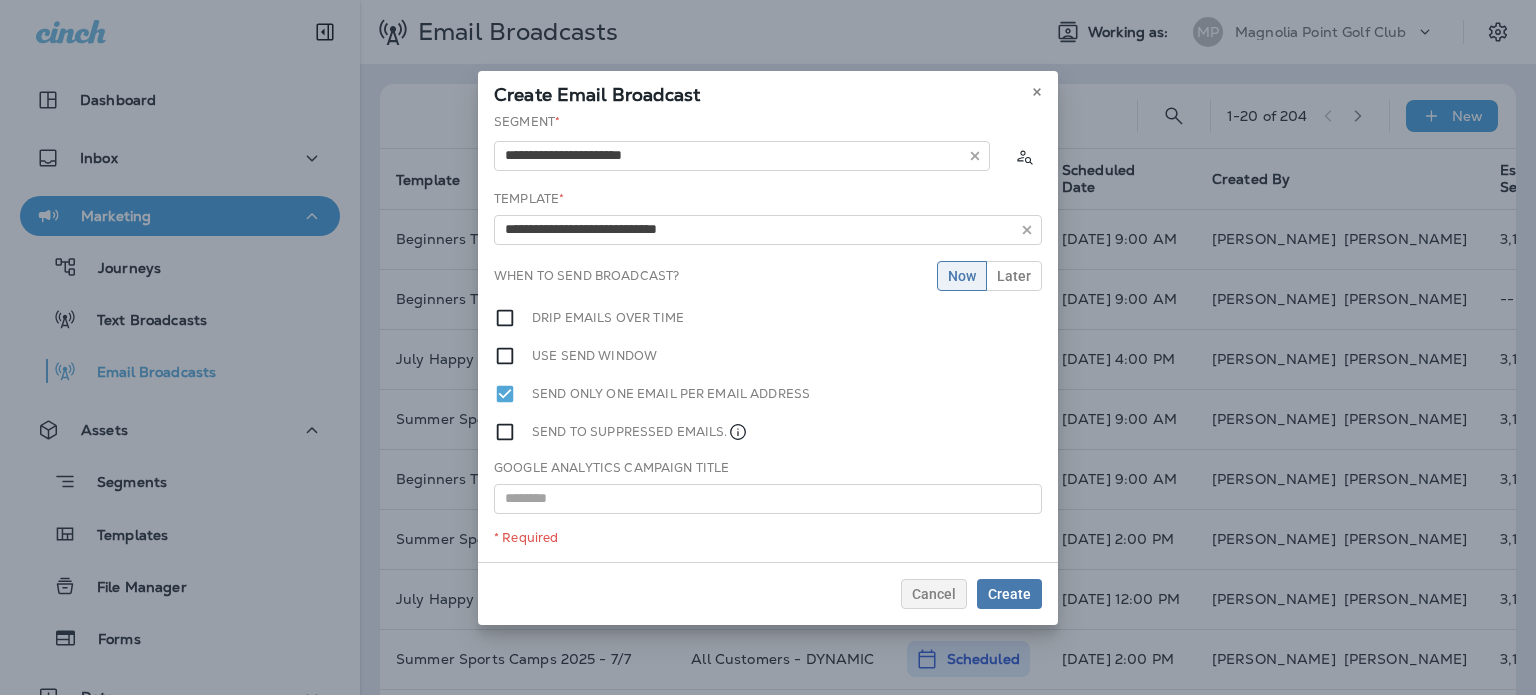 click on "**********" at bounding box center [768, 337] 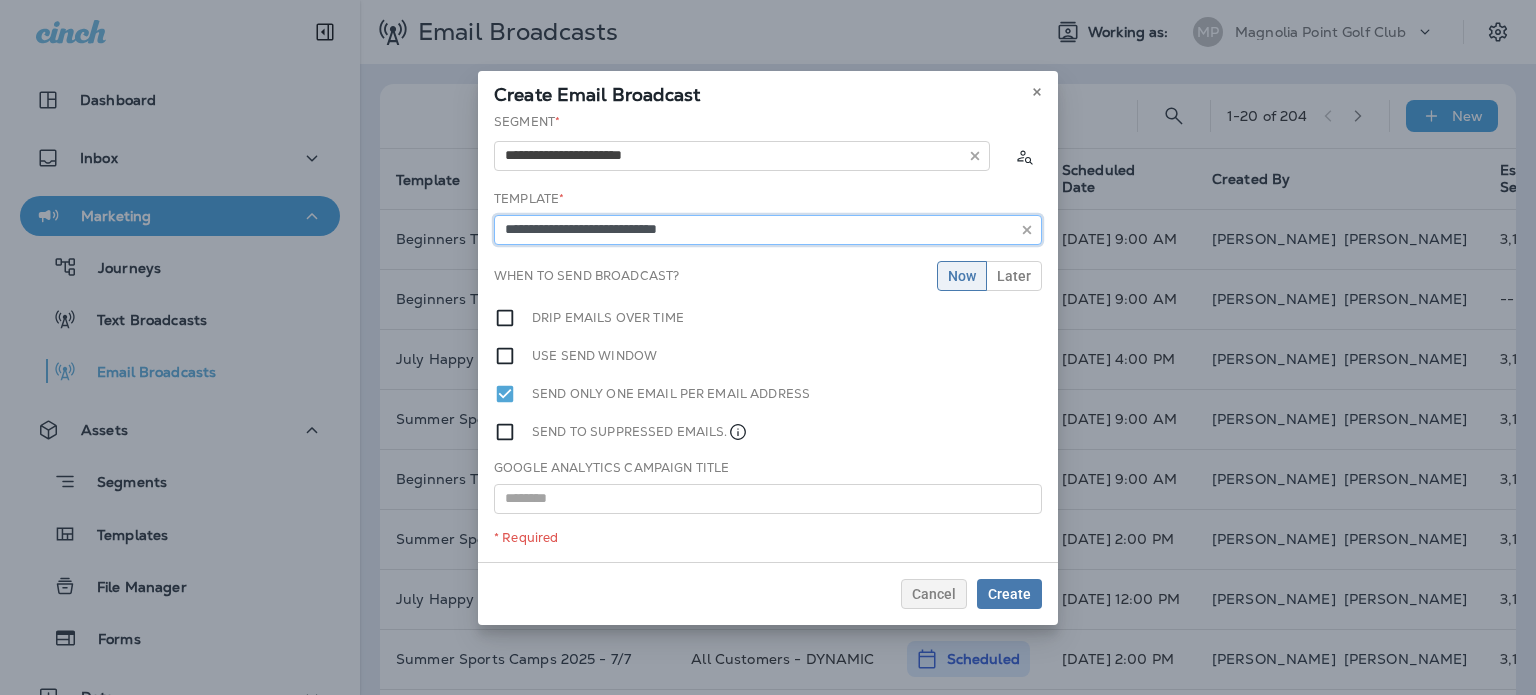 click on "**********" at bounding box center (768, 230) 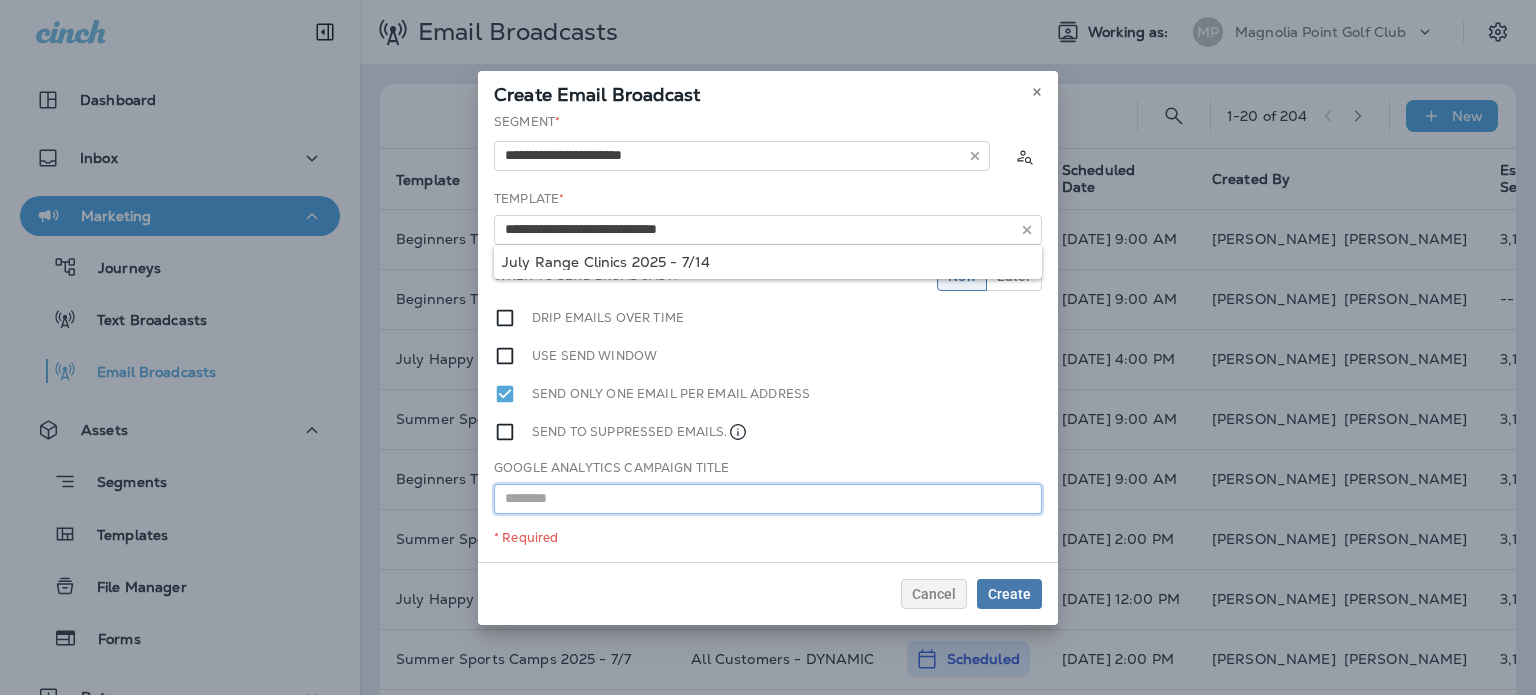 drag, startPoint x: 700, startPoint y: 507, endPoint x: 686, endPoint y: 502, distance: 14.866069 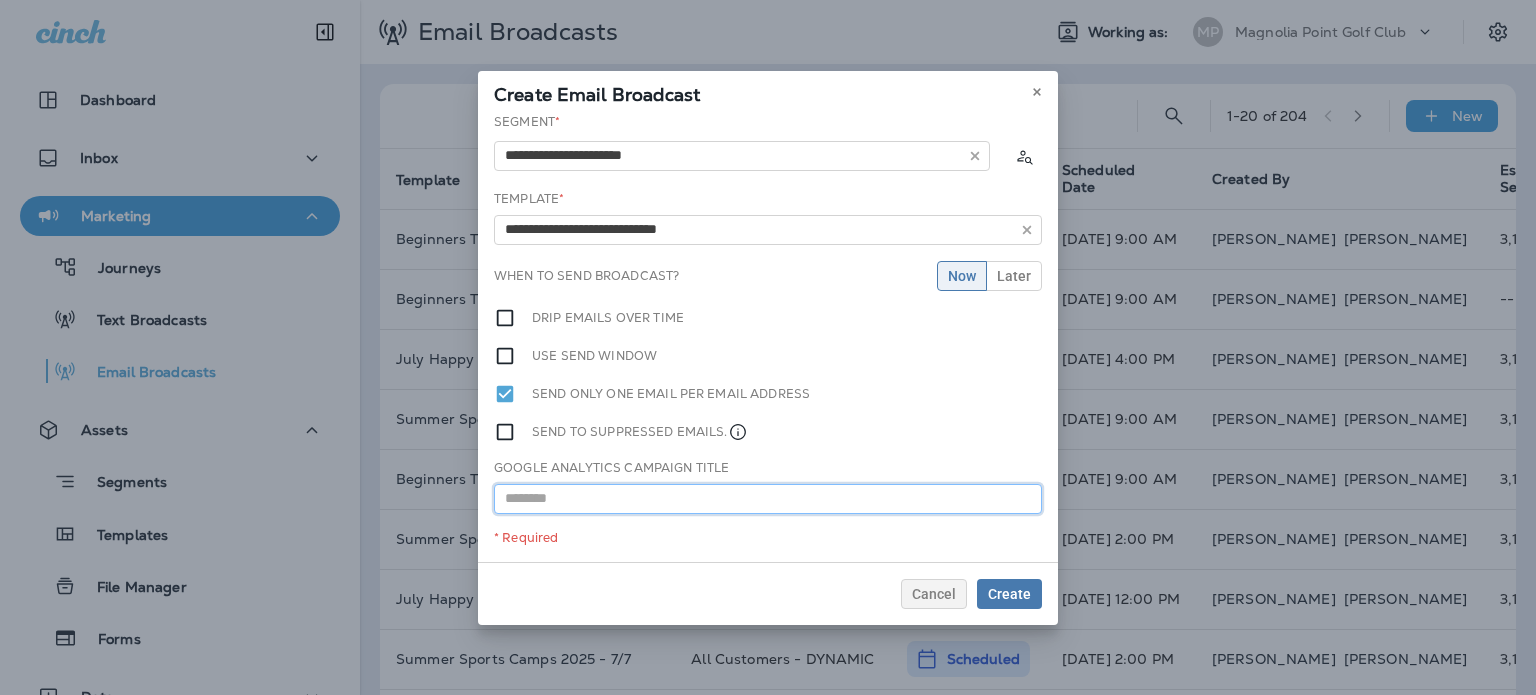 paste on "**********" 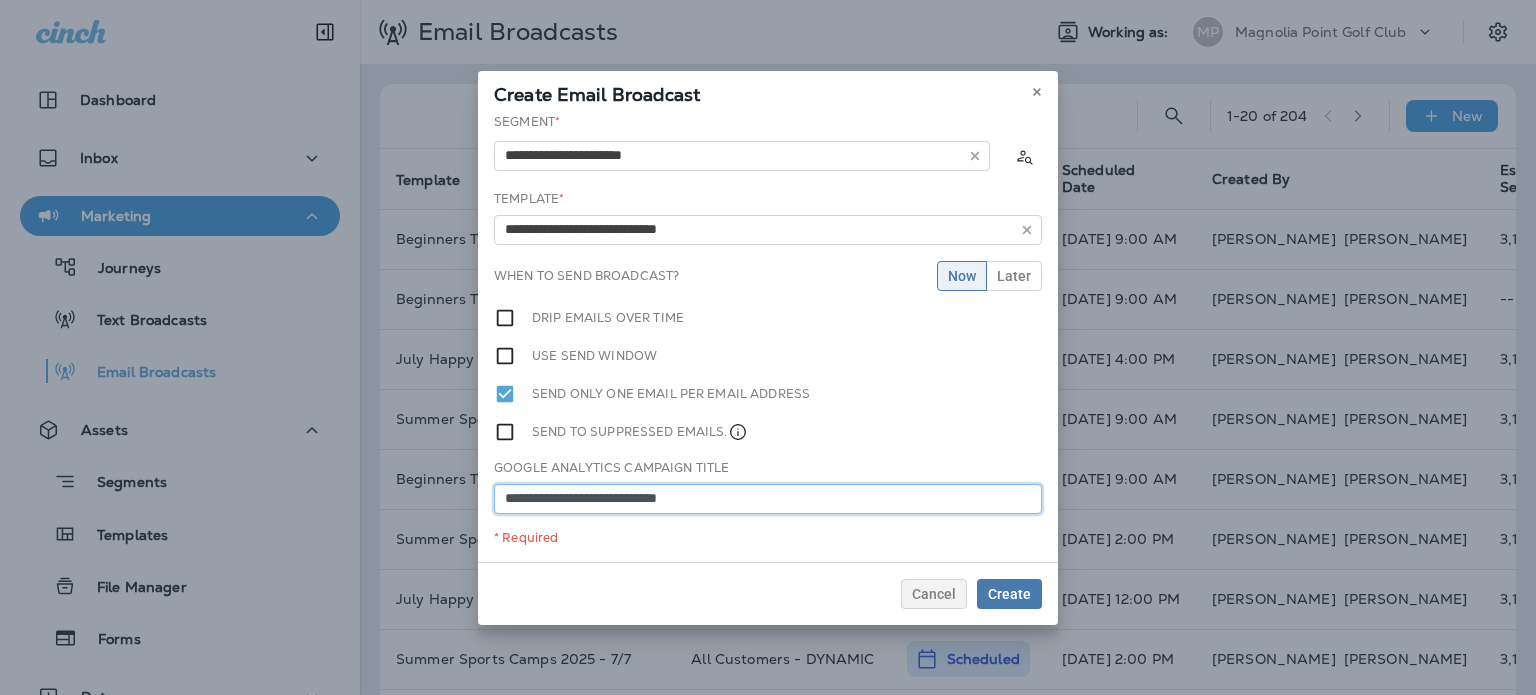 type on "**********" 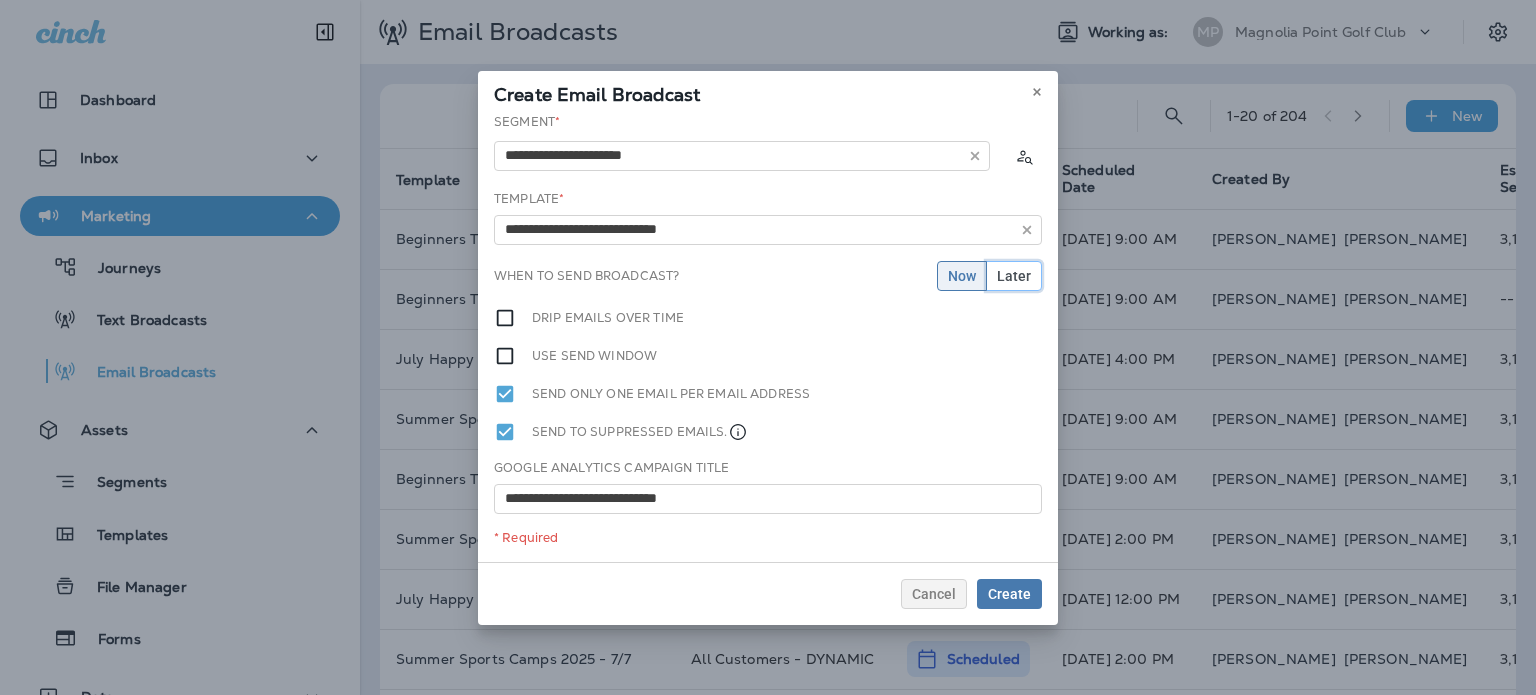 click on "Later" at bounding box center [1014, 276] 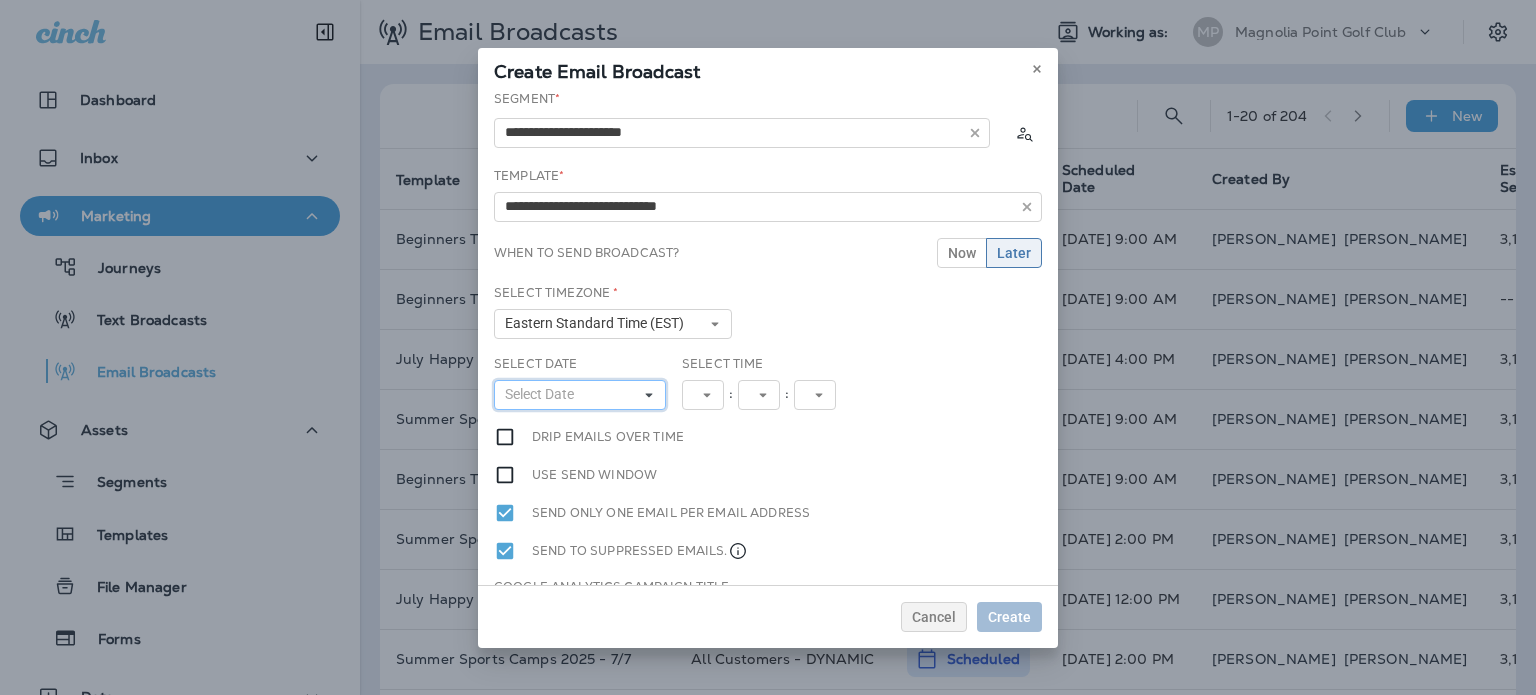 click on "Select Date" at bounding box center [580, 395] 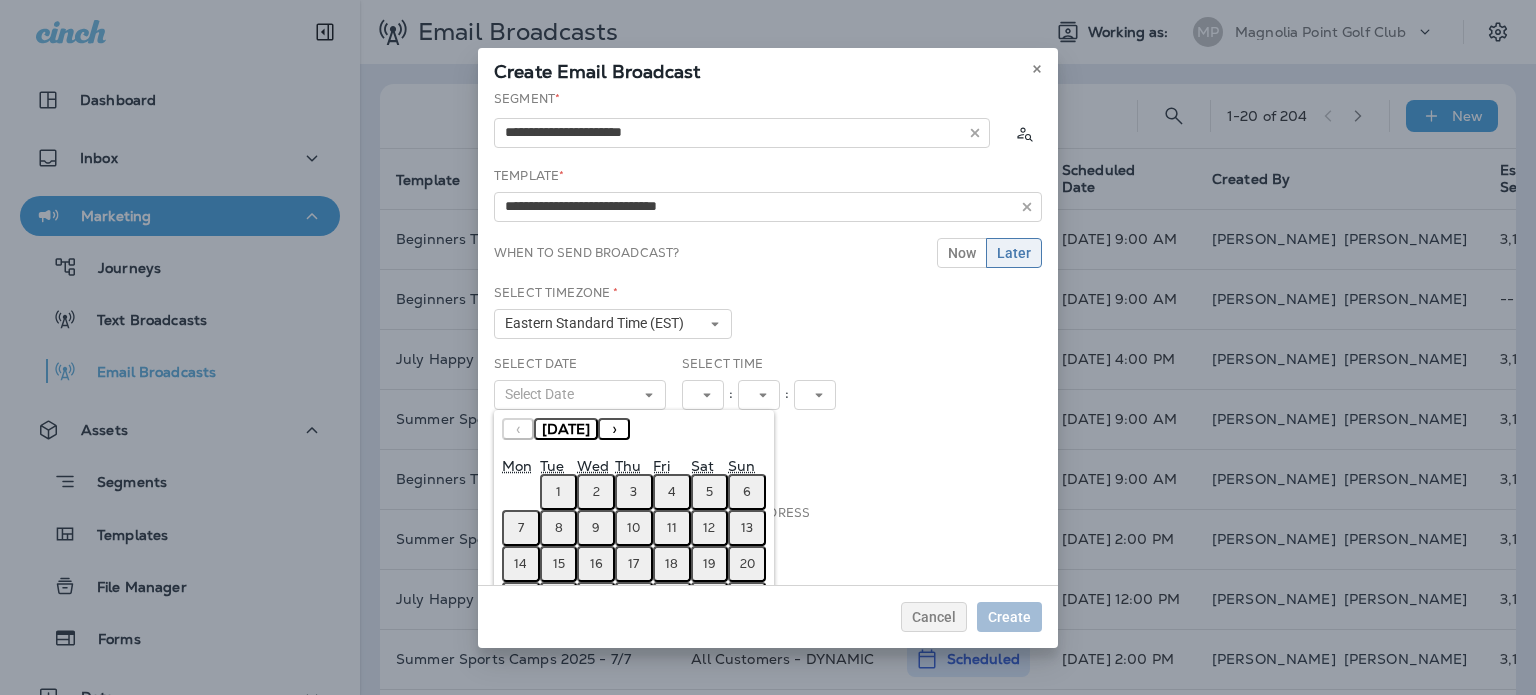 click on "14" at bounding box center [520, 564] 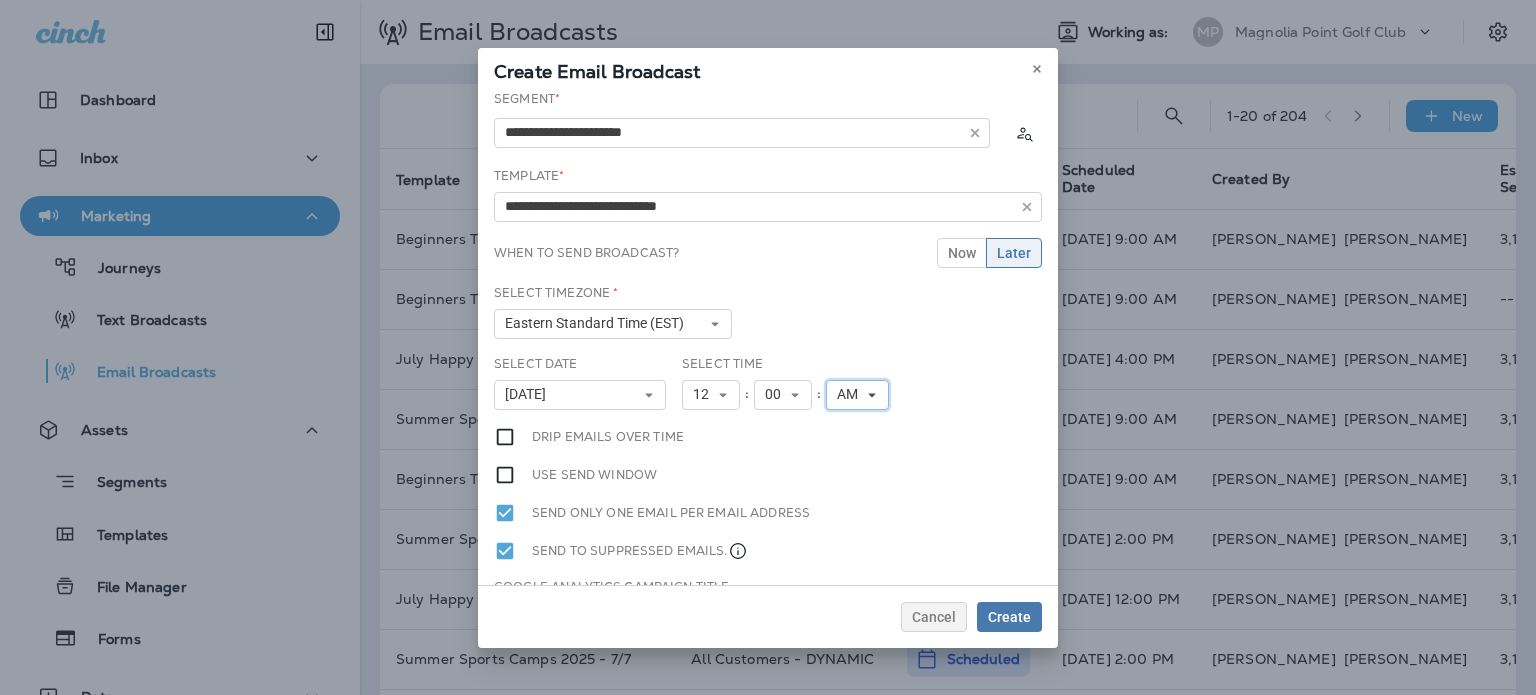 click on "AM" at bounding box center (851, 394) 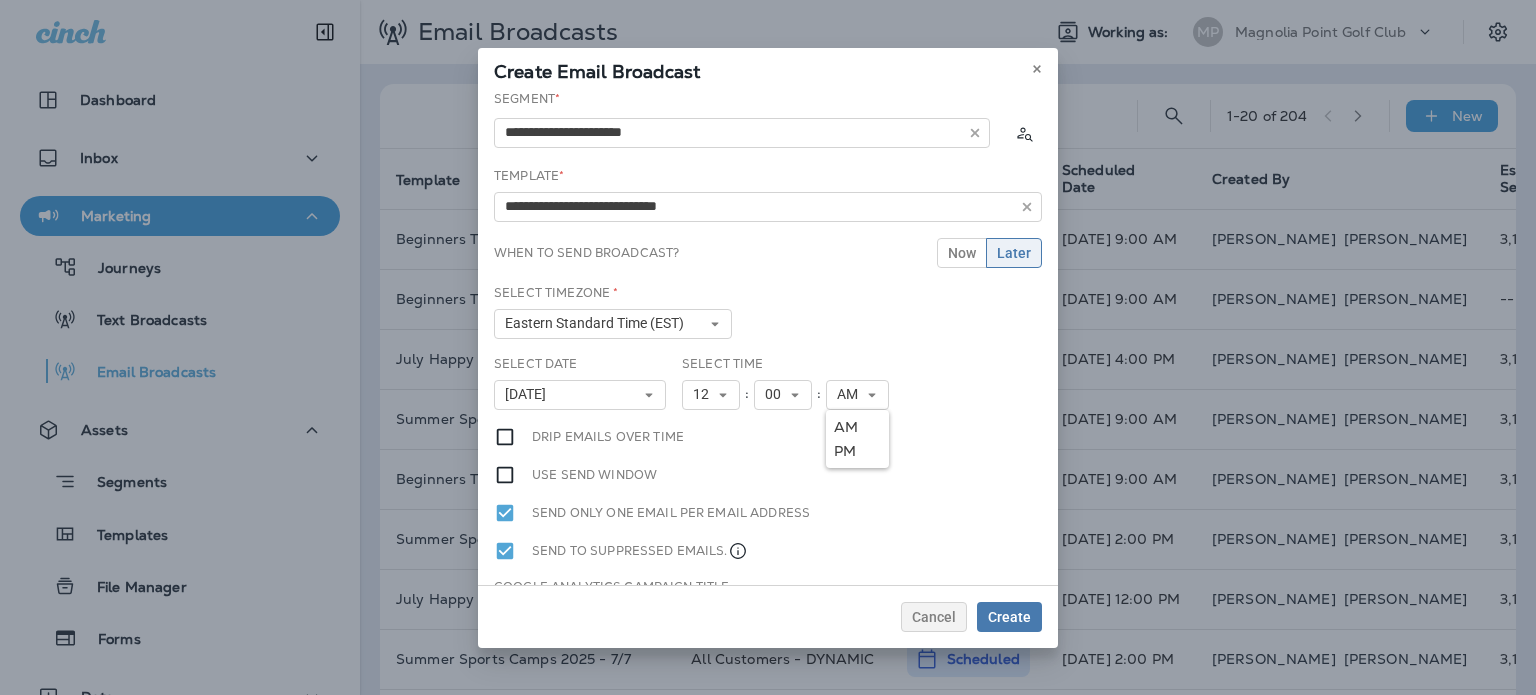click on "PM" at bounding box center (857, 451) 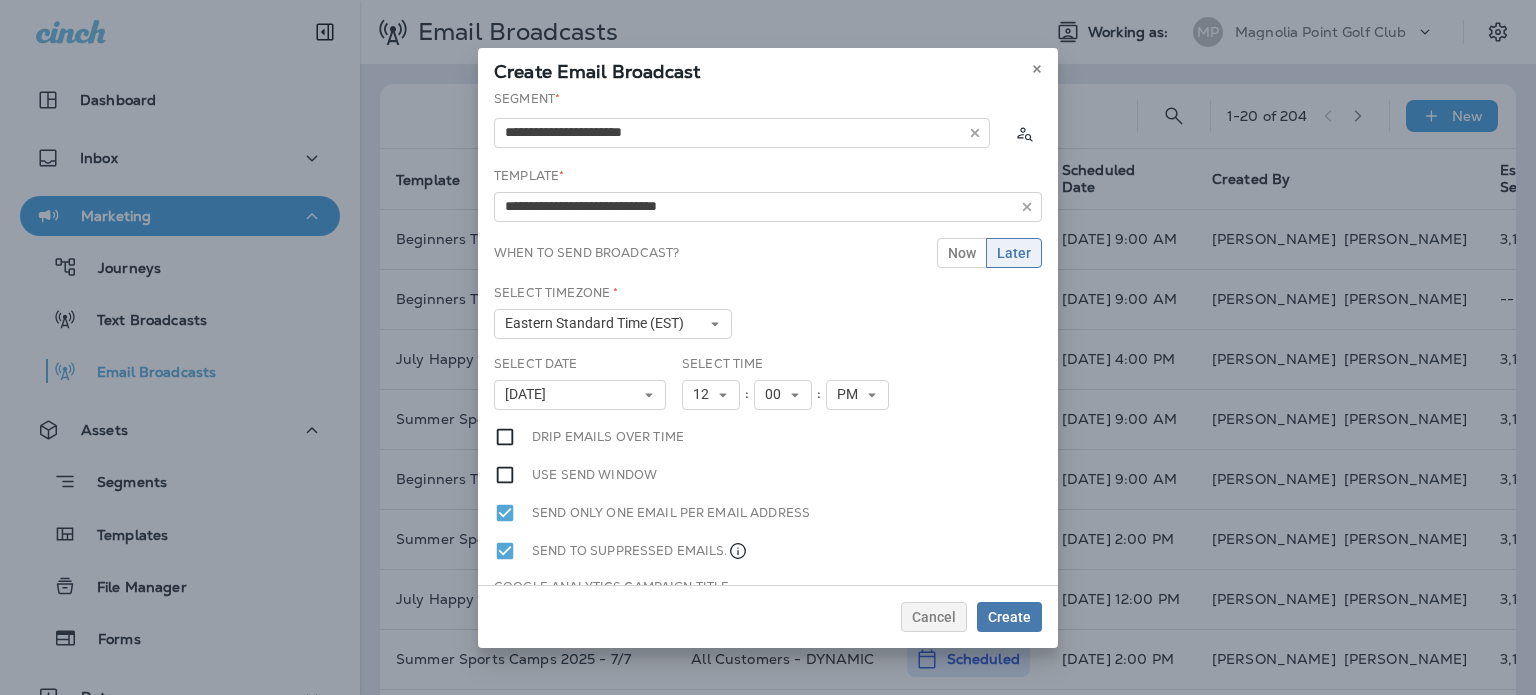 click on "**********" at bounding box center [768, 337] 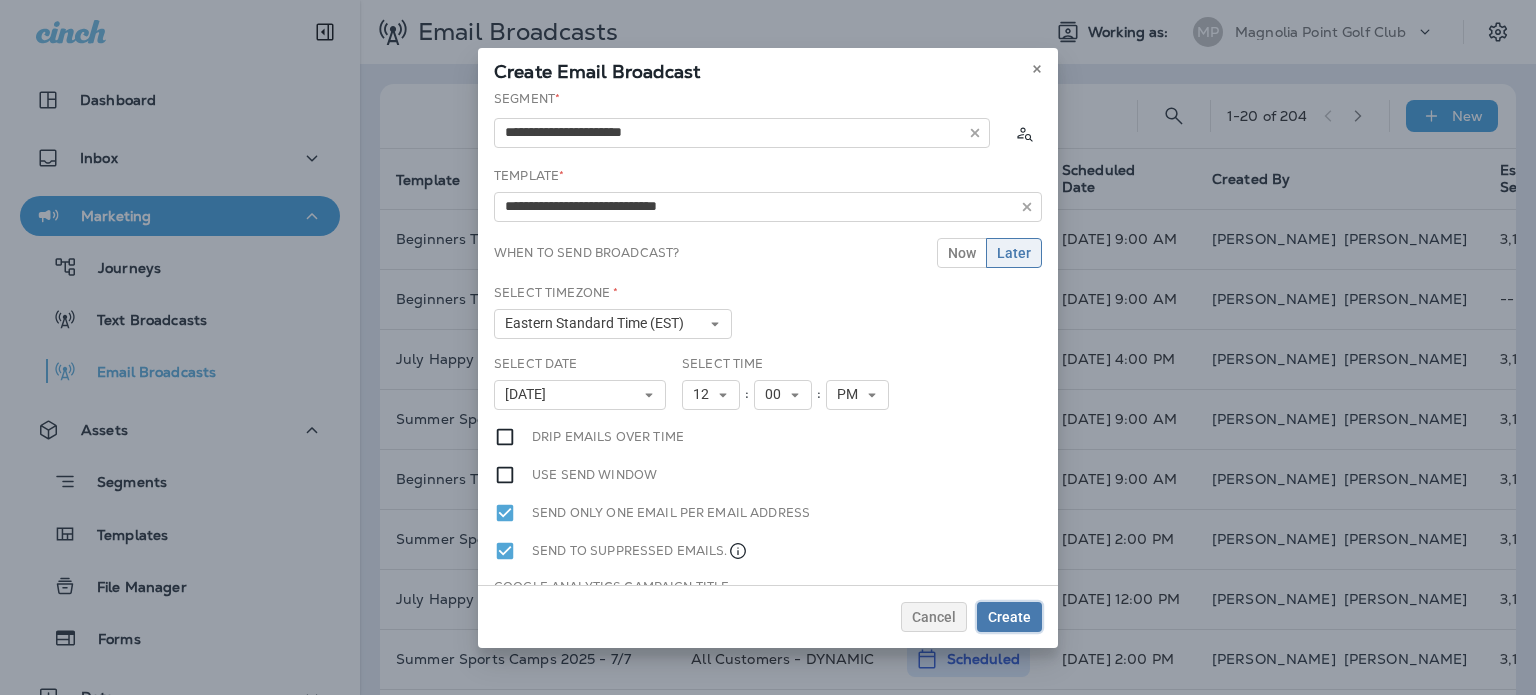 click on "Create" at bounding box center (1009, 617) 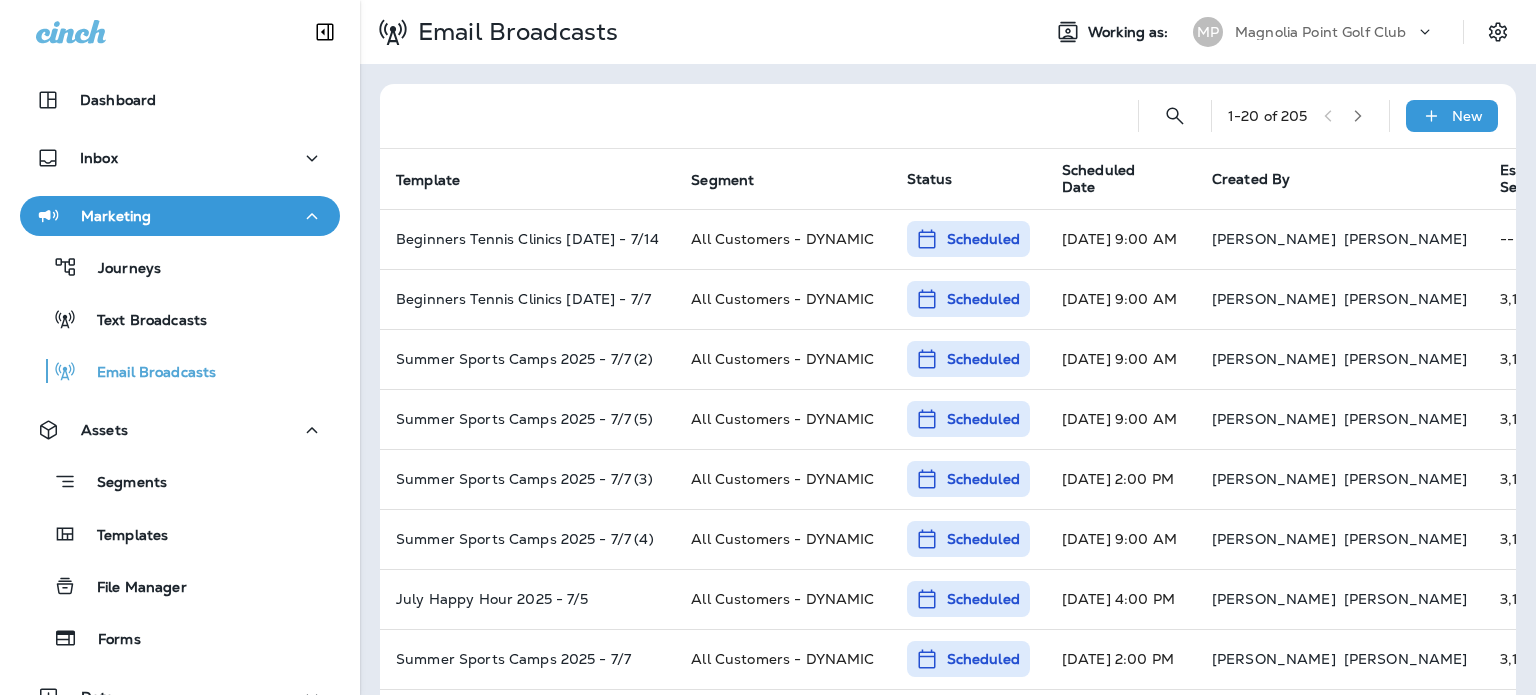 click on "New" at bounding box center [1467, 116] 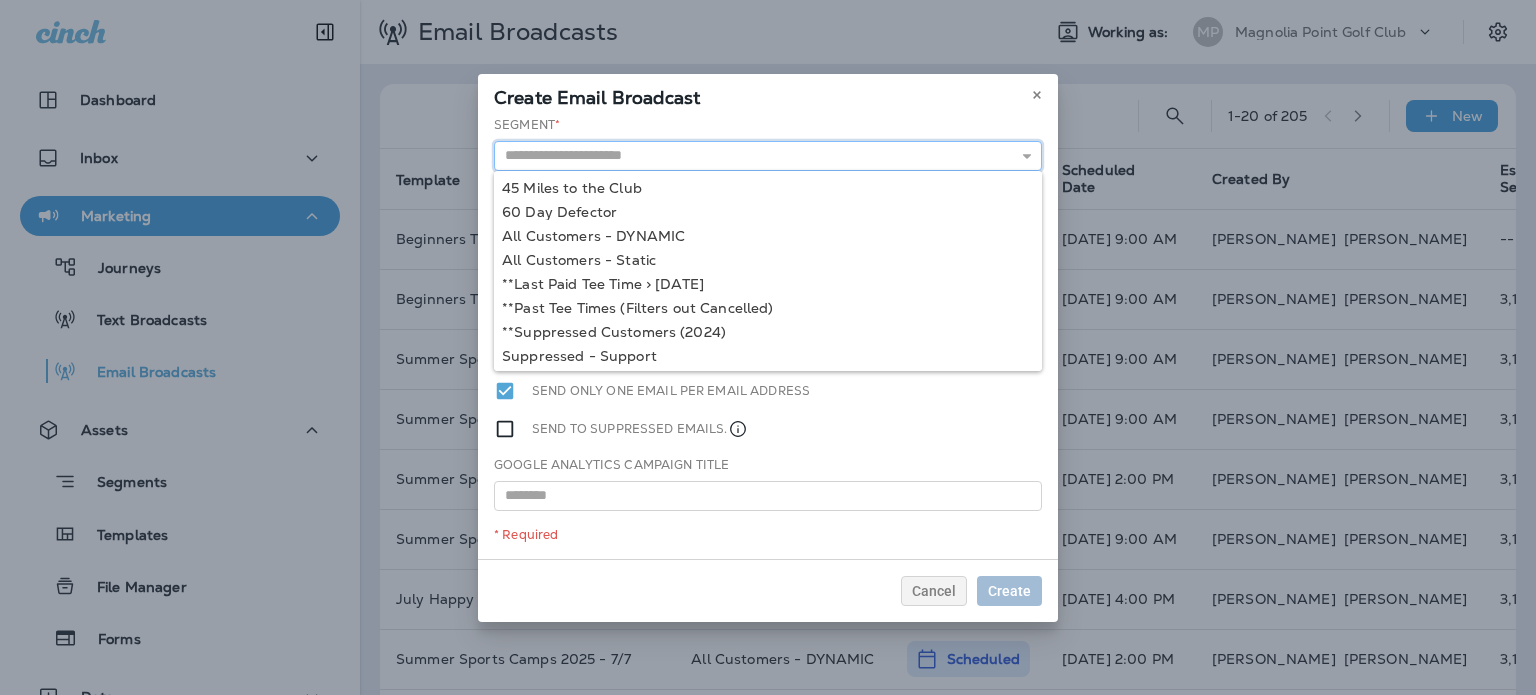 click at bounding box center [768, 156] 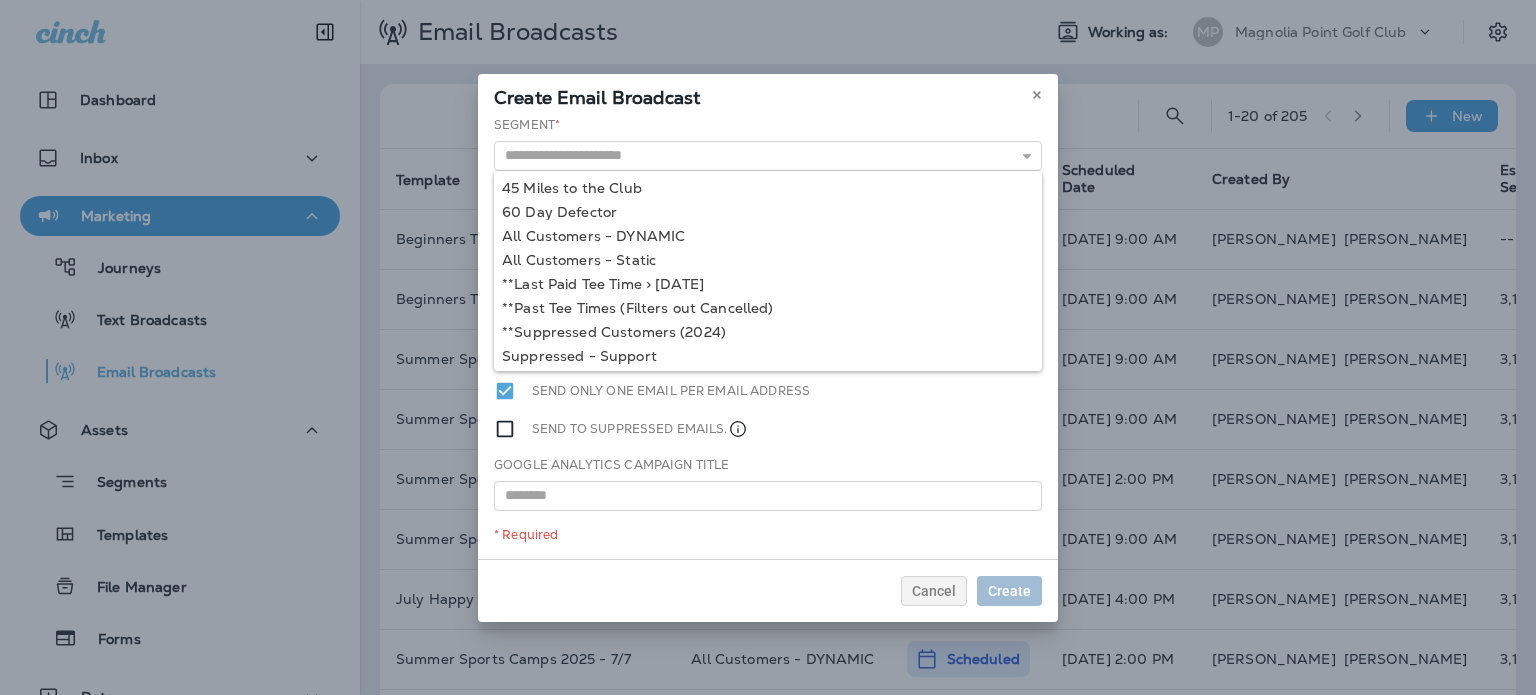 type on "**********" 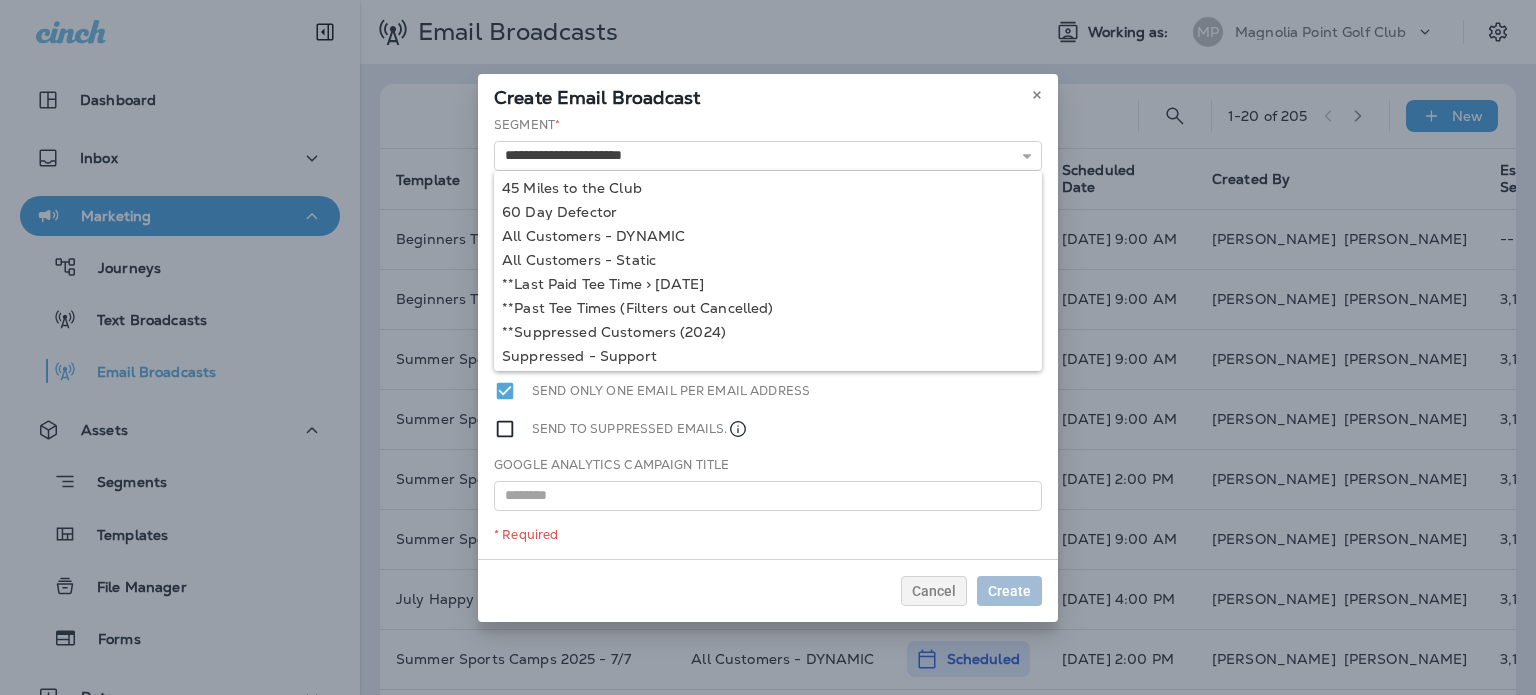 click on "**********" at bounding box center (768, 337) 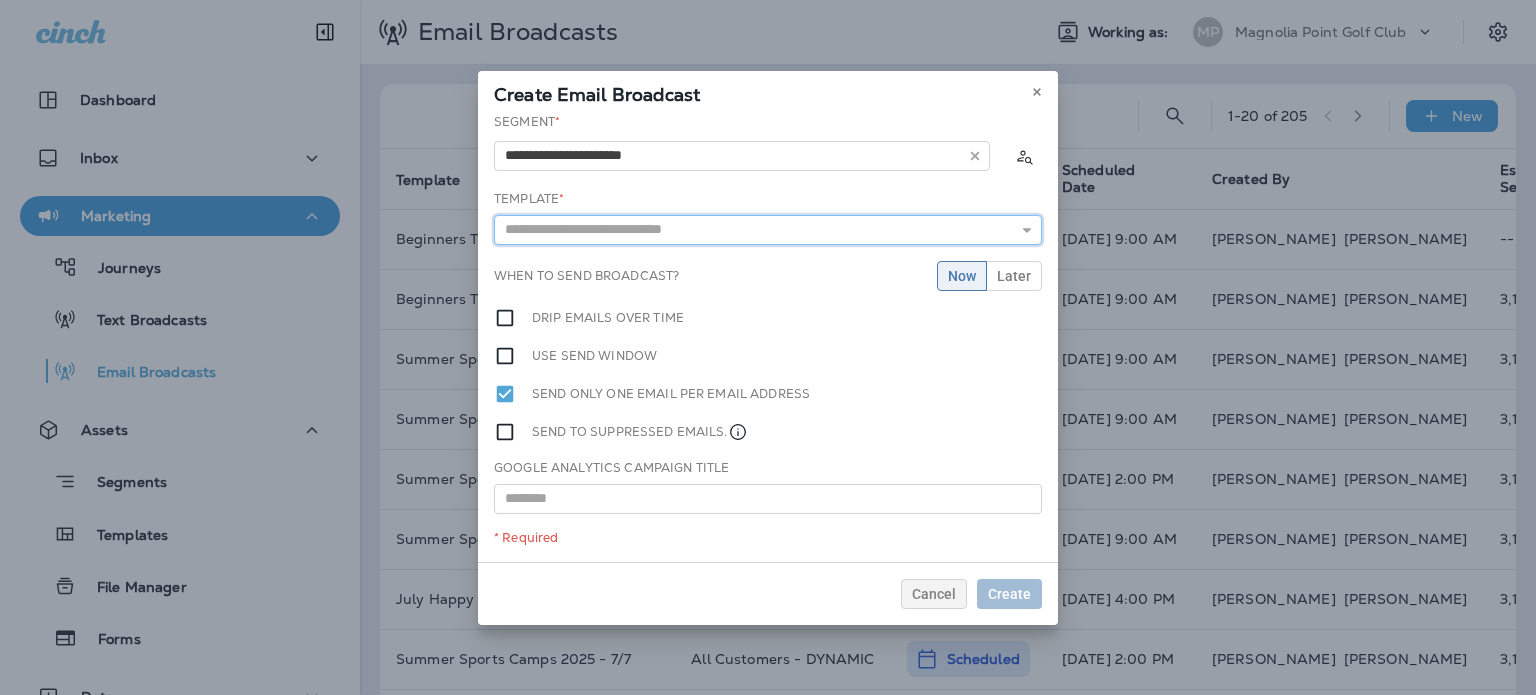 click at bounding box center [768, 230] 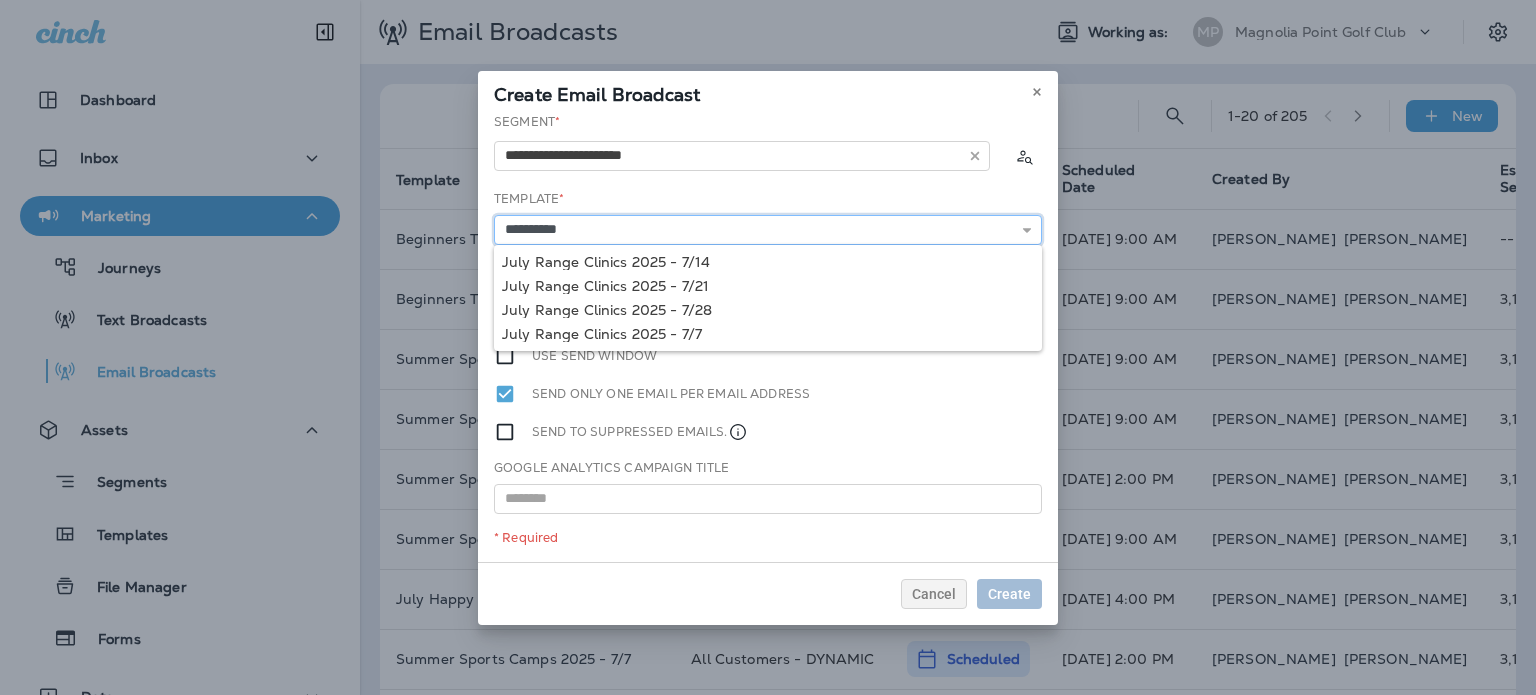 type on "**********" 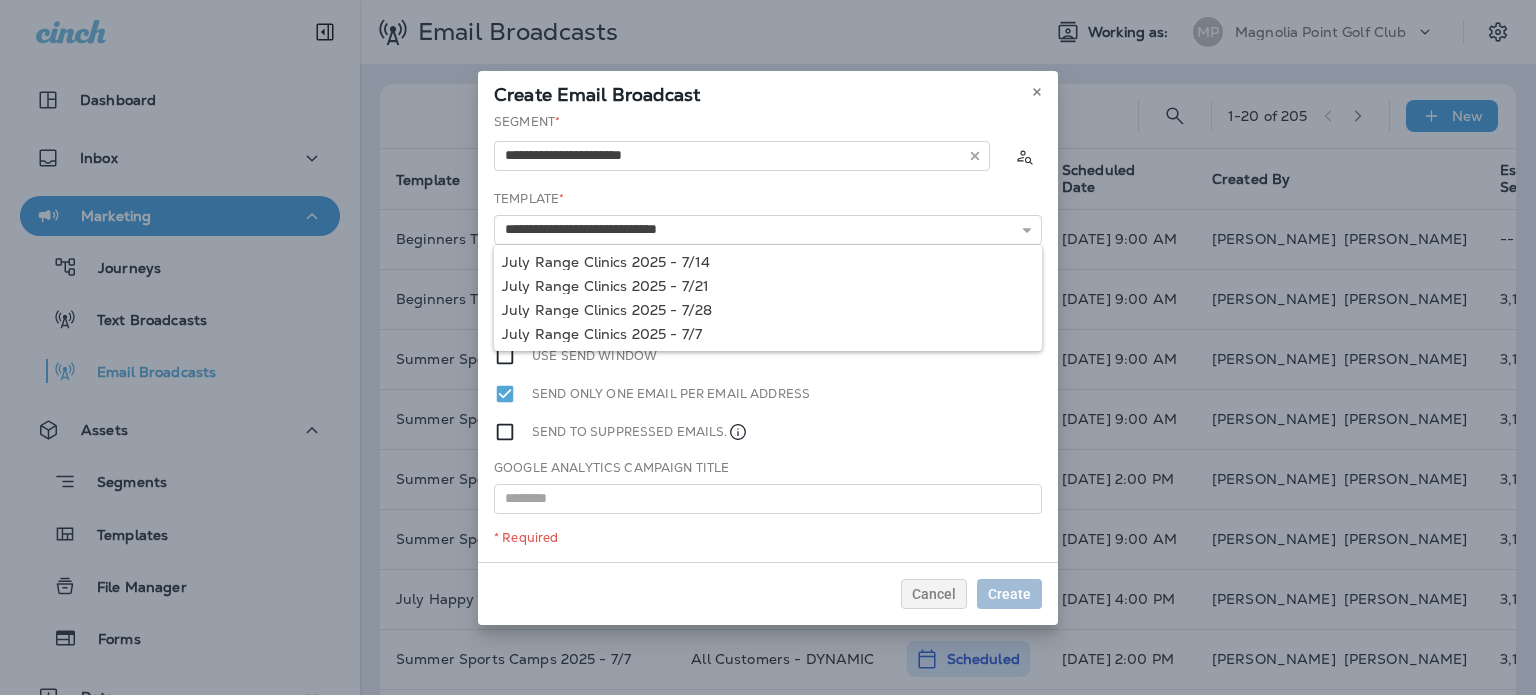 click on "**********" at bounding box center (768, 337) 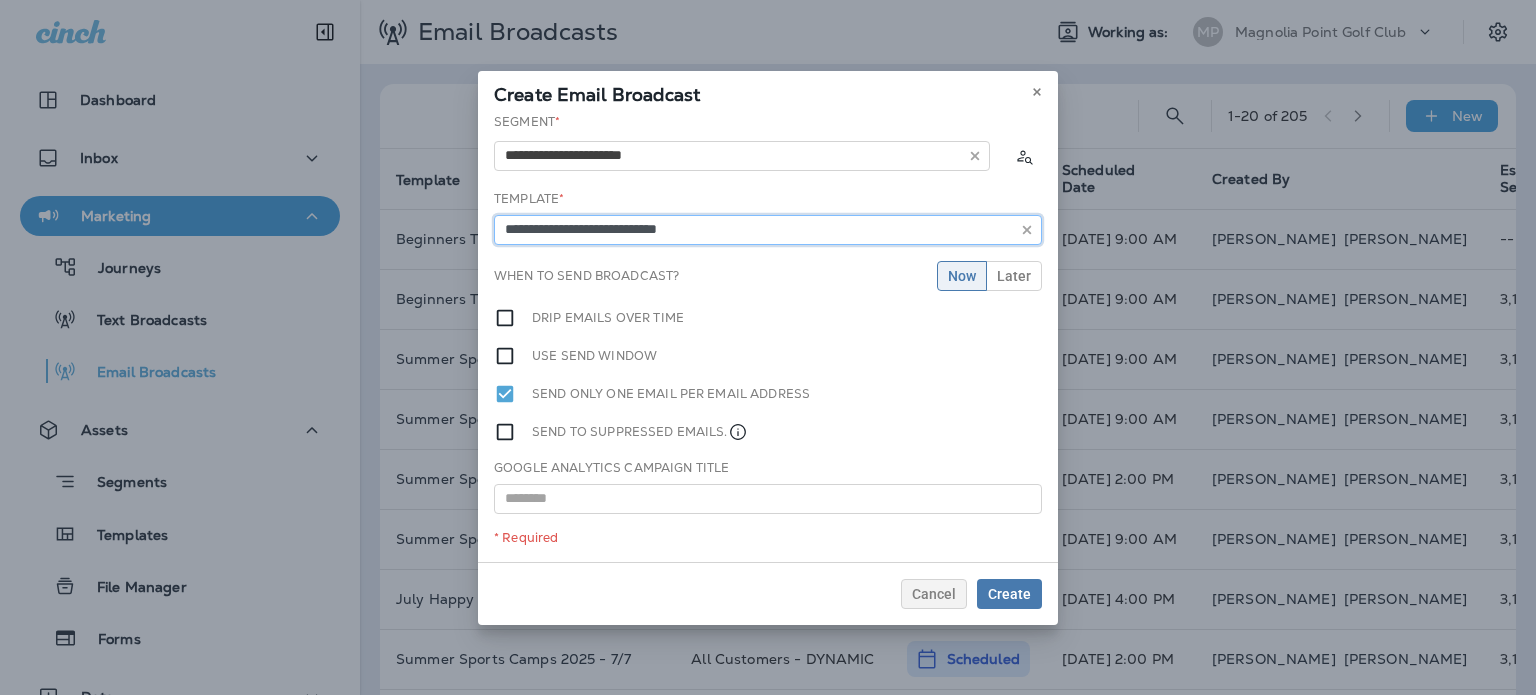 click on "**********" at bounding box center [768, 230] 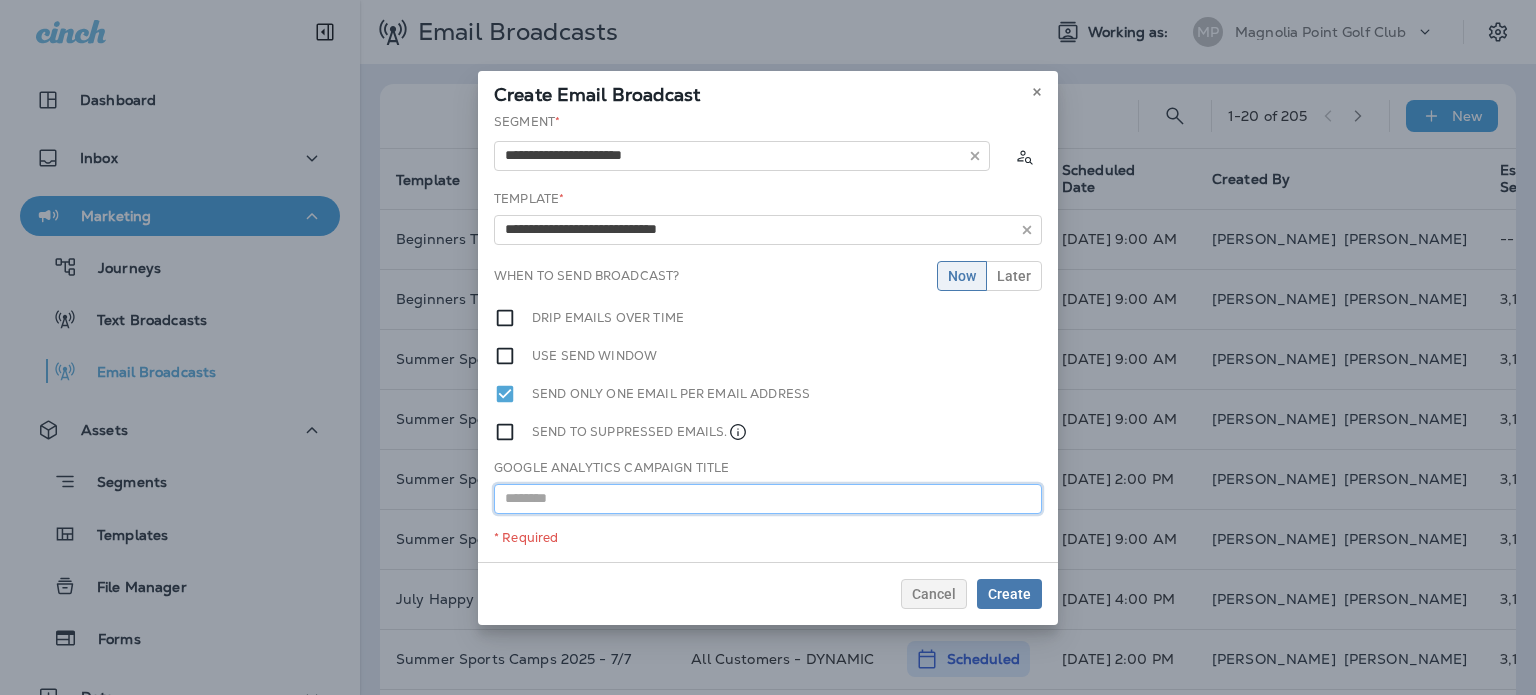 click at bounding box center (768, 499) 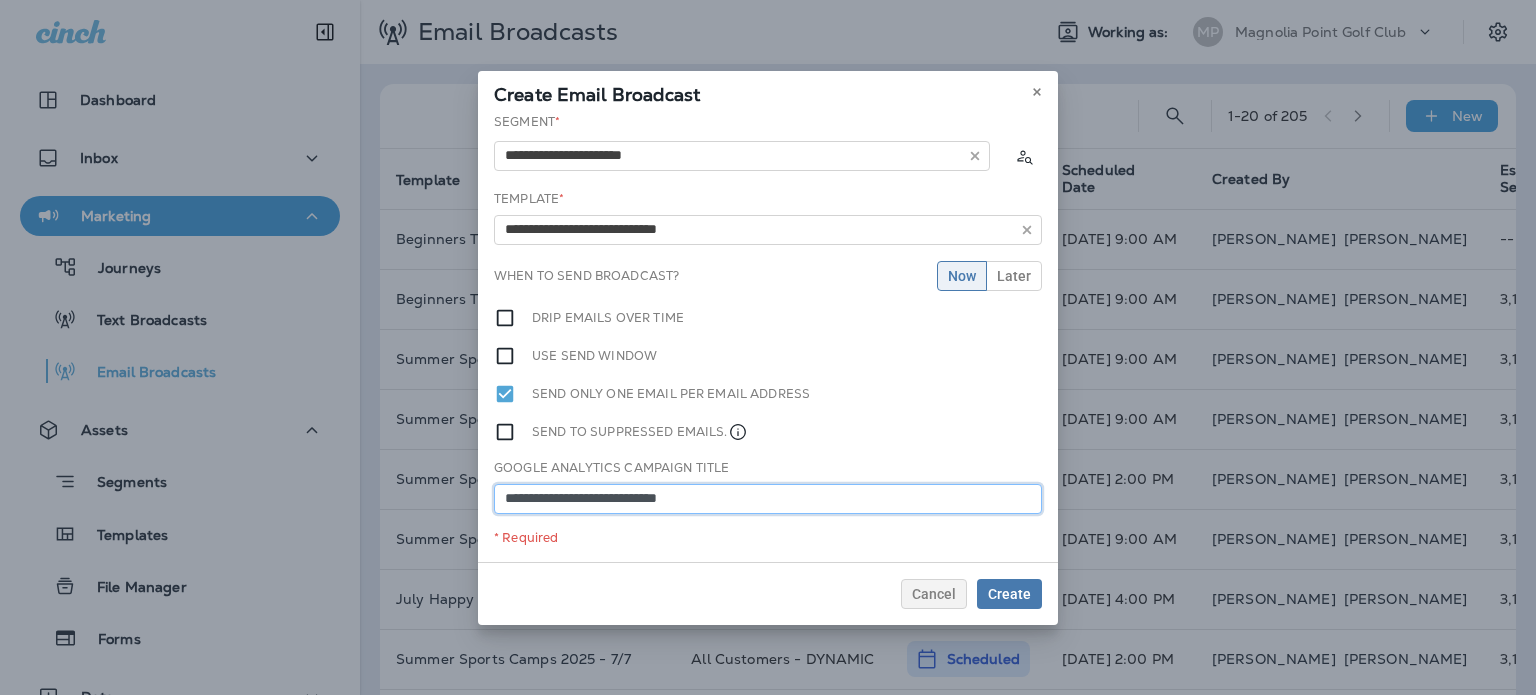 type on "**********" 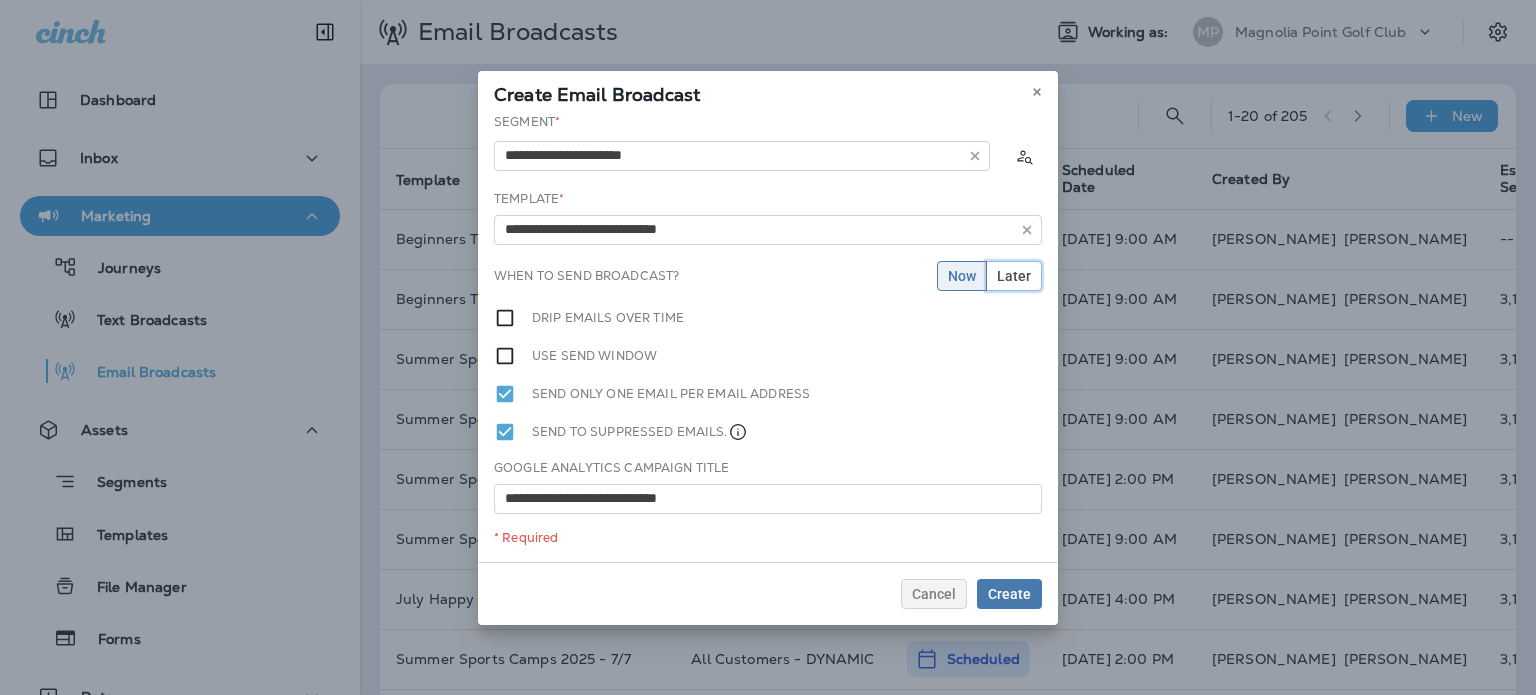 click on "Later" at bounding box center [1014, 276] 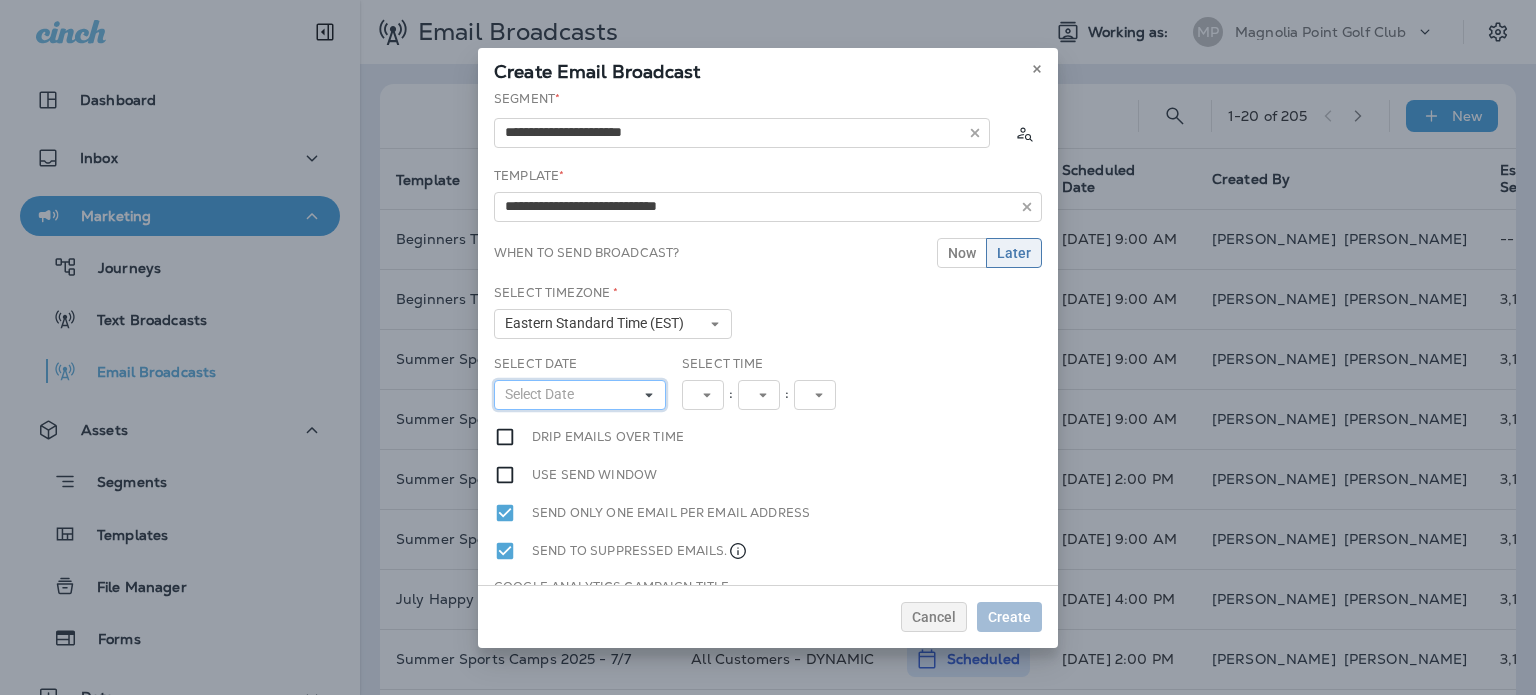 click on "Select Date" at bounding box center [580, 395] 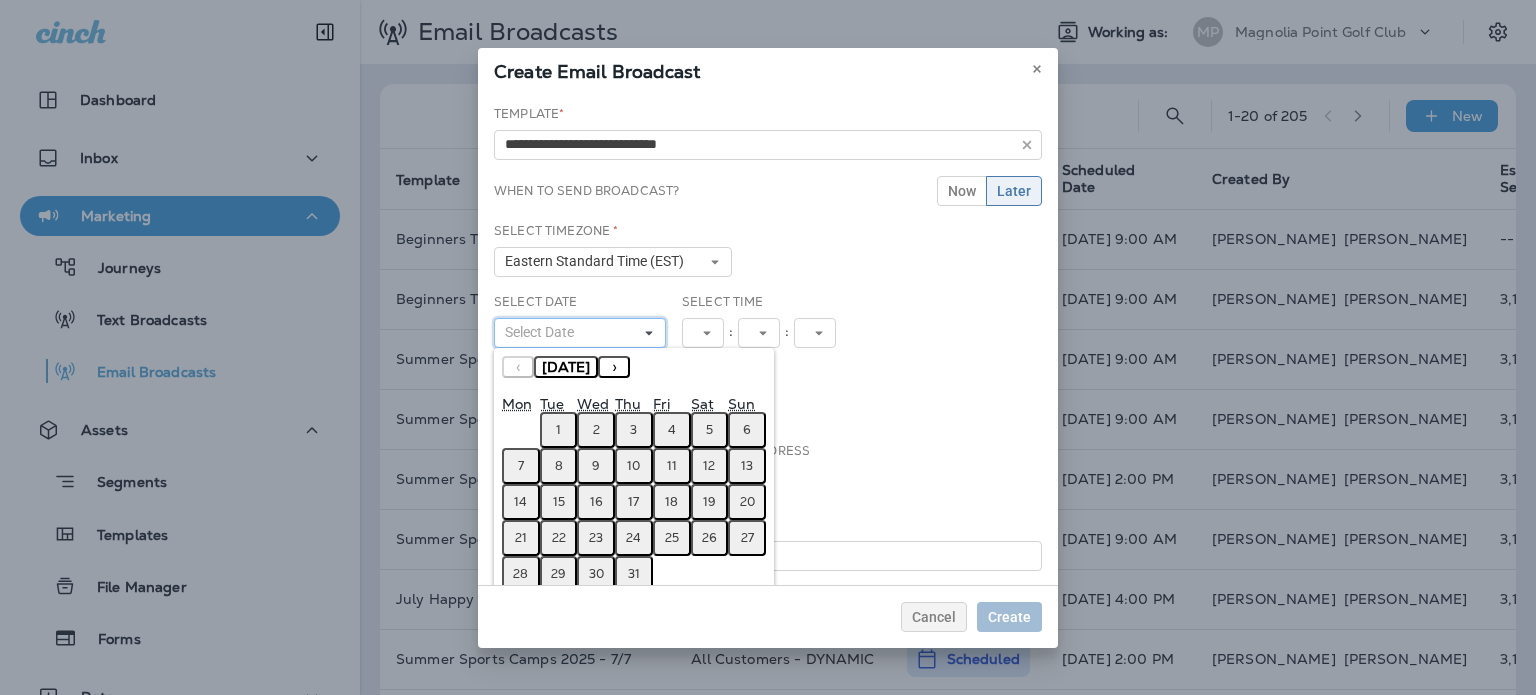 scroll, scrollTop: 95, scrollLeft: 0, axis: vertical 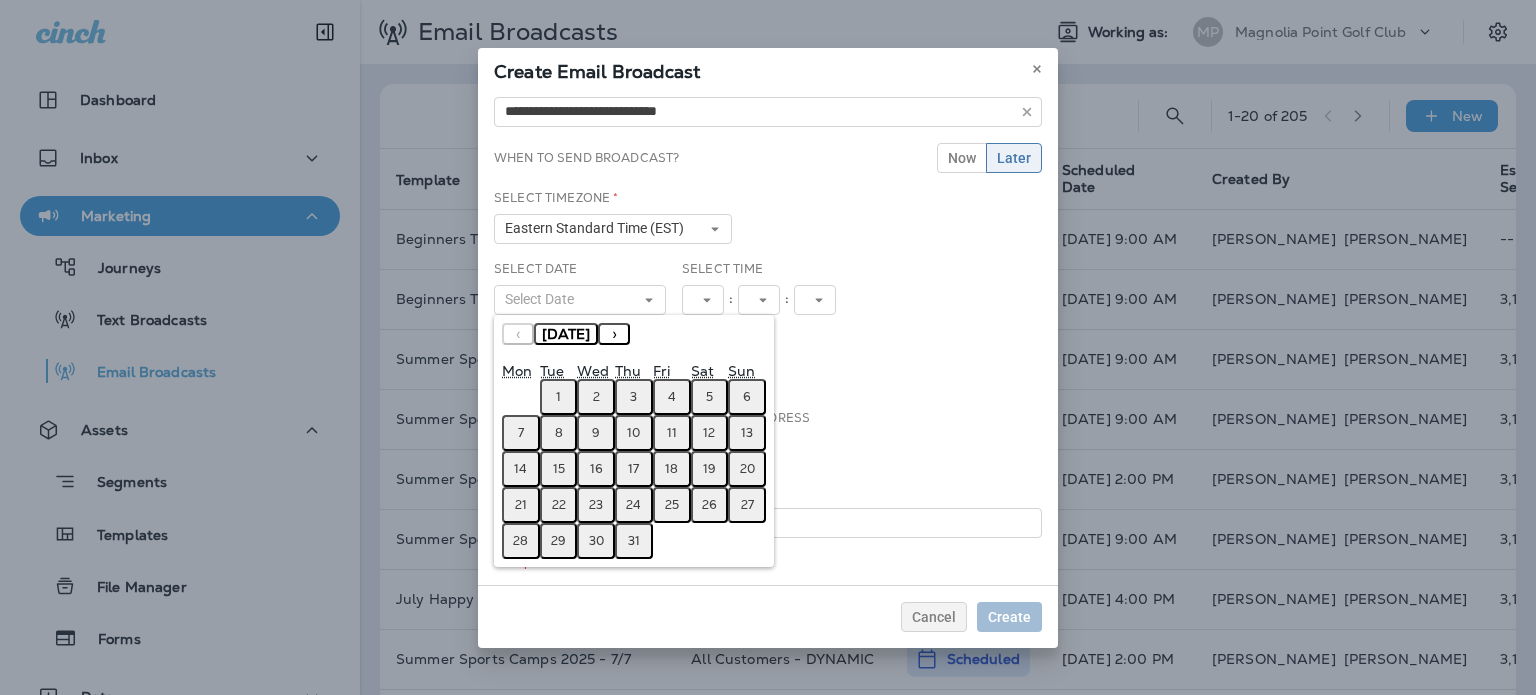 click on "21" at bounding box center (521, 505) 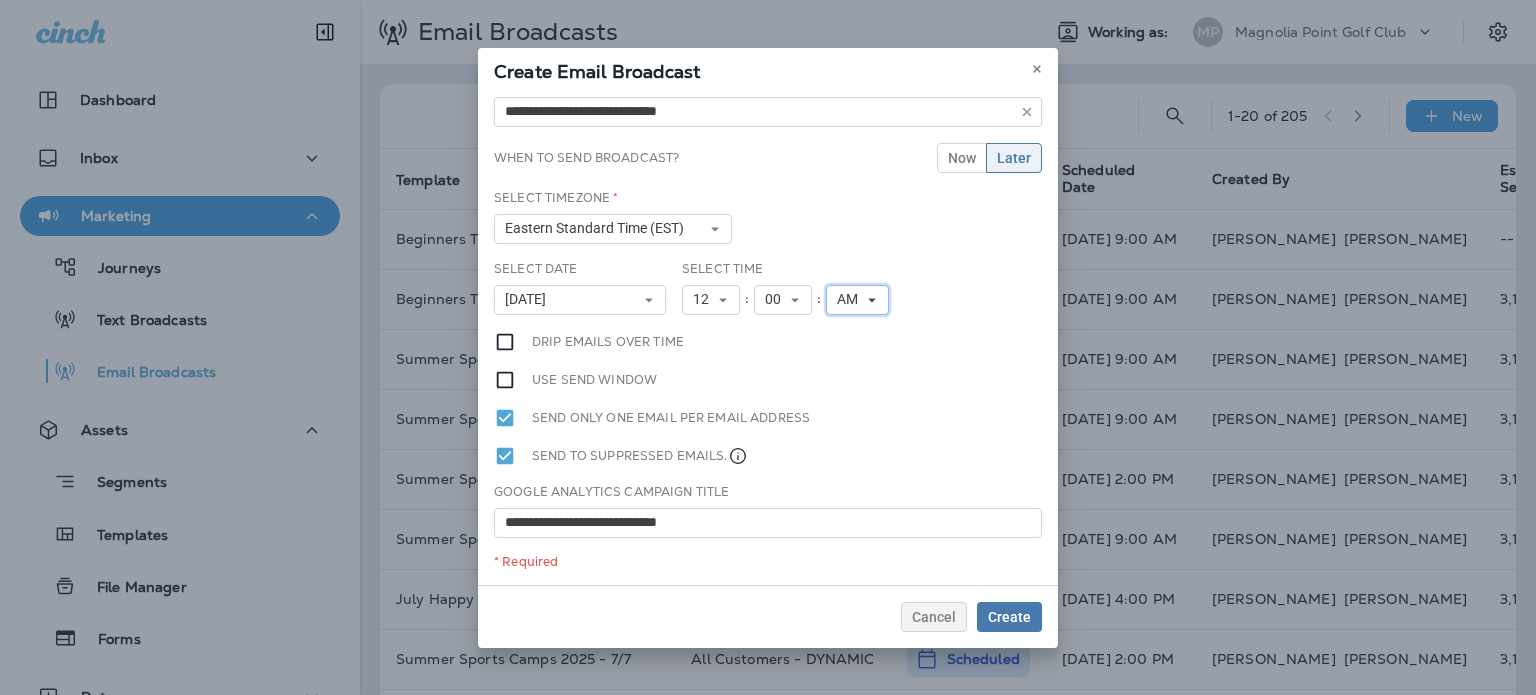 click on "AM" at bounding box center [857, 300] 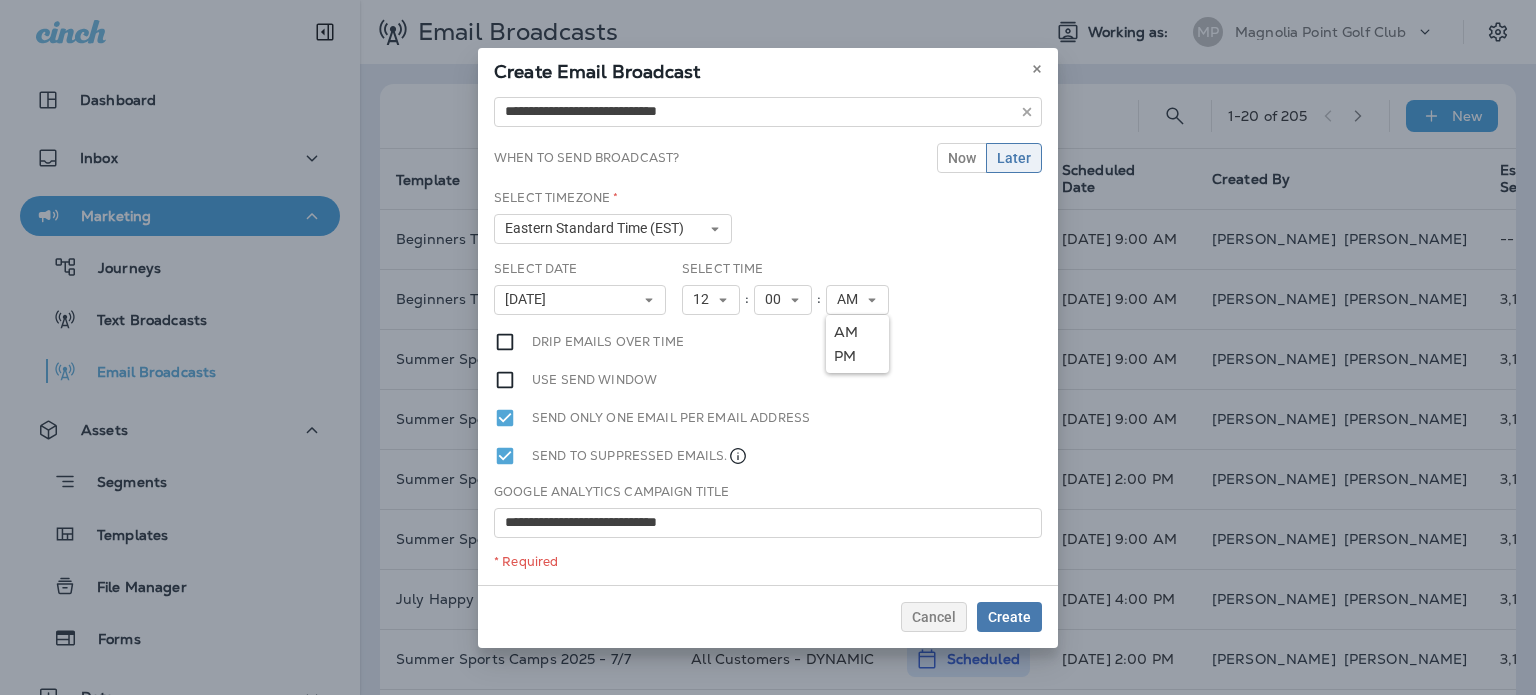 click on "PM" at bounding box center [857, 356] 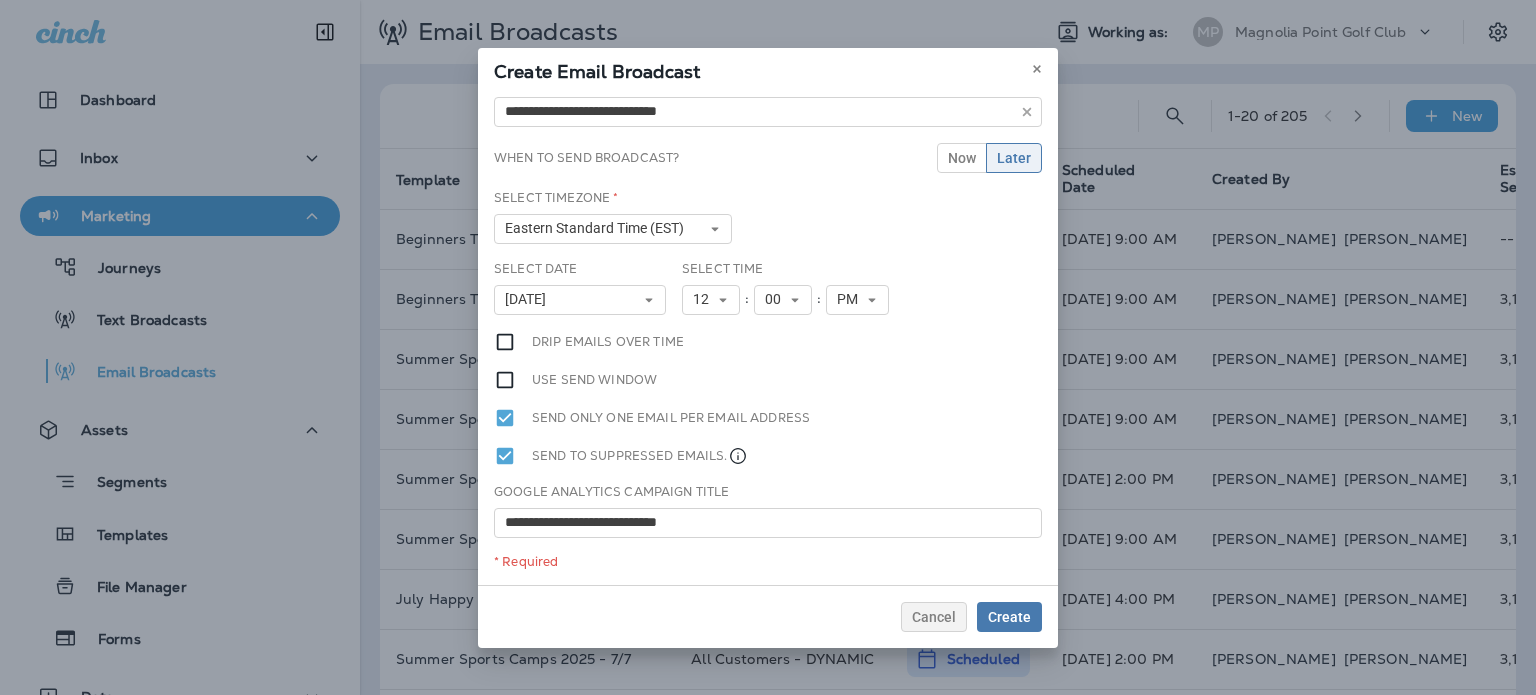 click on "**********" at bounding box center (768, 337) 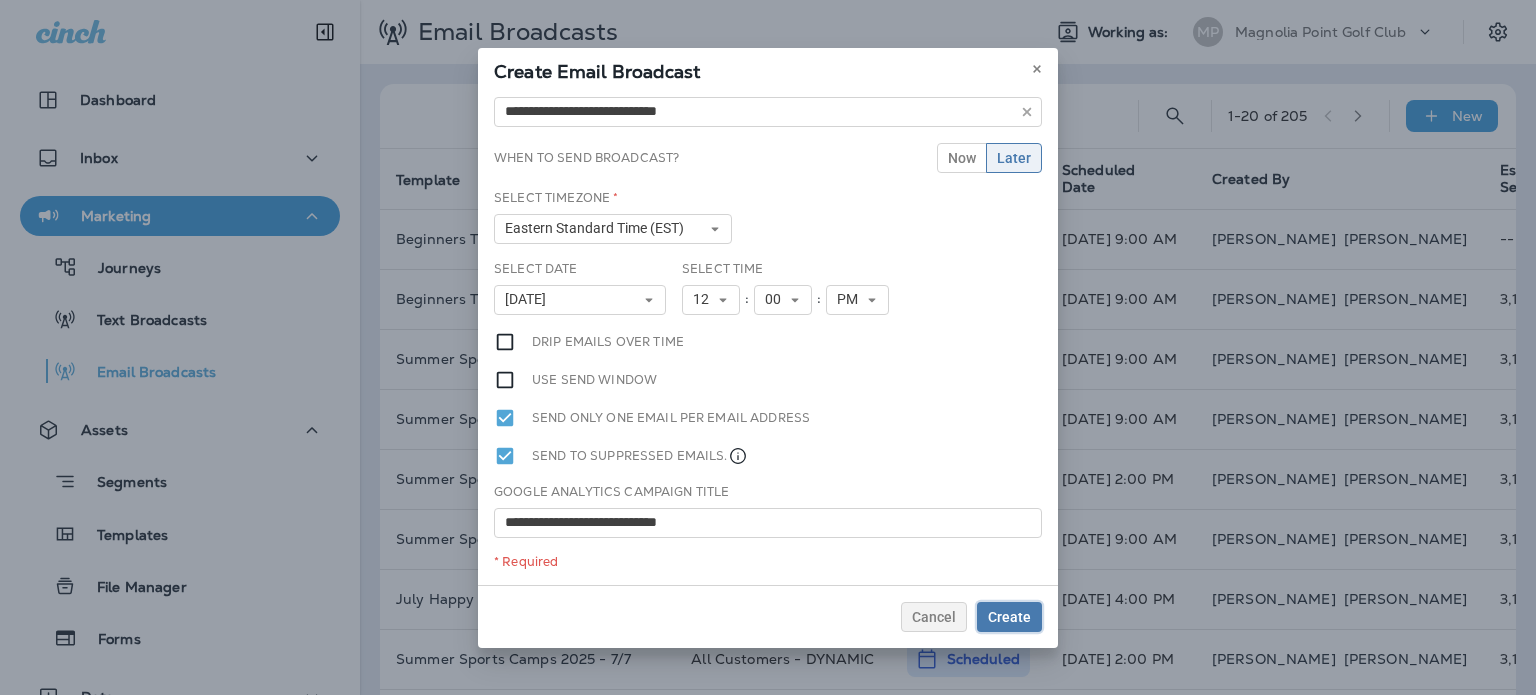 click on "Create" at bounding box center (1009, 617) 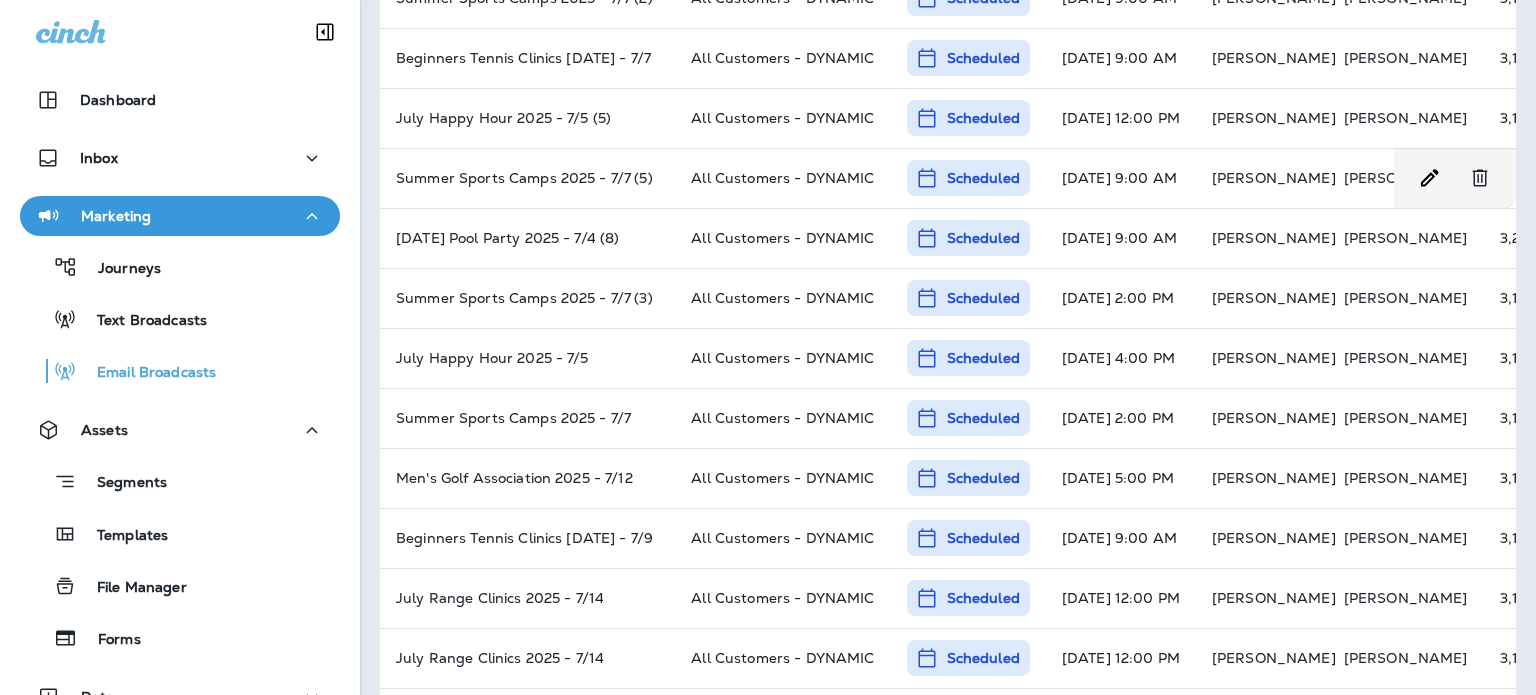 scroll, scrollTop: 0, scrollLeft: 0, axis: both 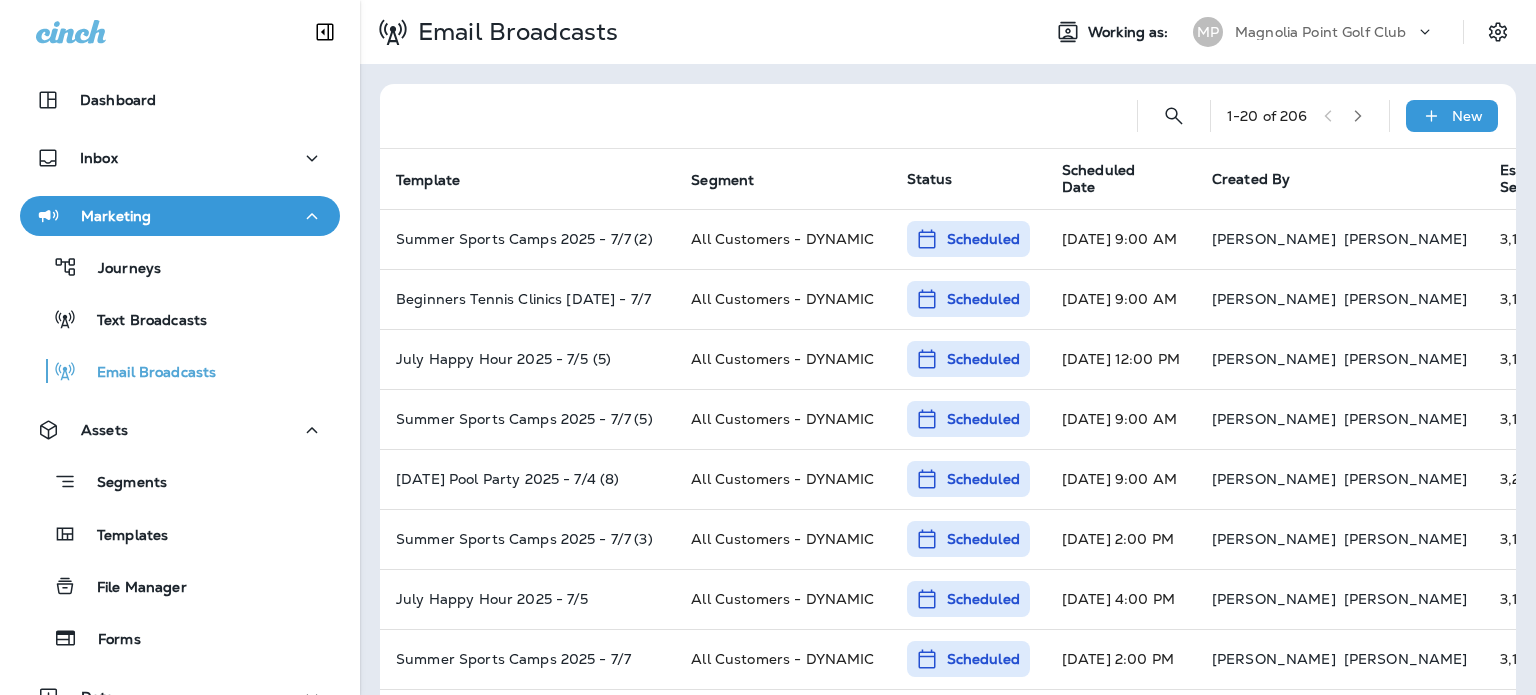 click on "New" at bounding box center [1467, 116] 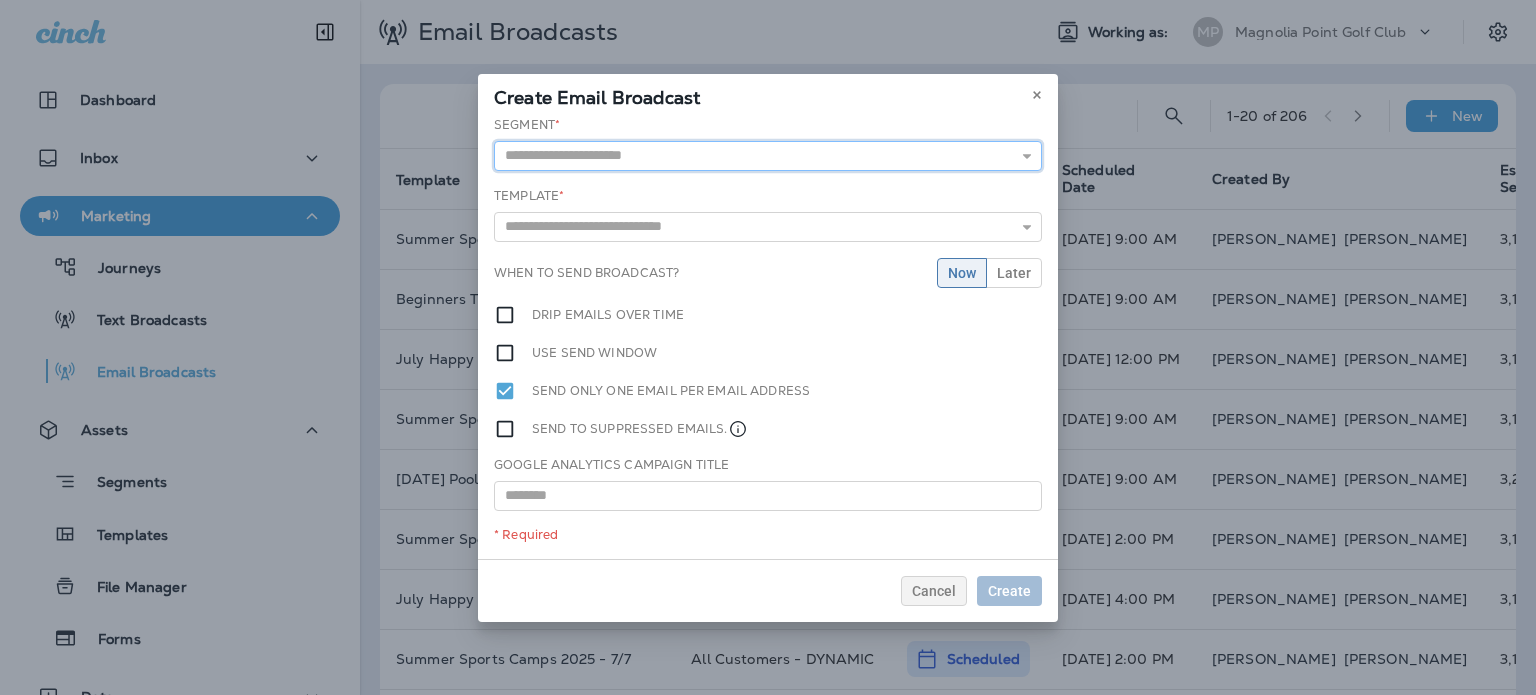 click at bounding box center (768, 156) 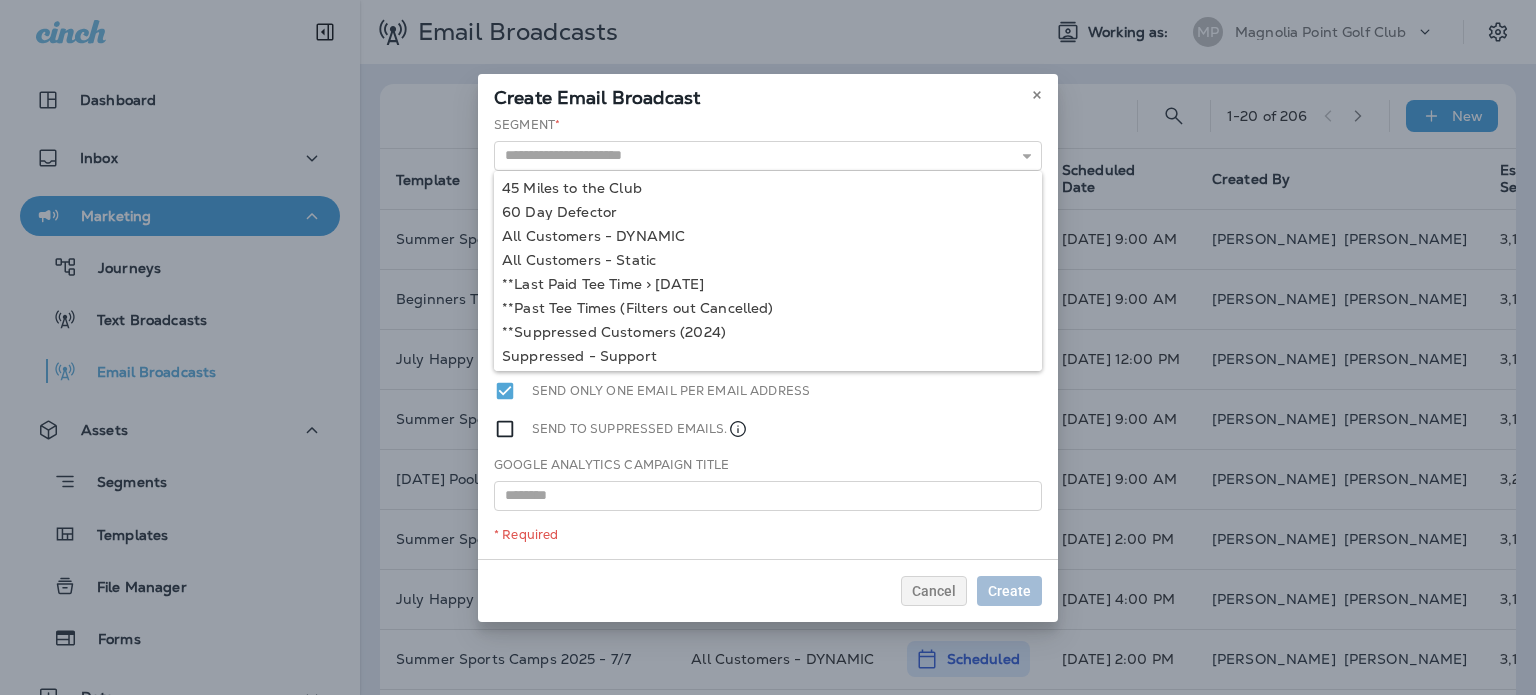 type on "**********" 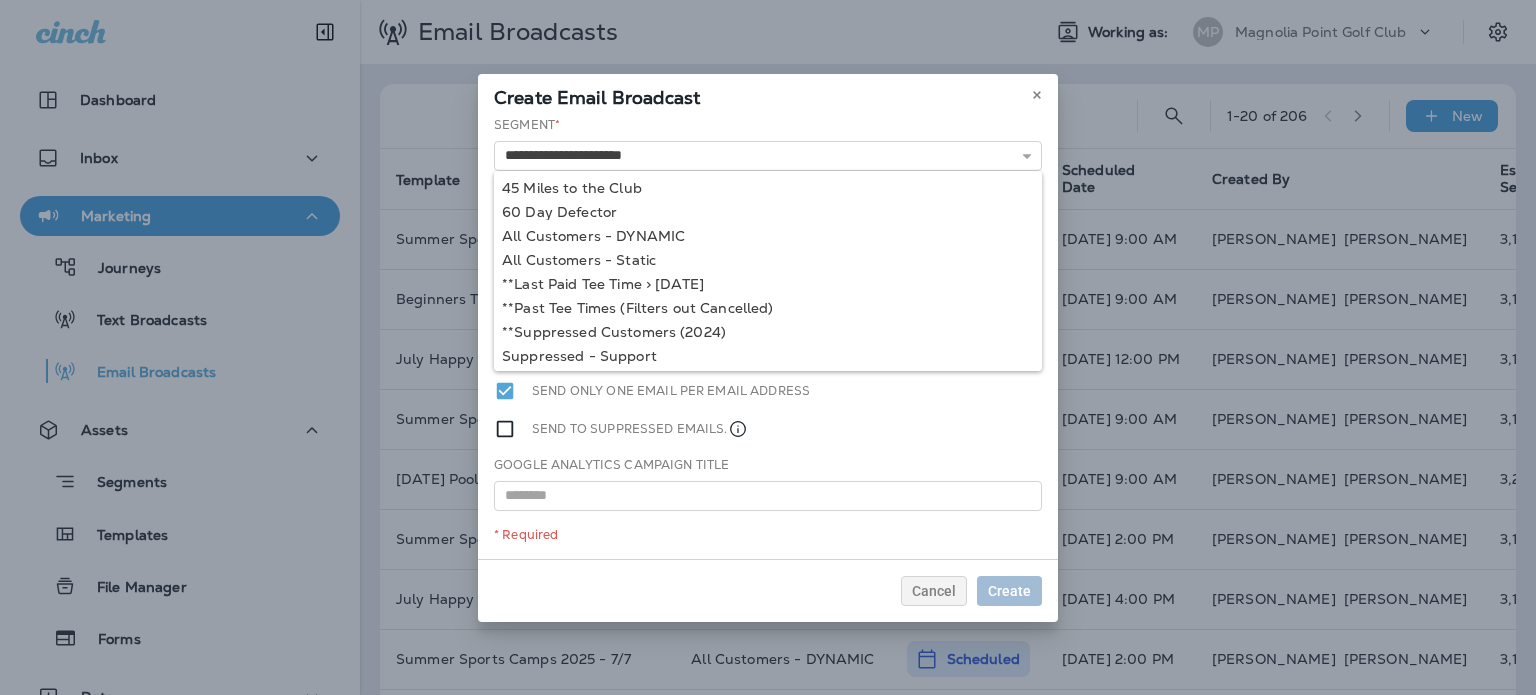 click on "**********" at bounding box center [768, 337] 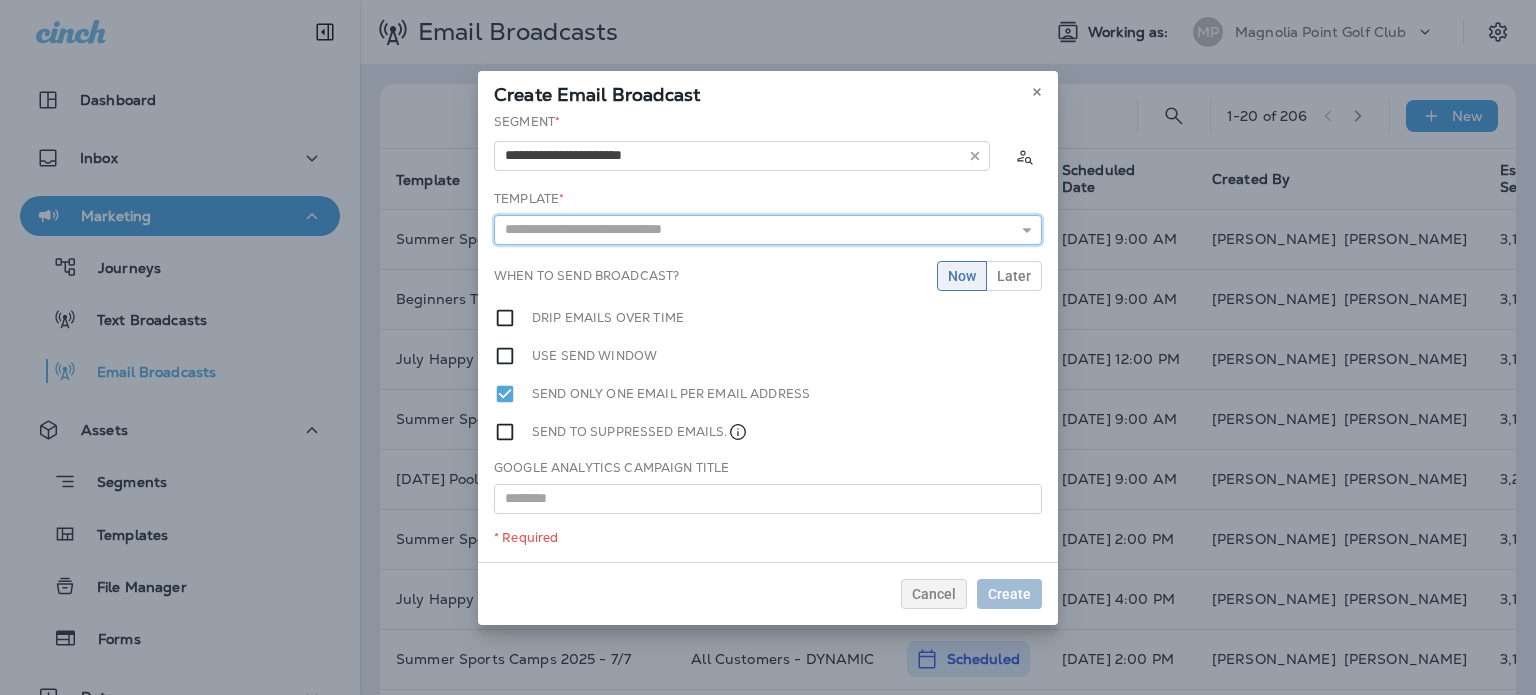 click at bounding box center (768, 230) 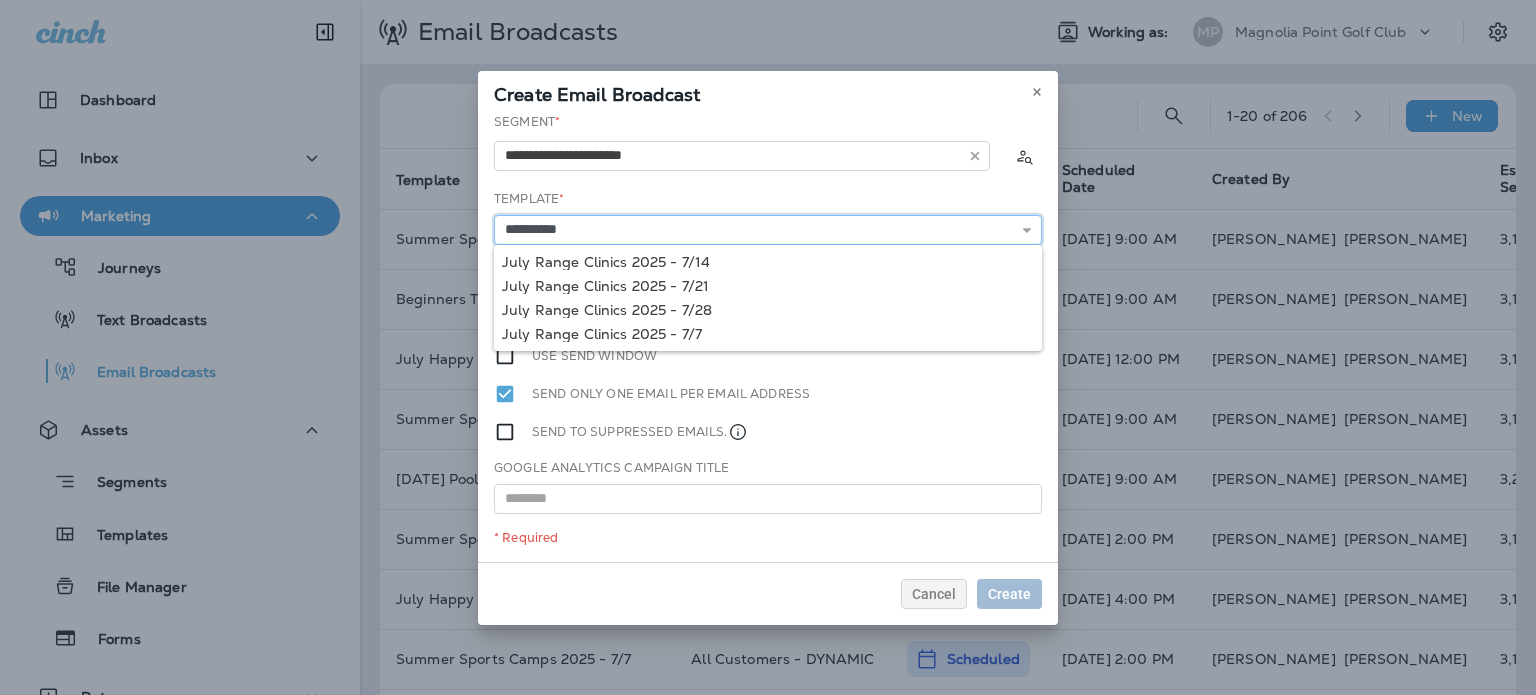type on "**********" 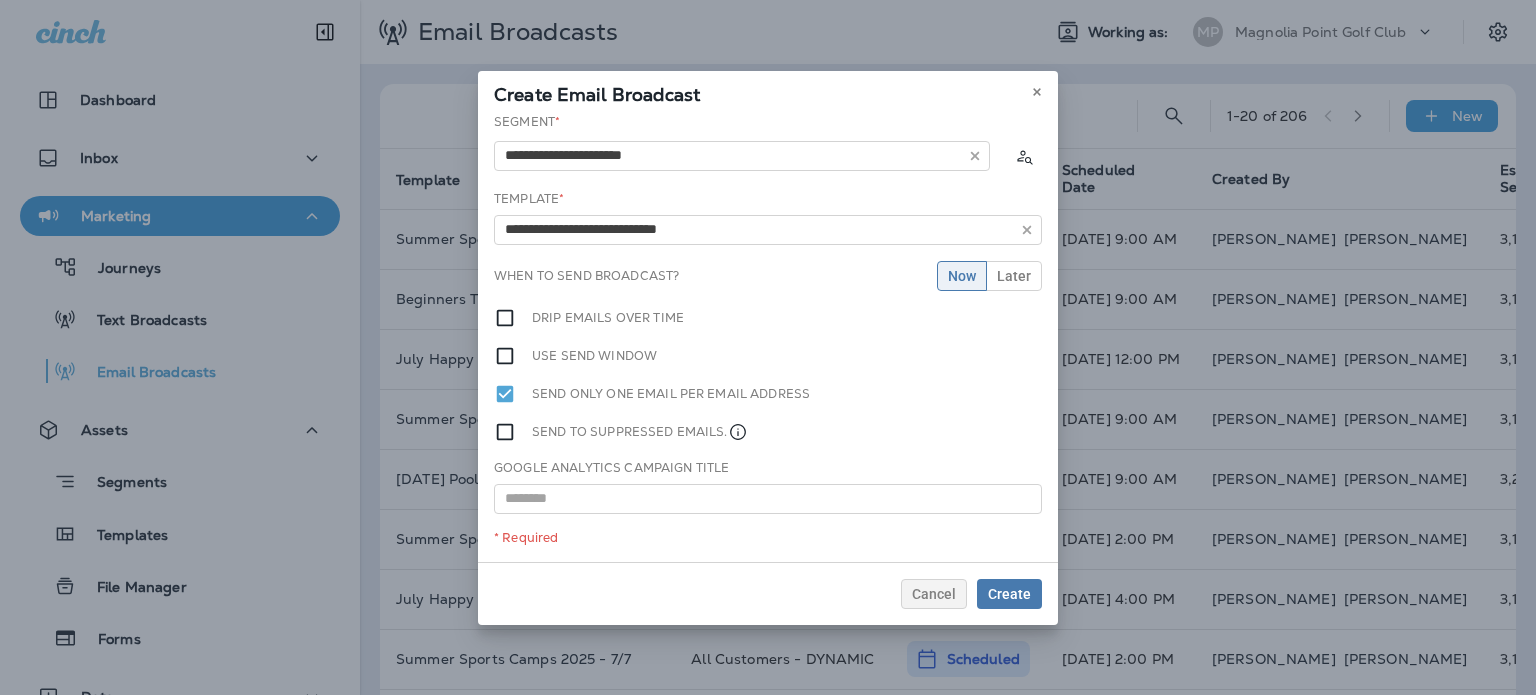 click on "**********" at bounding box center (768, 337) 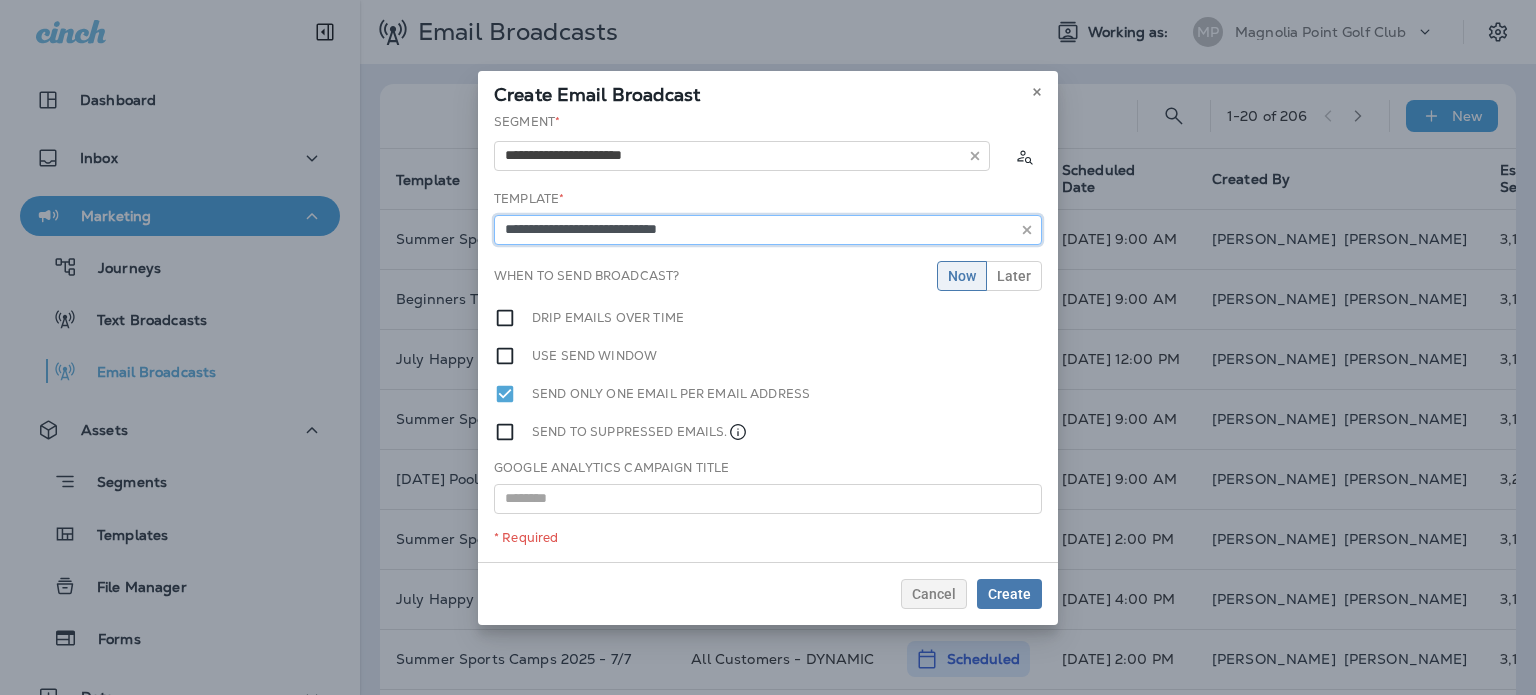 click on "**********" at bounding box center (768, 230) 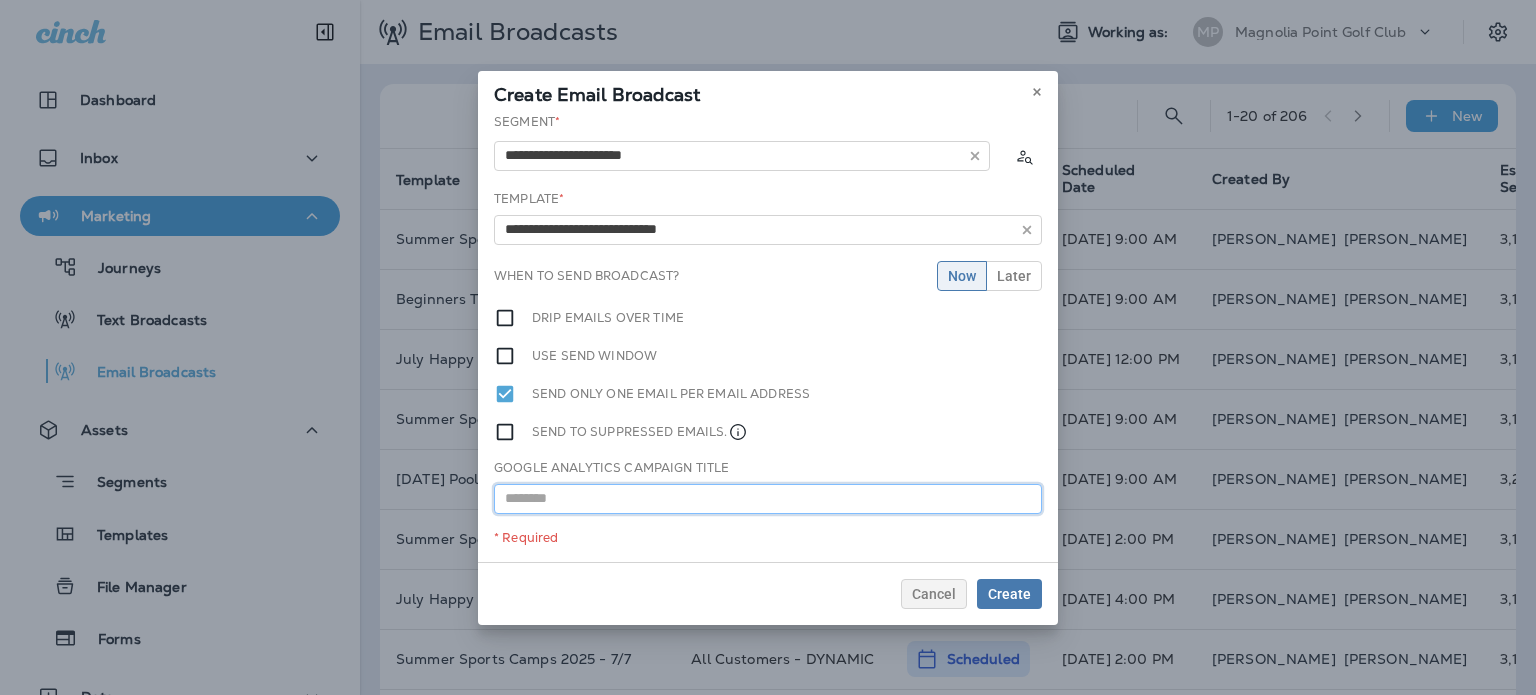 click at bounding box center [768, 499] 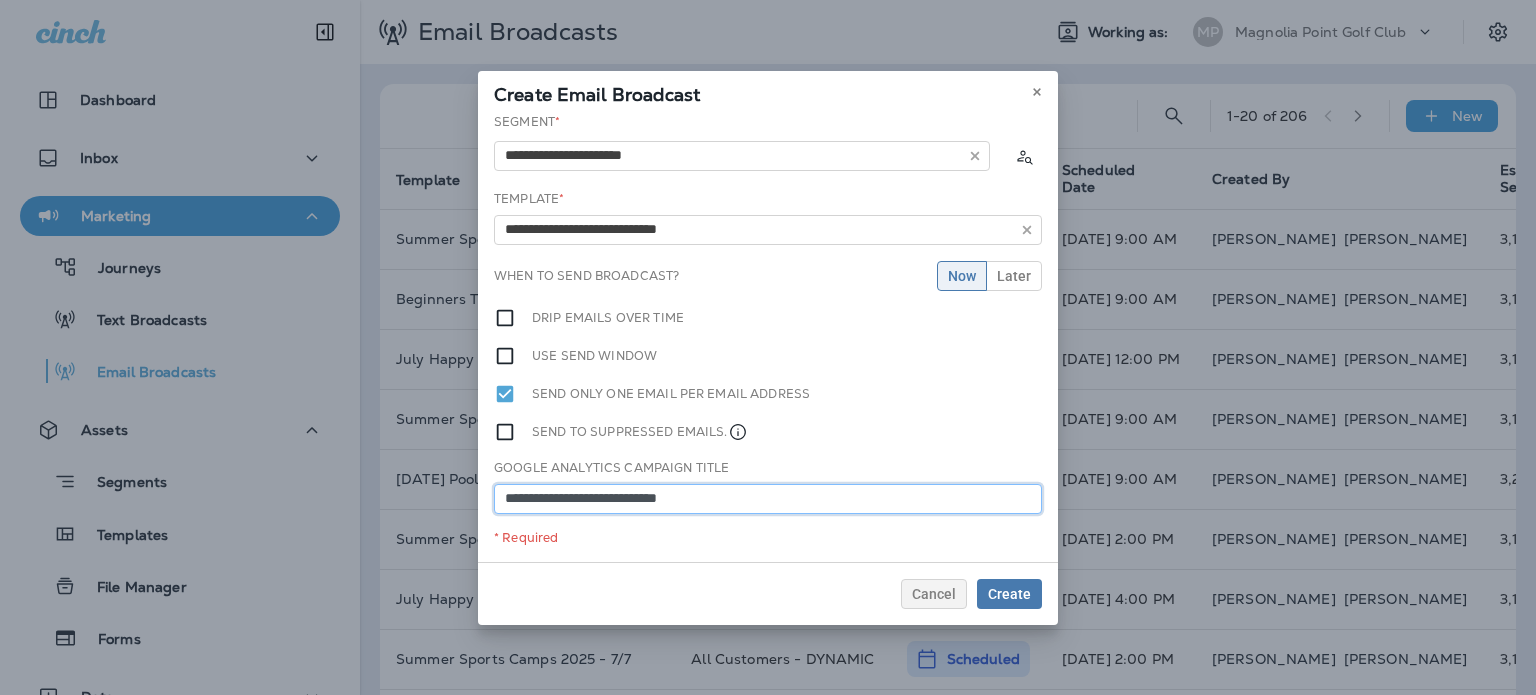 type on "**********" 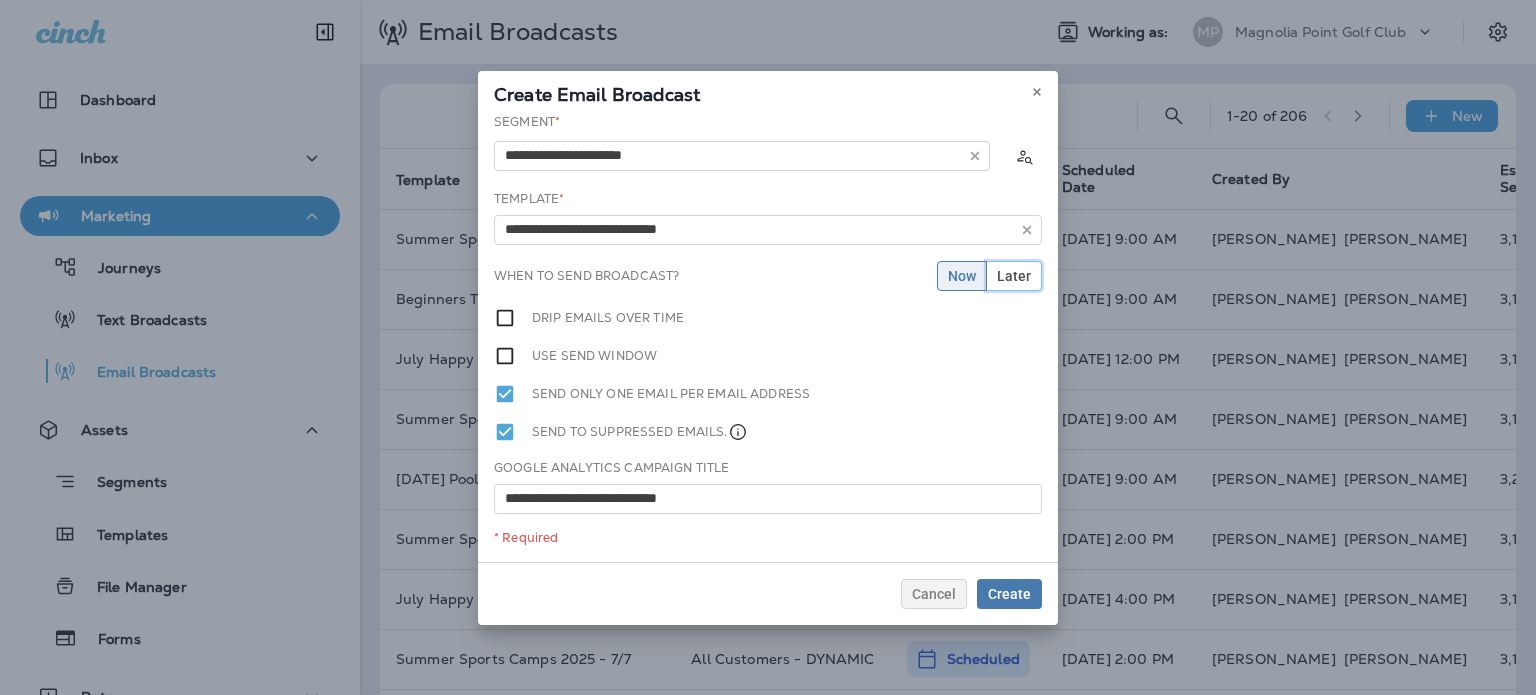drag, startPoint x: 1030, startPoint y: 271, endPoint x: 1020, endPoint y: 270, distance: 10.049875 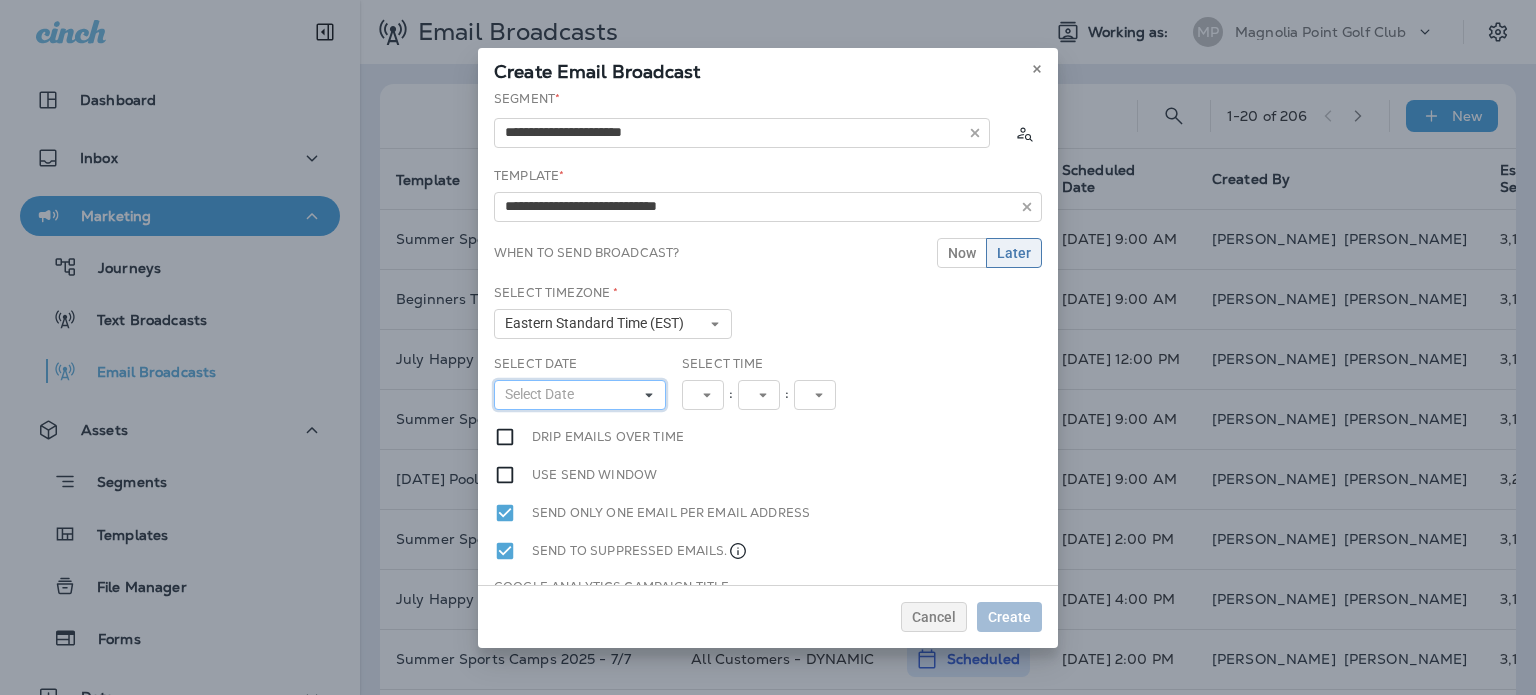 click 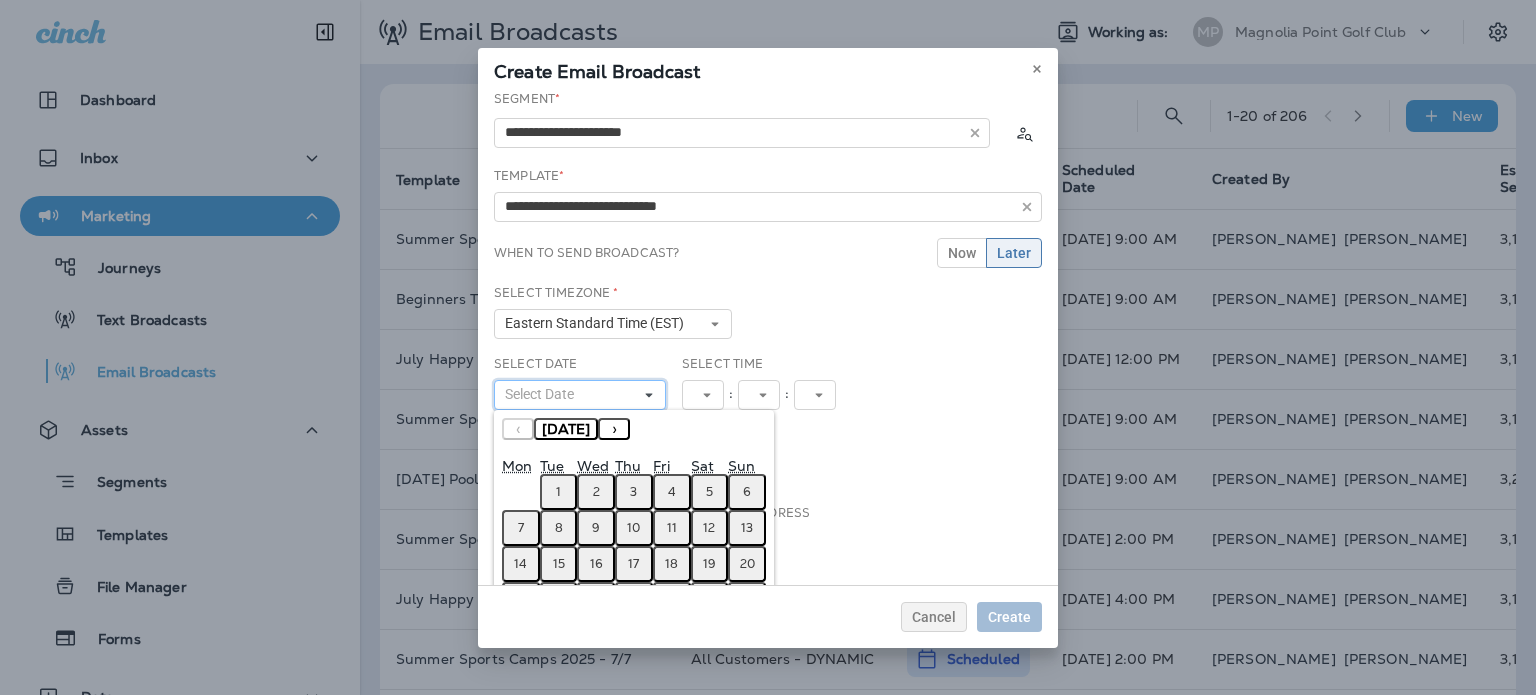 scroll, scrollTop: 95, scrollLeft: 0, axis: vertical 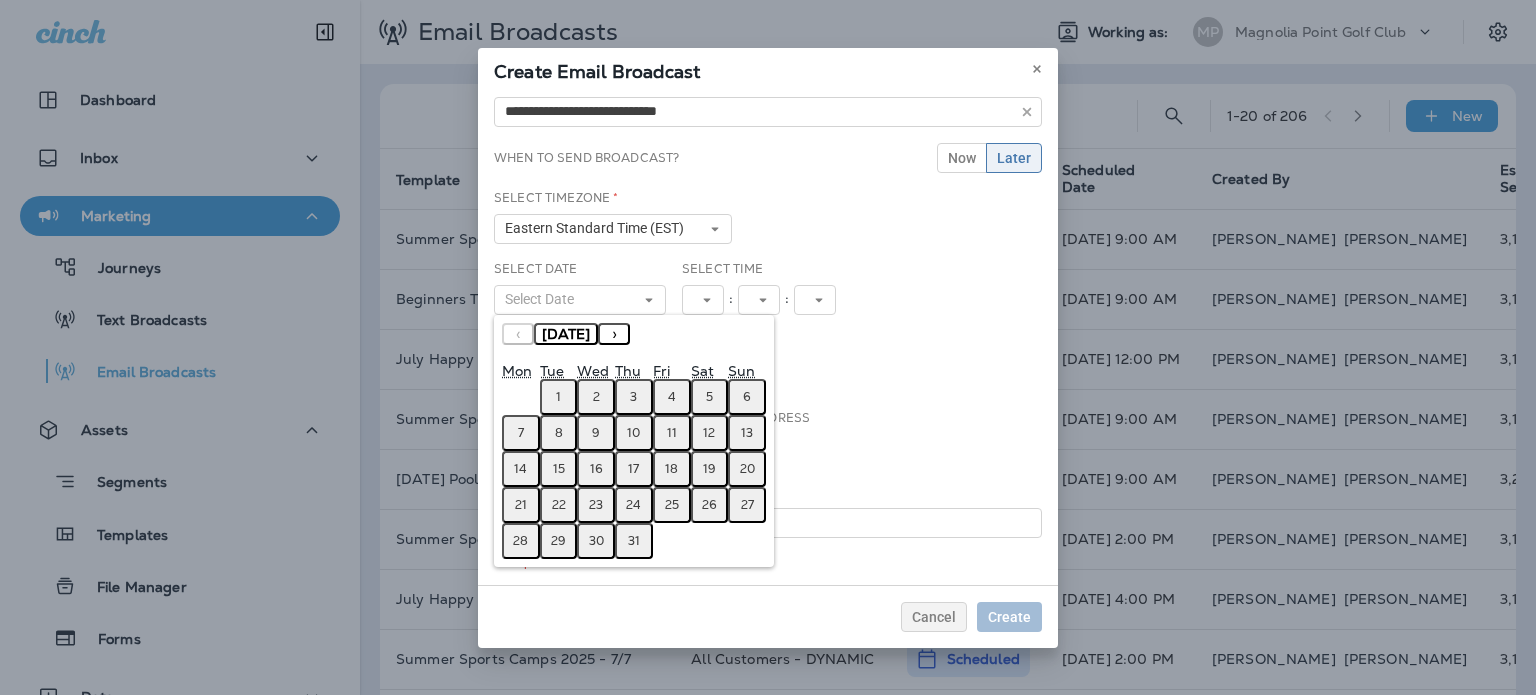 drag, startPoint x: 516, startPoint y: 535, endPoint x: 524, endPoint y: 513, distance: 23.409399 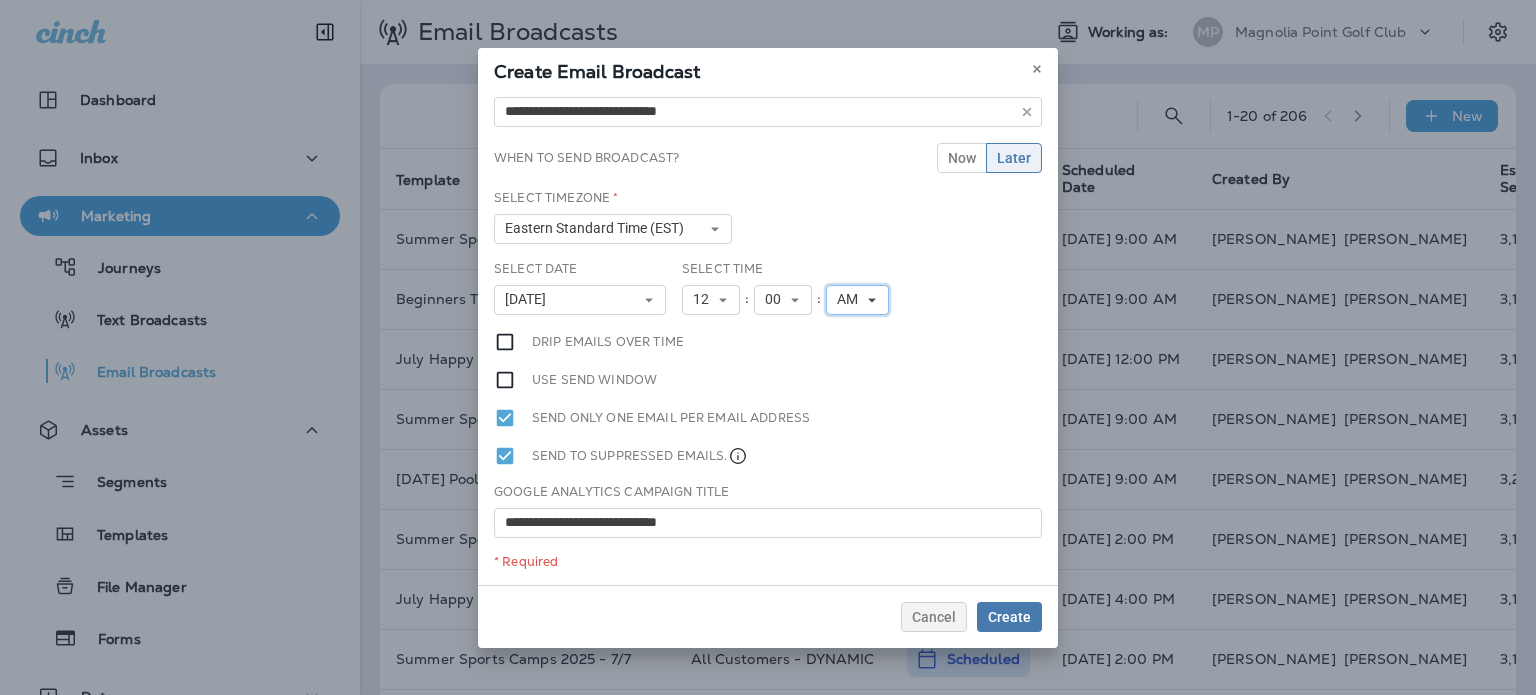 click on "AM" at bounding box center [851, 299] 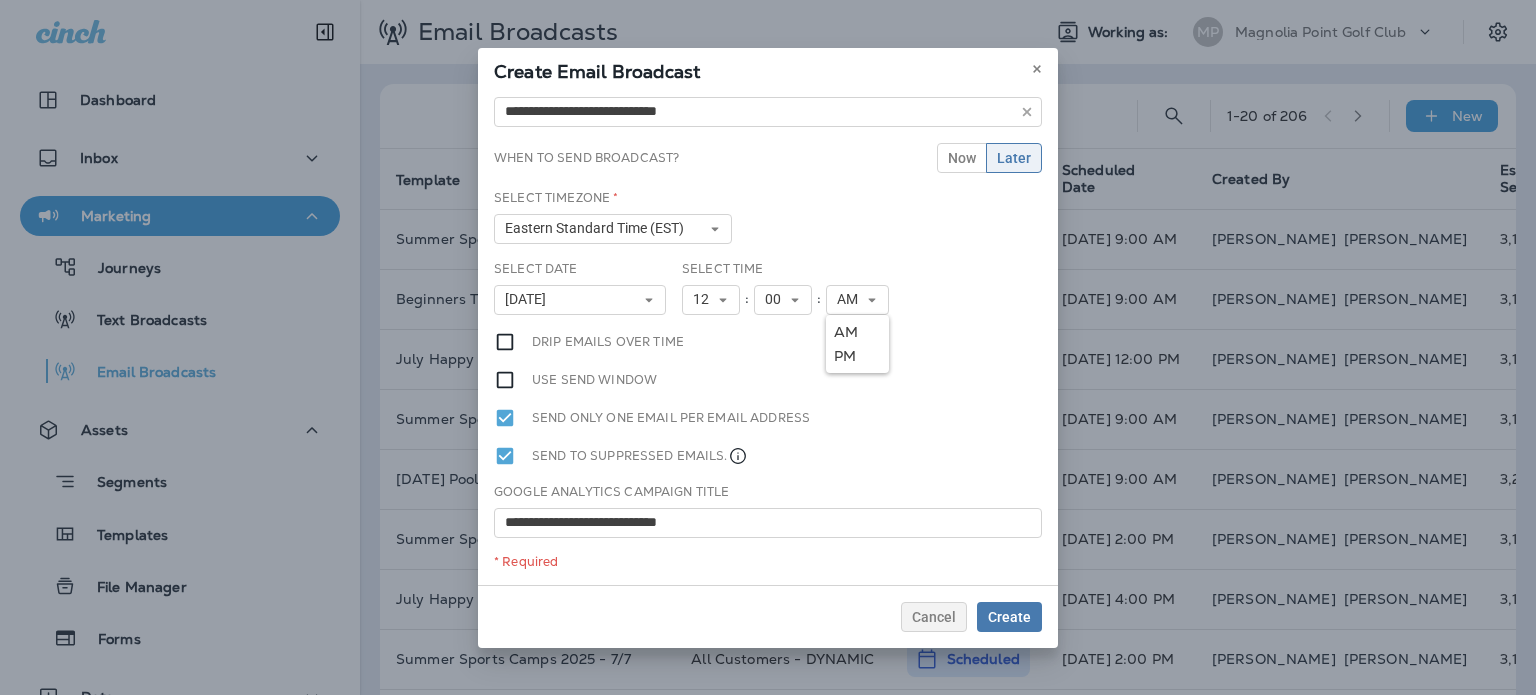 click on "PM" at bounding box center [857, 356] 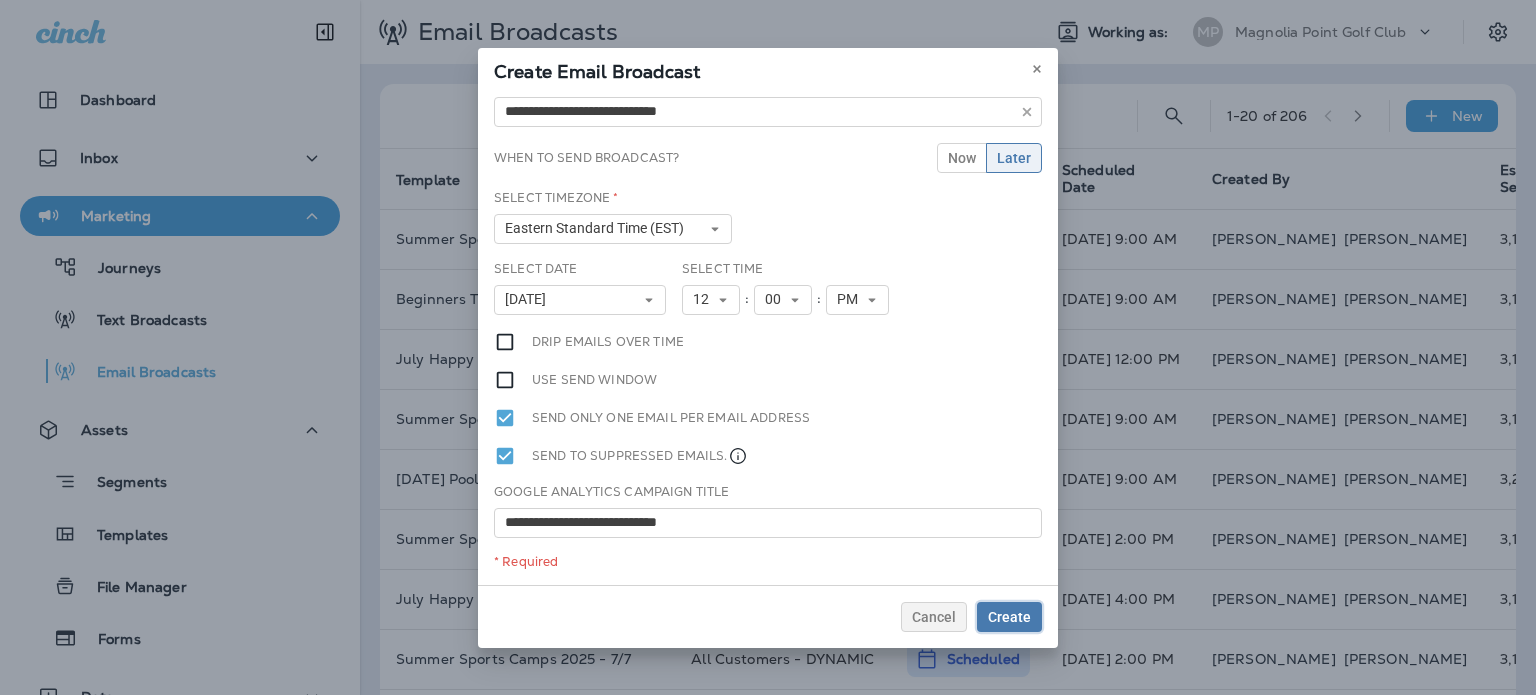 click on "Create" at bounding box center (1009, 617) 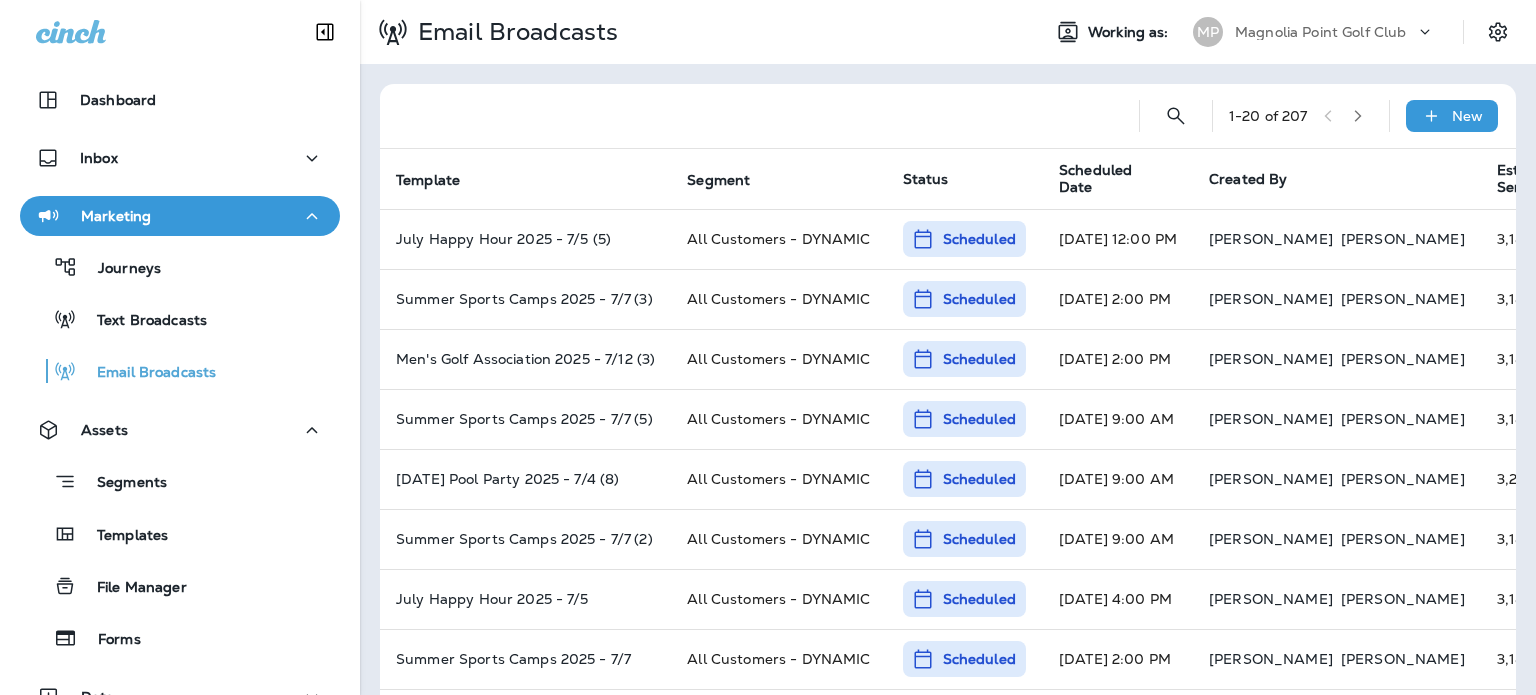 click on "Templates" at bounding box center [180, 534] 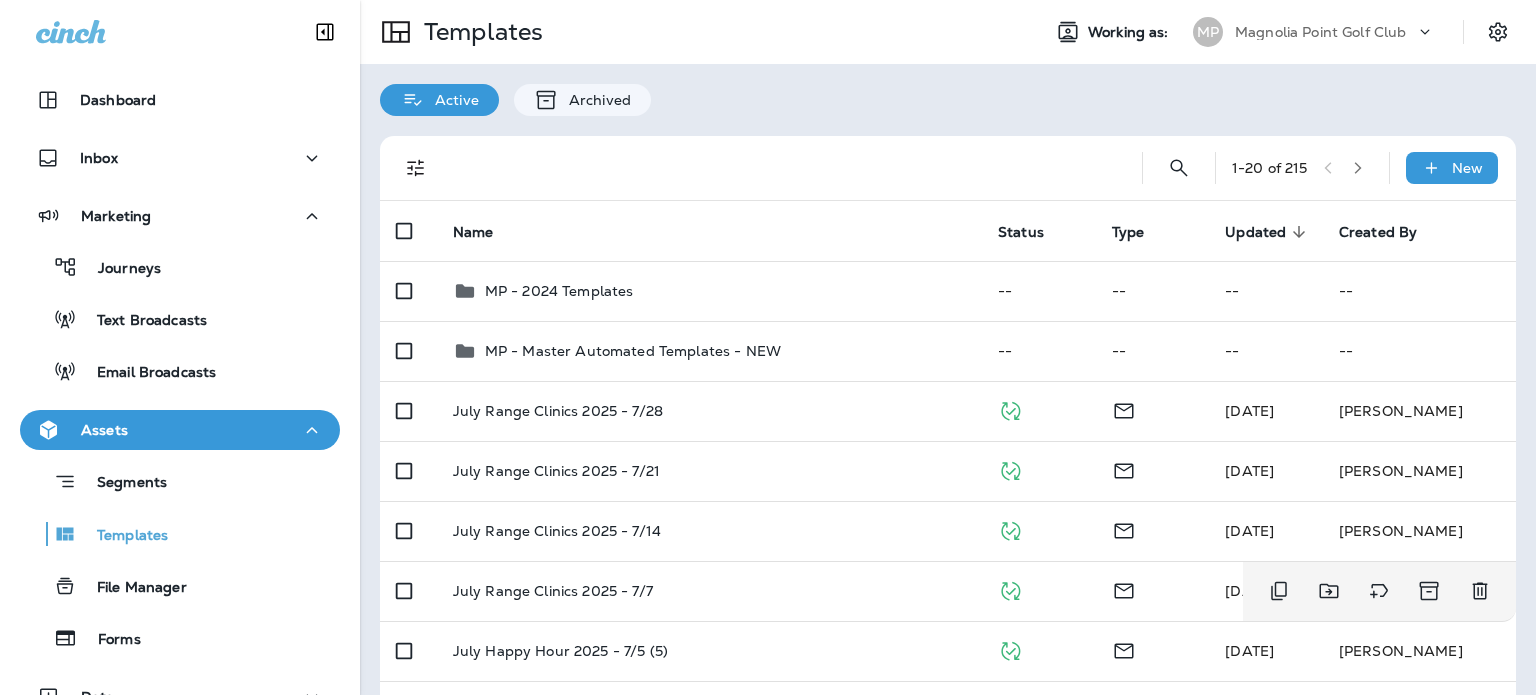 click on "July Range Clinics 2025 - 7/7" at bounding box center [709, 591] 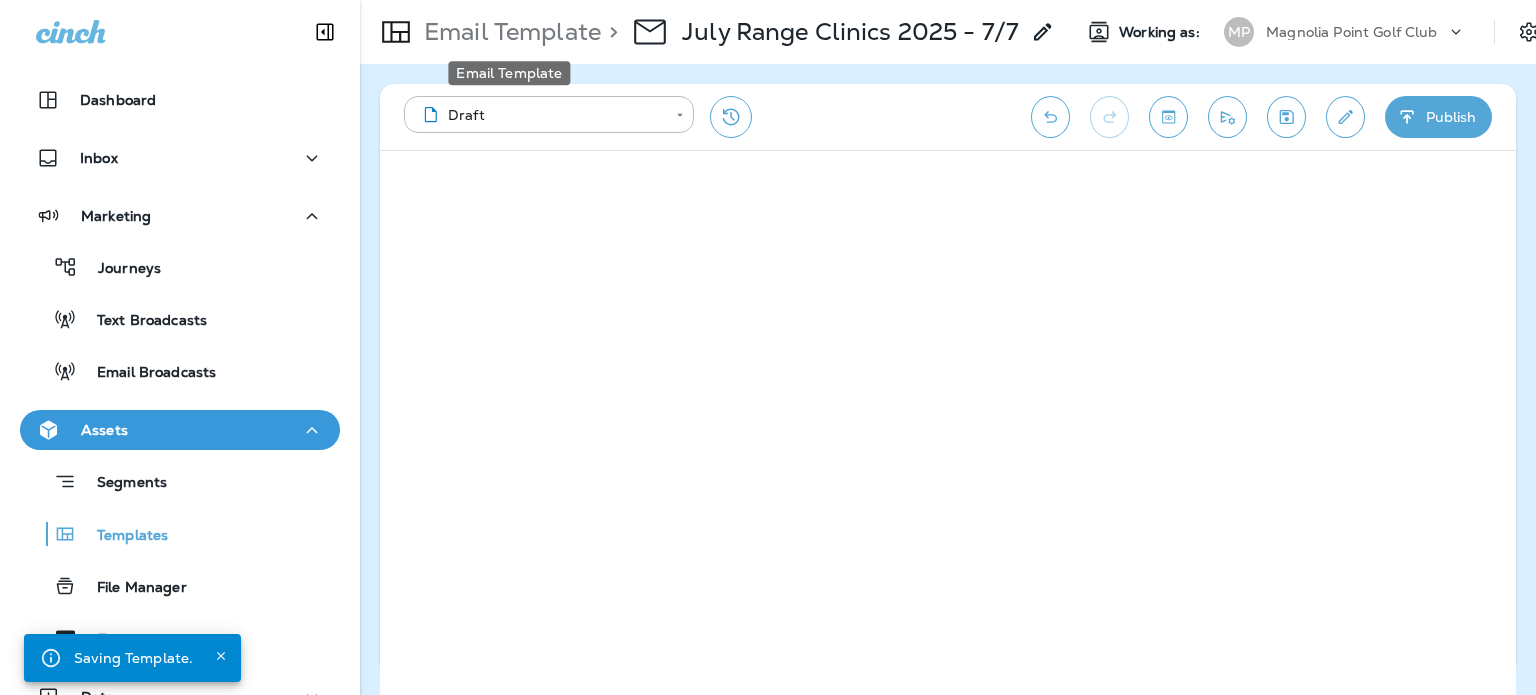 click on "Email Template" at bounding box center [508, 32] 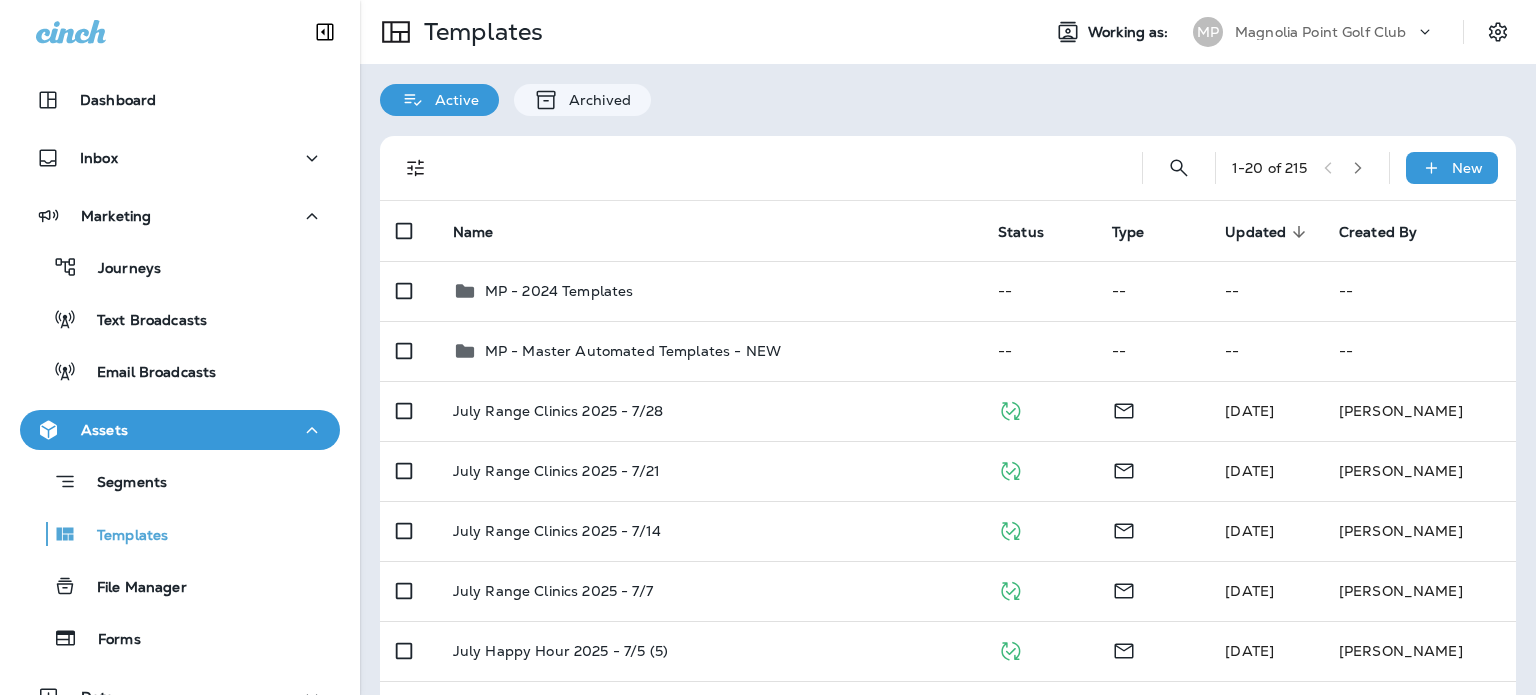 click 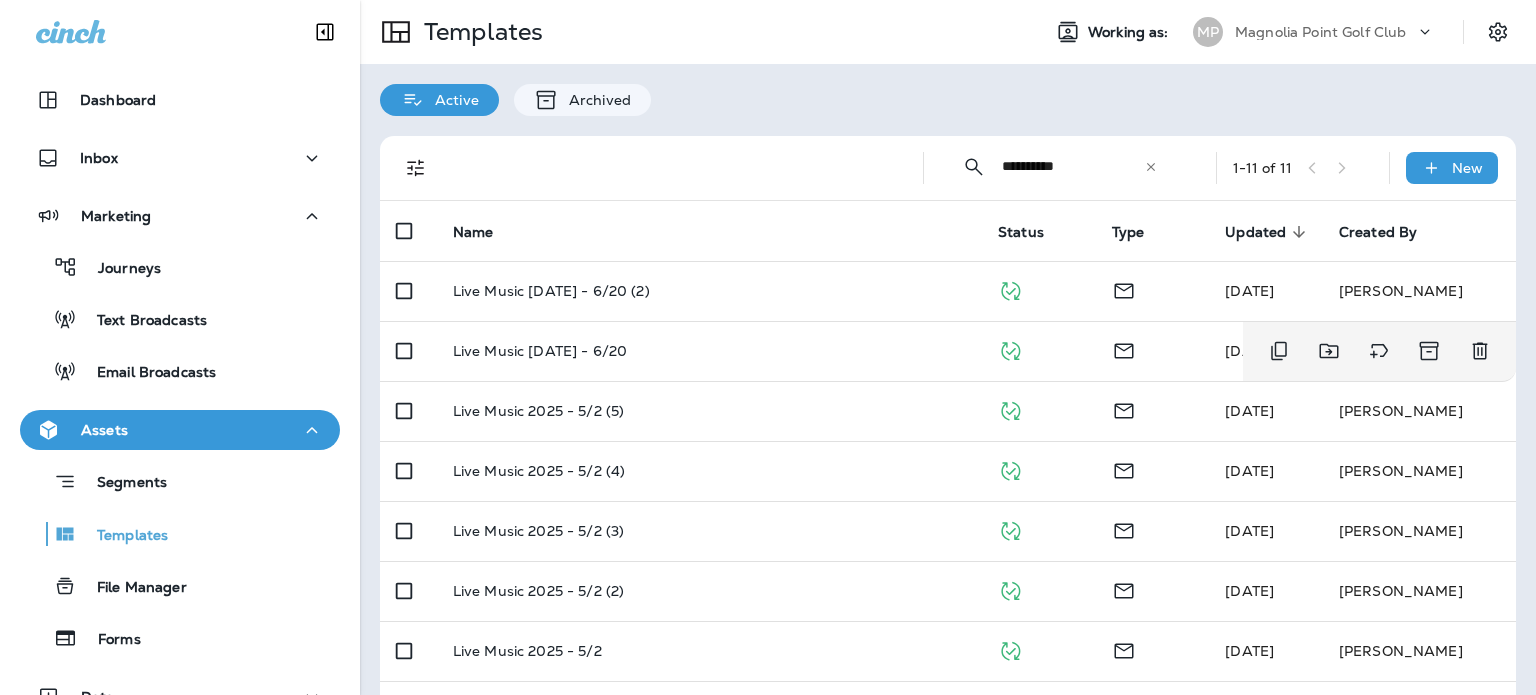type on "**********" 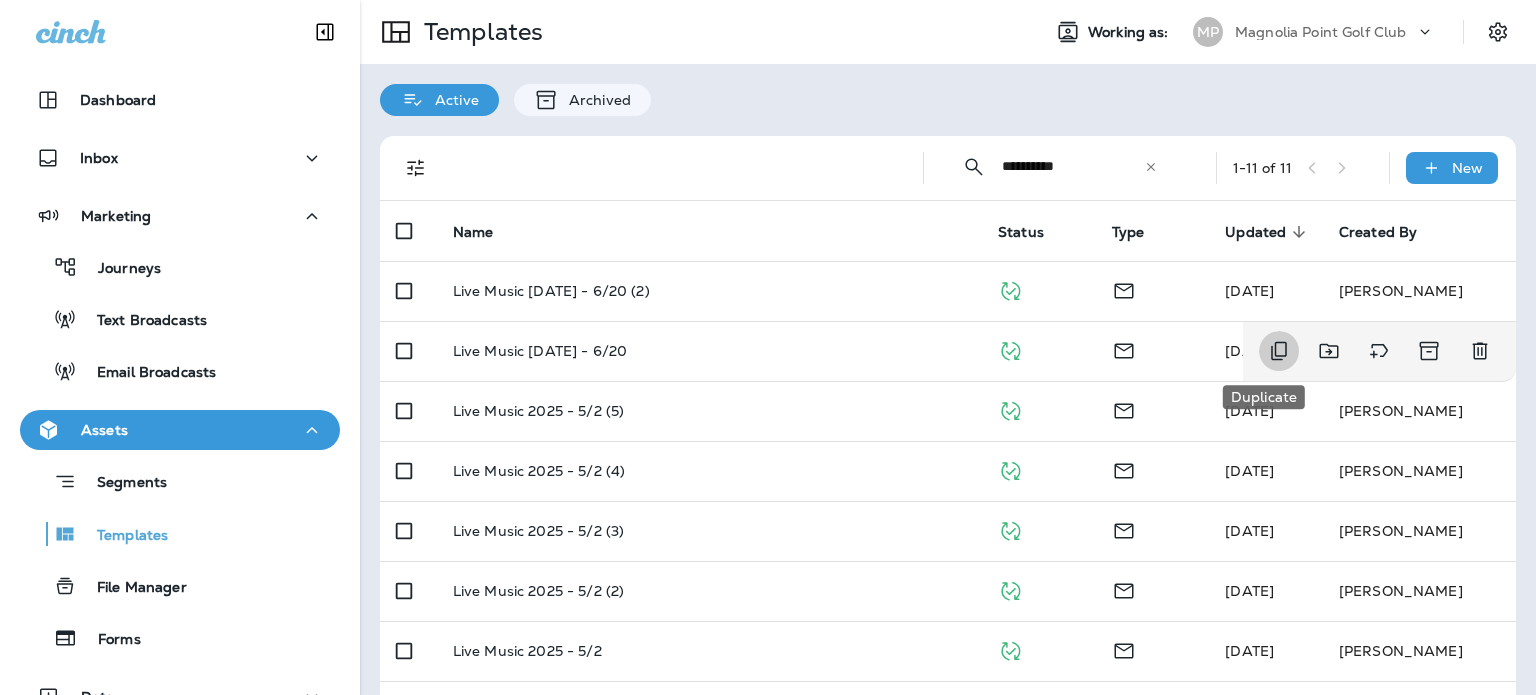 click 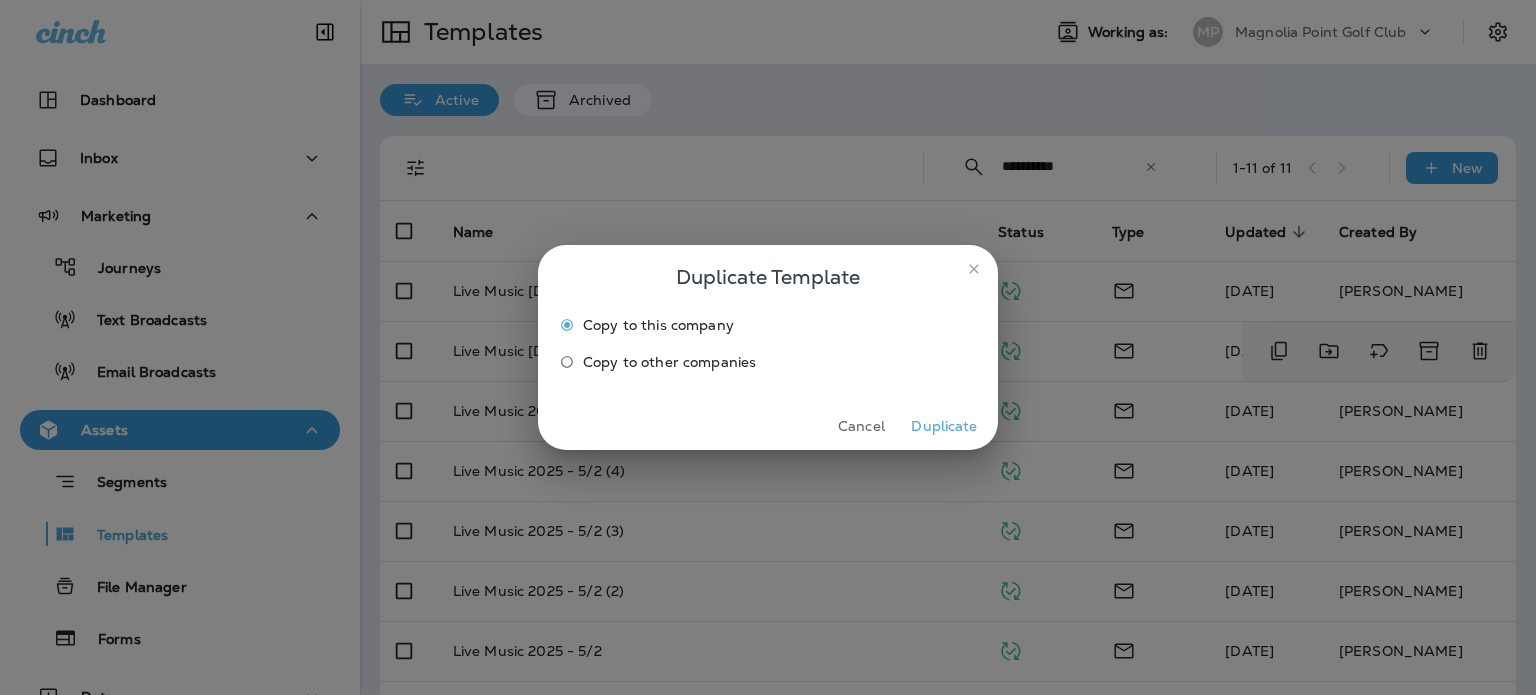 click on "Duplicate" at bounding box center [944, 426] 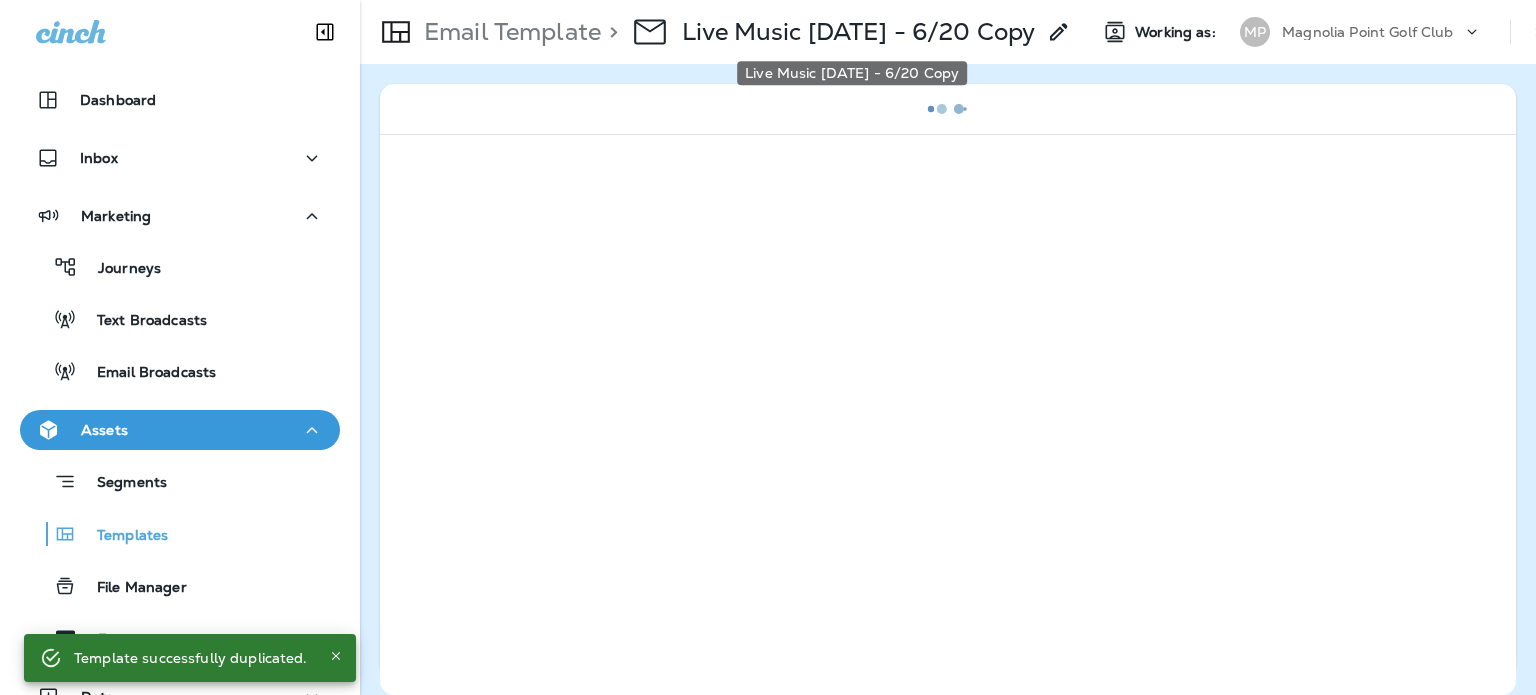 click on "Live Music [DATE] - 6/20 Copy" at bounding box center [858, 32] 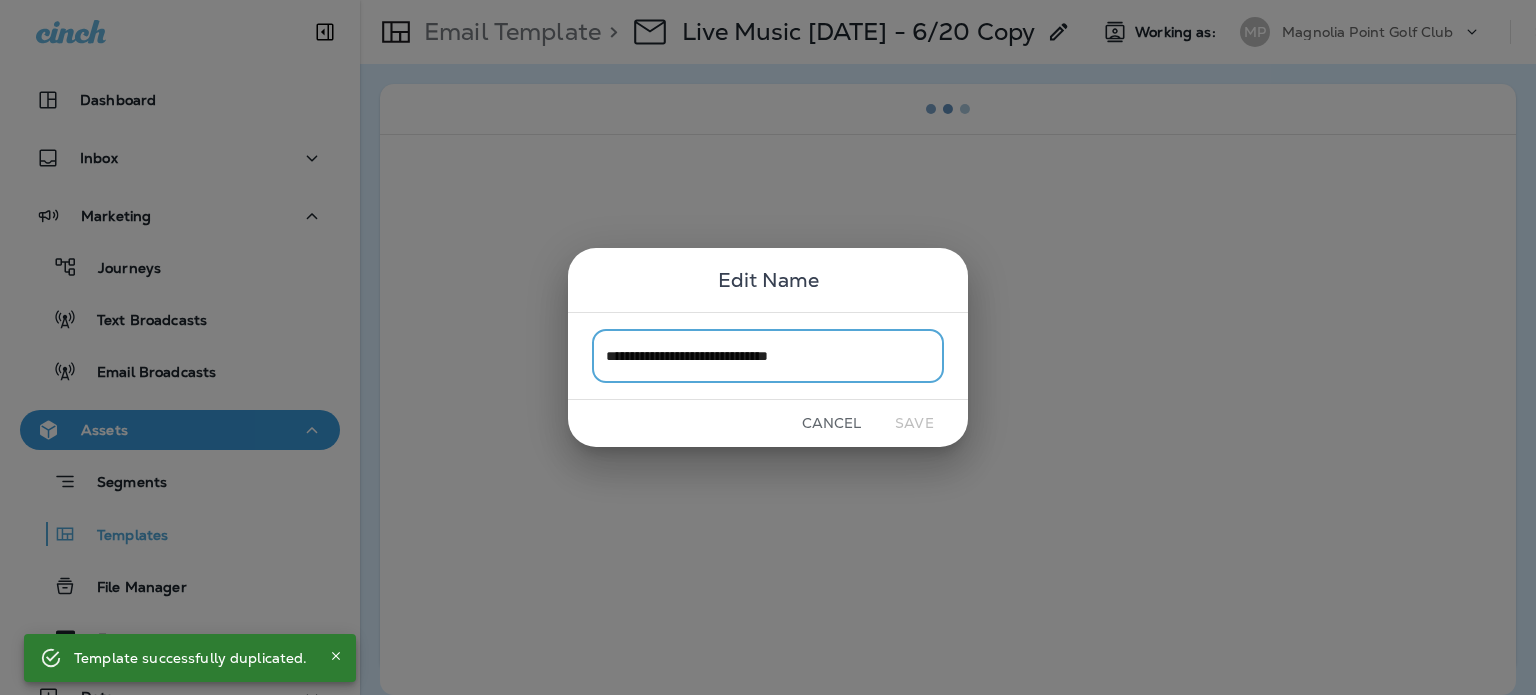 click on "**********" at bounding box center [768, 355] 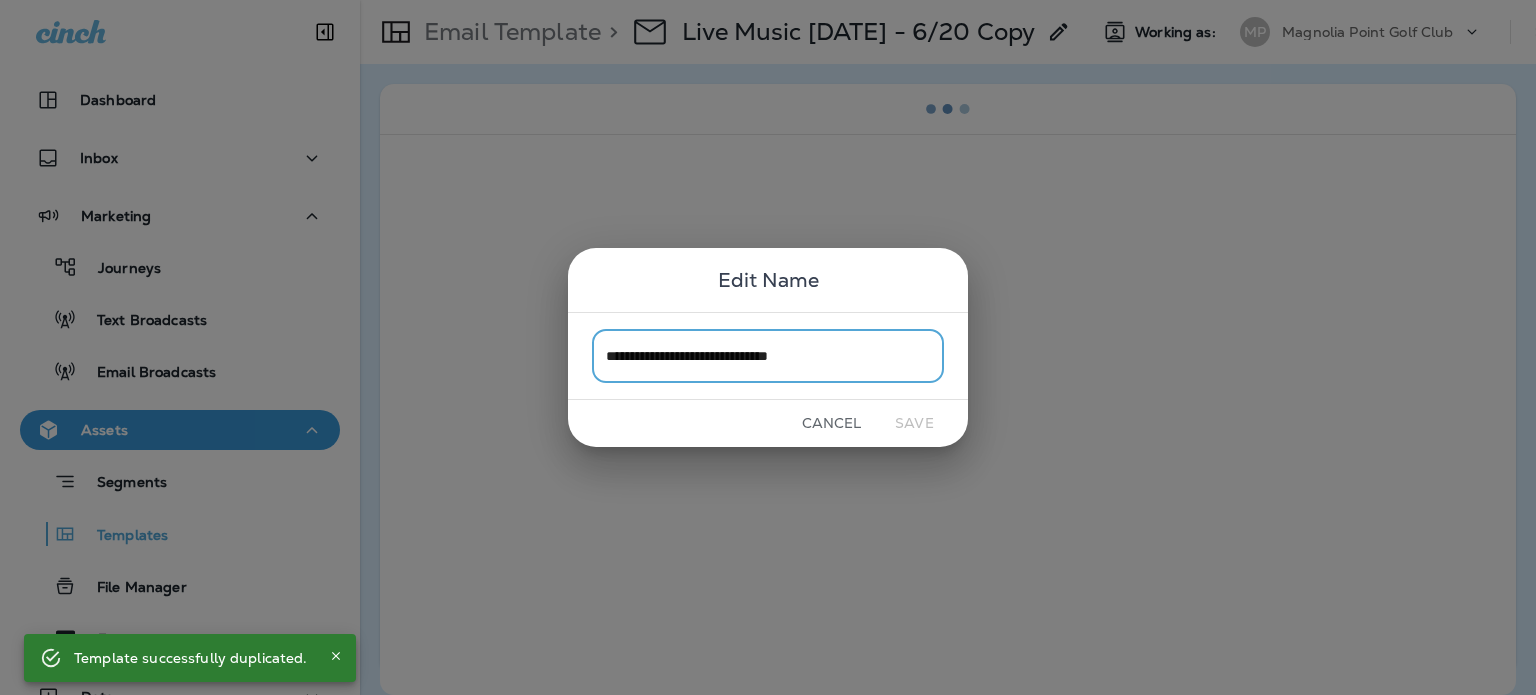 click on "**********" at bounding box center [768, 355] 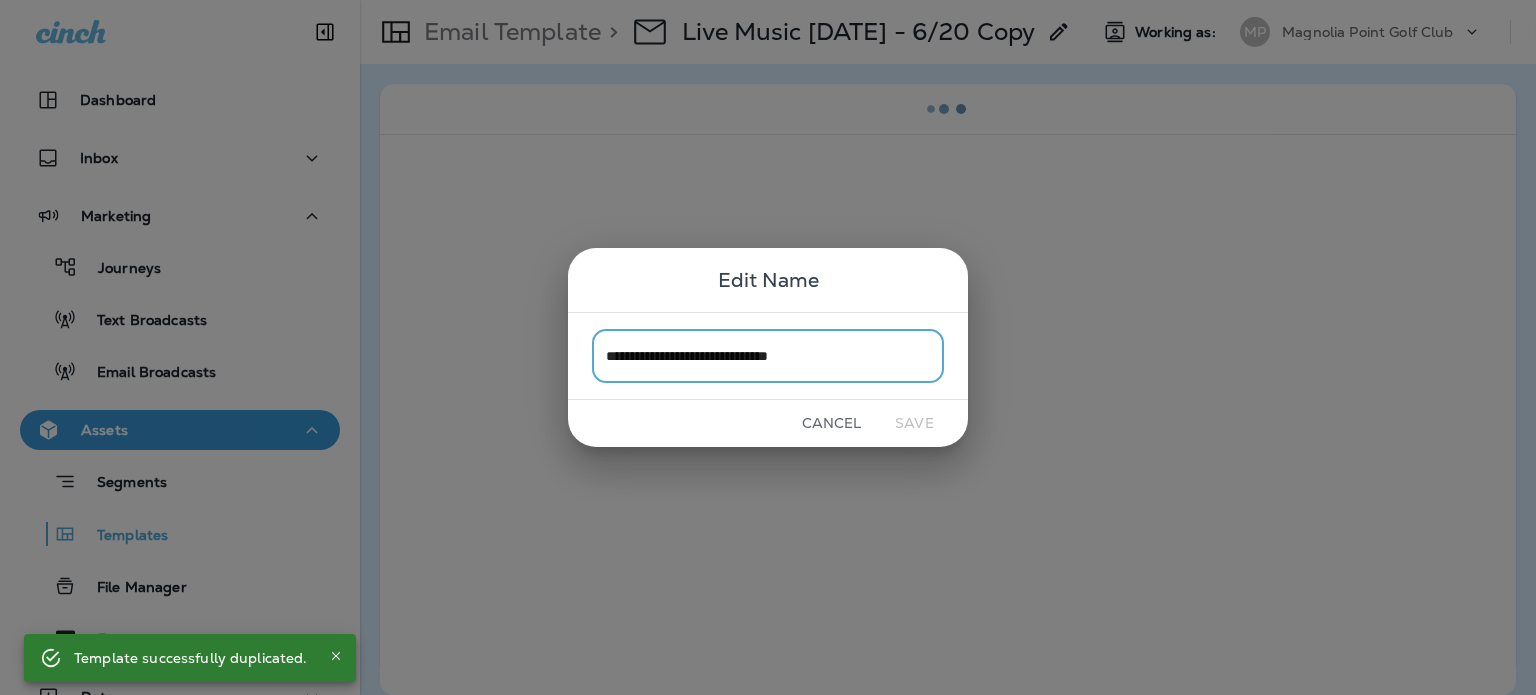 drag, startPoint x: 697, startPoint y: 356, endPoint x: 709, endPoint y: 356, distance: 12 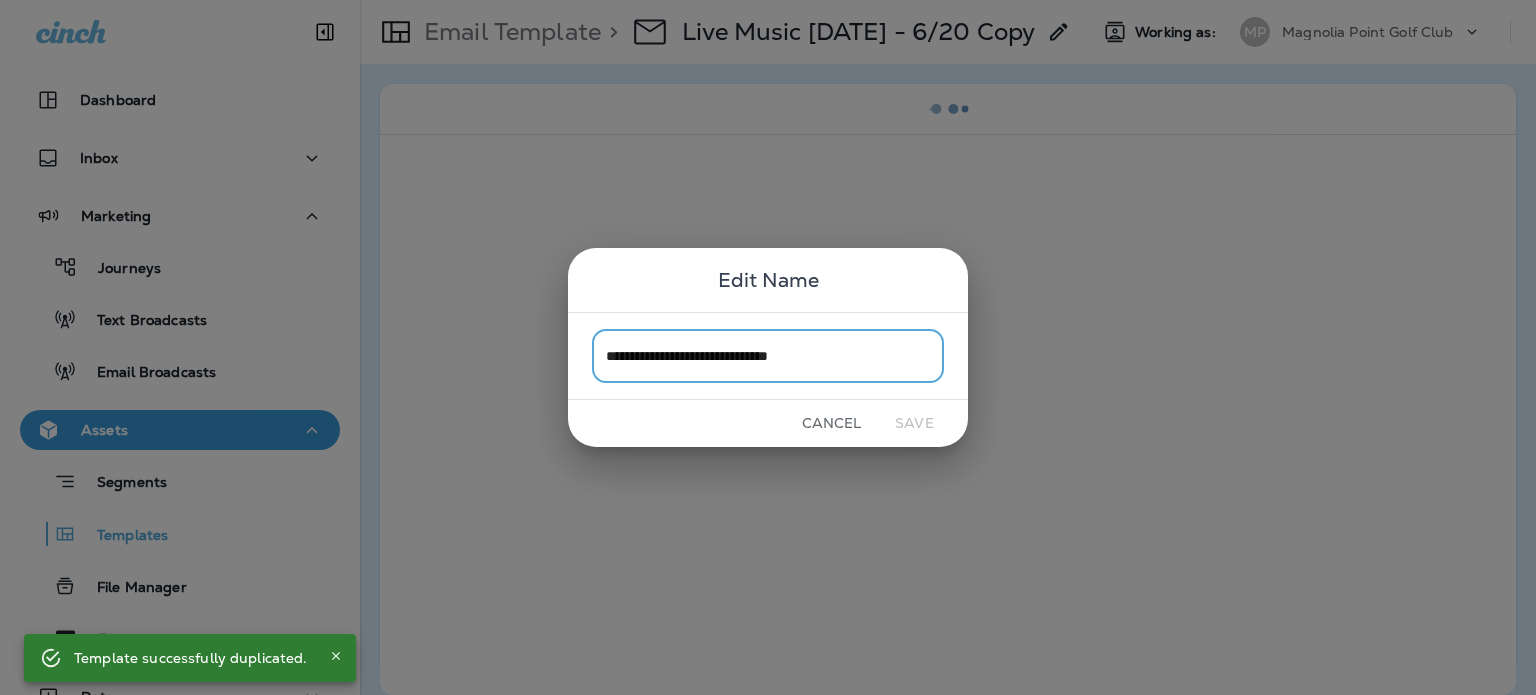 click on "**********" at bounding box center [768, 355] 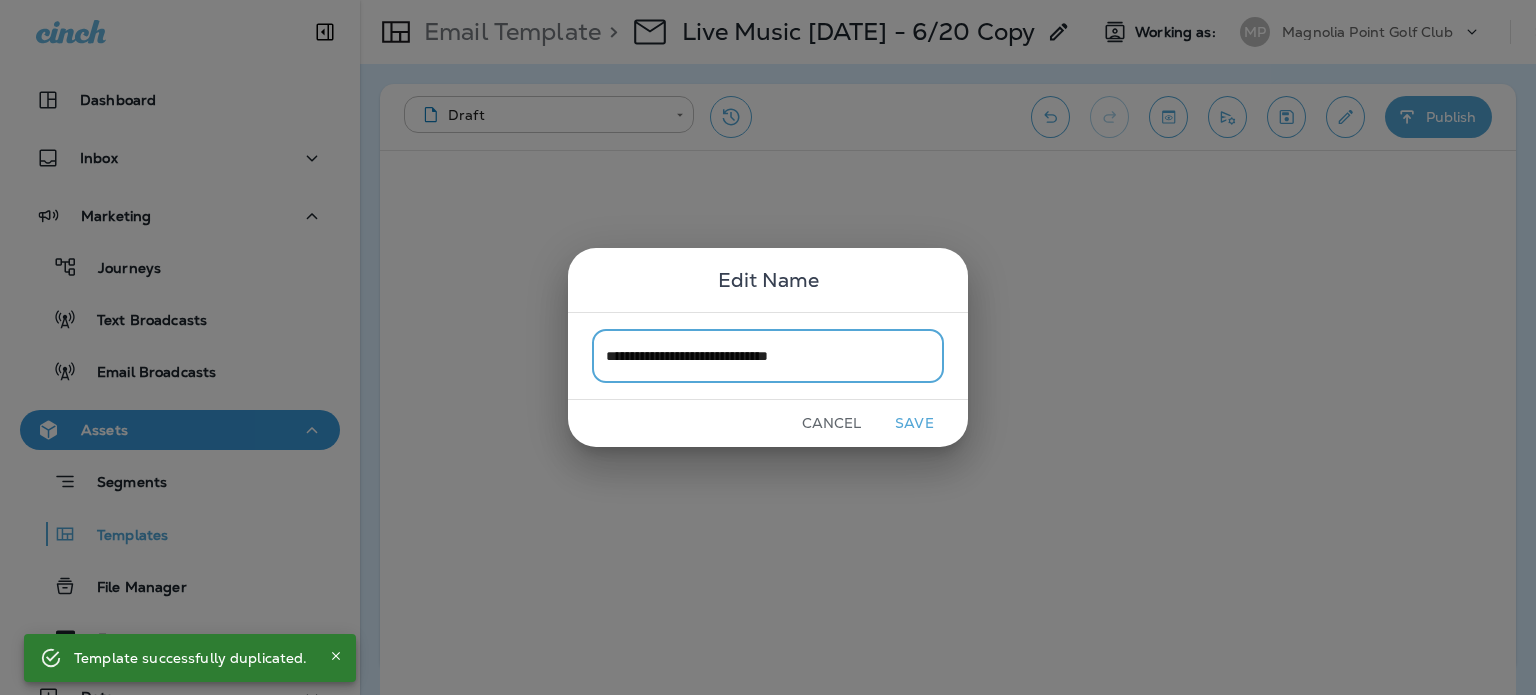 click on "**********" at bounding box center [768, 355] 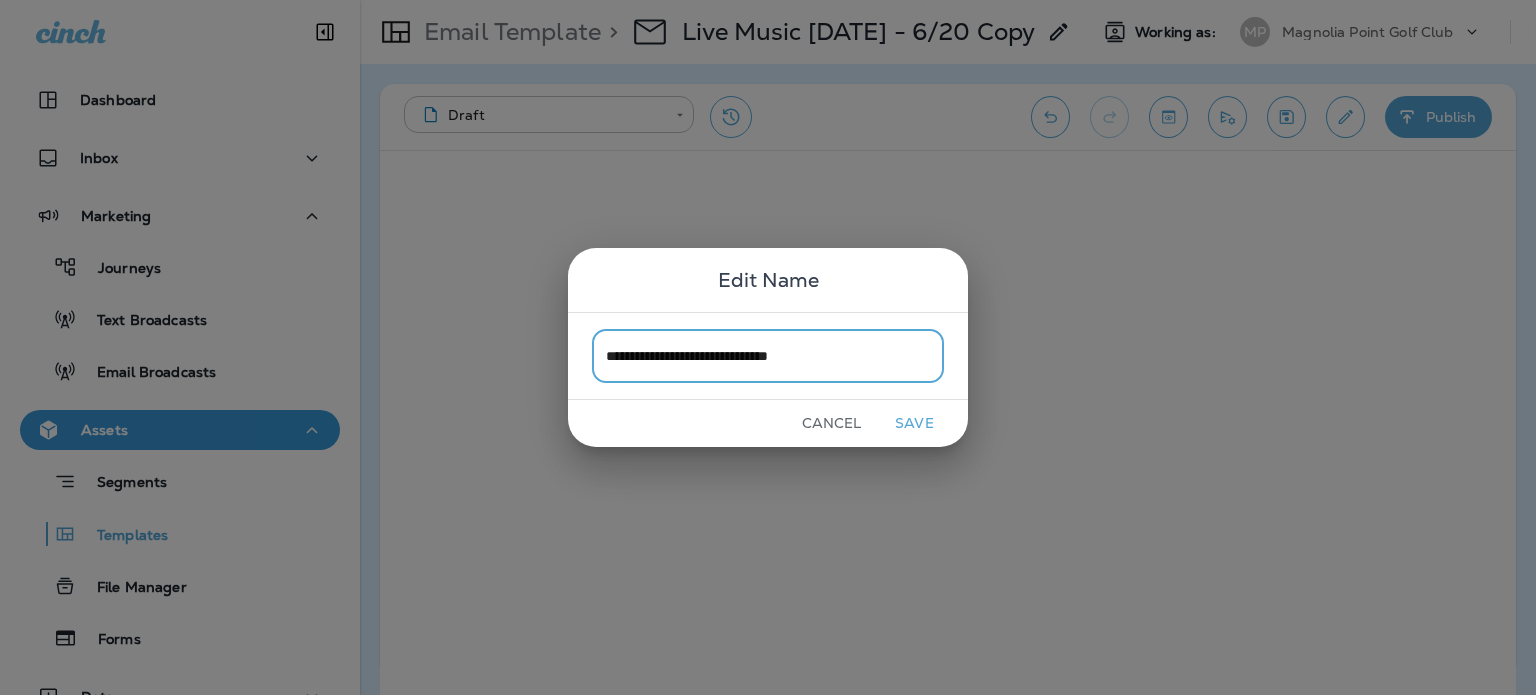 drag, startPoint x: 776, startPoint y: 350, endPoint x: 851, endPoint y: 349, distance: 75.00667 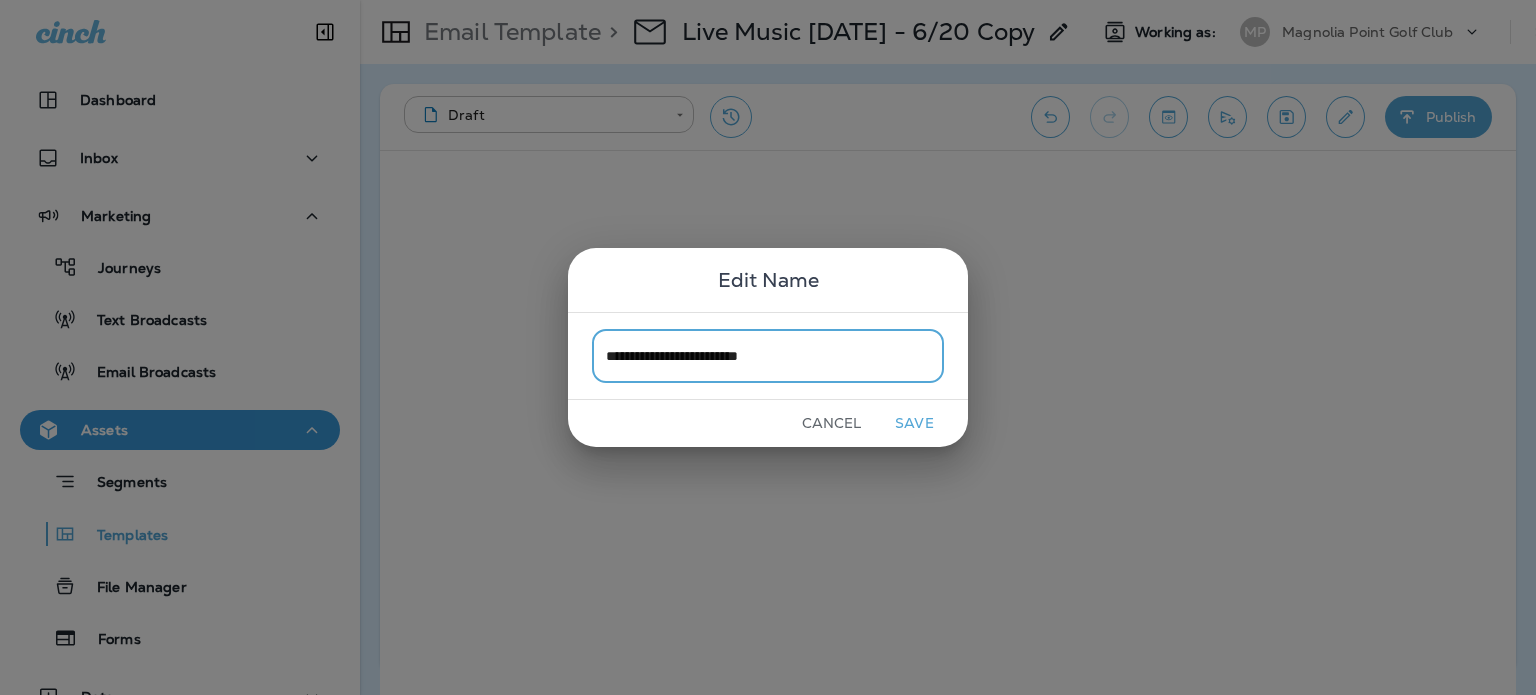 type on "**********" 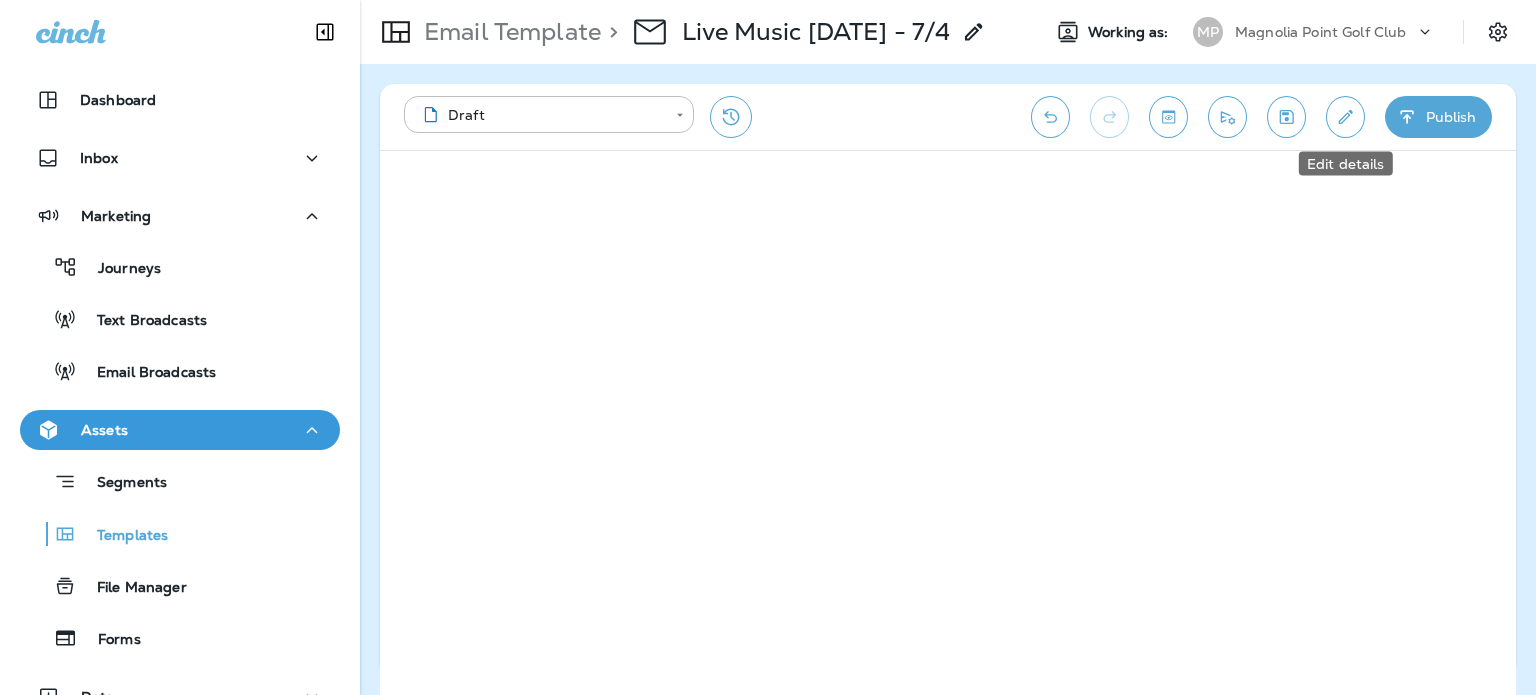 click 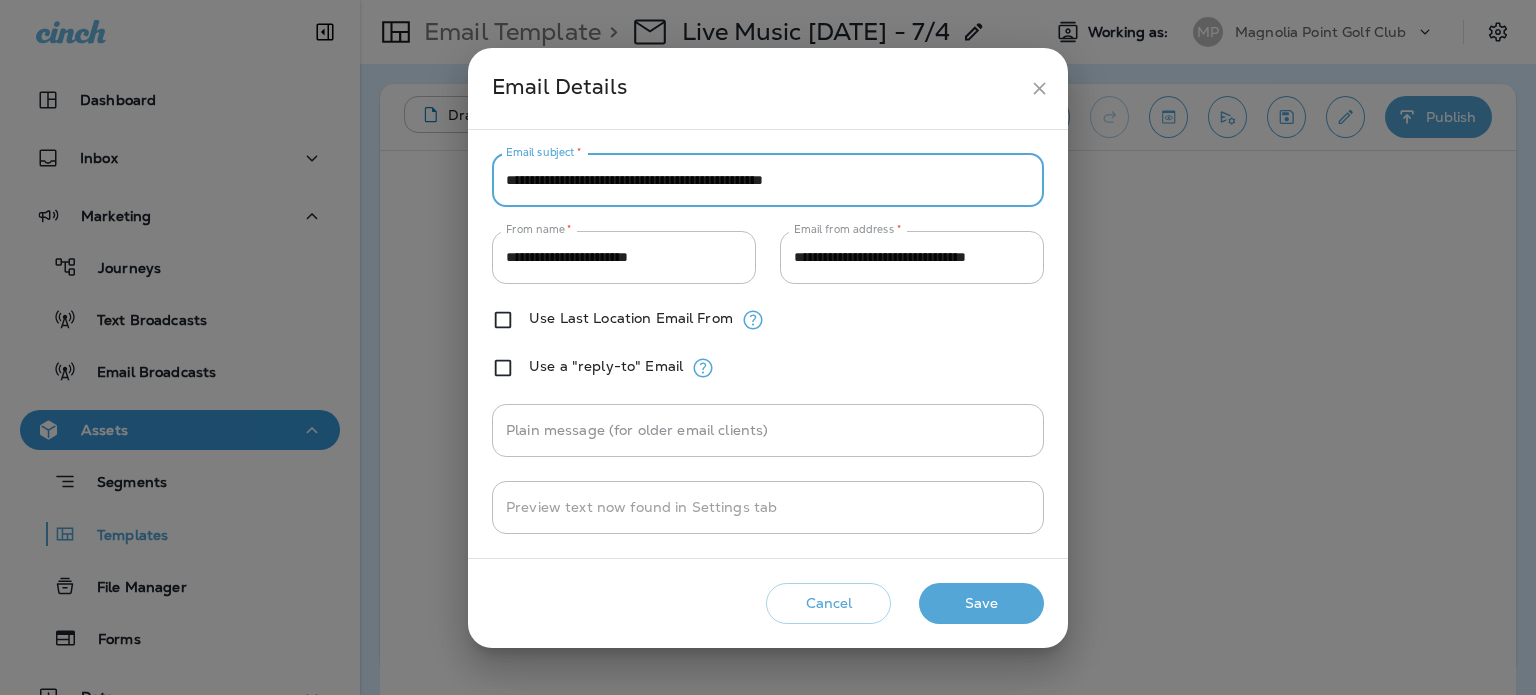 click on "**********" at bounding box center (768, 180) 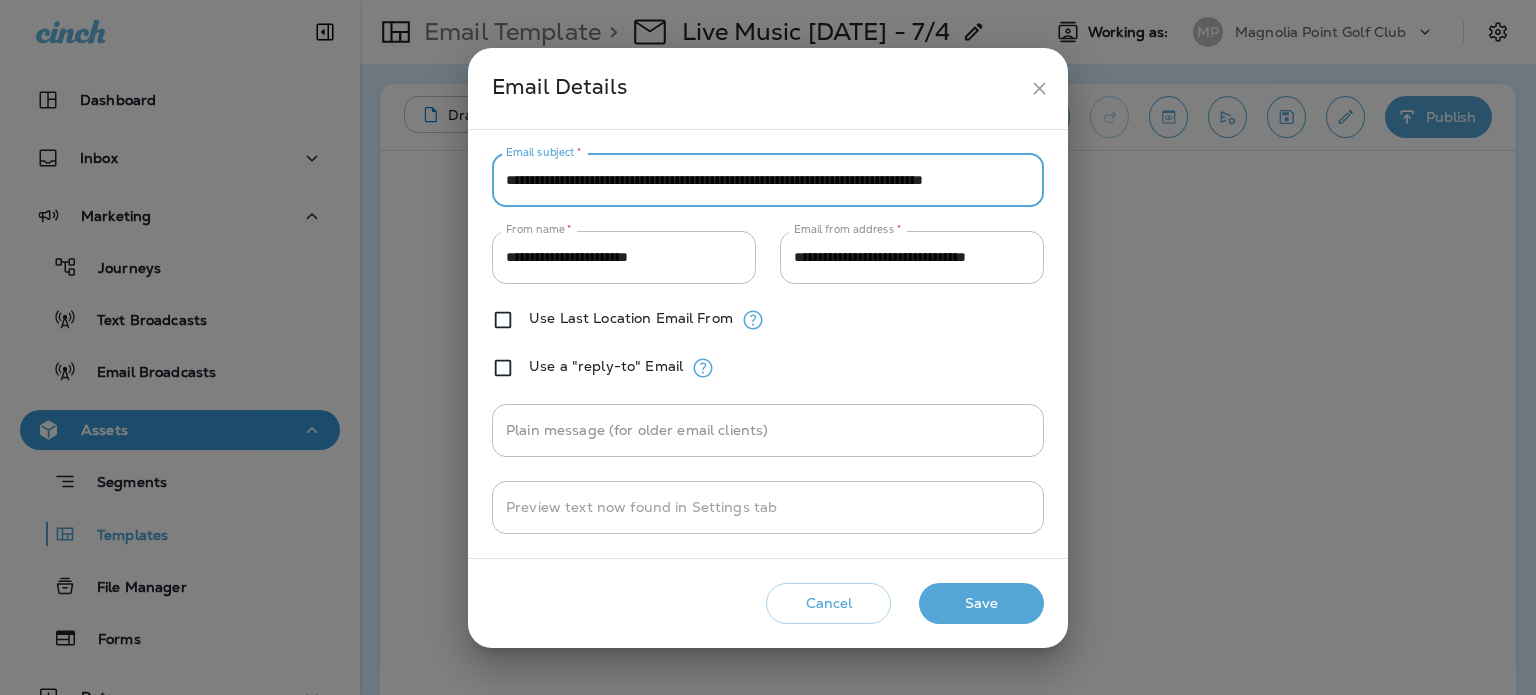 scroll, scrollTop: 0, scrollLeft: 113, axis: horizontal 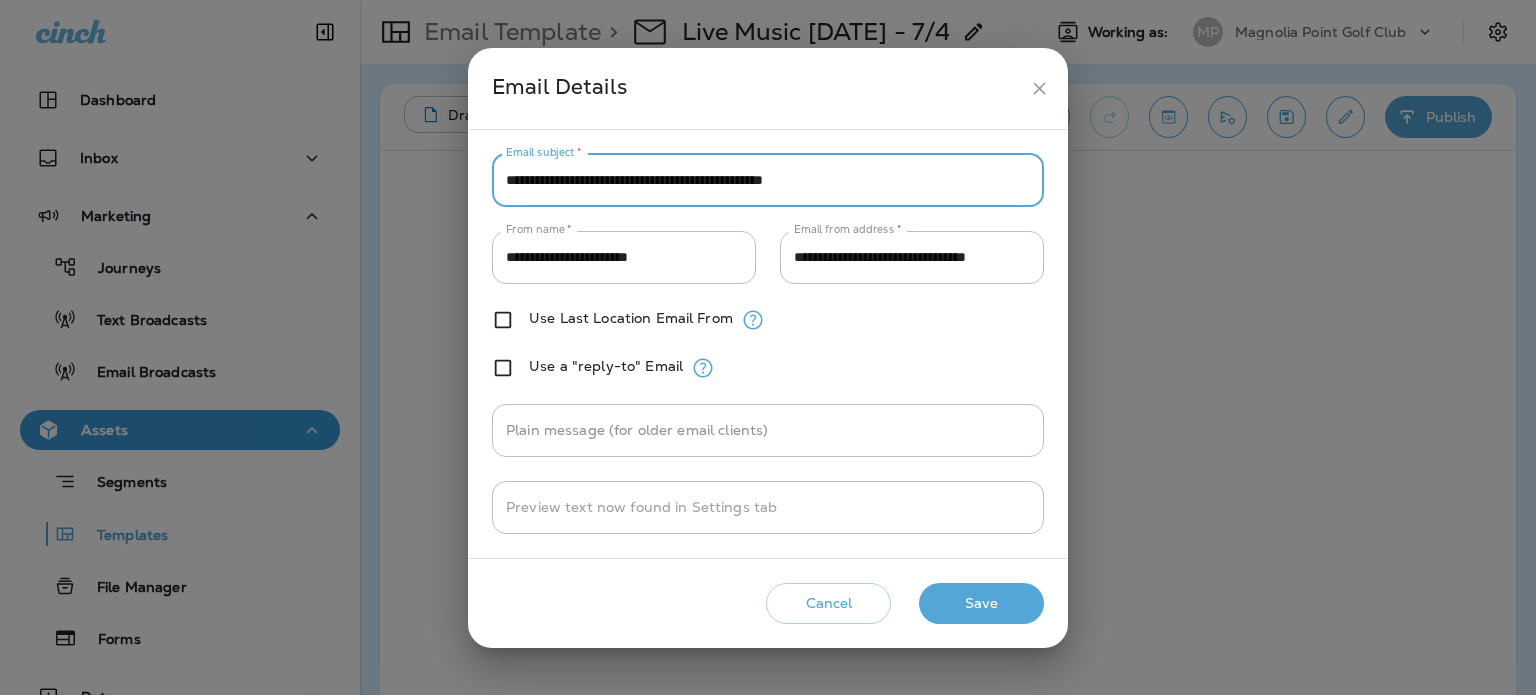 click 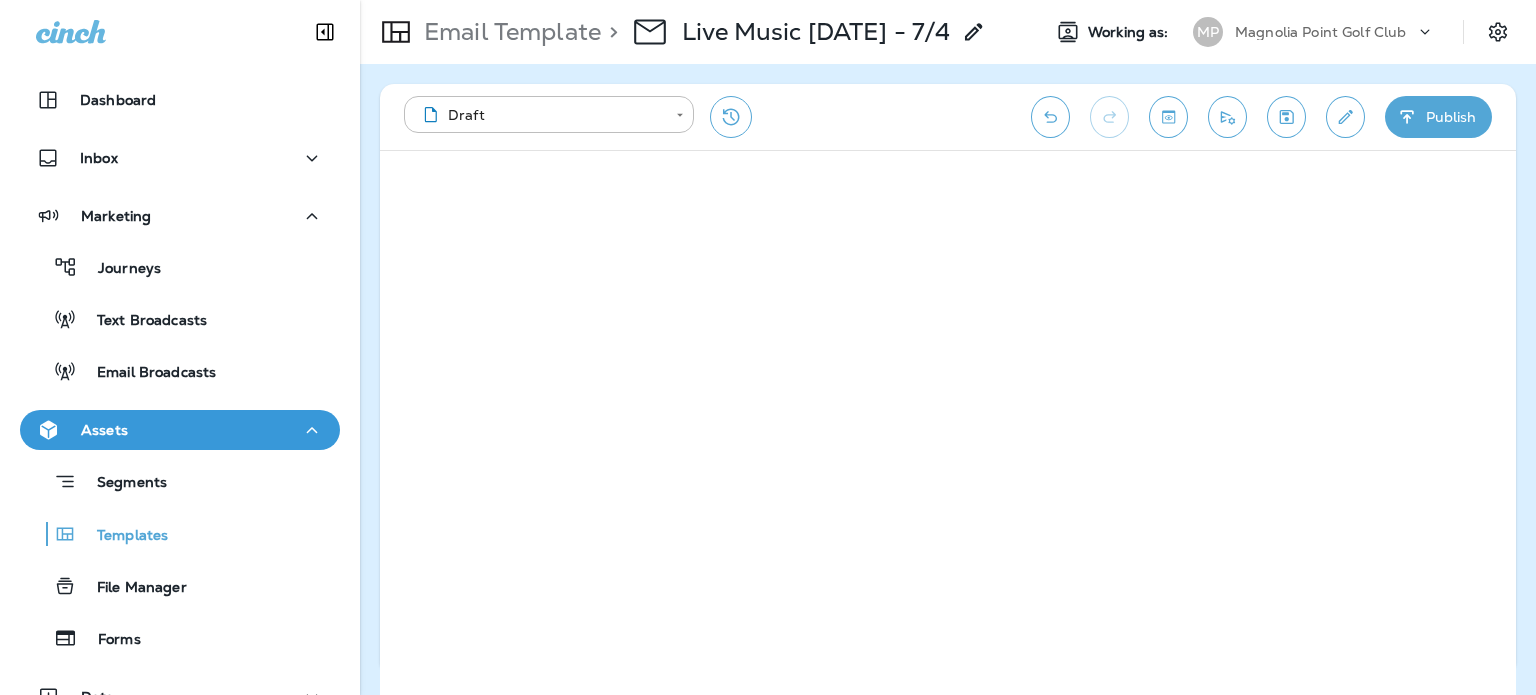 click 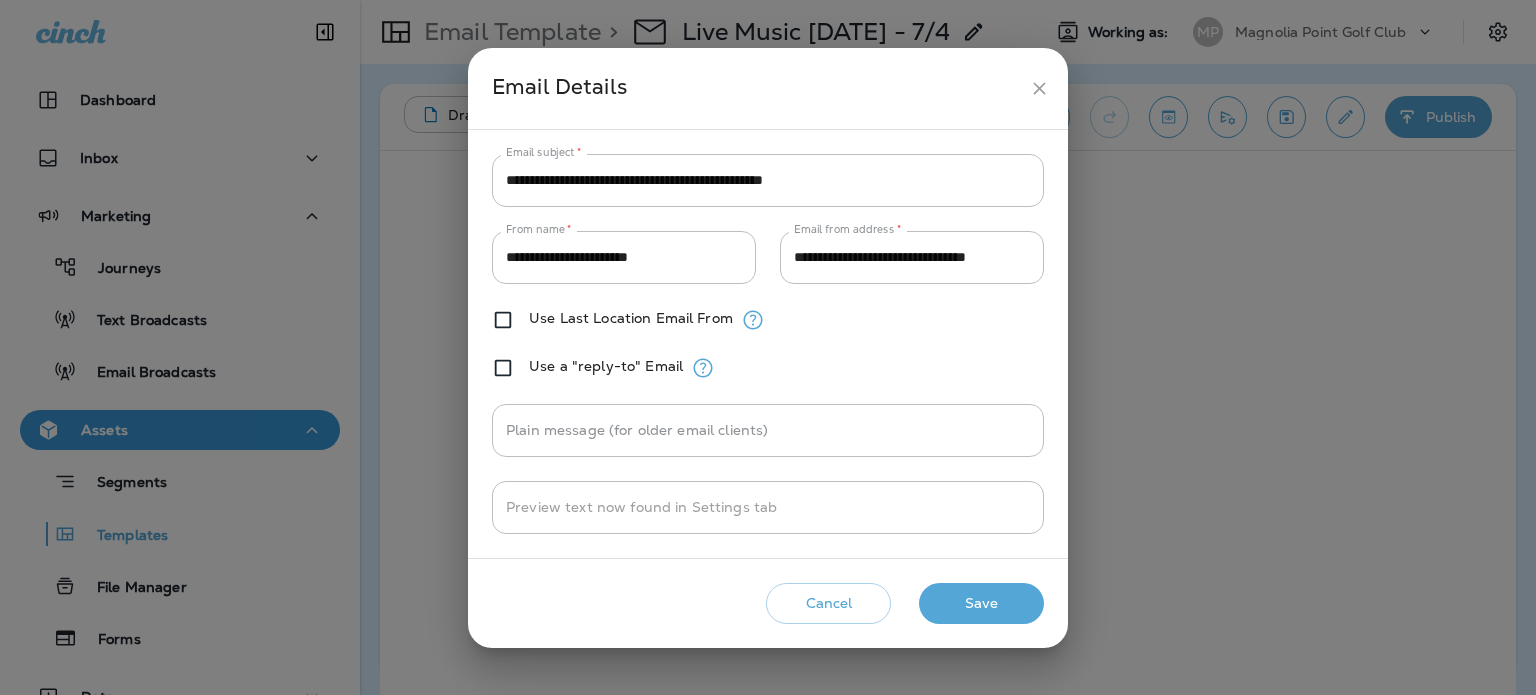 click on "**********" at bounding box center (768, 180) 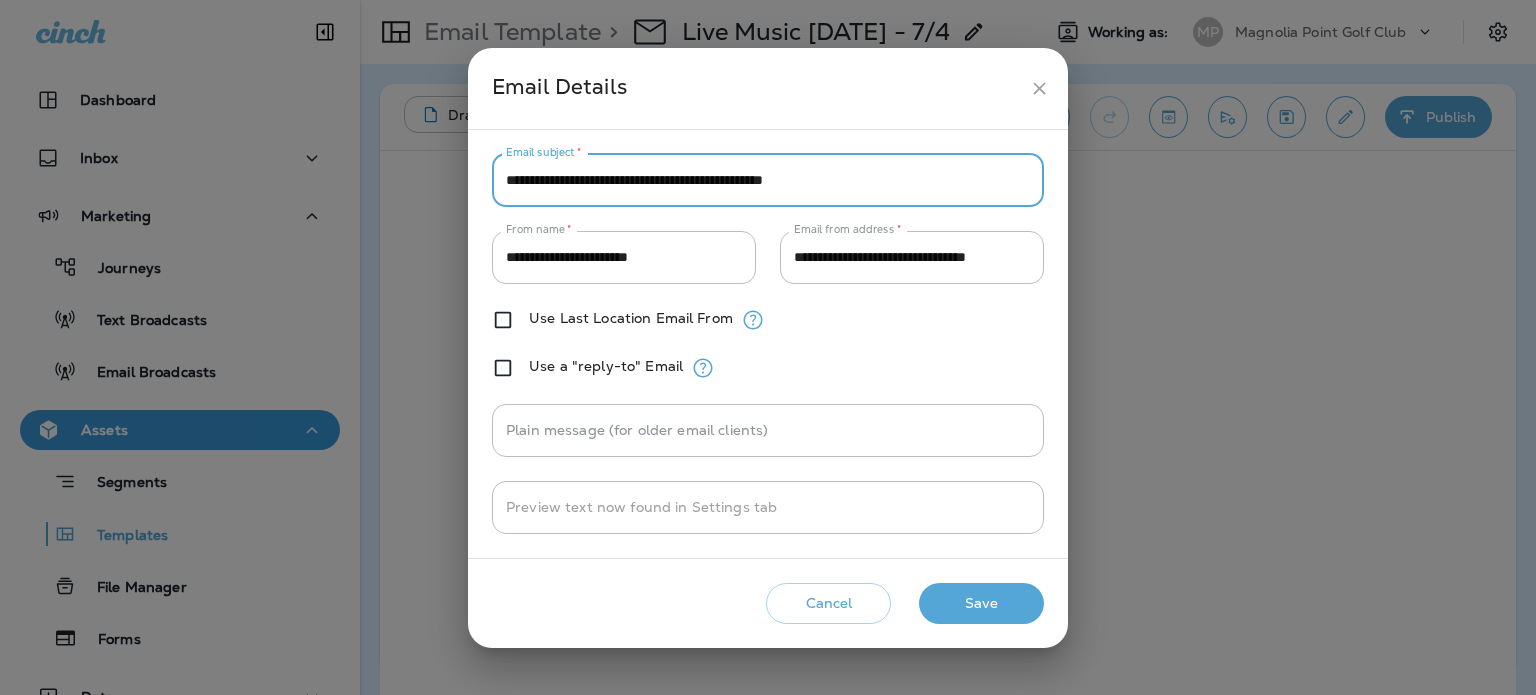 paste 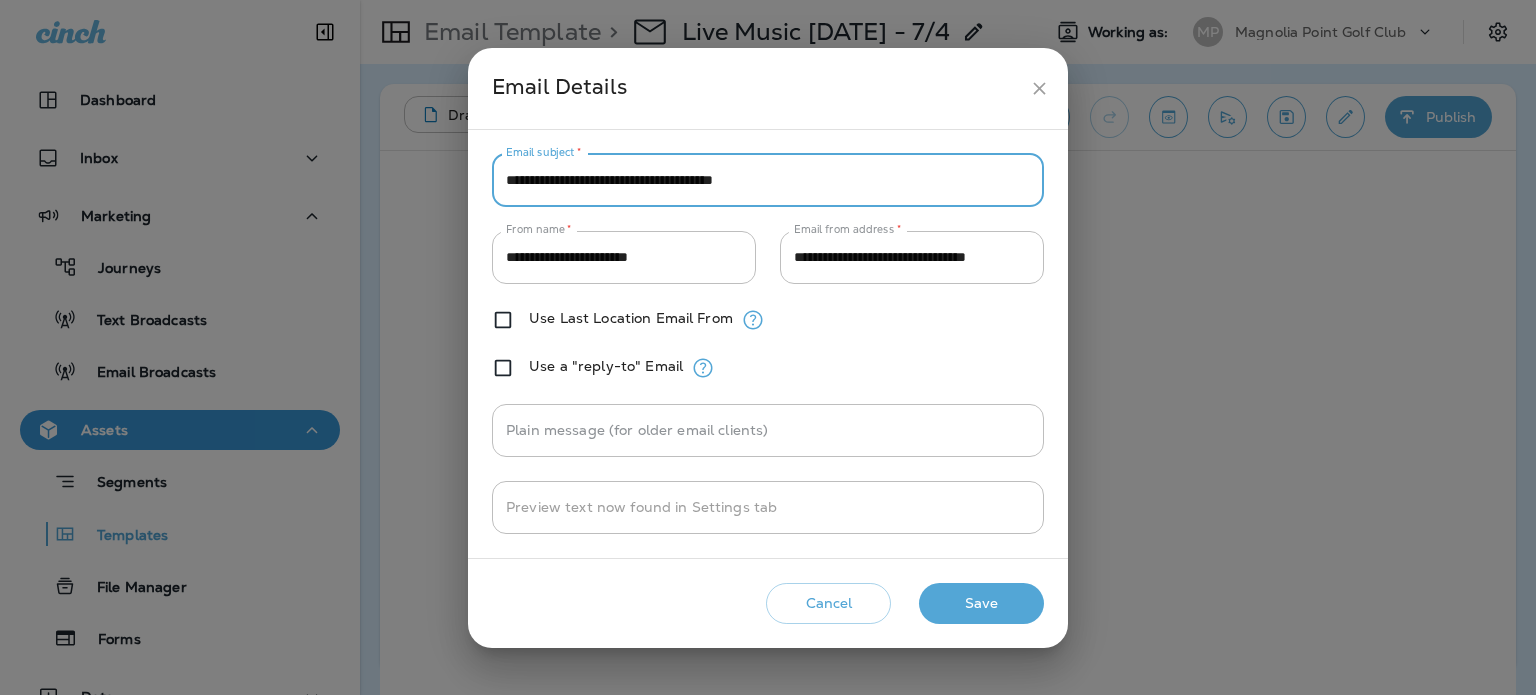 type on "**********" 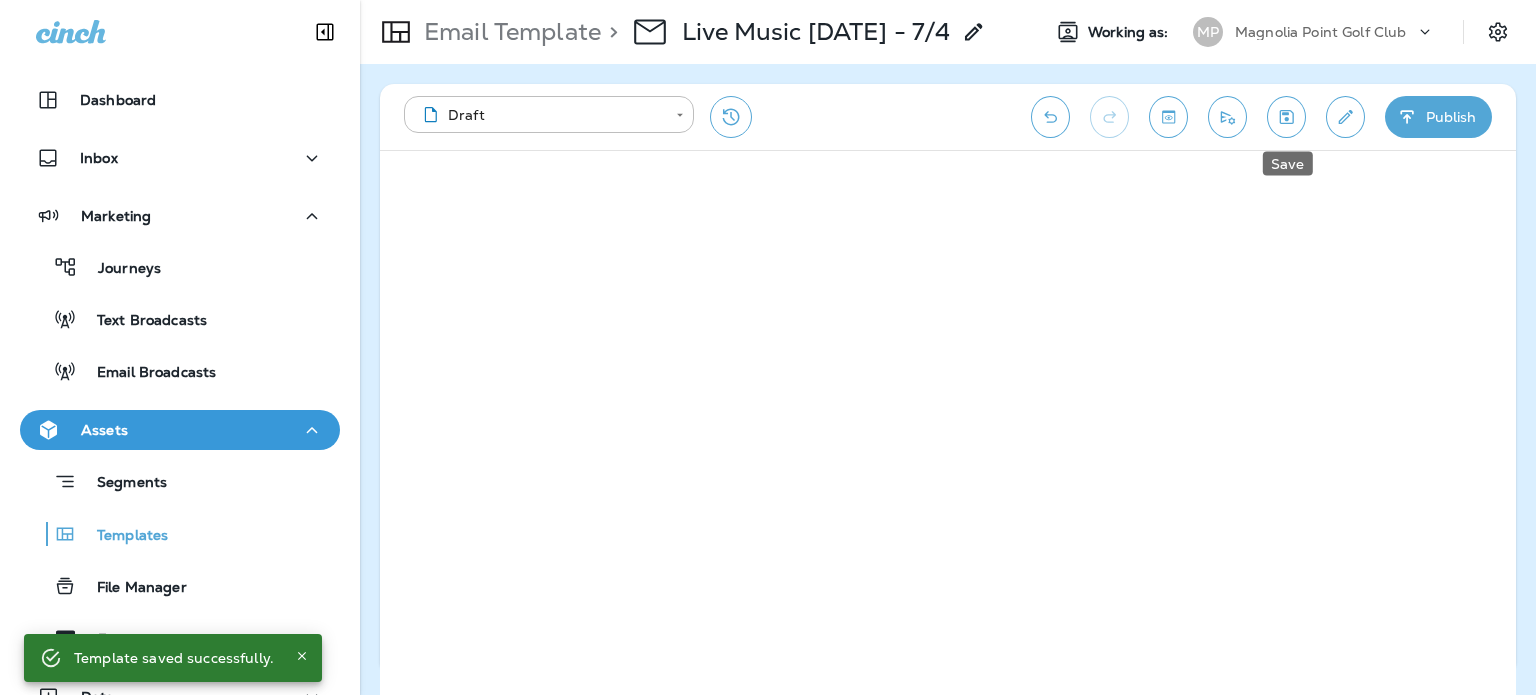 click 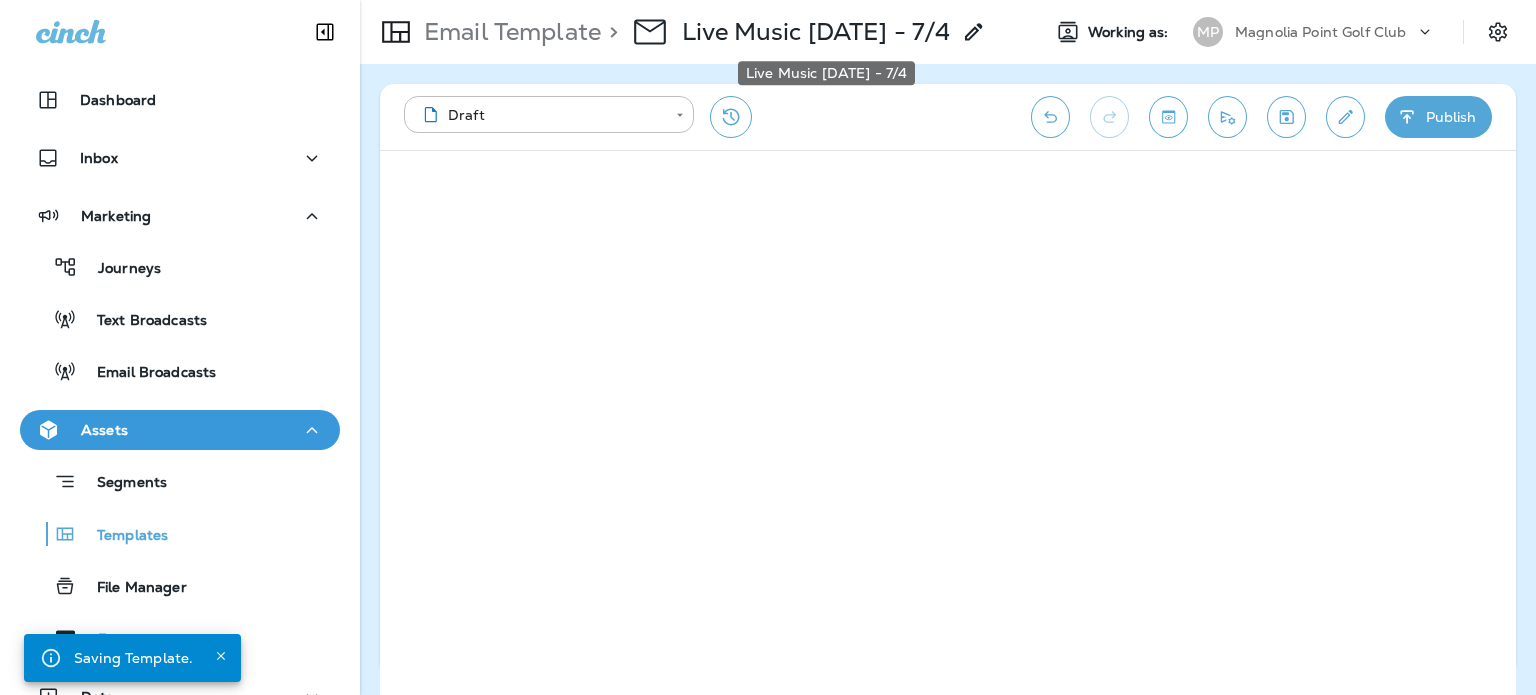 click on "Live Music [DATE] - 7/4" at bounding box center [816, 32] 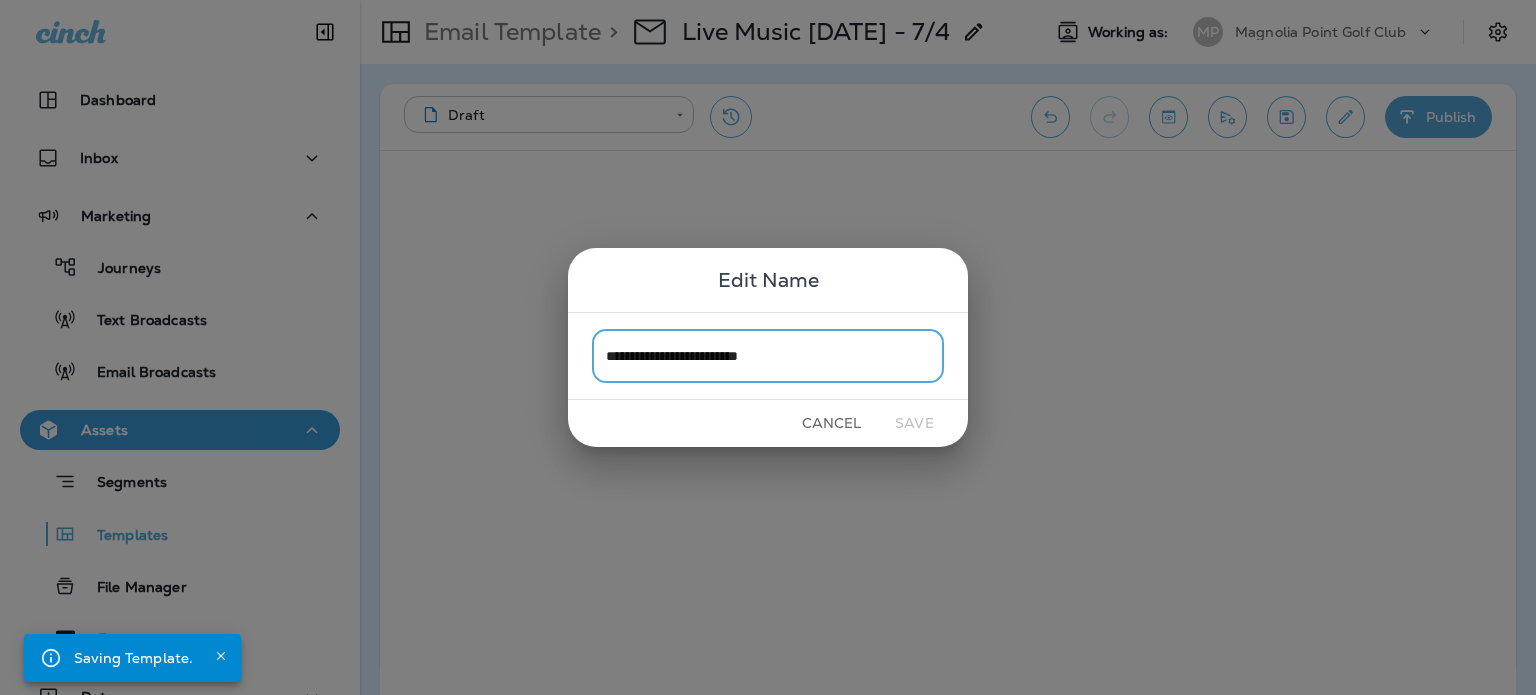 click on "**********" at bounding box center (768, 355) 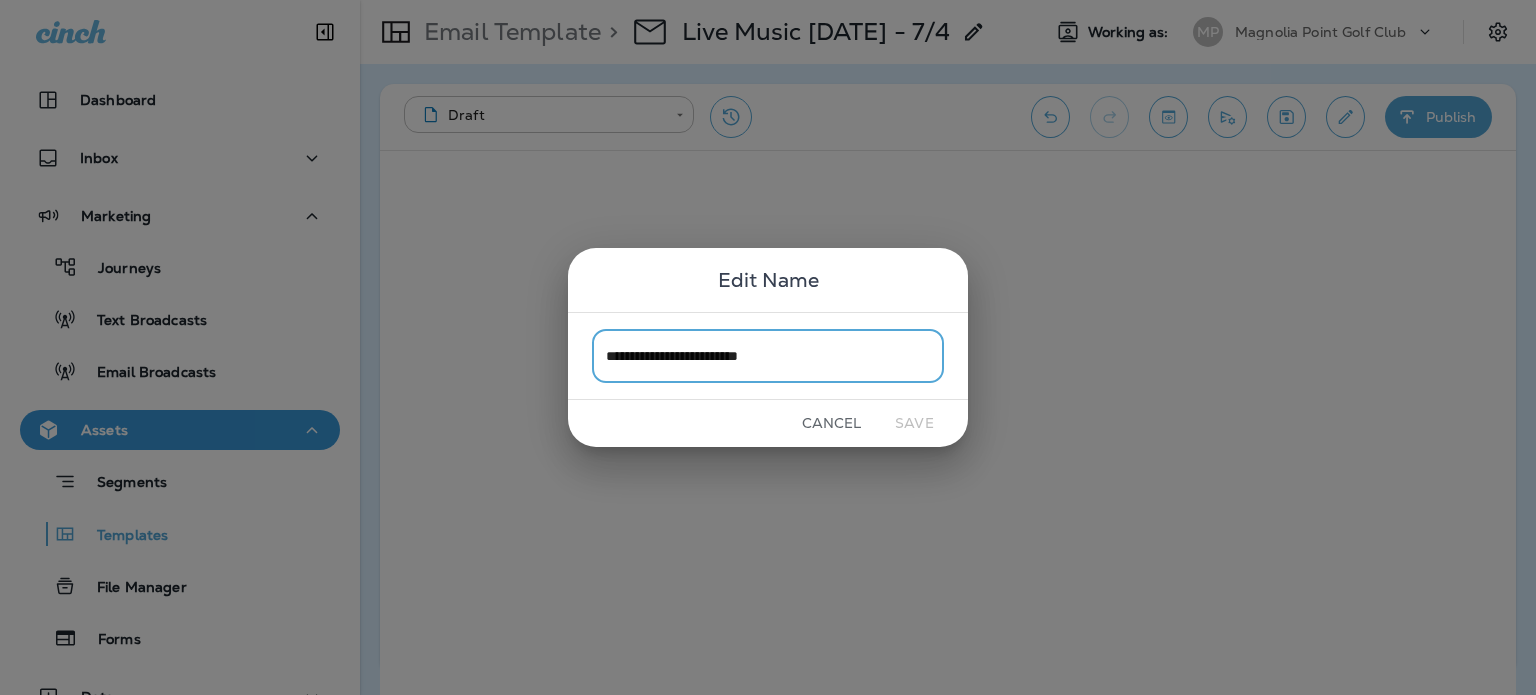 drag, startPoint x: 792, startPoint y: 356, endPoint x: 777, endPoint y: 358, distance: 15.132746 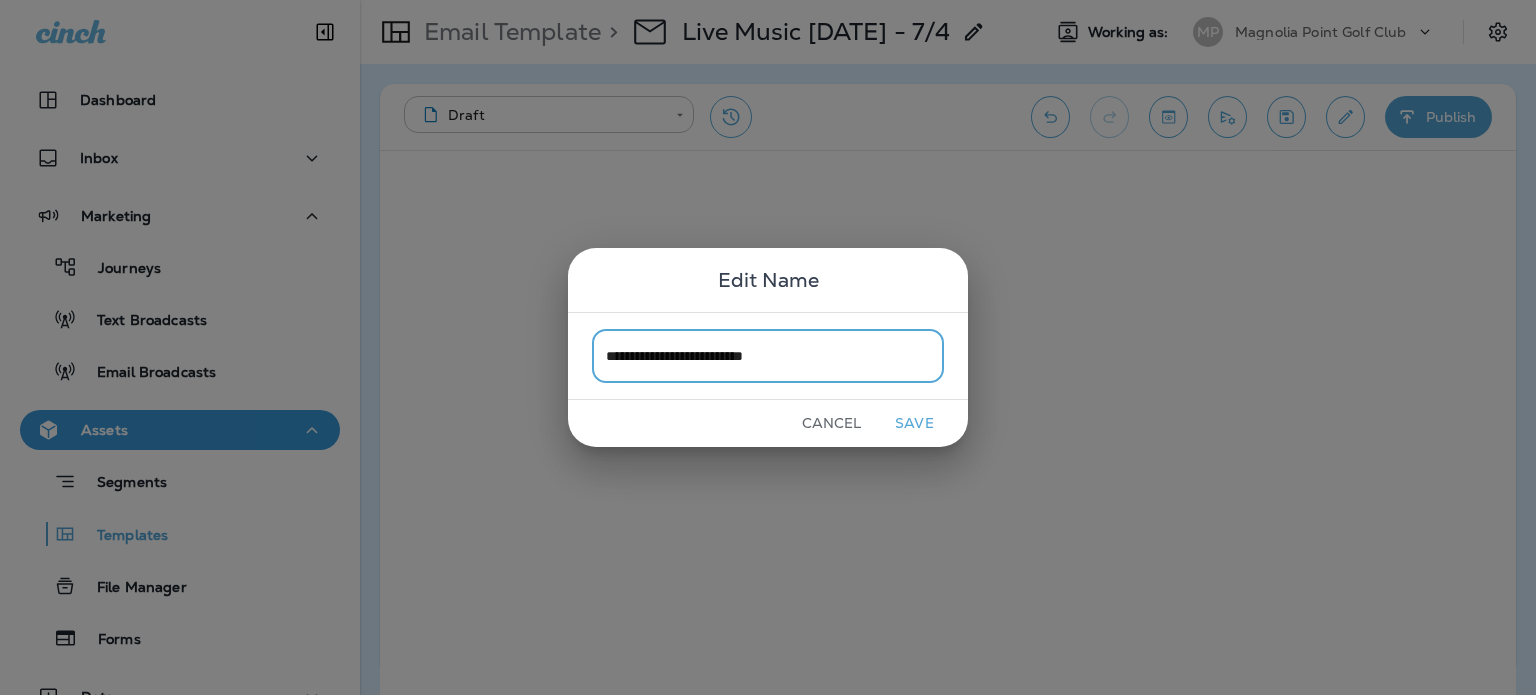 type on "**********" 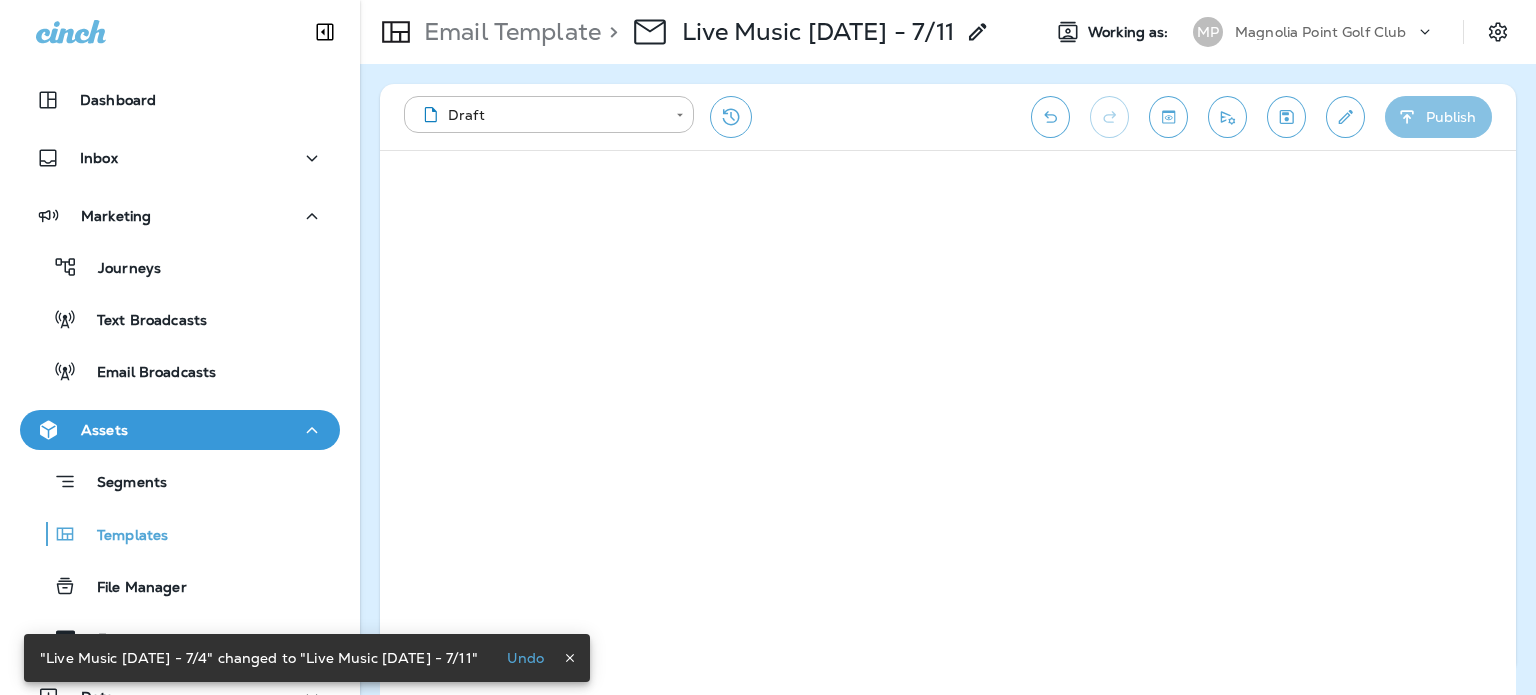 click on "Publish" at bounding box center (1438, 117) 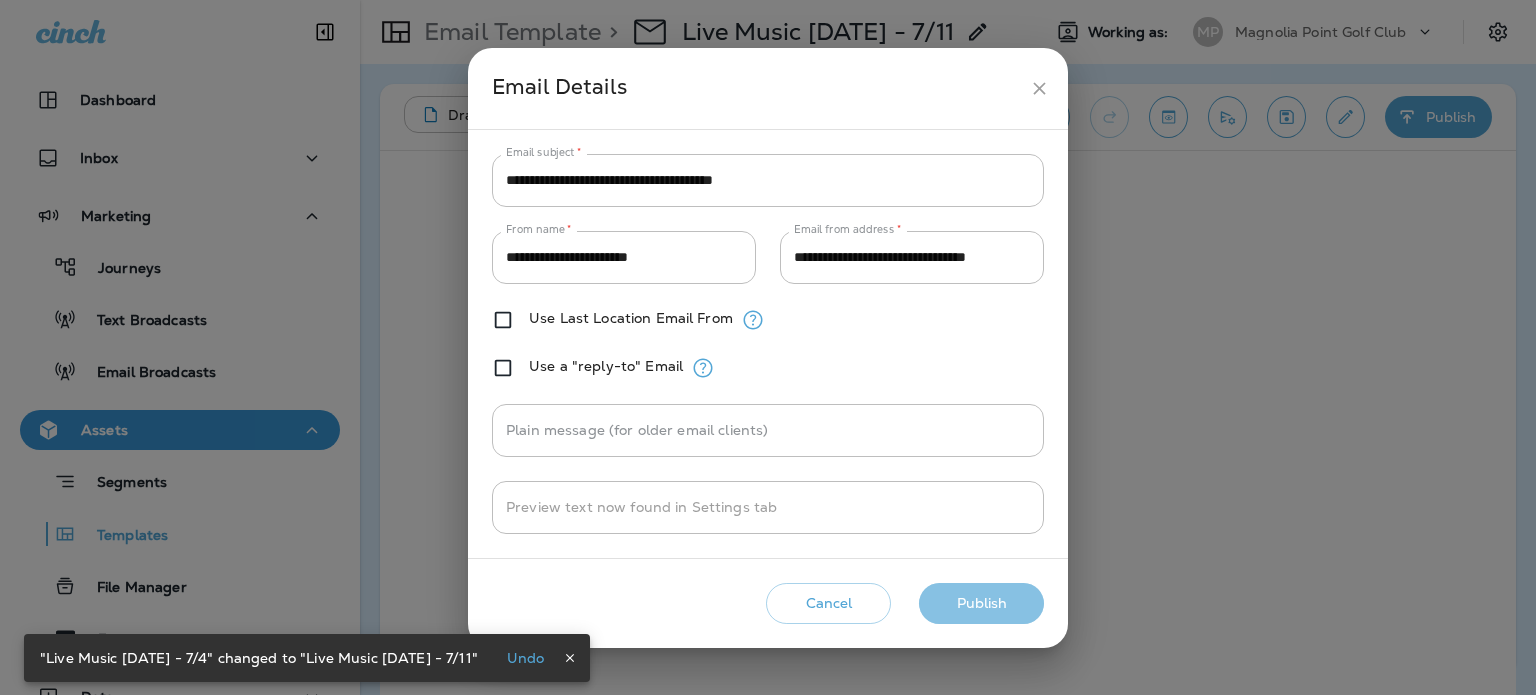 click on "Publish" at bounding box center [981, 603] 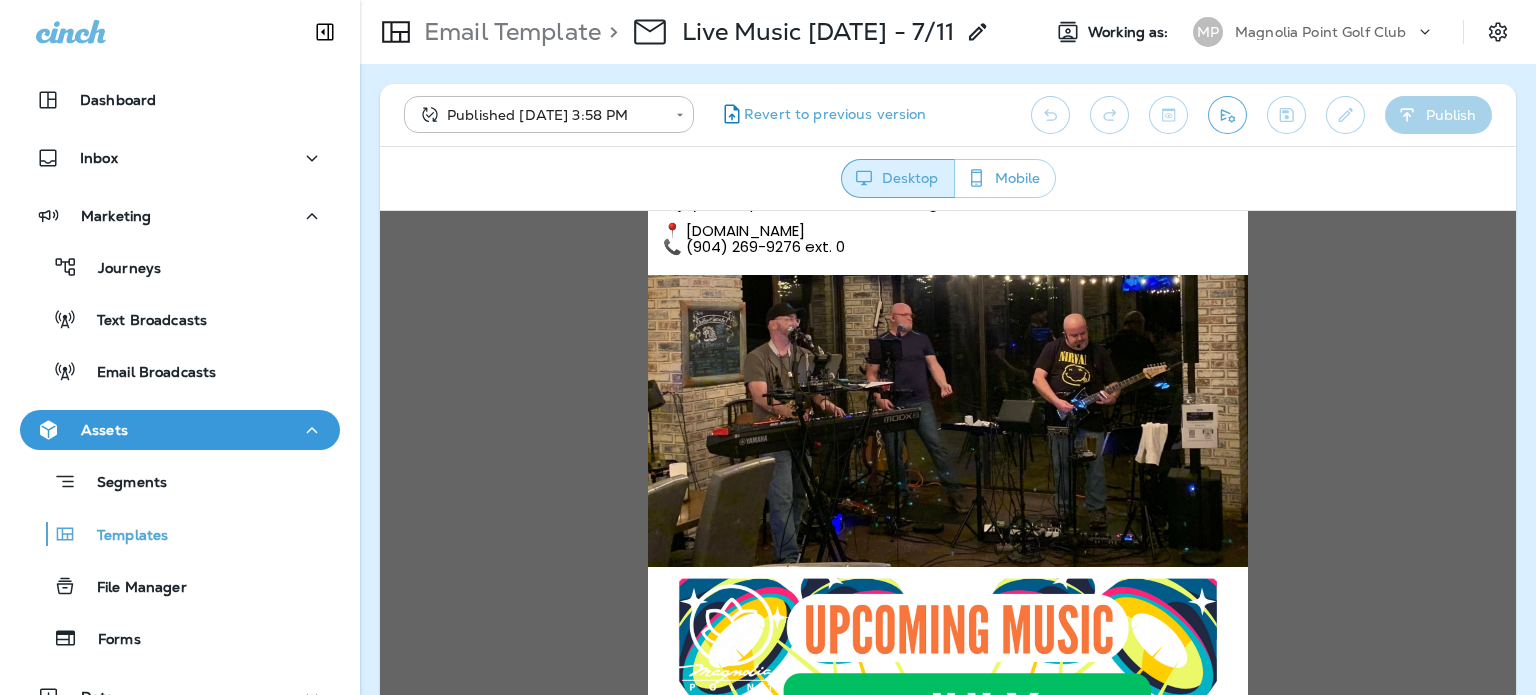 scroll, scrollTop: 700, scrollLeft: 0, axis: vertical 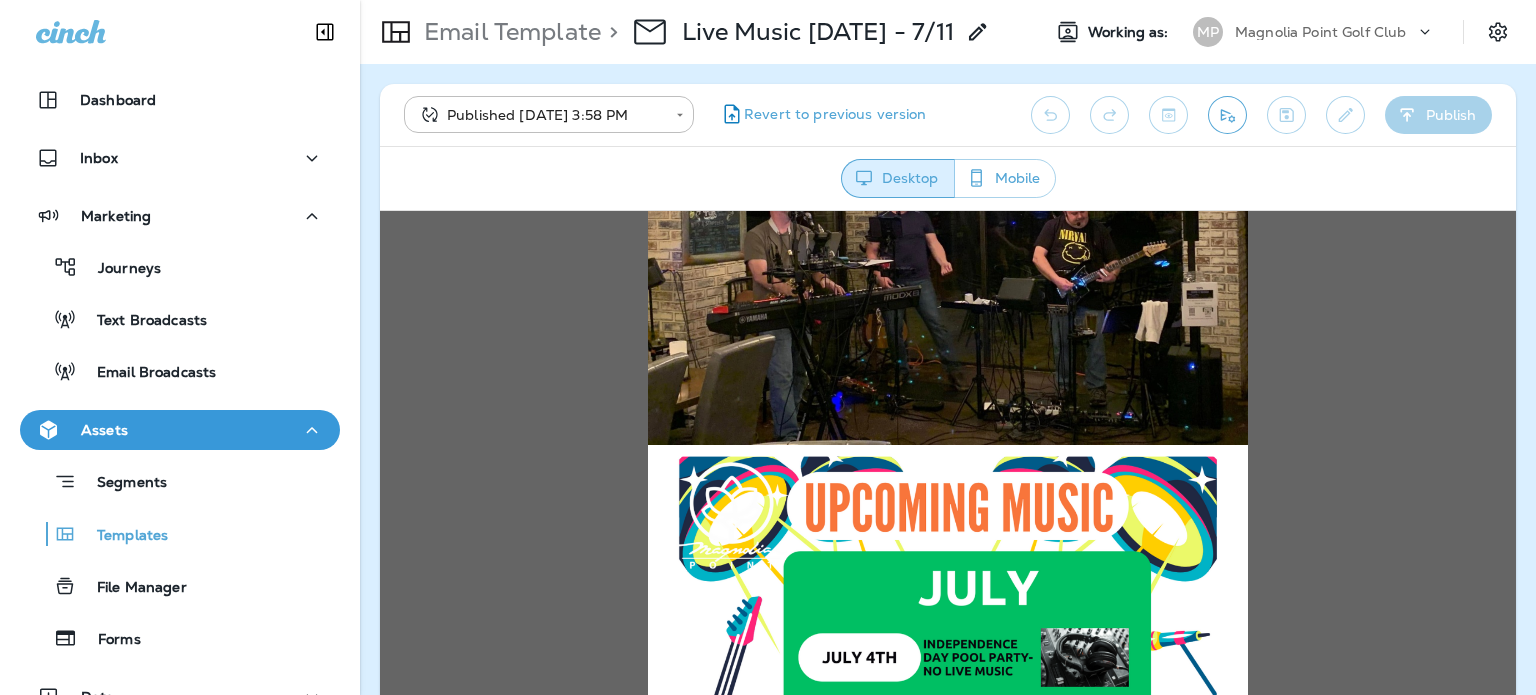 click on "Email Template" at bounding box center [508, 32] 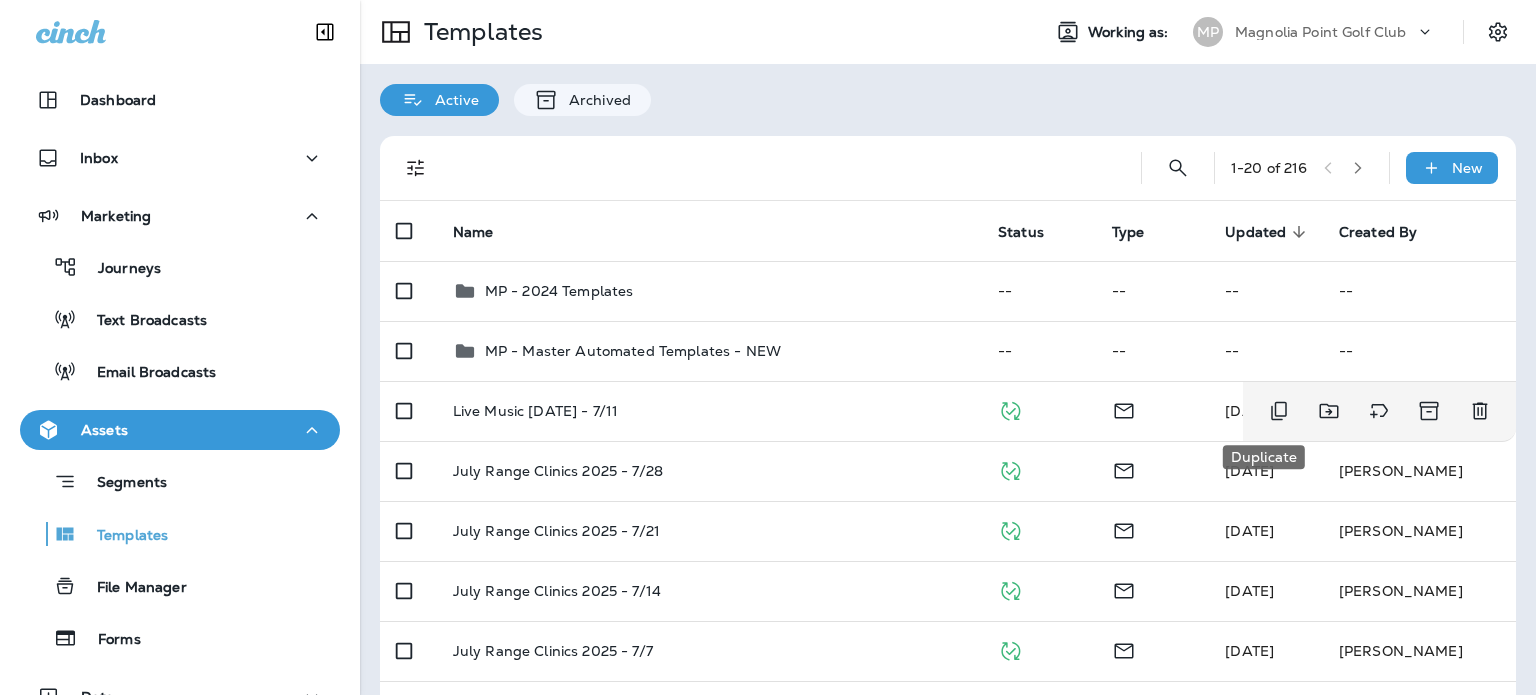 click 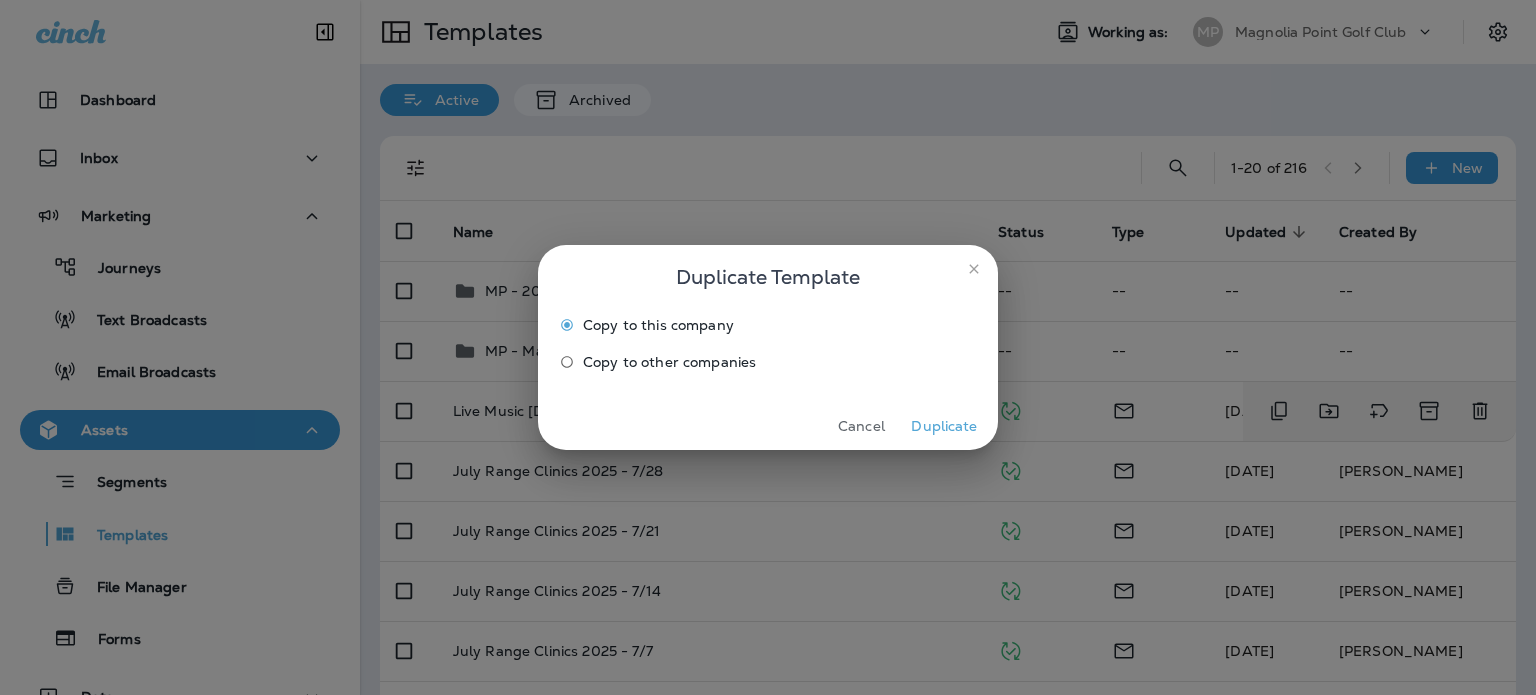 click on "Duplicate" at bounding box center (944, 426) 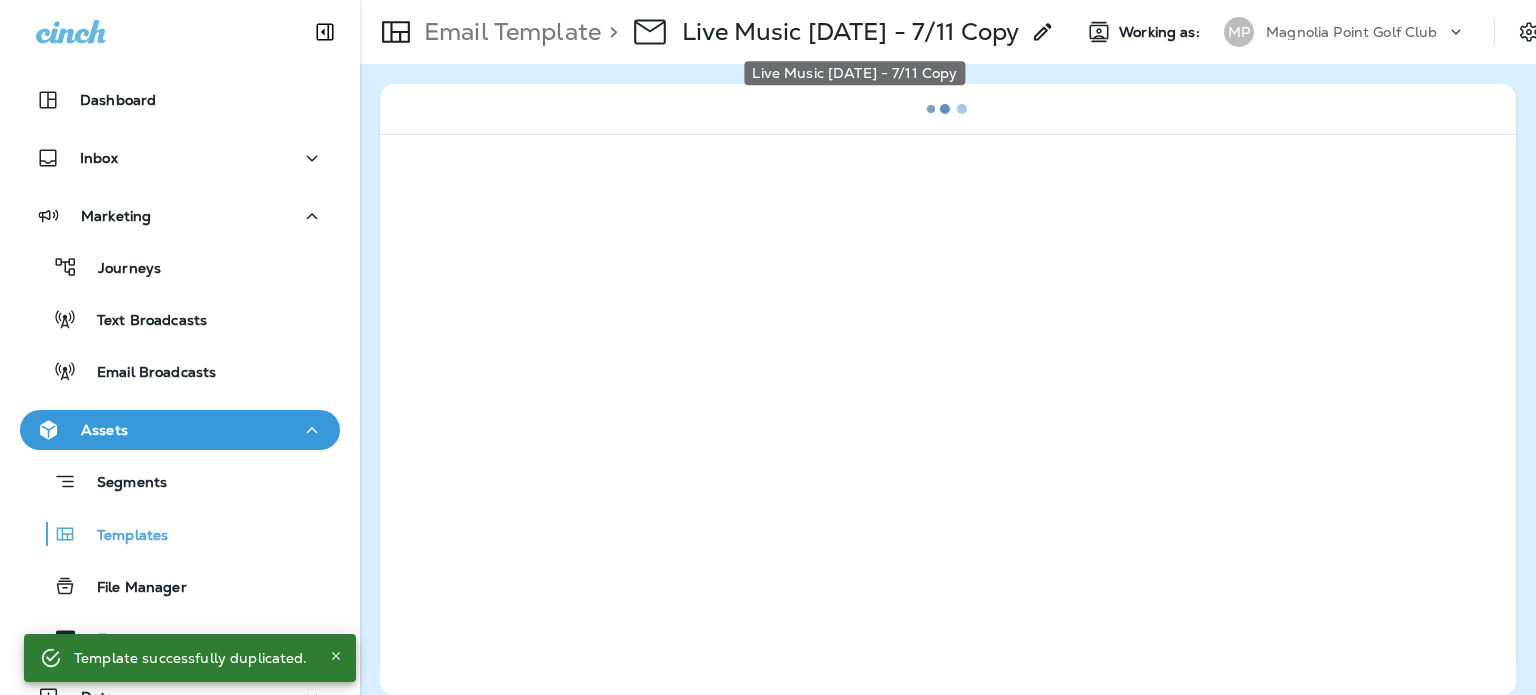 click on "Live Music [DATE] - 7/11 Copy" at bounding box center [850, 32] 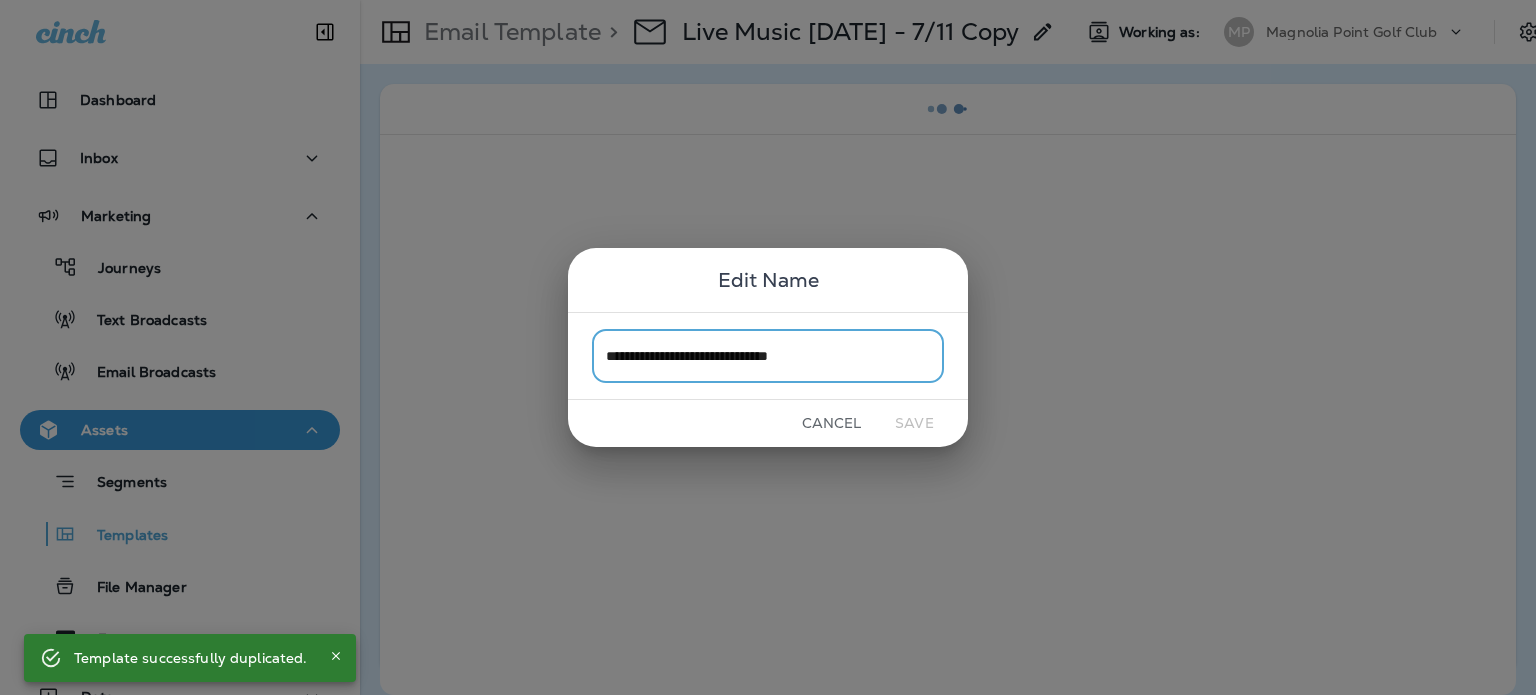 click on "**********" at bounding box center (768, 355) 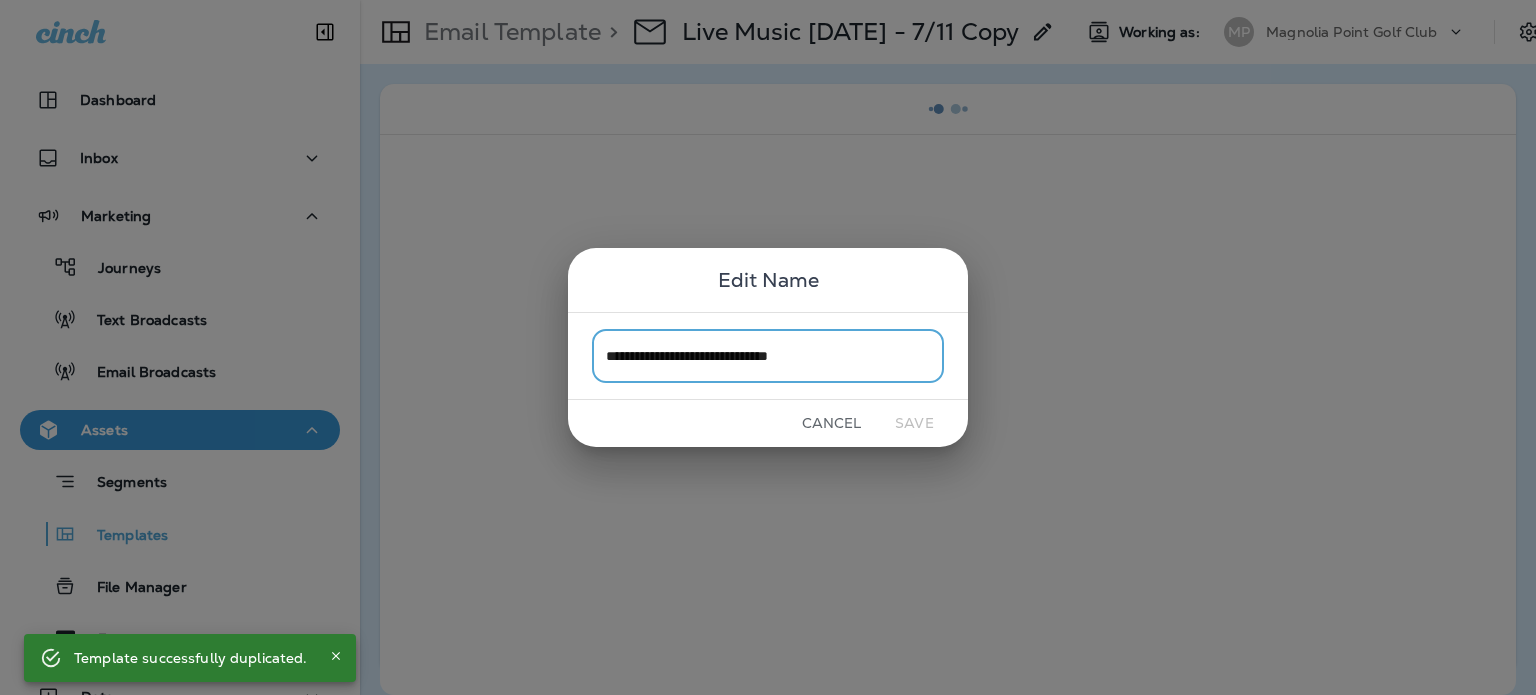 drag, startPoint x: 788, startPoint y: 358, endPoint x: 950, endPoint y: 346, distance: 162.44383 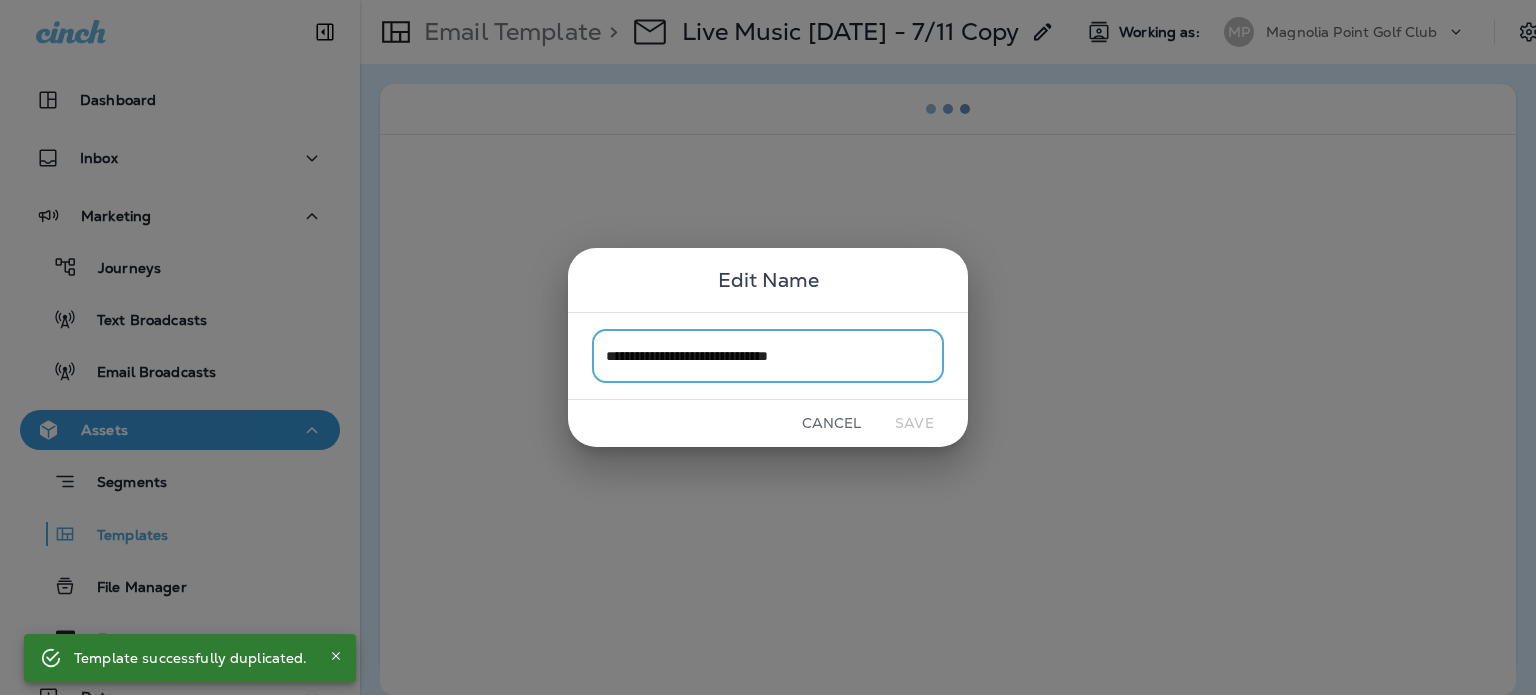 click on "**********" at bounding box center [768, 355] 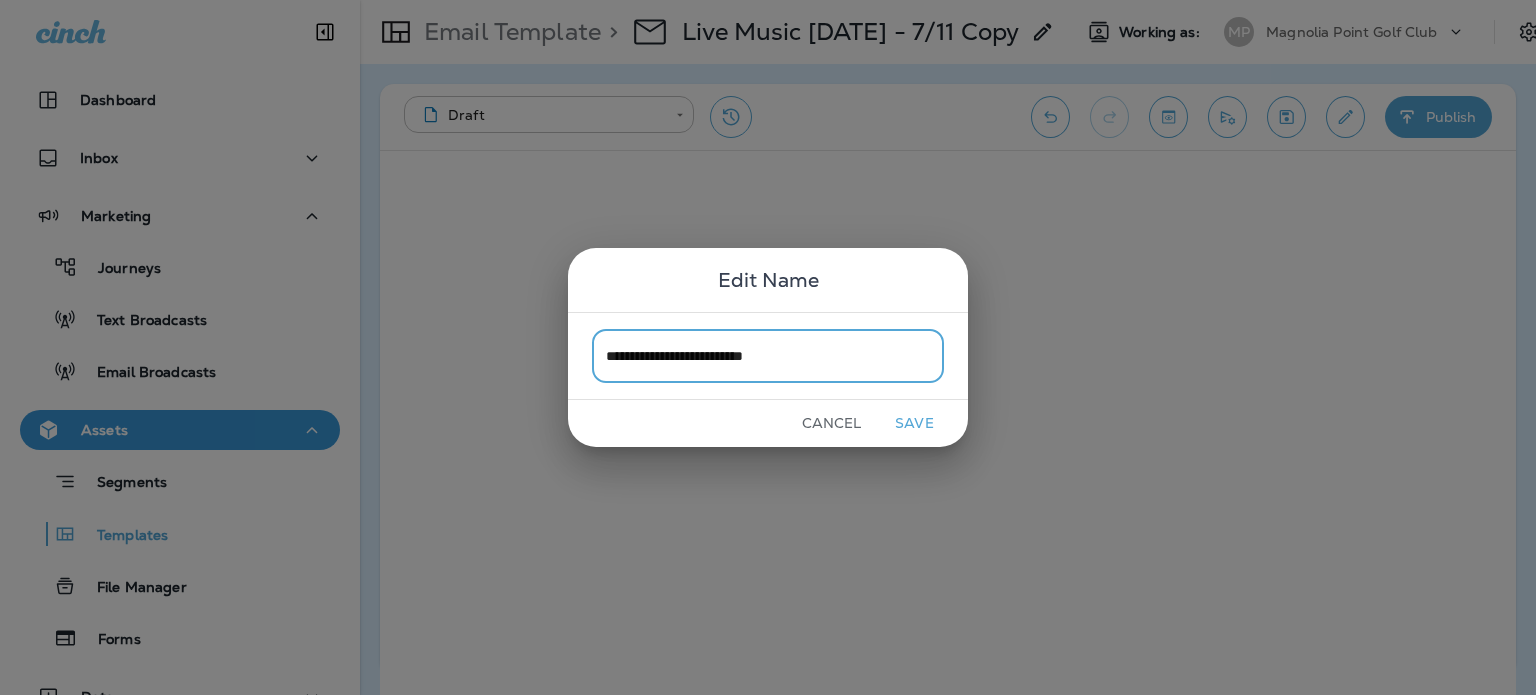 type on "**********" 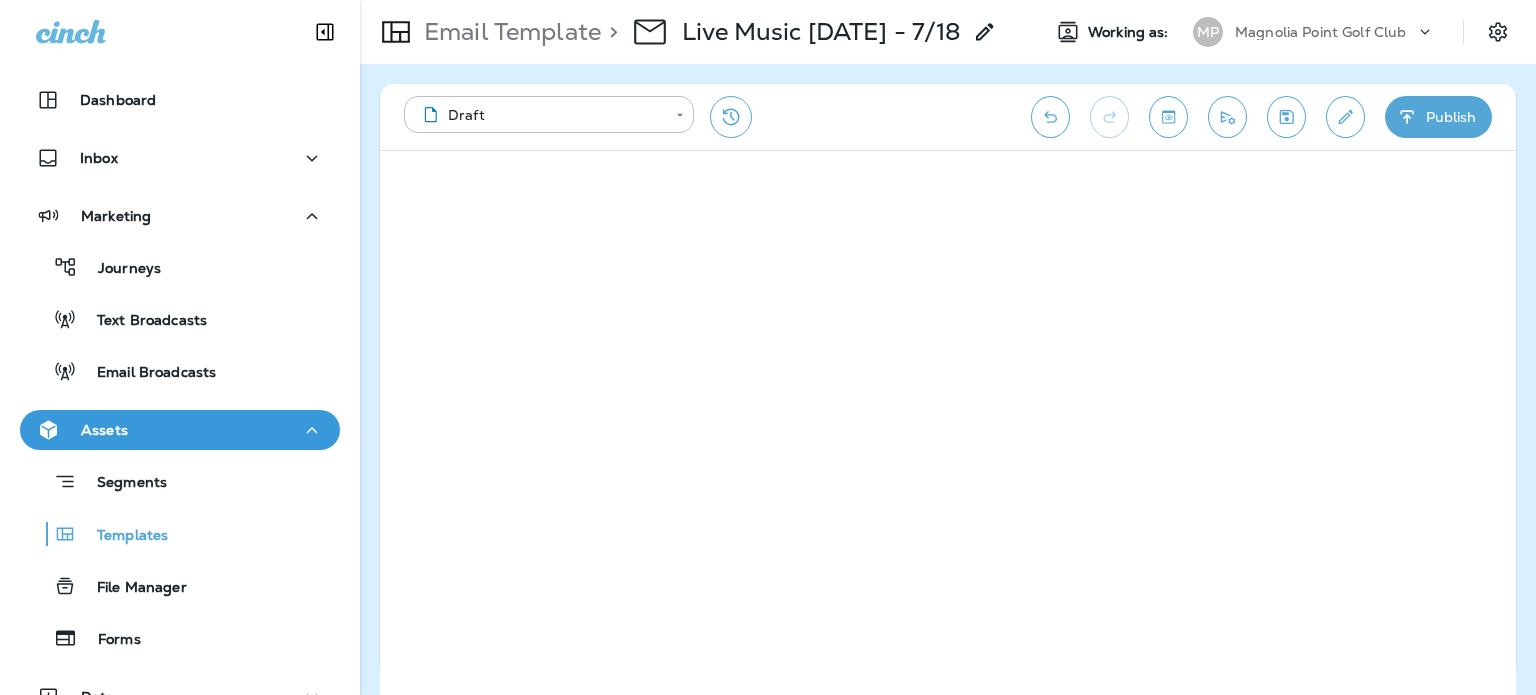 click 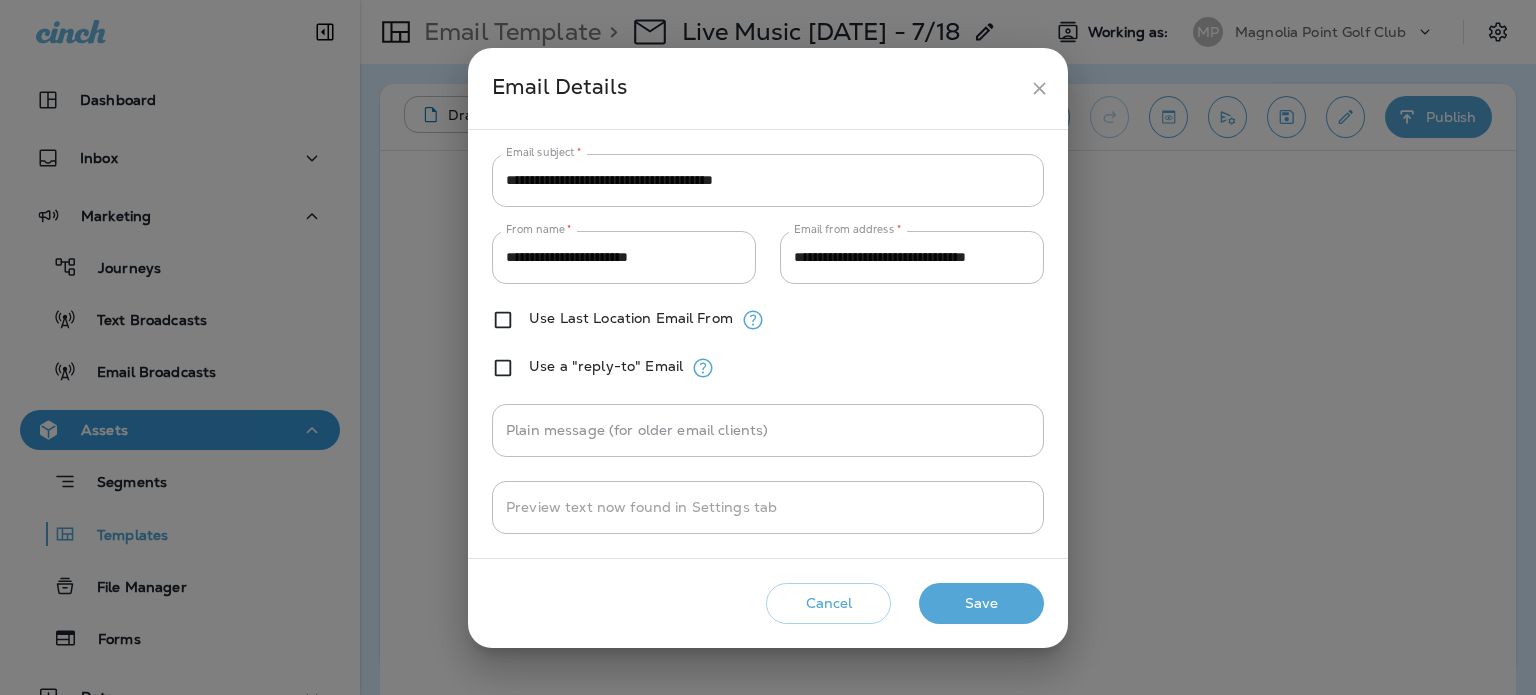 click on "**********" at bounding box center (768, 180) 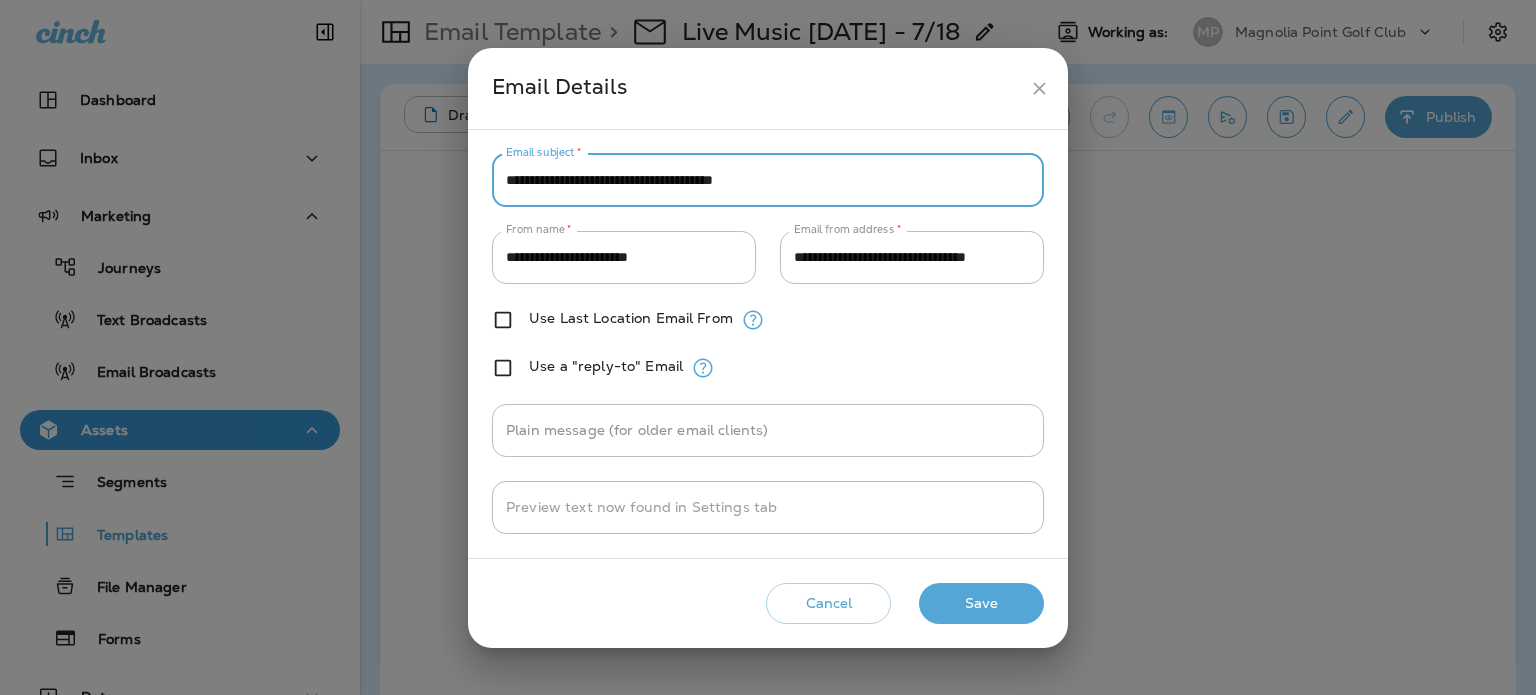 paste 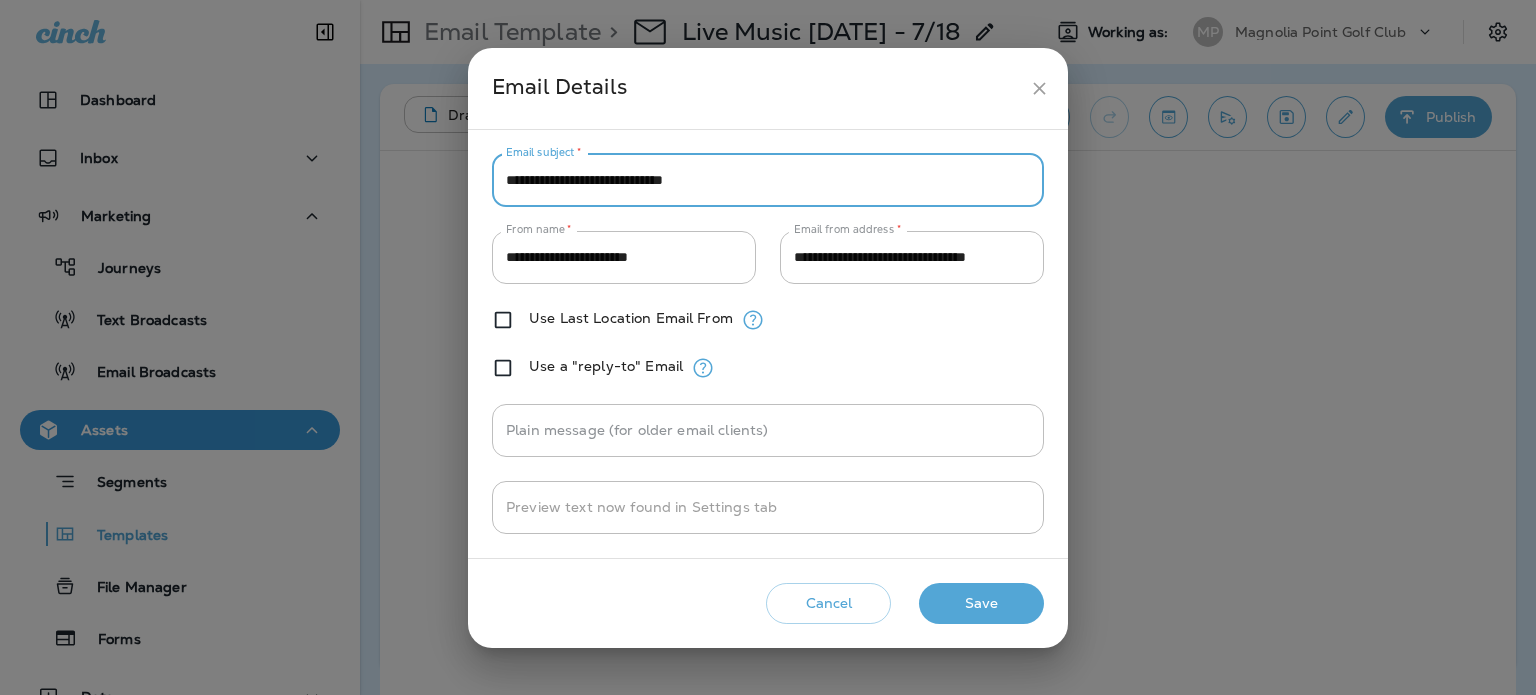 type on "**********" 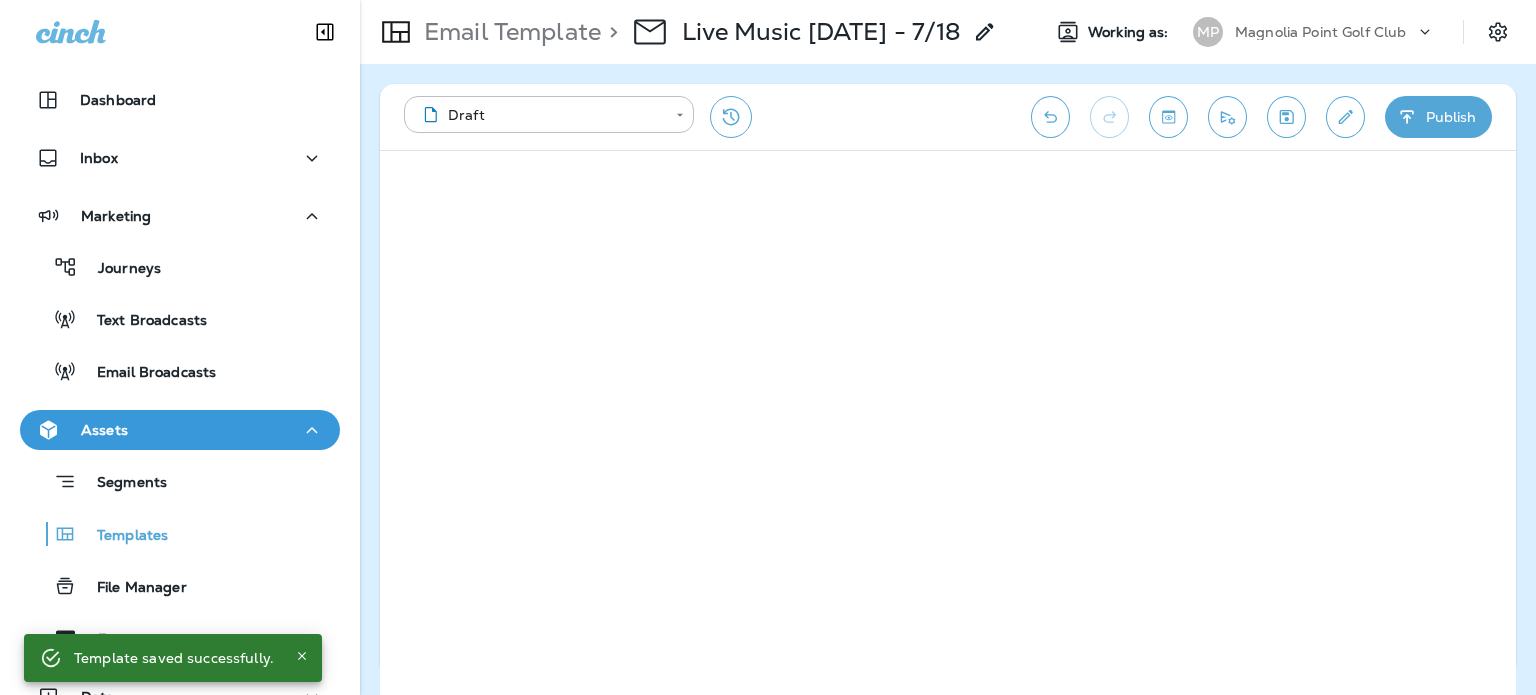 click on "Publish" at bounding box center (1438, 117) 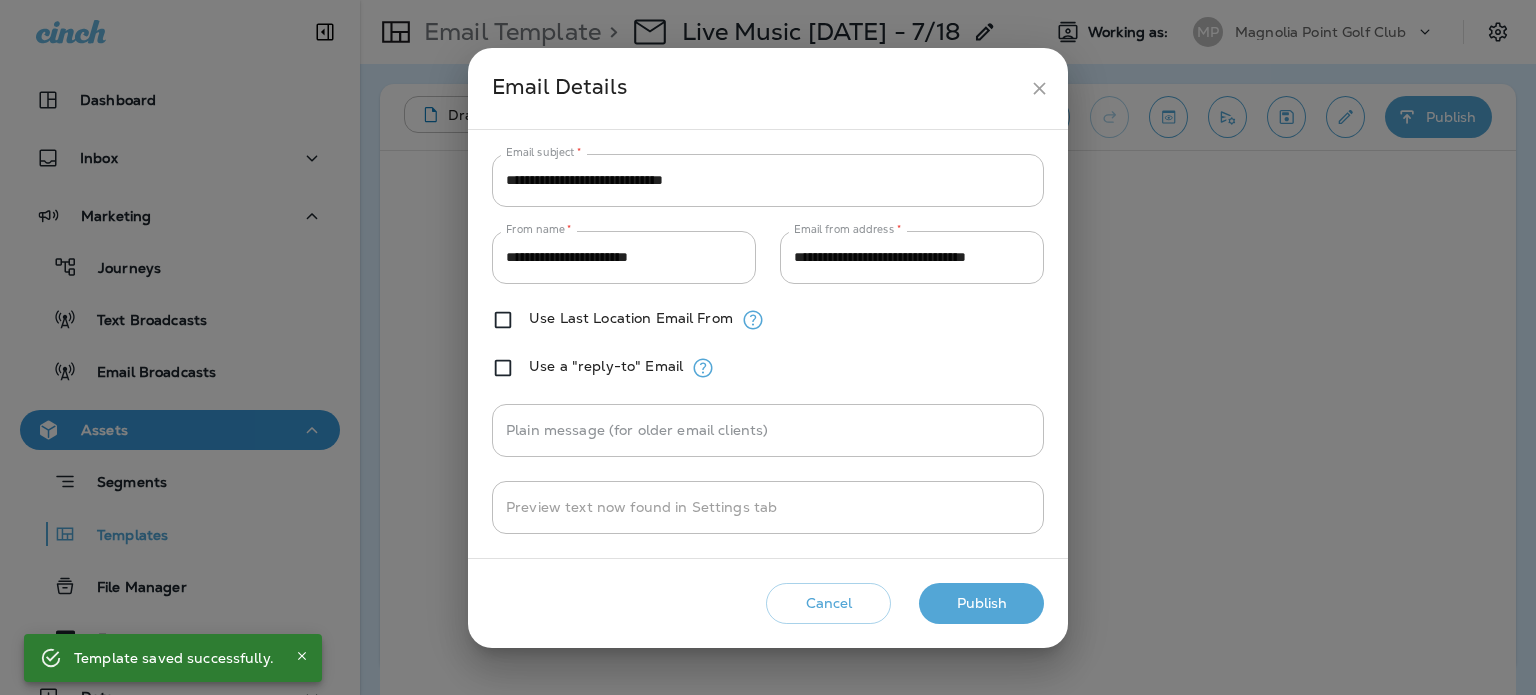 click on "Publish" at bounding box center [981, 603] 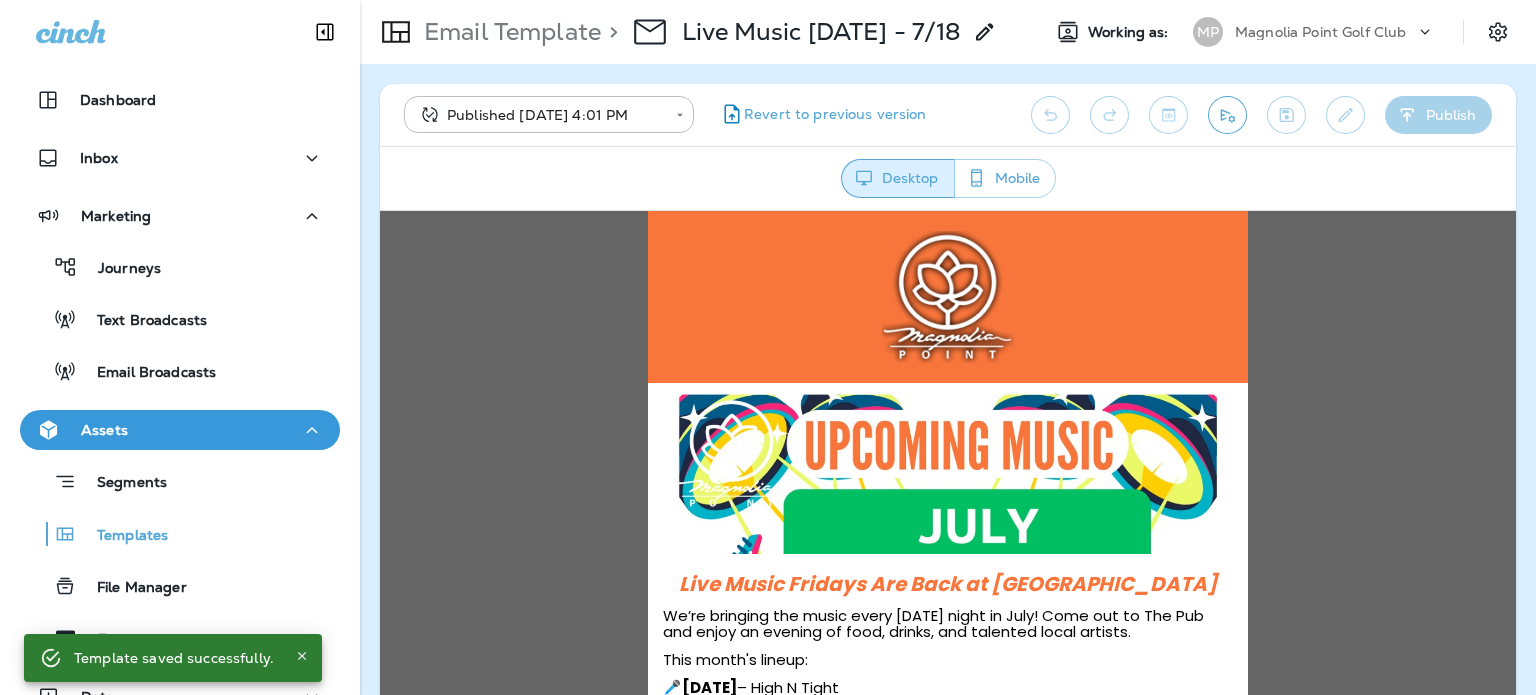 scroll, scrollTop: 0, scrollLeft: 0, axis: both 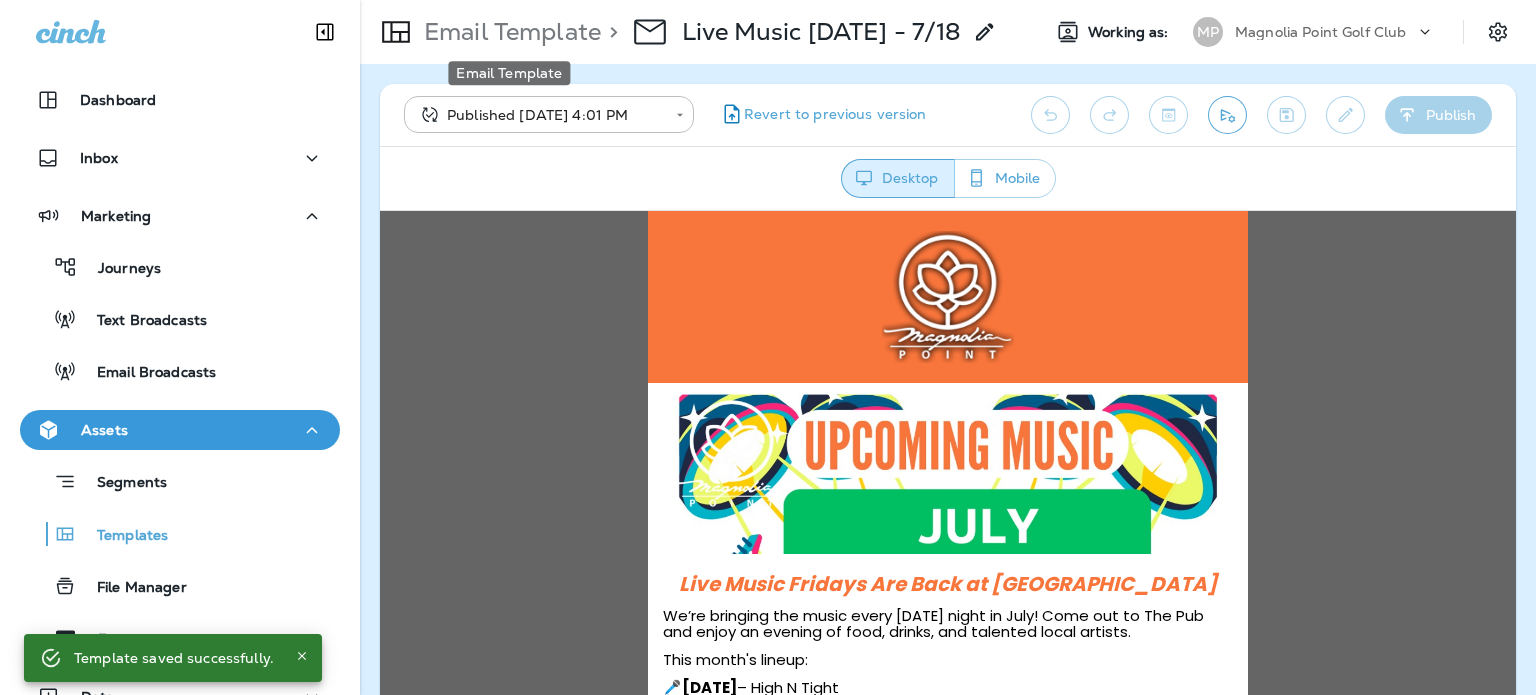 click on "Email Template" at bounding box center [508, 32] 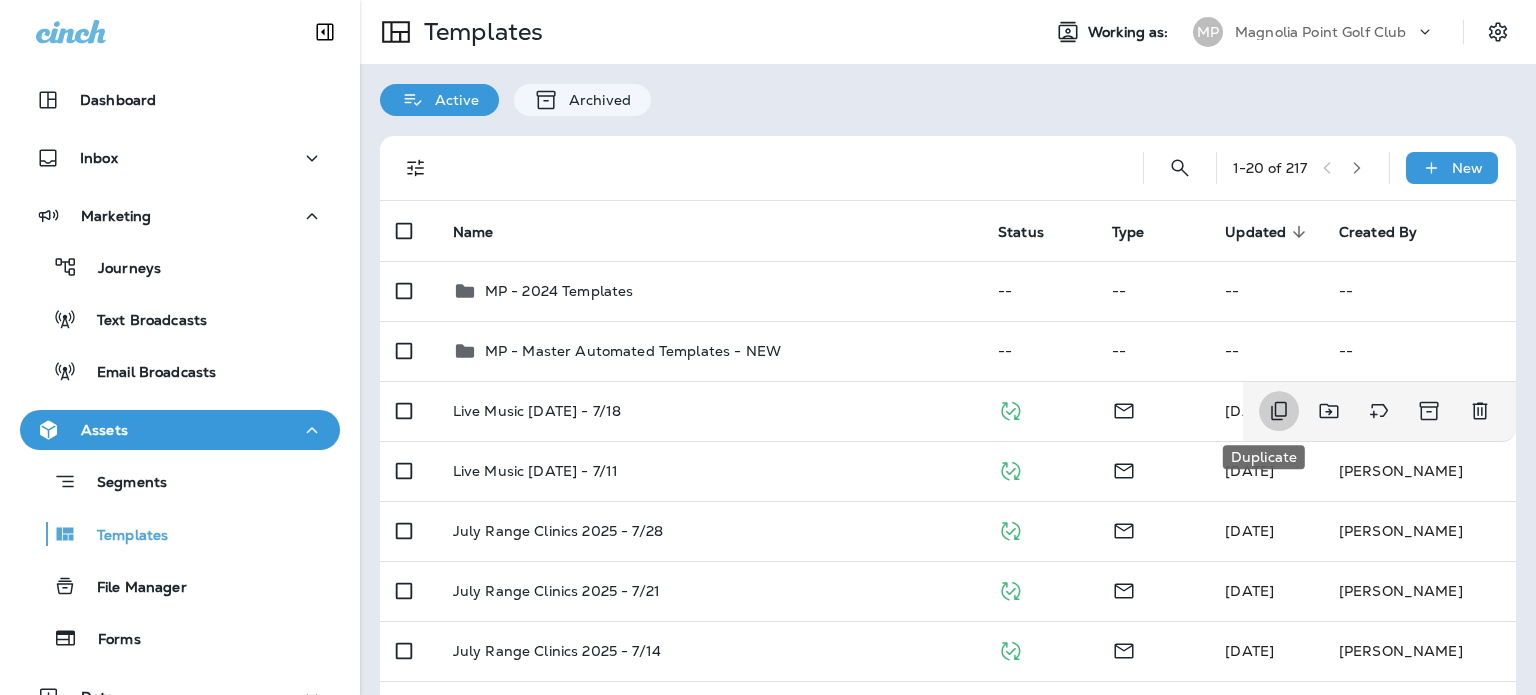 click 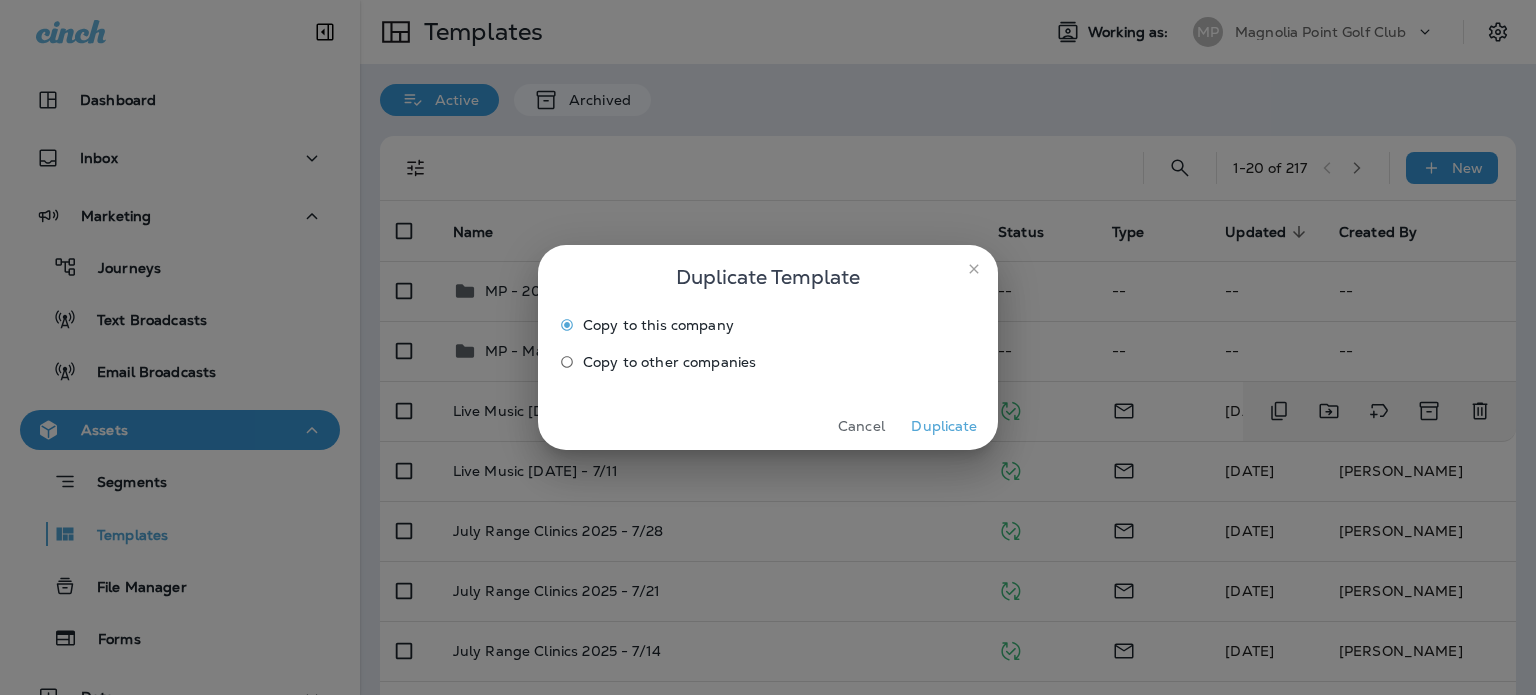 click on "Cancel Duplicate" at bounding box center (768, 426) 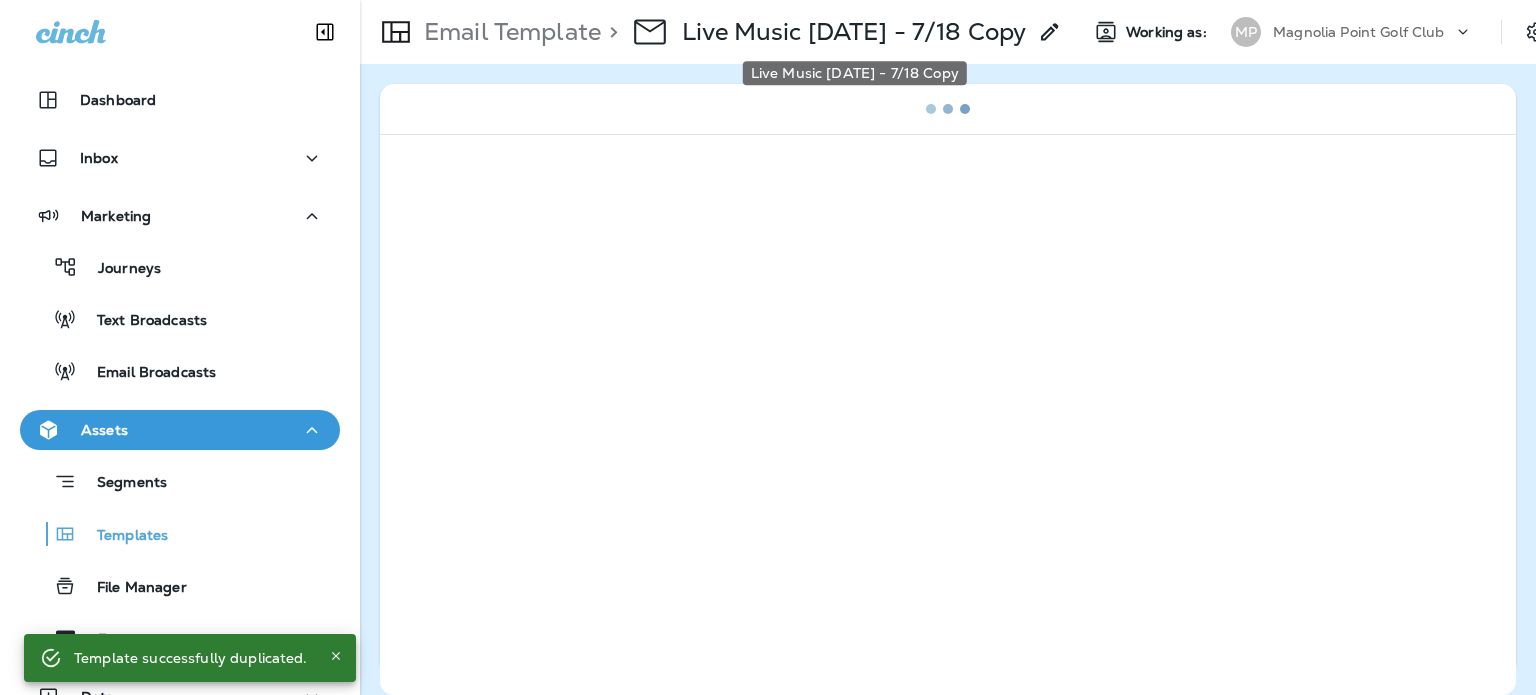 click on "Live Music [DATE] - 7/18 Copy" at bounding box center (854, 32) 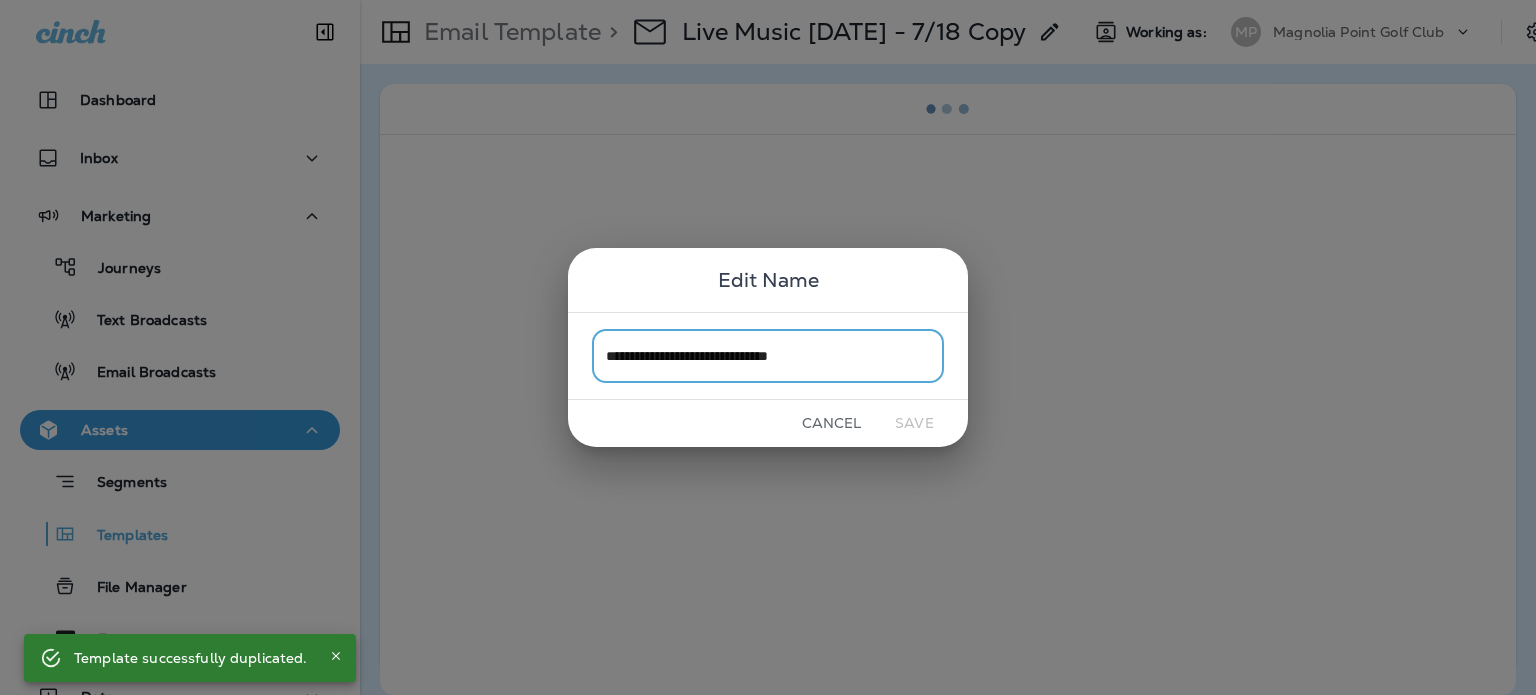 click on "**********" at bounding box center (768, 355) 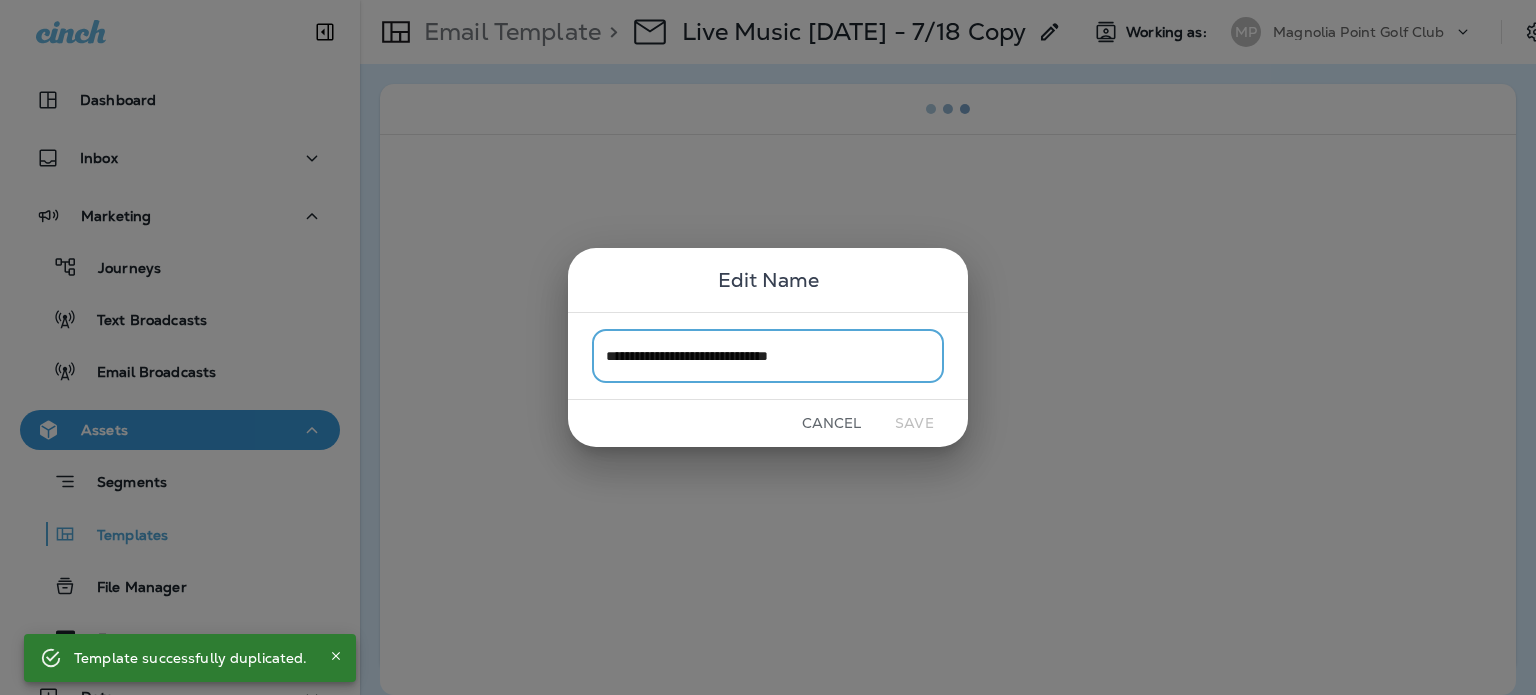 drag, startPoint x: 834, startPoint y: 359, endPoint x: 773, endPoint y: 357, distance: 61.03278 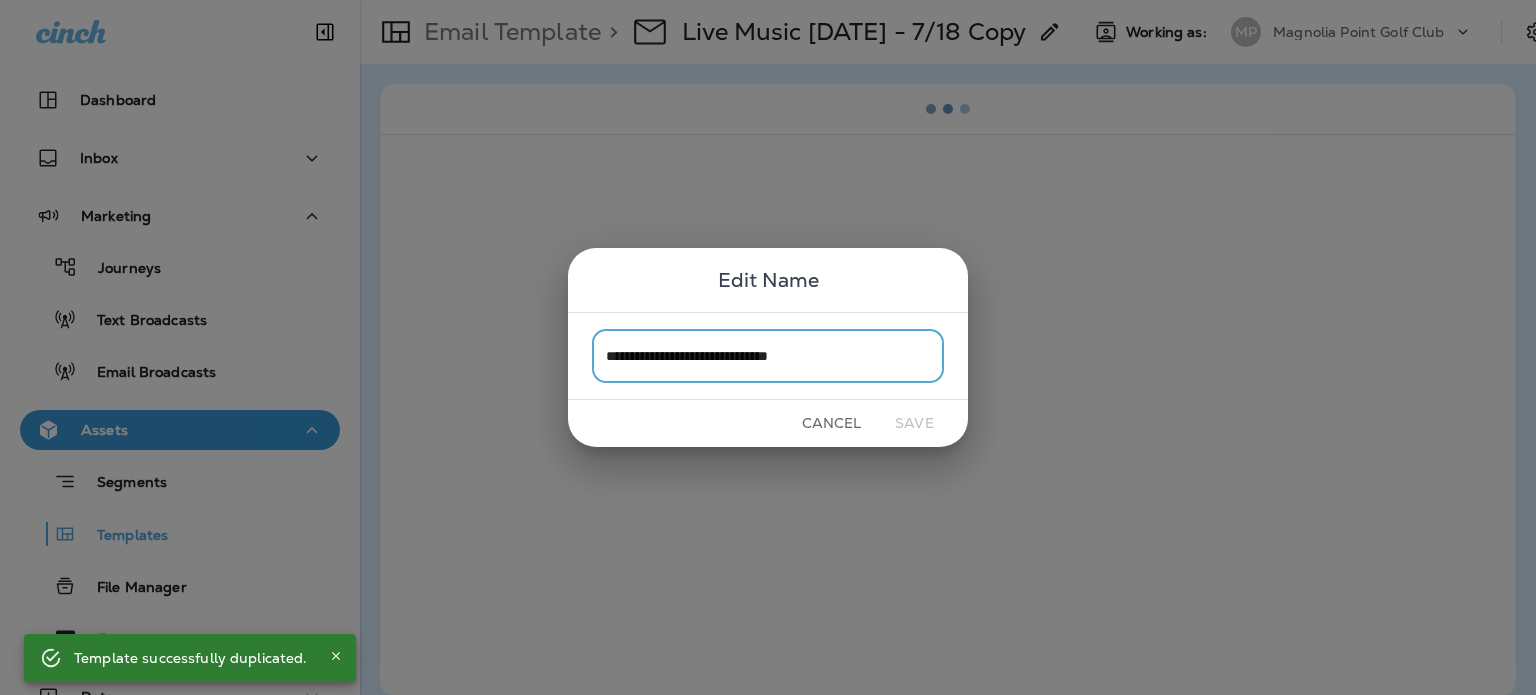 click on "**********" at bounding box center [768, 355] 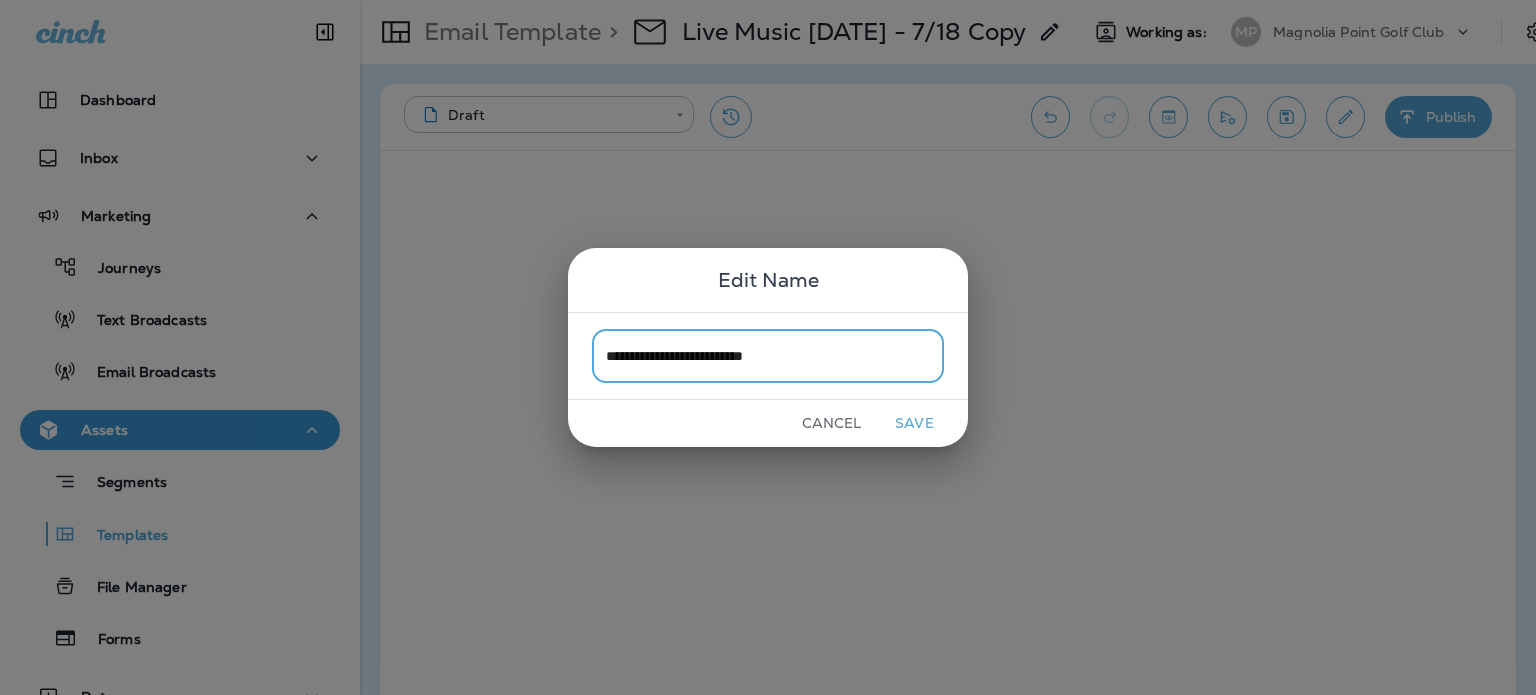type on "**********" 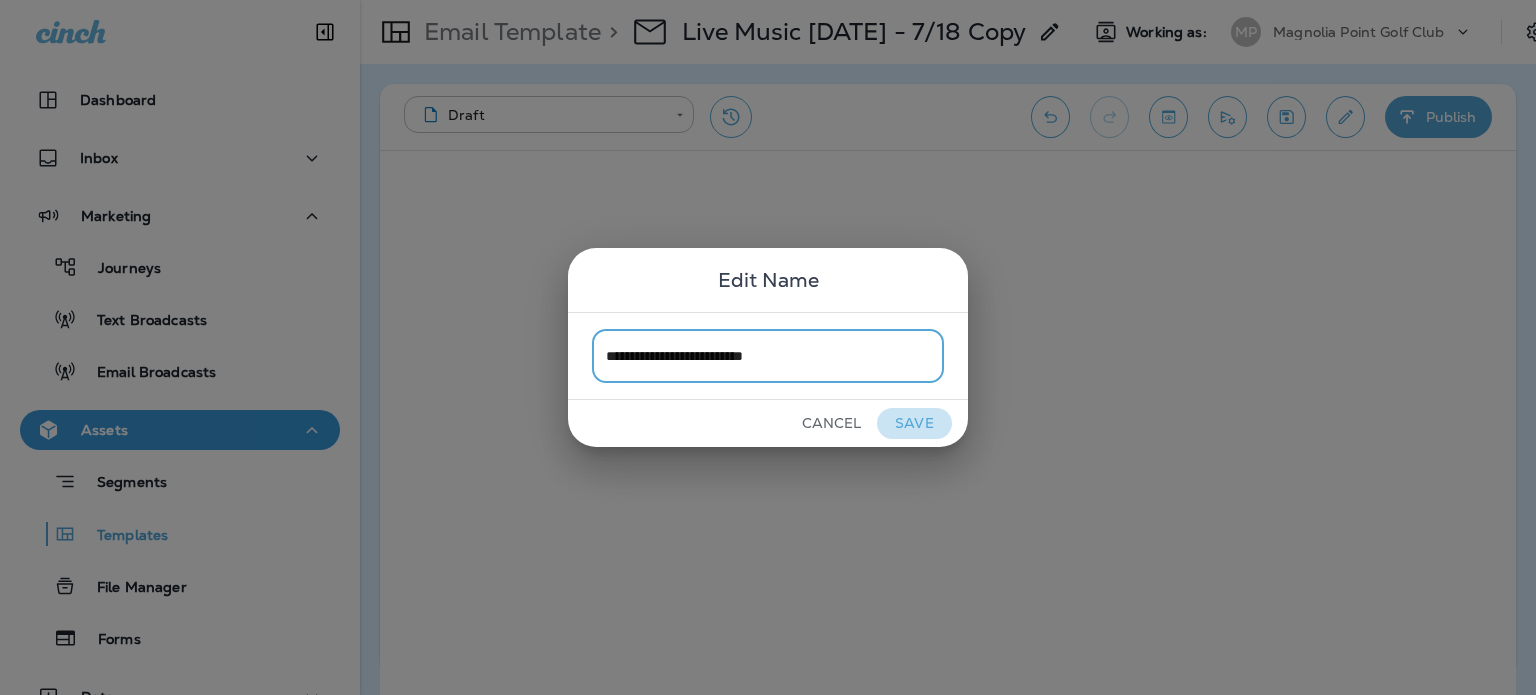 click on "Save" at bounding box center (914, 423) 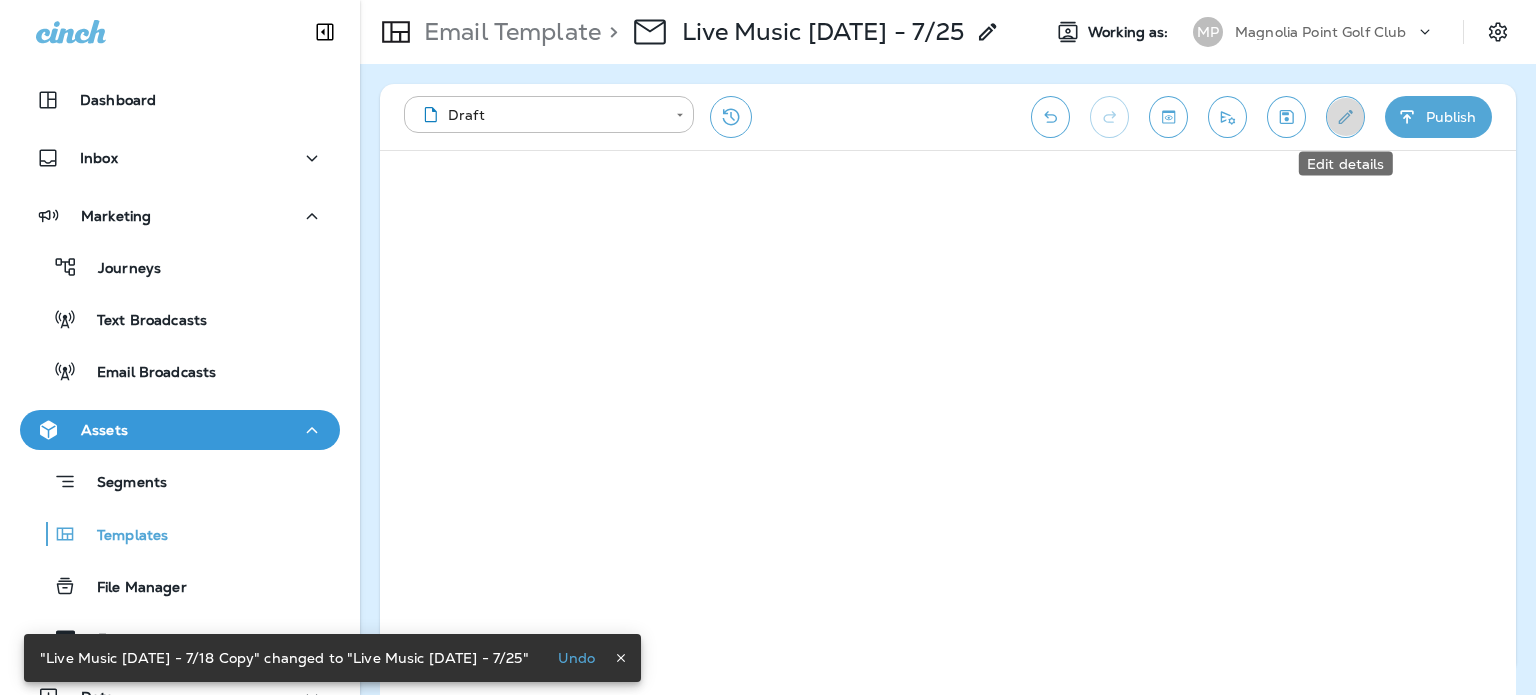 click at bounding box center (1345, 117) 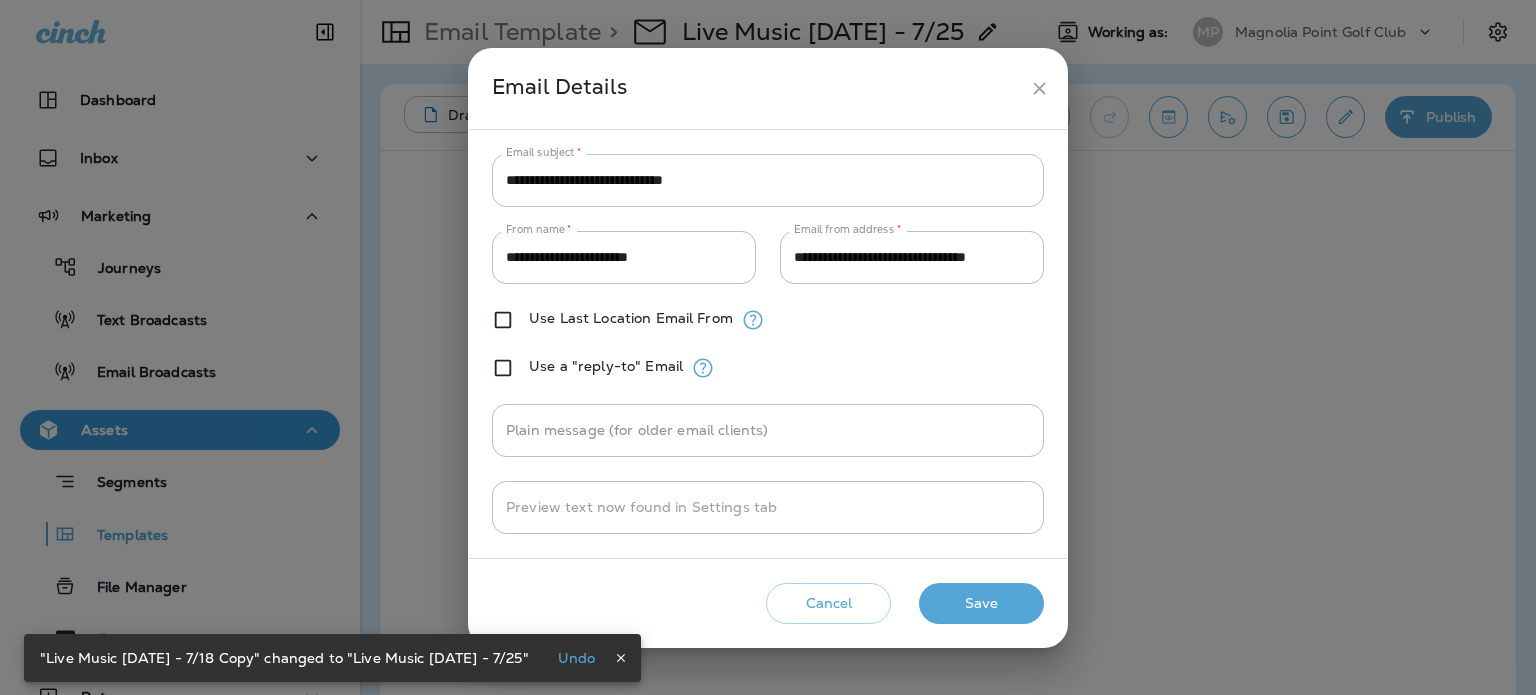 click on "**********" at bounding box center (768, 180) 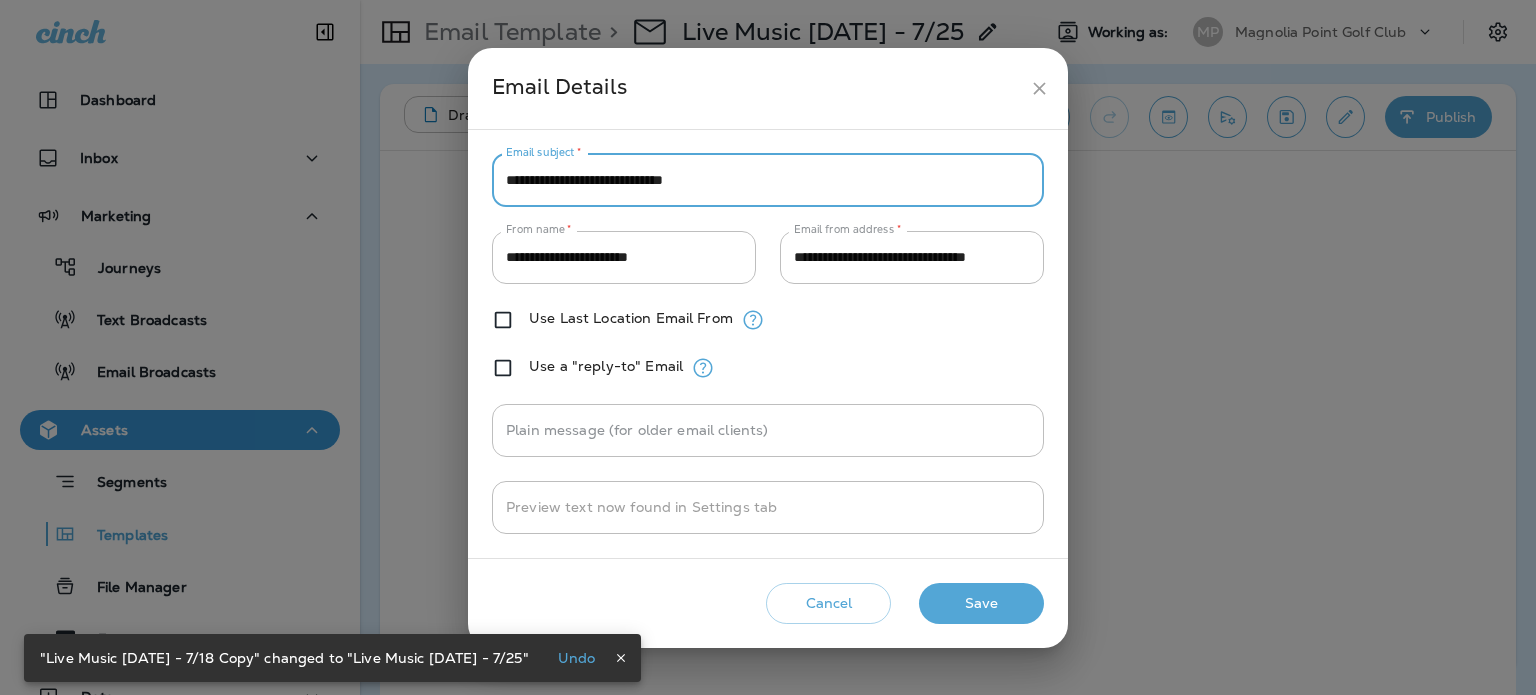 paste on "*" 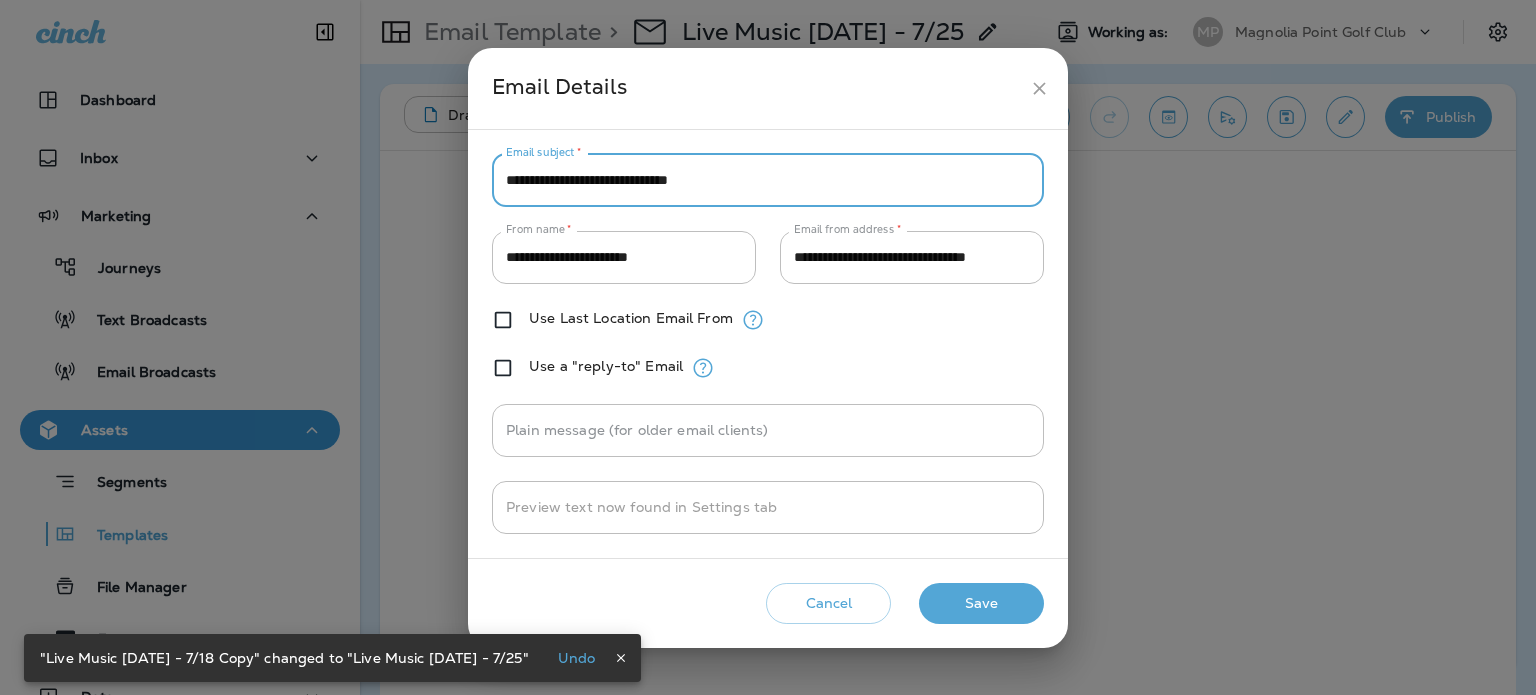 type on "**********" 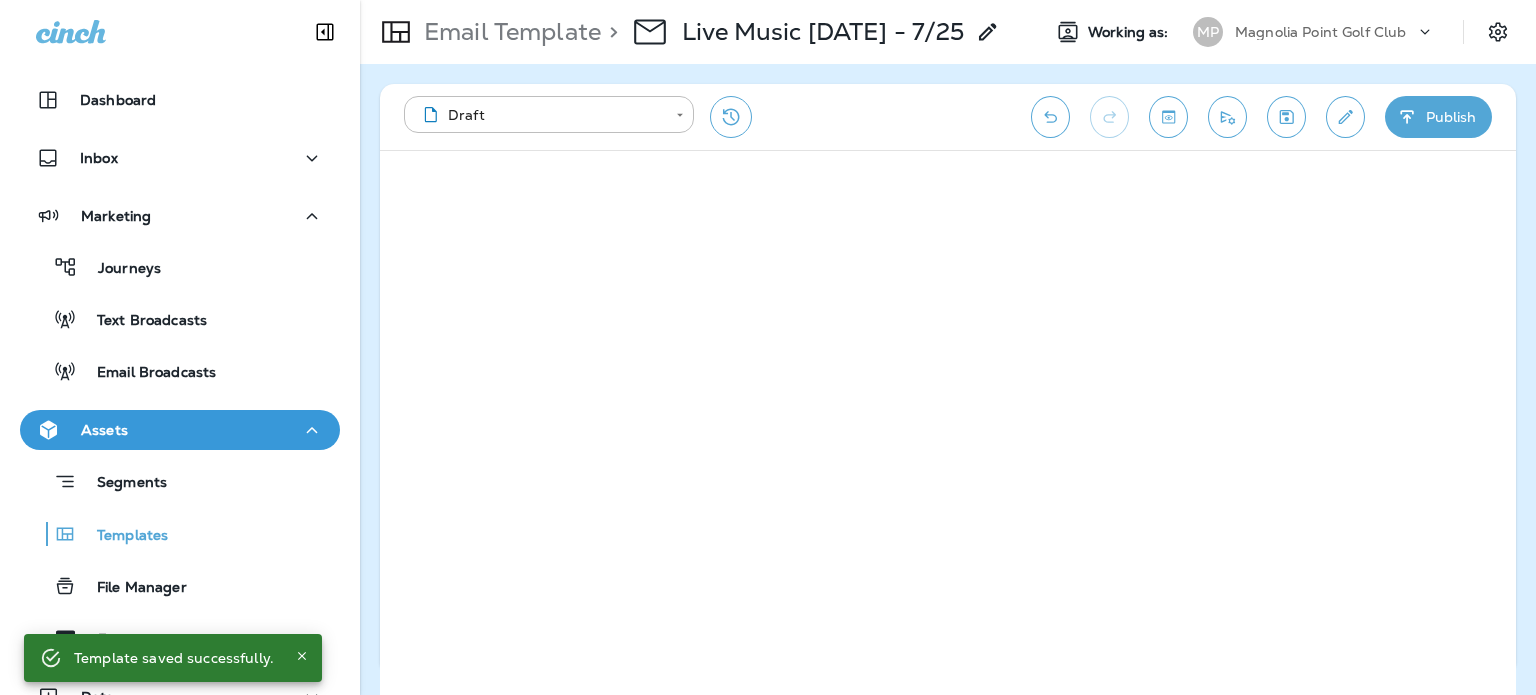click at bounding box center (1286, 117) 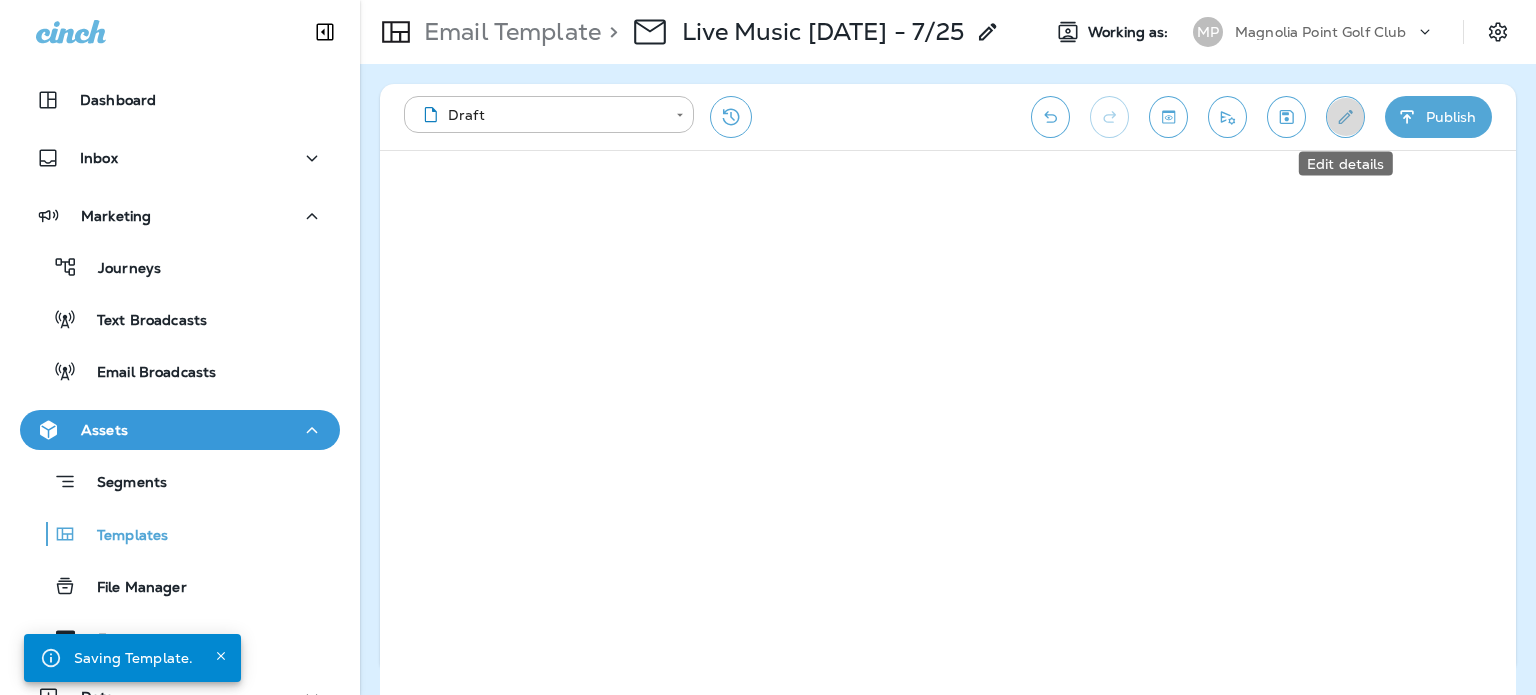 click 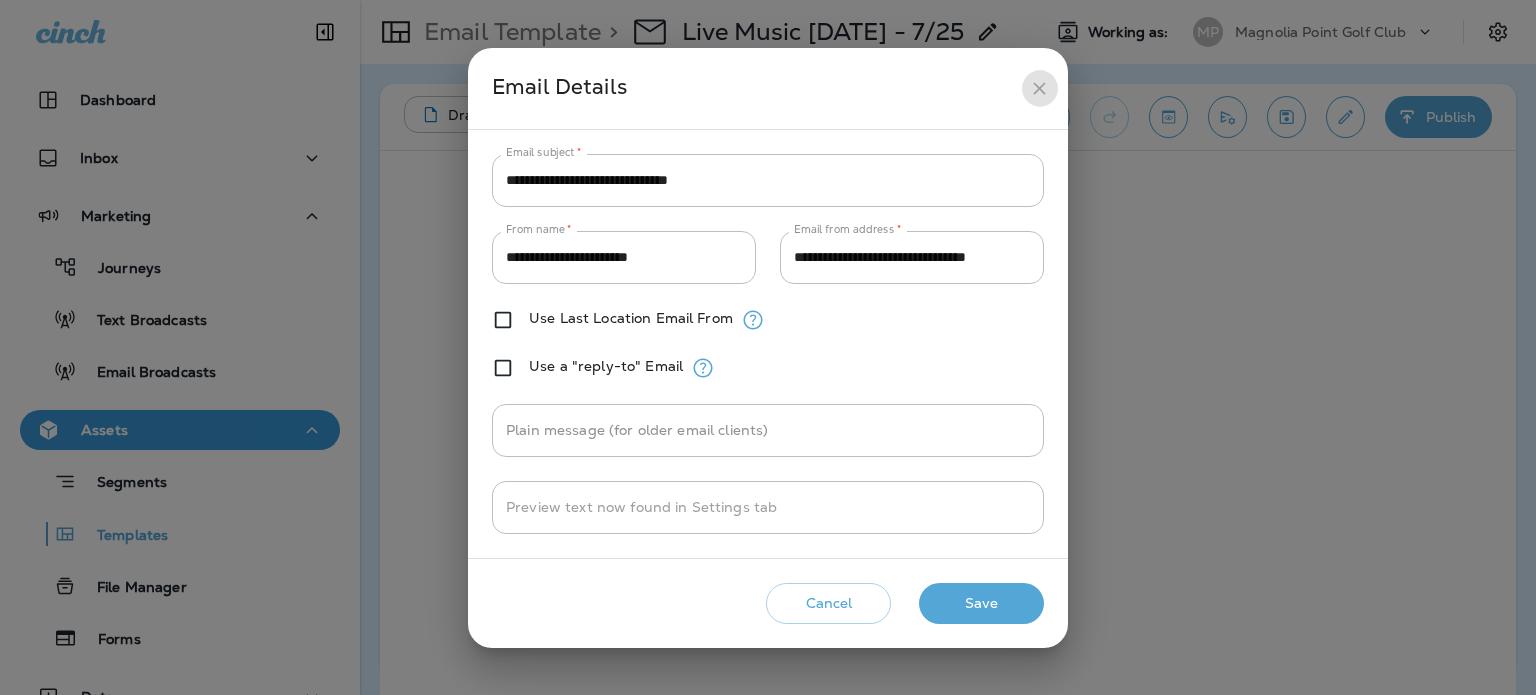 click 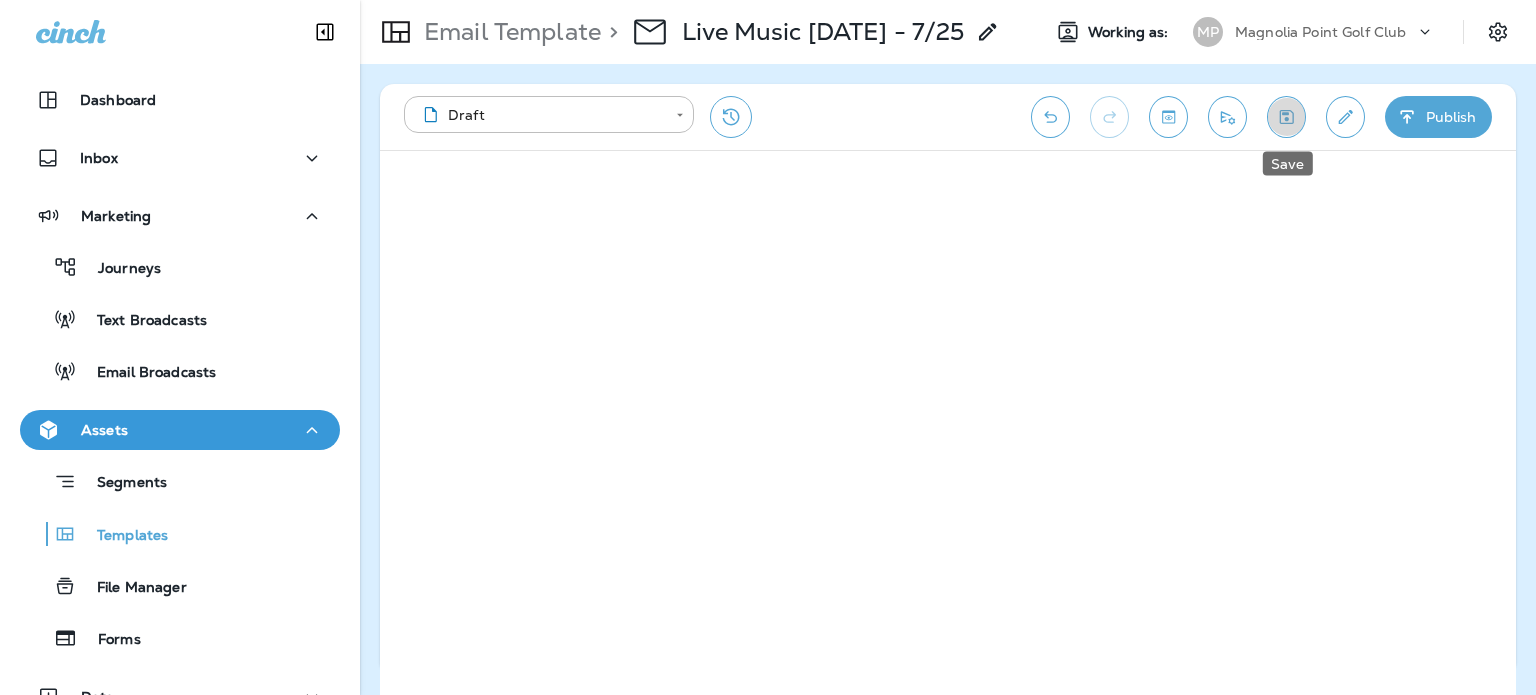 click 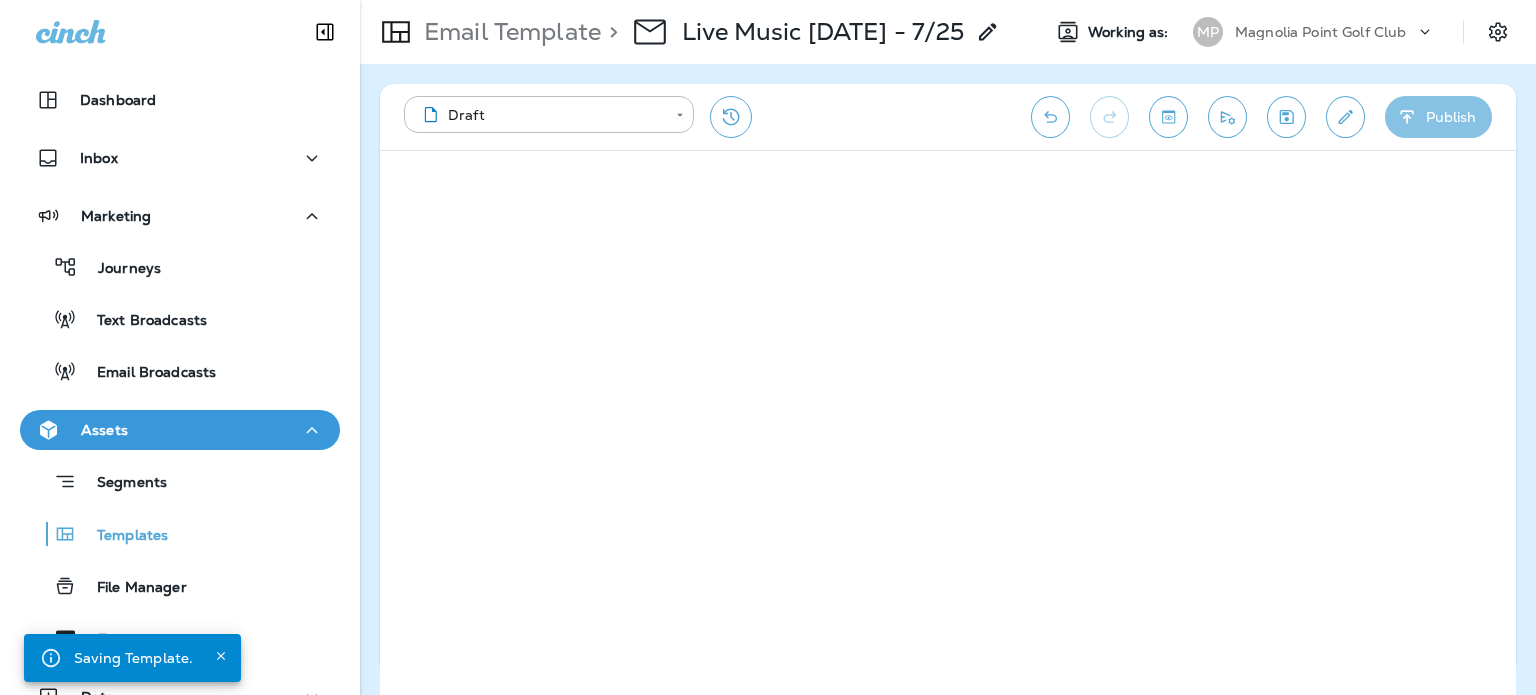 click on "Publish" at bounding box center (1438, 117) 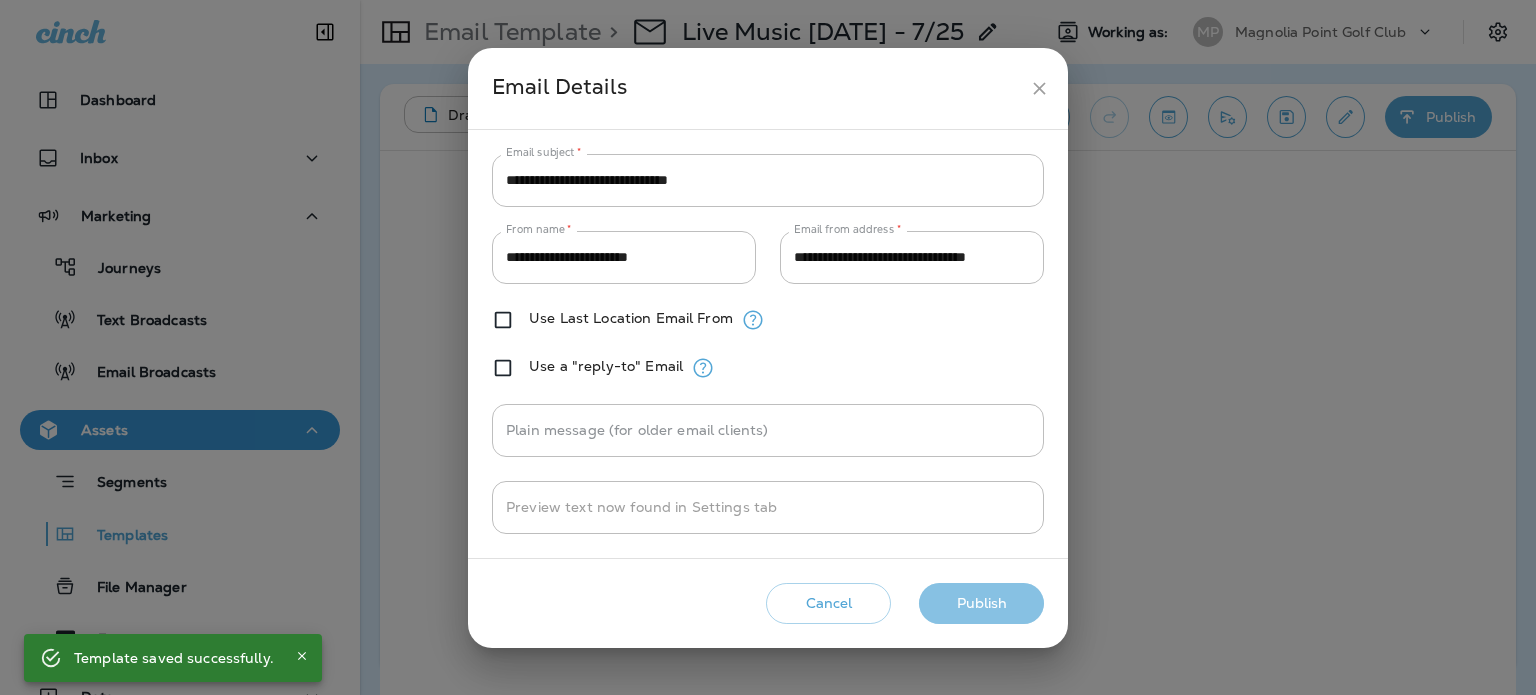 click on "Publish" at bounding box center (981, 603) 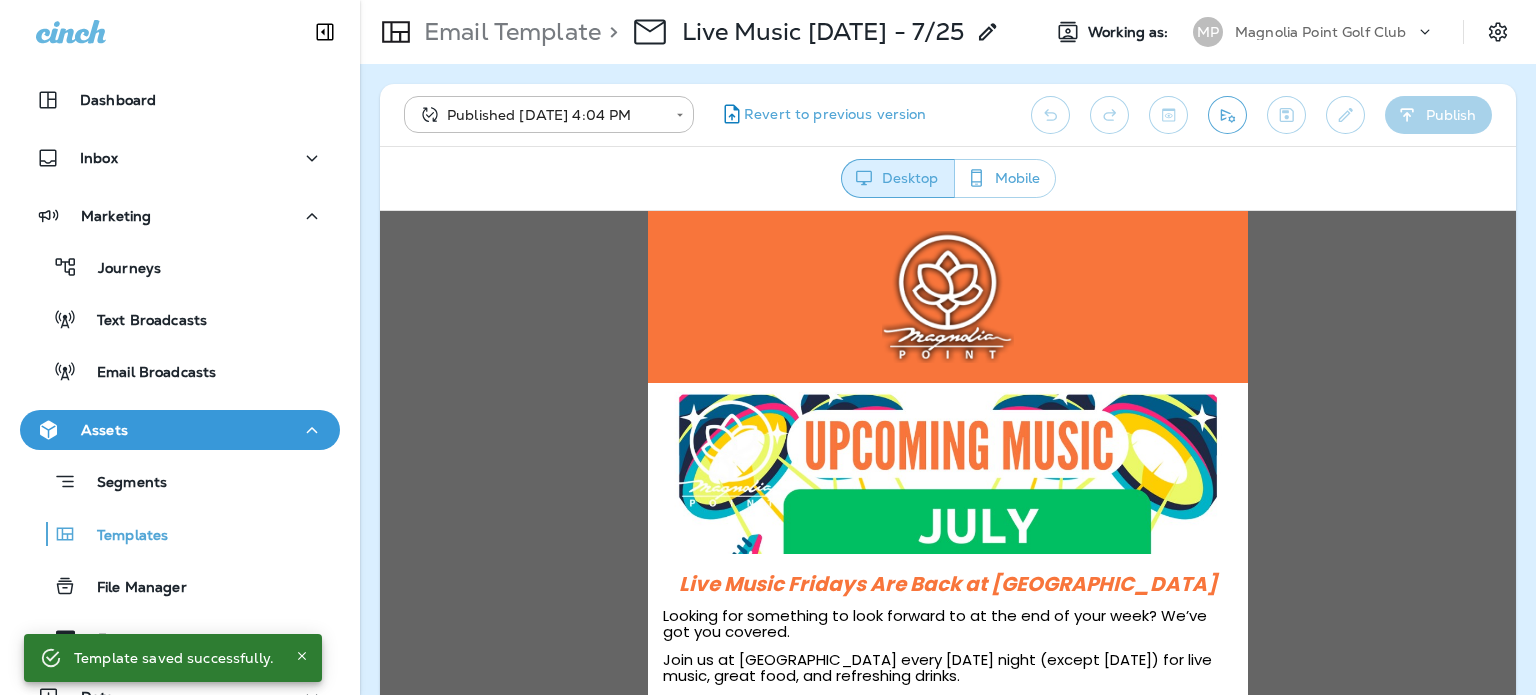 scroll, scrollTop: 0, scrollLeft: 0, axis: both 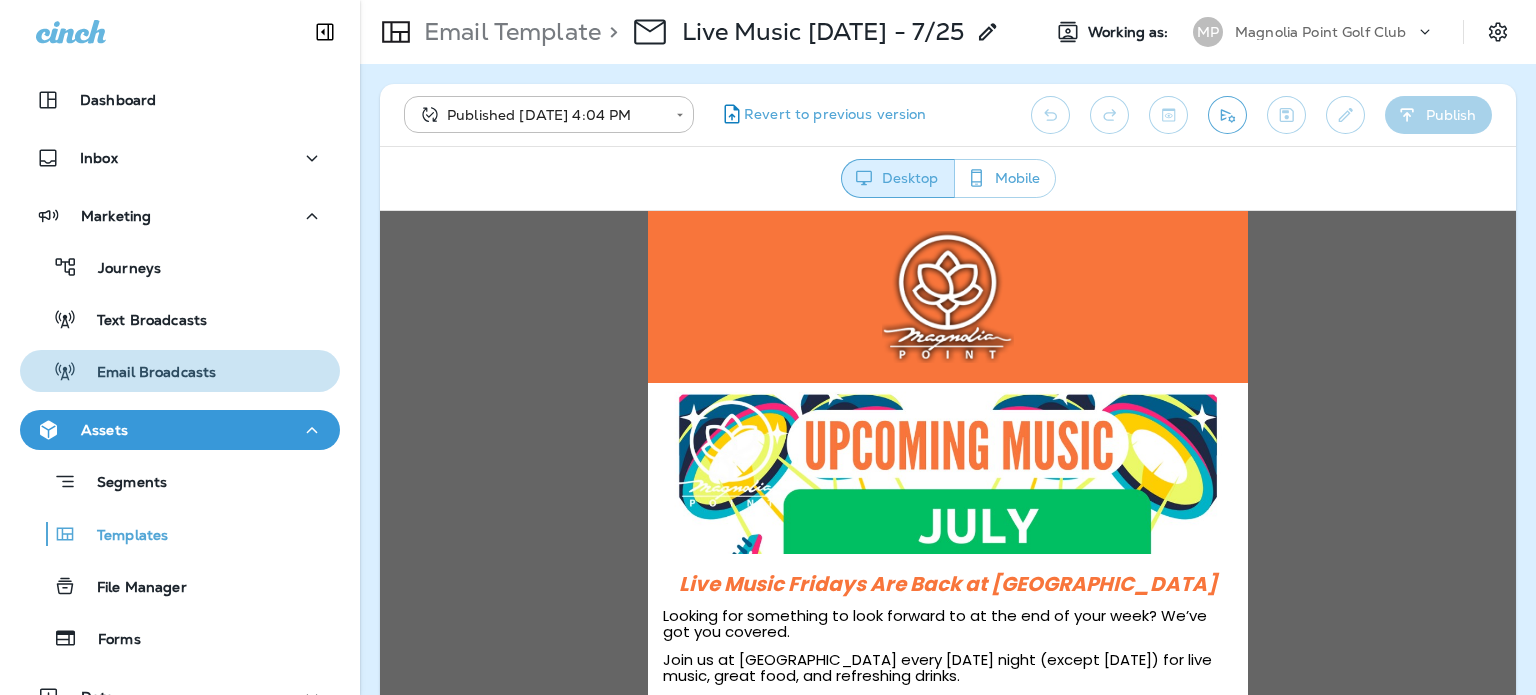 click on "Email Broadcasts" at bounding box center (146, 373) 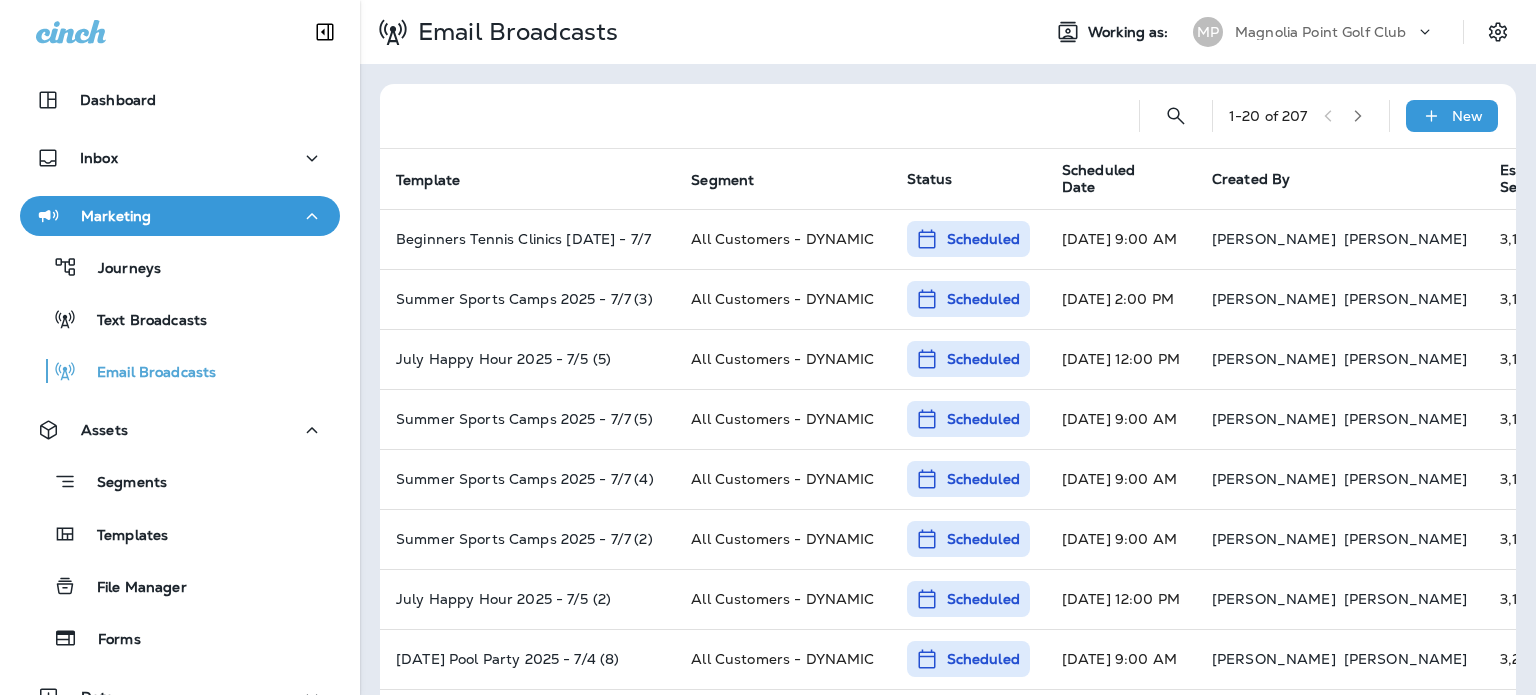 click on "New" at bounding box center [1452, 116] 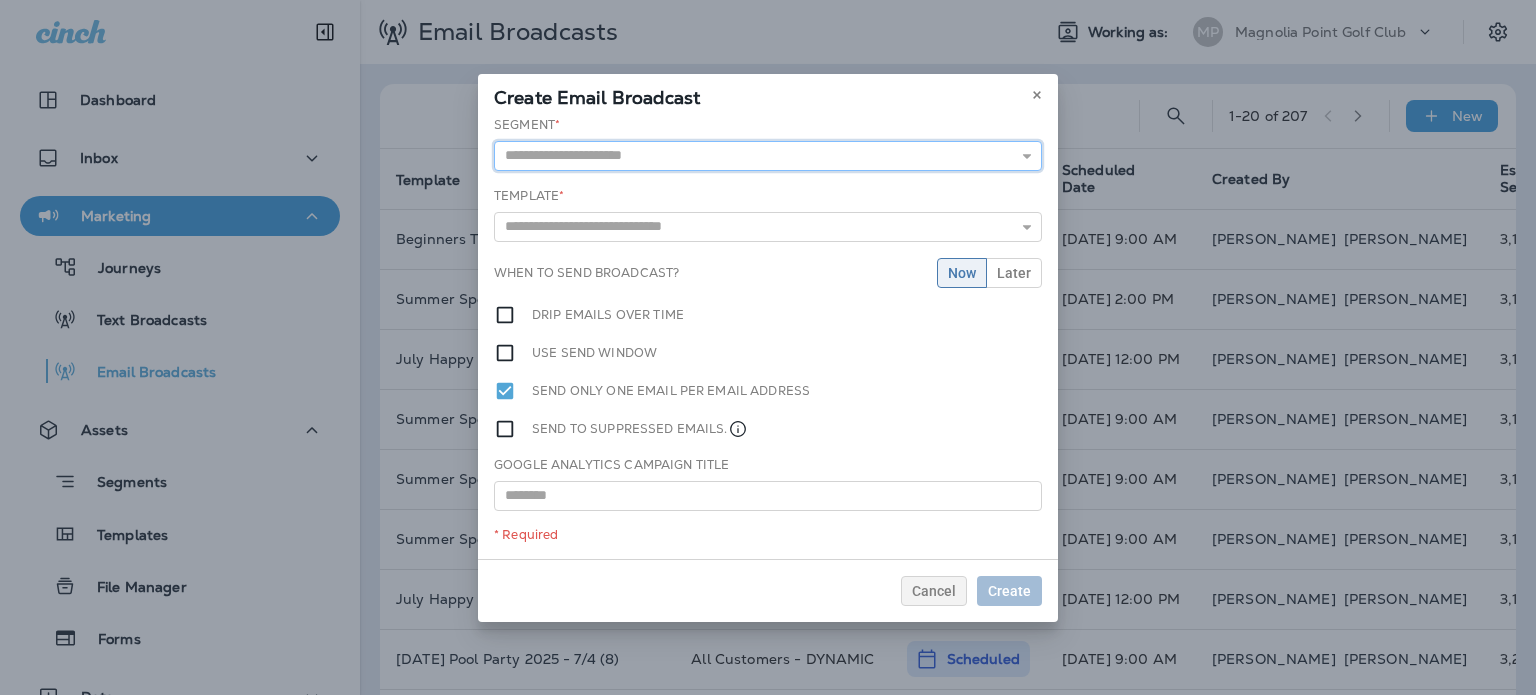click at bounding box center [768, 156] 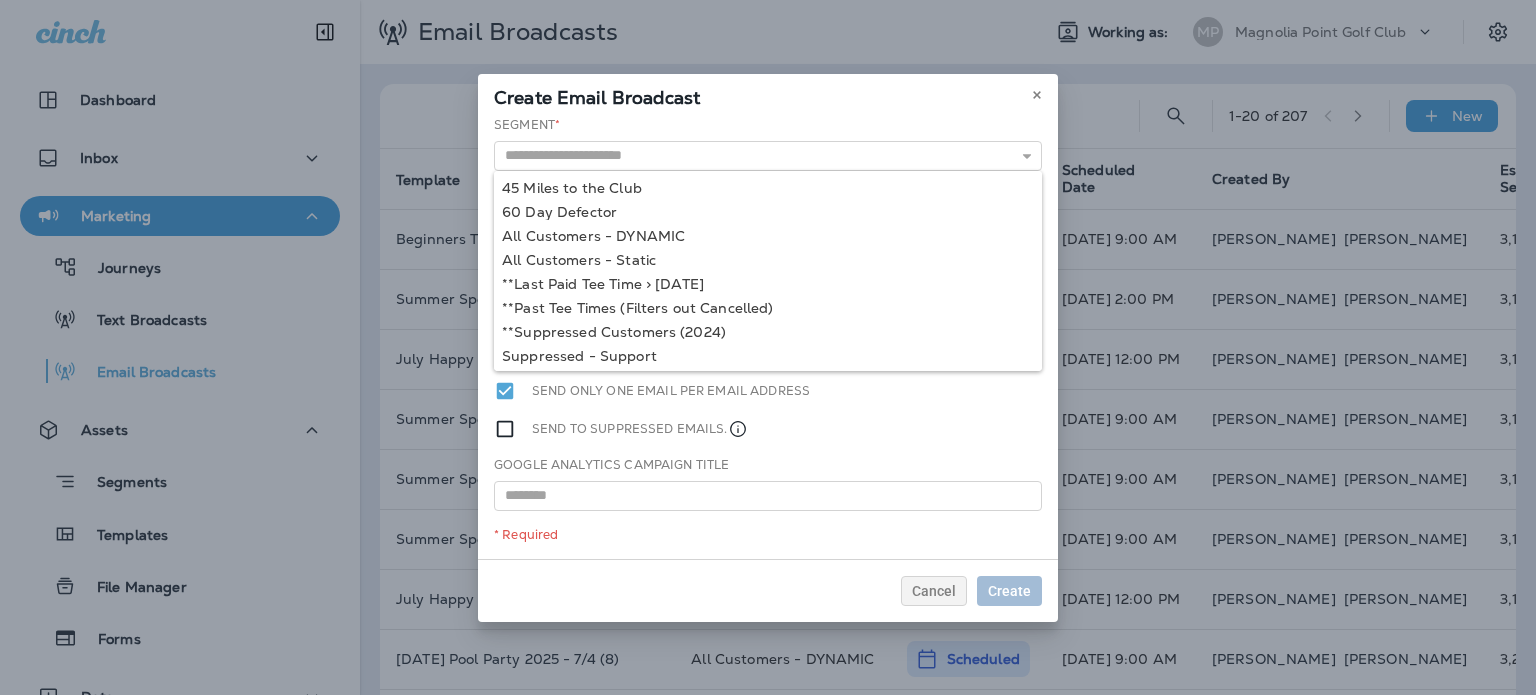 type on "**********" 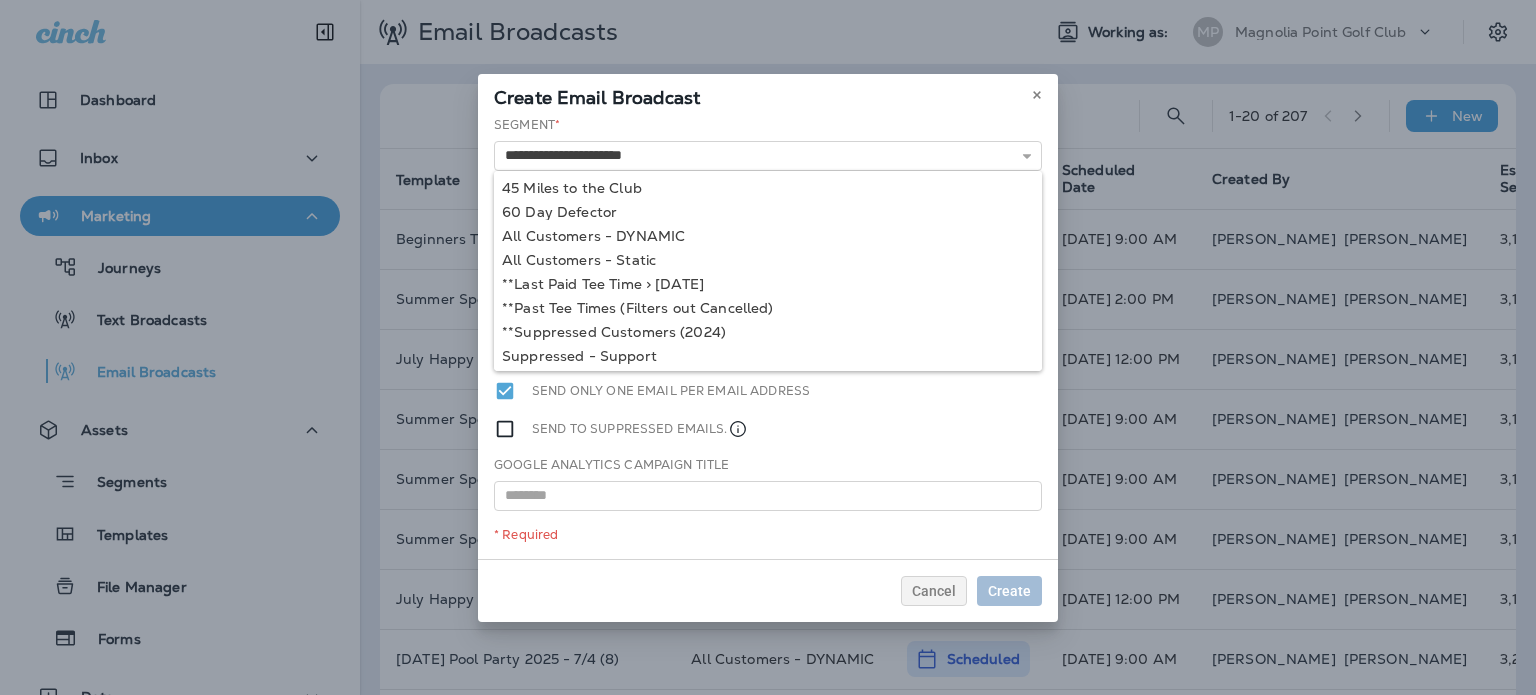click on "**********" at bounding box center [768, 337] 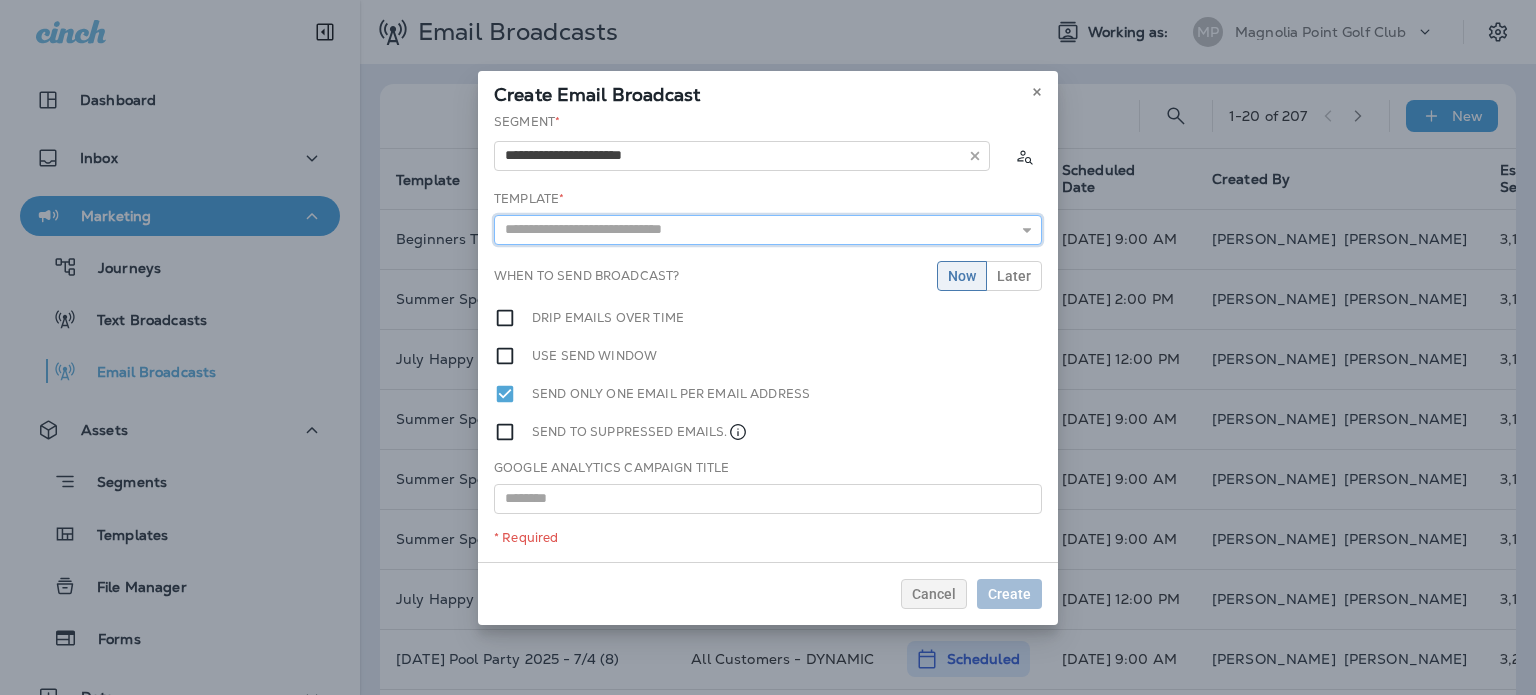 click at bounding box center (768, 230) 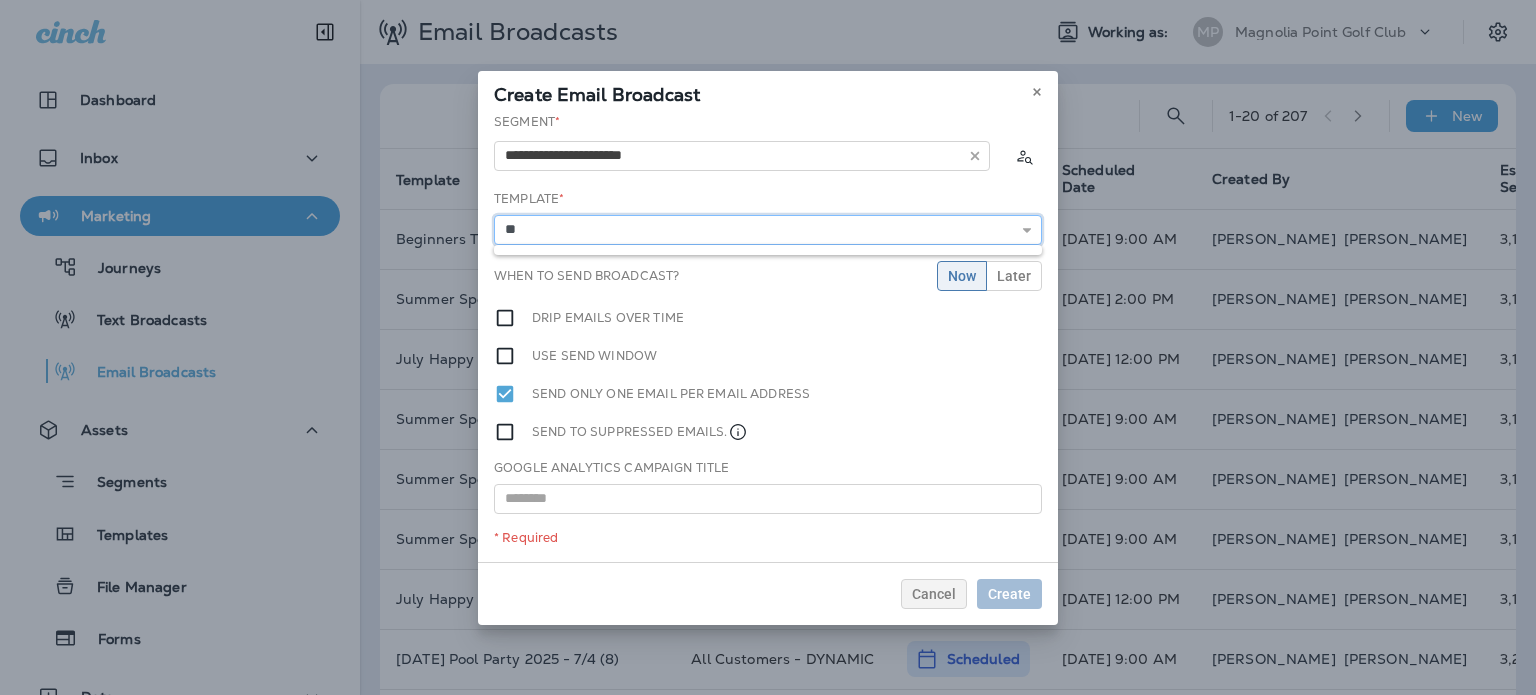 type on "*" 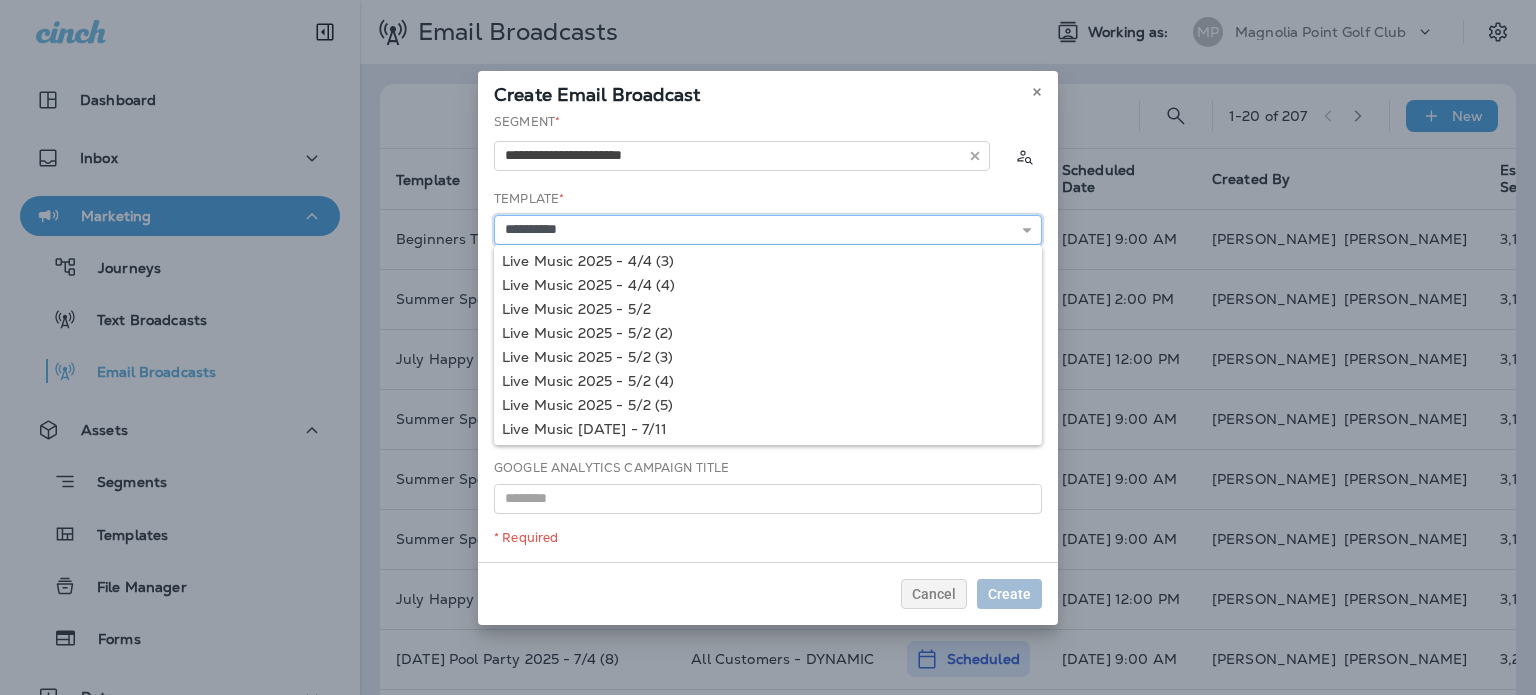 scroll, scrollTop: 145, scrollLeft: 0, axis: vertical 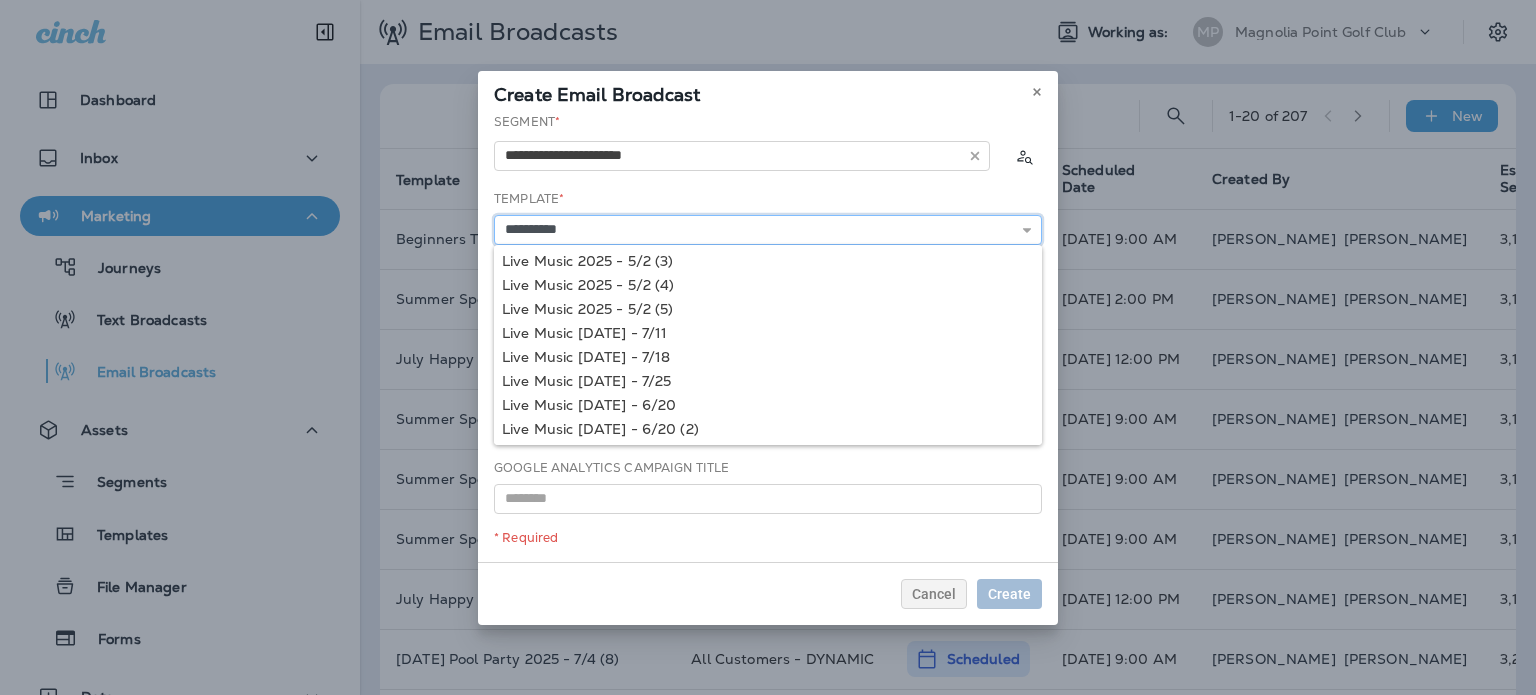 type on "**********" 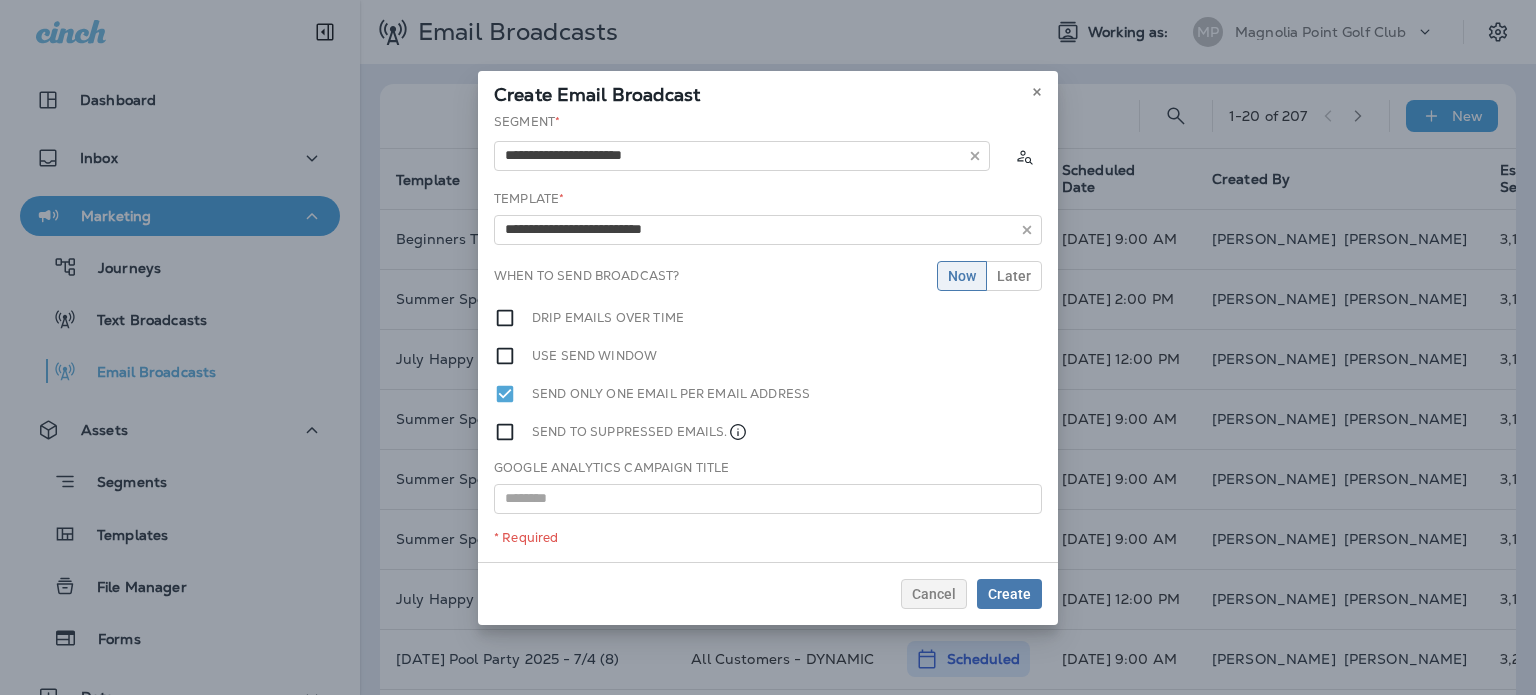 click on "**********" at bounding box center (768, 337) 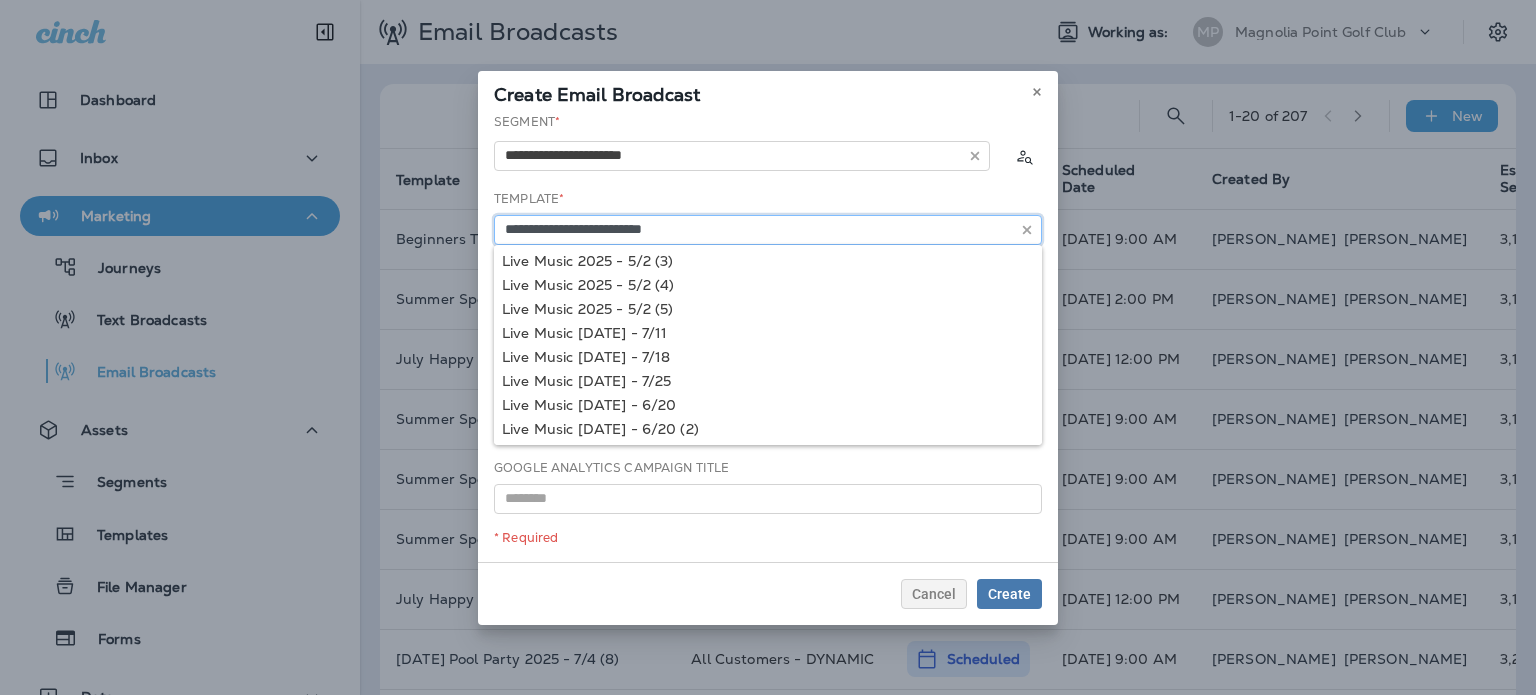 click on "**********" at bounding box center [768, 230] 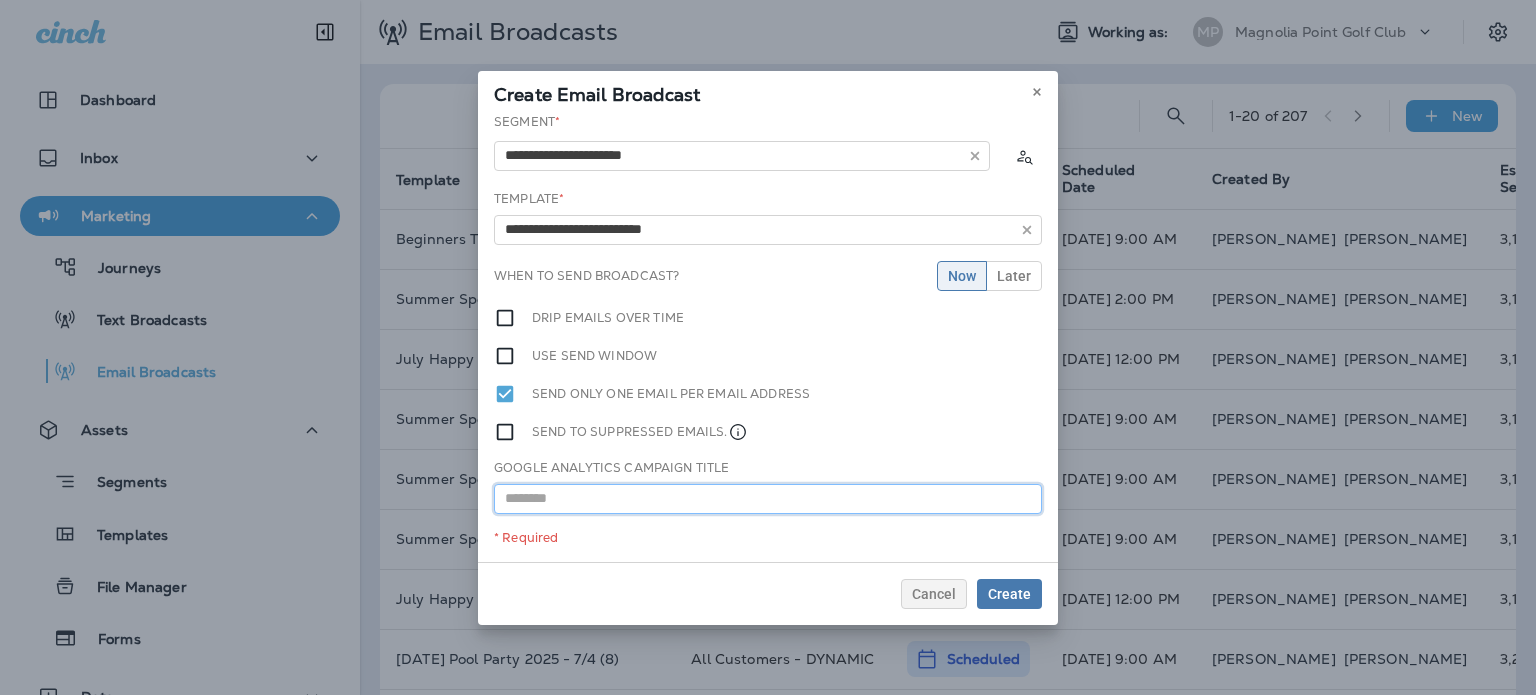 click at bounding box center (768, 499) 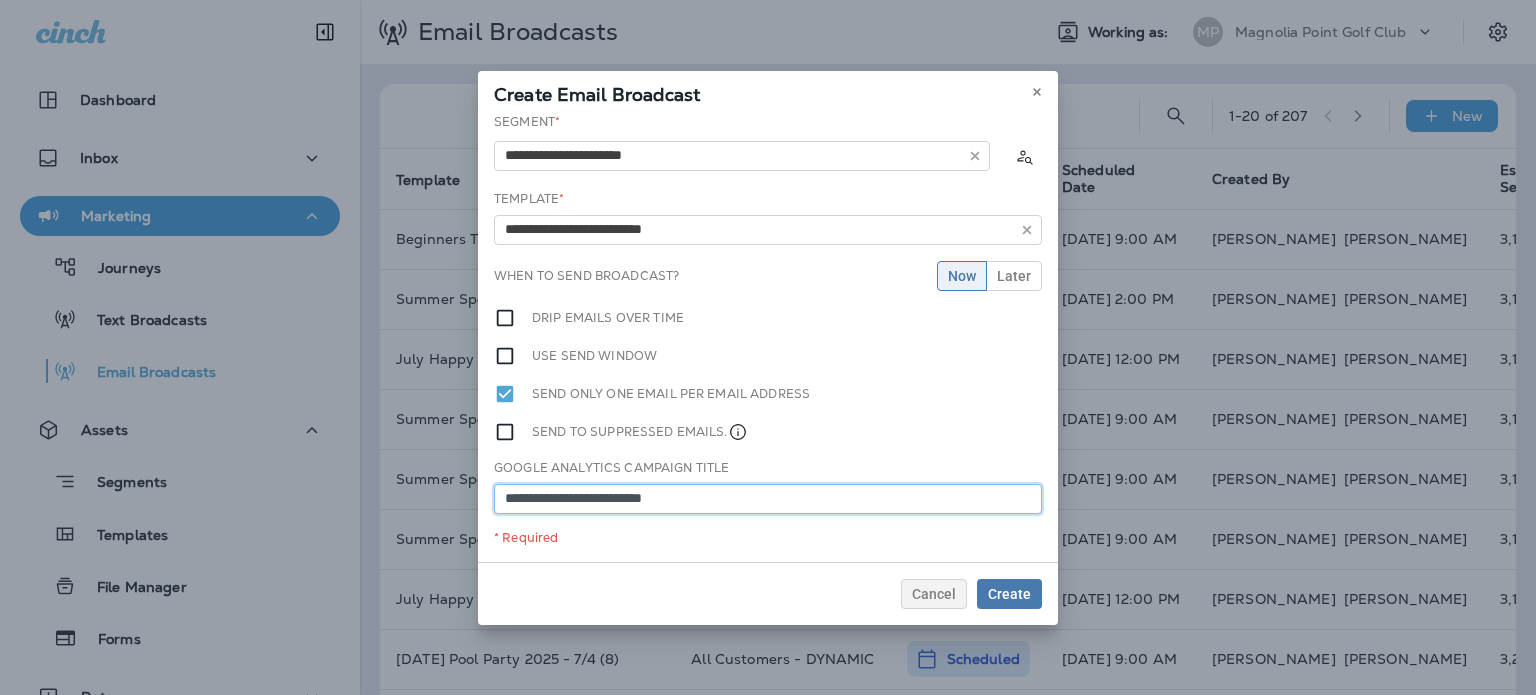 type on "**********" 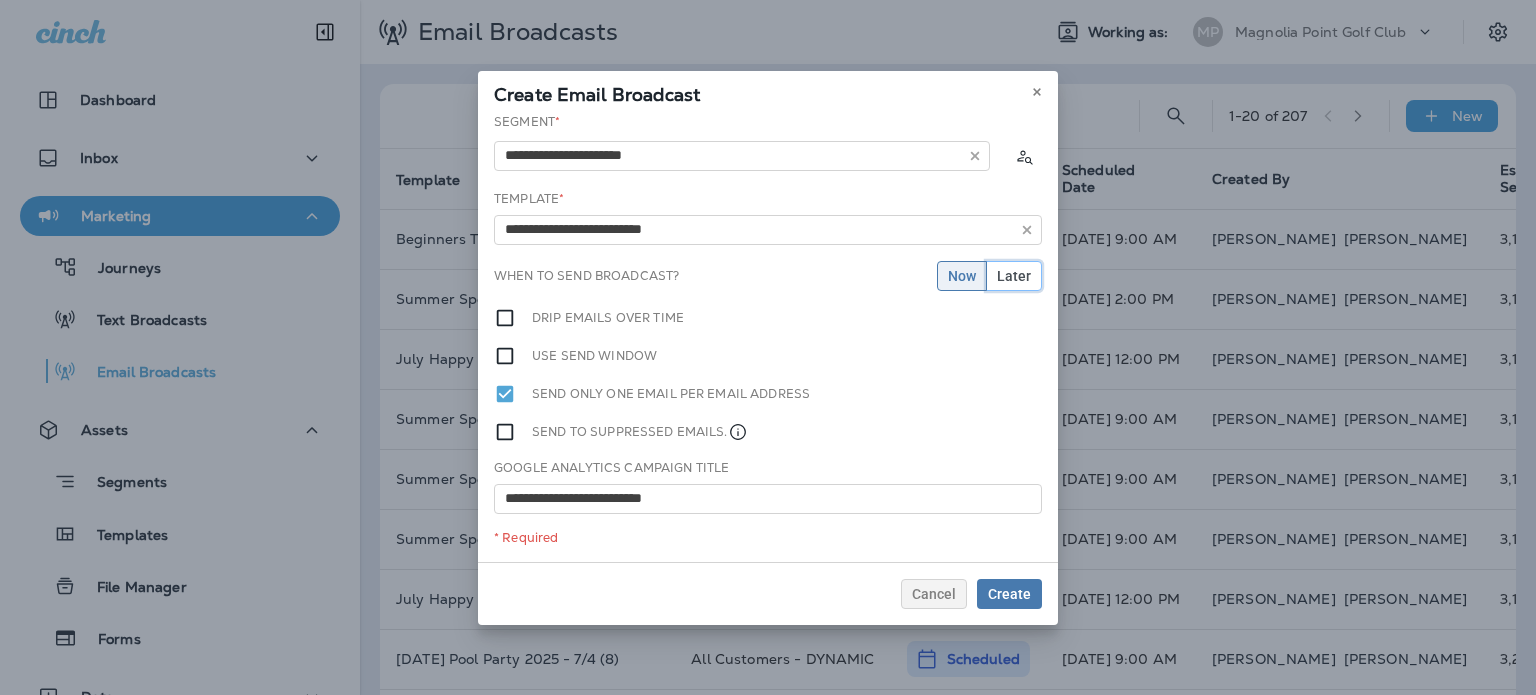 click on "Later" at bounding box center [1014, 276] 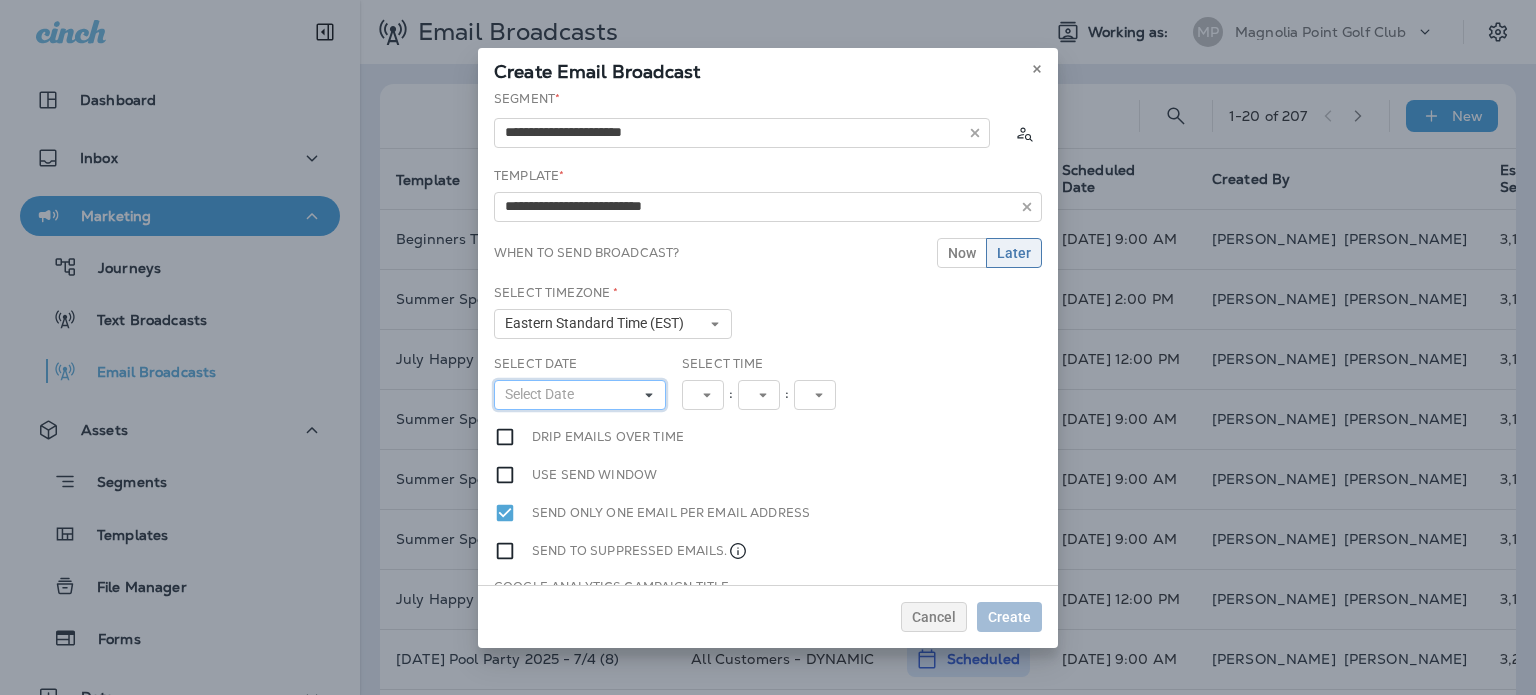 click on "Select Date" at bounding box center (543, 394) 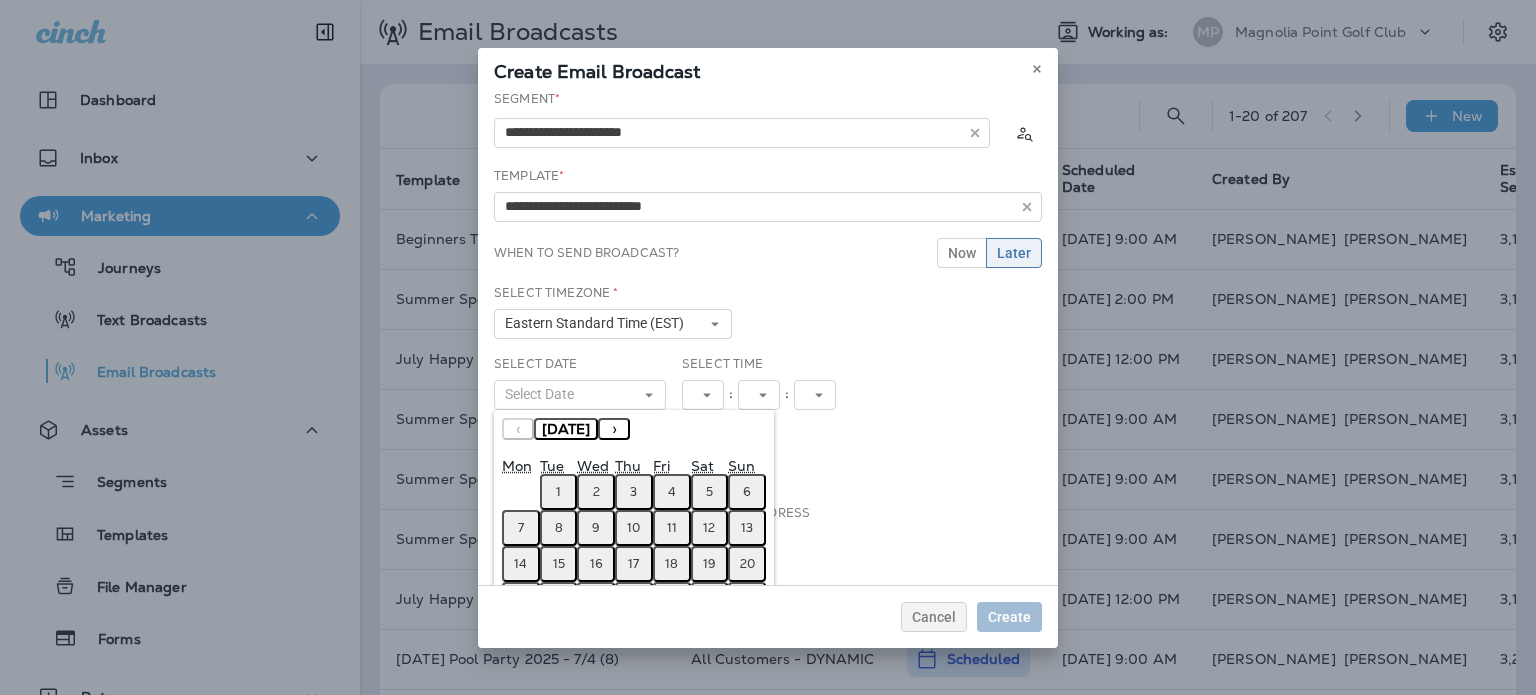 click on "11" at bounding box center [672, 528] 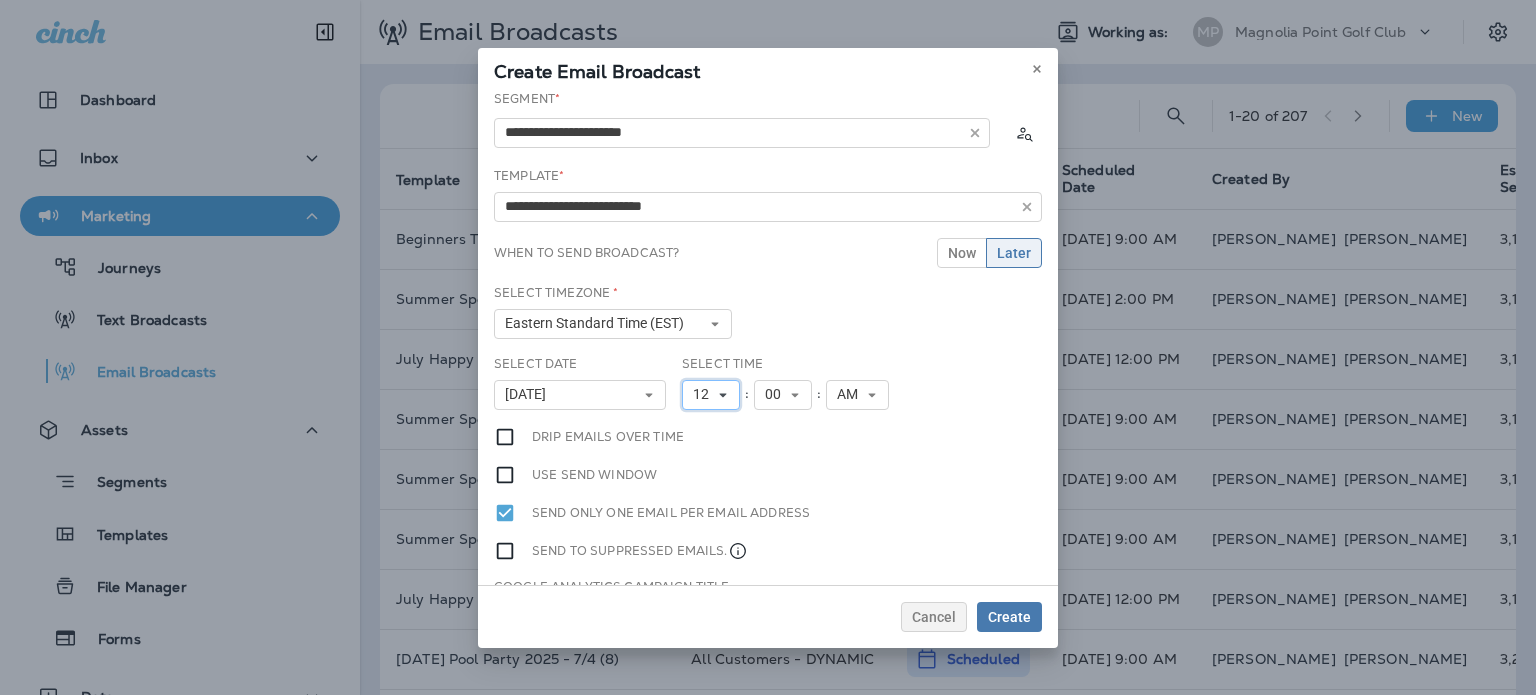 click on "12" at bounding box center (705, 394) 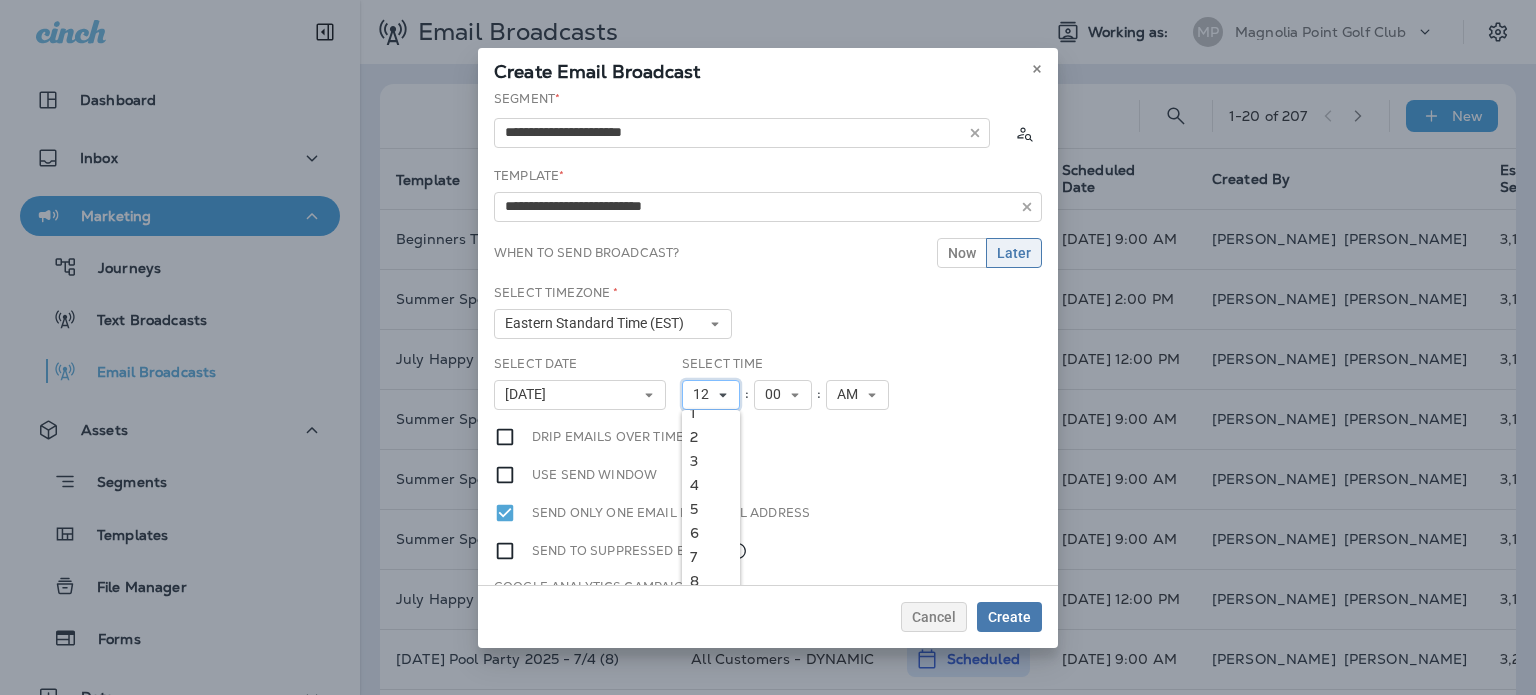 scroll, scrollTop: 18, scrollLeft: 0, axis: vertical 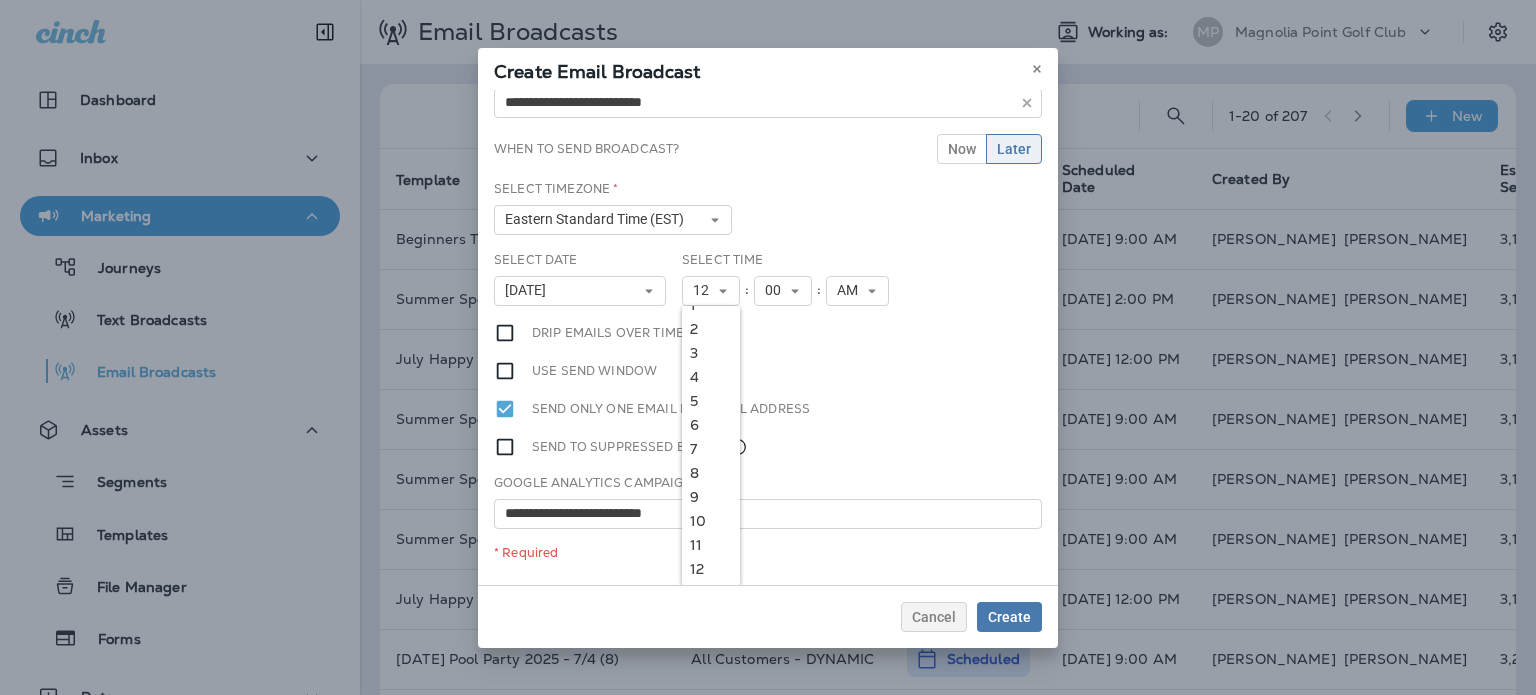 click on "9" at bounding box center (711, 497) 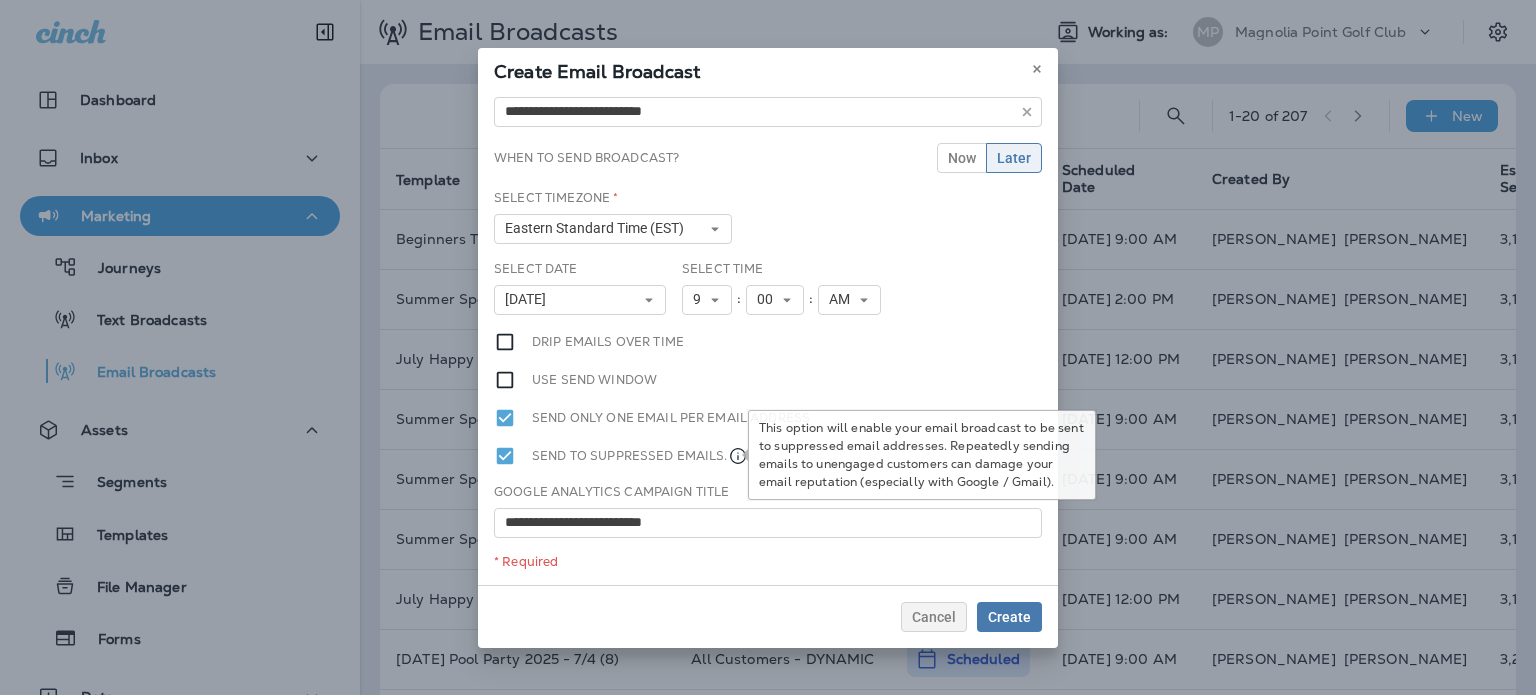 click on "This option will enable your email broadcast to be sent to suppressed email addresses. Repeatedly sending emails to unengaged customers can damage your email reputation (especially with Google / Gmail)." at bounding box center (922, 455) 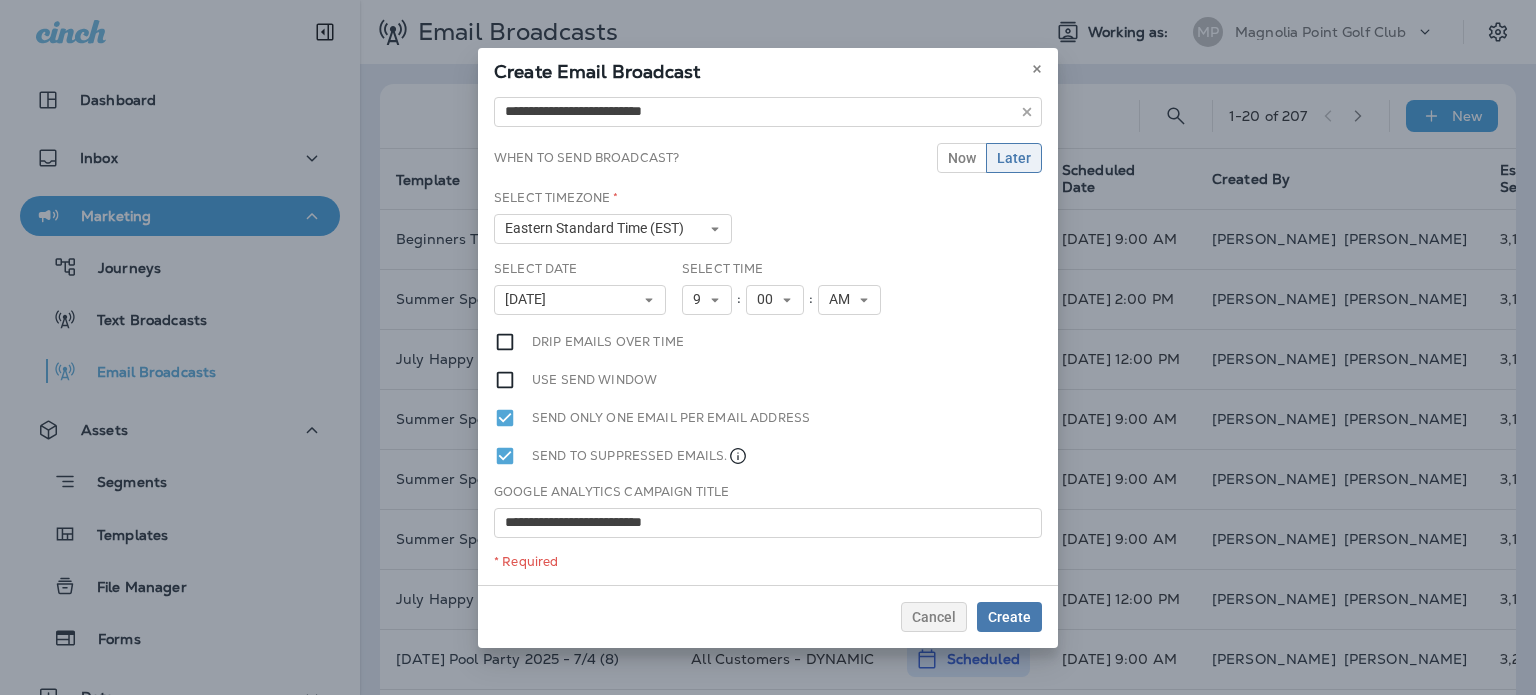 click on "Select Date   [DATE] « ‹ [DATE] › » Mon Tue Wed Thu Fri Sat Sun 1 2 3 4 5 6 7 8 9 10 11 12 13 14 15 16 17 18 19 20 21 22 23 24 25 26 27 28 29 30 31 Select Time   9 1 2 3 4 5 6 7 8 9 10 11 12 :   00 00 01 02 03 04 05 06 07 08 09 10 11 12 13 14 15 16 17 18 19 20 21 22 23 24 25 26 27 28 29 30 31 32 33 34 35 36 37 38 39 40 41 42 43 44 45 46 47 48 49 50 51 52 53 54 55 56 57 58 59 :   AM AM PM" at bounding box center (768, 295) 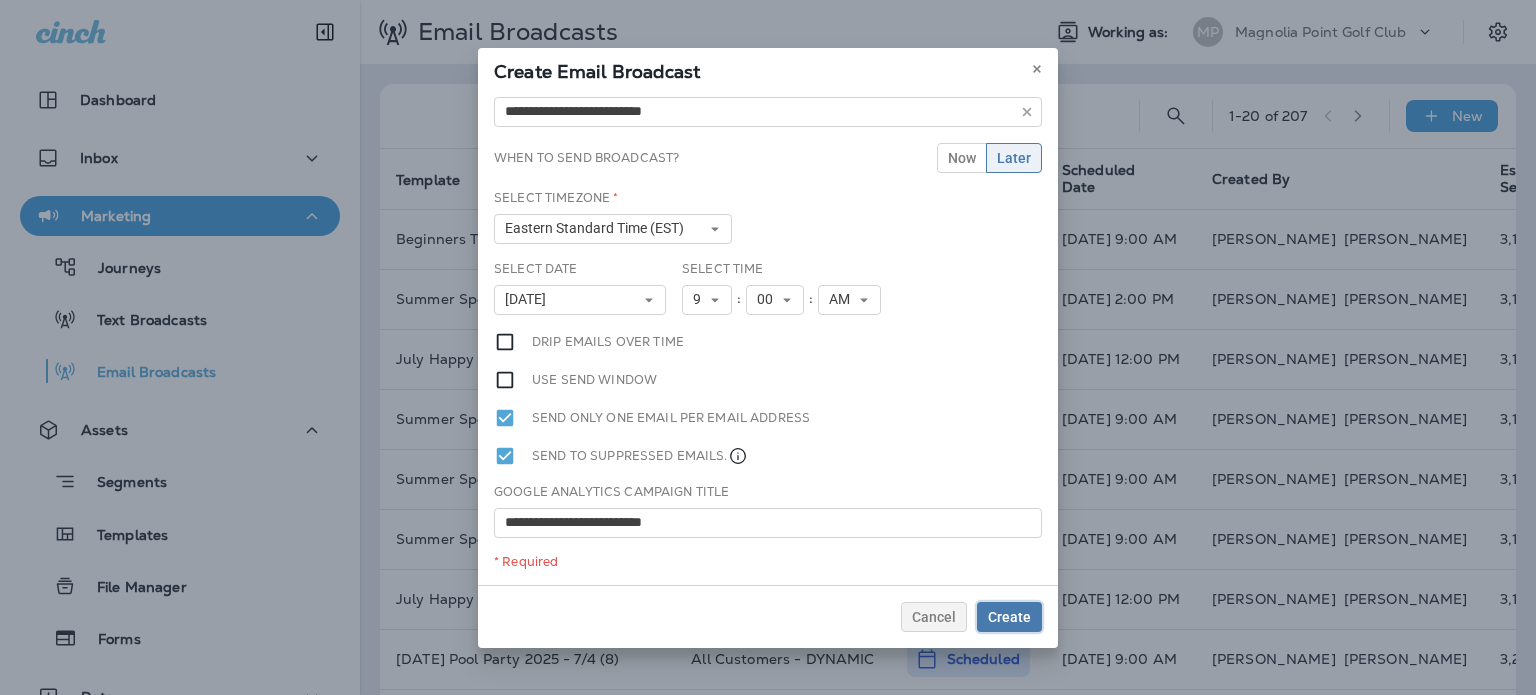 click on "Create" at bounding box center (1009, 617) 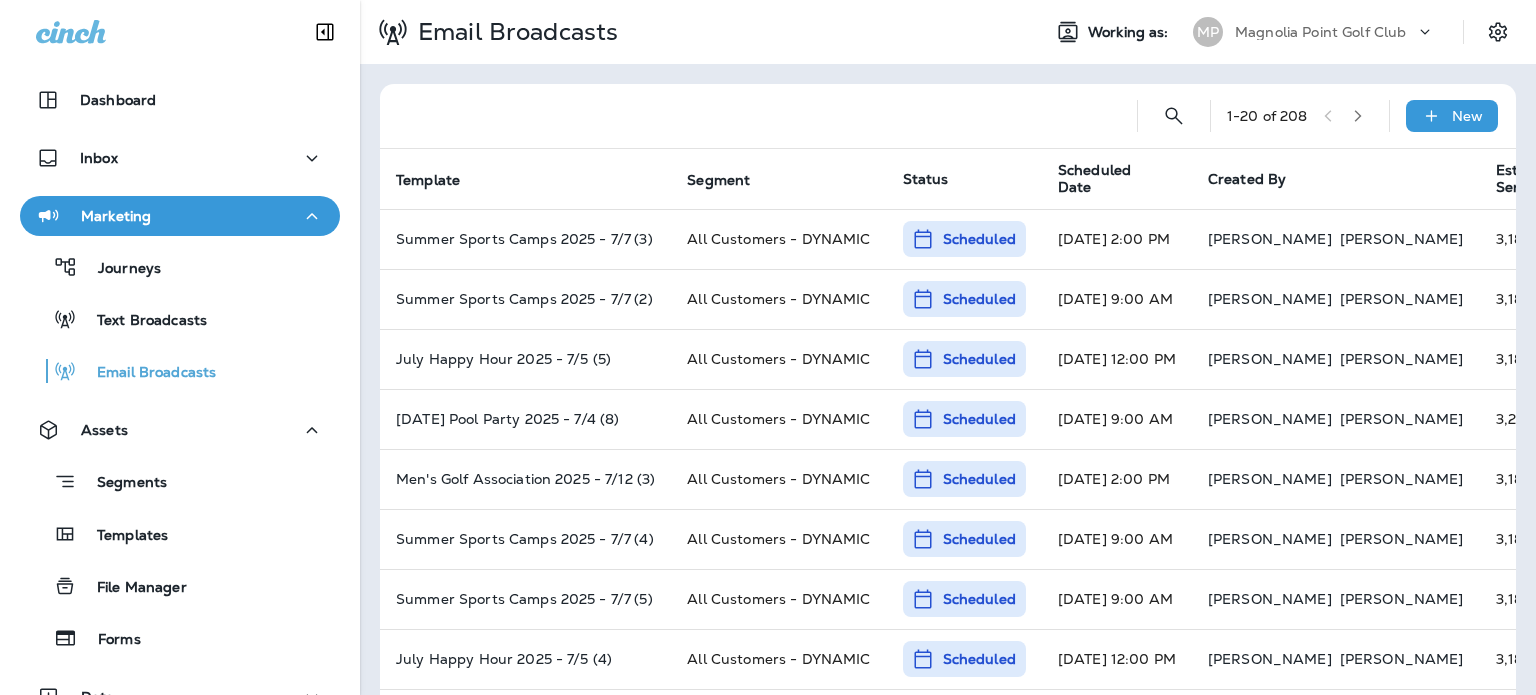 click 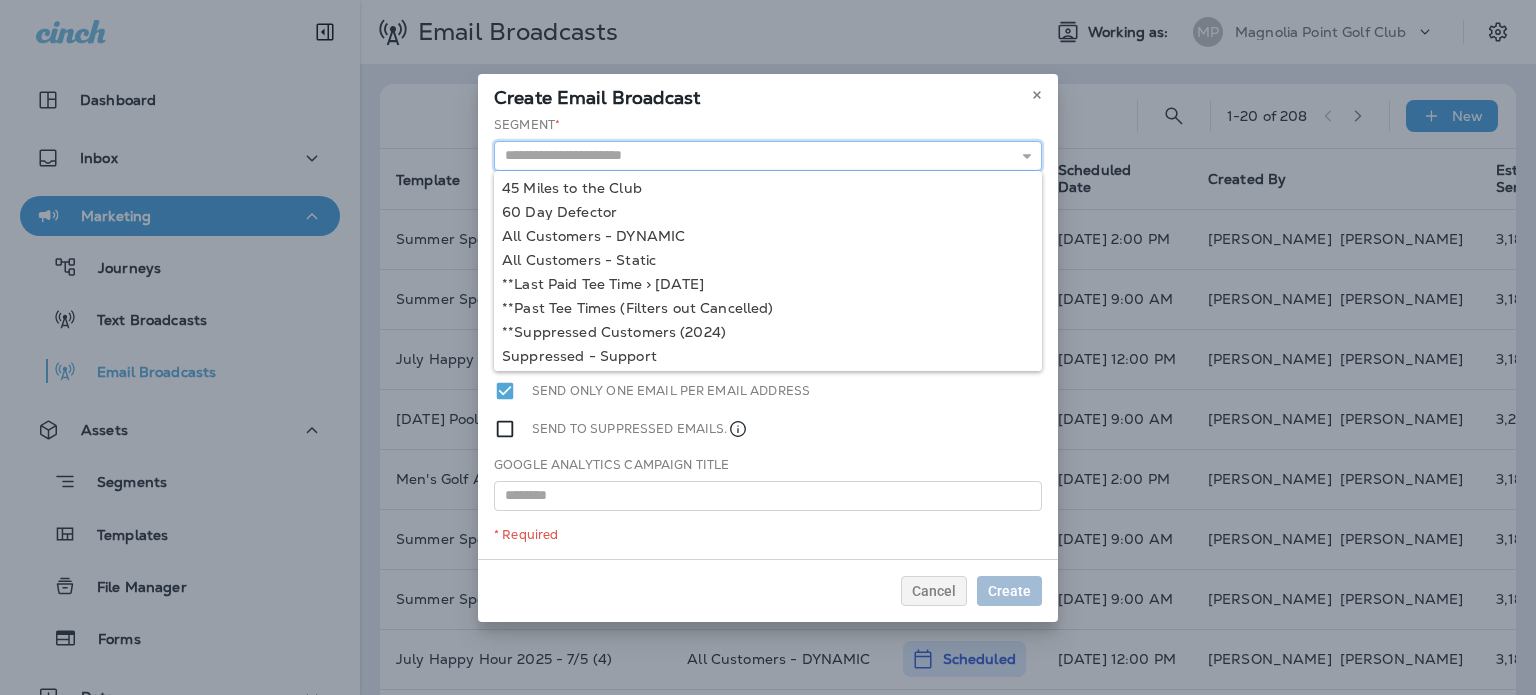 click at bounding box center (768, 156) 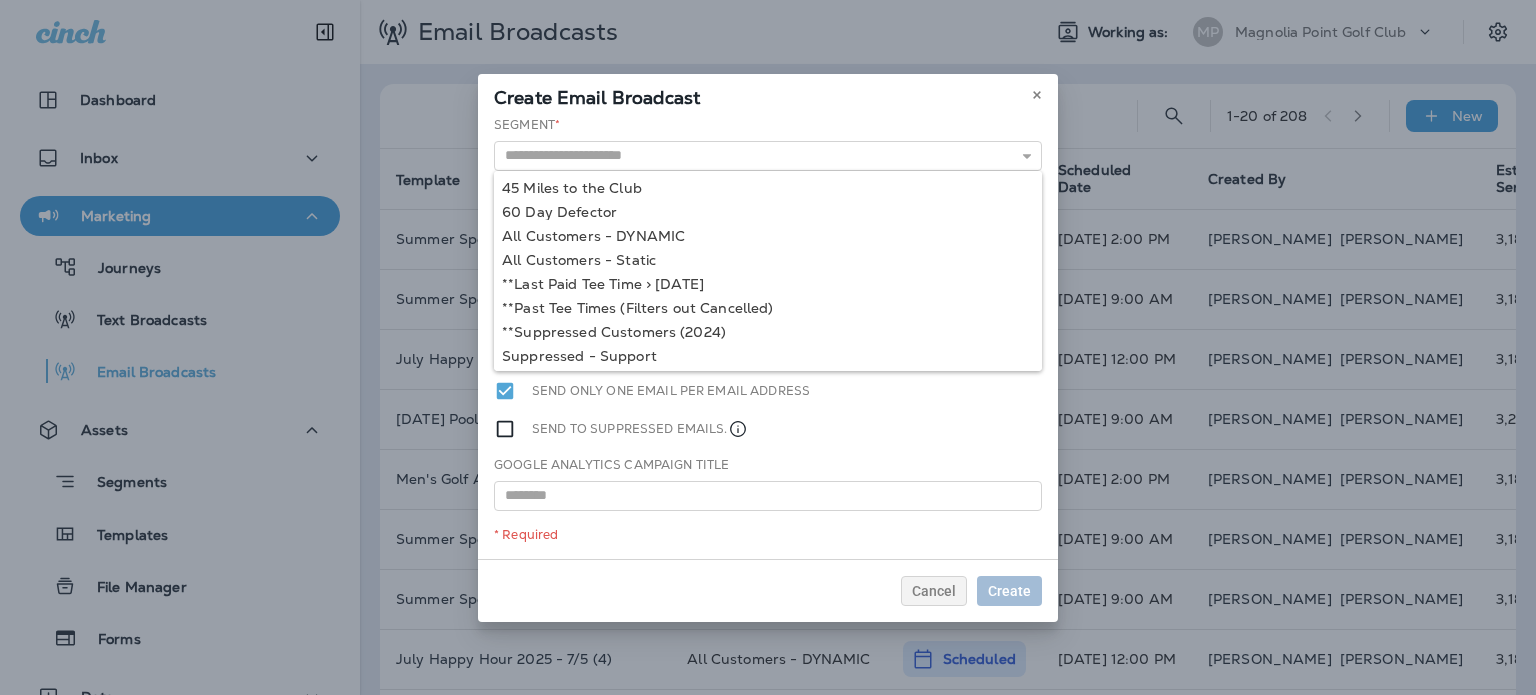 type on "**********" 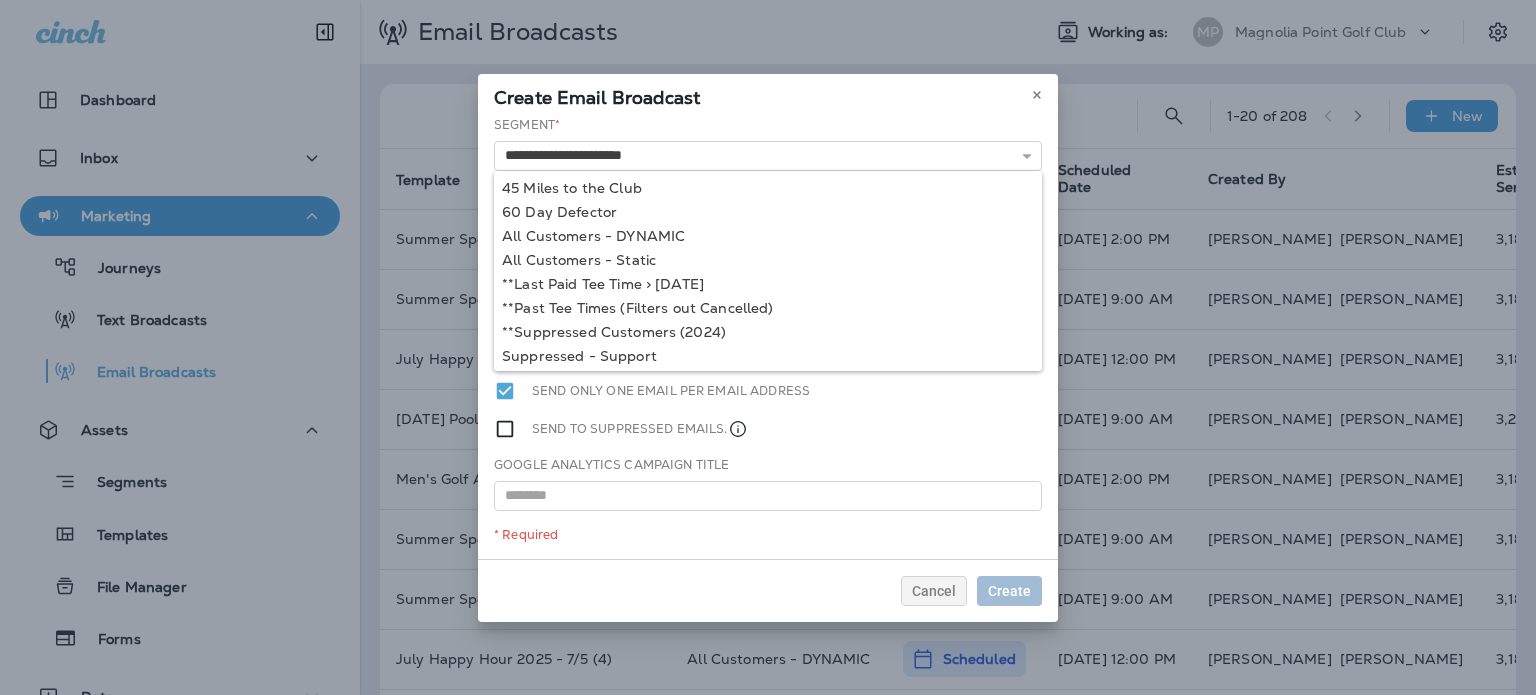 click on "**********" at bounding box center [768, 337] 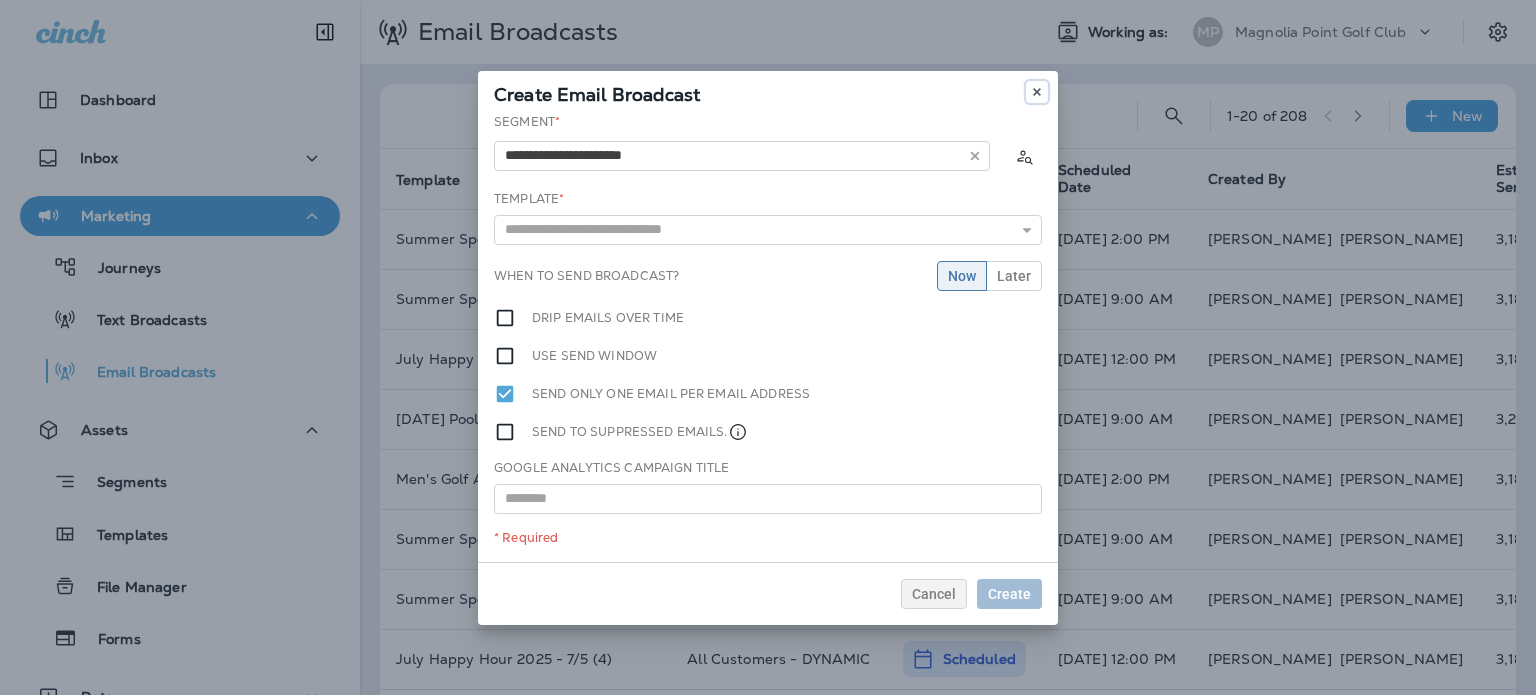 click 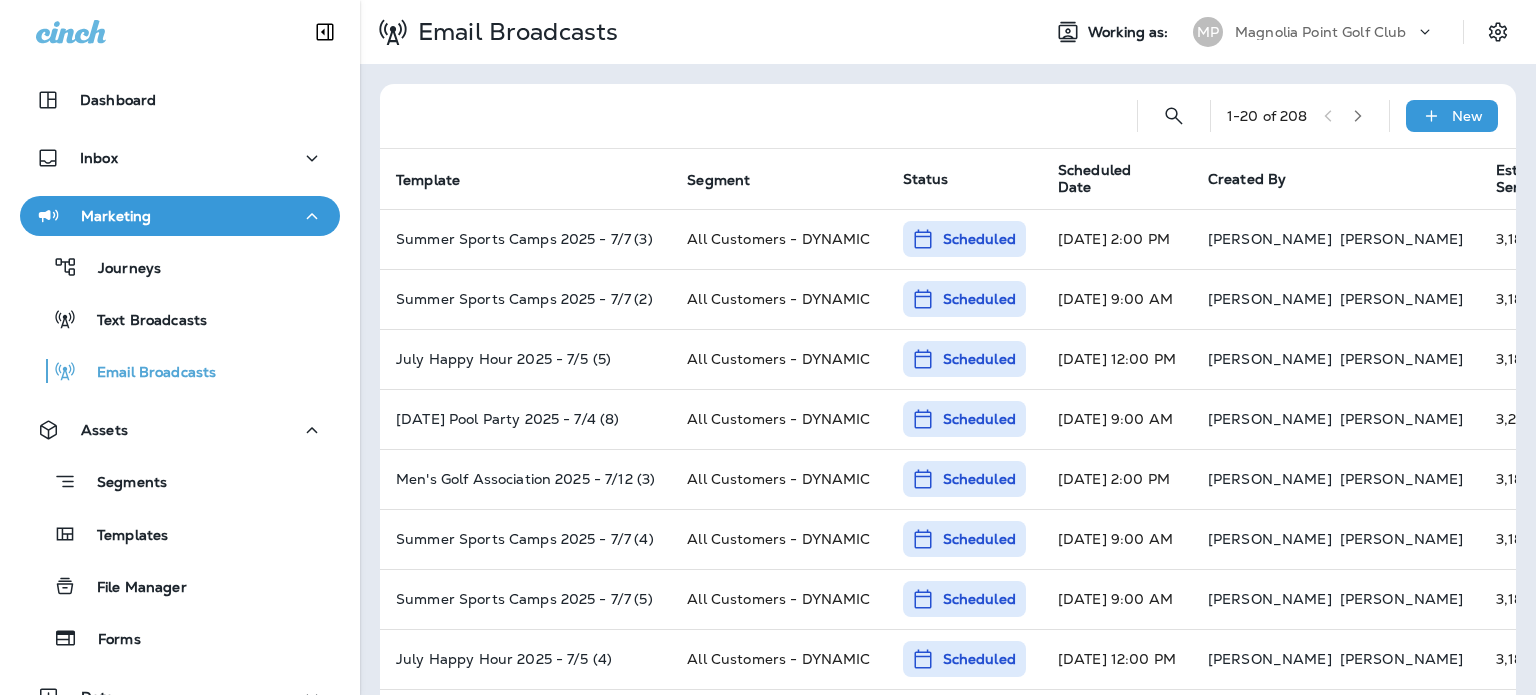 click on "Scheduled Date" at bounding box center [1108, 179] 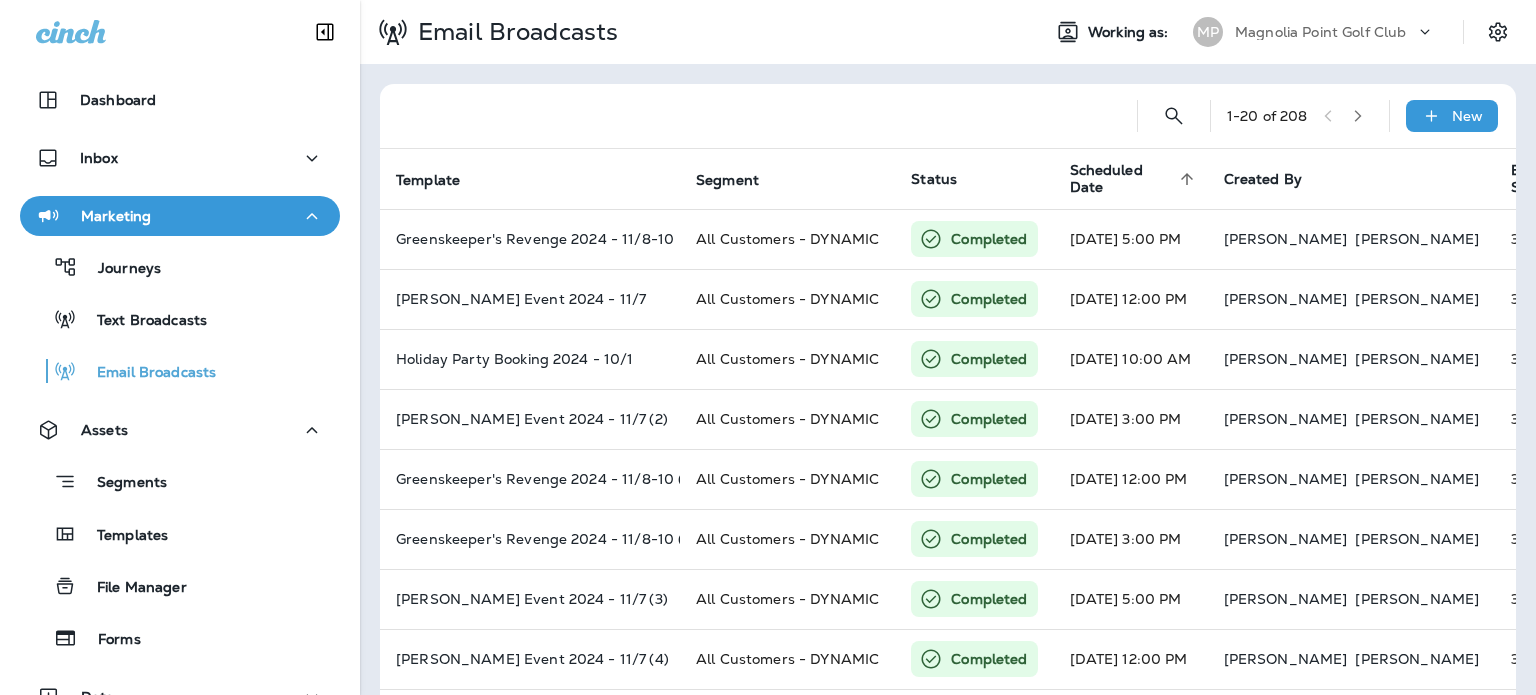 click on "Scheduled Date" at bounding box center (1122, 179) 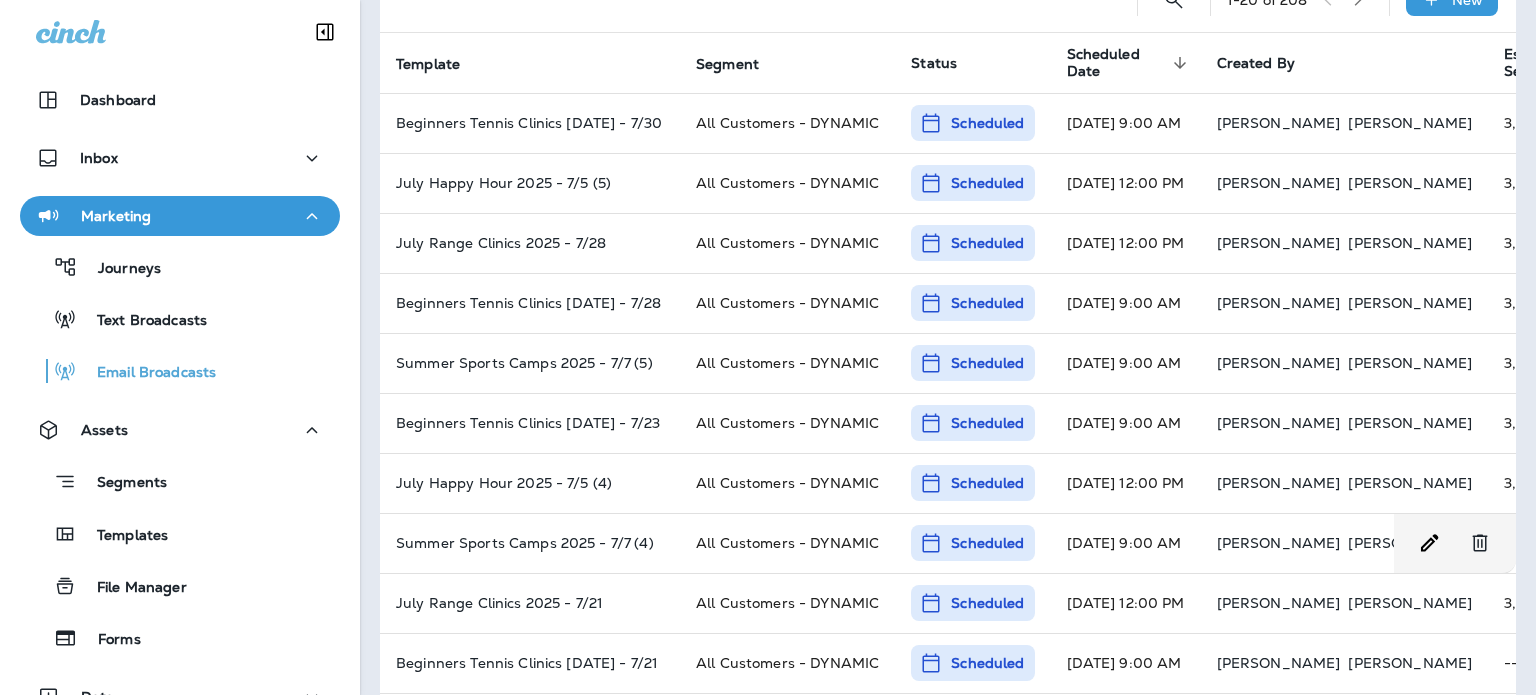 scroll, scrollTop: 0, scrollLeft: 0, axis: both 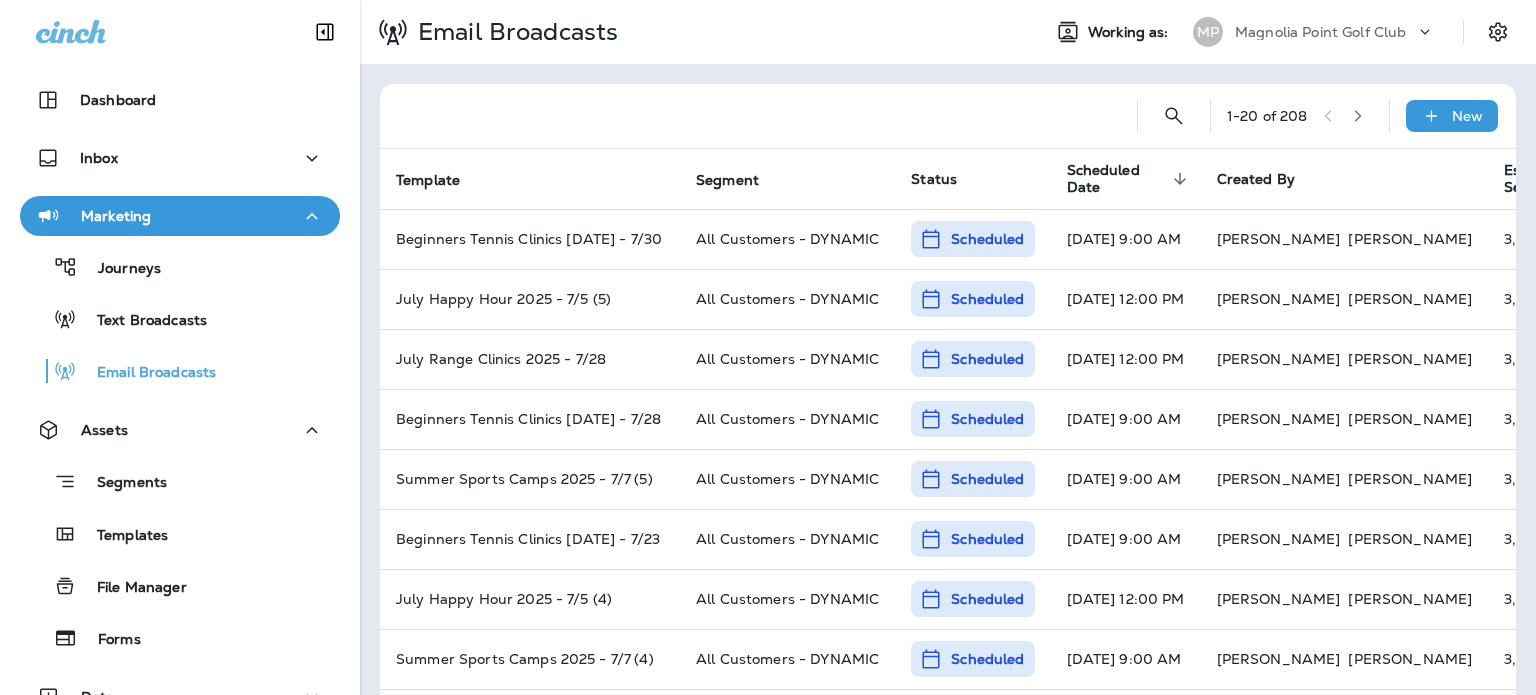 click 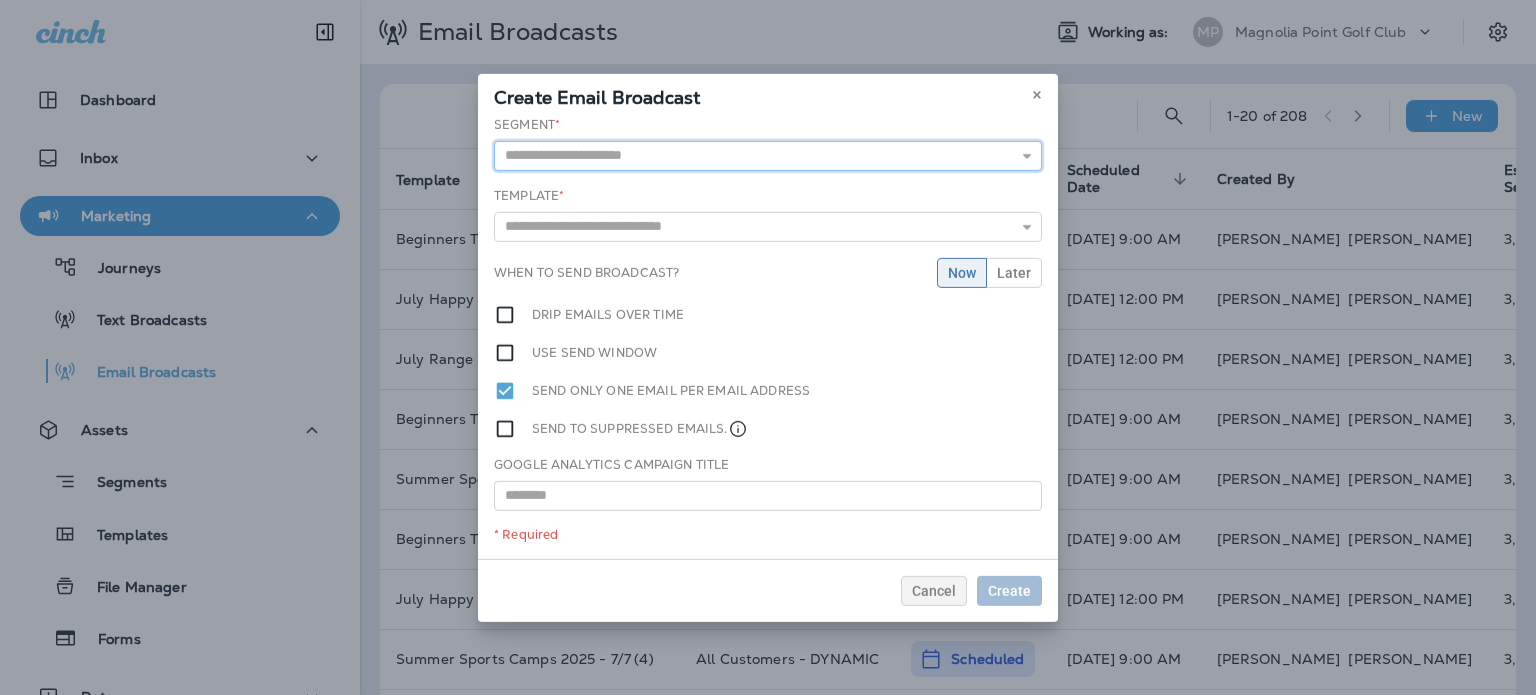 click at bounding box center (768, 155) 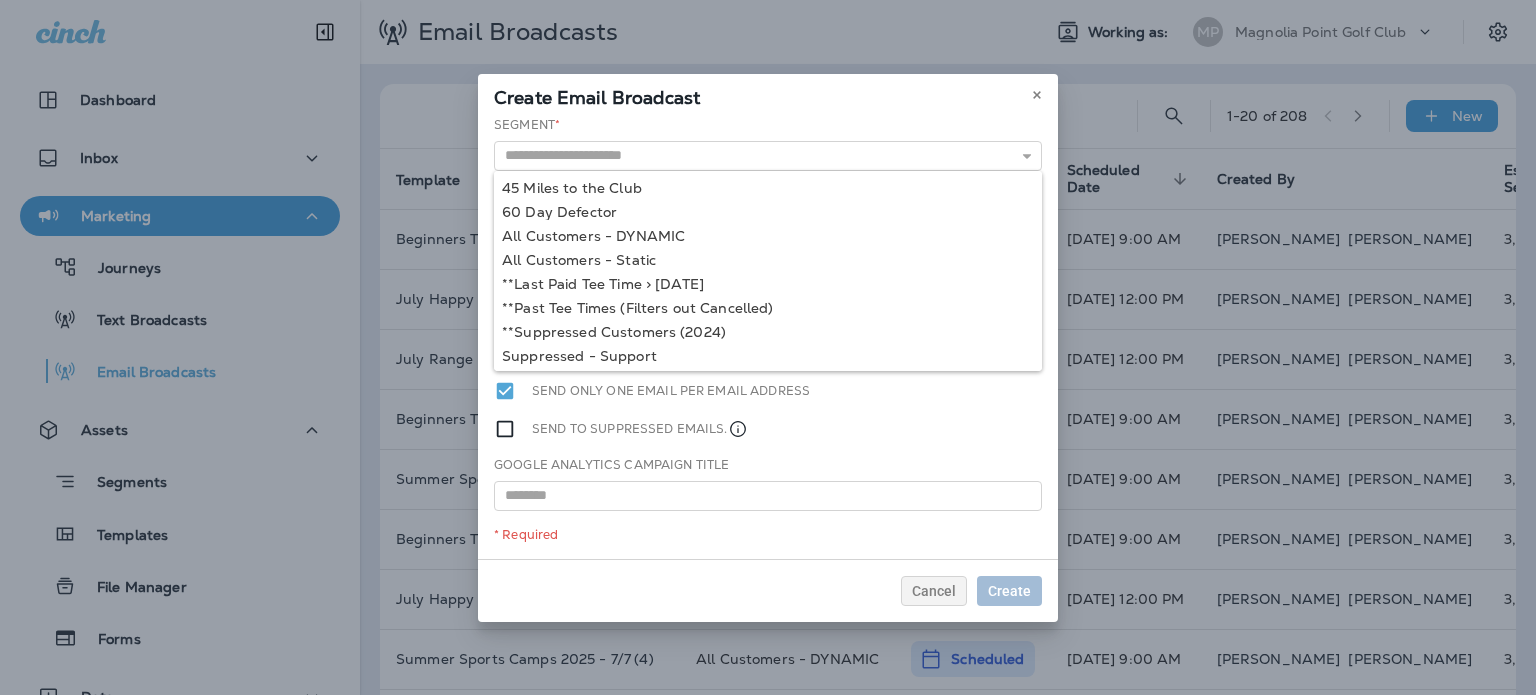 type on "**********" 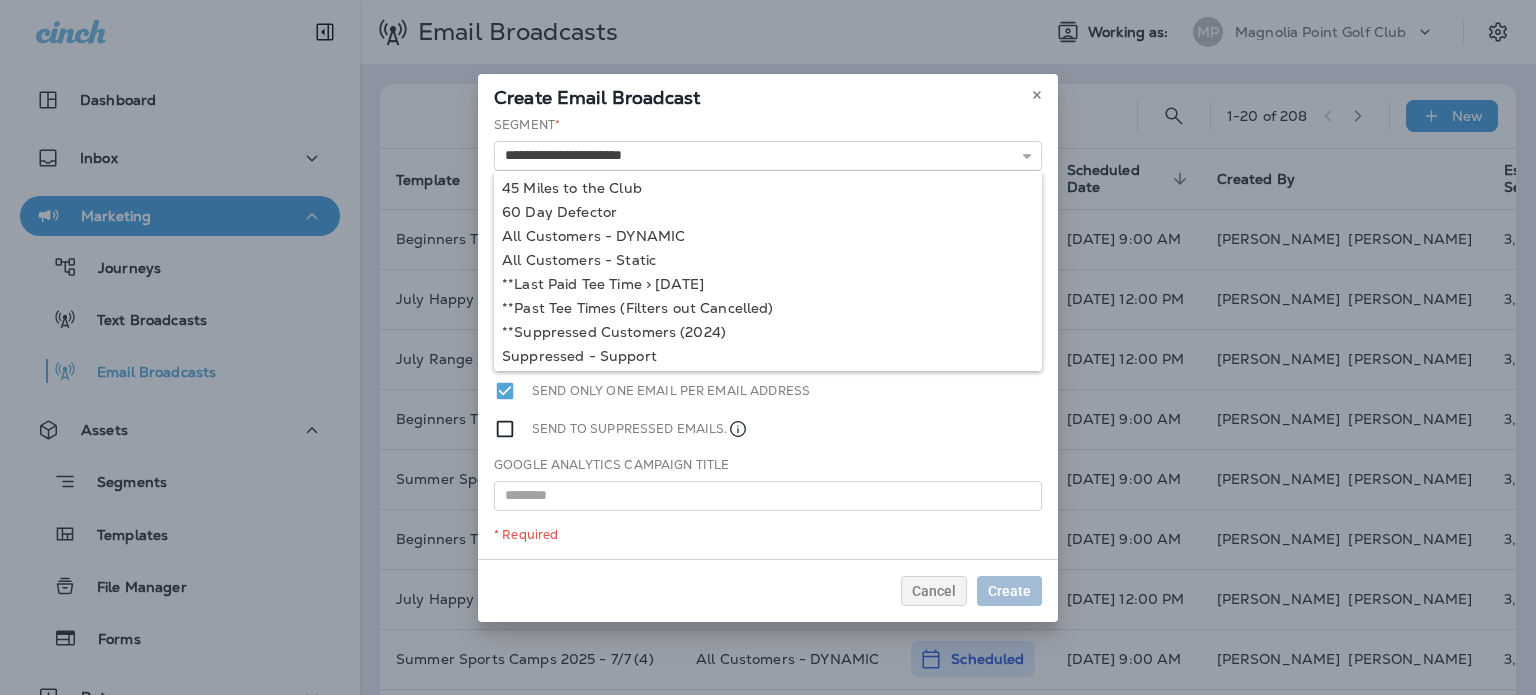 click on "**********" at bounding box center [768, 337] 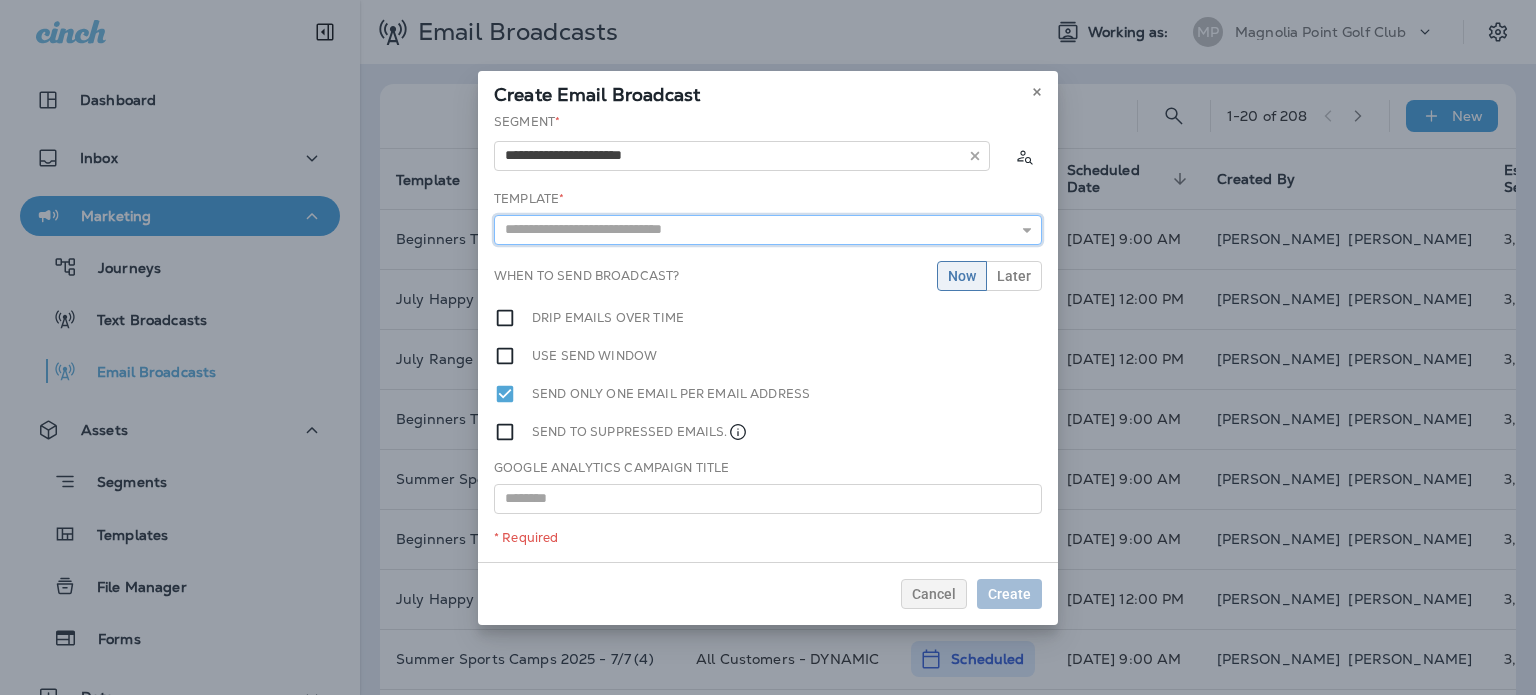 click at bounding box center [768, 230] 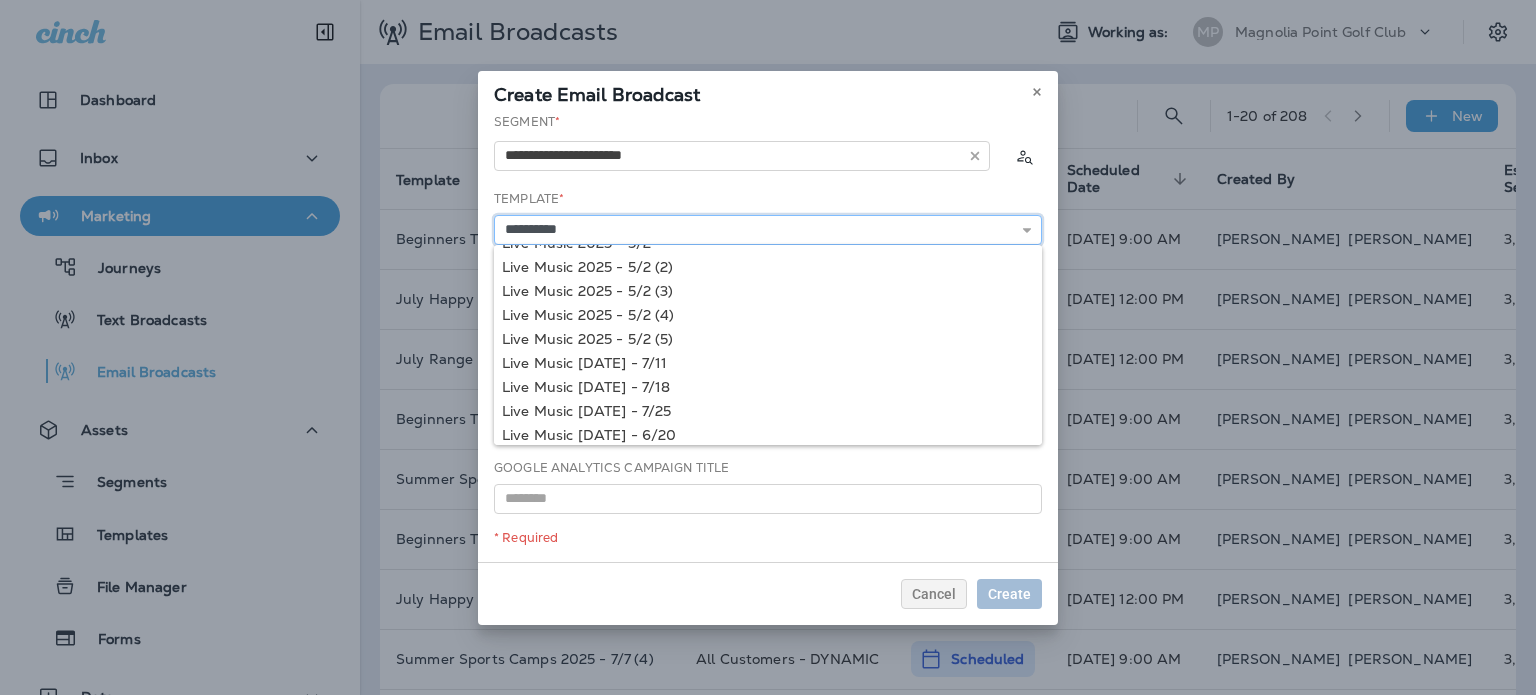 scroll, scrollTop: 145, scrollLeft: 0, axis: vertical 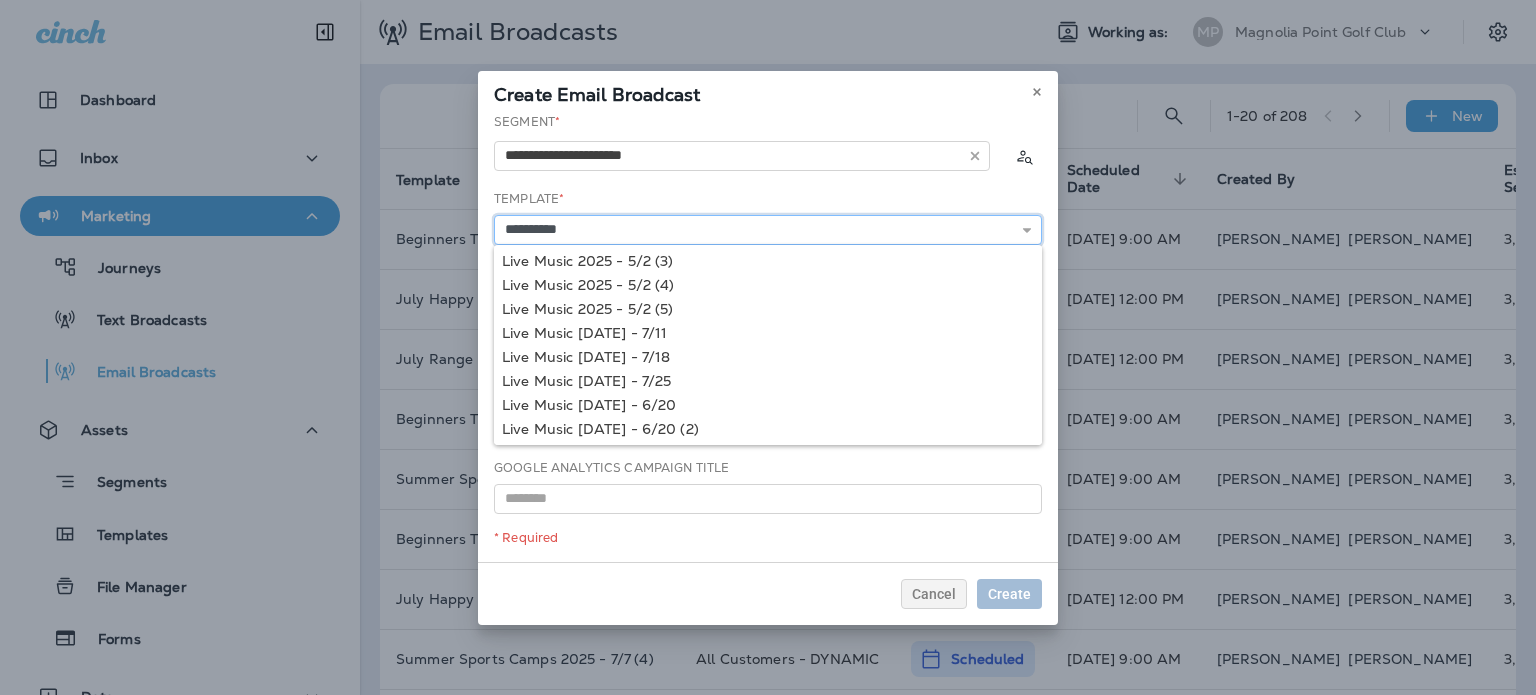 type on "**********" 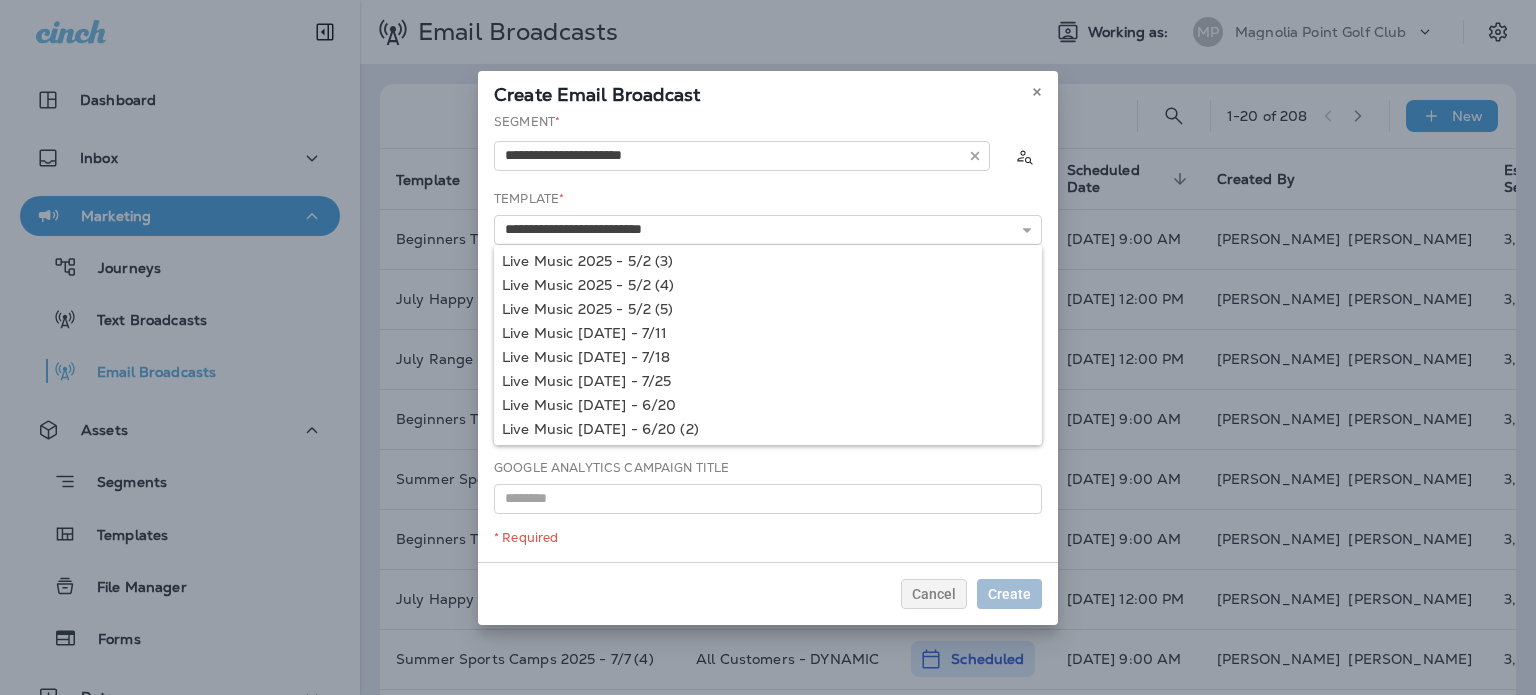 click on "**********" at bounding box center (768, 337) 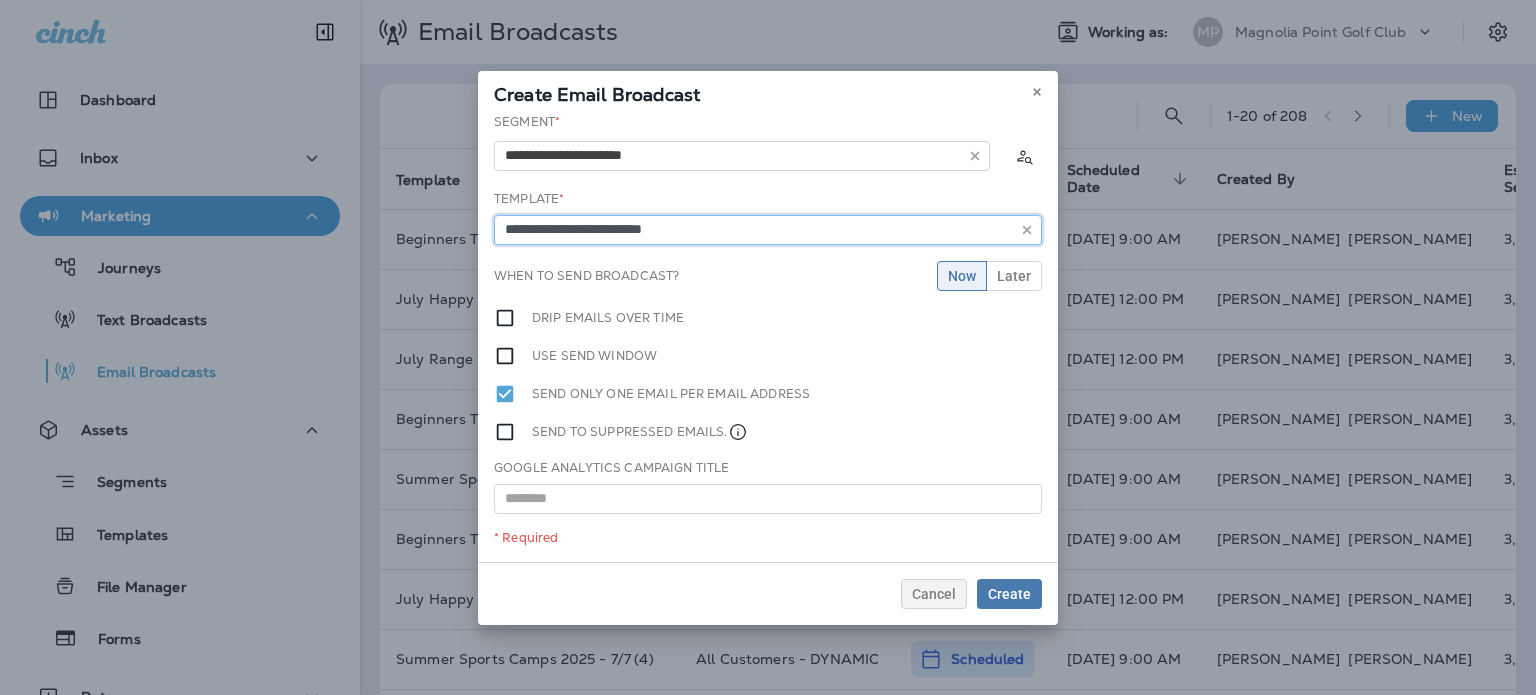 click on "**********" at bounding box center (768, 230) 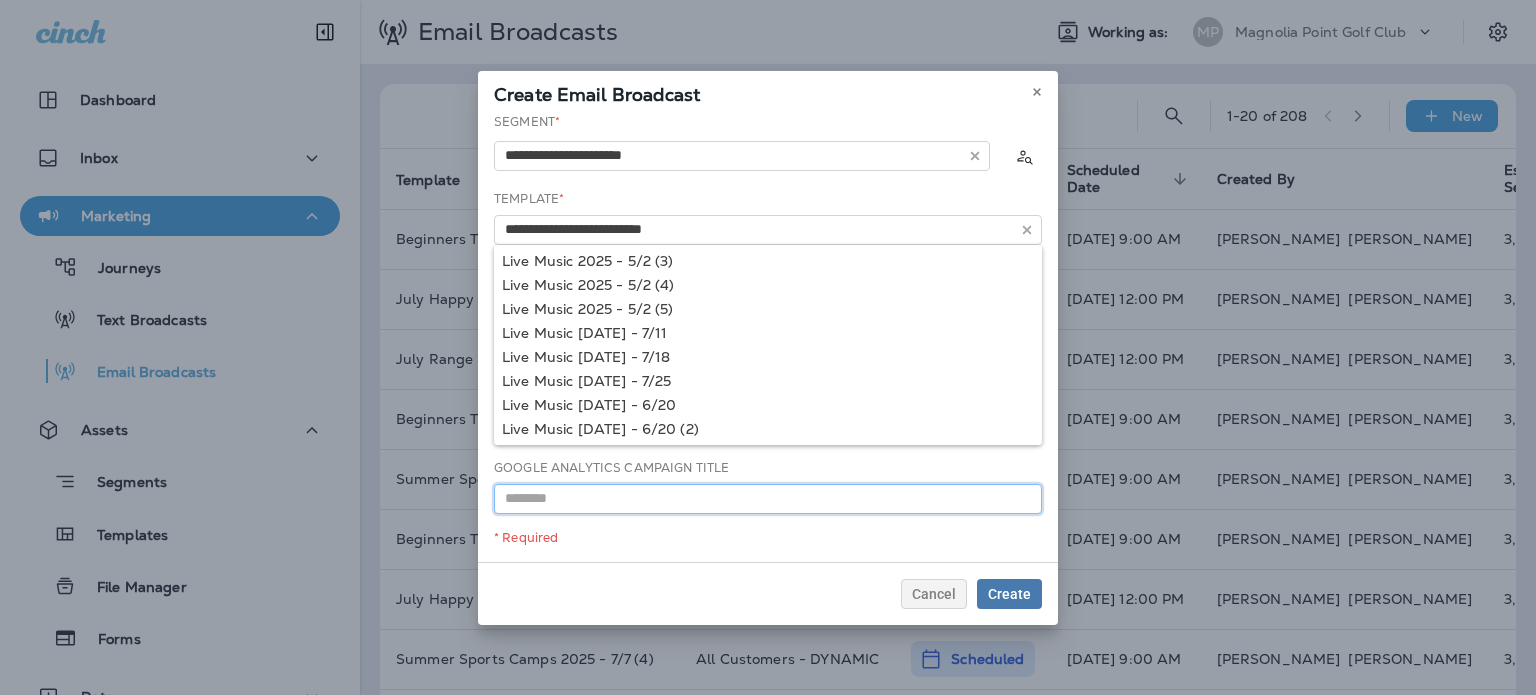 click at bounding box center [768, 499] 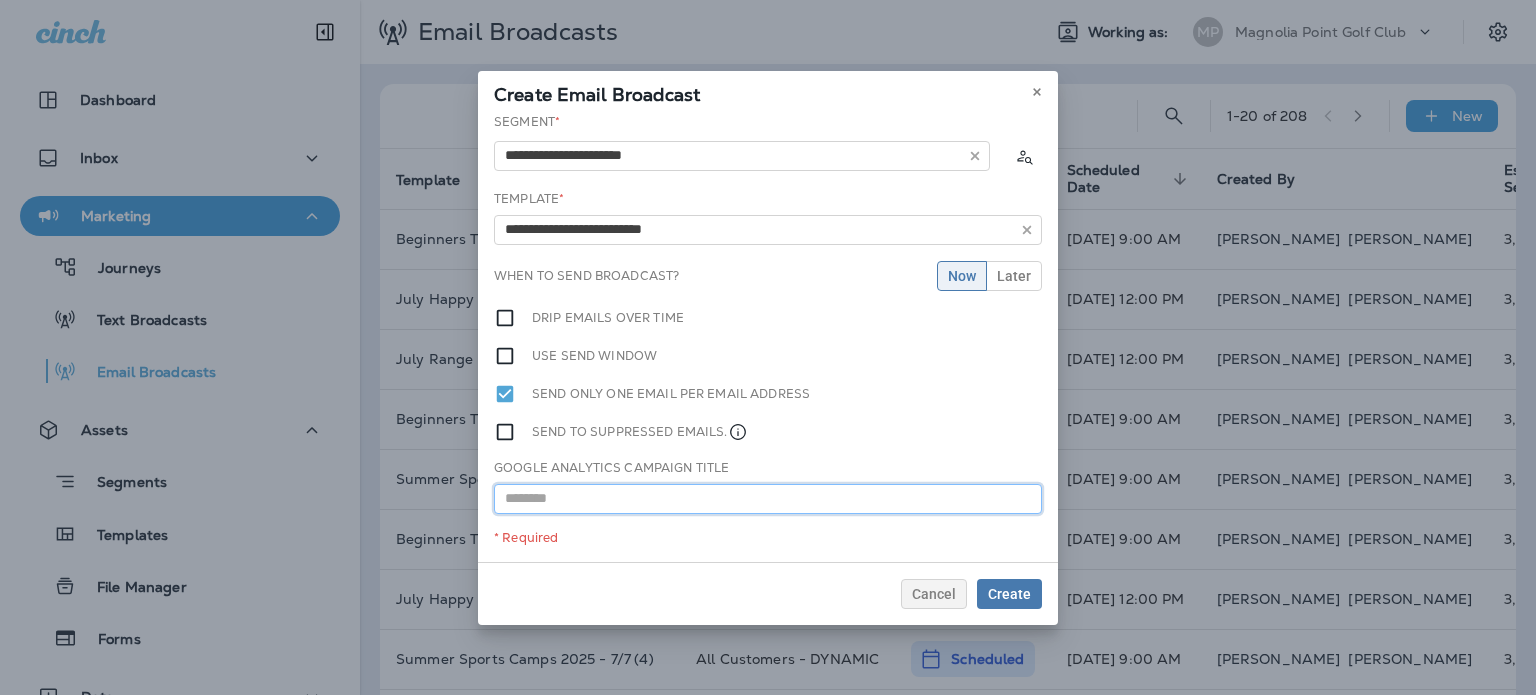 paste on "**********" 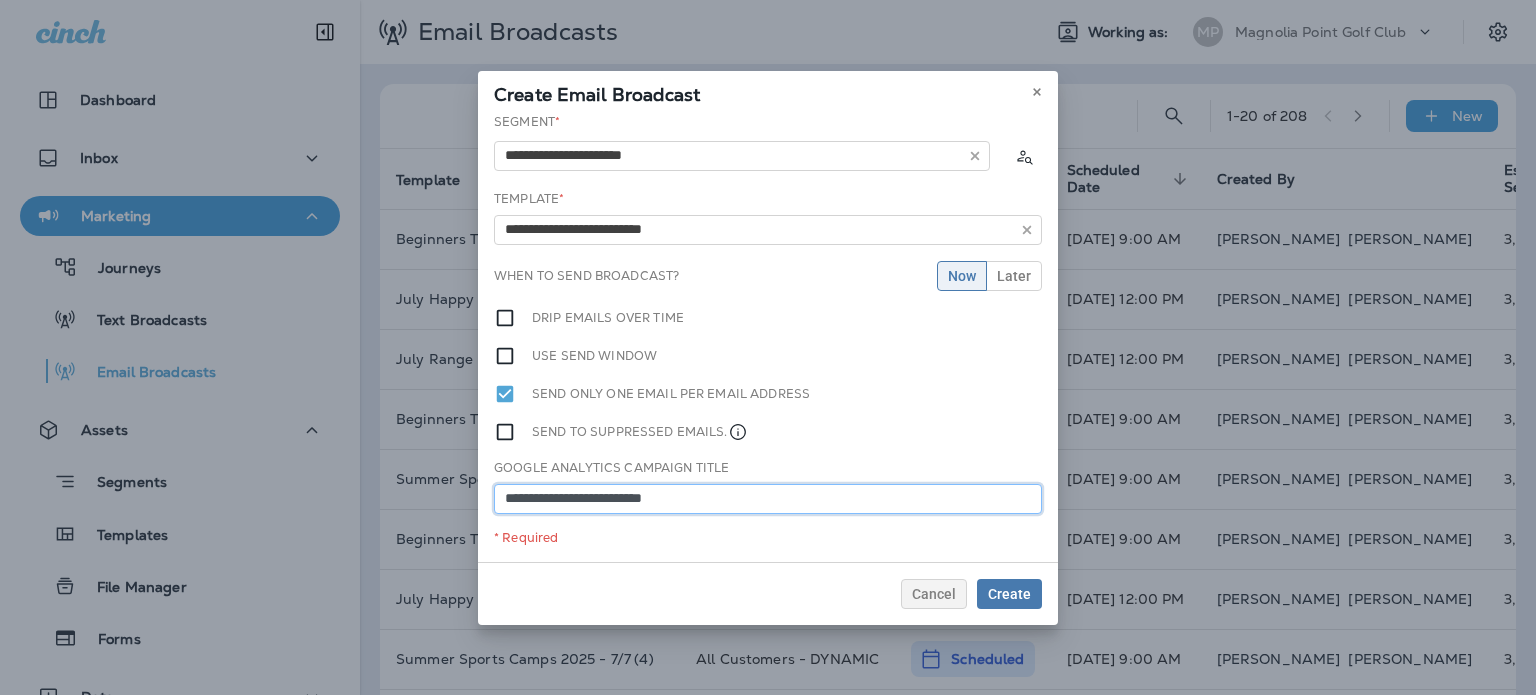 type on "**********" 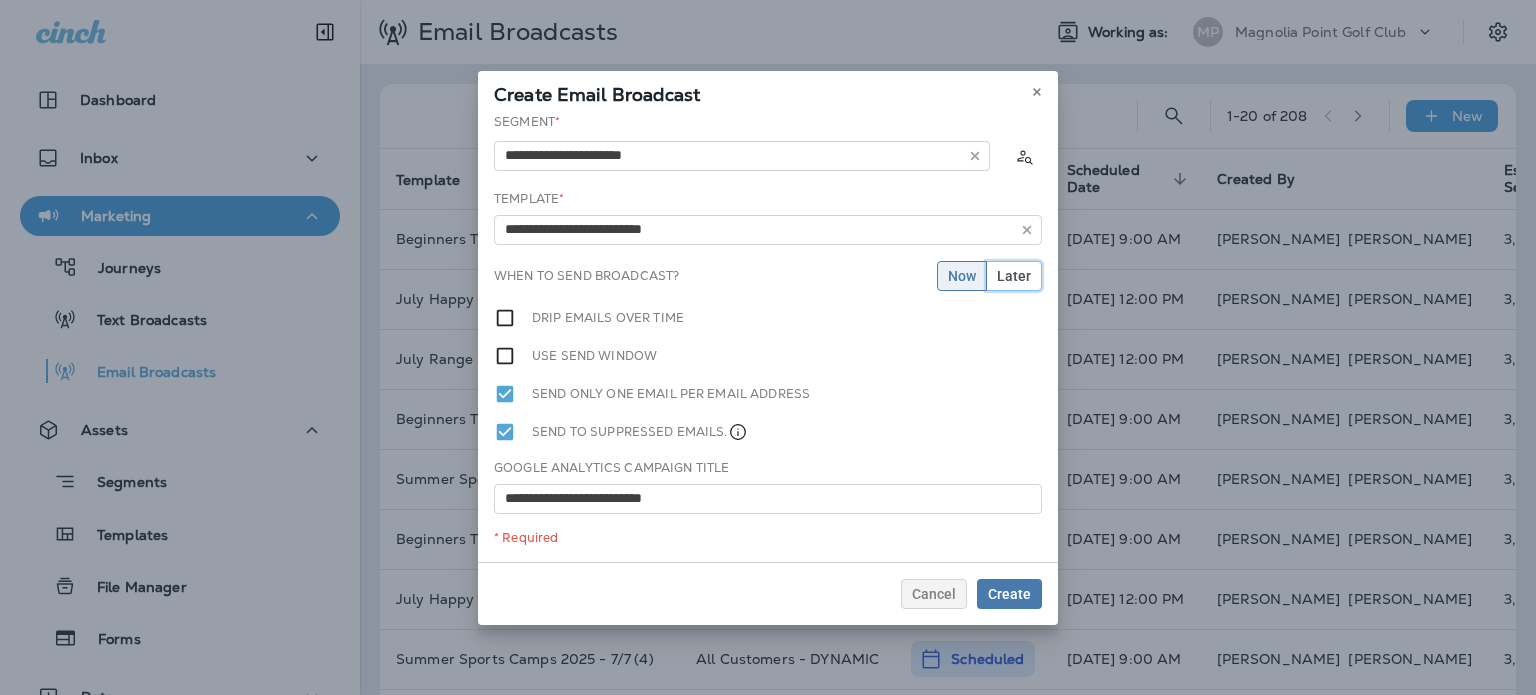 click on "Later" at bounding box center (1014, 276) 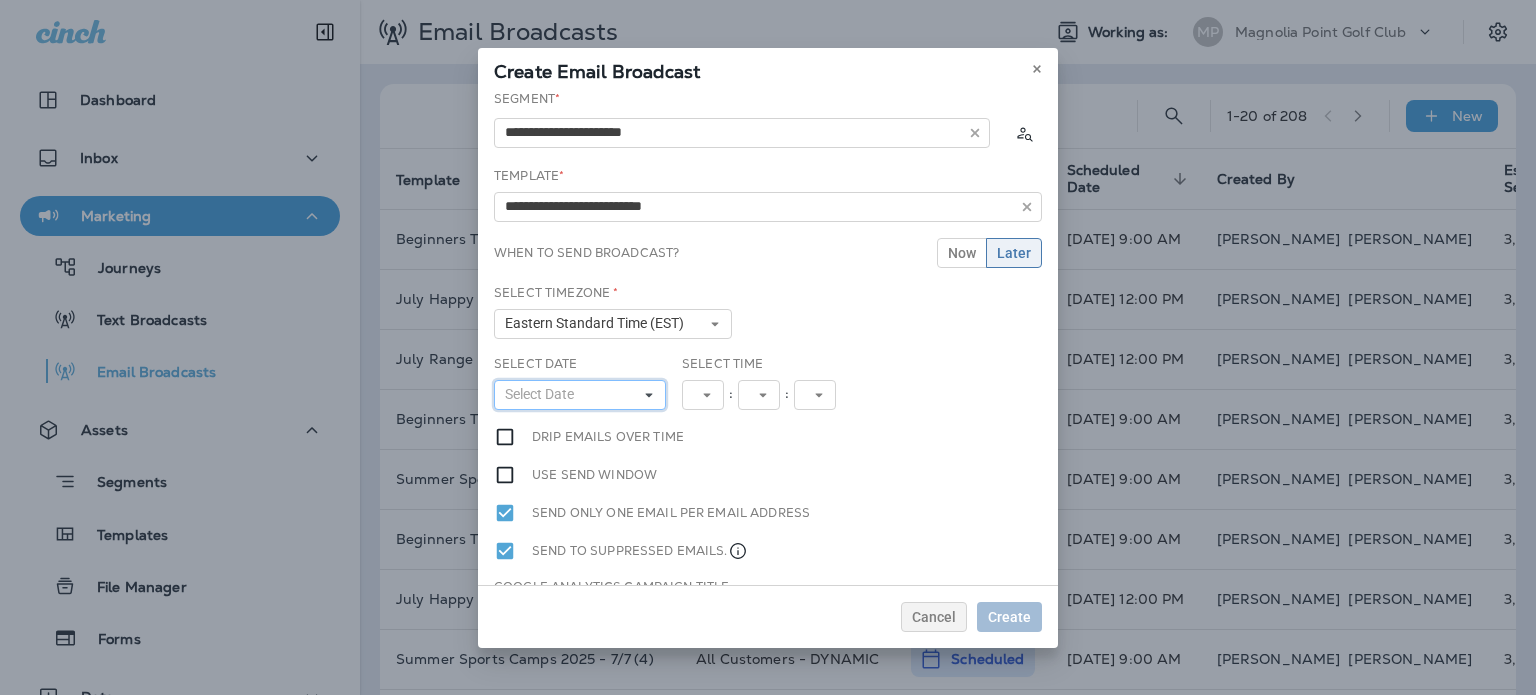 click on "Select Date" at bounding box center [543, 394] 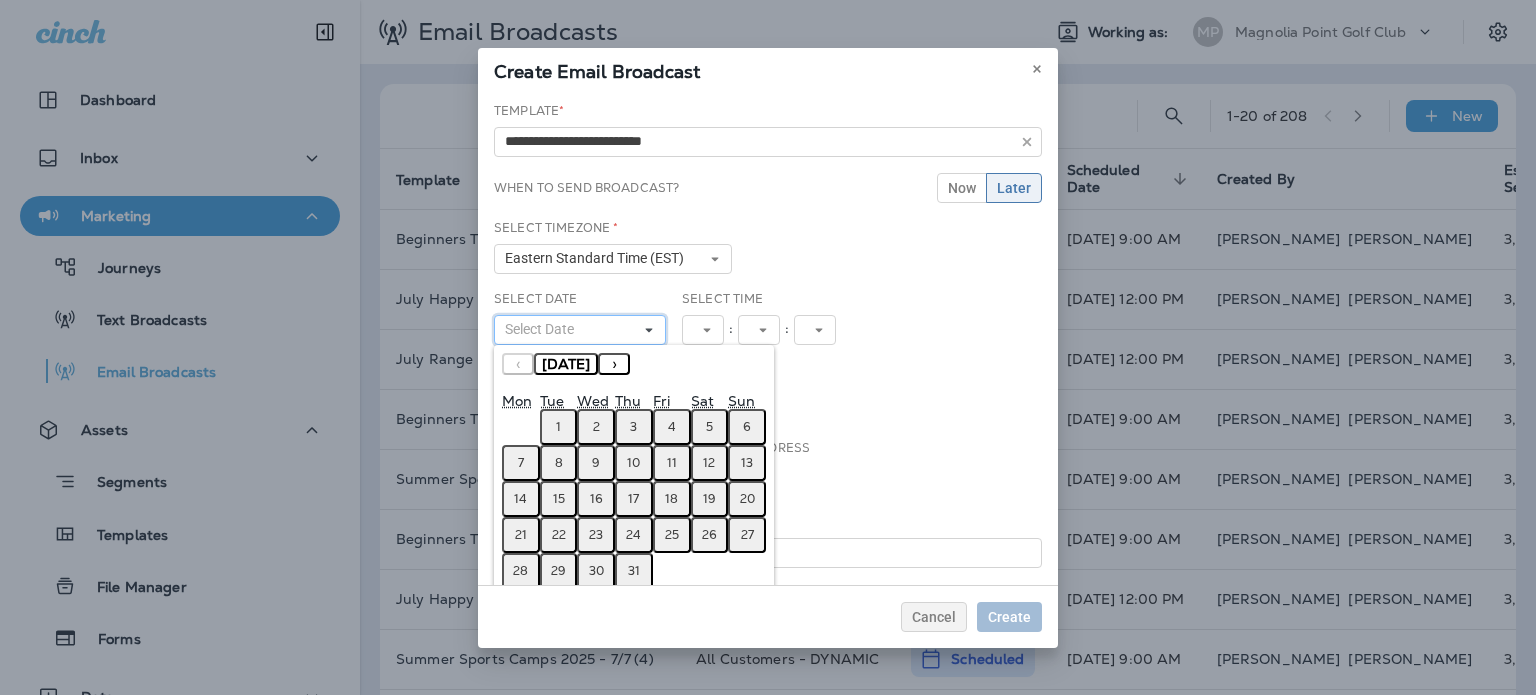 scroll, scrollTop: 95, scrollLeft: 0, axis: vertical 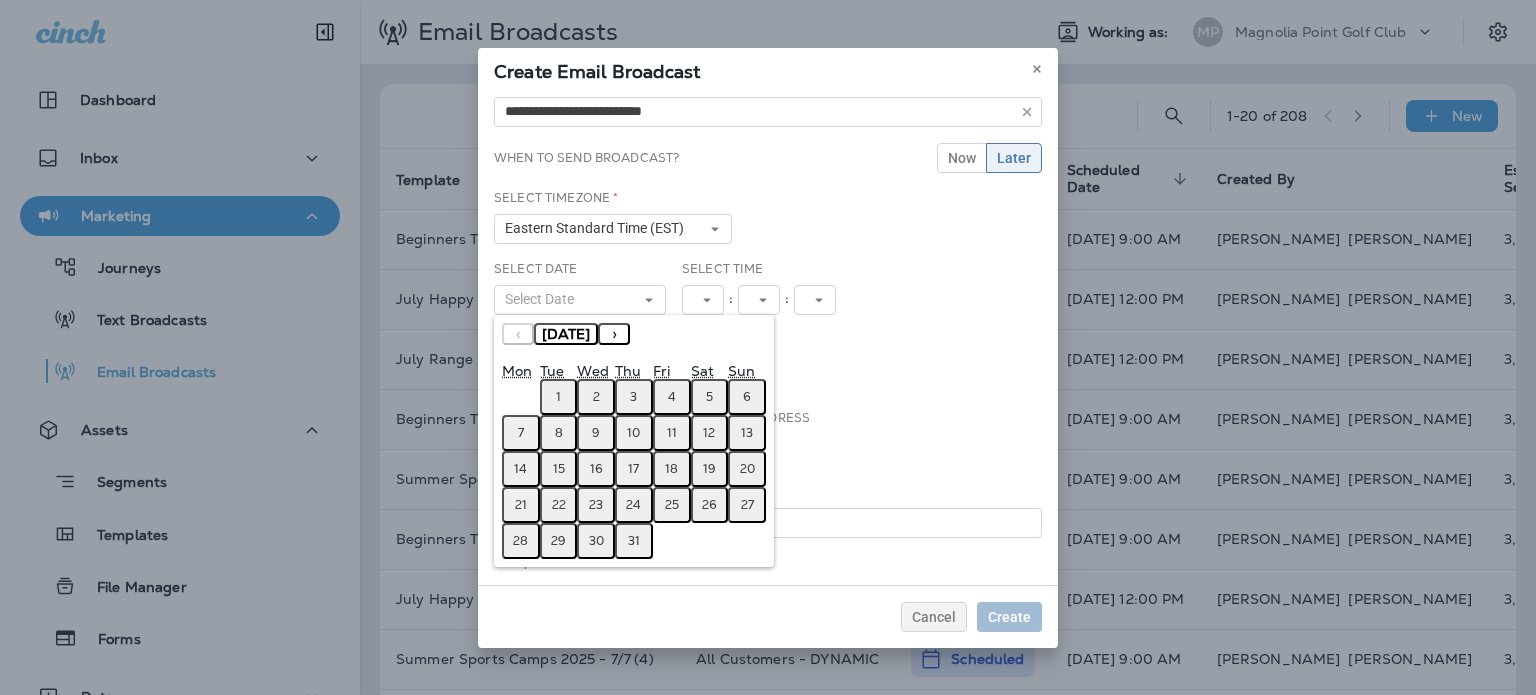 click on "18" at bounding box center [671, 469] 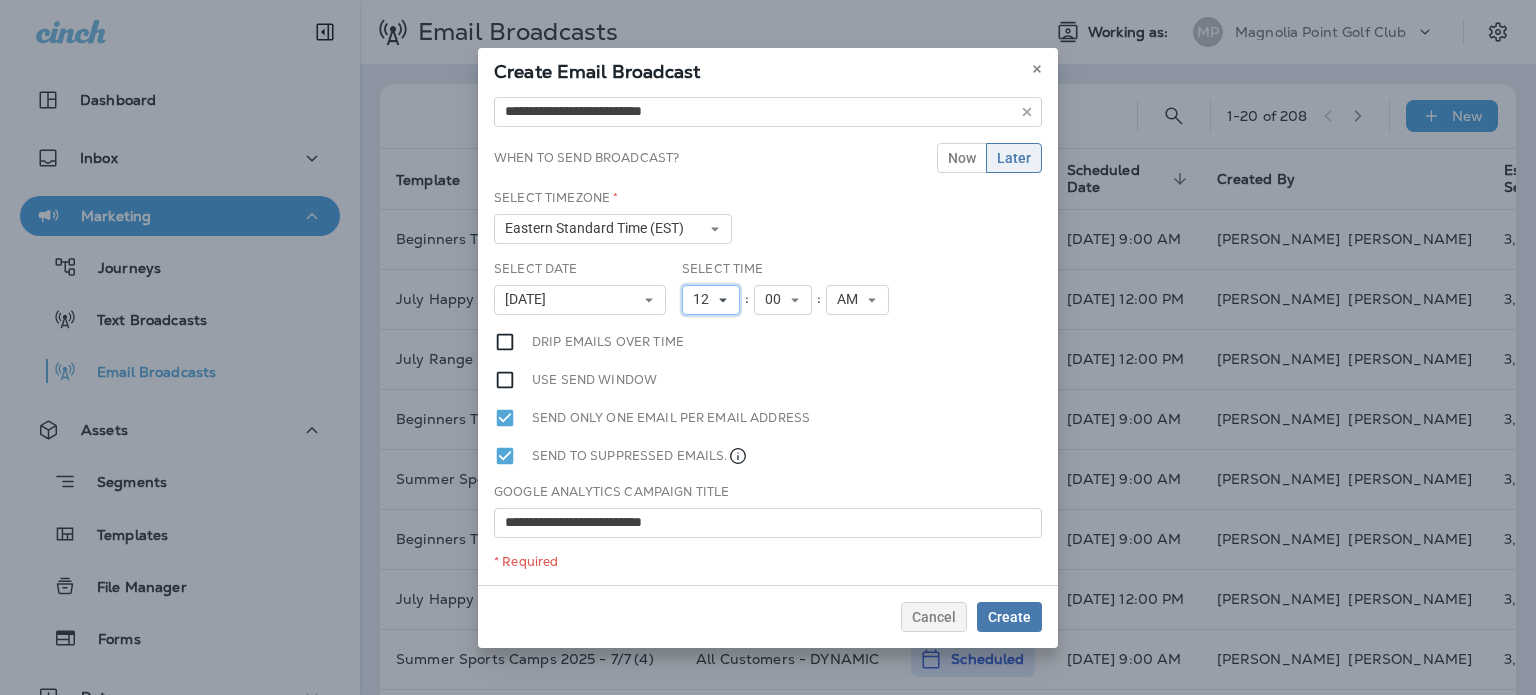 click on "12" at bounding box center [705, 299] 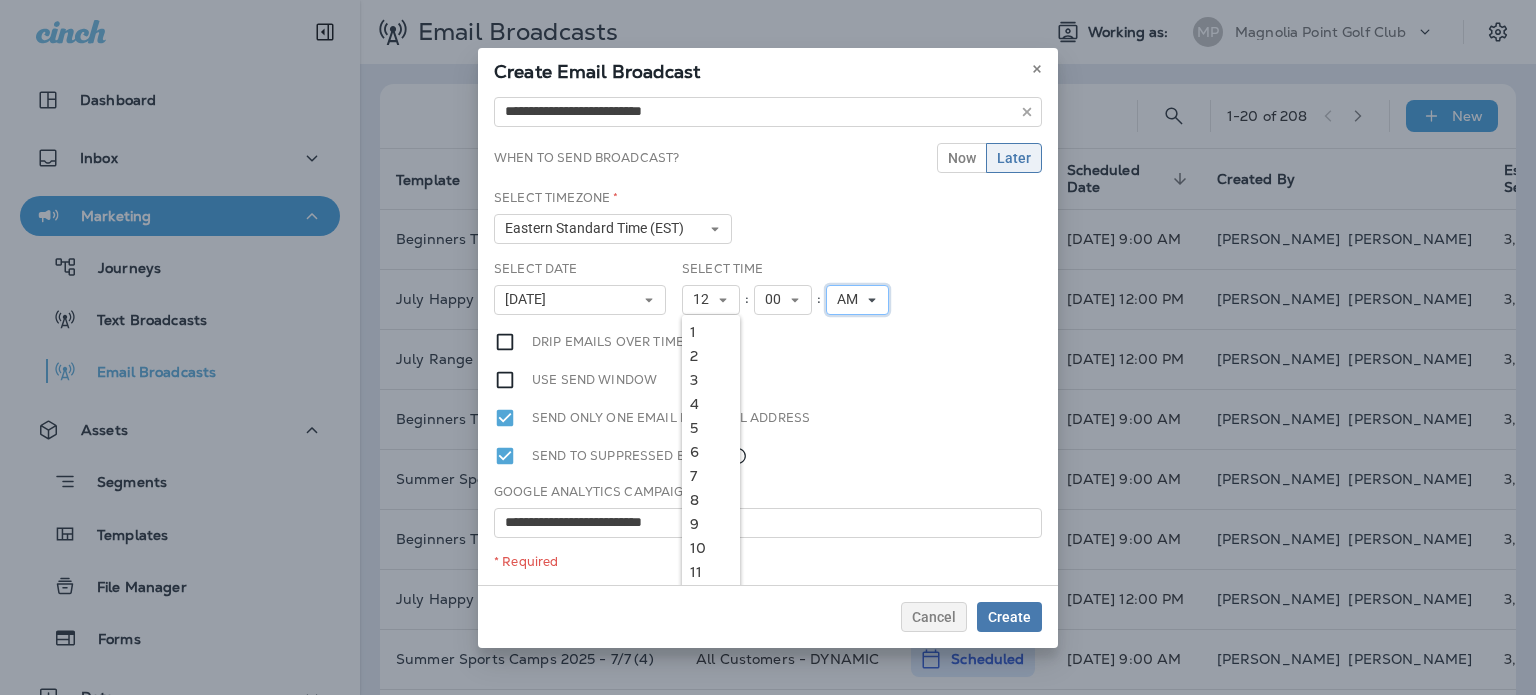 click on "AM" at bounding box center [857, 300] 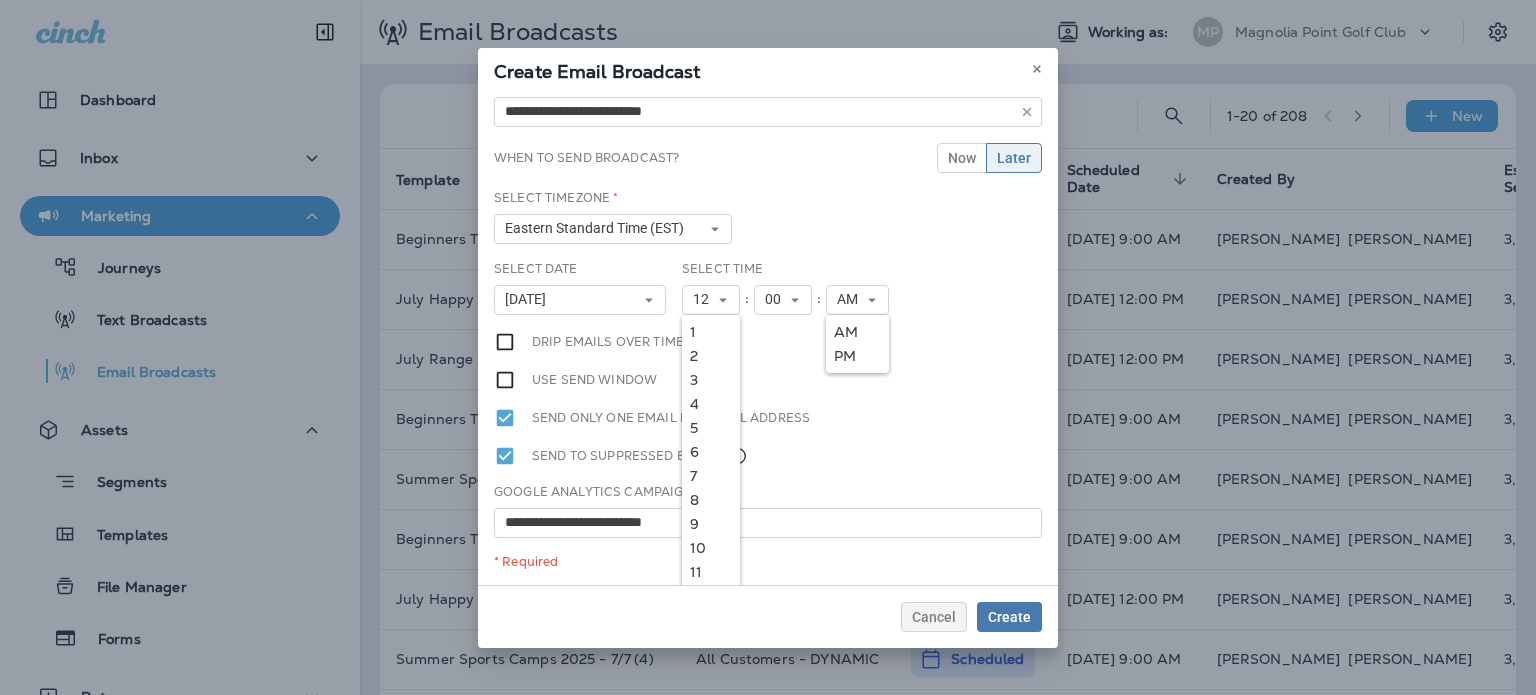 click on "PM" at bounding box center [857, 356] 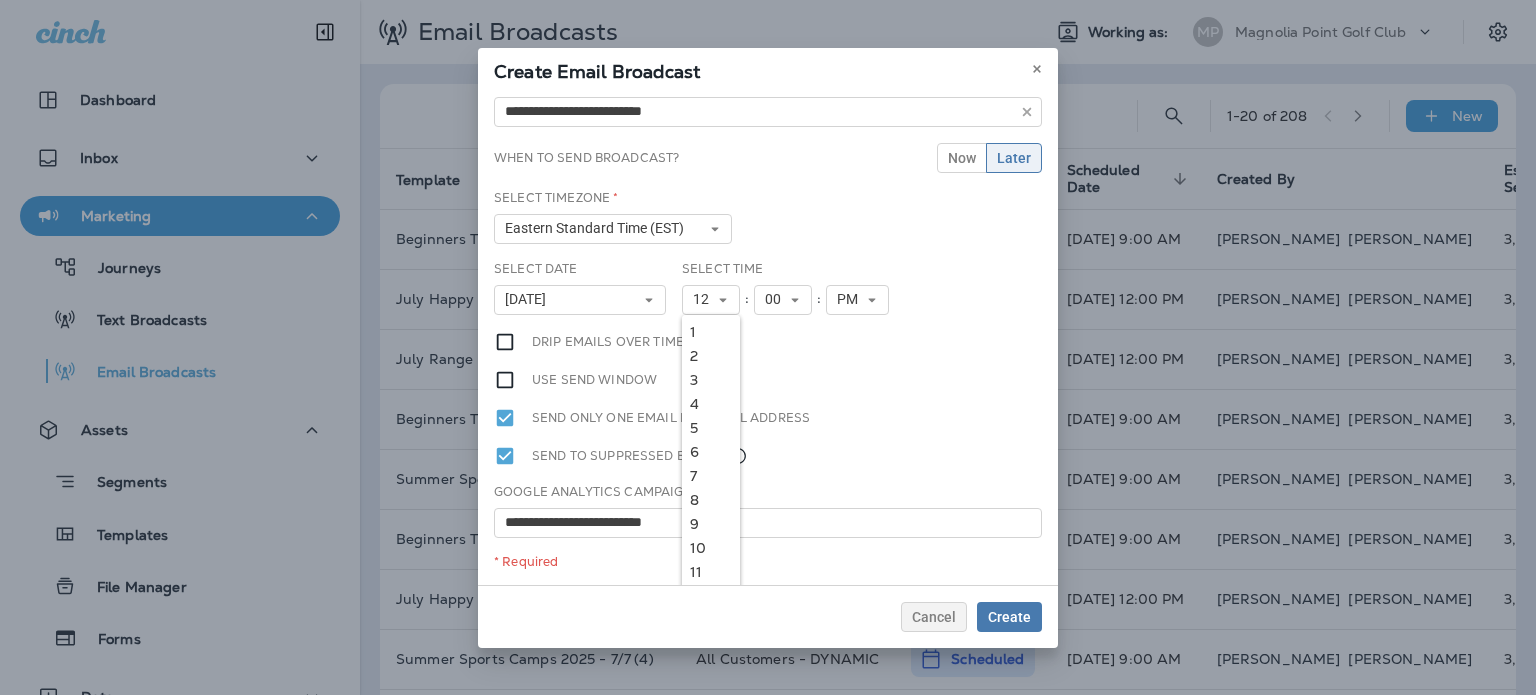 click on "**********" at bounding box center (768, 337) 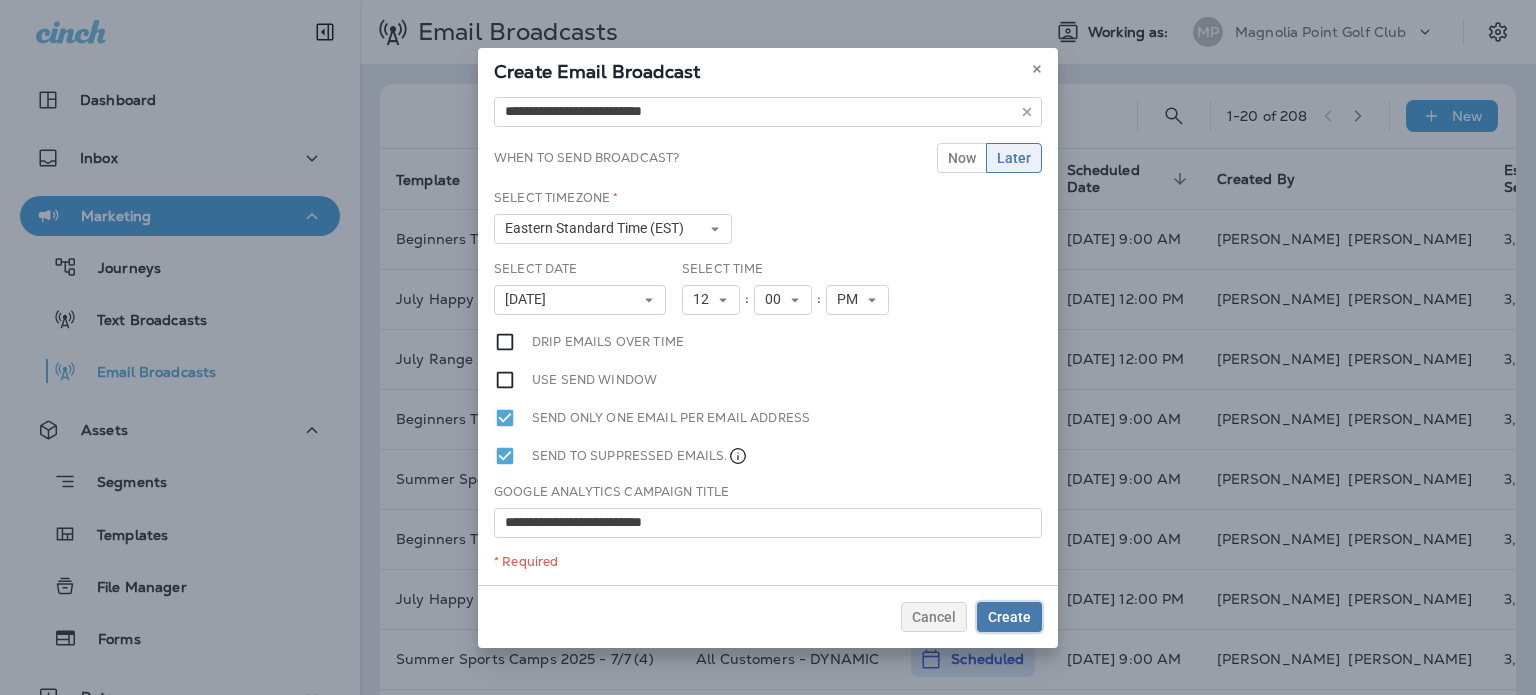 click on "Create" at bounding box center [1009, 617] 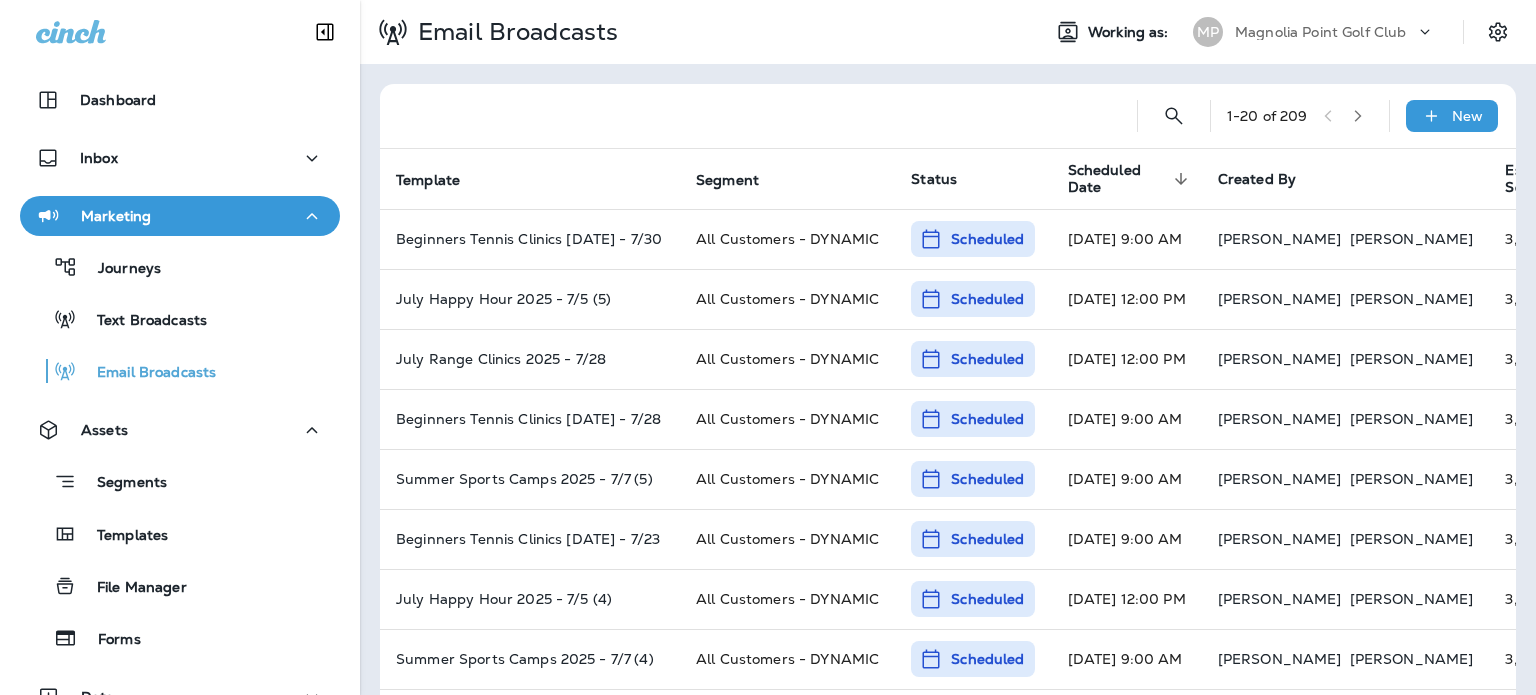 click 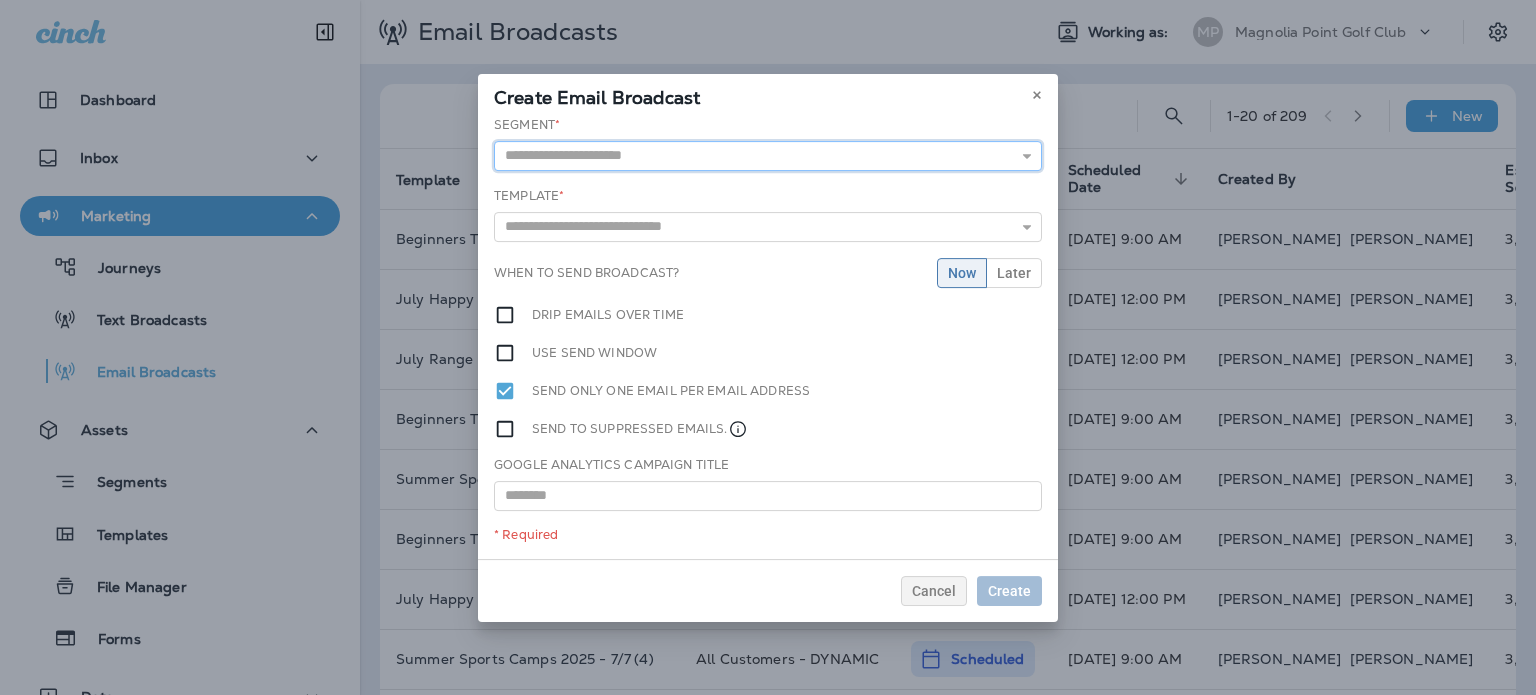 click at bounding box center [768, 156] 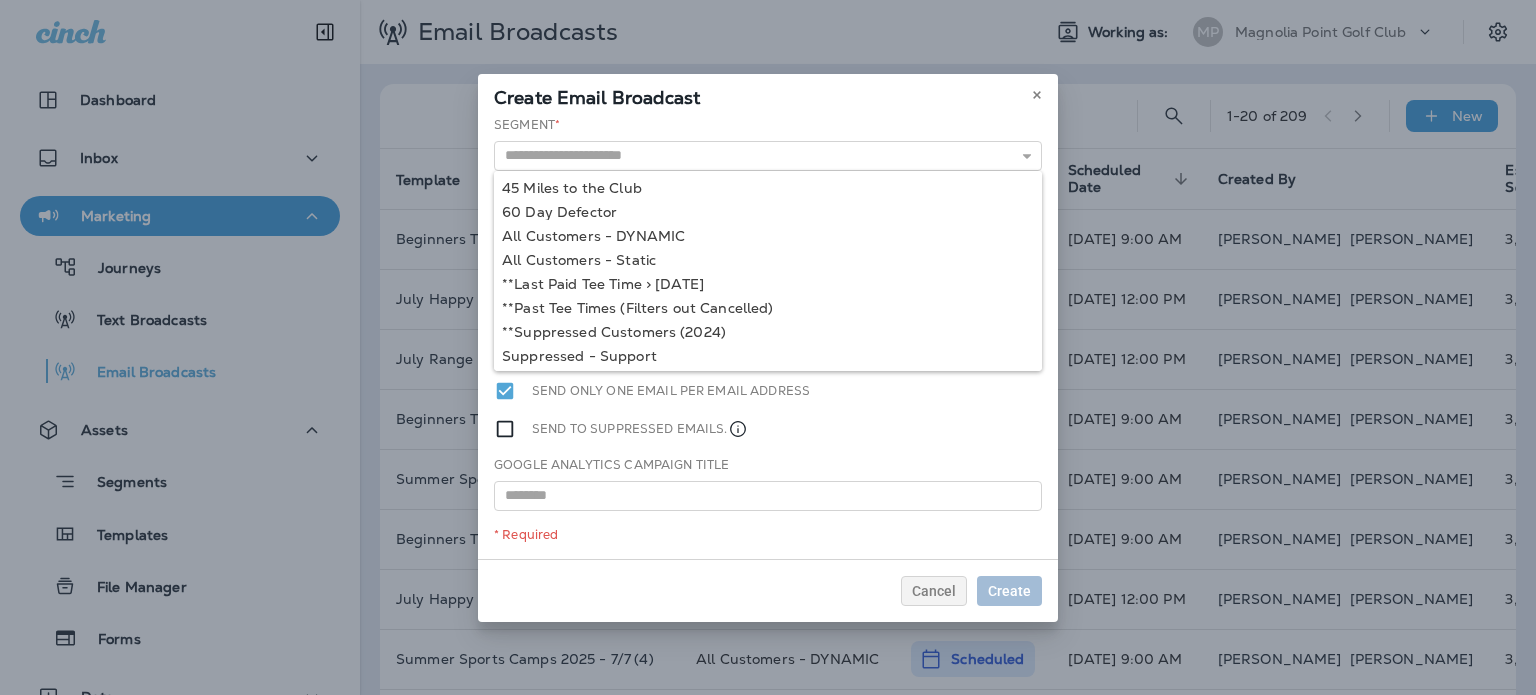 type on "**********" 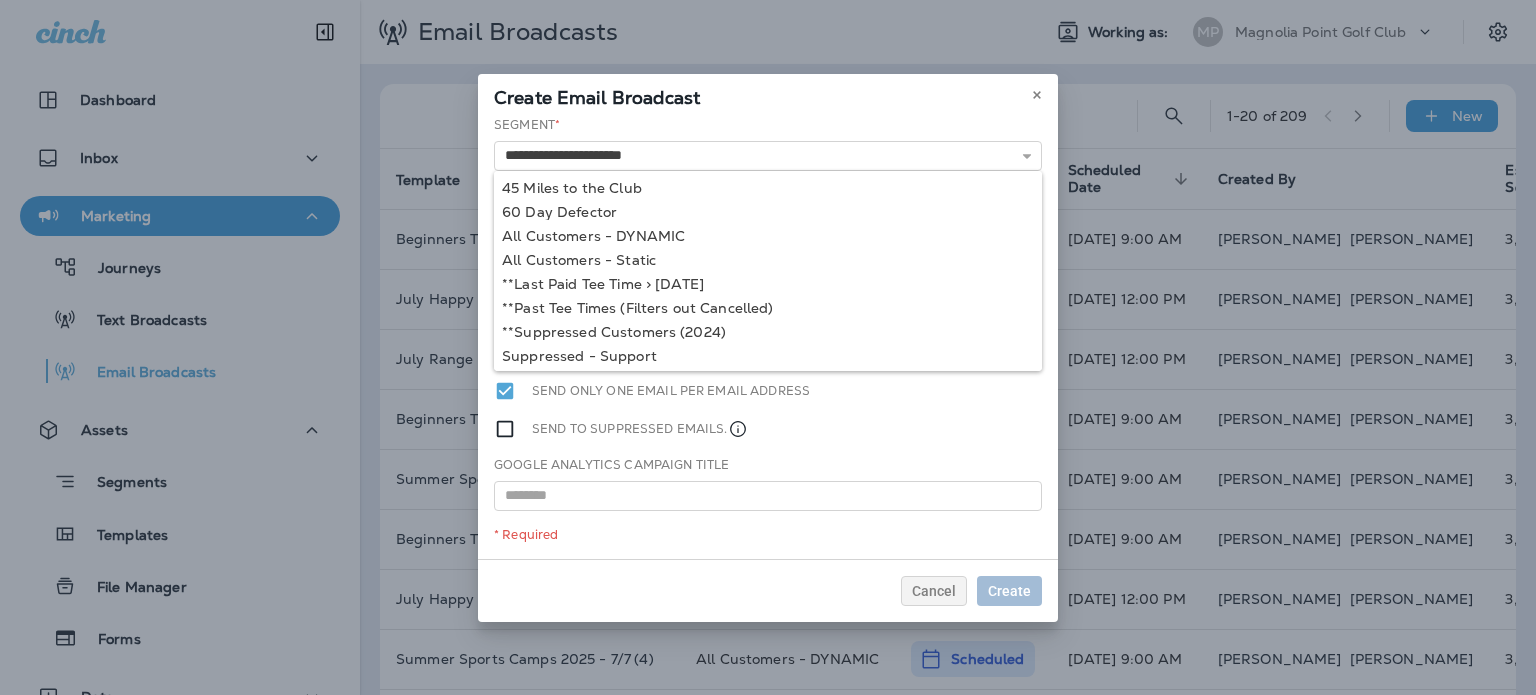 click on "**********" at bounding box center [768, 337] 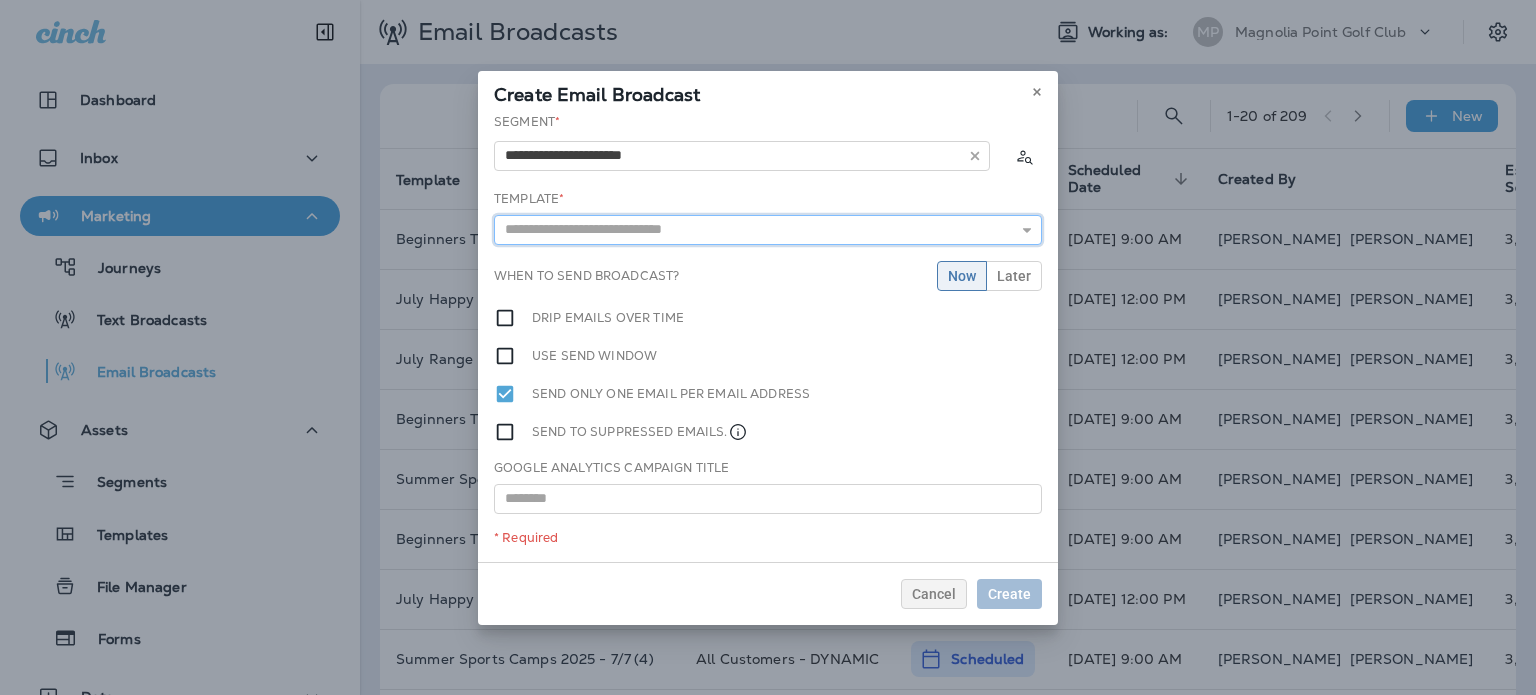 click at bounding box center (768, 230) 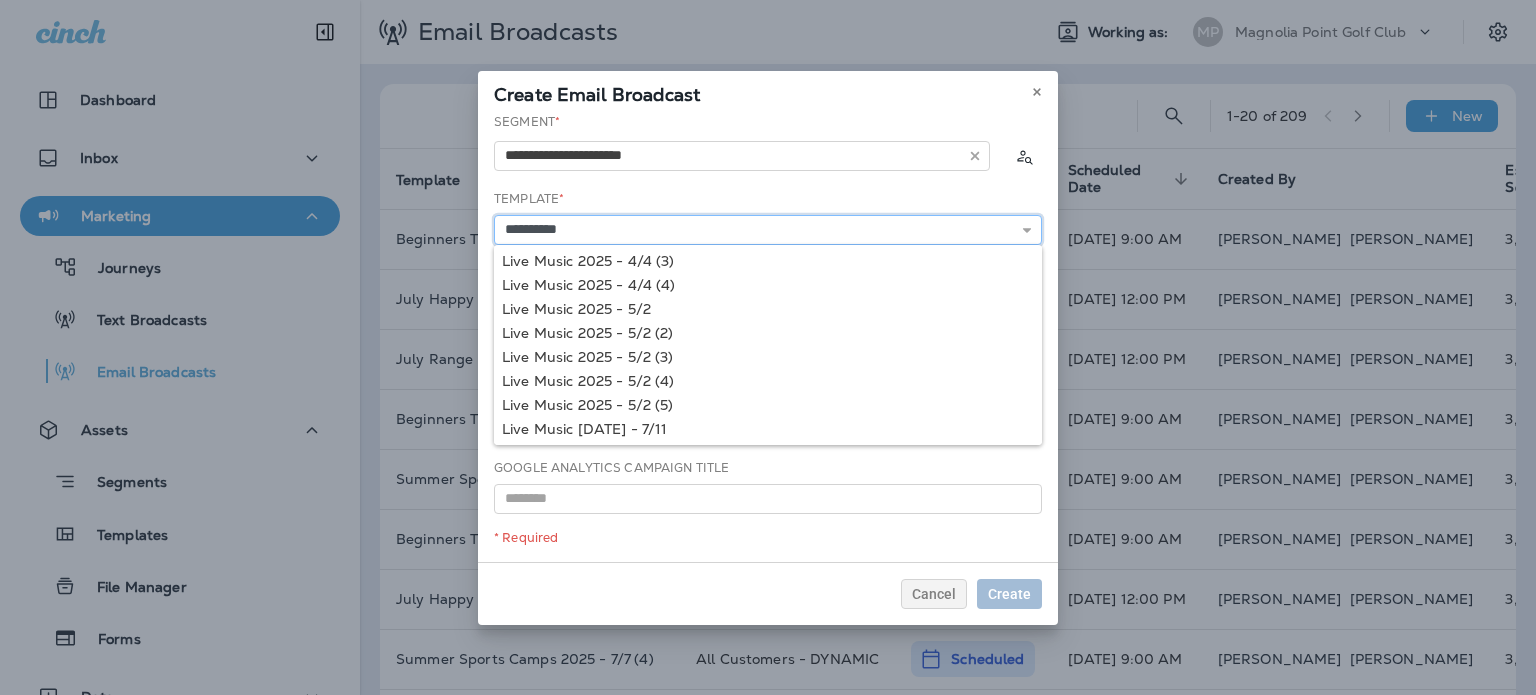 scroll, scrollTop: 145, scrollLeft: 0, axis: vertical 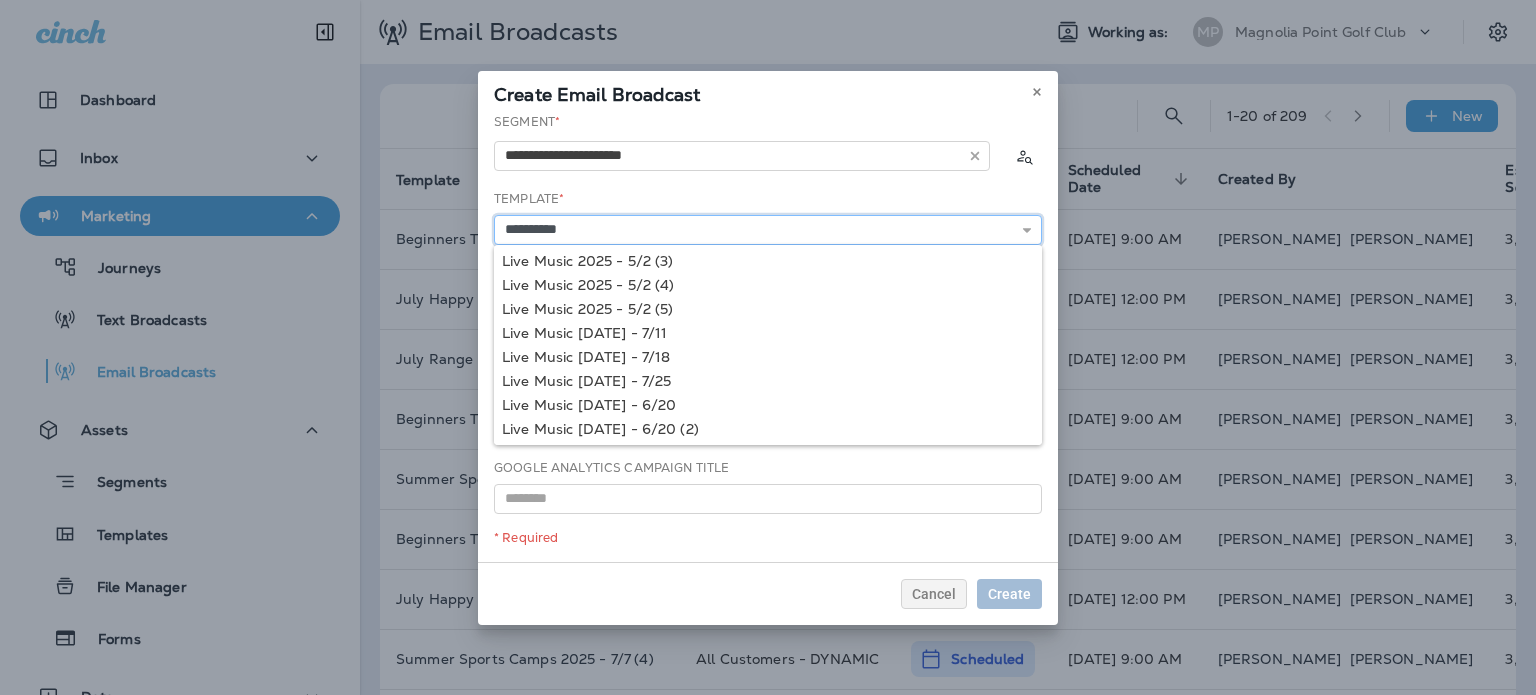 type on "**********" 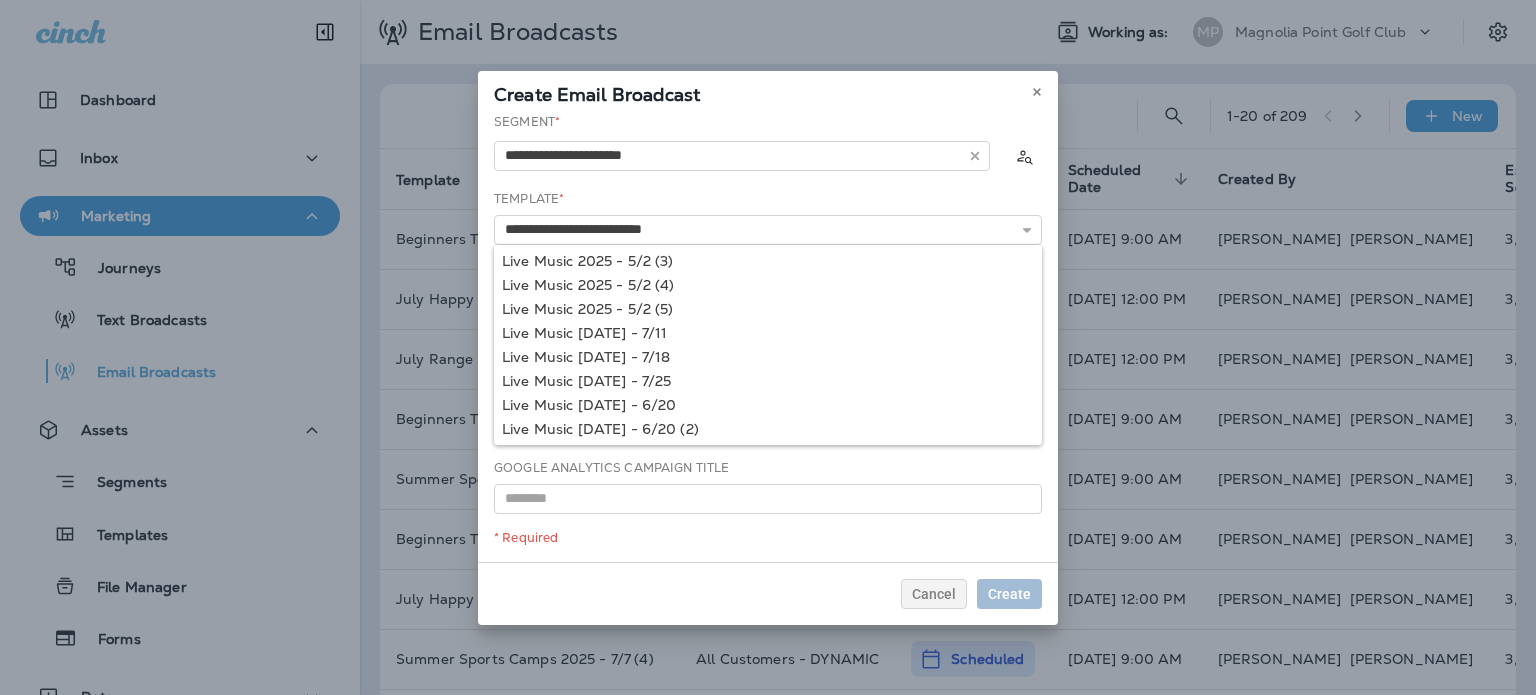 drag, startPoint x: 660, startPoint y: 379, endPoint x: 665, endPoint y: 366, distance: 13.928389 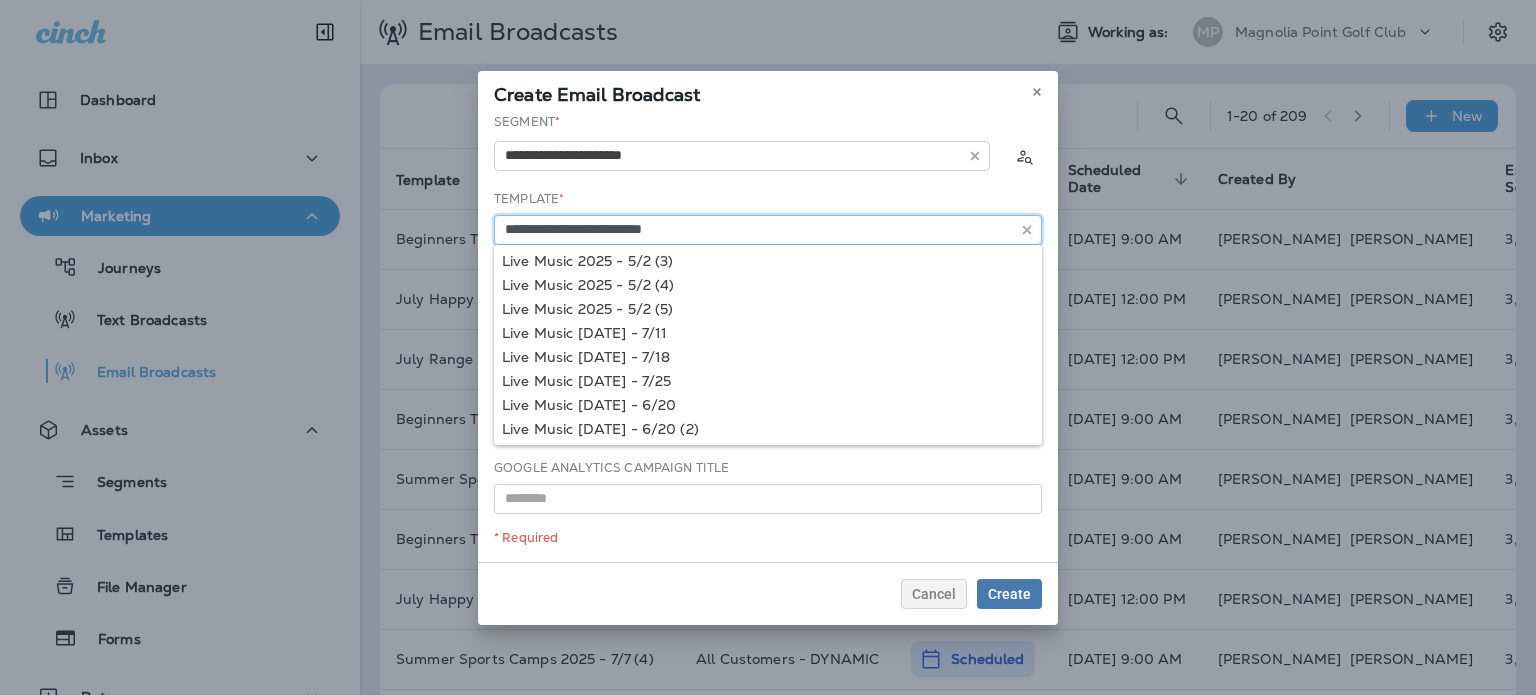 click on "**********" at bounding box center [768, 230] 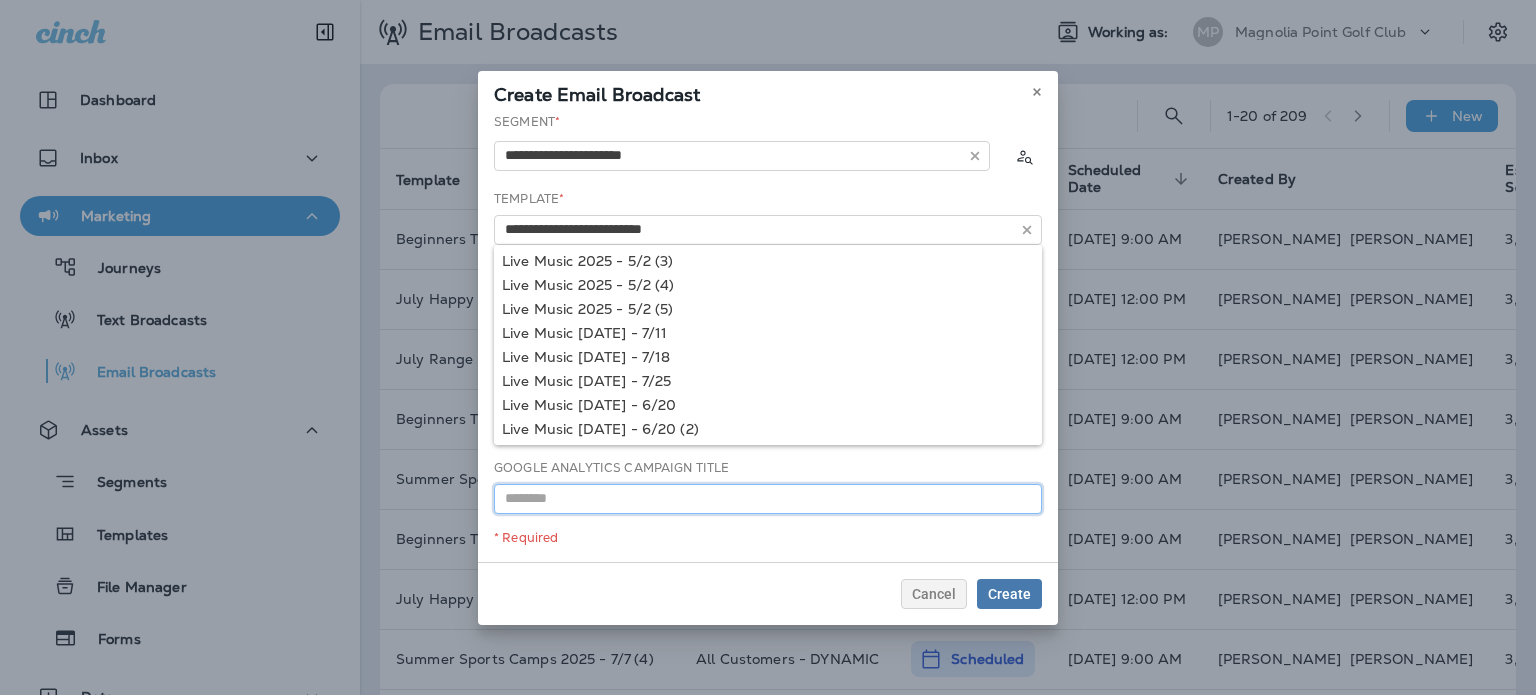 click at bounding box center (768, 499) 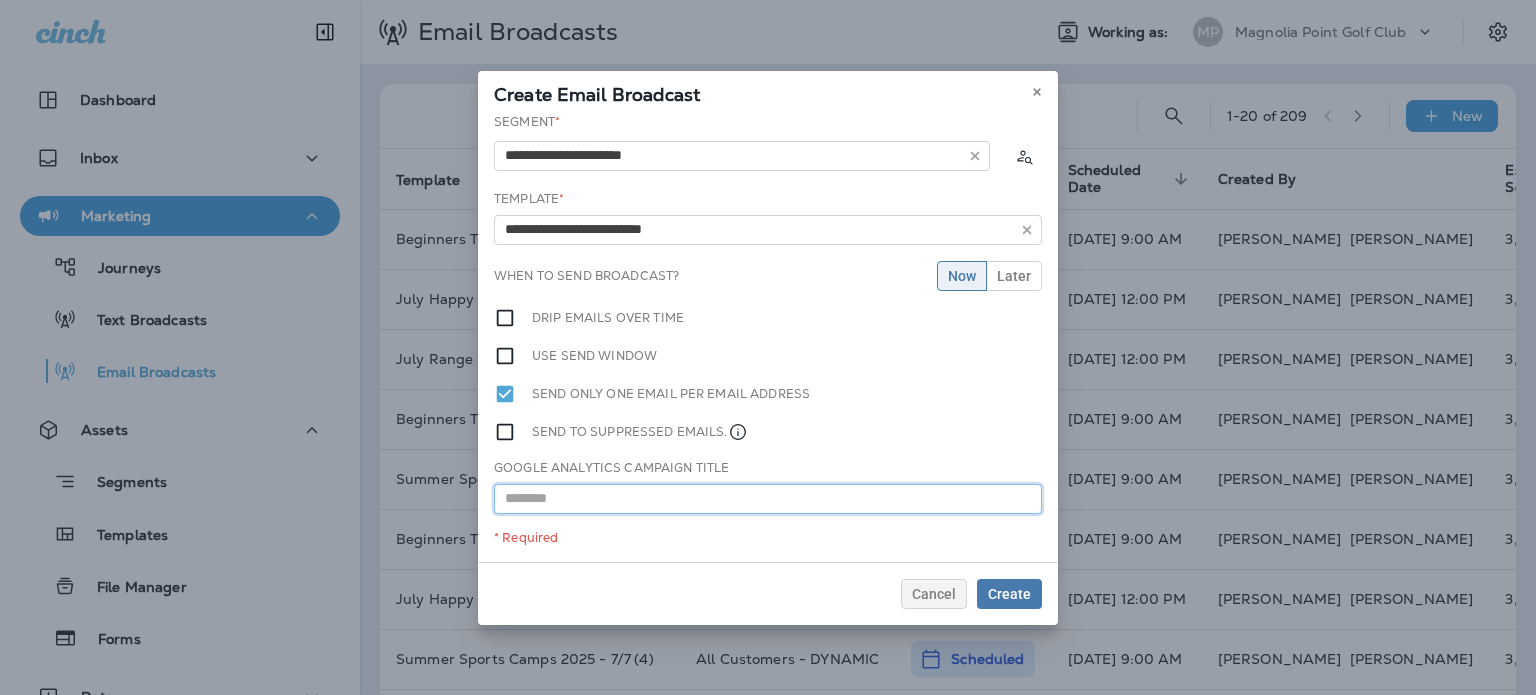 paste on "**********" 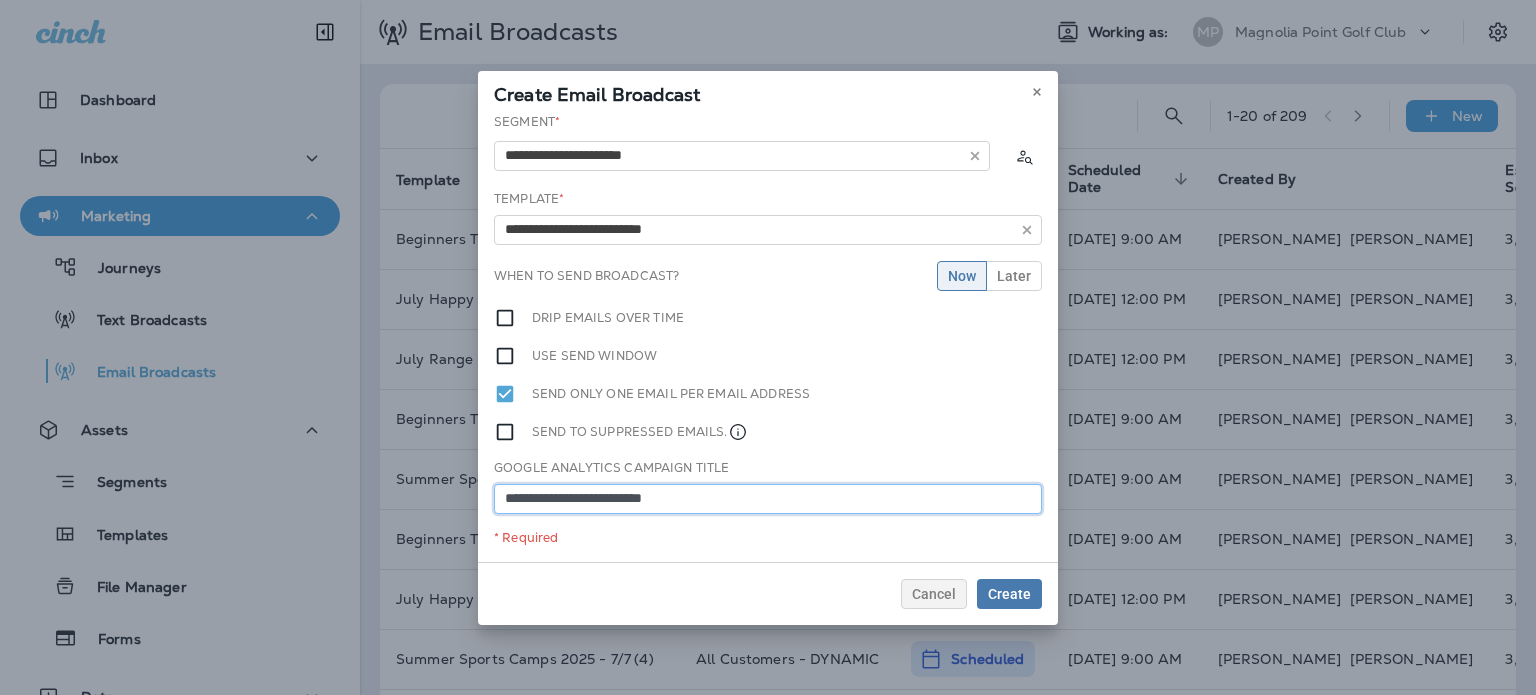 type on "**********" 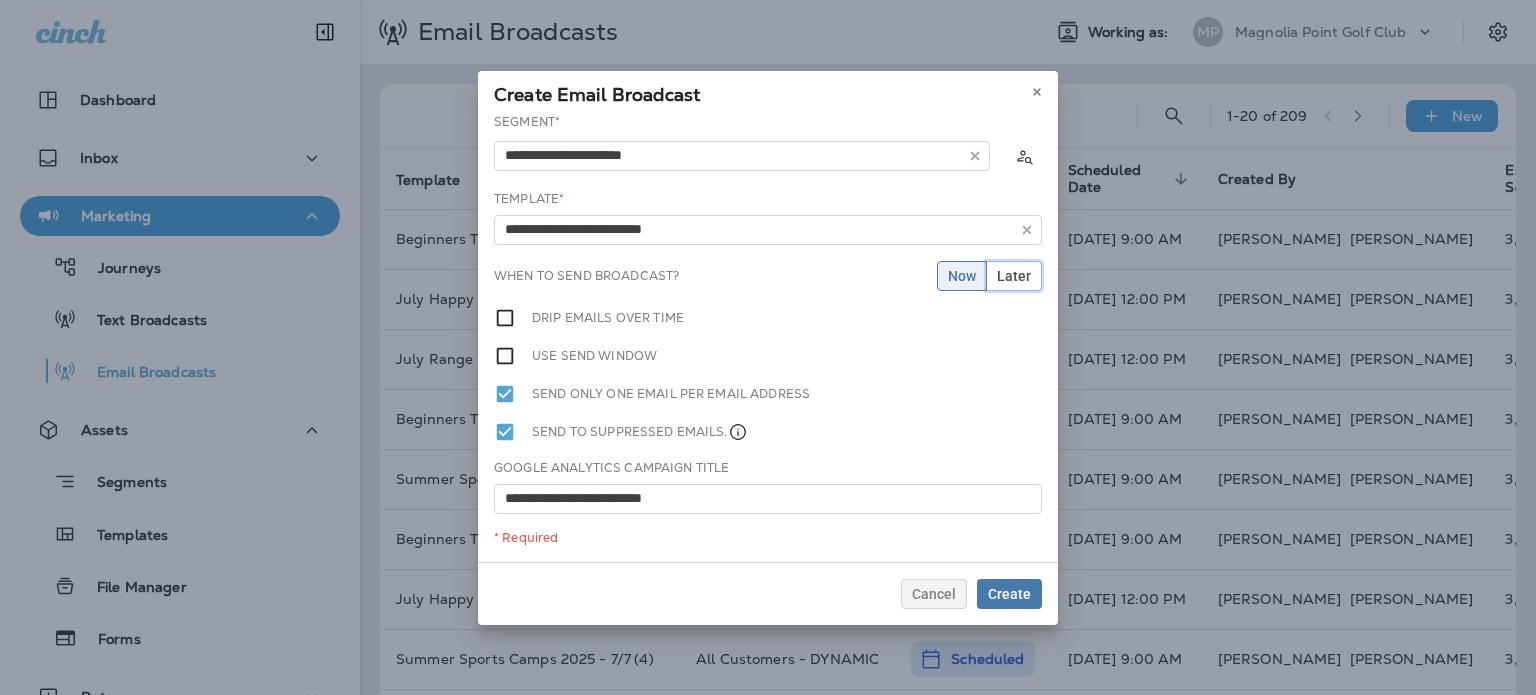 click on "Later" at bounding box center [1014, 276] 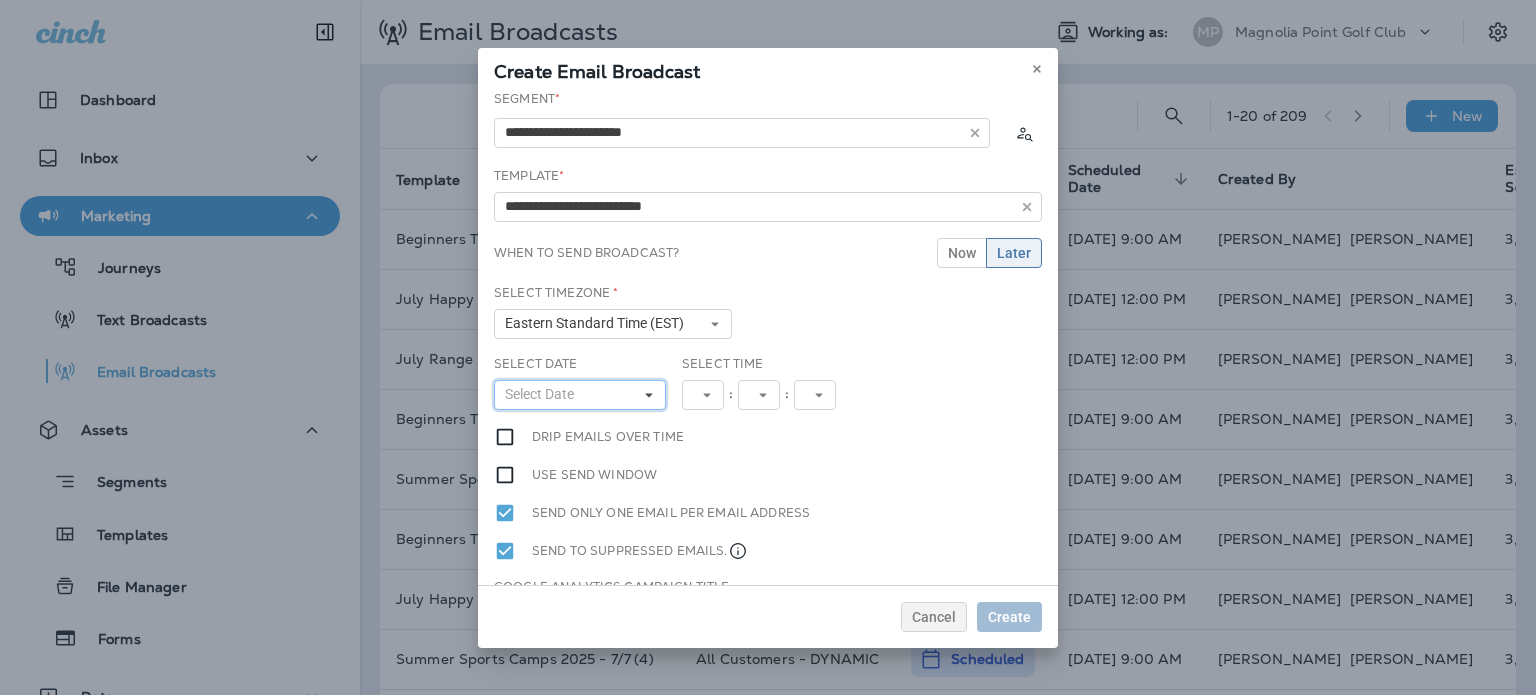 click on "Select Date" at bounding box center (580, 395) 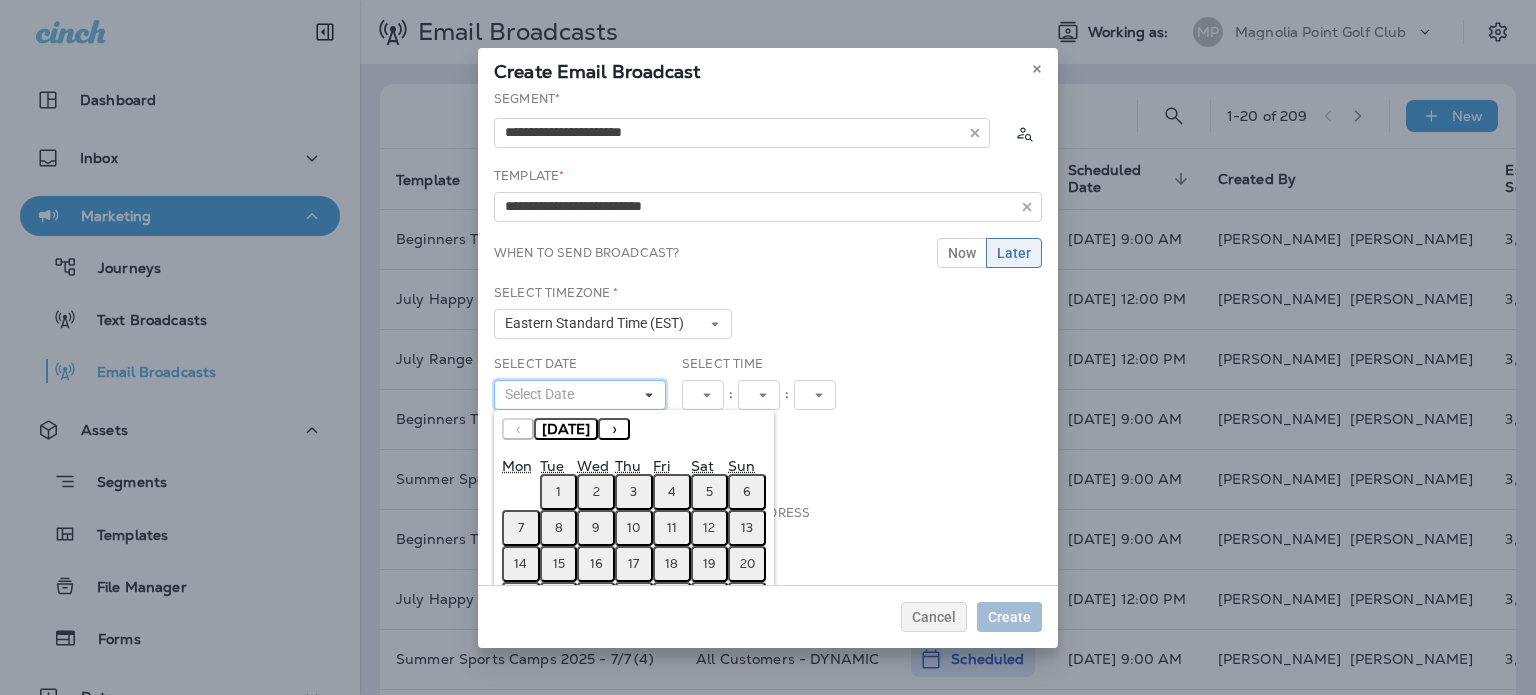 scroll, scrollTop: 95, scrollLeft: 0, axis: vertical 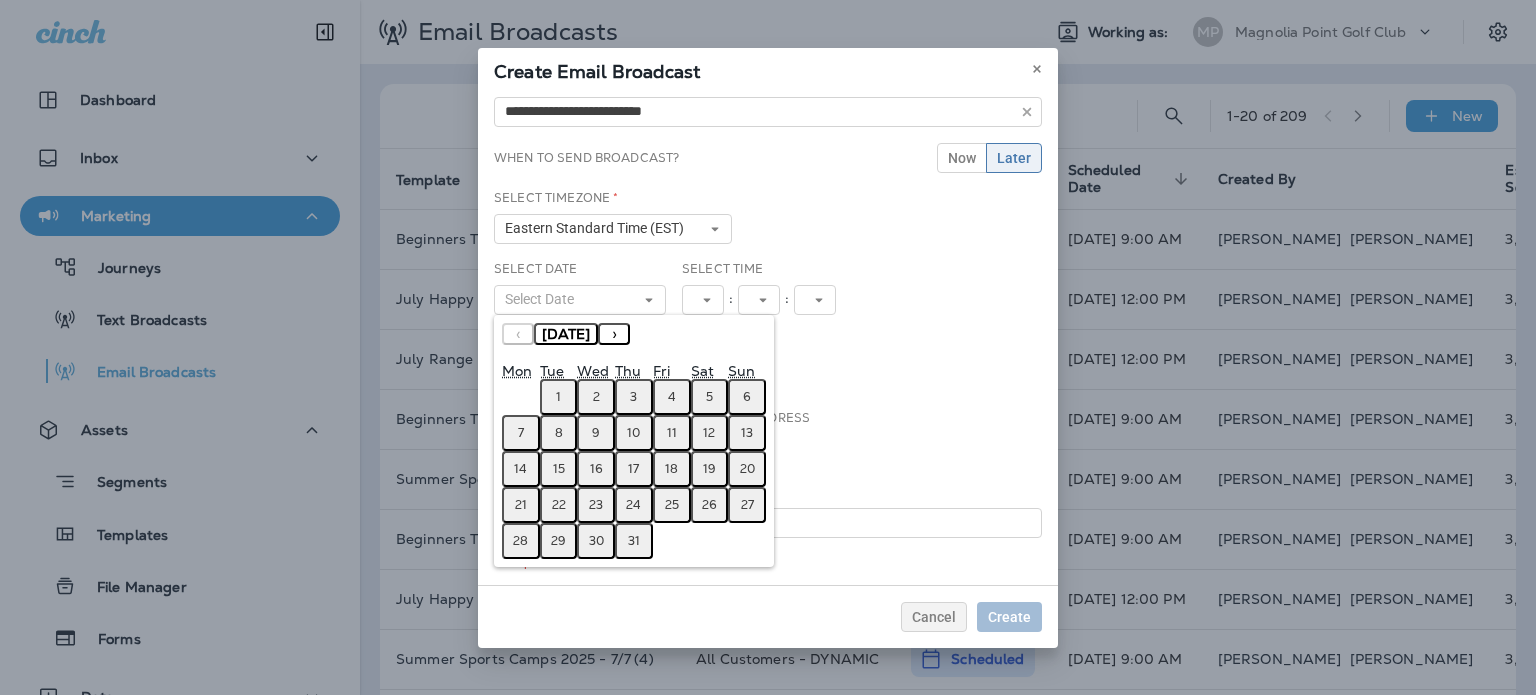 click on "25" at bounding box center (672, 505) 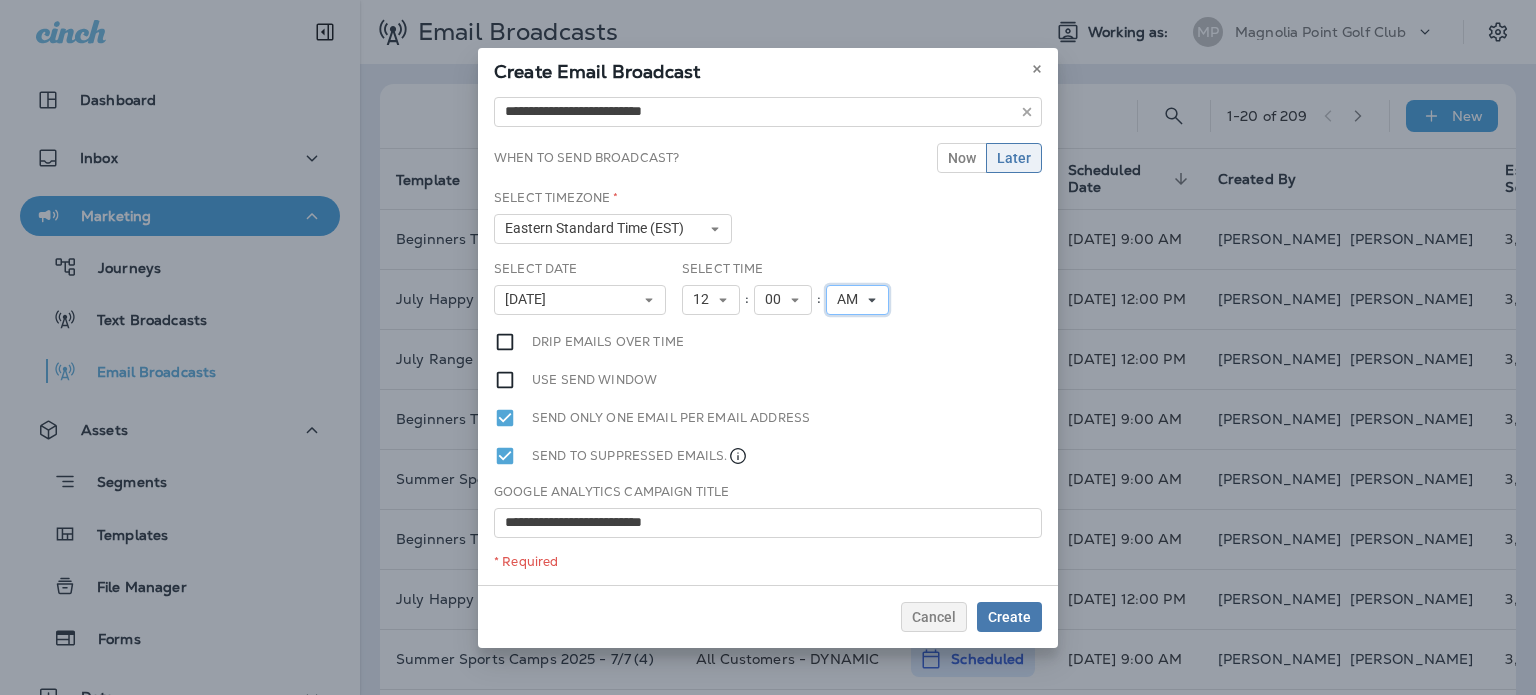 click on "AM" at bounding box center [857, 300] 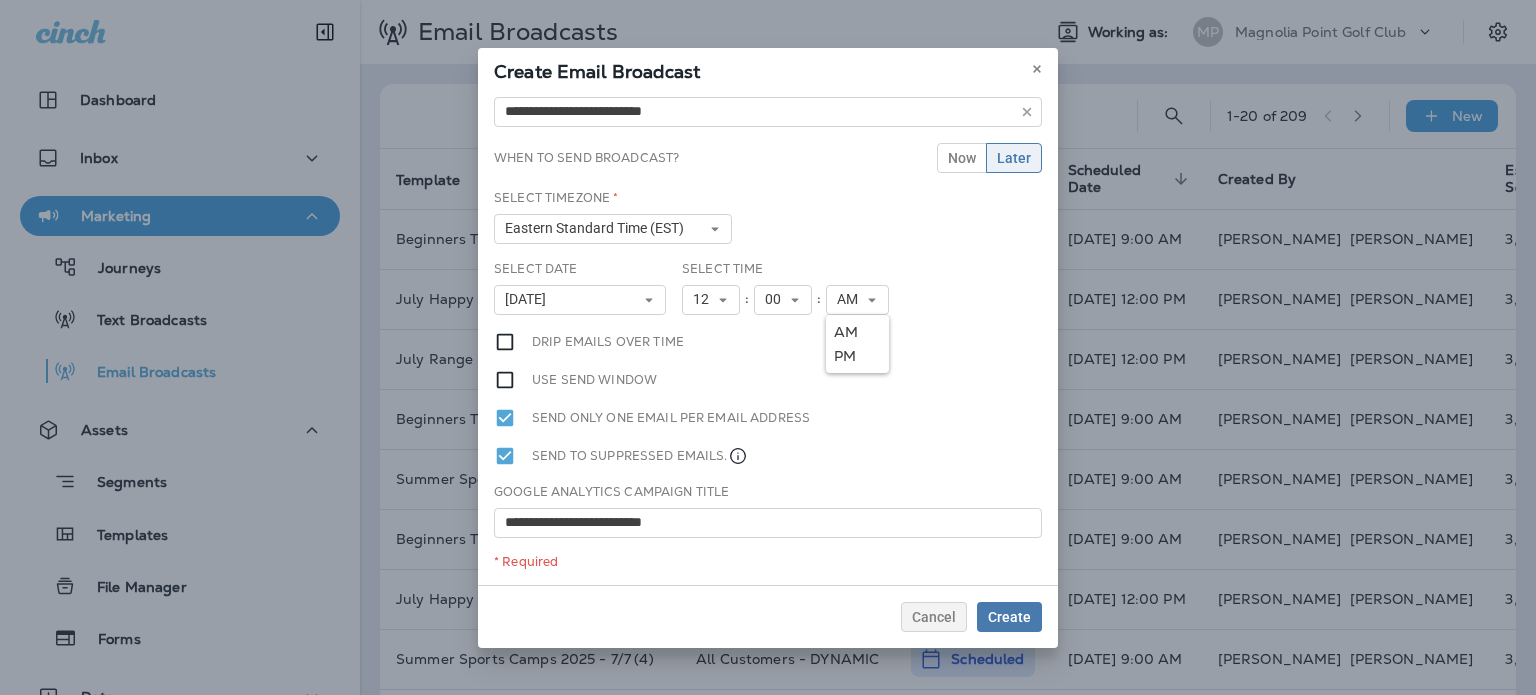 click on "PM" at bounding box center (857, 356) 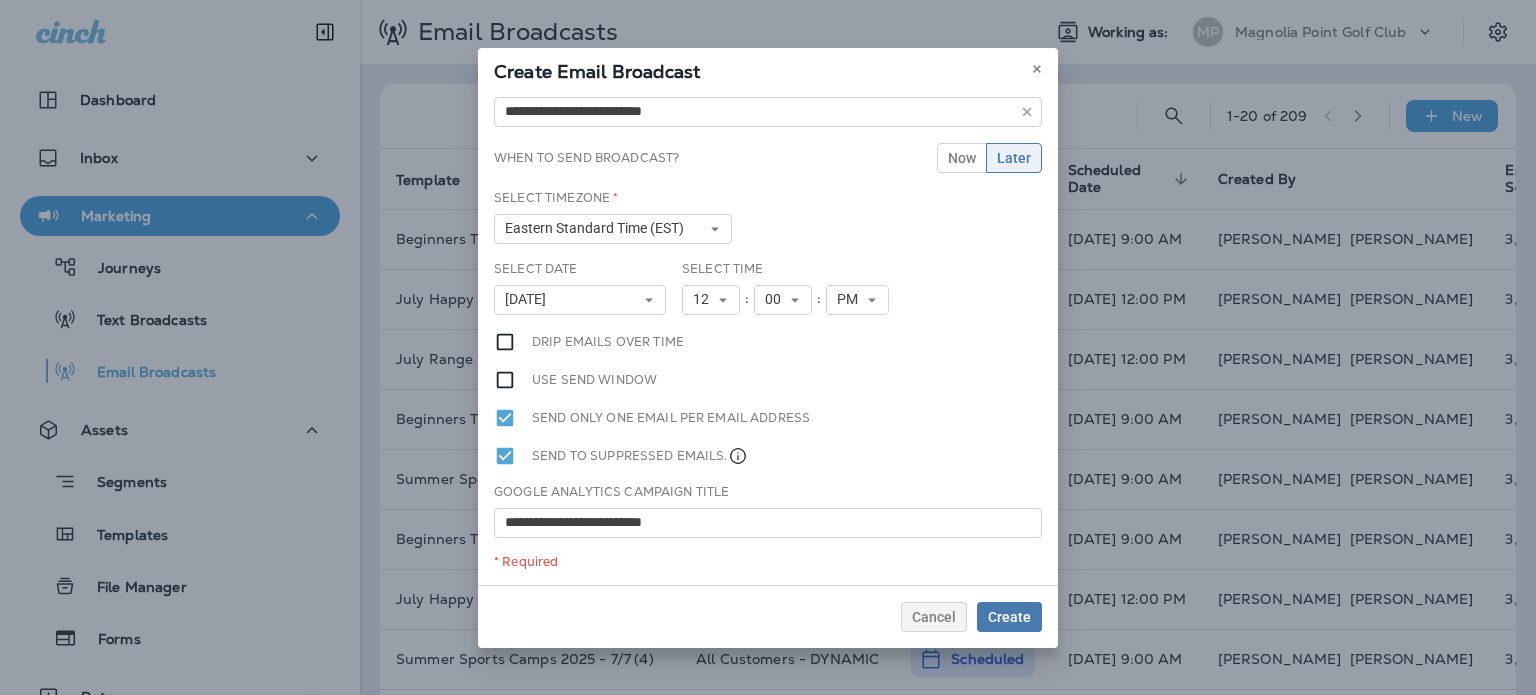 click on "Send only one email per email address" at bounding box center [768, 418] 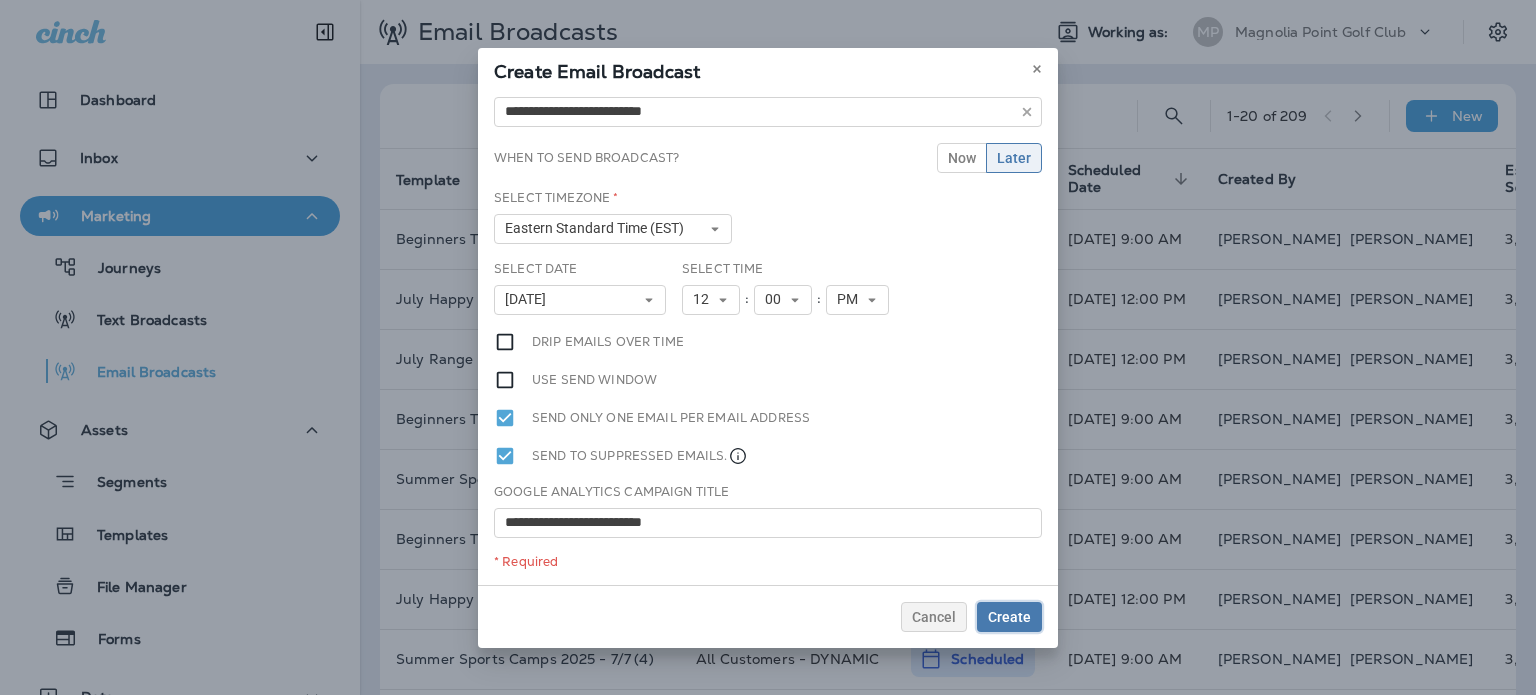 click on "Create" at bounding box center [1009, 617] 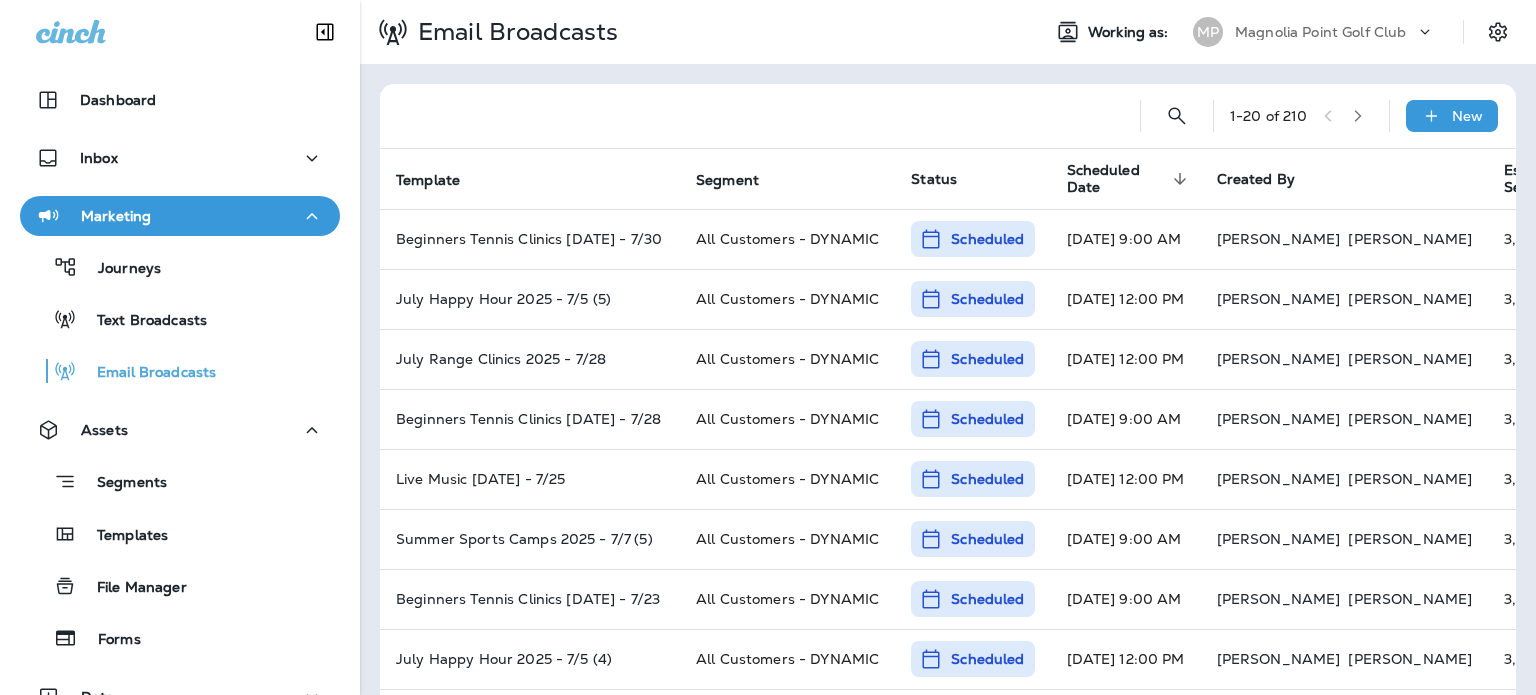 click on "Templates" at bounding box center [180, 534] 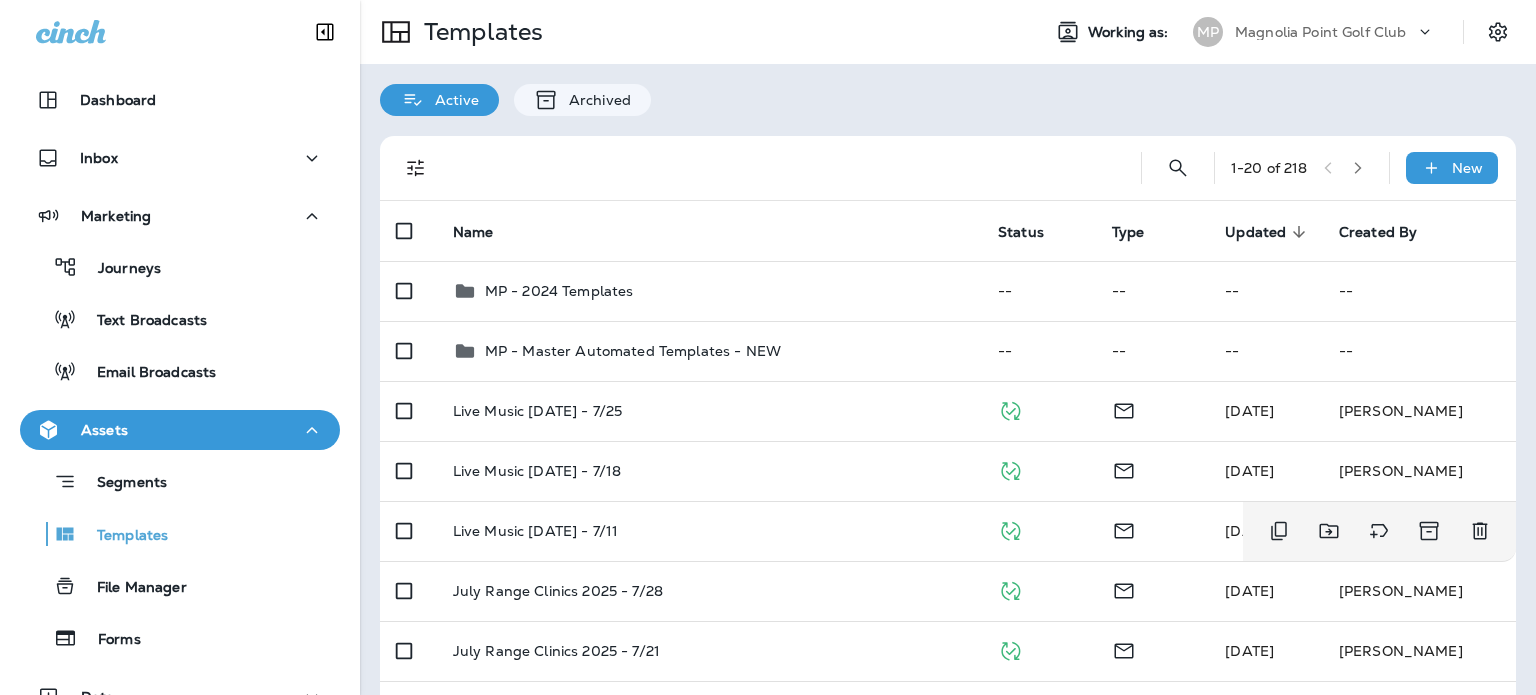 click on "Live Music [DATE] - 7/11" at bounding box center (709, 531) 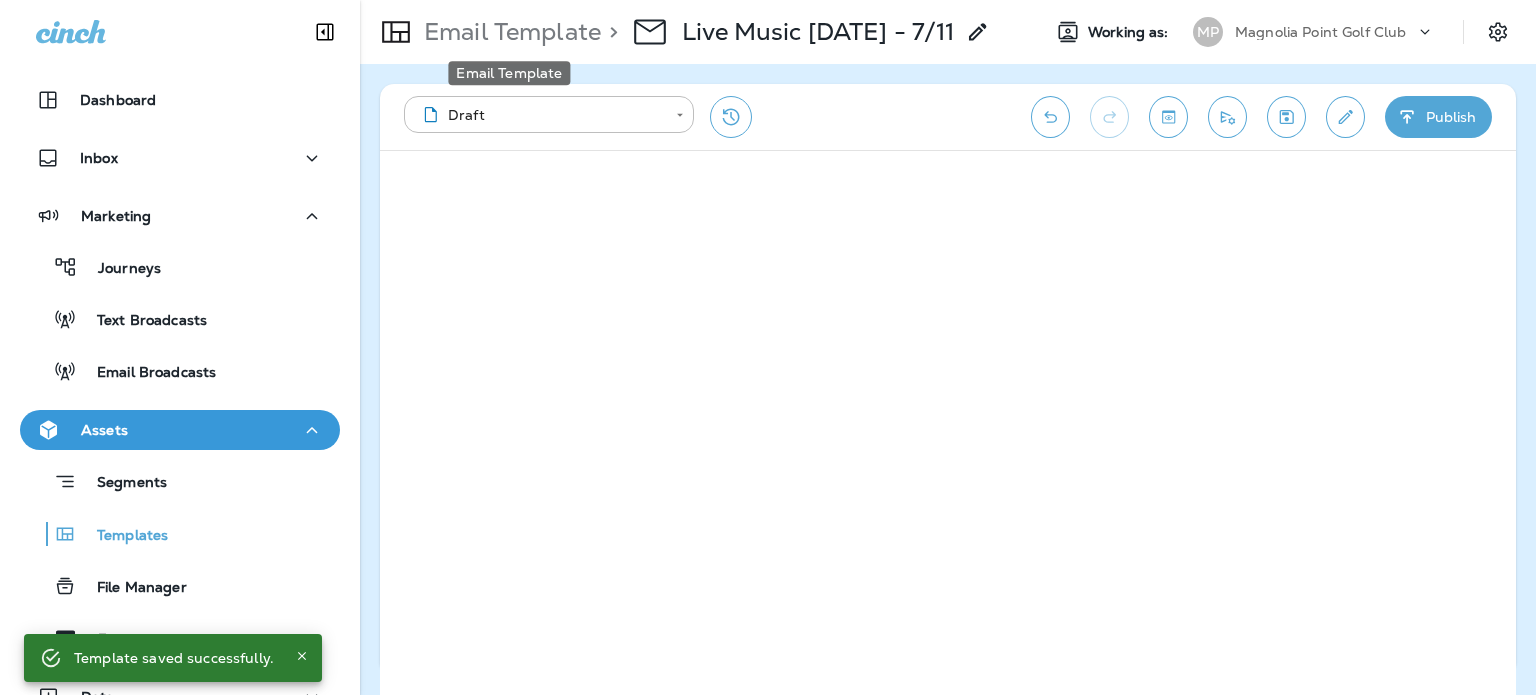 click on "Email Template" at bounding box center (508, 32) 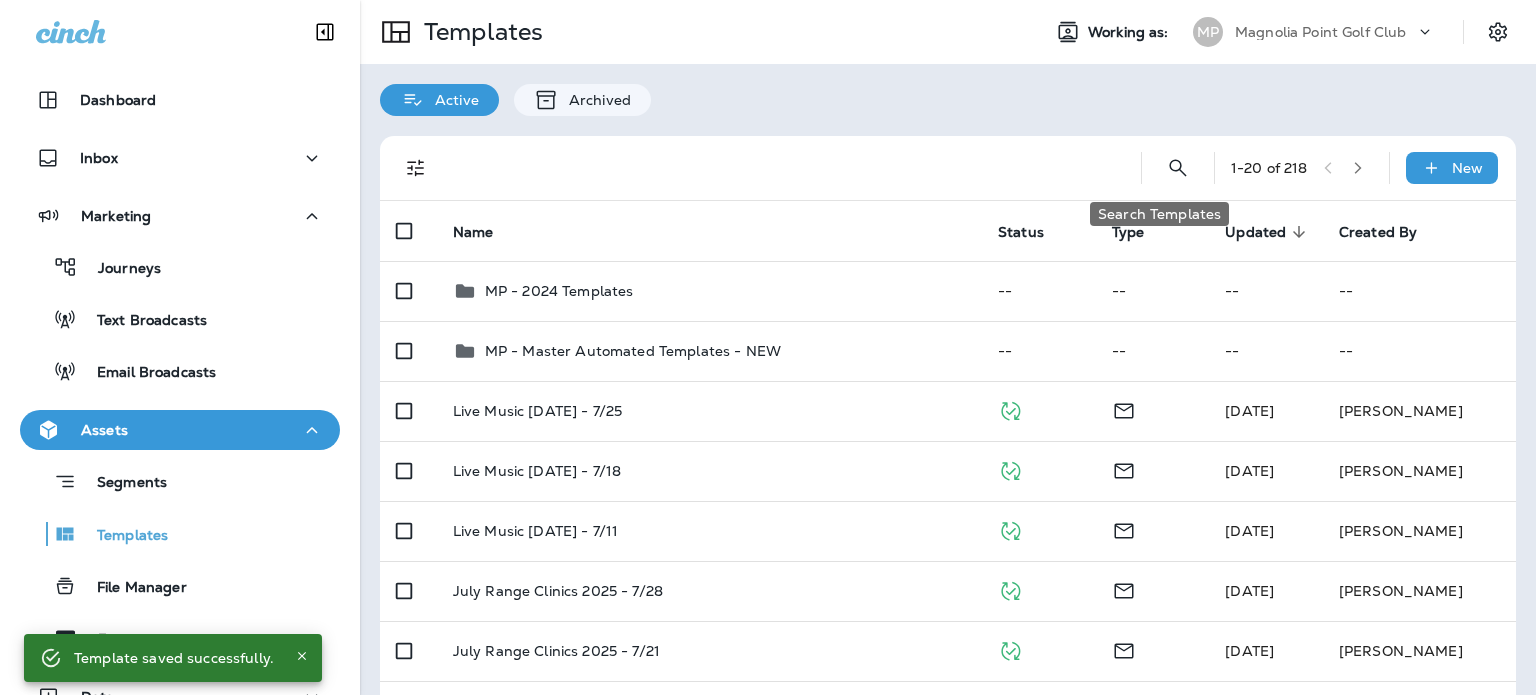 click 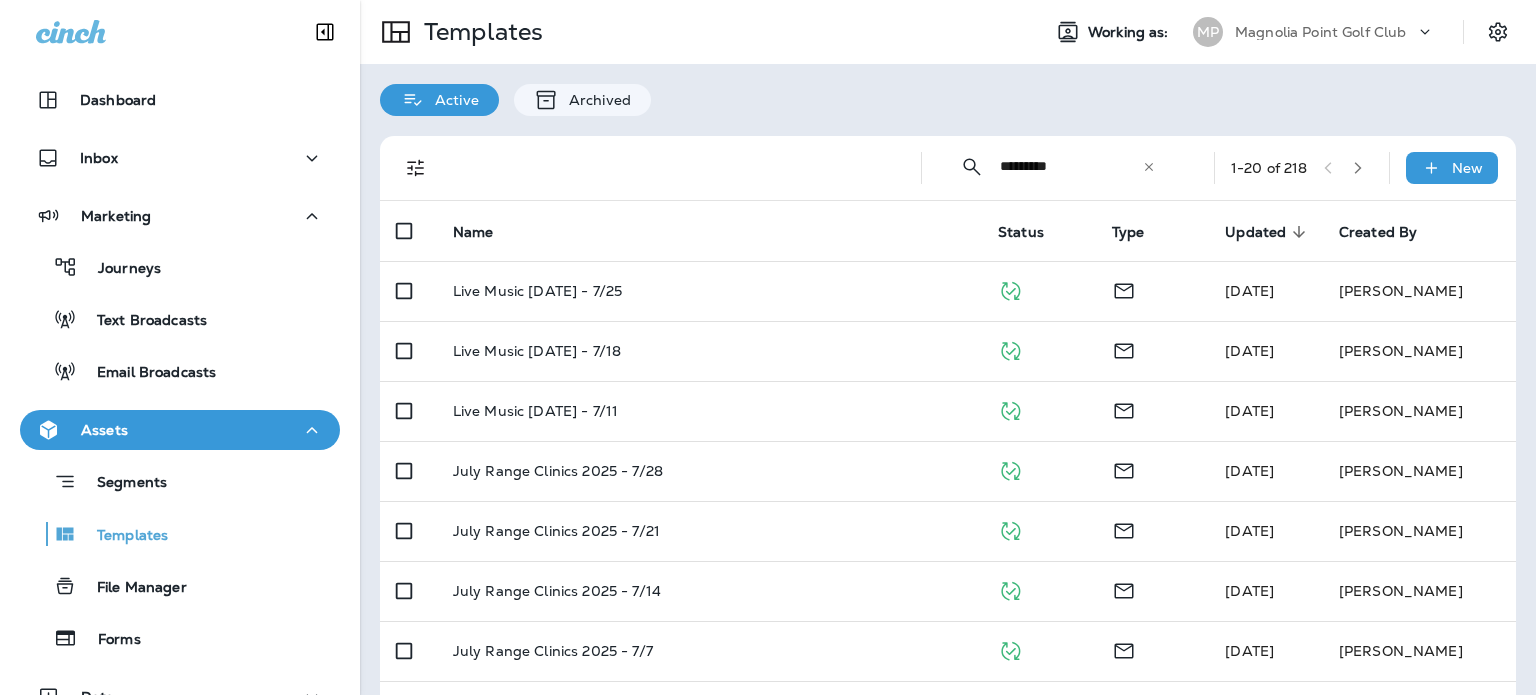type on "**********" 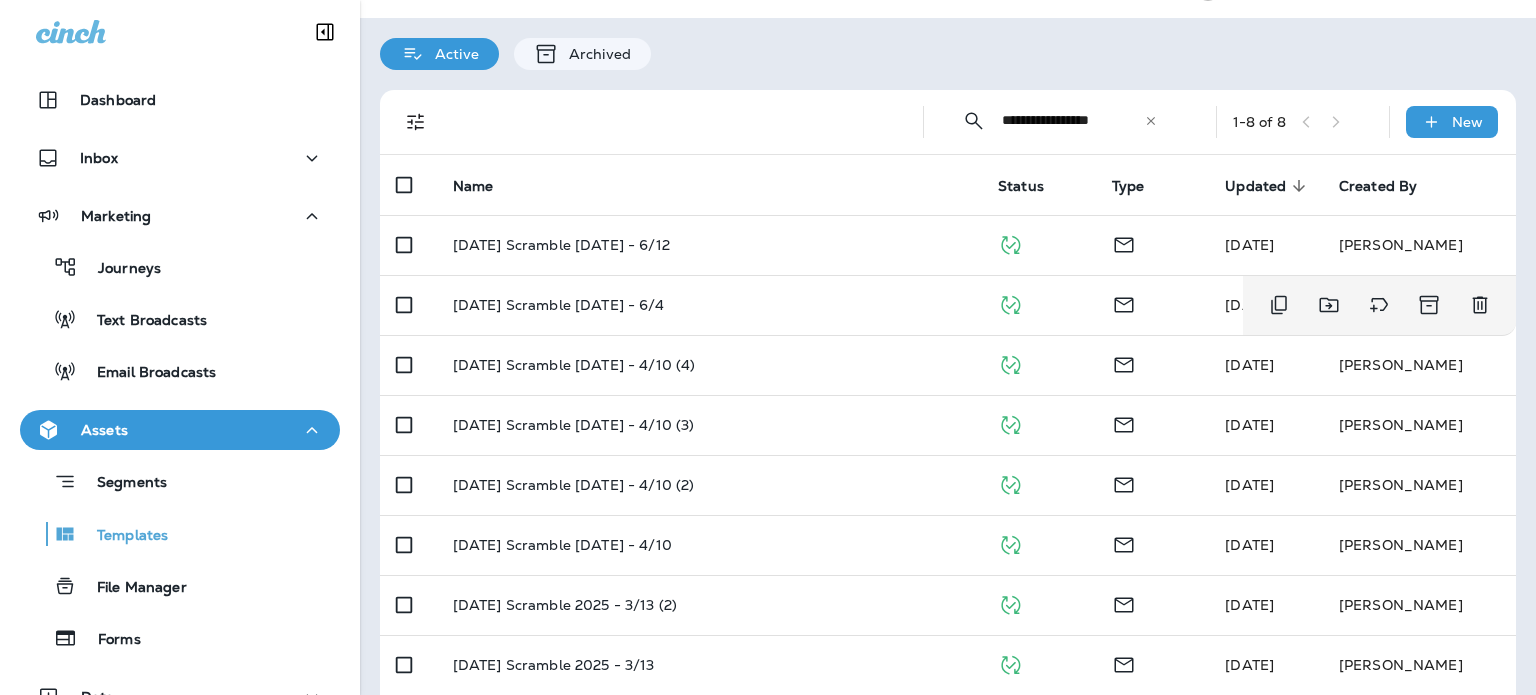 scroll, scrollTop: 66, scrollLeft: 0, axis: vertical 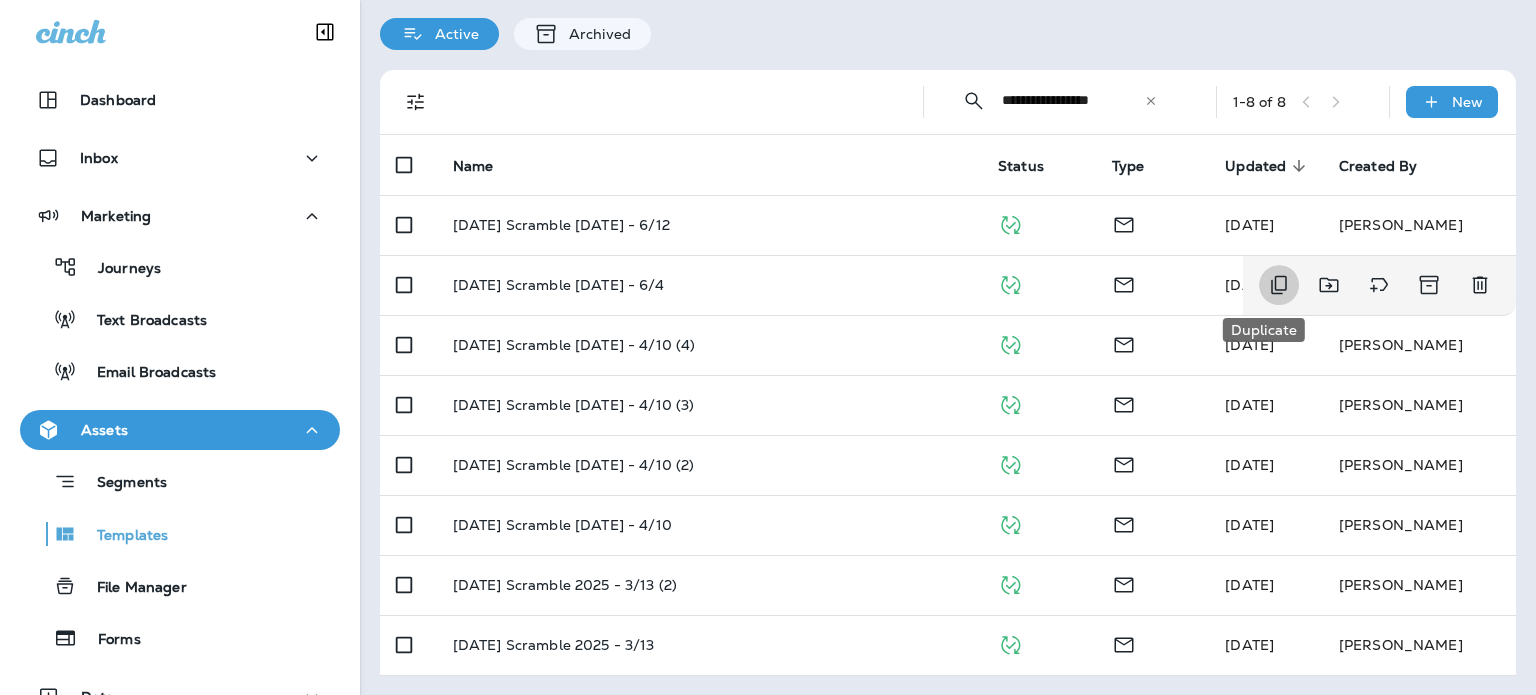 click 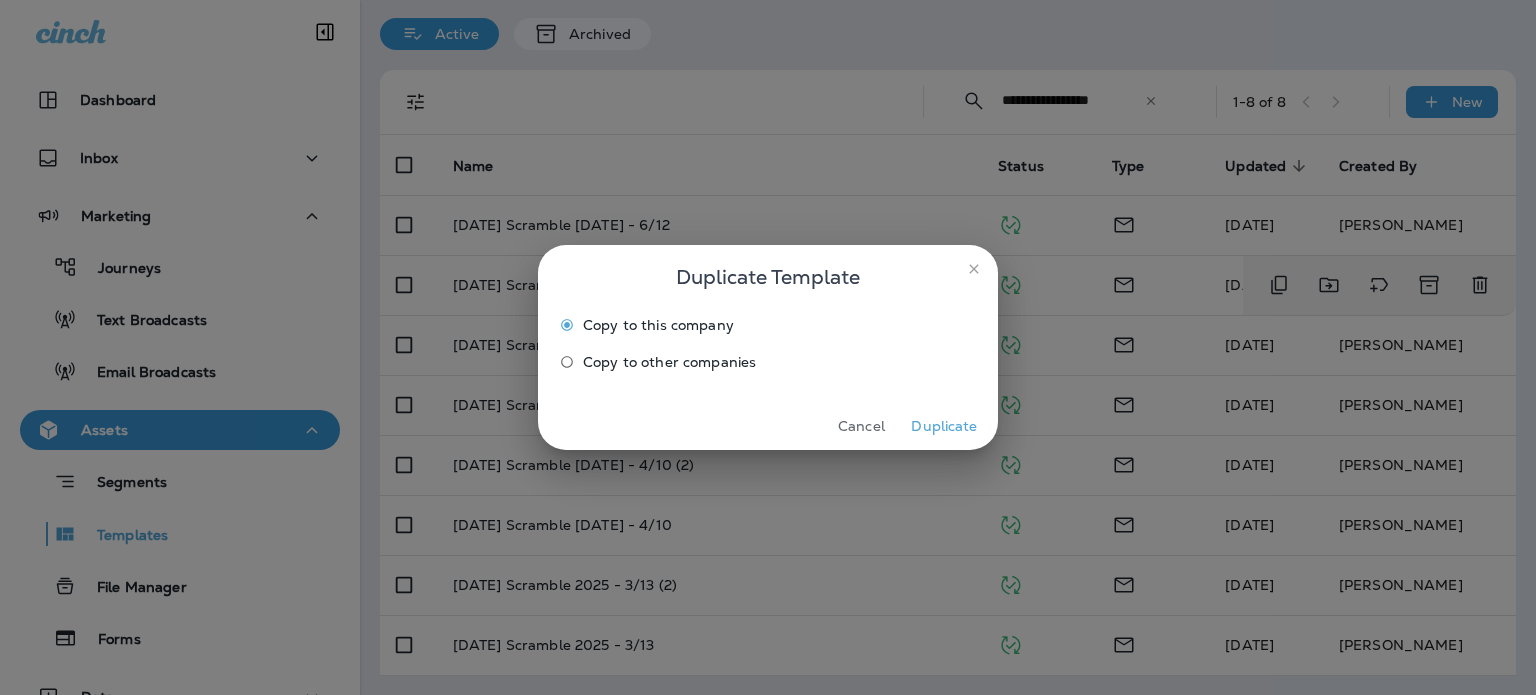 click on "Duplicate" at bounding box center [944, 426] 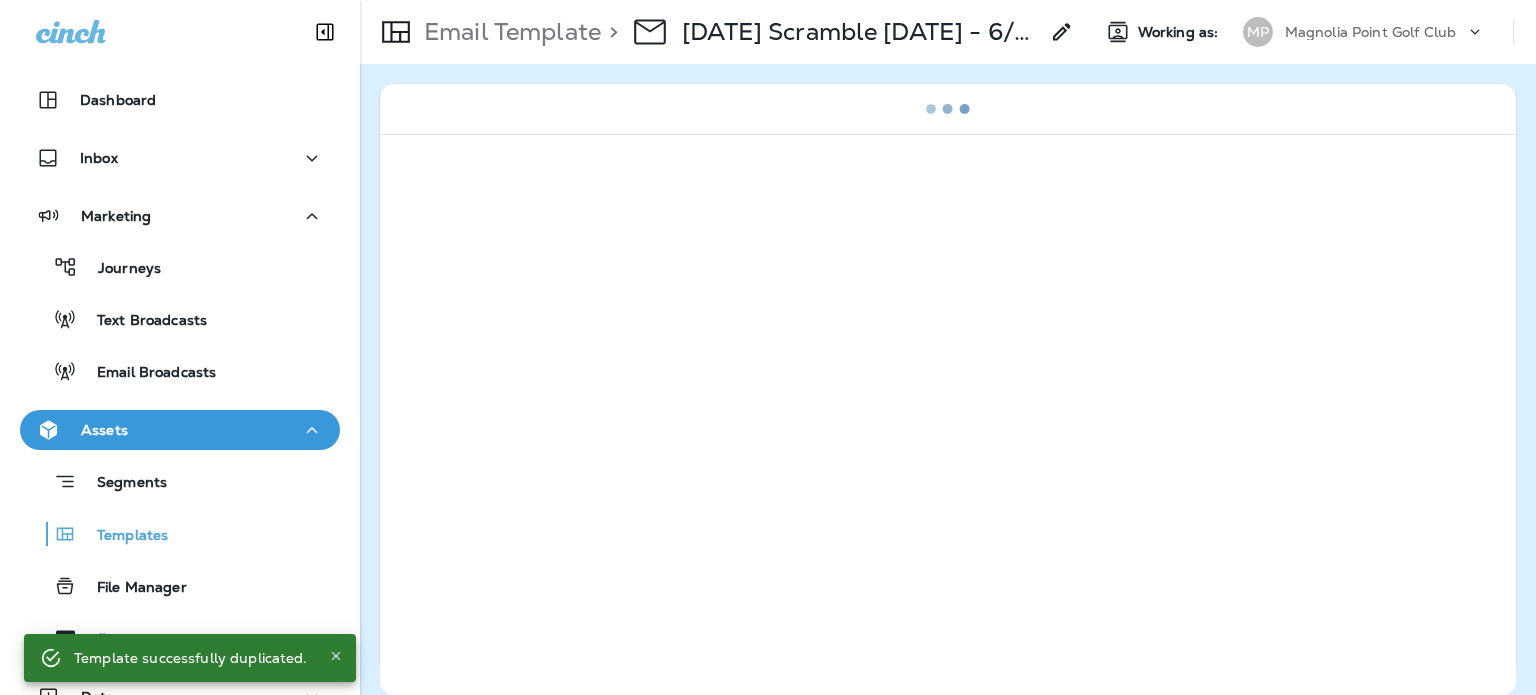 click on "[DATE] Scramble [DATE] - 6/4 Copy" at bounding box center (860, 32) 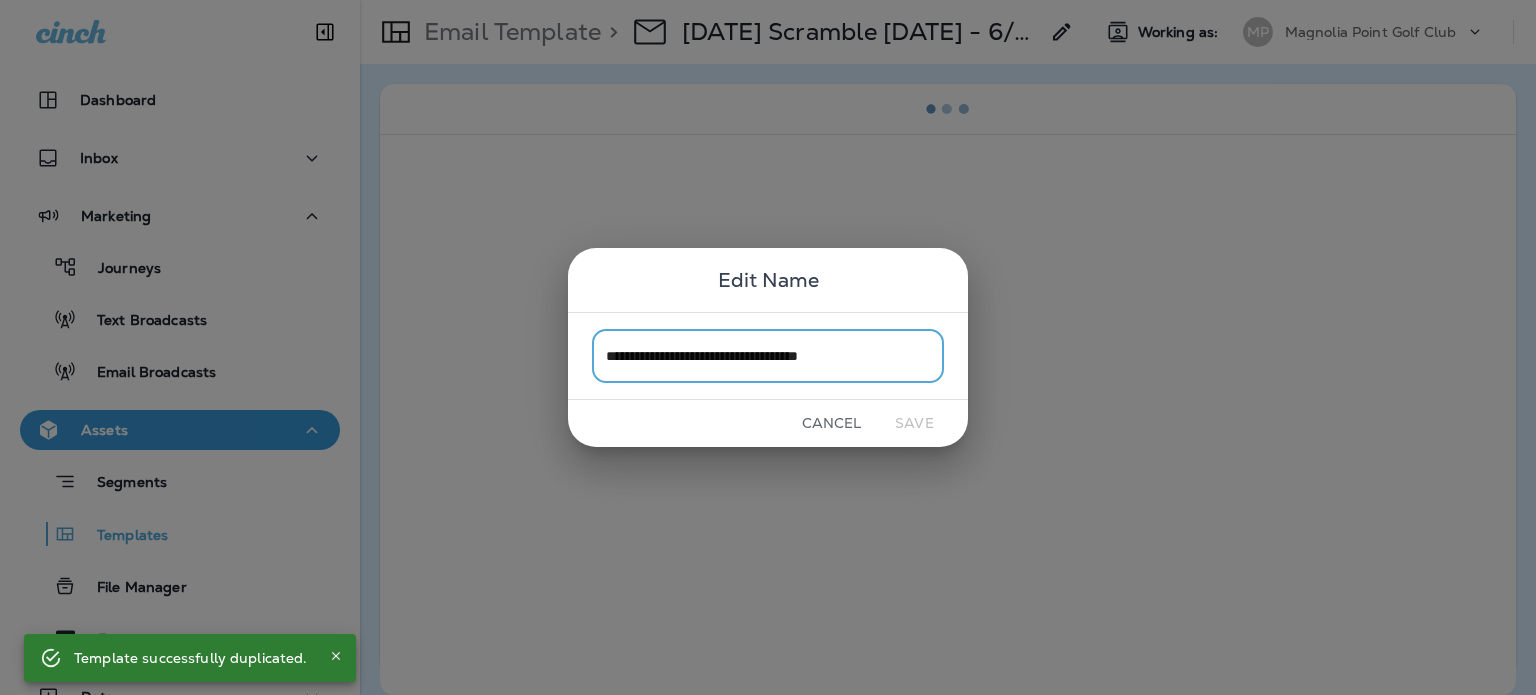 click on "**********" at bounding box center [768, 355] 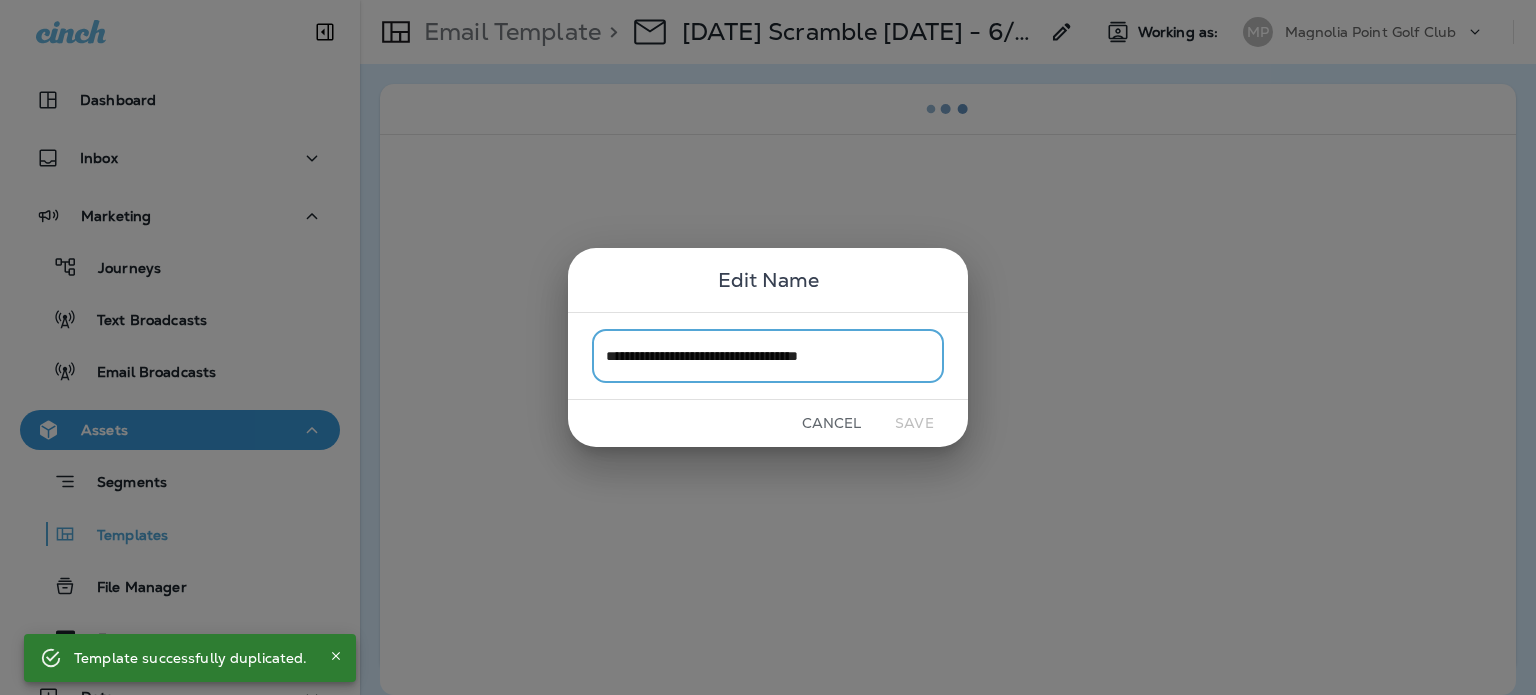 click on "**********" at bounding box center (768, 355) 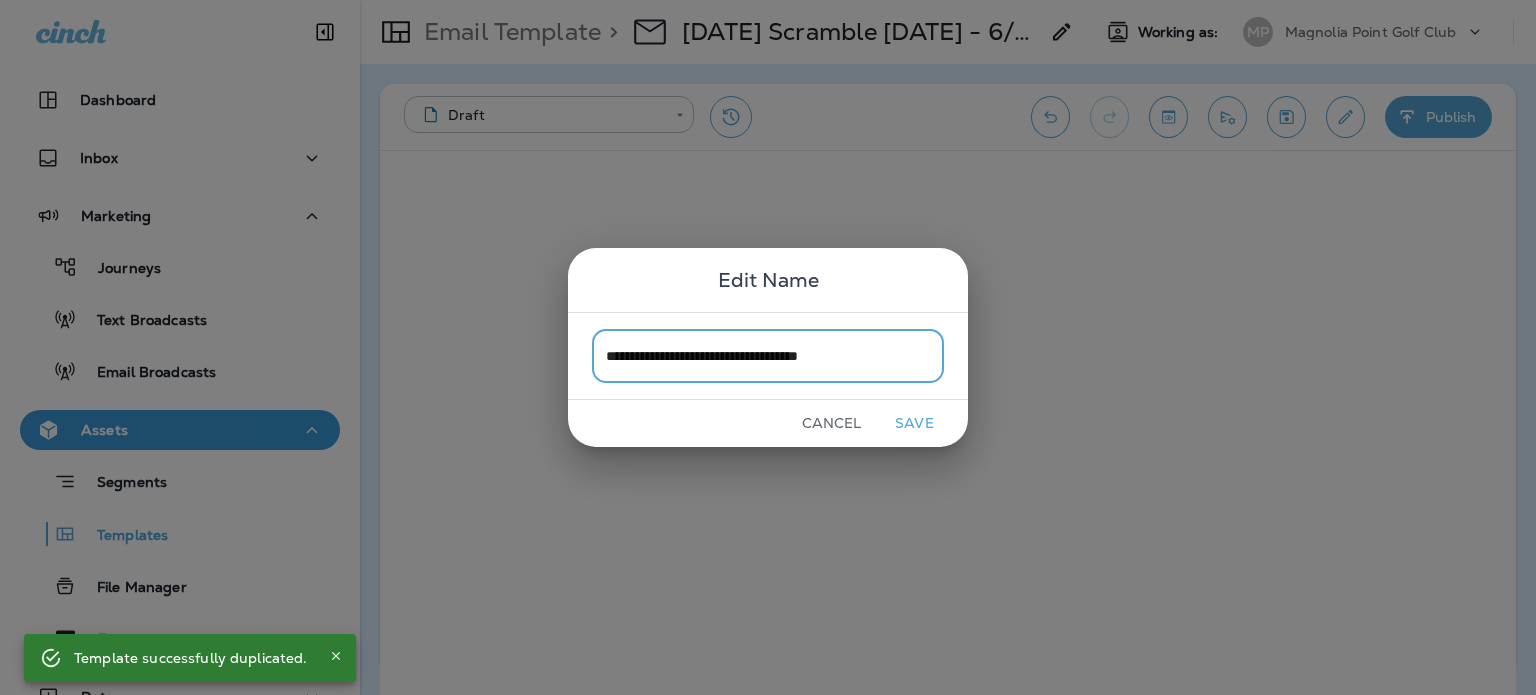 click on "**********" at bounding box center (768, 355) 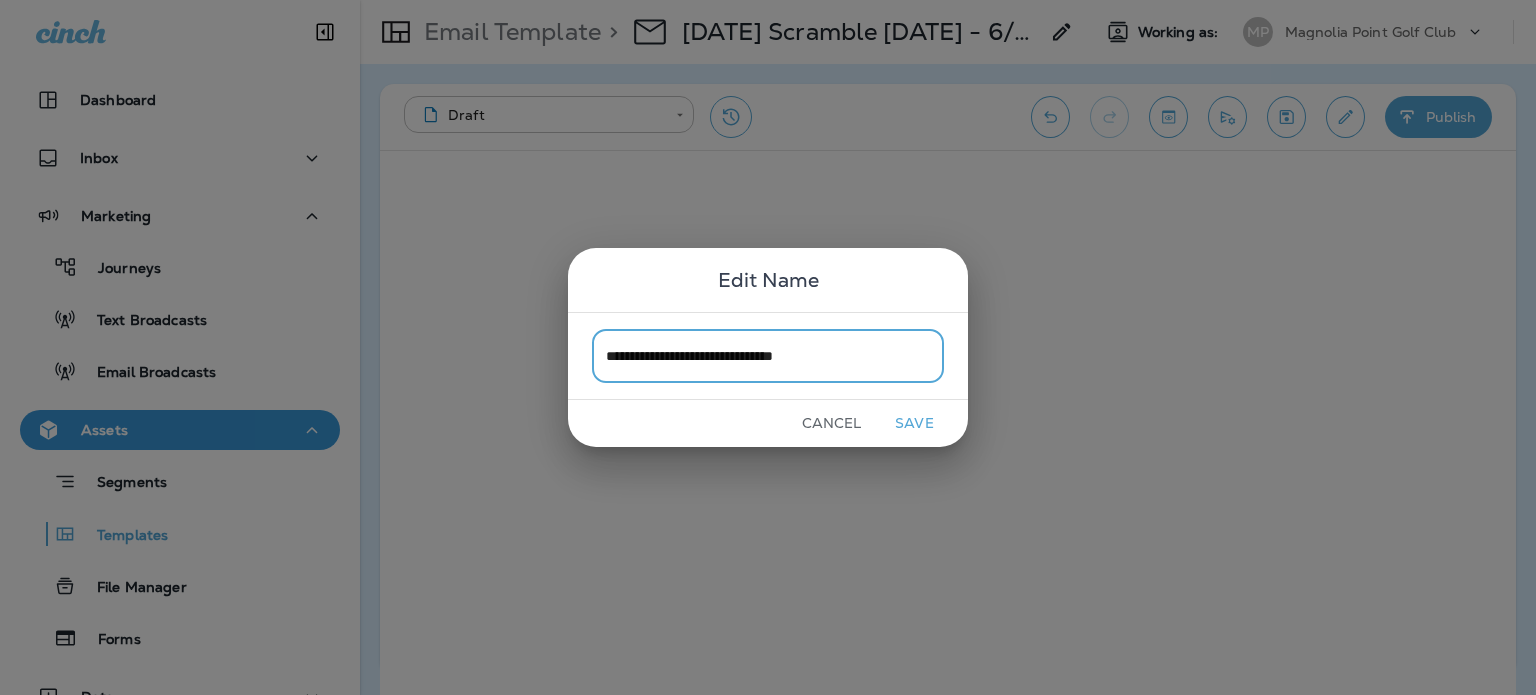 type on "**********" 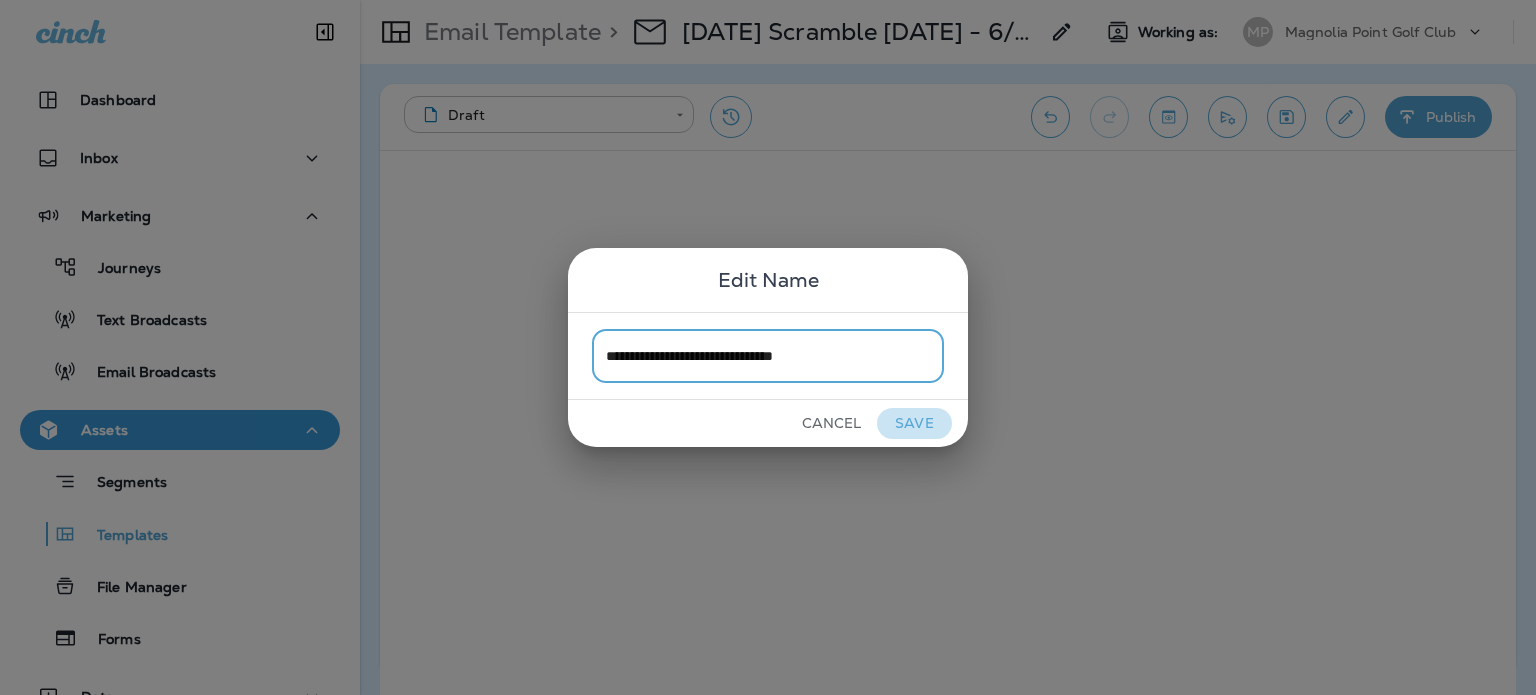 click on "Save" at bounding box center (914, 423) 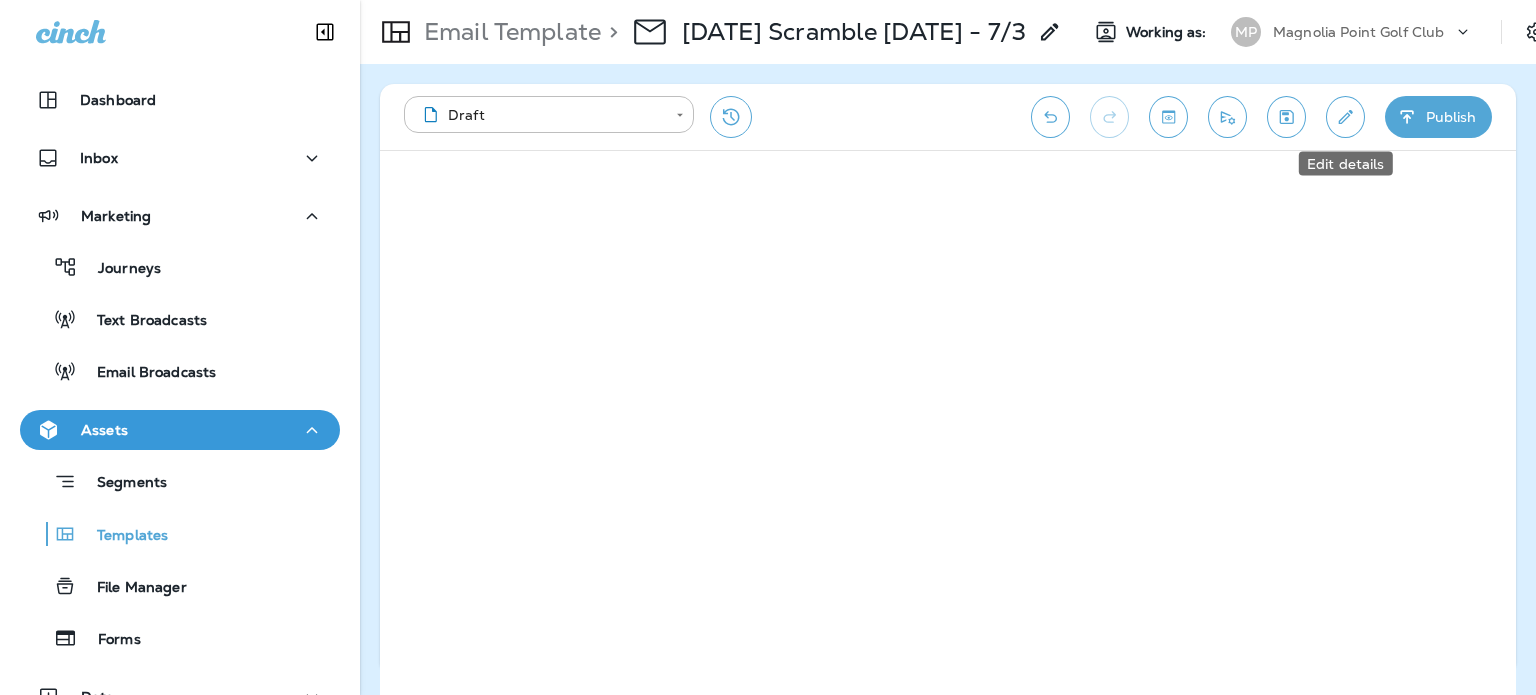click 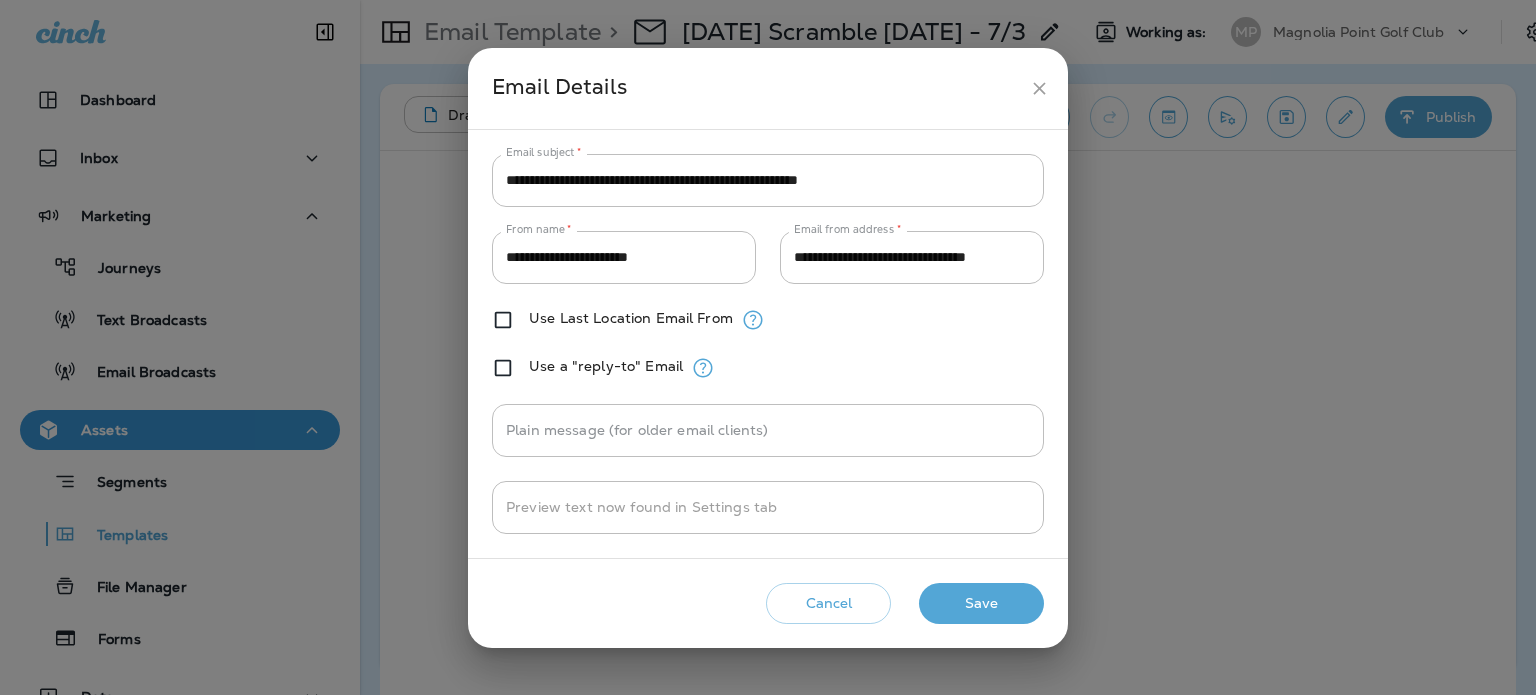 click on "**********" at bounding box center [768, 180] 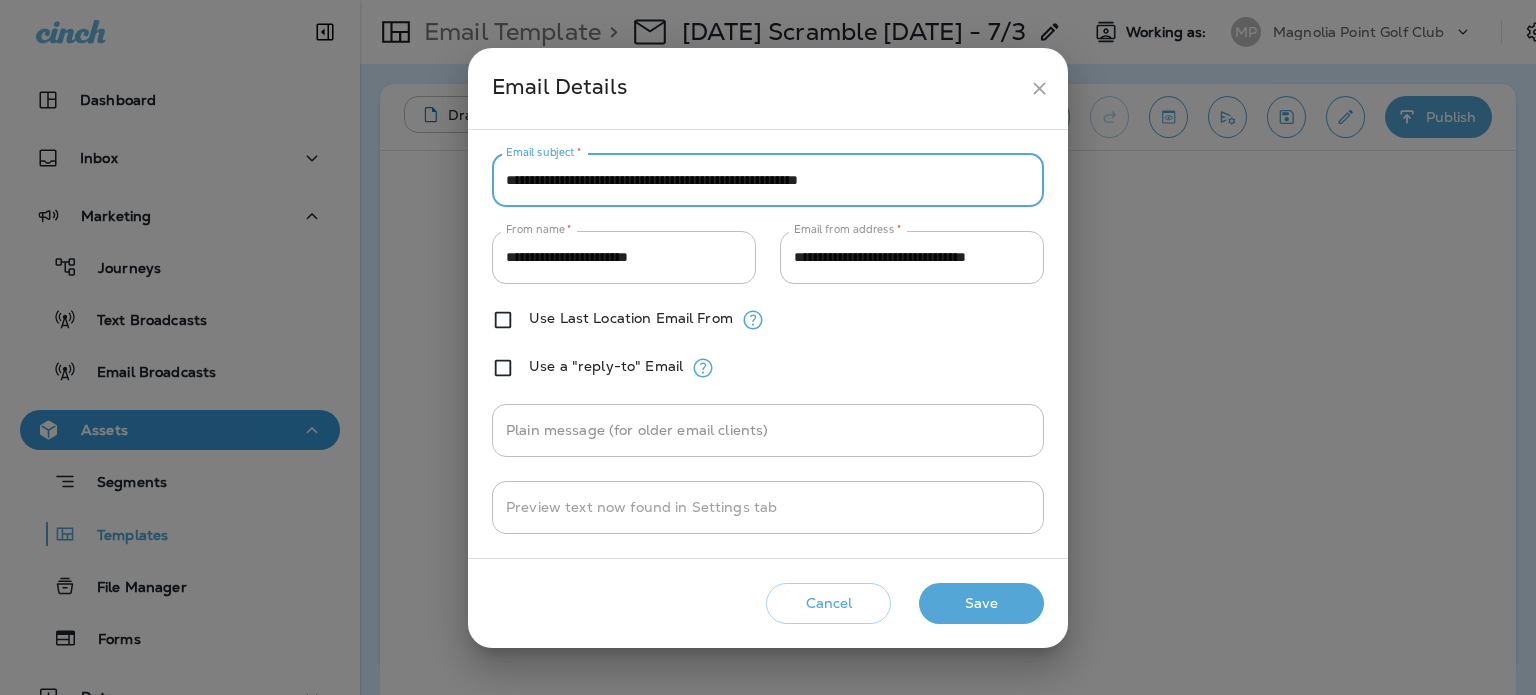 click 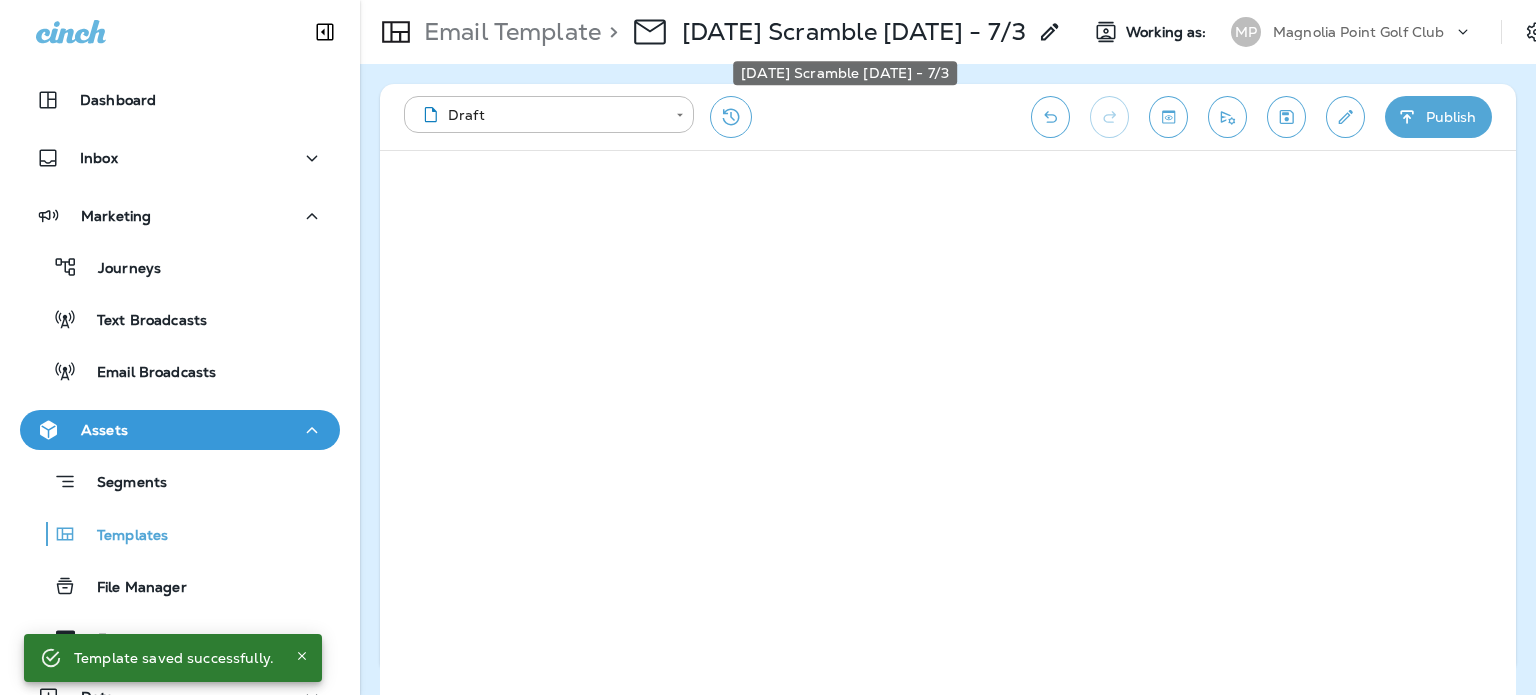 click on "[DATE] Scramble [DATE] - 7/3" at bounding box center [854, 32] 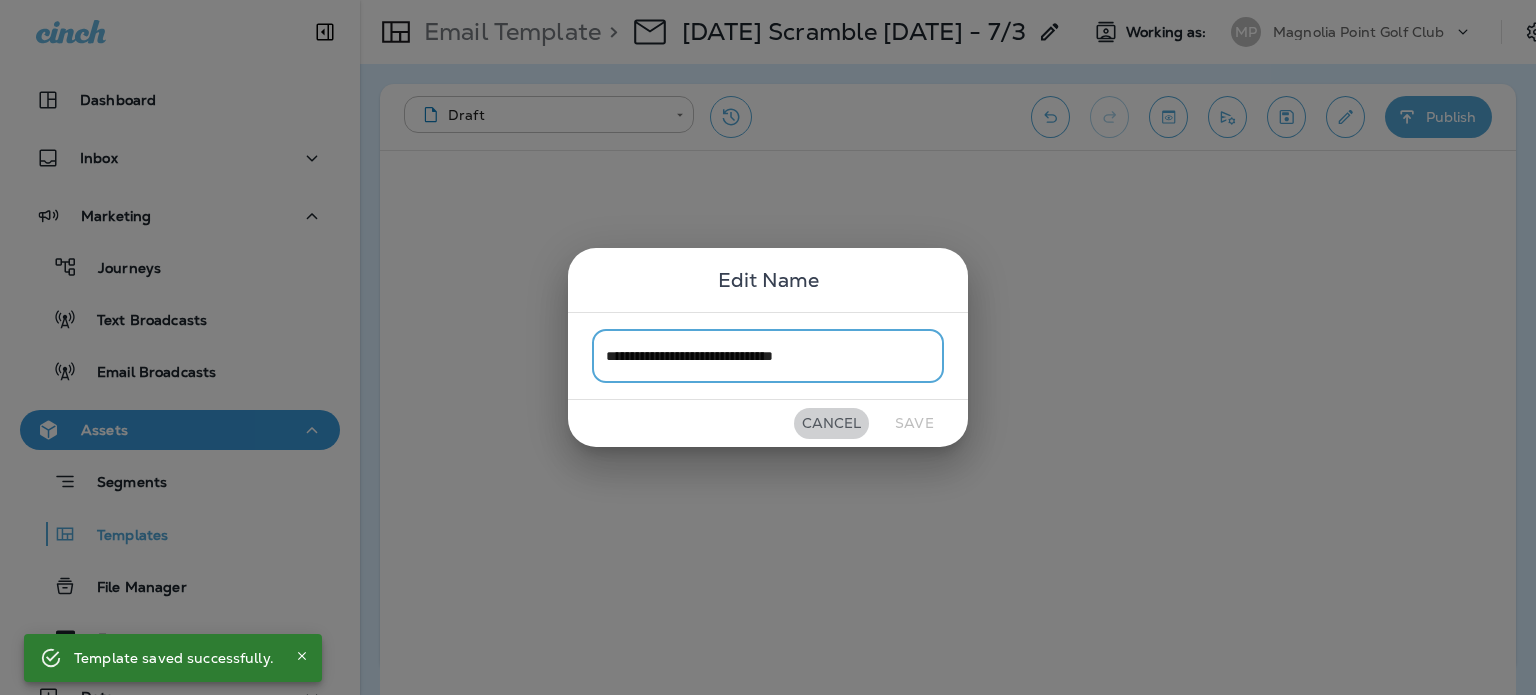 click on "Cancel" at bounding box center (831, 423) 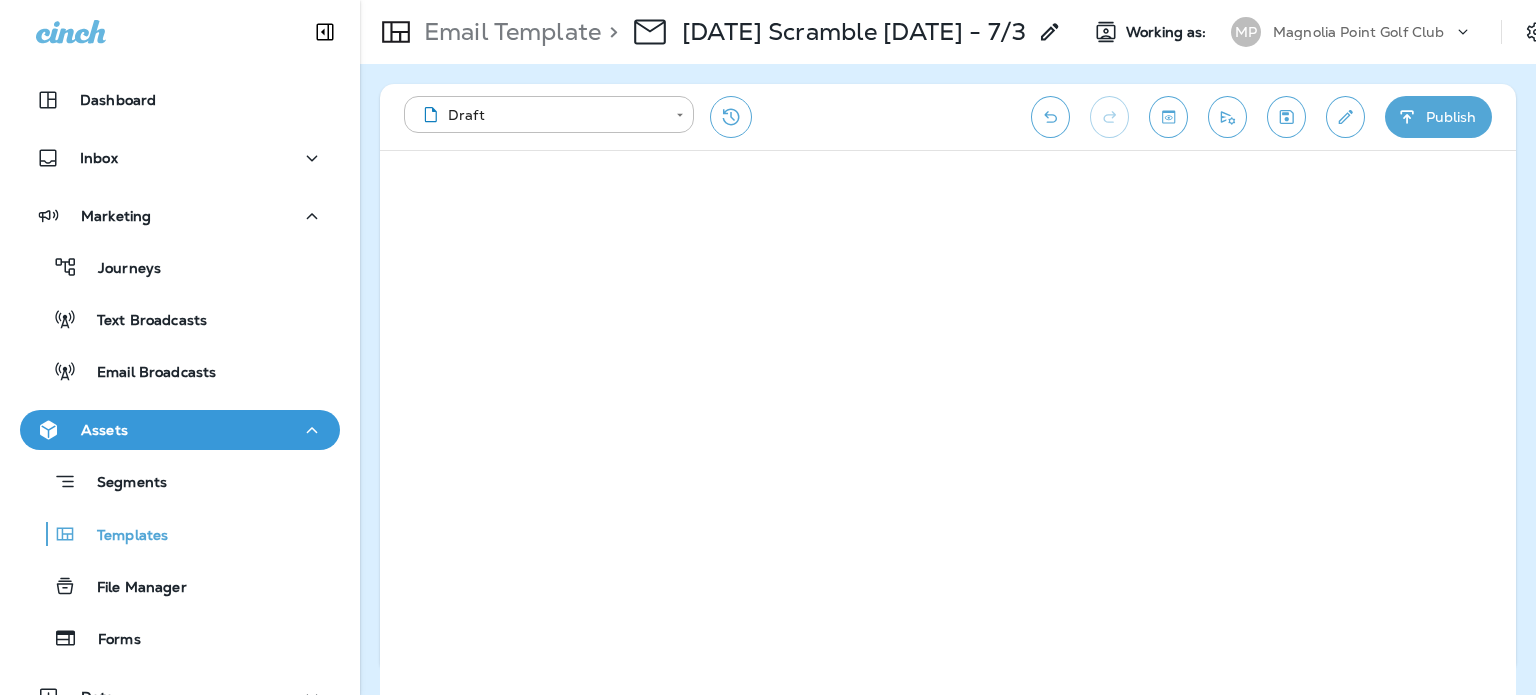 click at bounding box center [1345, 117] 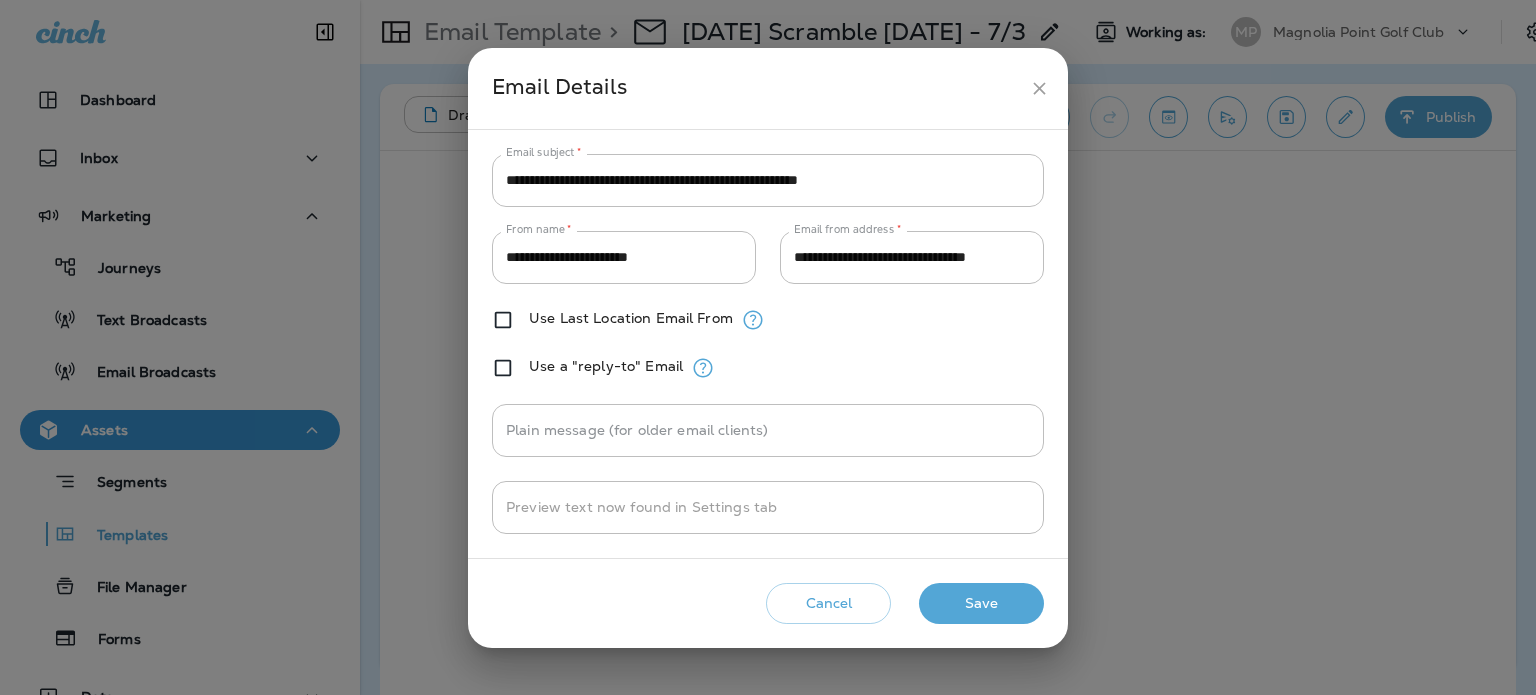 click on "**********" at bounding box center [768, 180] 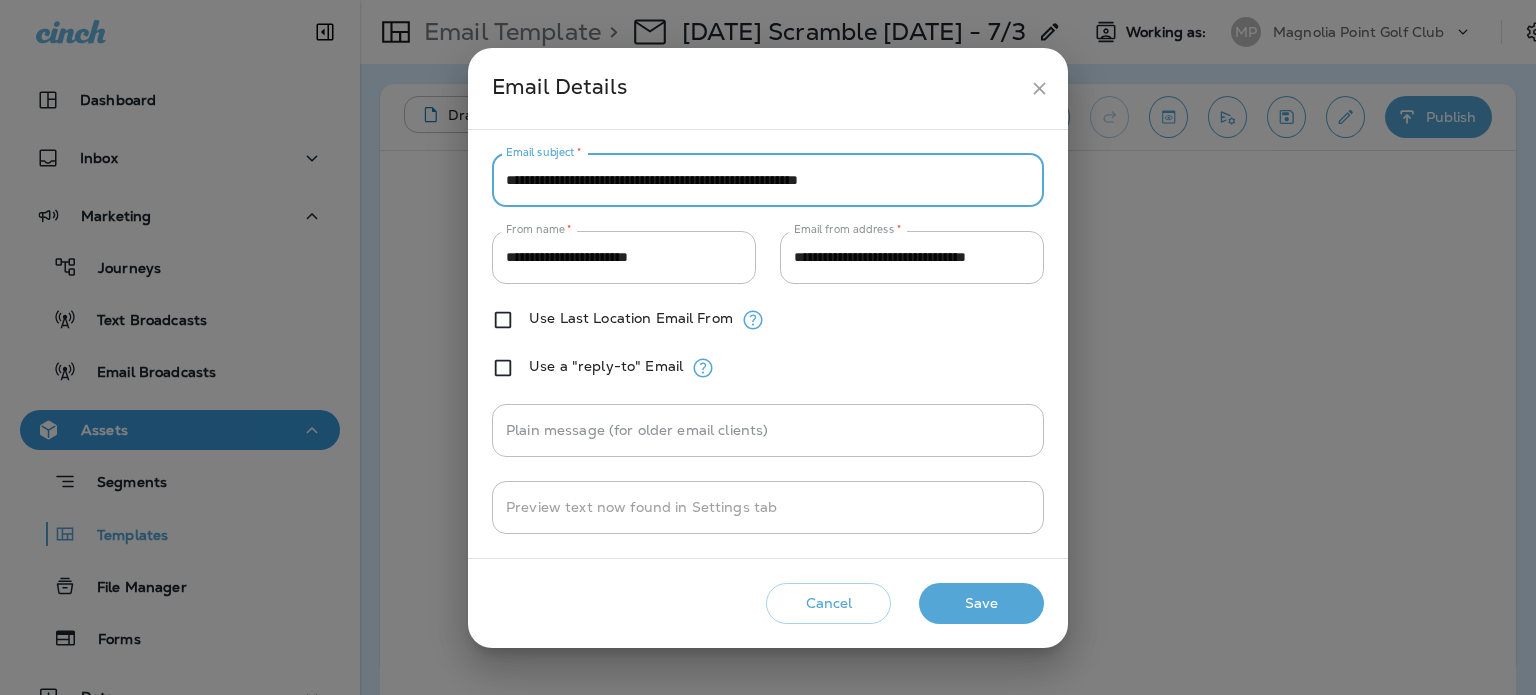 paste on "*******" 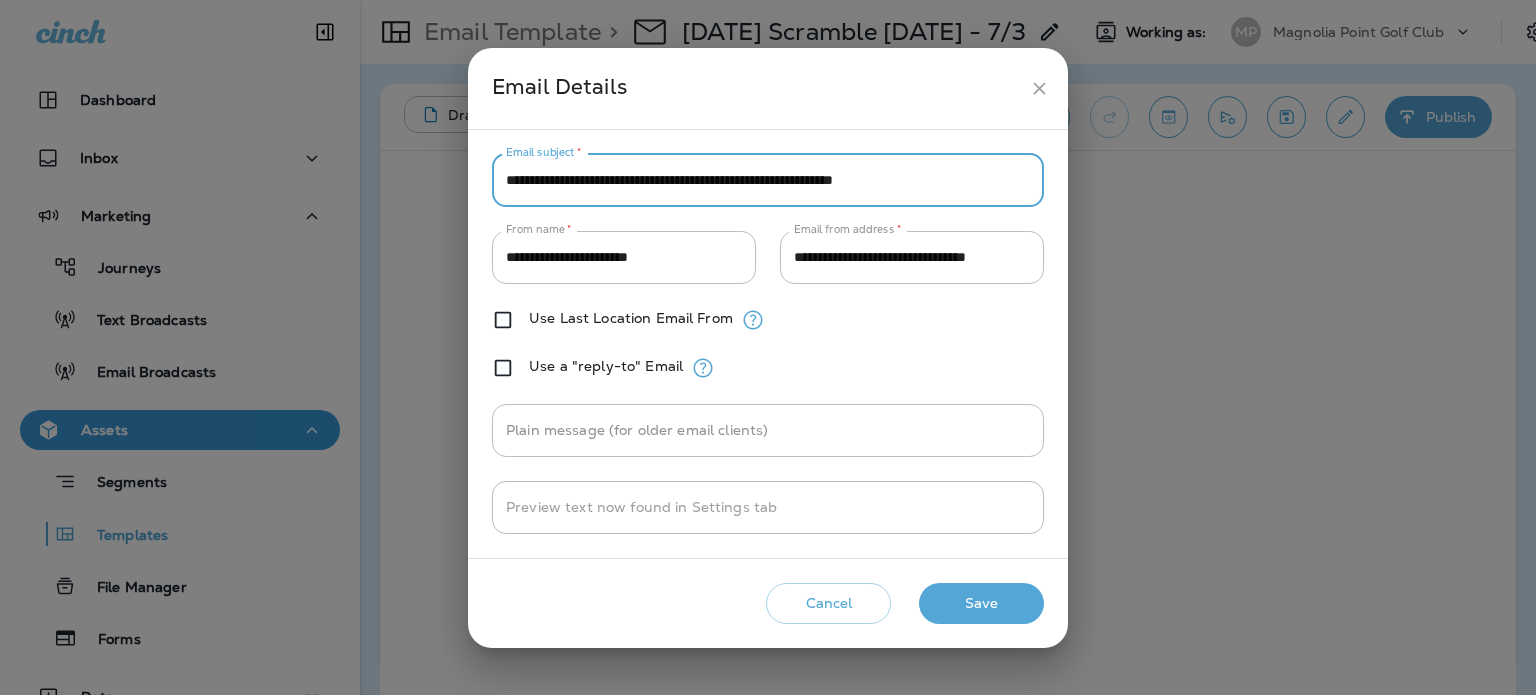 type on "**********" 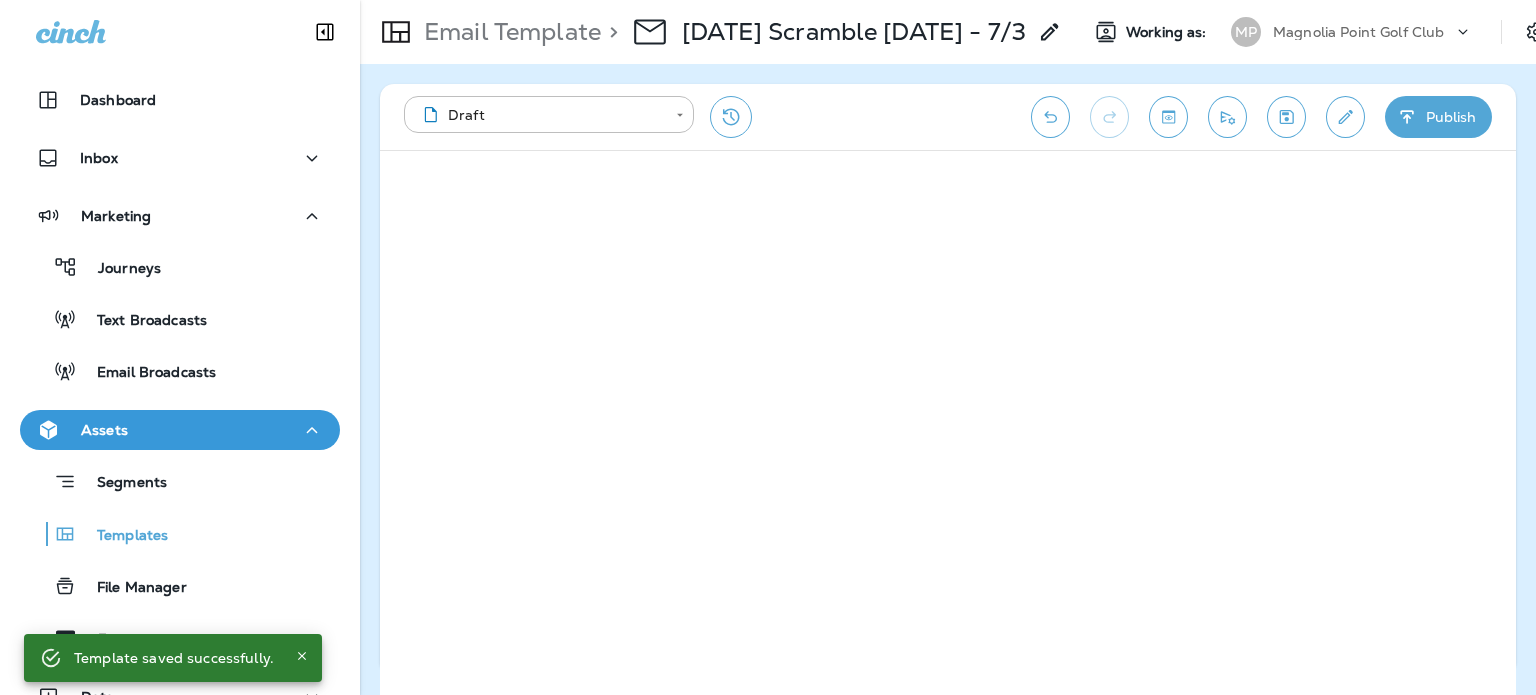 click on "Publish" at bounding box center [1438, 117] 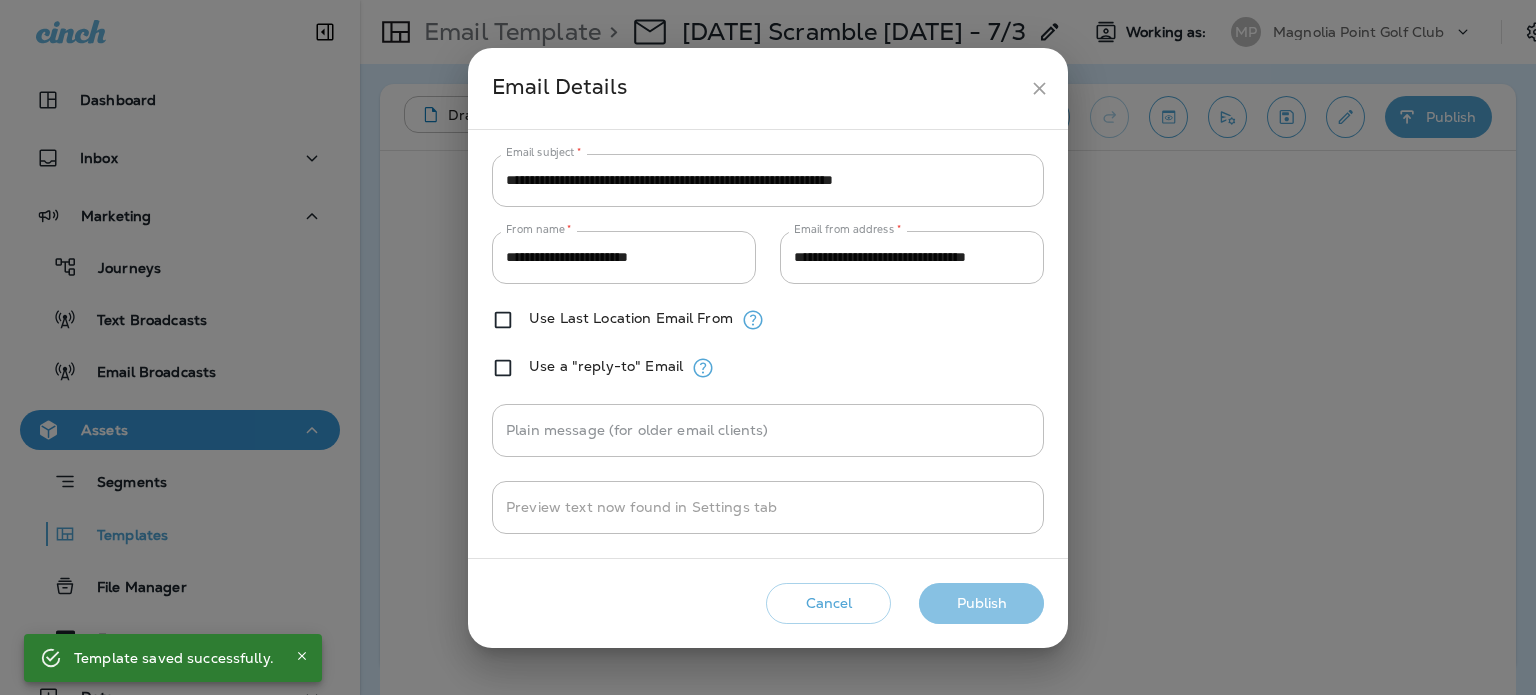 click on "Publish" at bounding box center (981, 603) 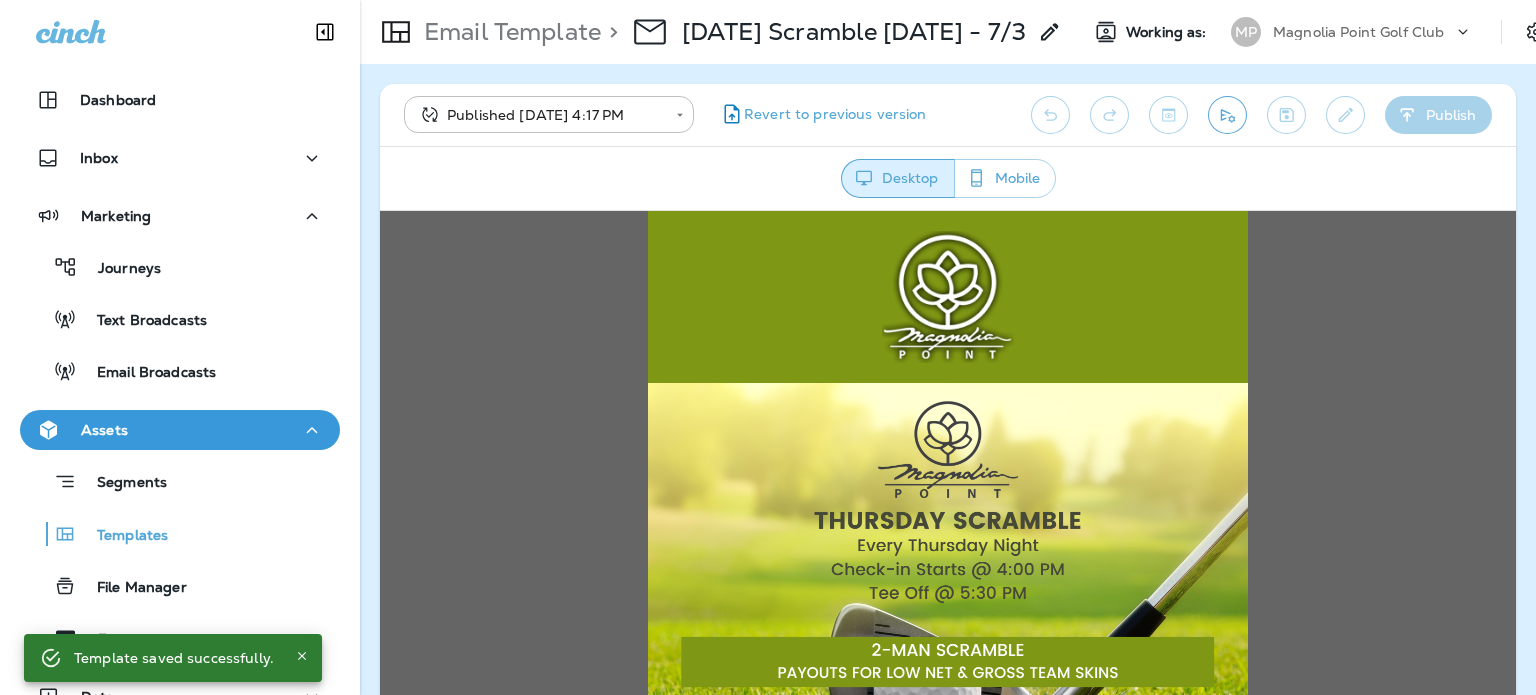 scroll, scrollTop: 0, scrollLeft: 0, axis: both 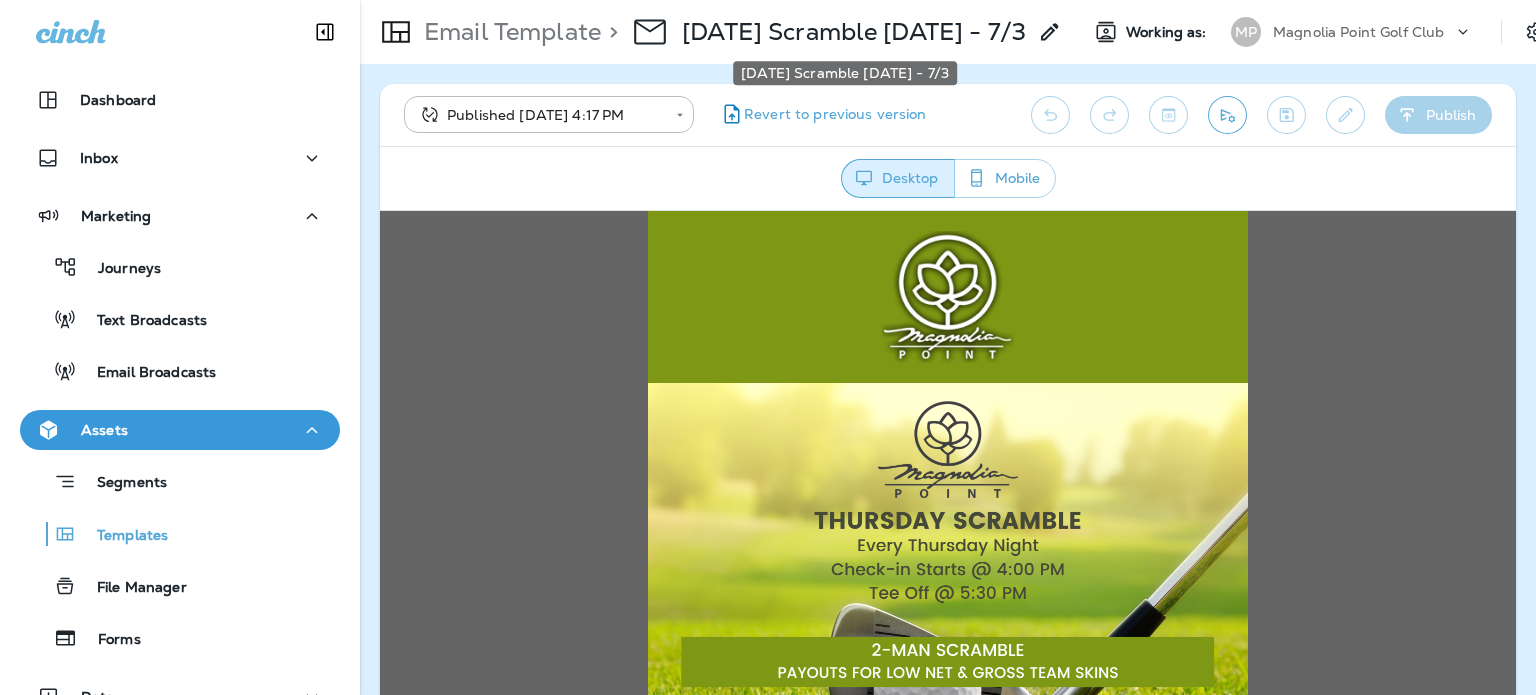 click on "[DATE] Scramble [DATE] - 7/3" at bounding box center [854, 32] 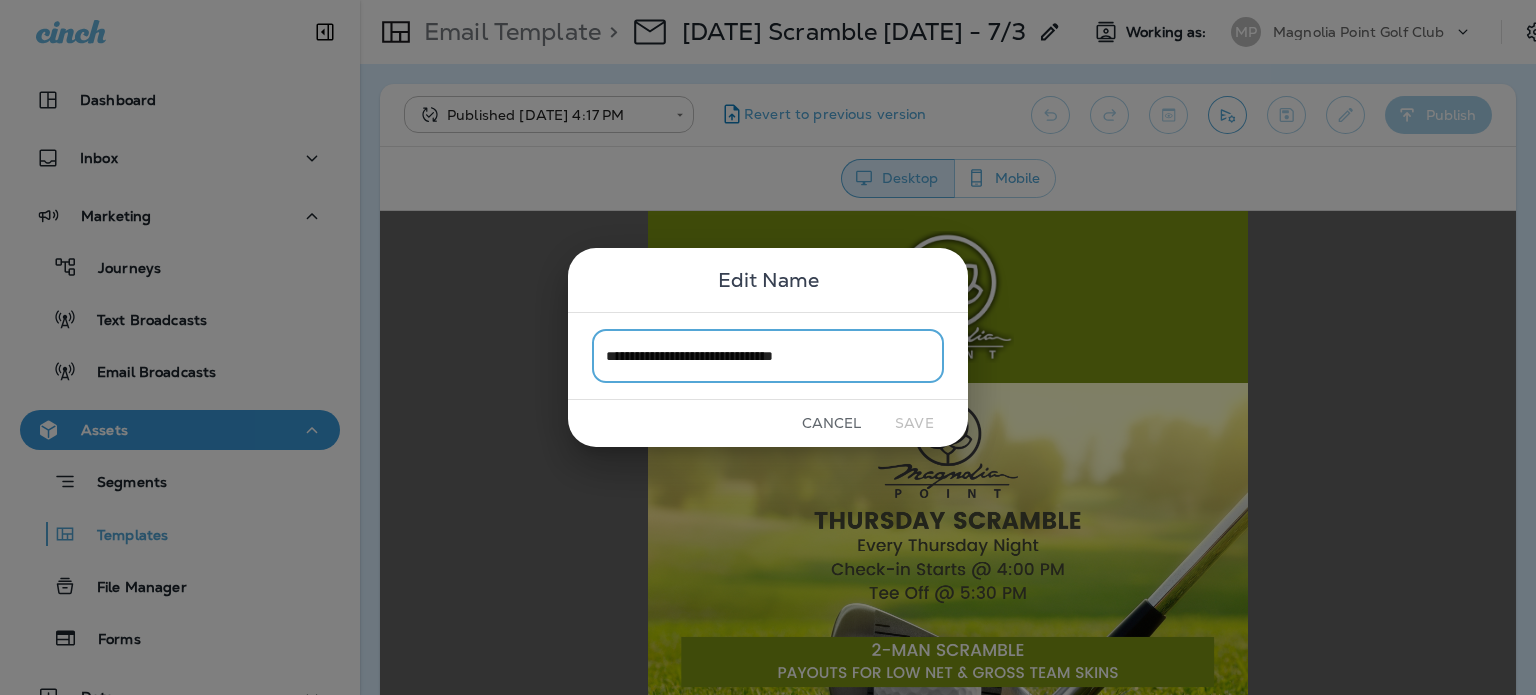 click on "**********" at bounding box center (768, 355) 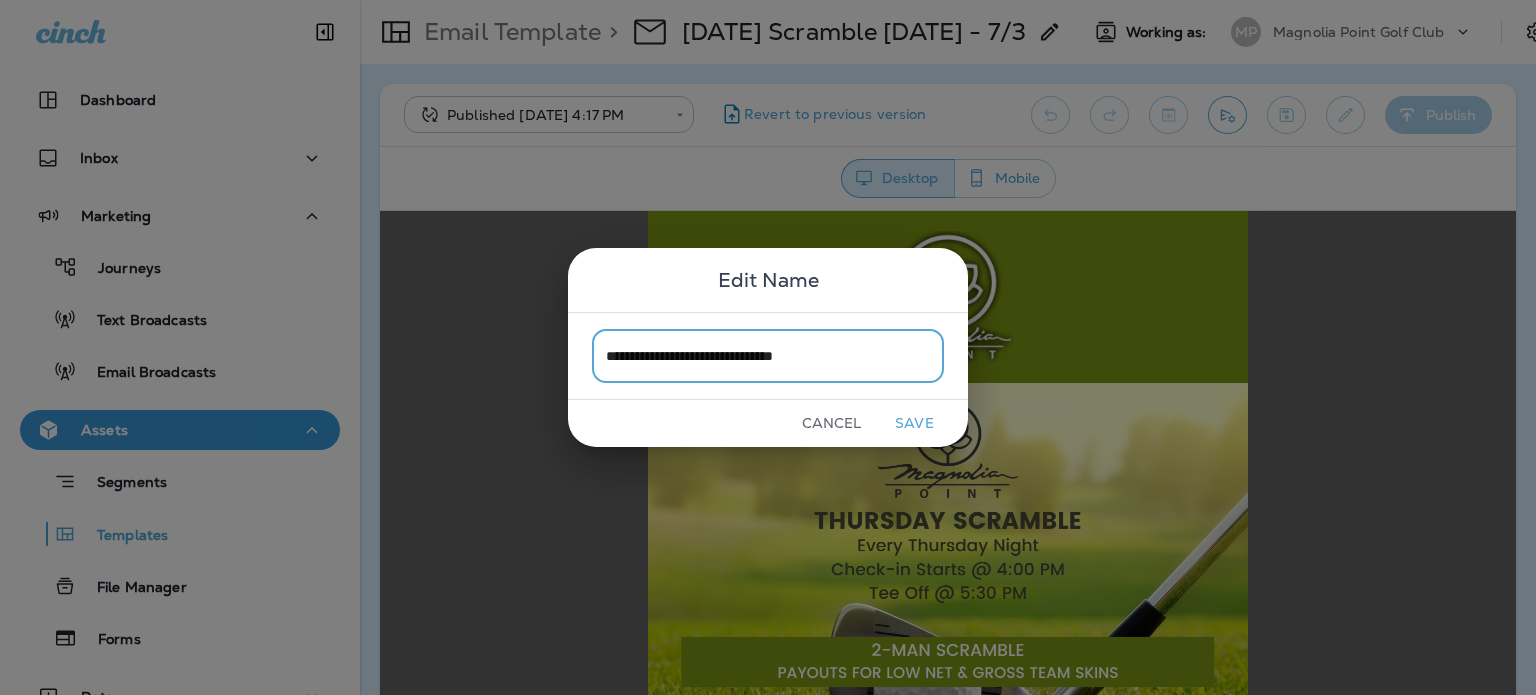 type on "**********" 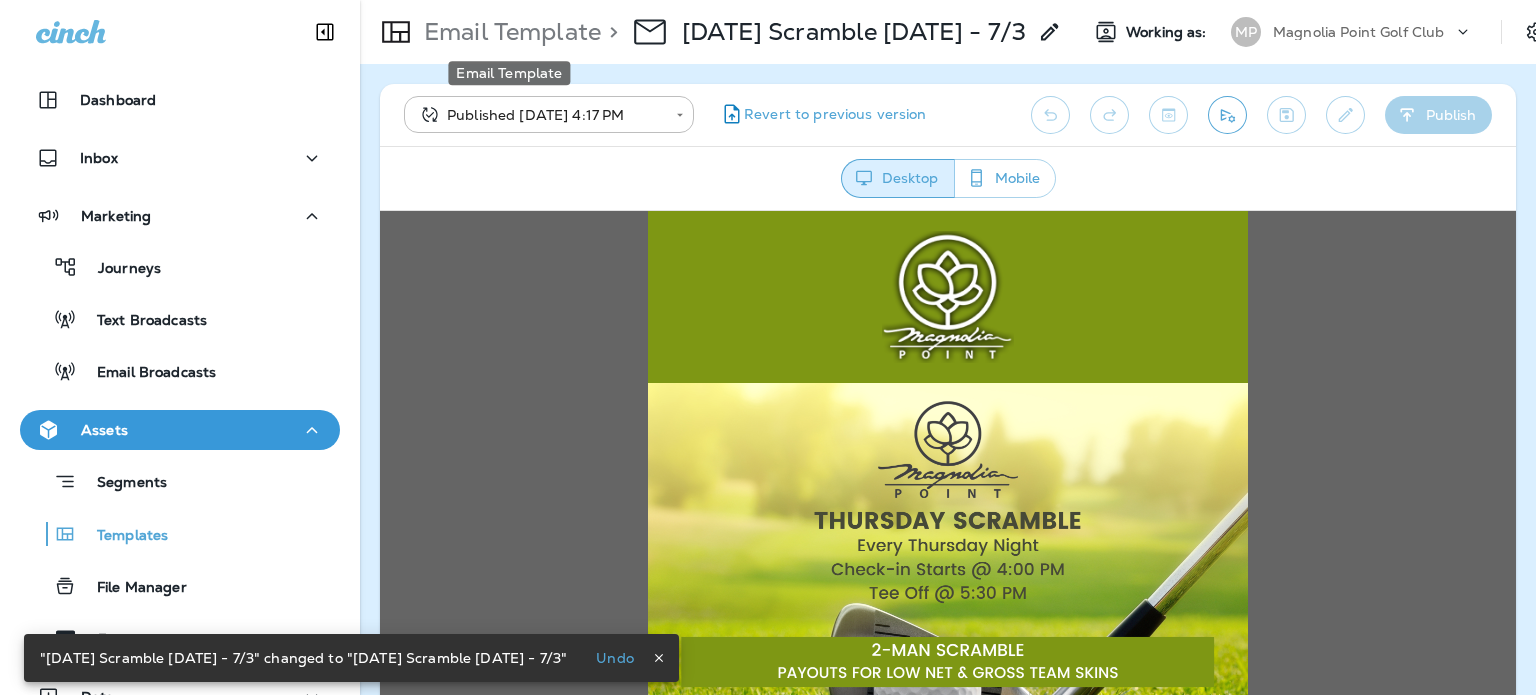click on "Email Template" at bounding box center (508, 32) 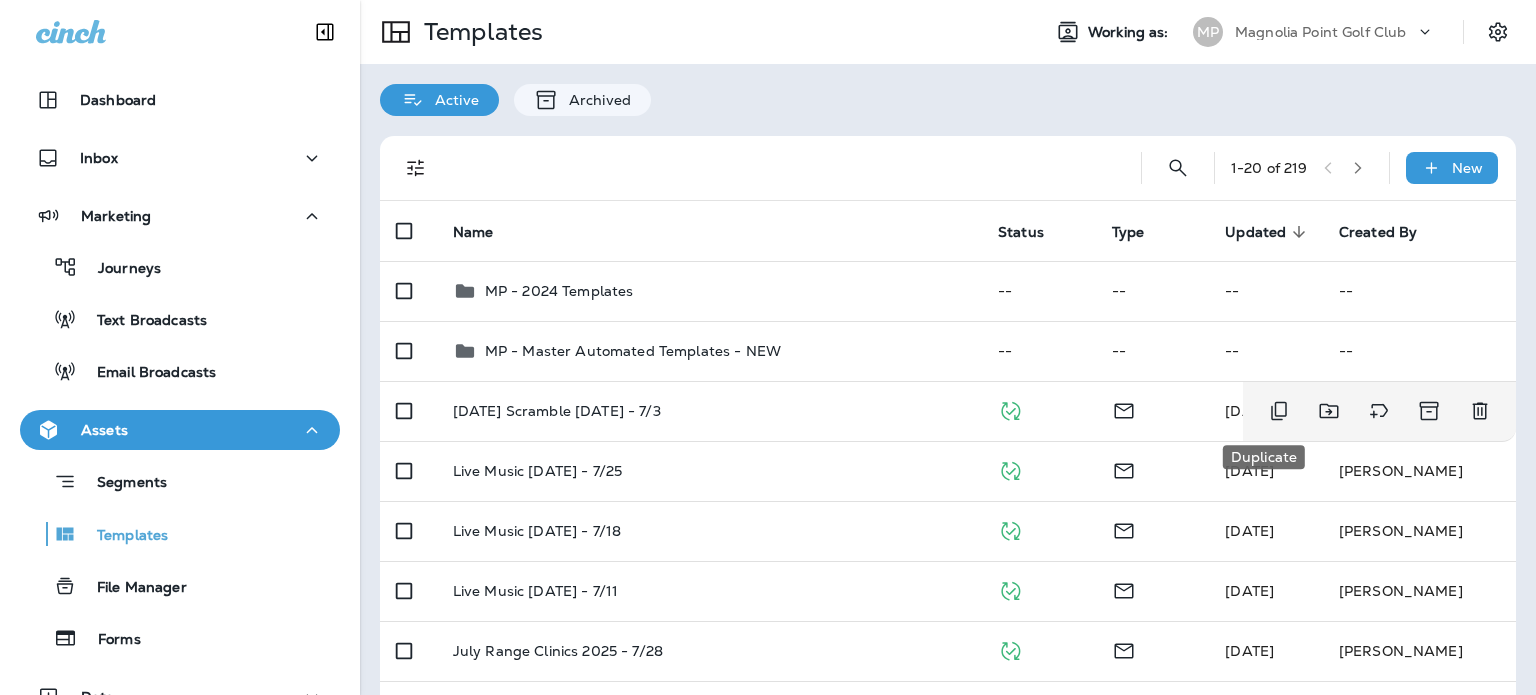click 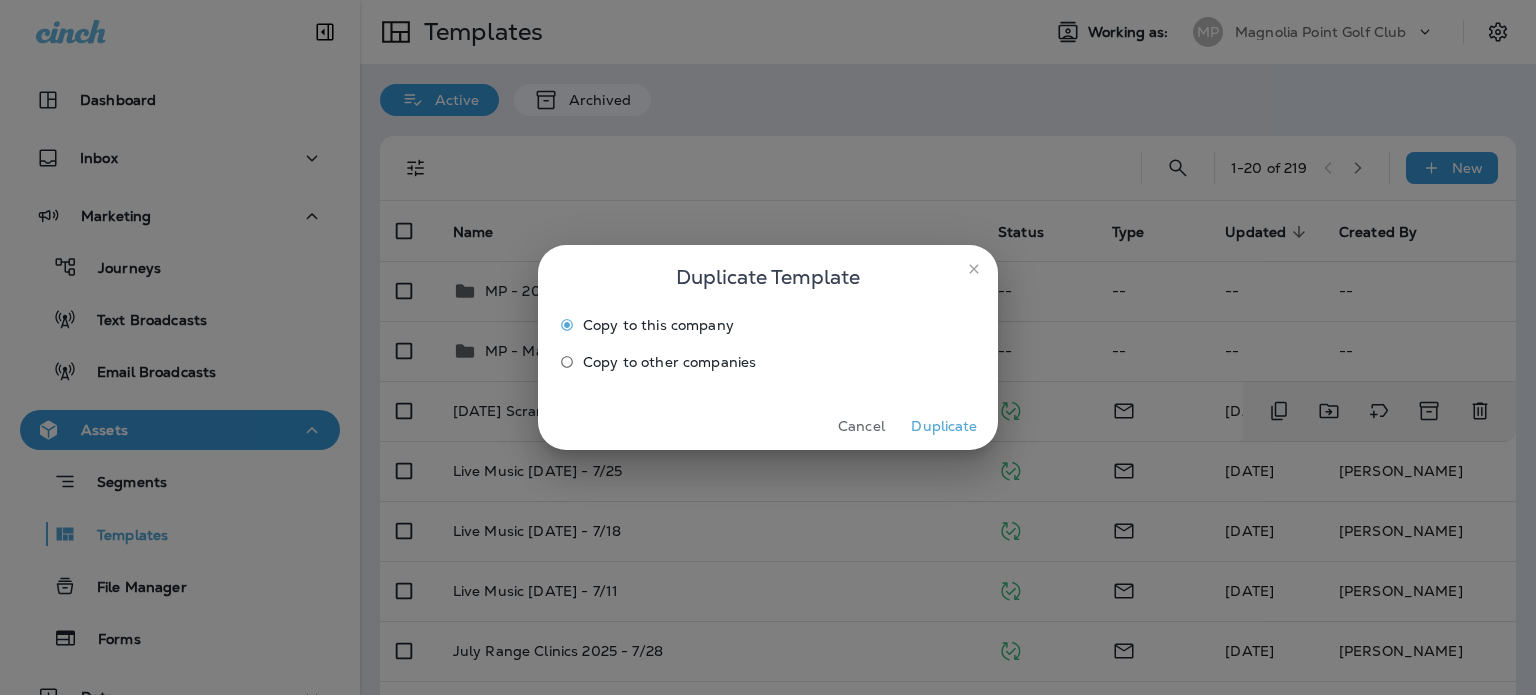 click on "Duplicate" at bounding box center (944, 426) 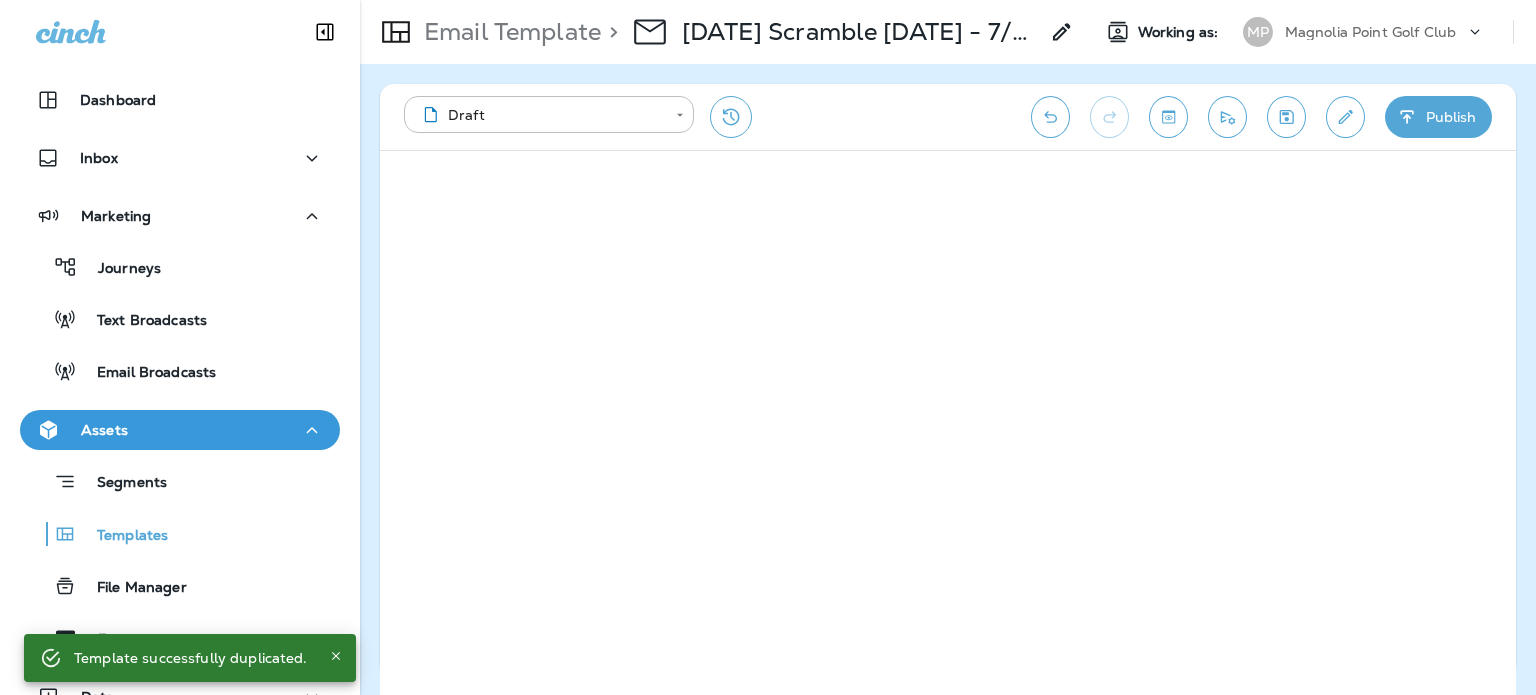 click on "[DATE] Scramble [DATE] - 7/3 Copy" at bounding box center (860, 32) 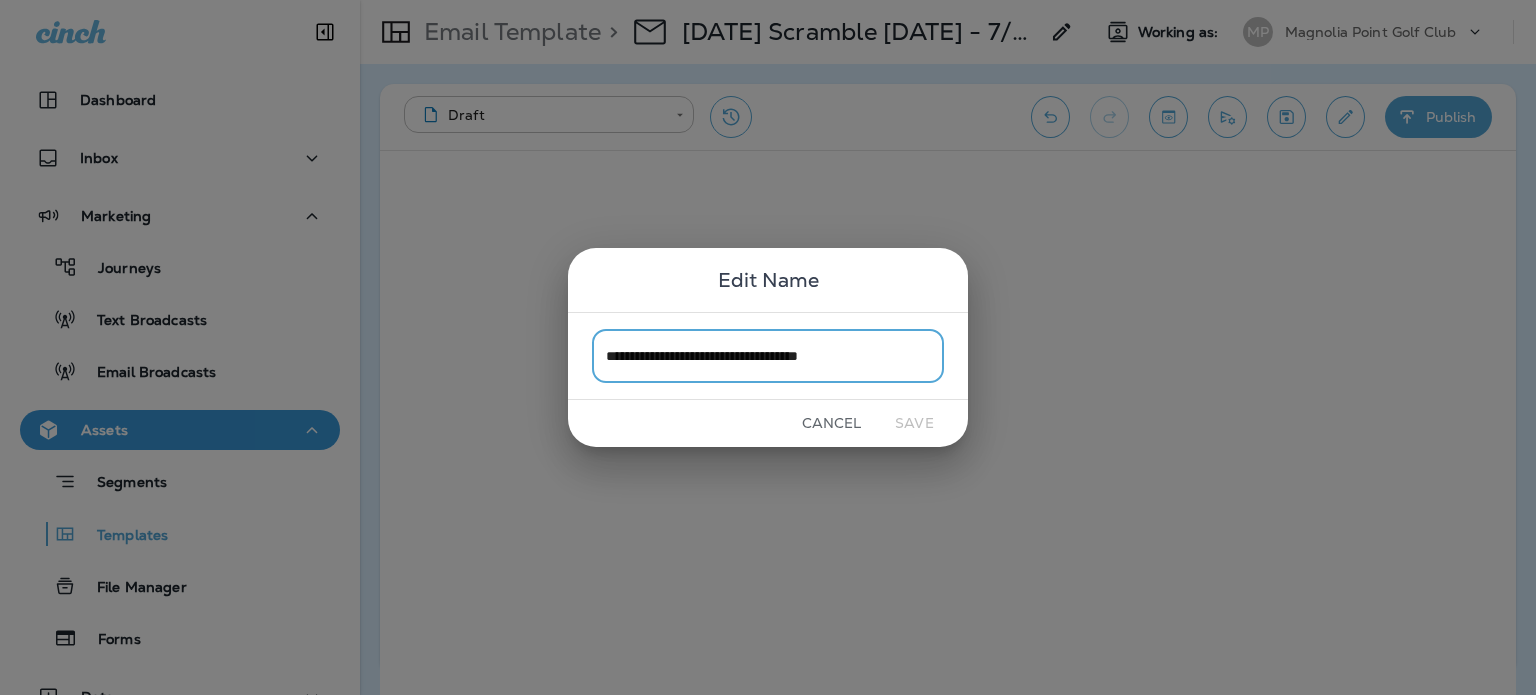click on "**********" at bounding box center (768, 355) 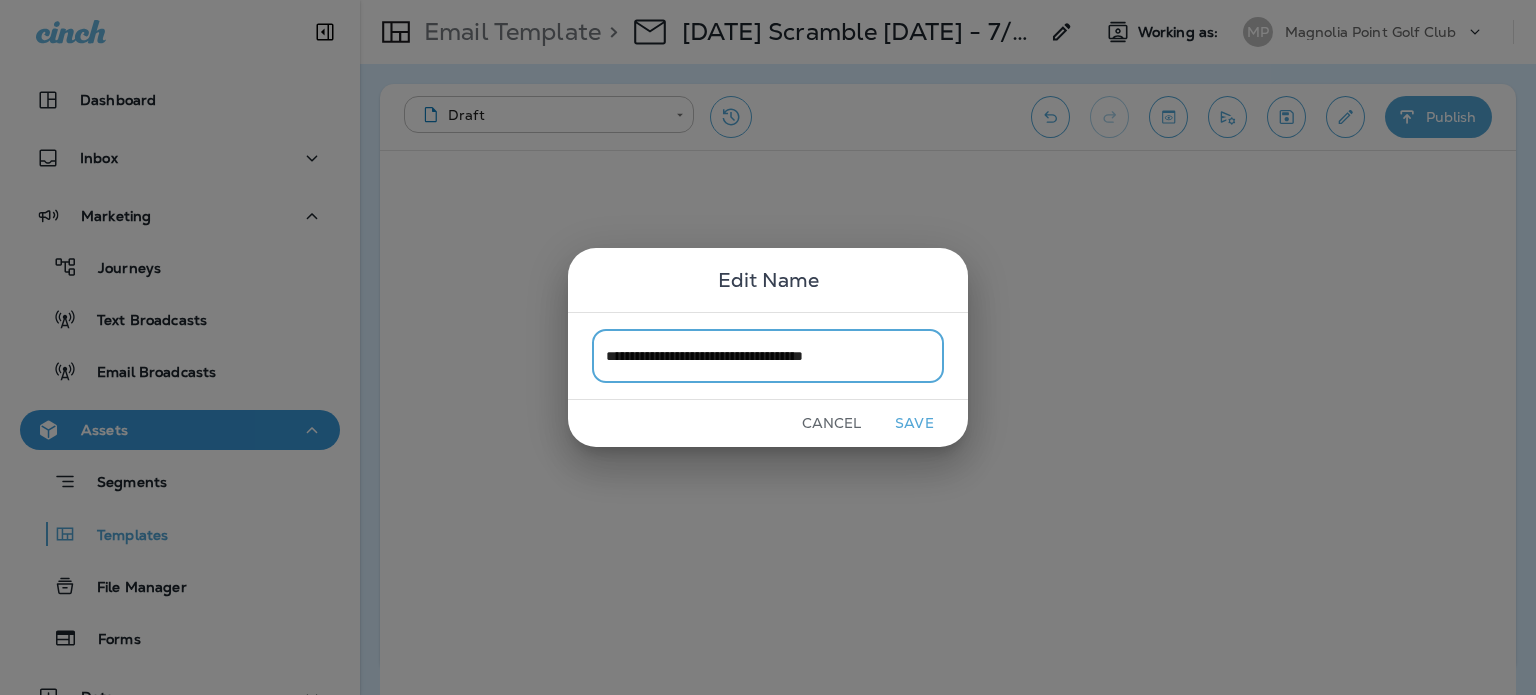 drag, startPoint x: 880, startPoint y: 356, endPoint x: 979, endPoint y: 353, distance: 99.04544 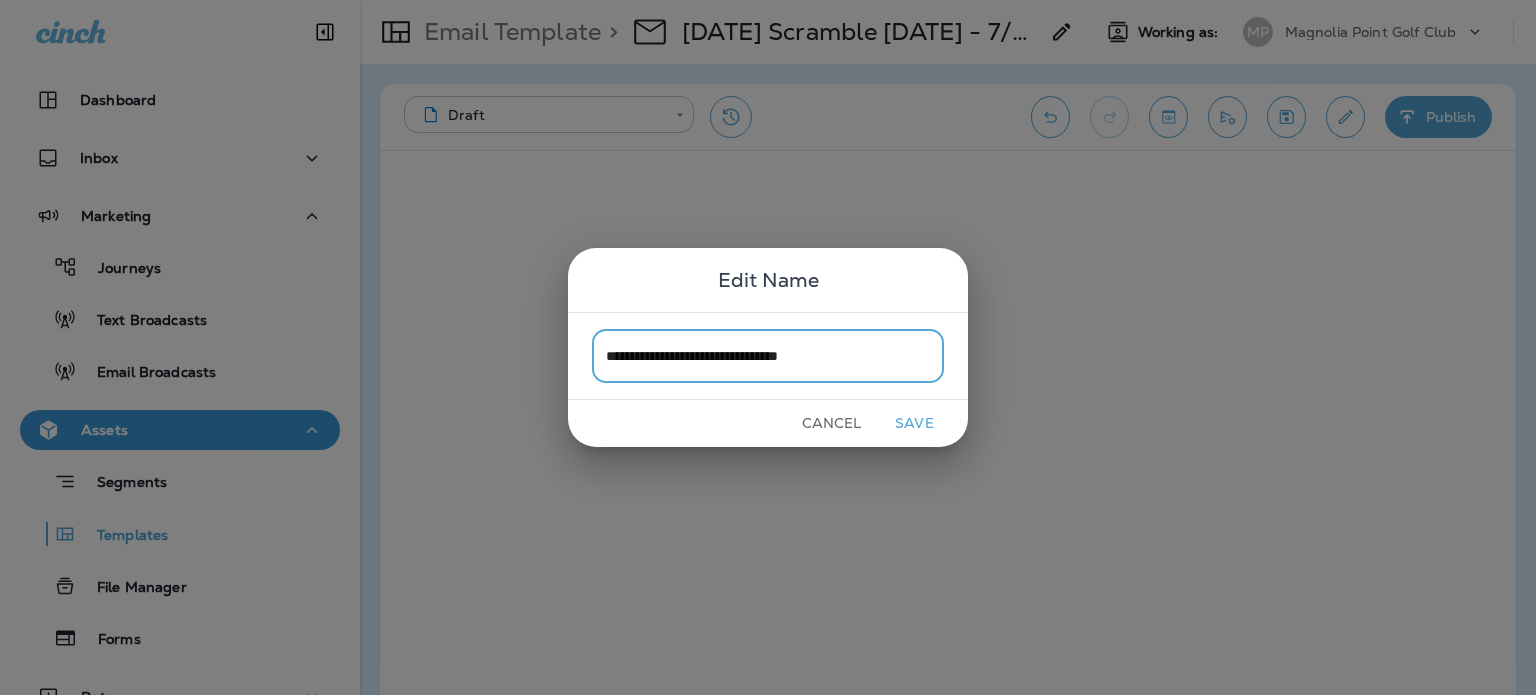 type on "**********" 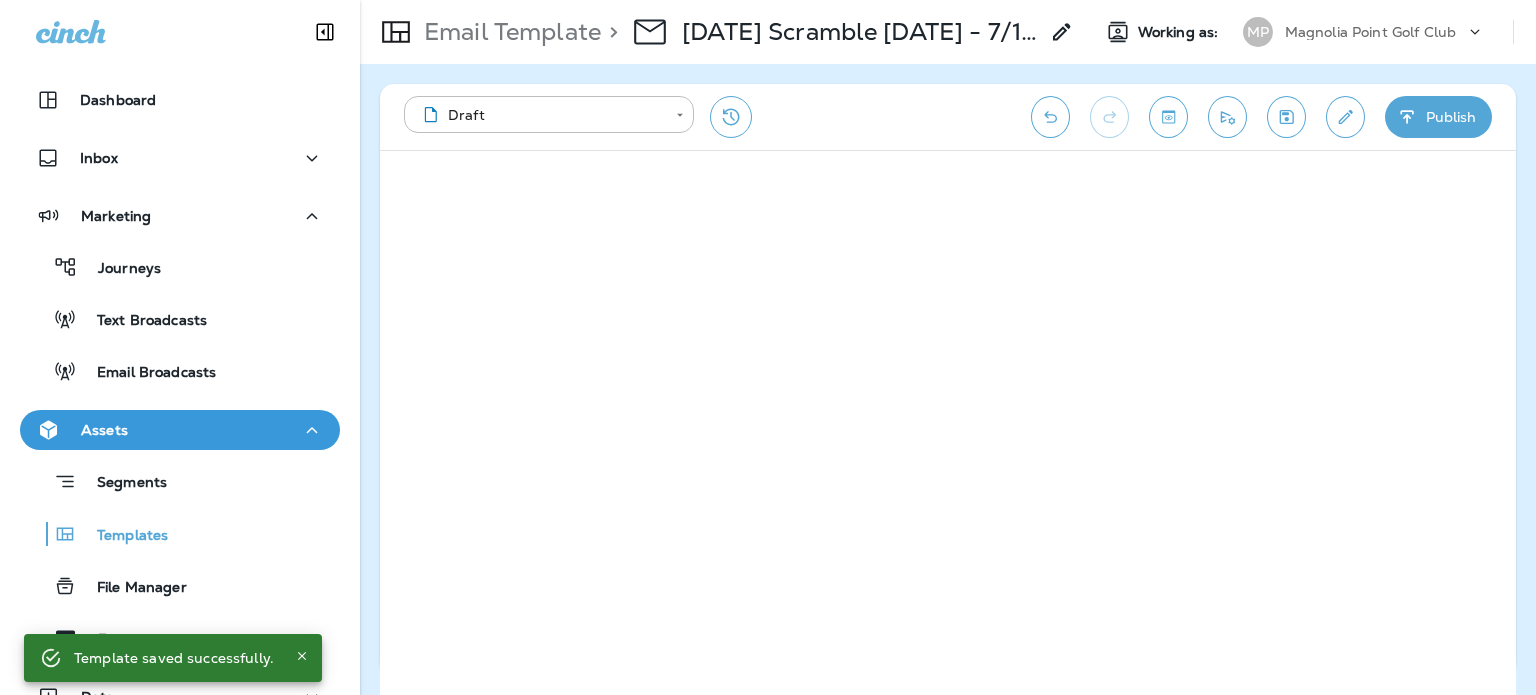 click 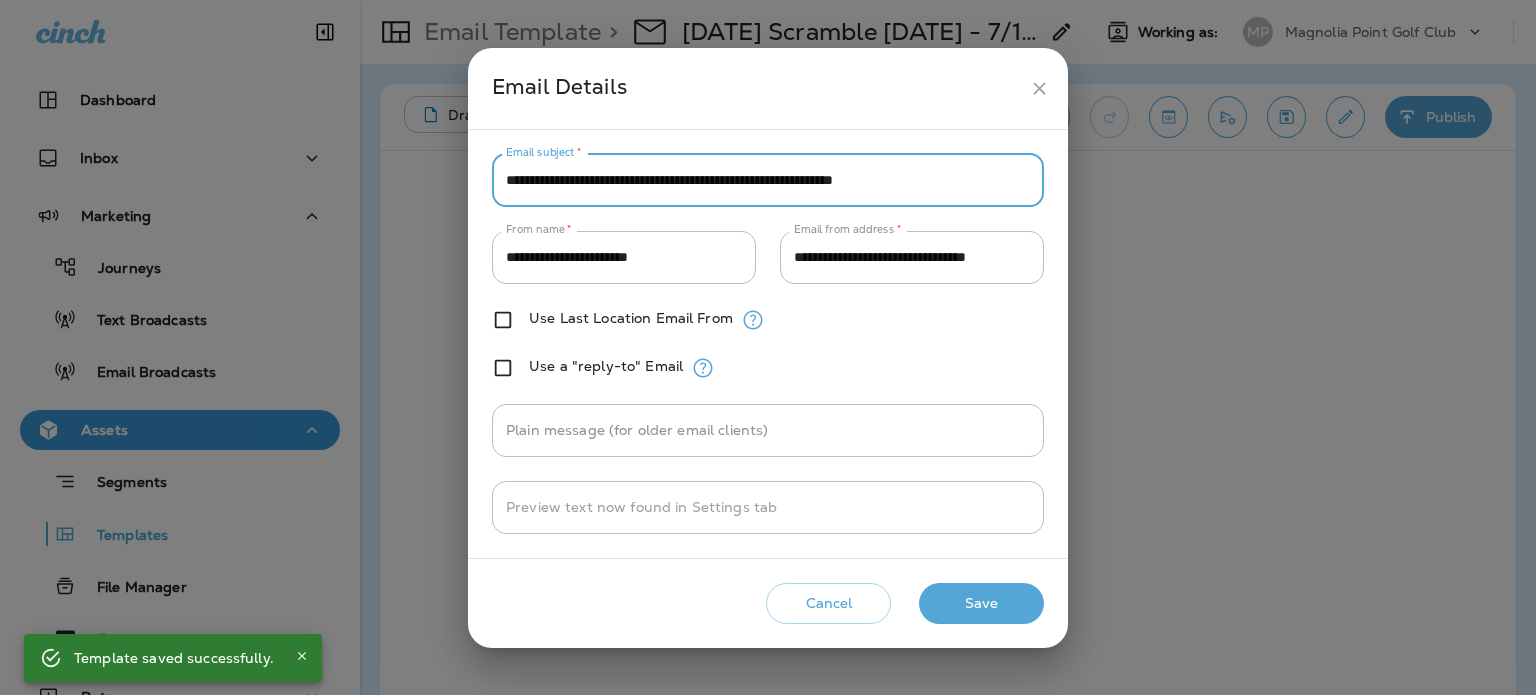 click on "**********" at bounding box center [768, 180] 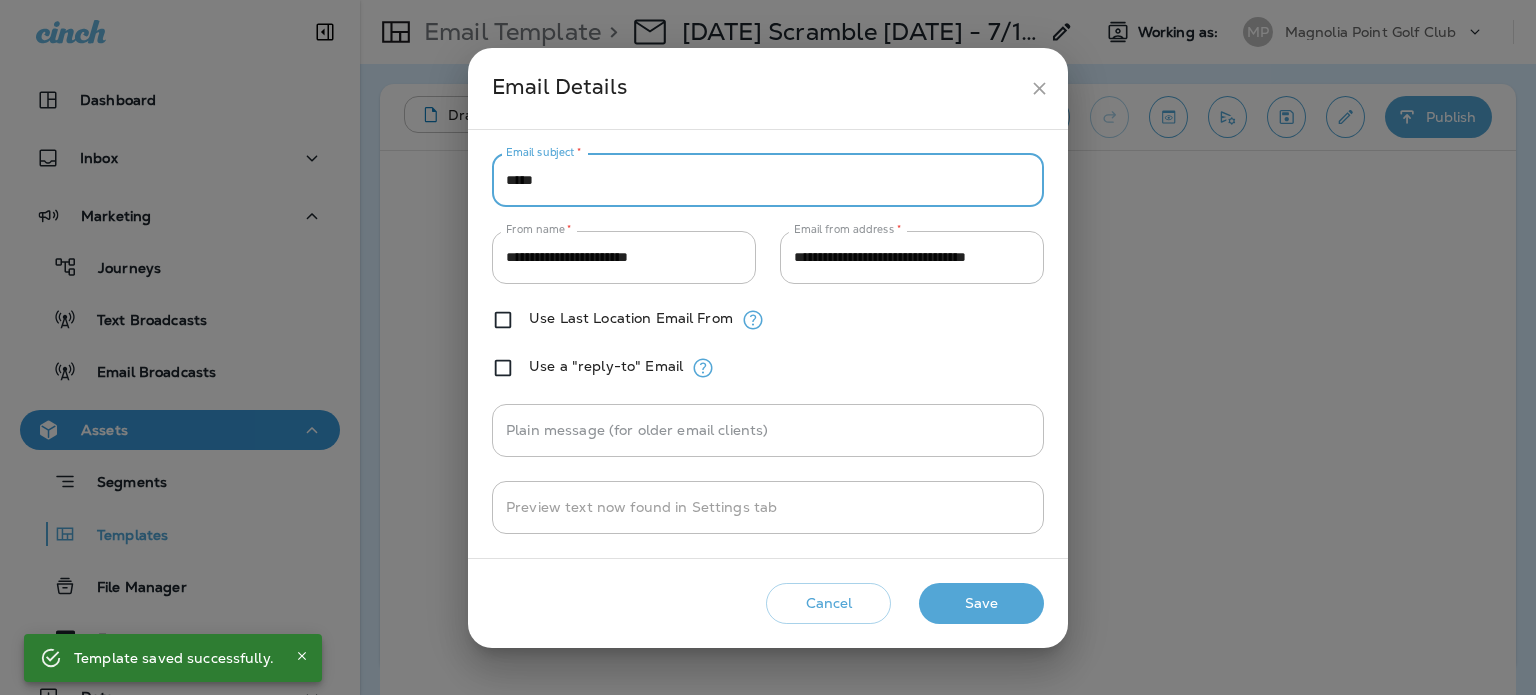 paste on "**********" 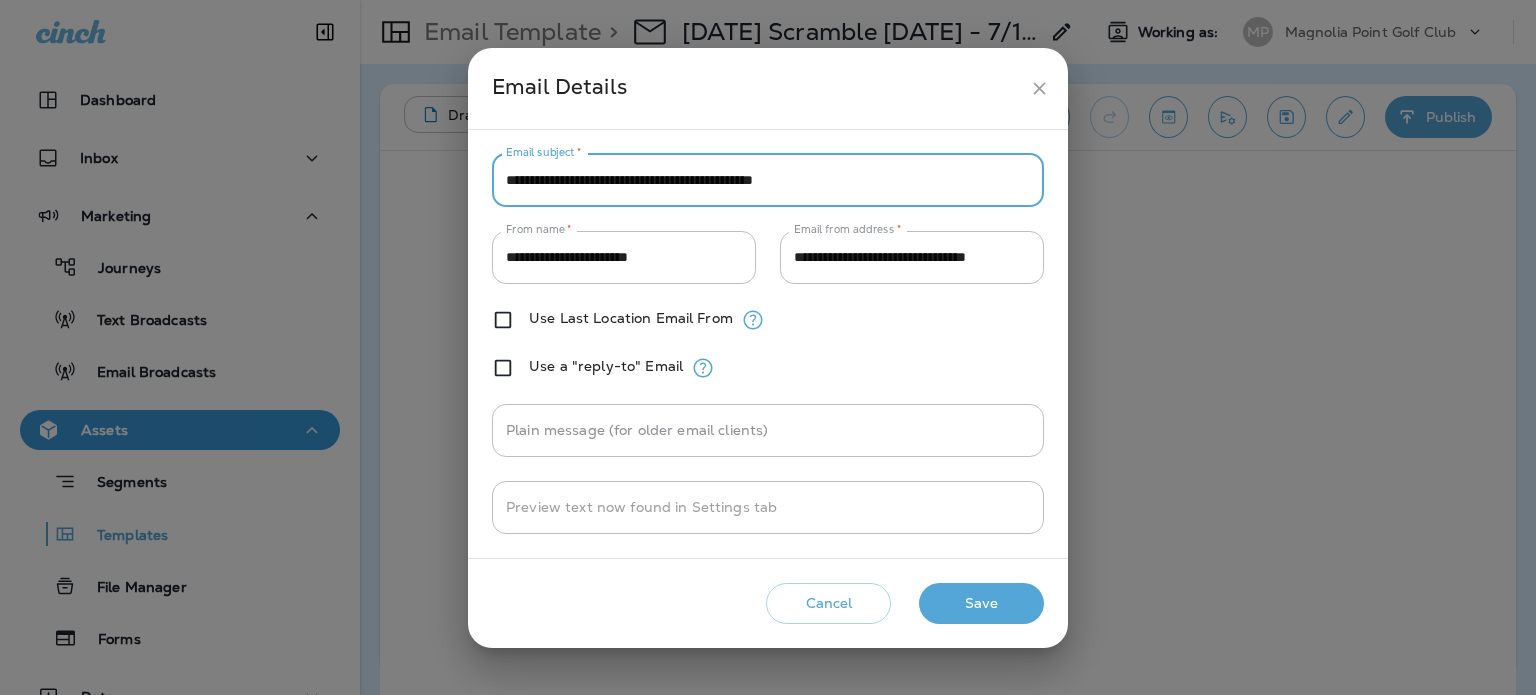 type on "**********" 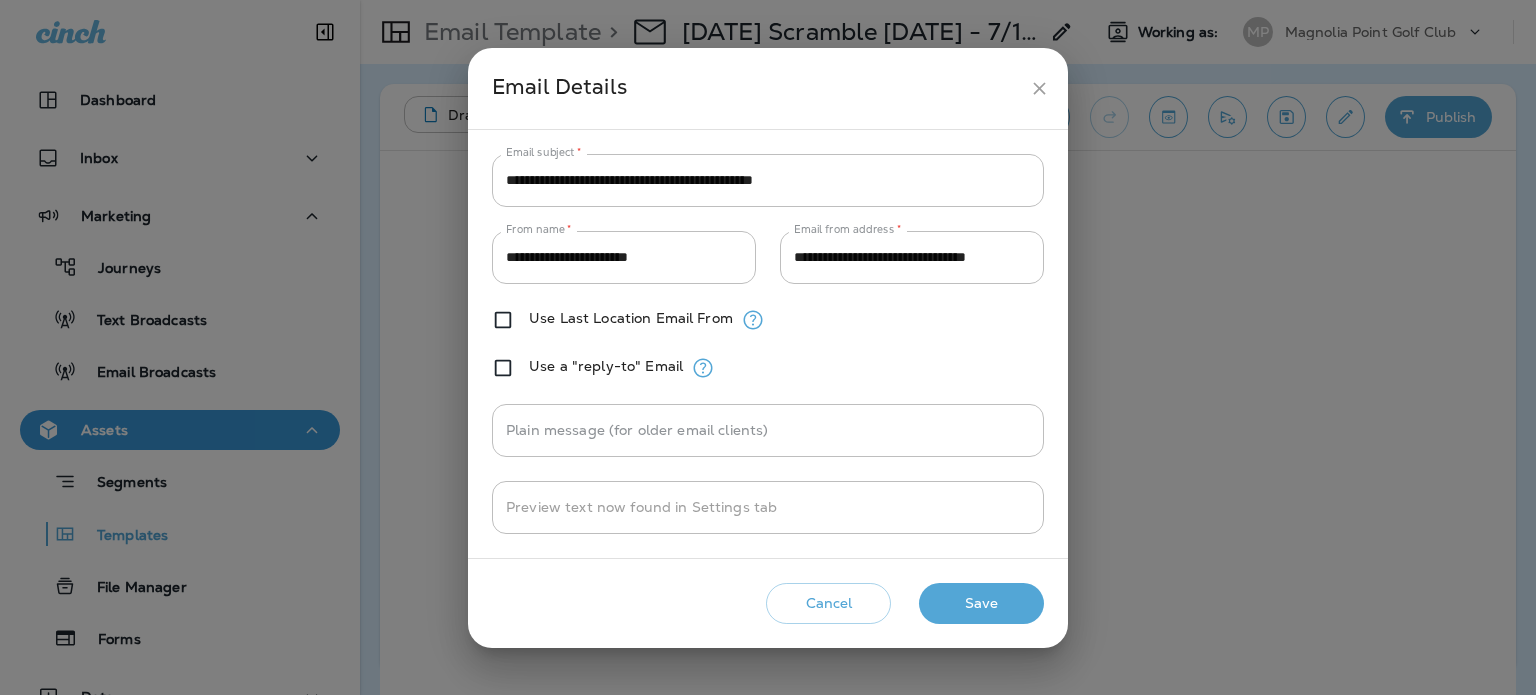 click on "Save" at bounding box center (981, 603) 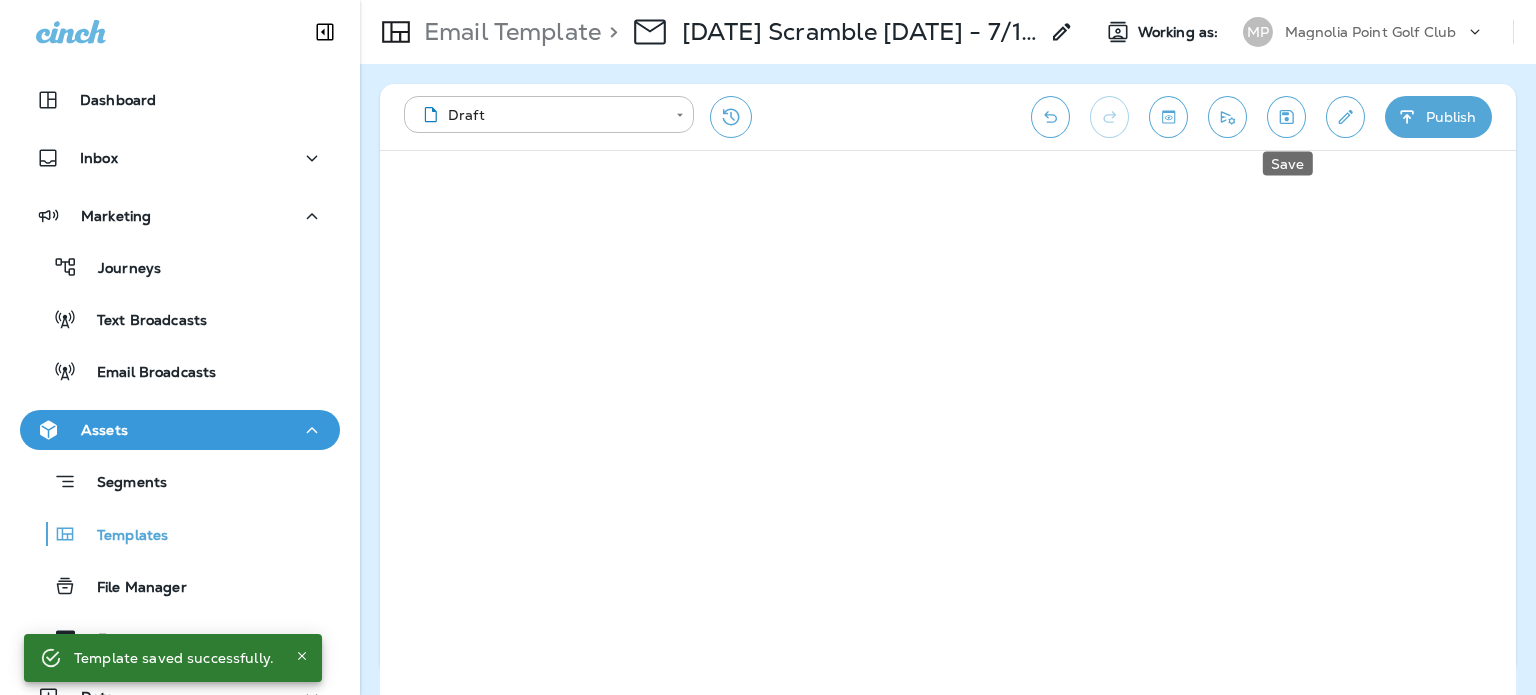 click 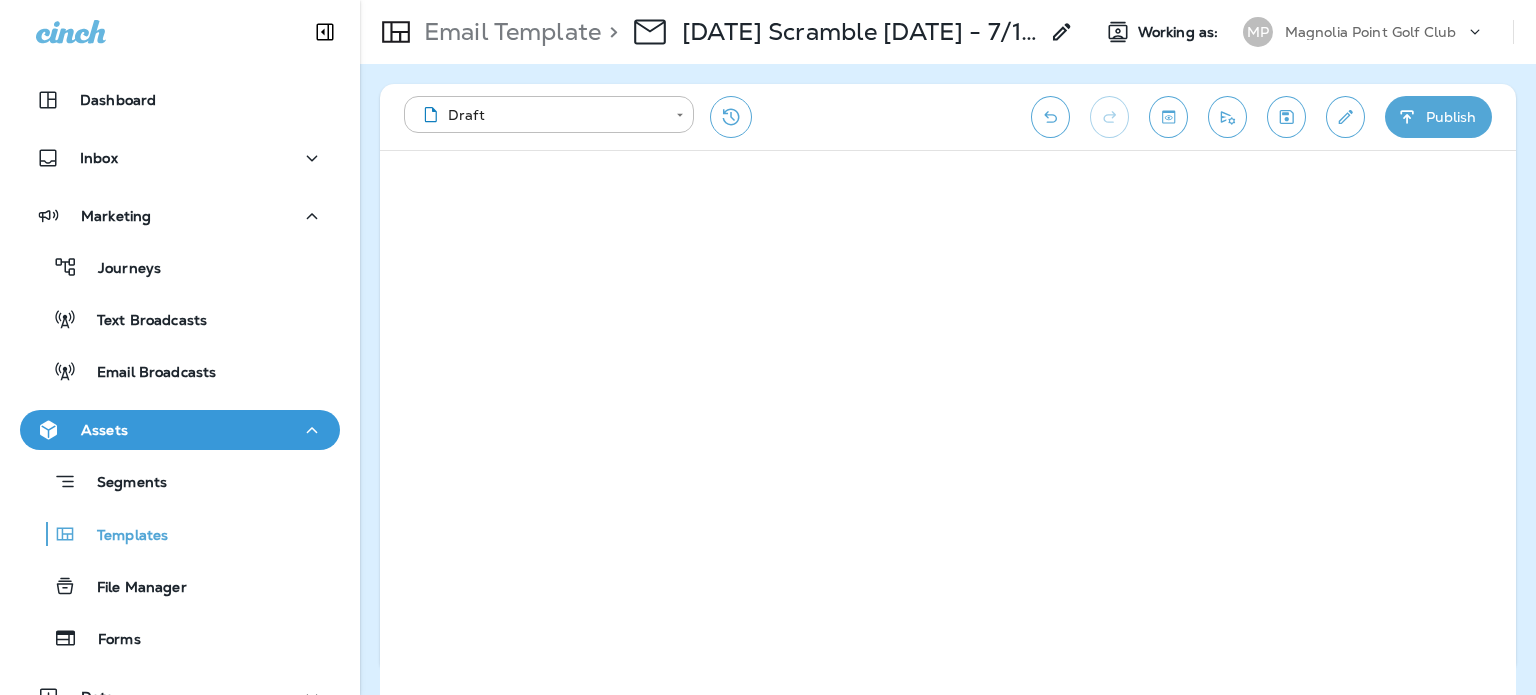 click on "Publish" at bounding box center [1438, 117] 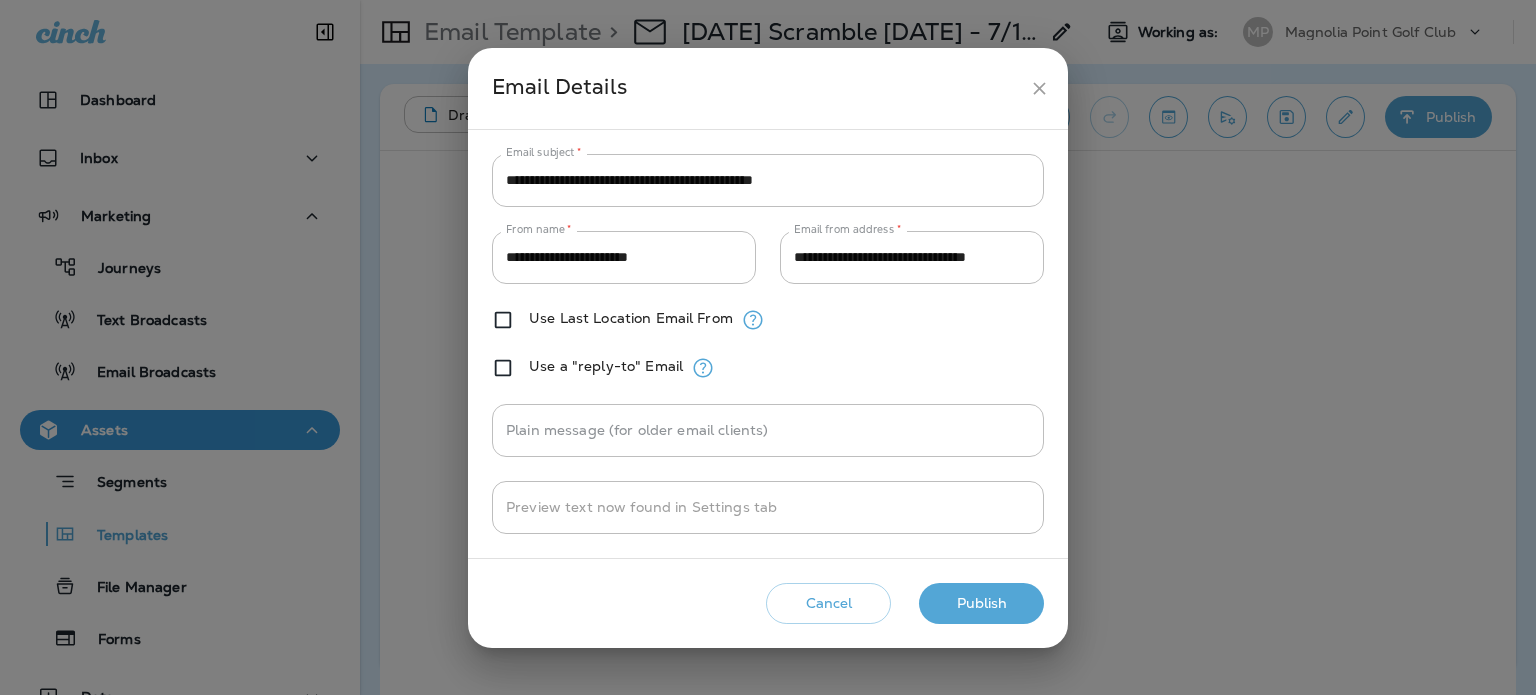 click on "Publish" at bounding box center [981, 603] 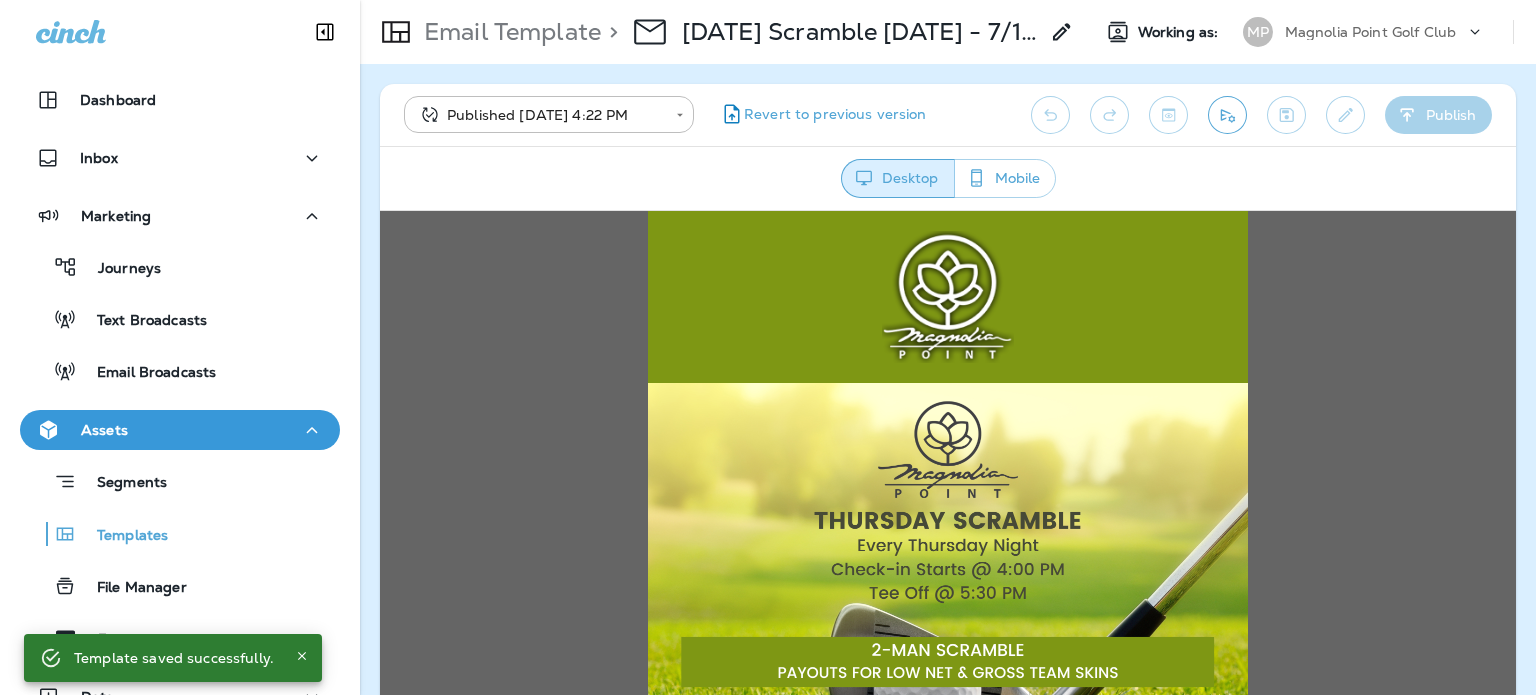 scroll, scrollTop: 0, scrollLeft: 0, axis: both 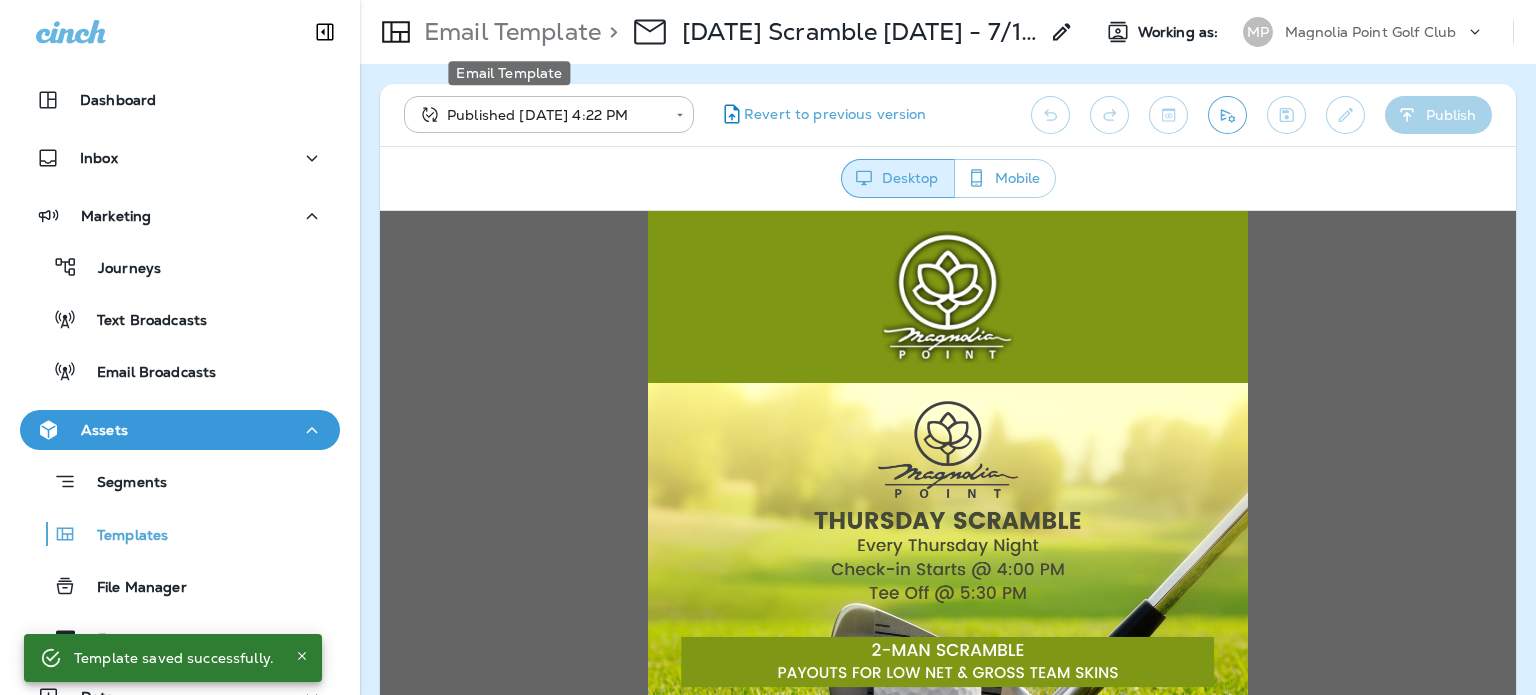 click on "Email Template" at bounding box center [508, 32] 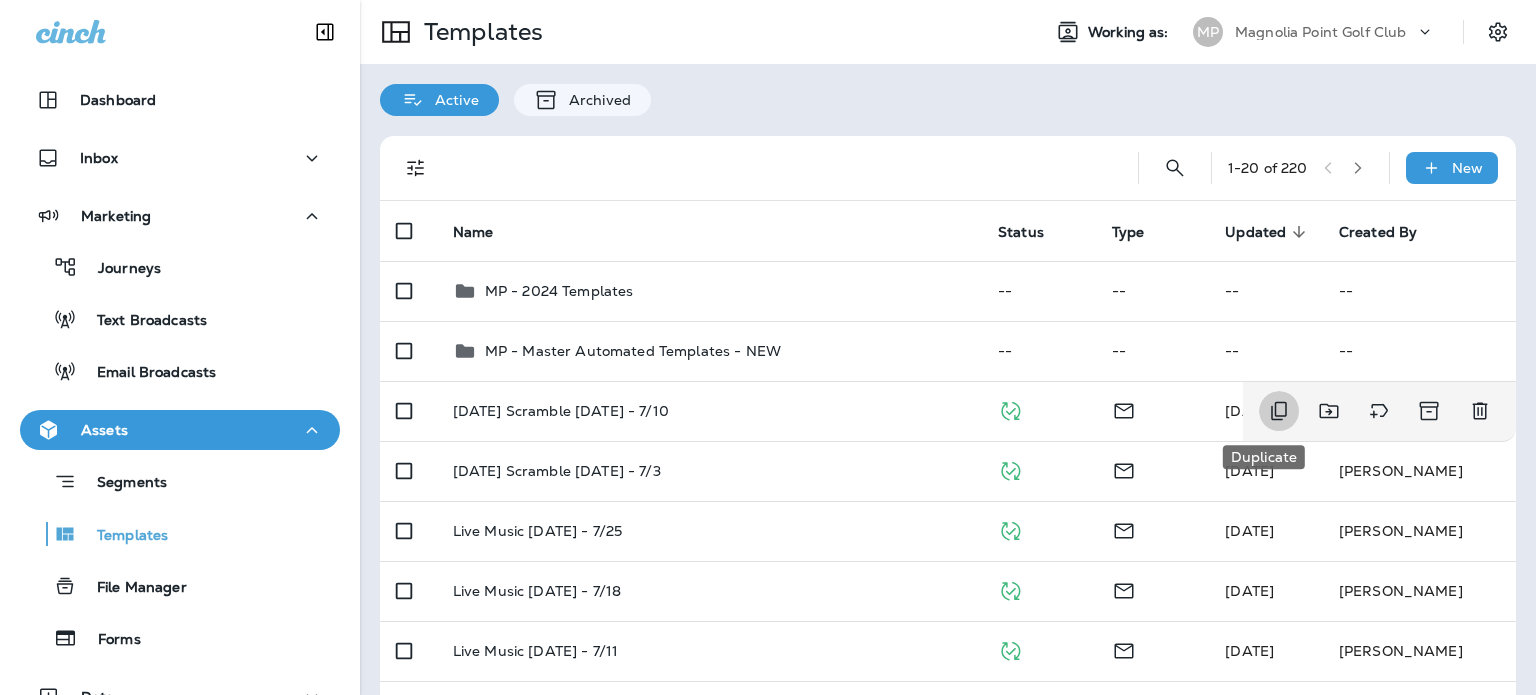 click 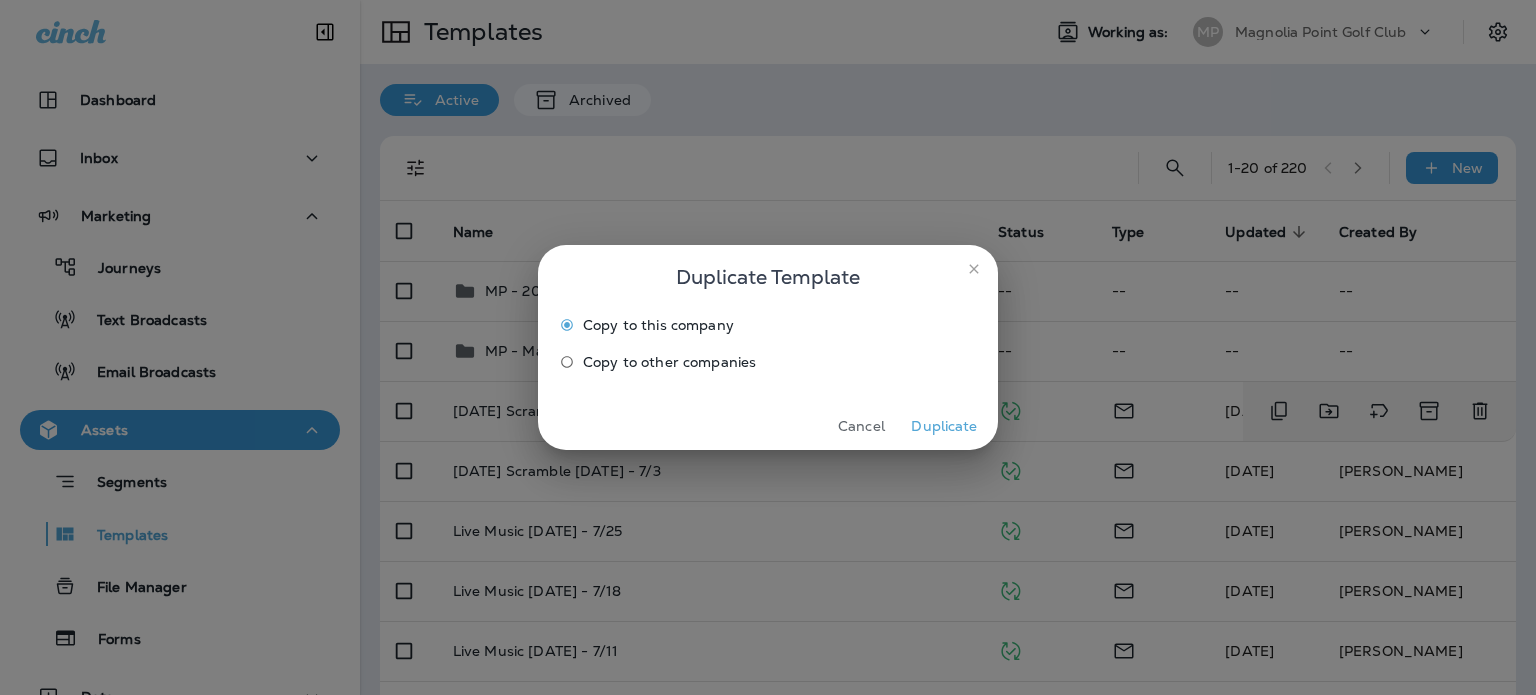 click on "Duplicate" at bounding box center (944, 426) 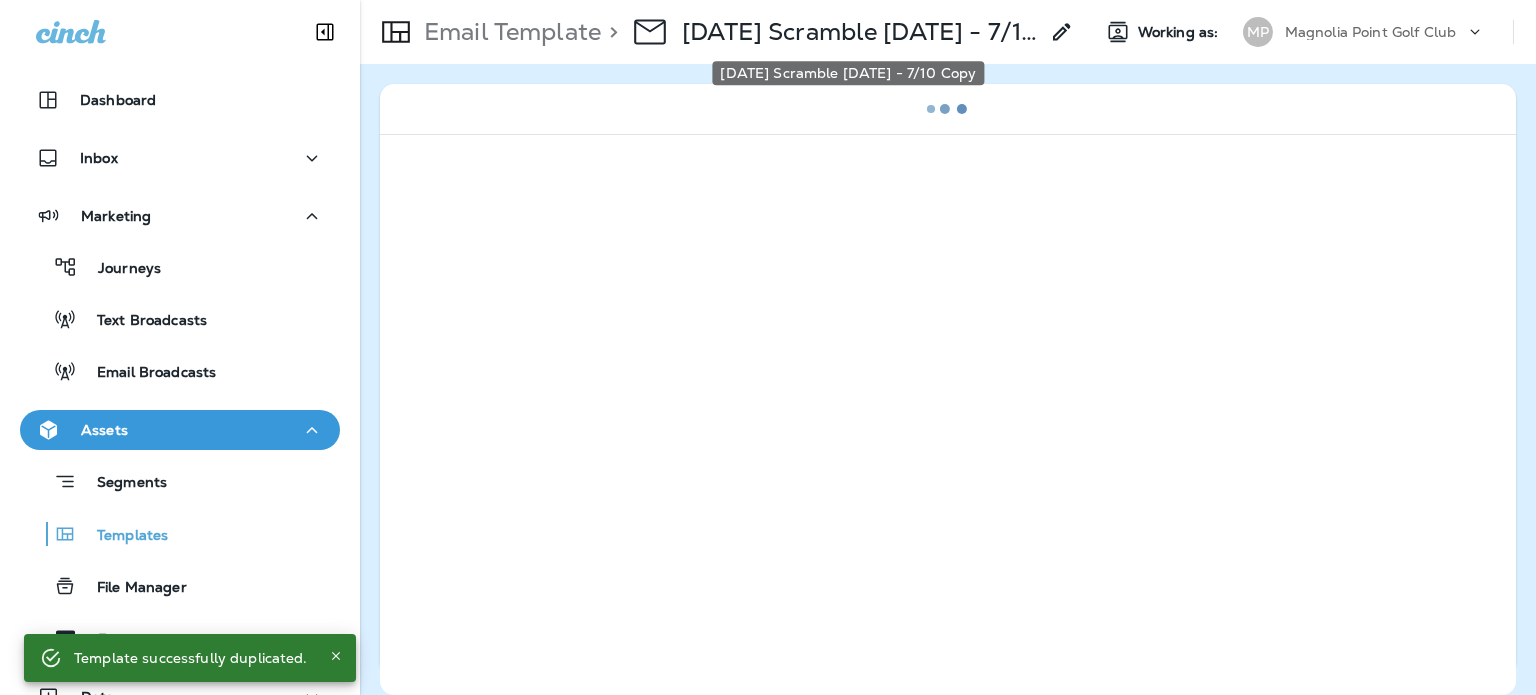 click on "[DATE] Scramble [DATE] - 7/10 Copy" at bounding box center [860, 32] 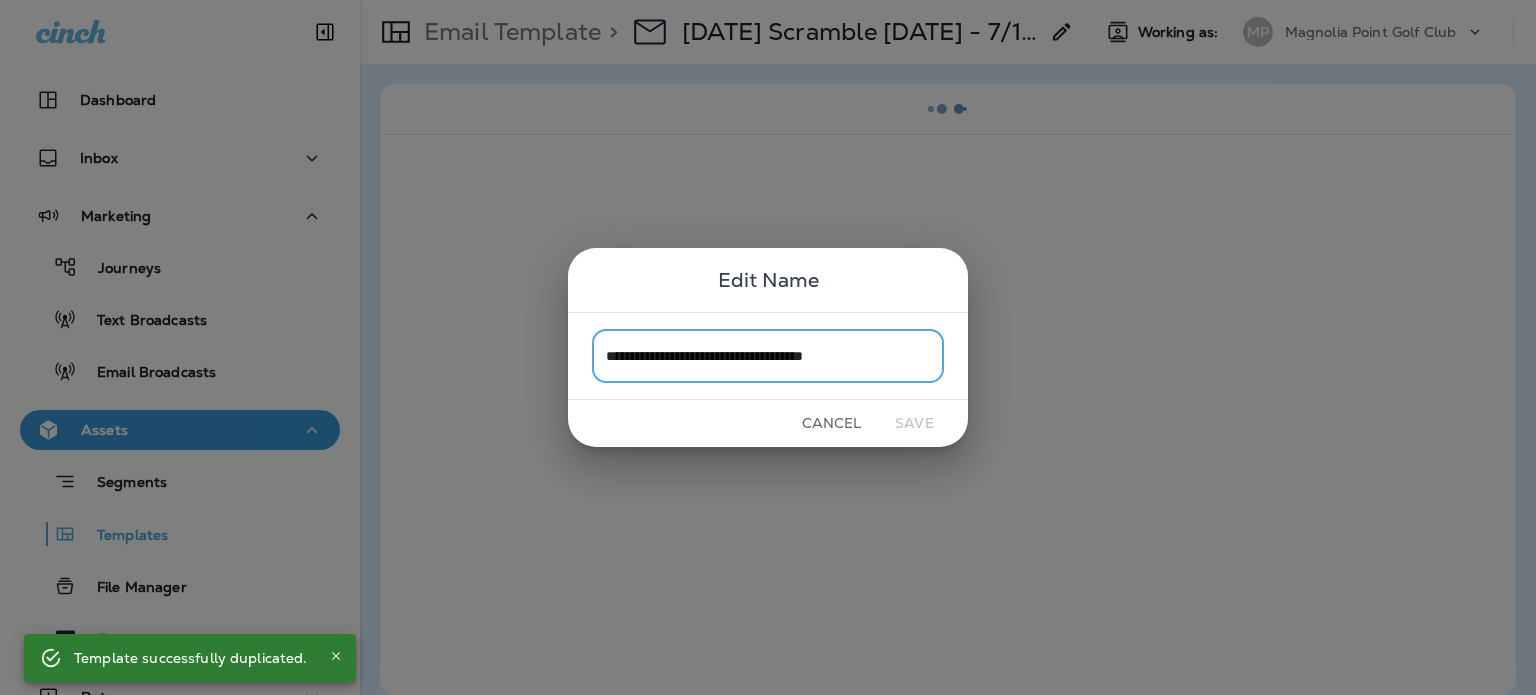 click on "**********" at bounding box center [768, 355] 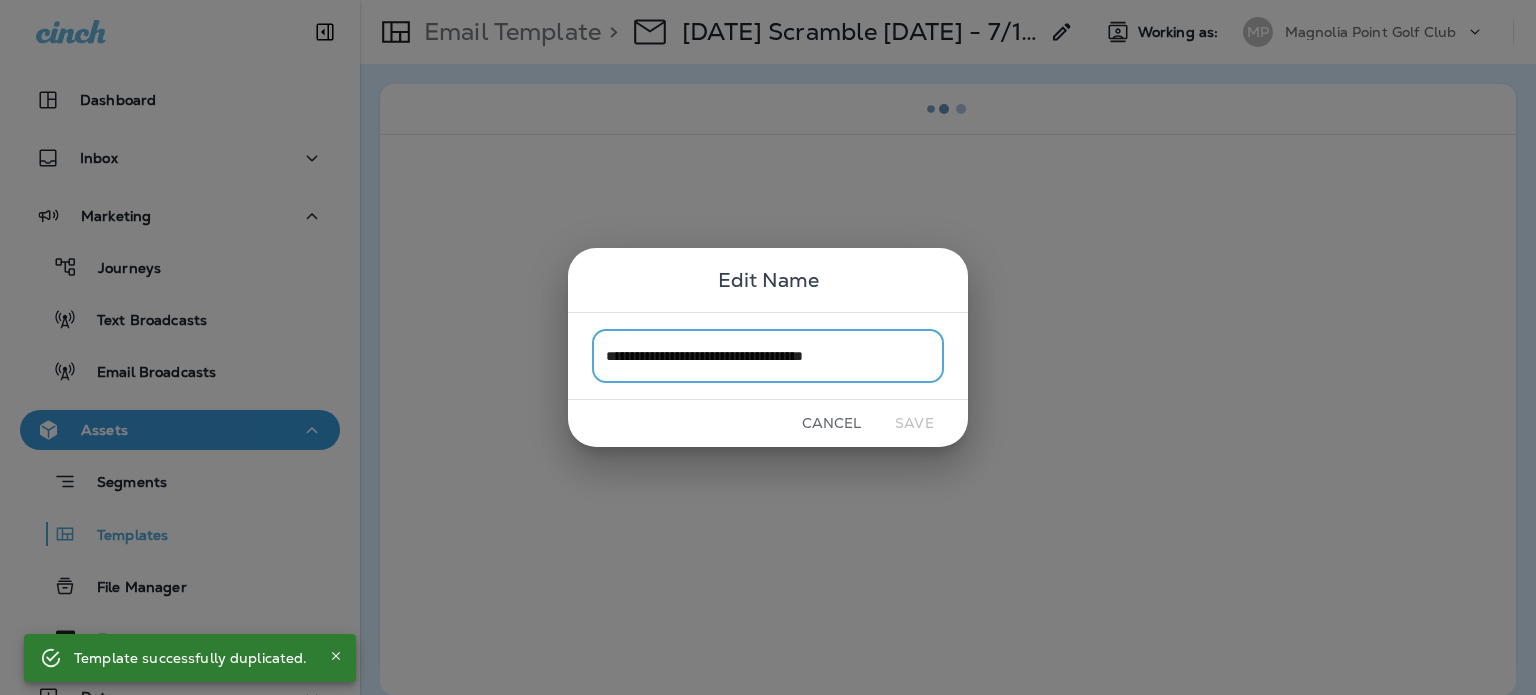 drag, startPoint x: 843, startPoint y: 360, endPoint x: 929, endPoint y: 355, distance: 86.145226 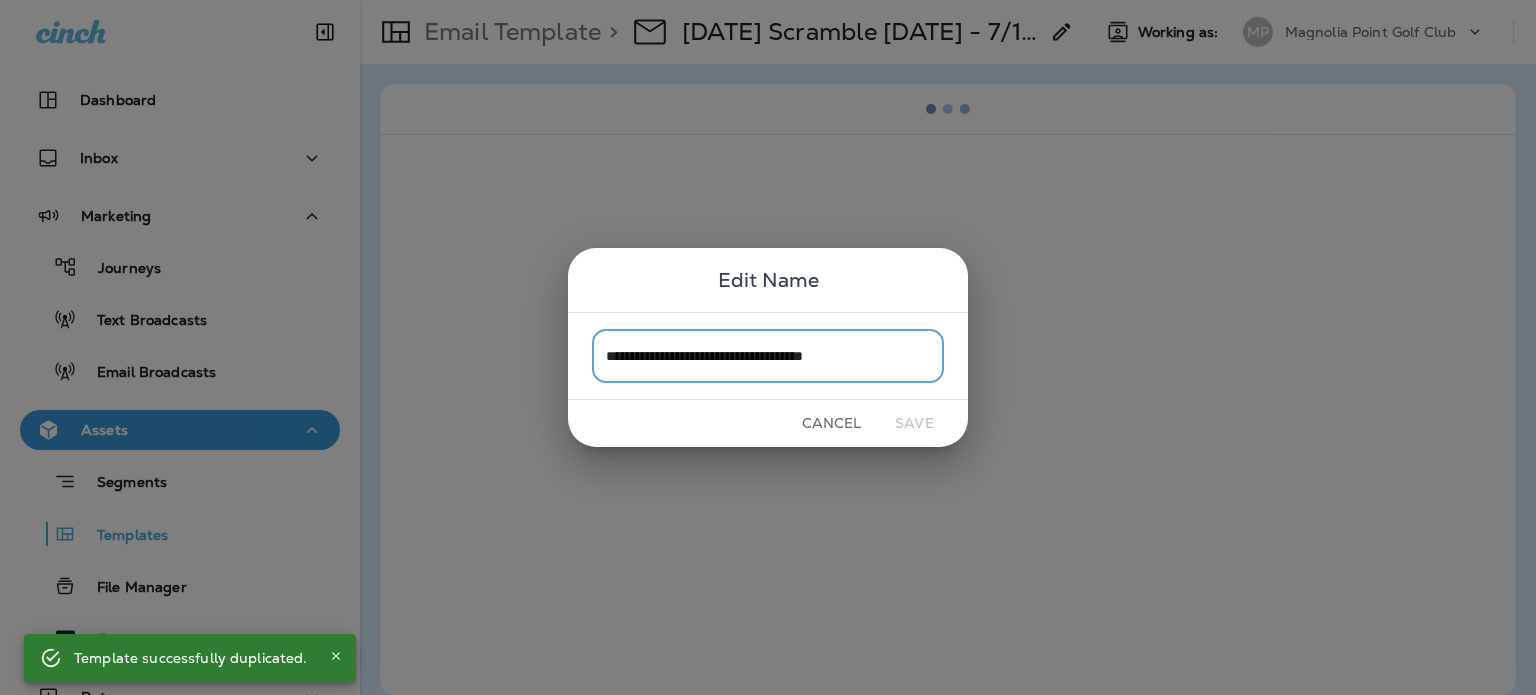 click on "**********" at bounding box center (768, 355) 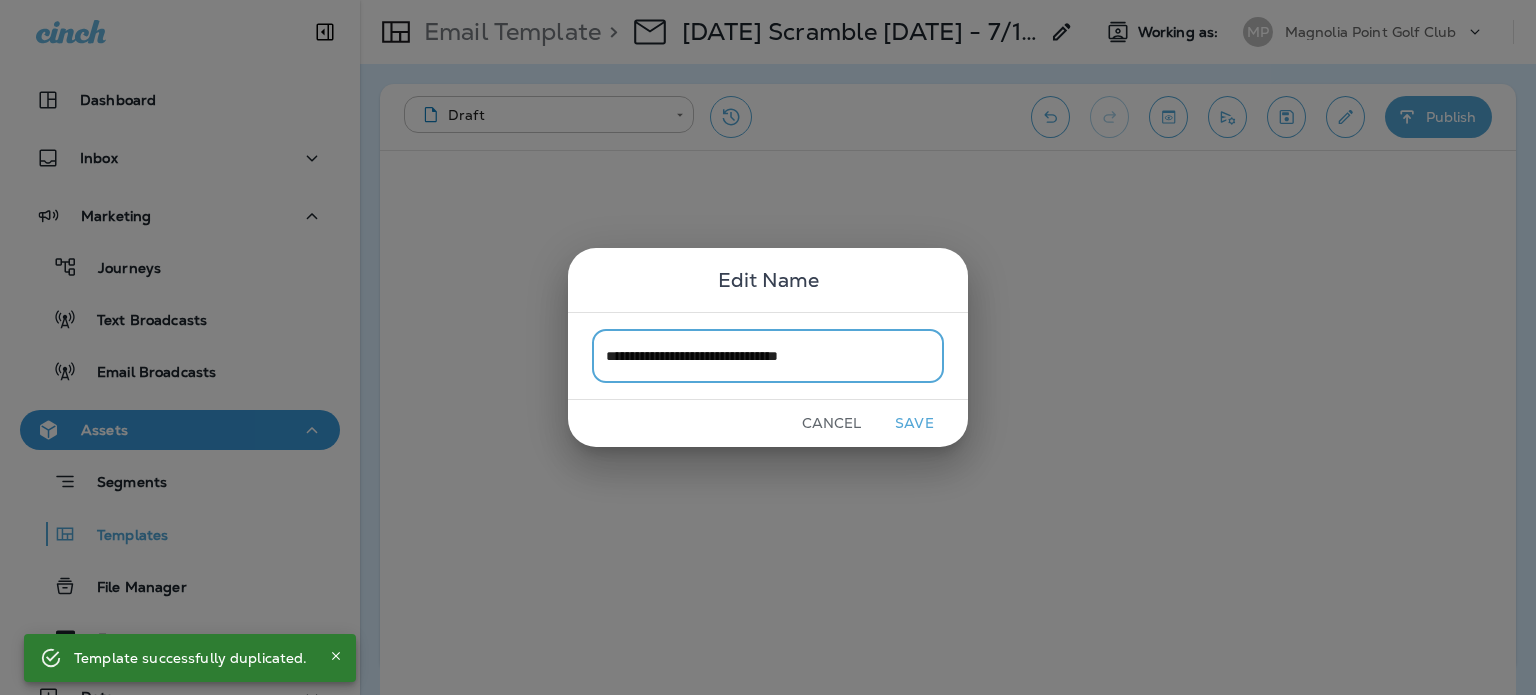 type on "**********" 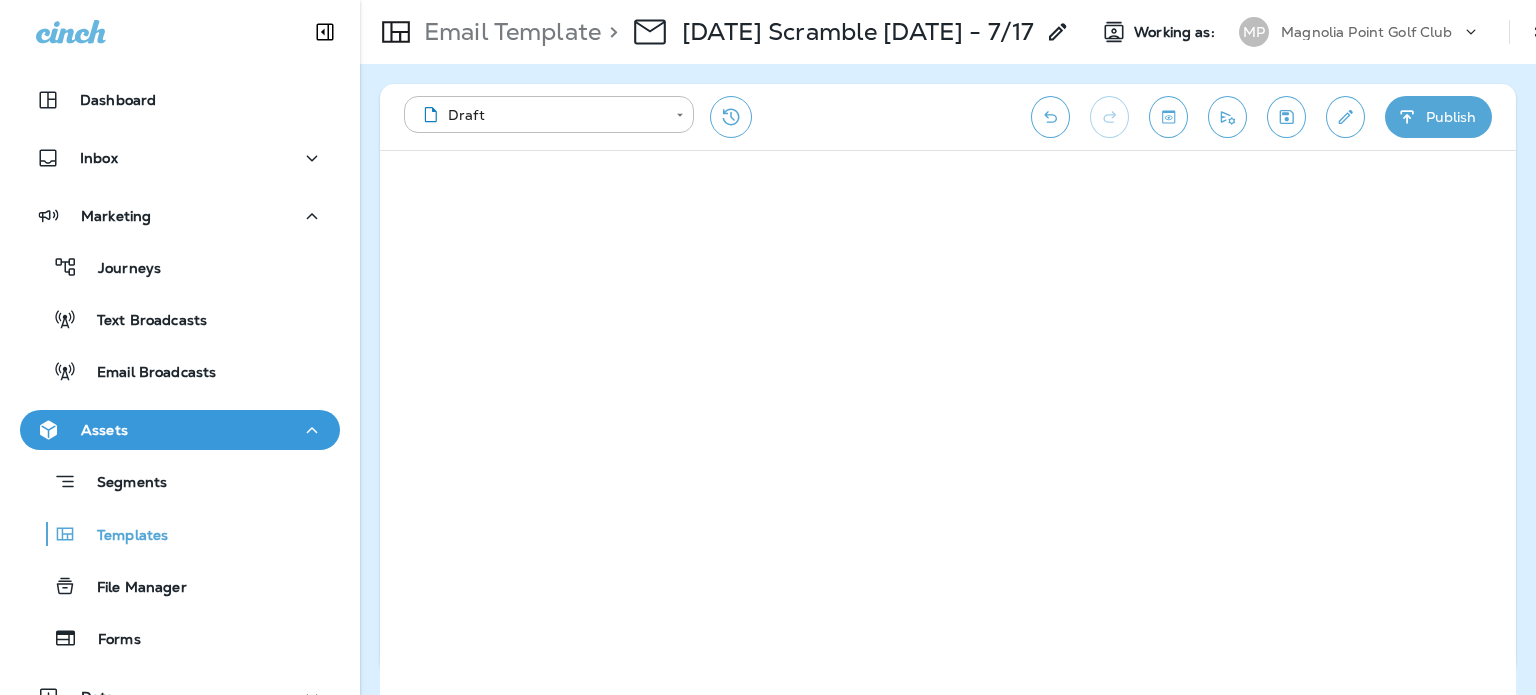 click 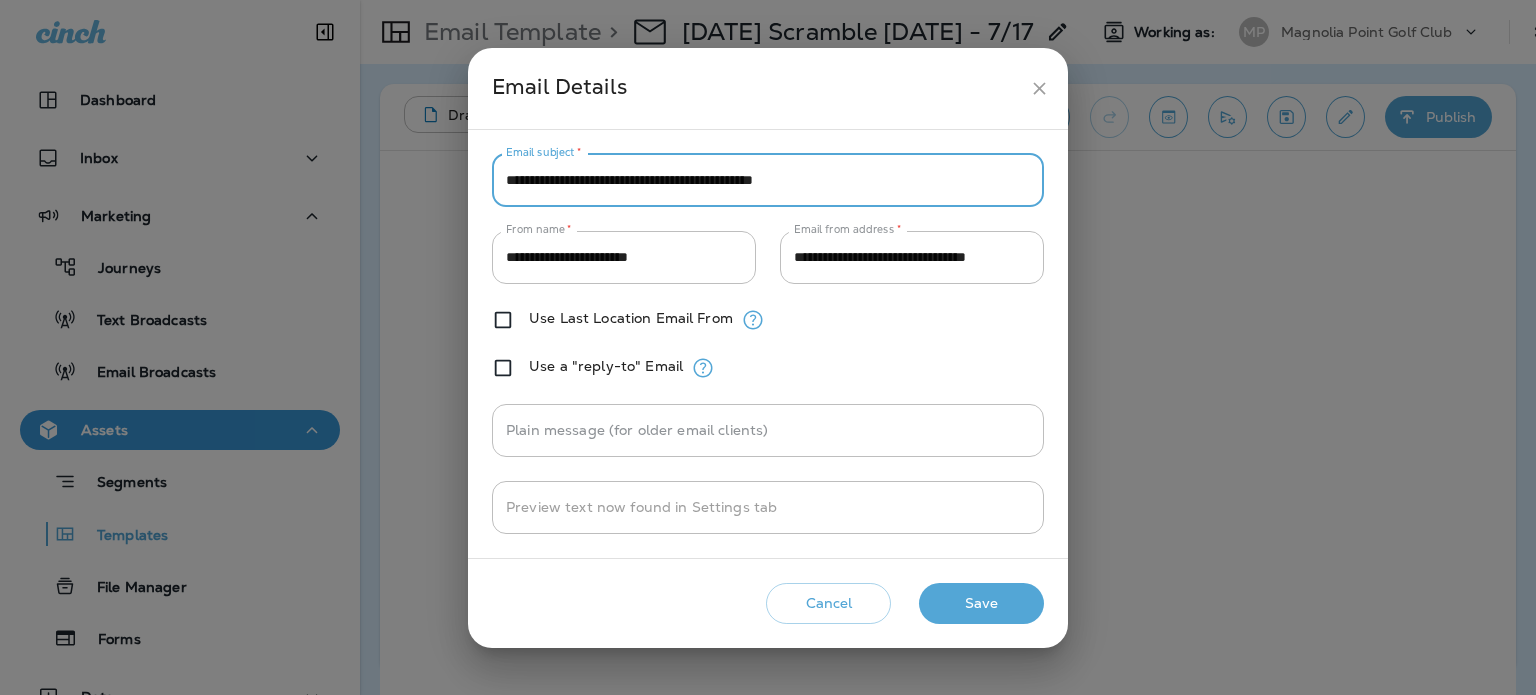 click on "**********" at bounding box center [768, 180] 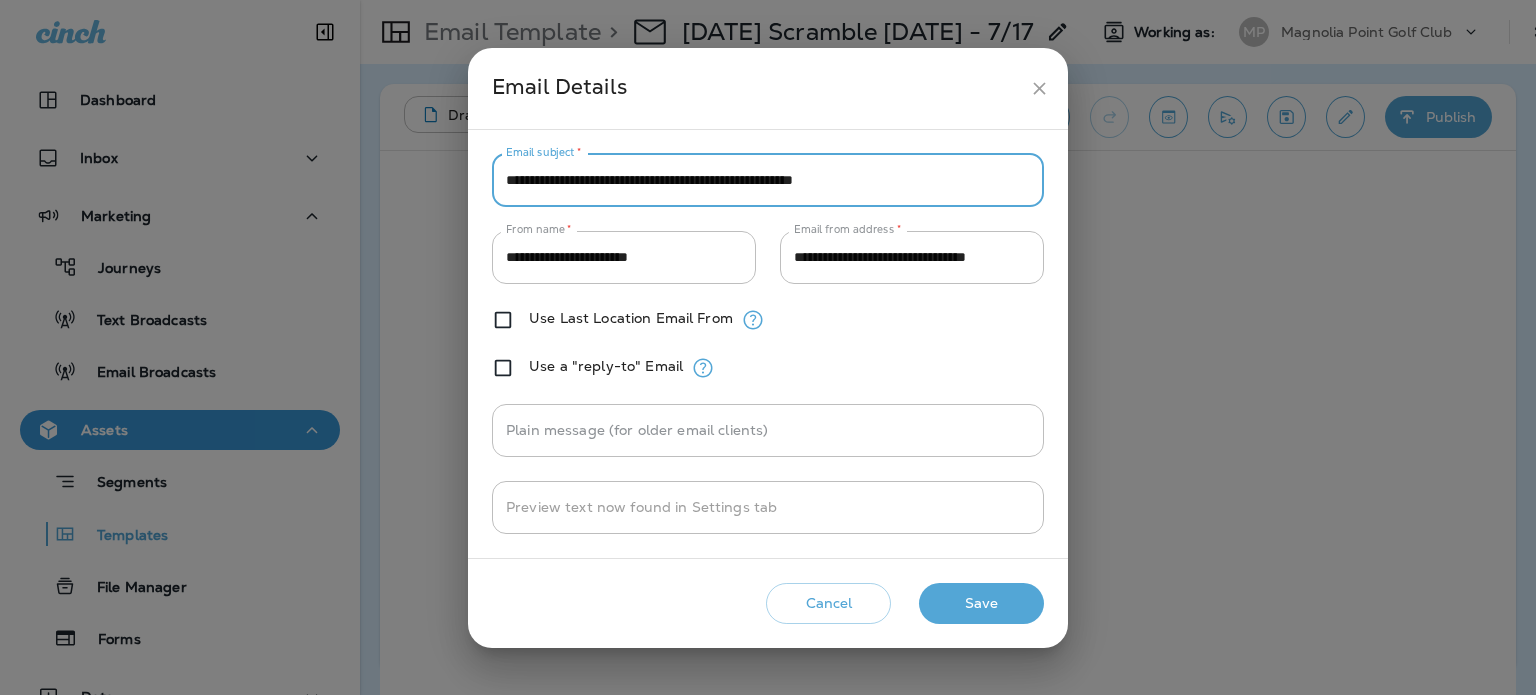 type on "**********" 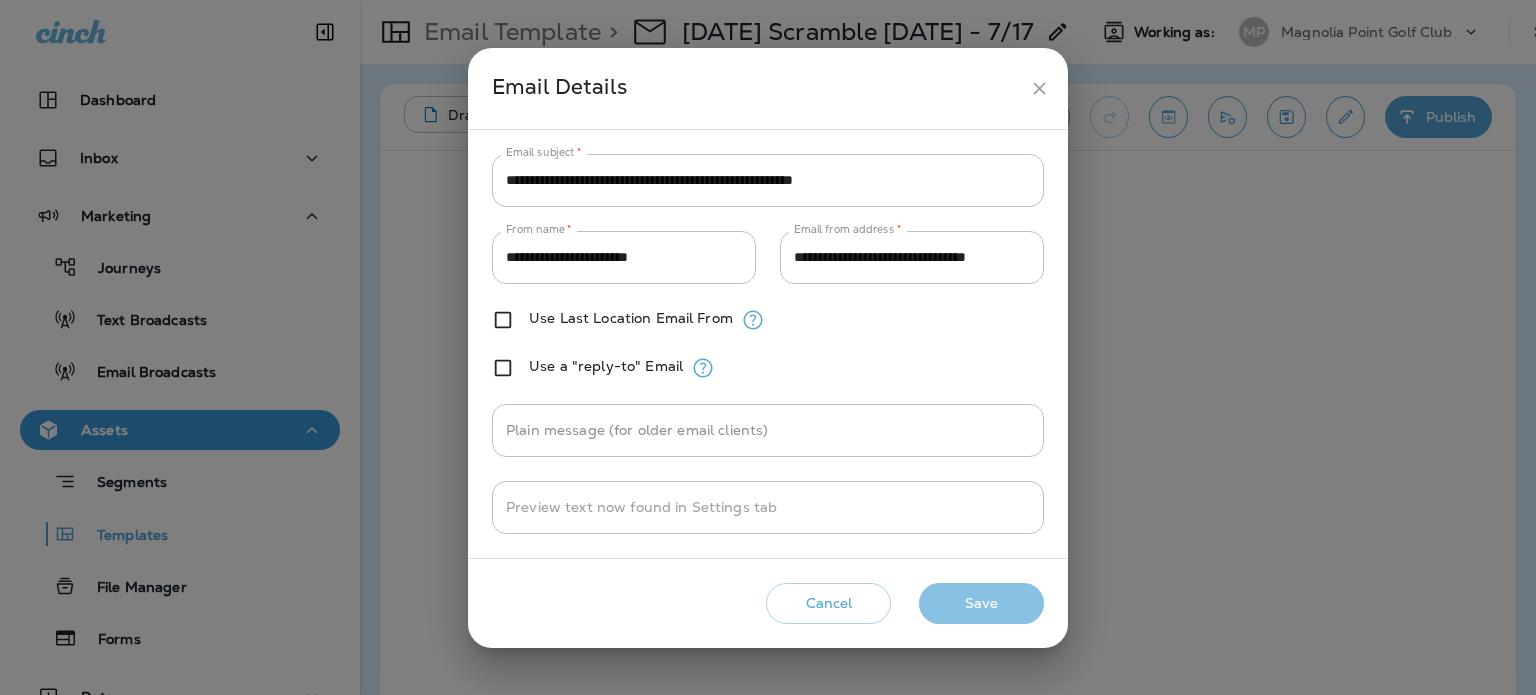 click on "Save" at bounding box center (981, 603) 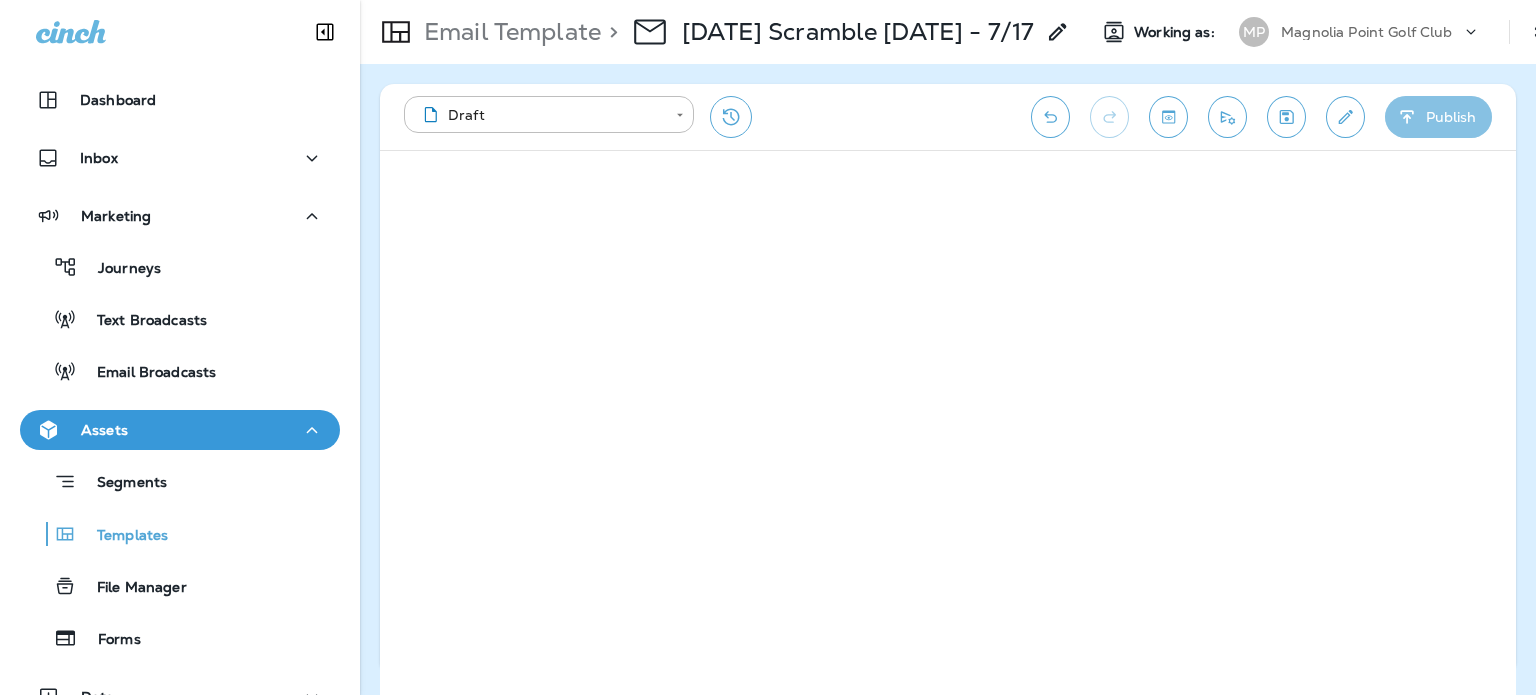 click 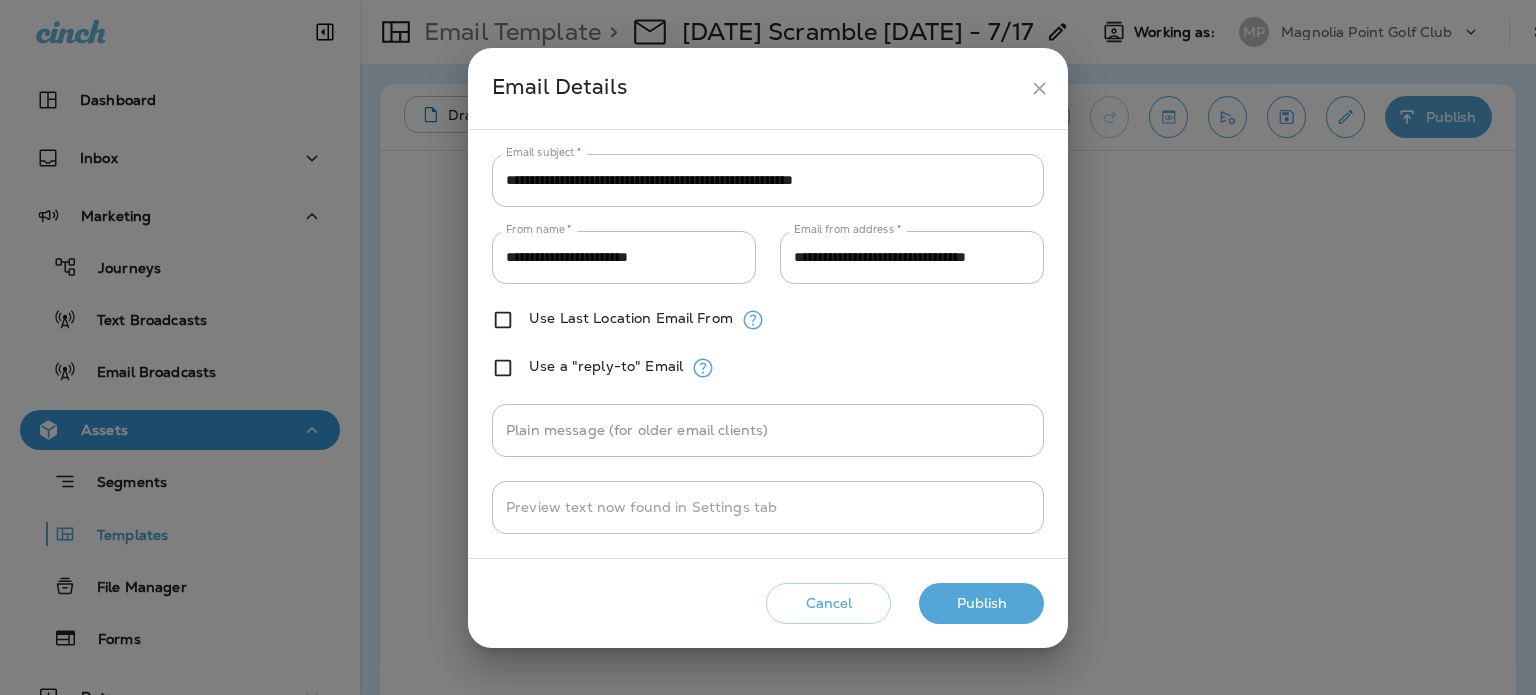 click on "Publish" at bounding box center [981, 603] 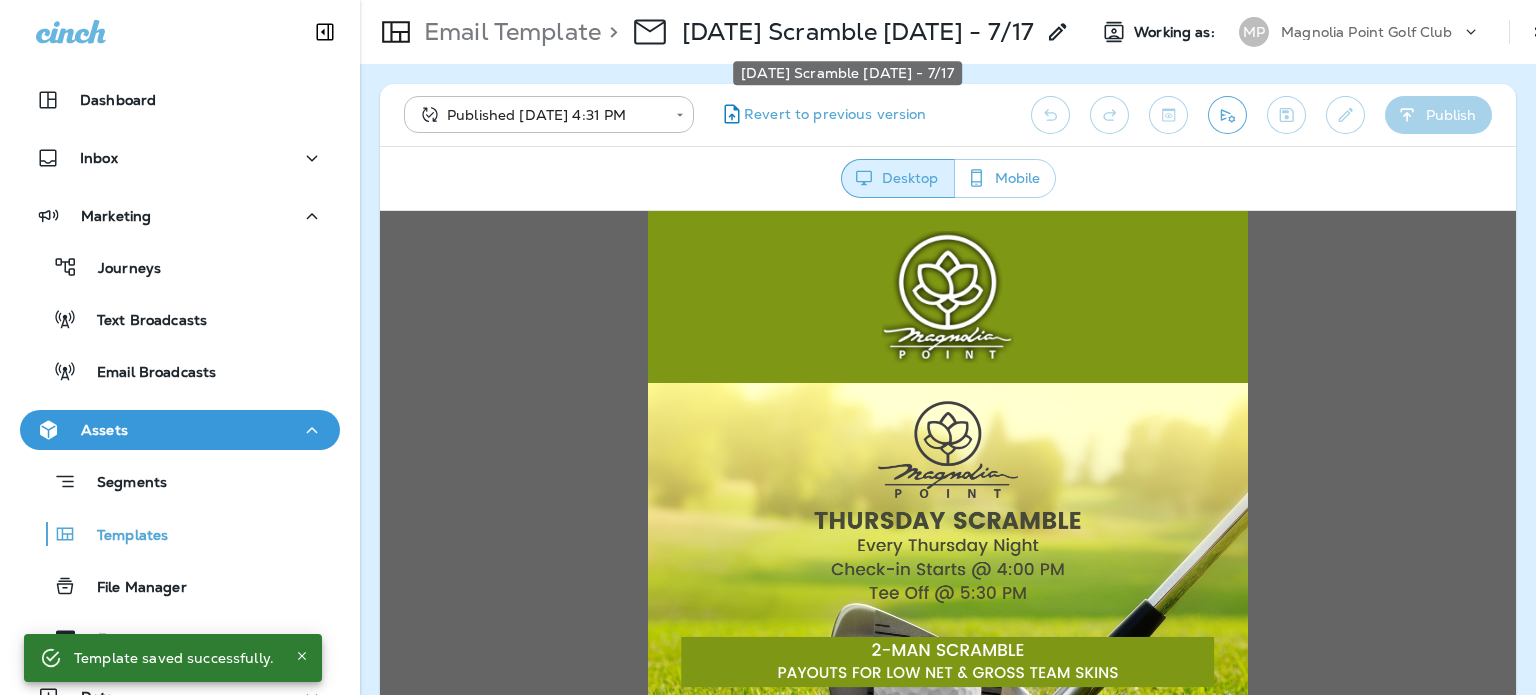 scroll, scrollTop: 0, scrollLeft: 0, axis: both 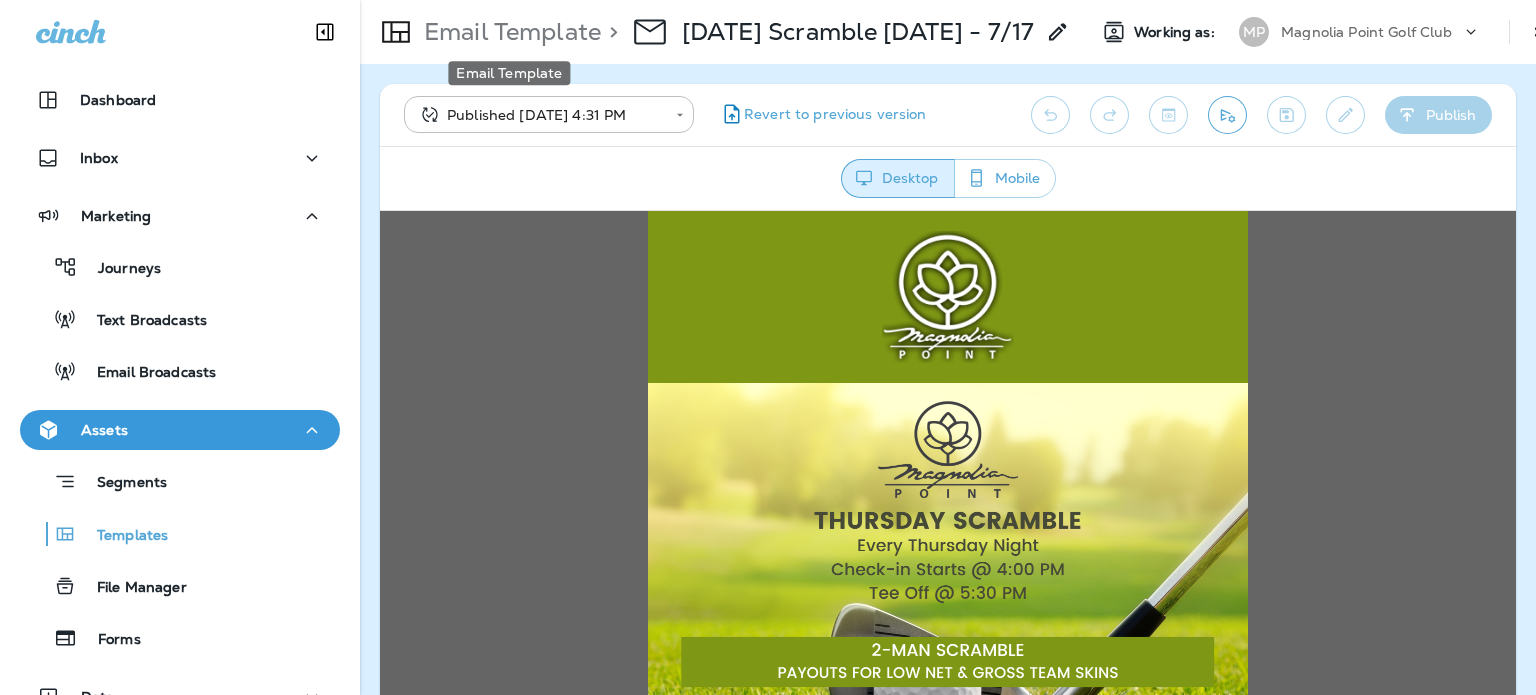 click on "Email Template" at bounding box center (508, 32) 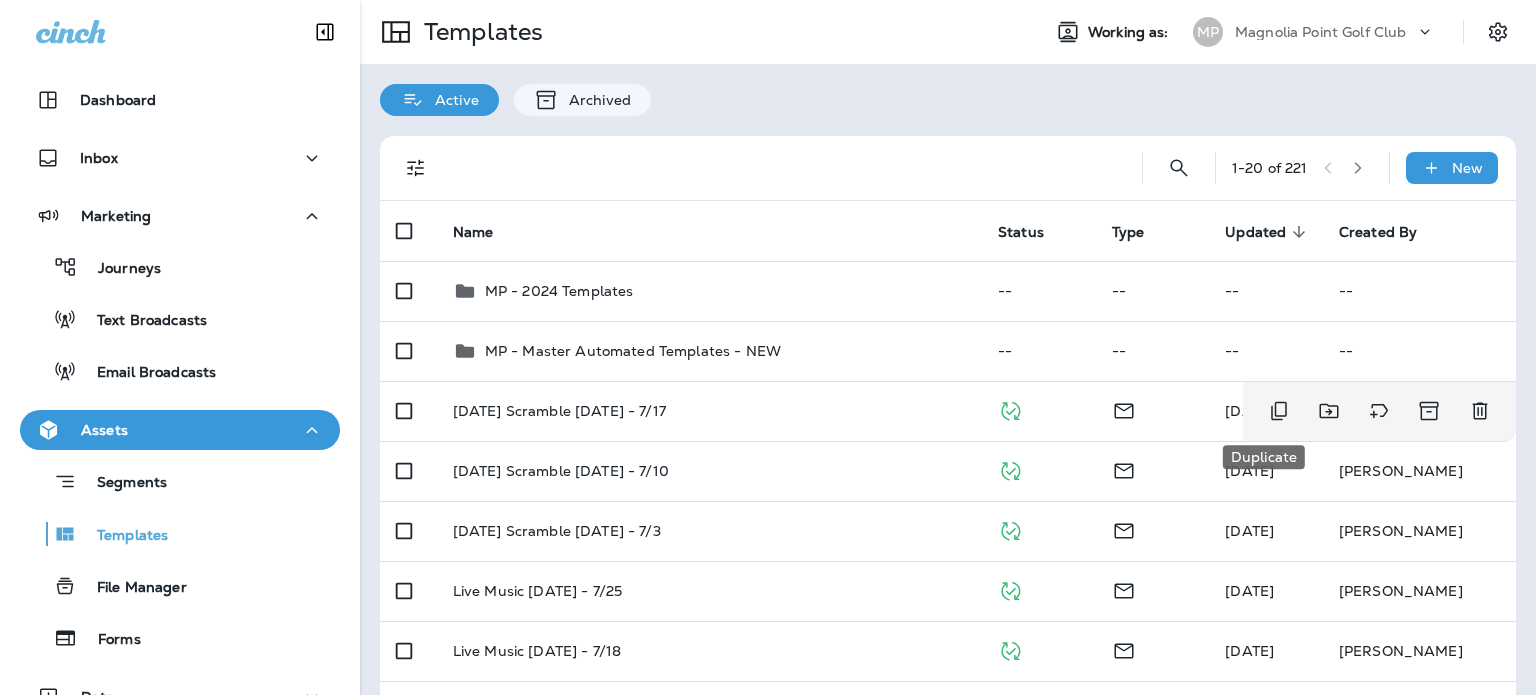 click 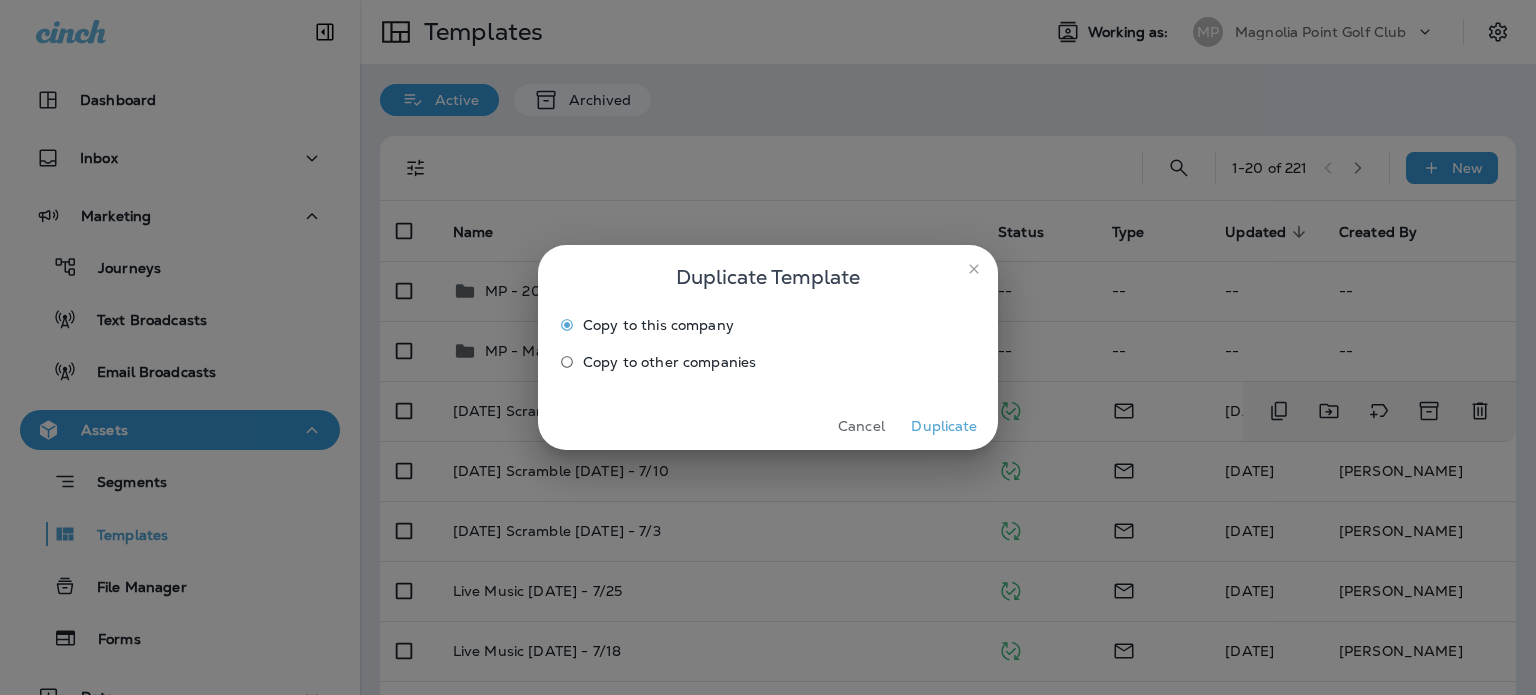 click on "Duplicate" at bounding box center (944, 426) 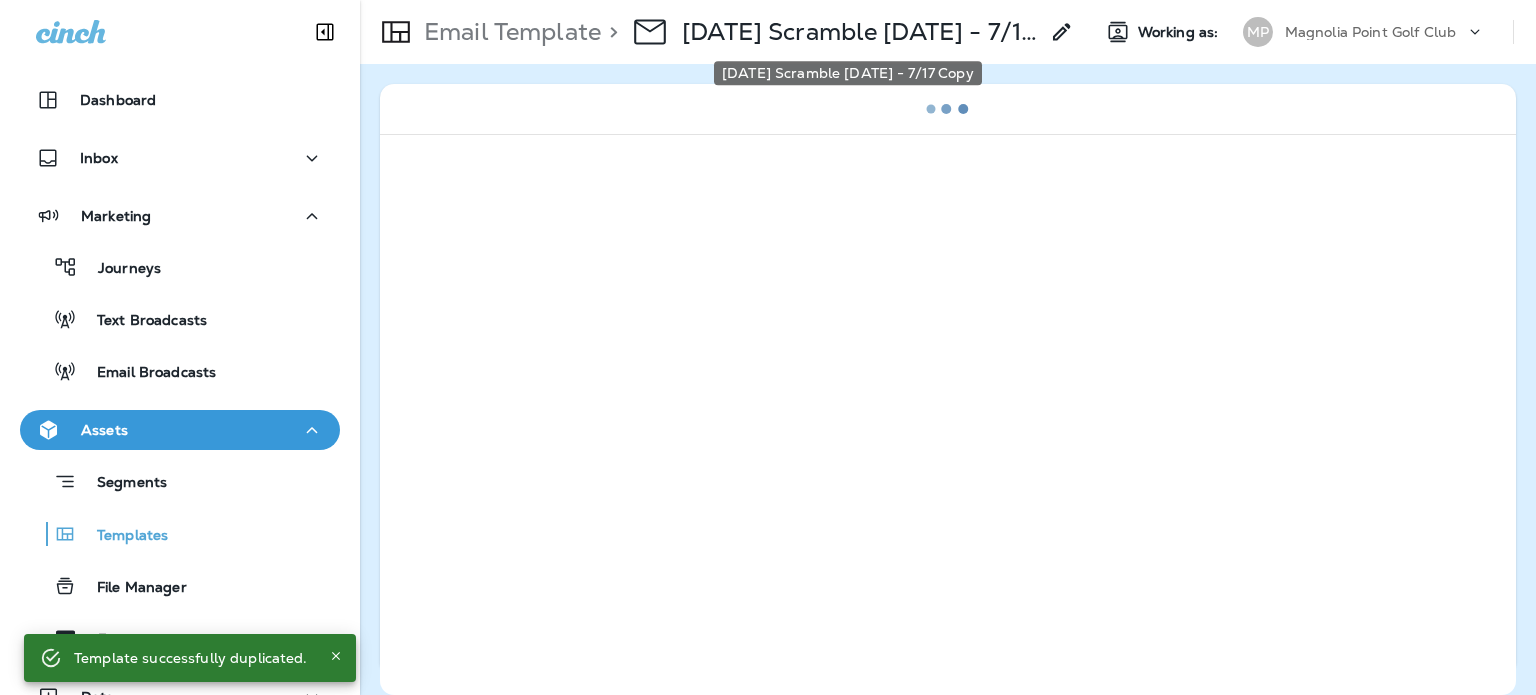 click on "[DATE] Scramble [DATE] - 7/17 Copy" at bounding box center [860, 32] 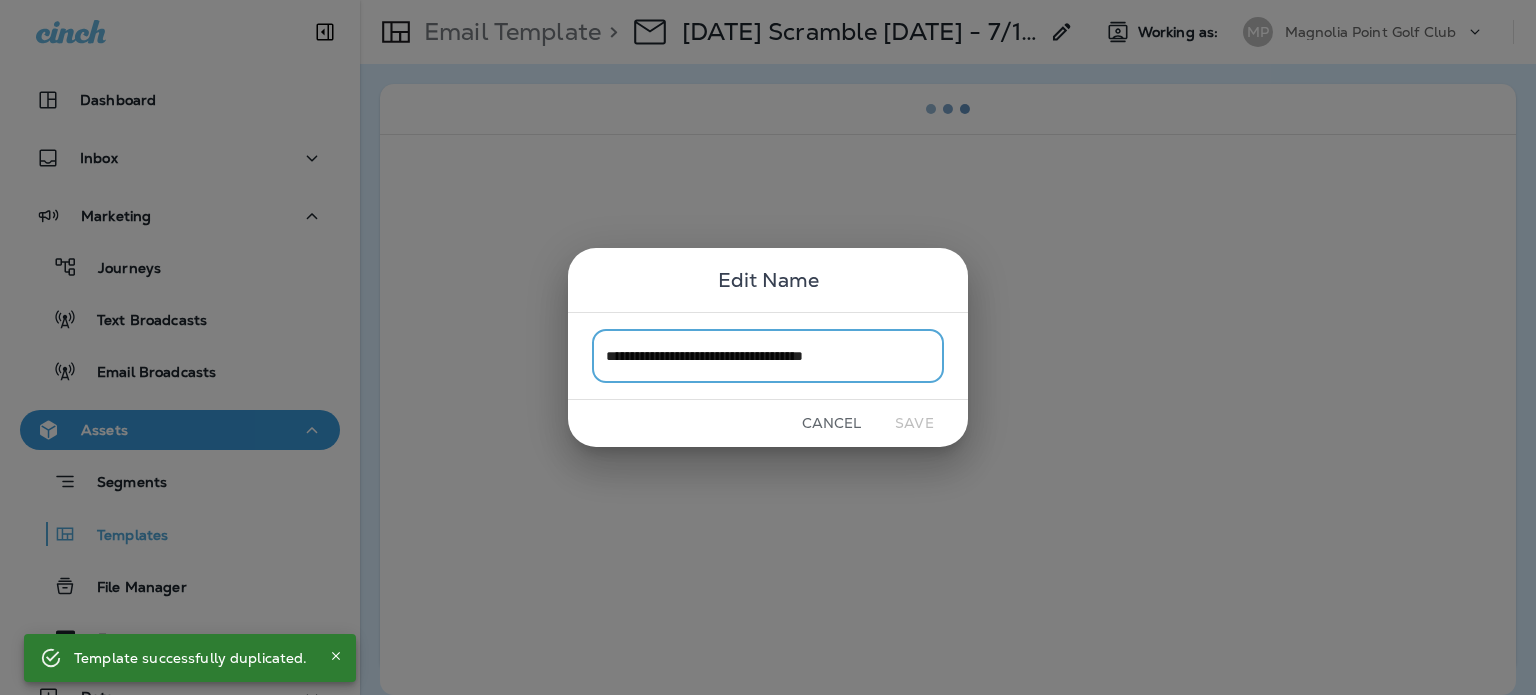 click on "**********" at bounding box center [768, 355] 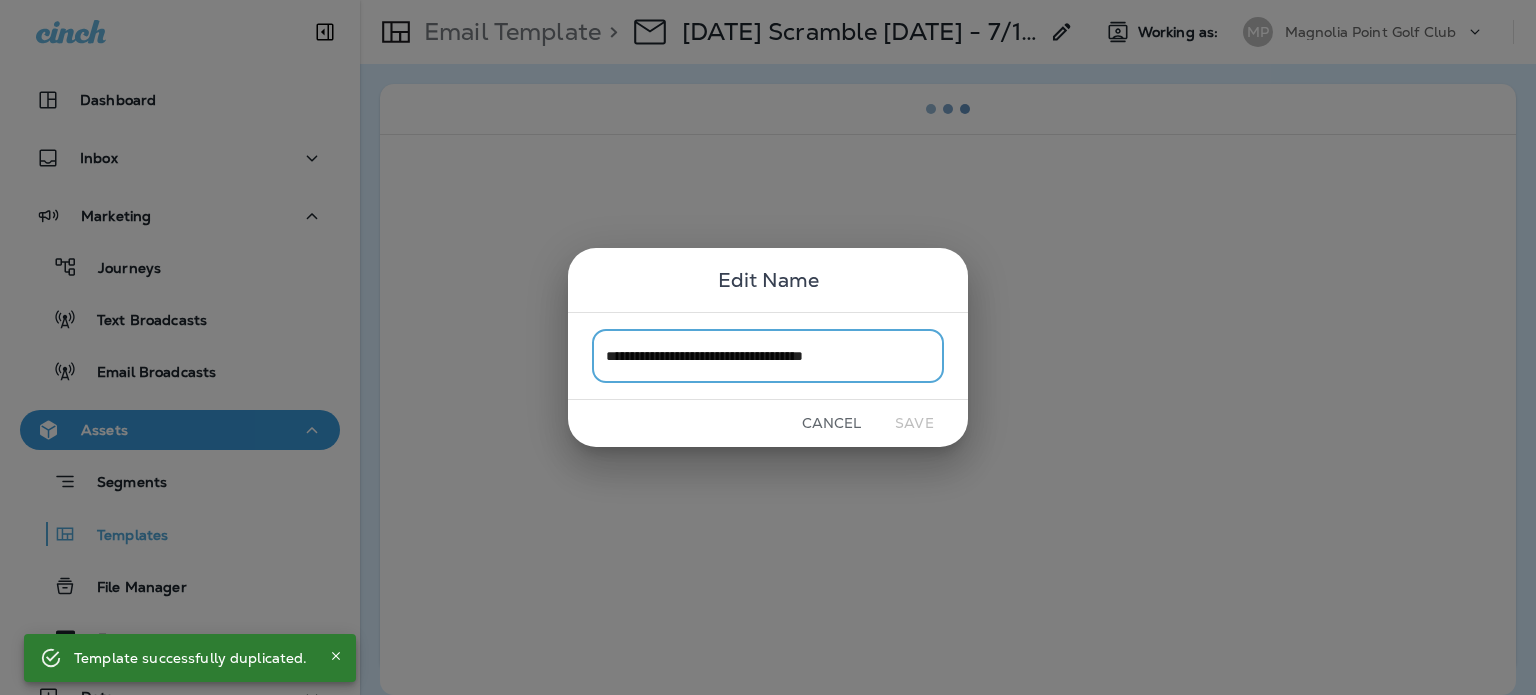drag, startPoint x: 832, startPoint y: 363, endPoint x: 920, endPoint y: 361, distance: 88.02273 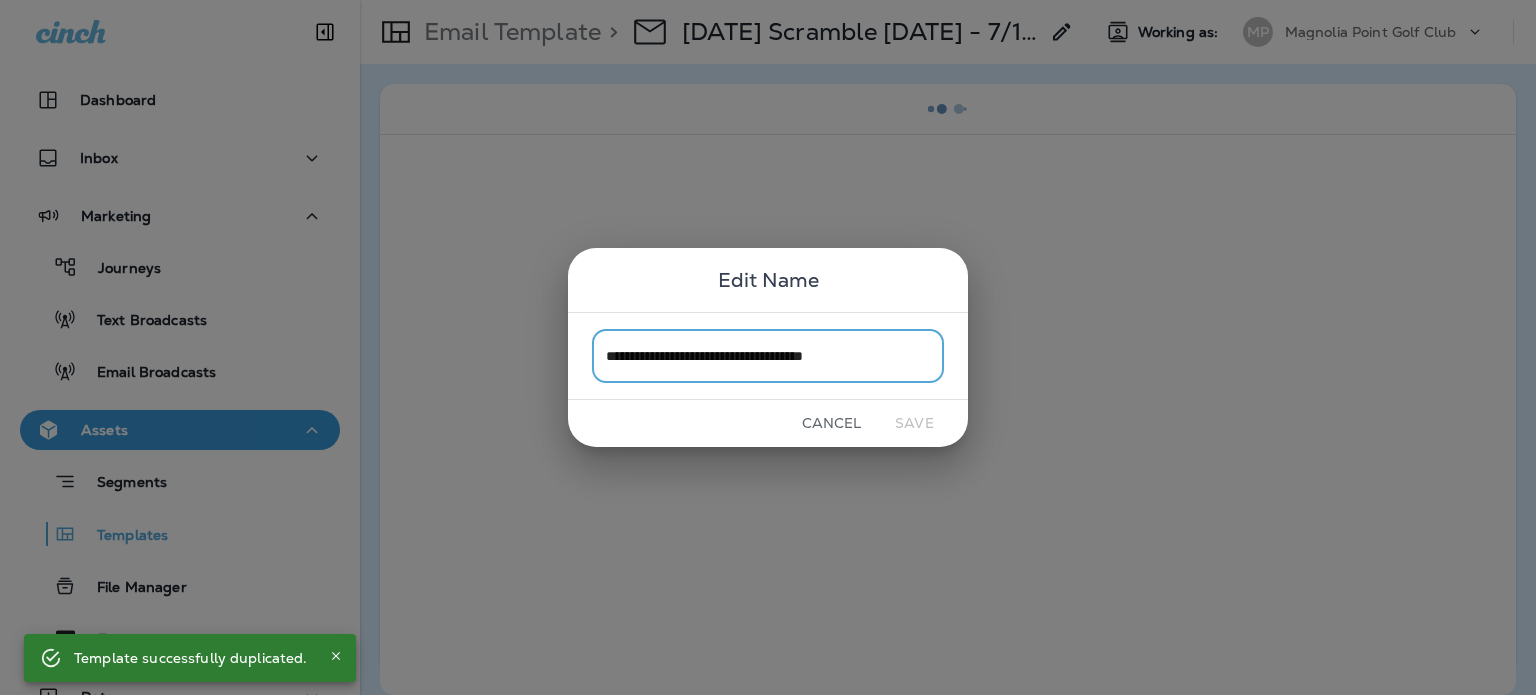click on "**********" at bounding box center (768, 355) 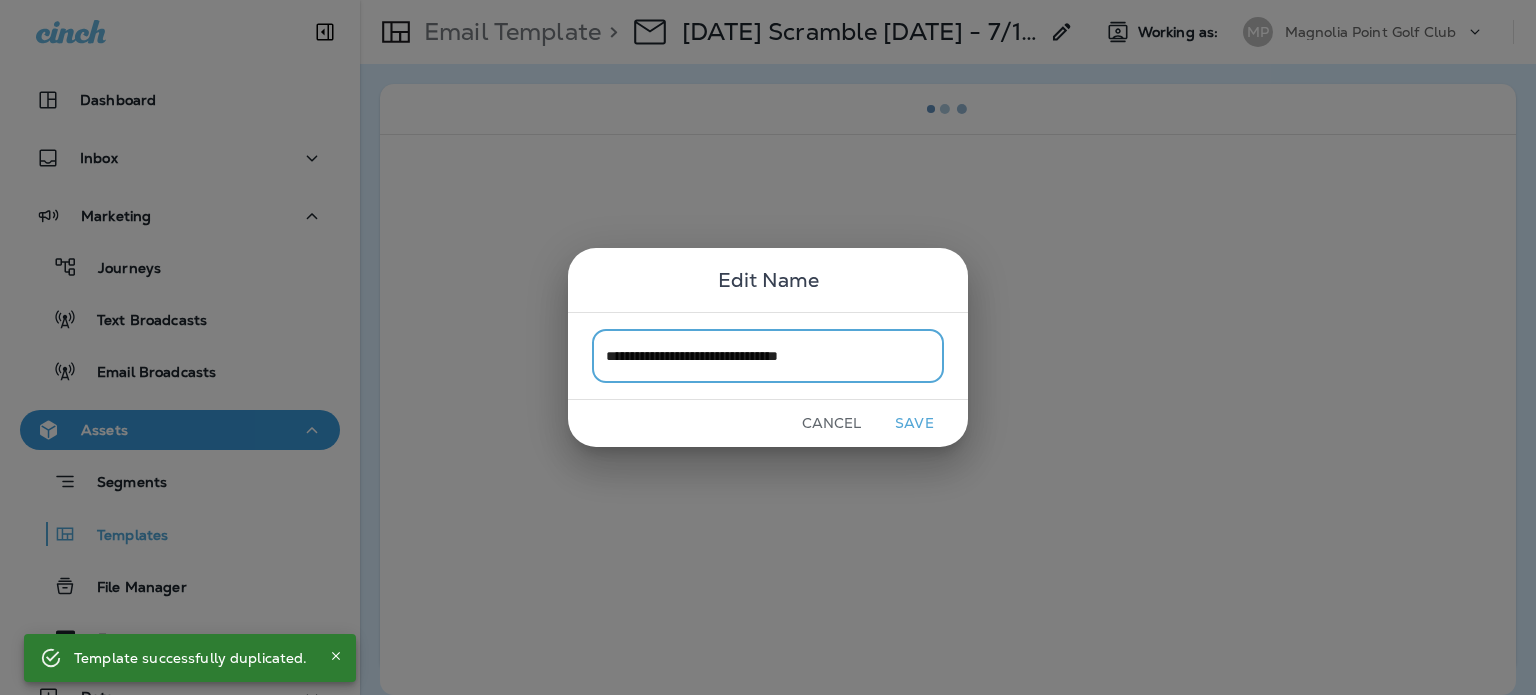 type on "**********" 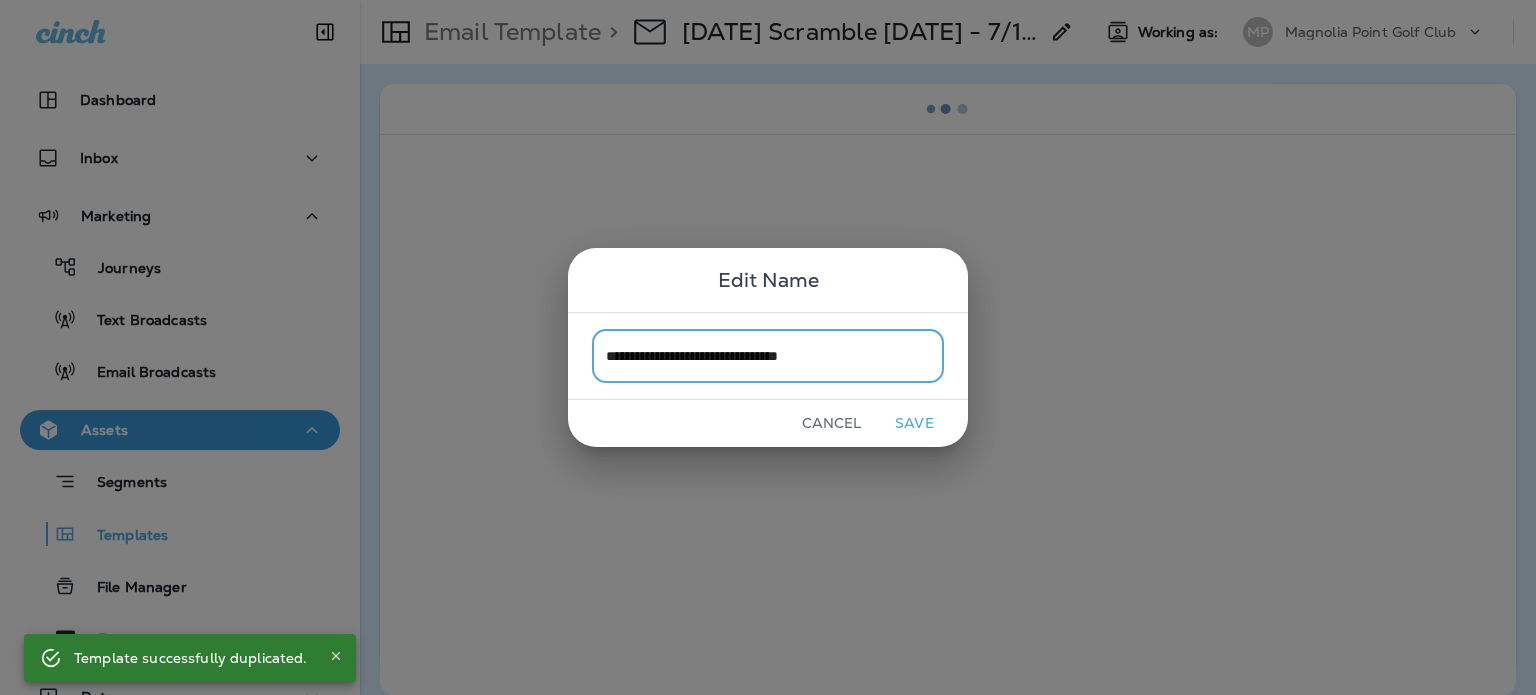 click on "Save" at bounding box center [914, 423] 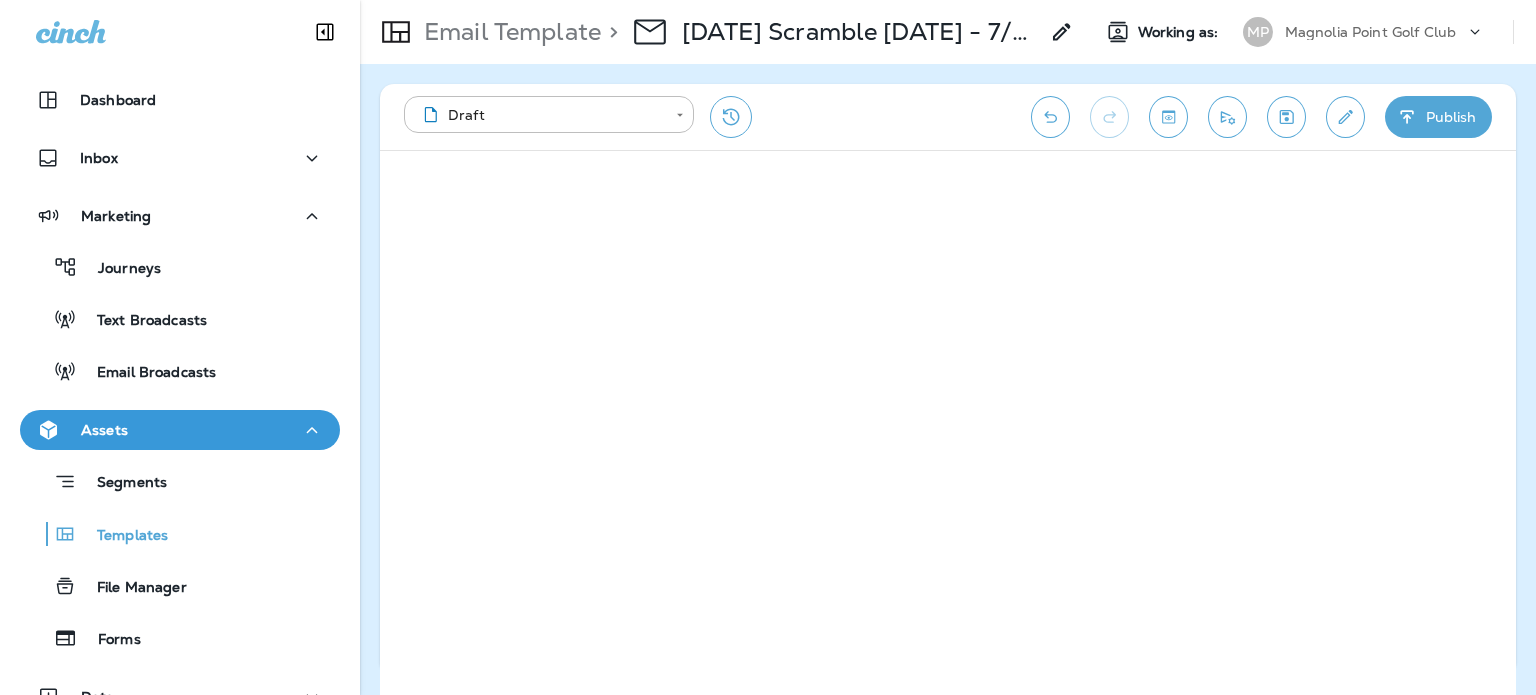 click 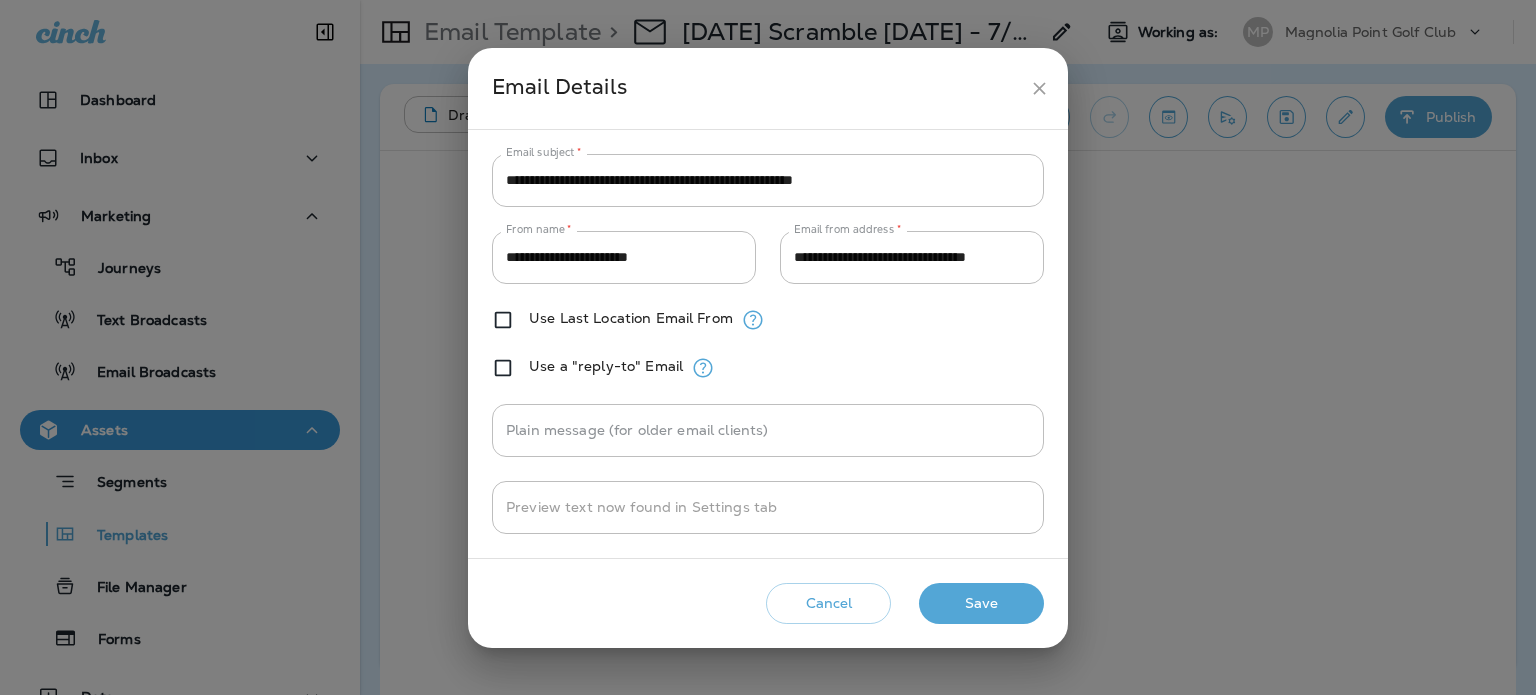 click on "**********" at bounding box center [768, 180] 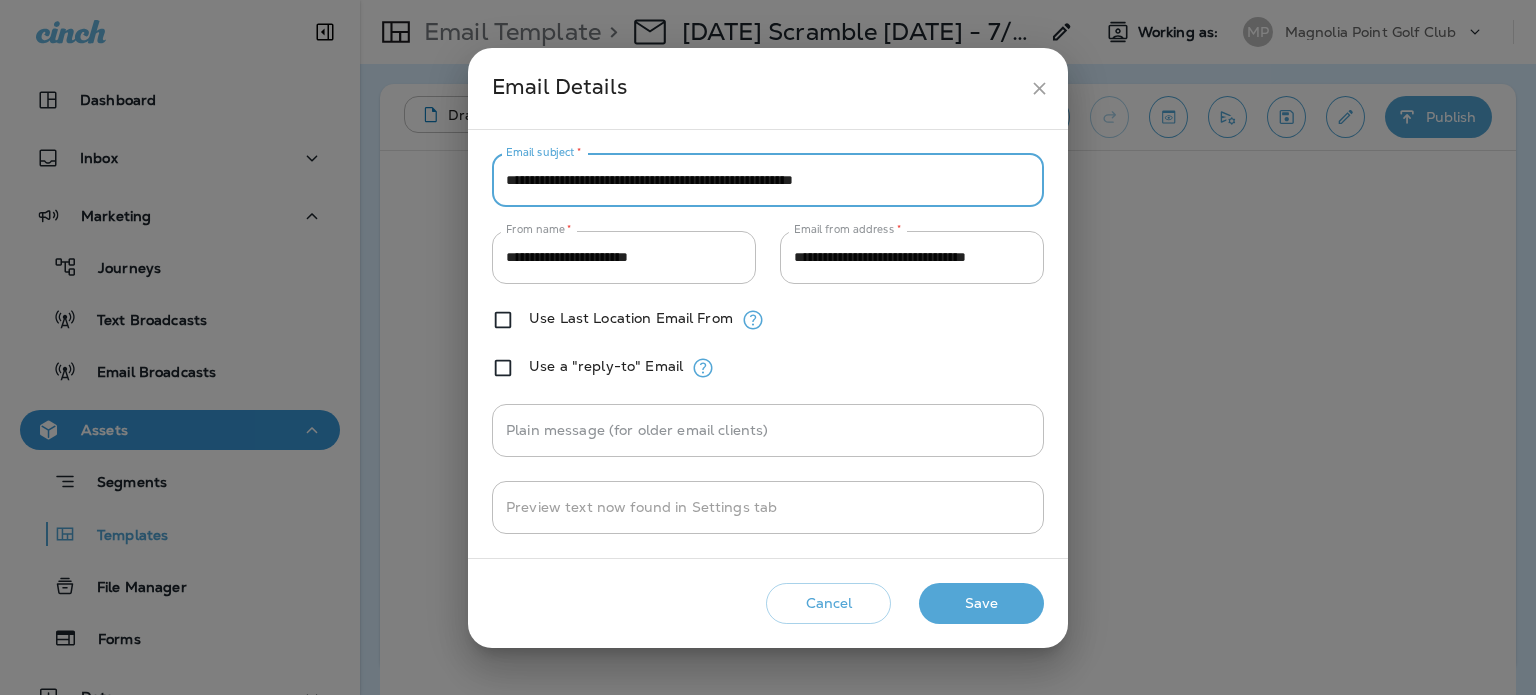 paste 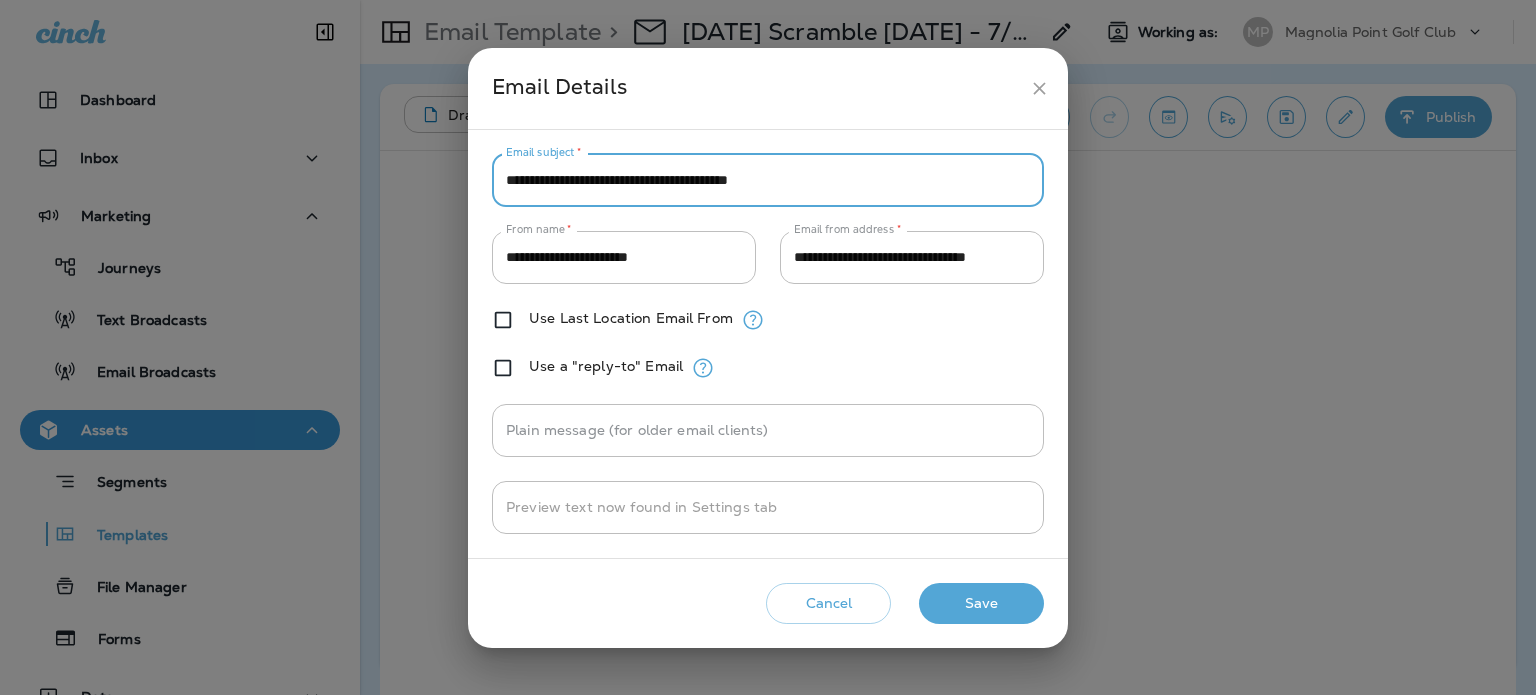 type on "**********" 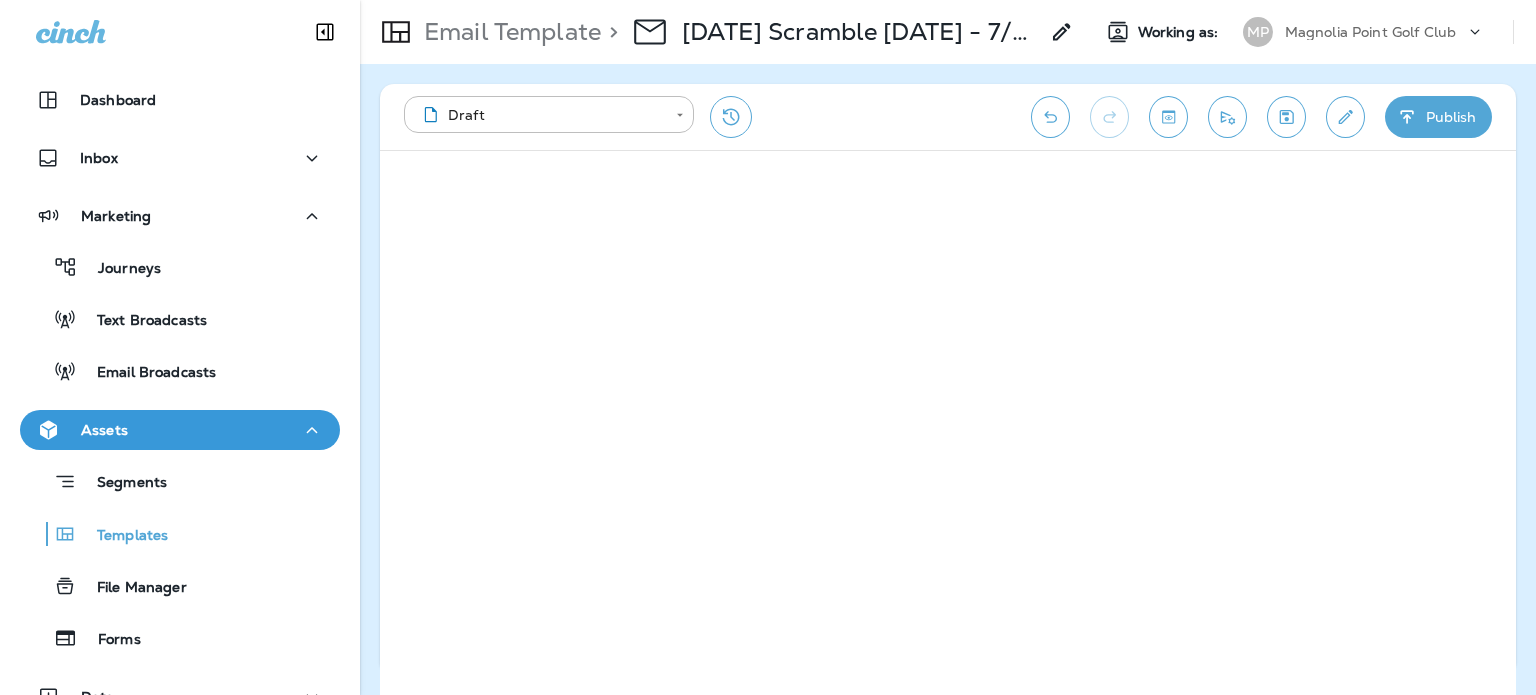 click 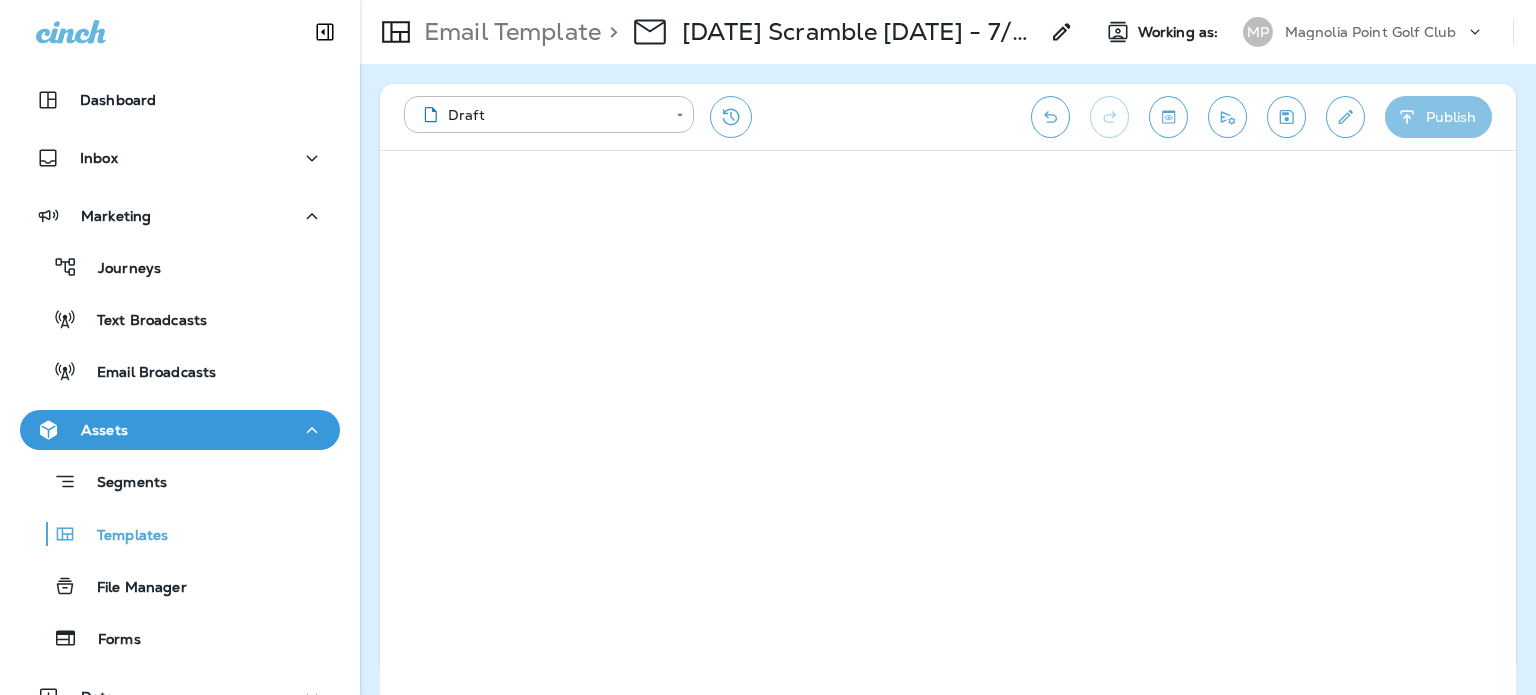 click on "Publish" at bounding box center (1438, 117) 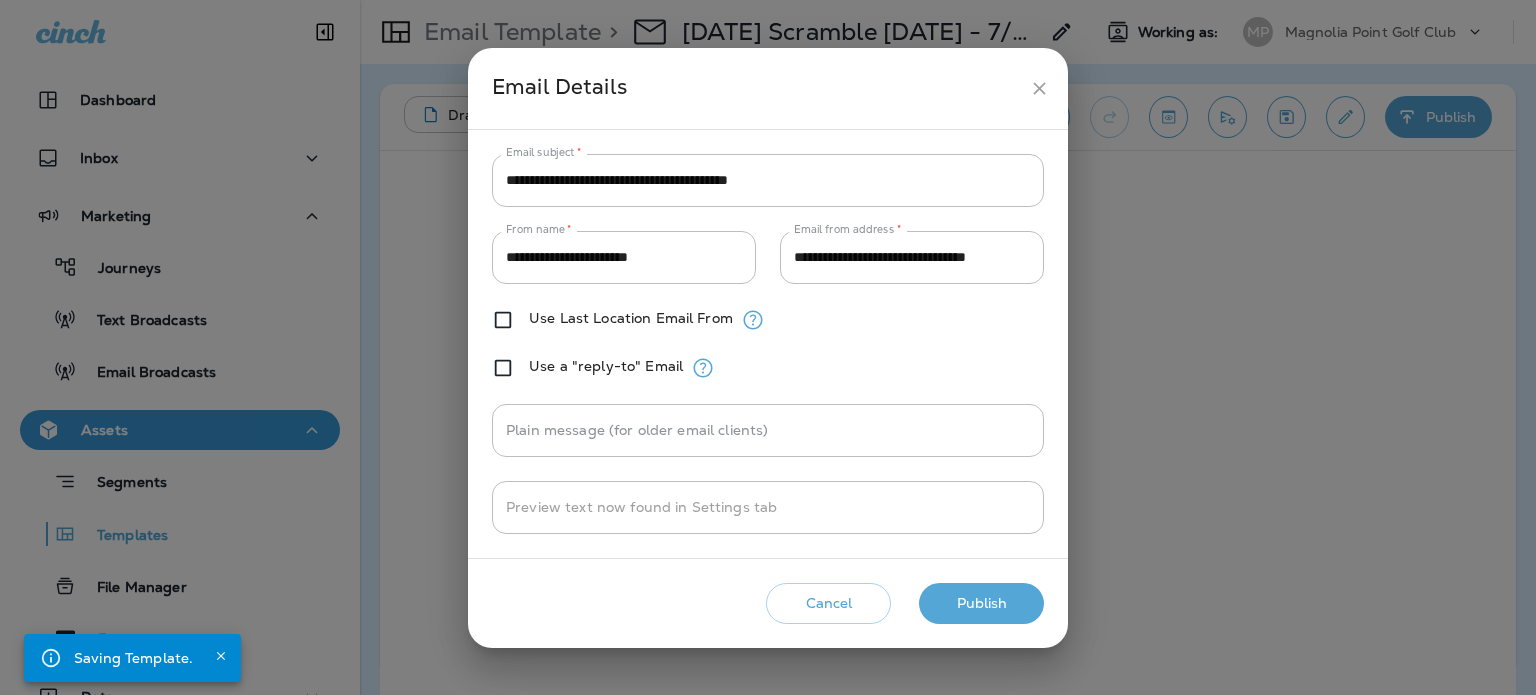 click on "Publish" at bounding box center [981, 603] 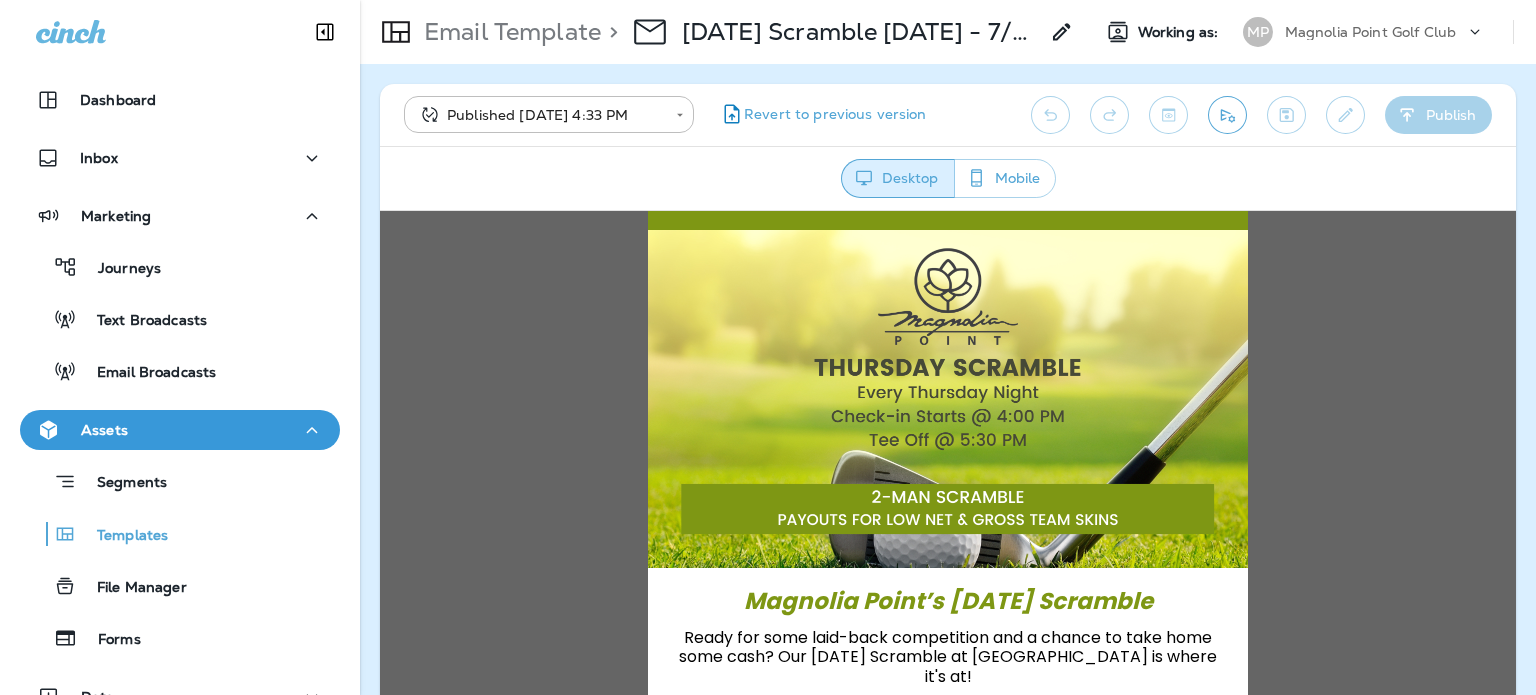 scroll, scrollTop: 0, scrollLeft: 0, axis: both 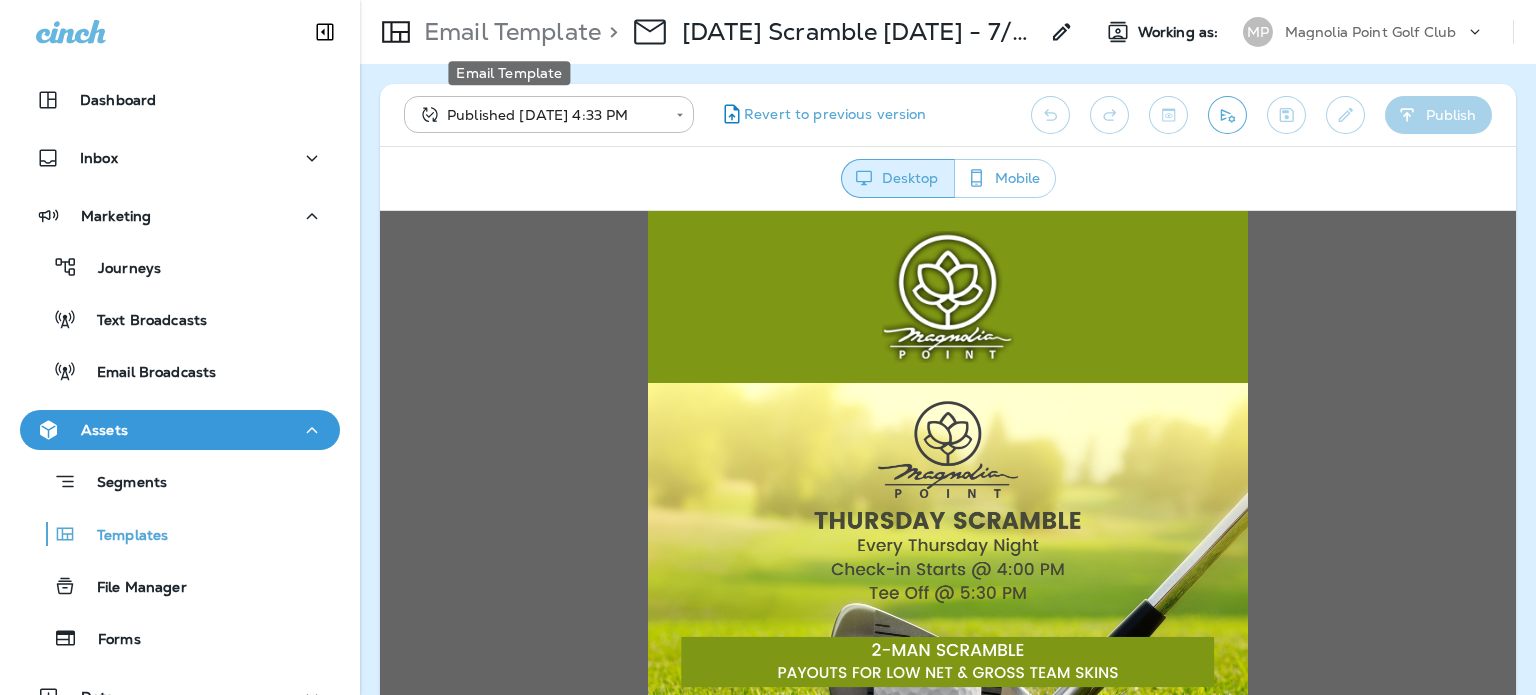 click on "Email Template" at bounding box center [508, 32] 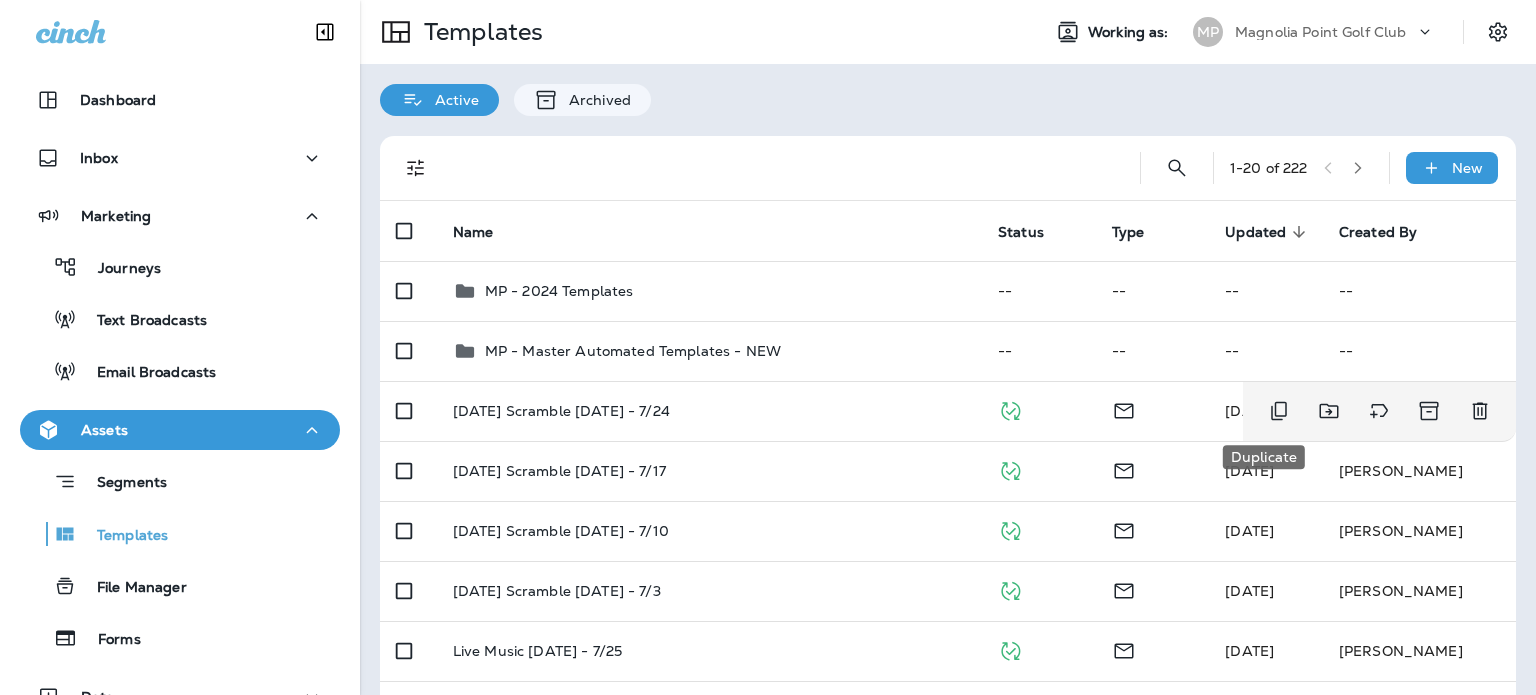 click 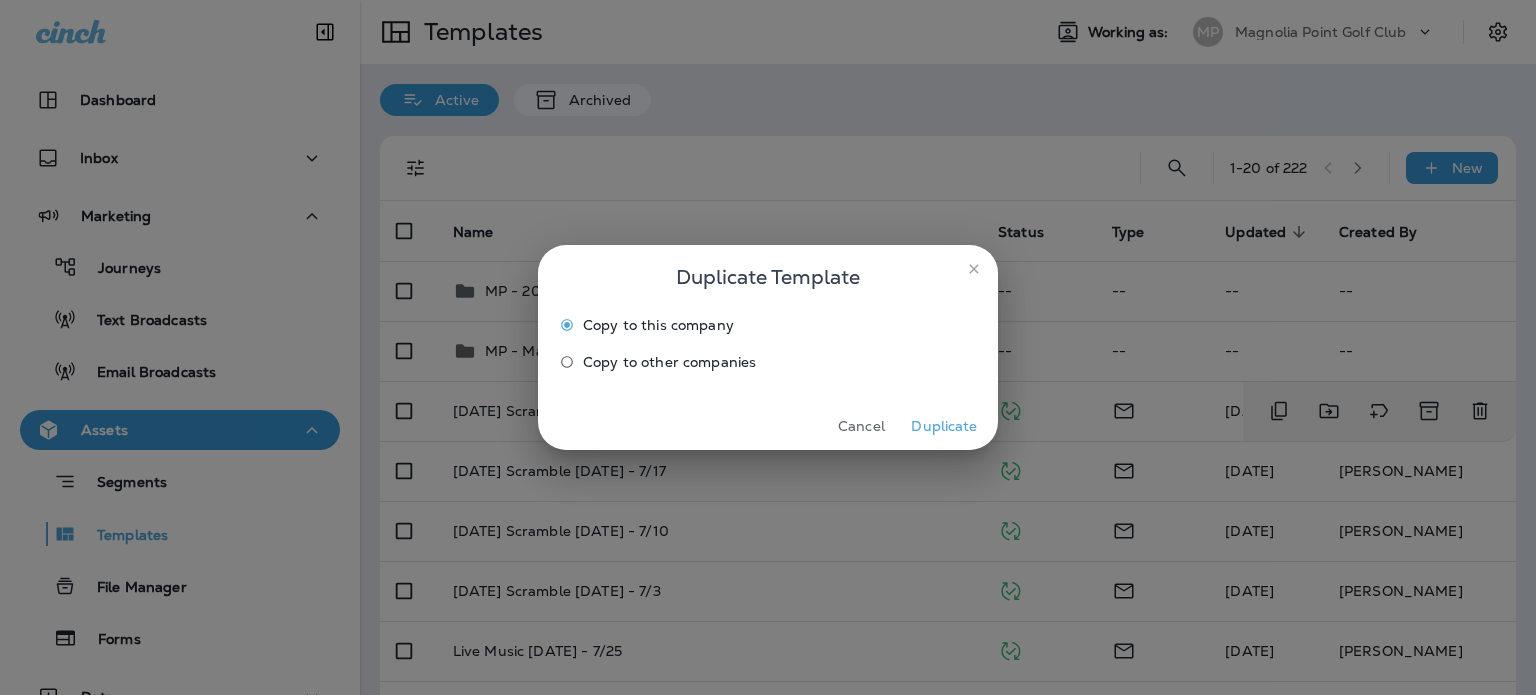 click on "Cancel Duplicate" at bounding box center (768, 426) 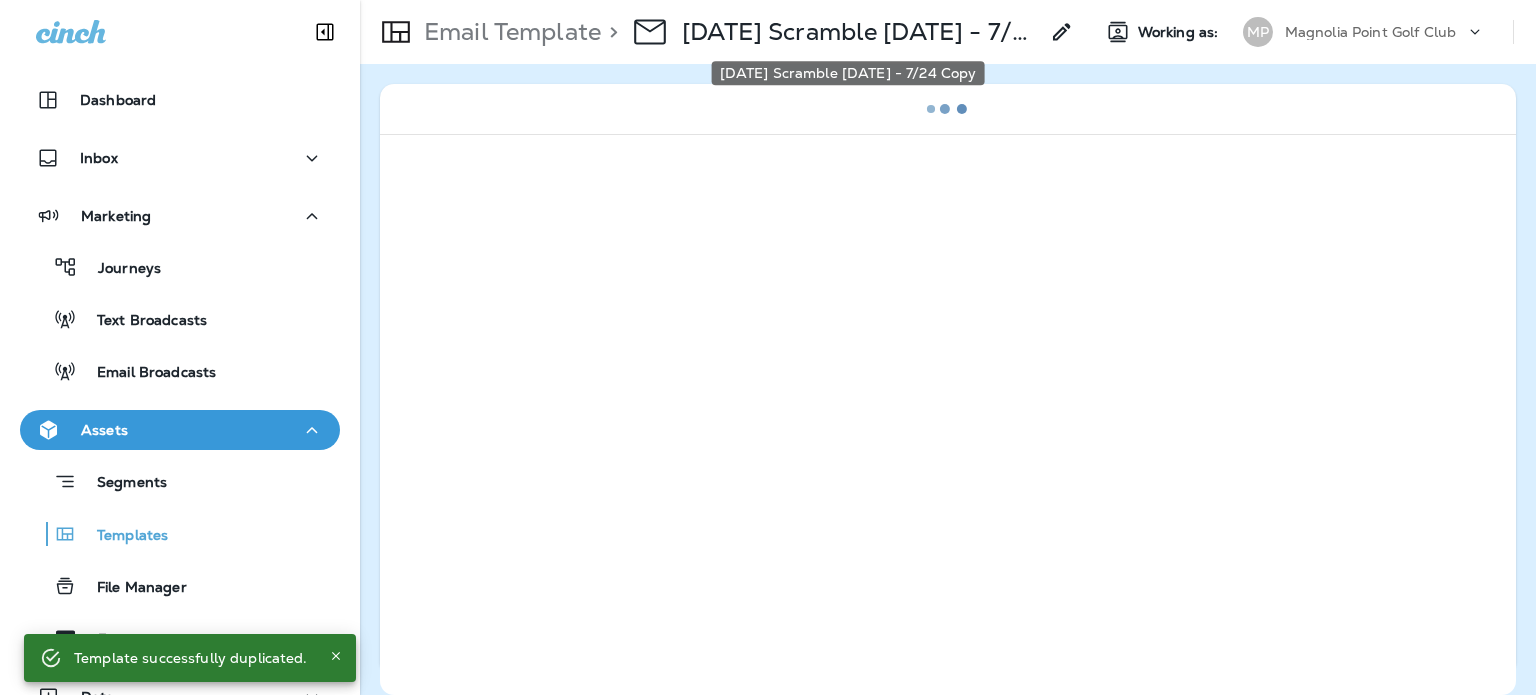 click on "[DATE] Scramble [DATE] - 7/24 Copy" at bounding box center (860, 32) 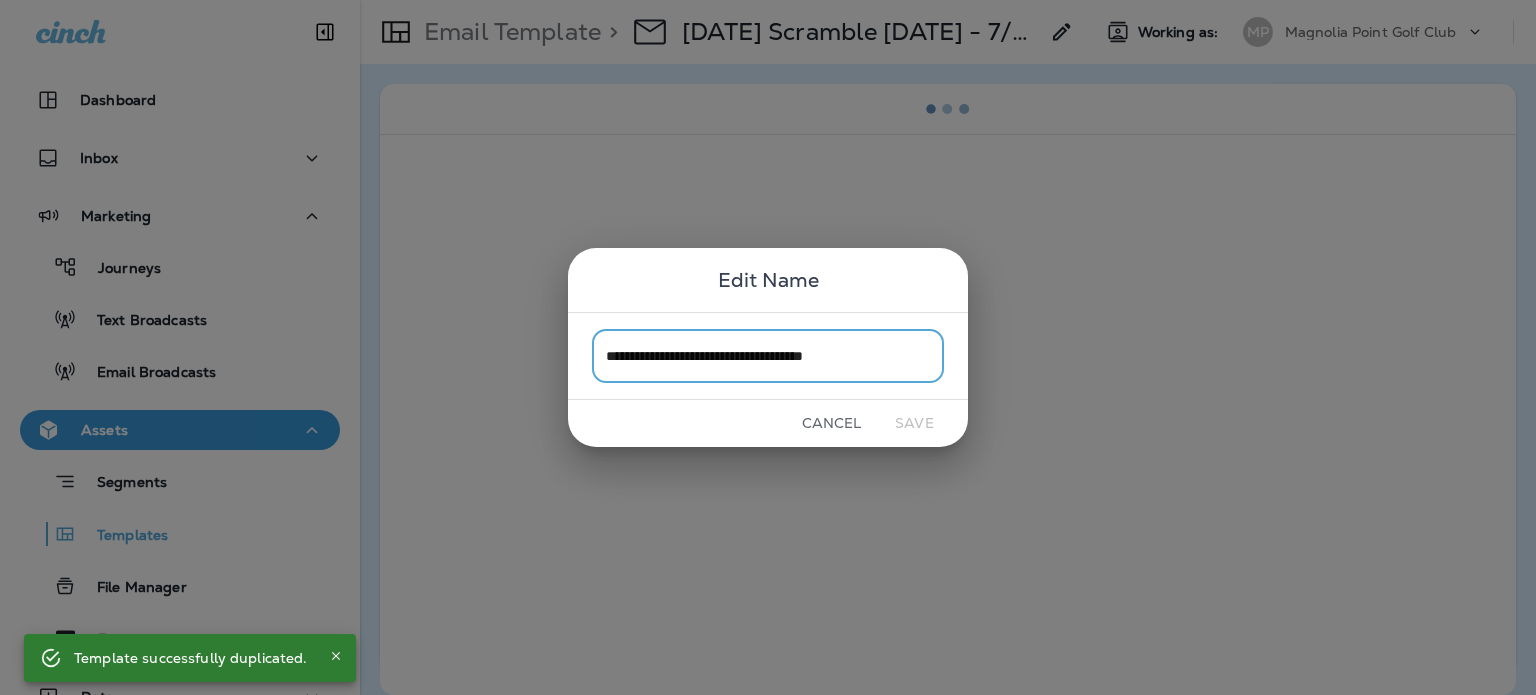 click on "**********" at bounding box center (768, 355) 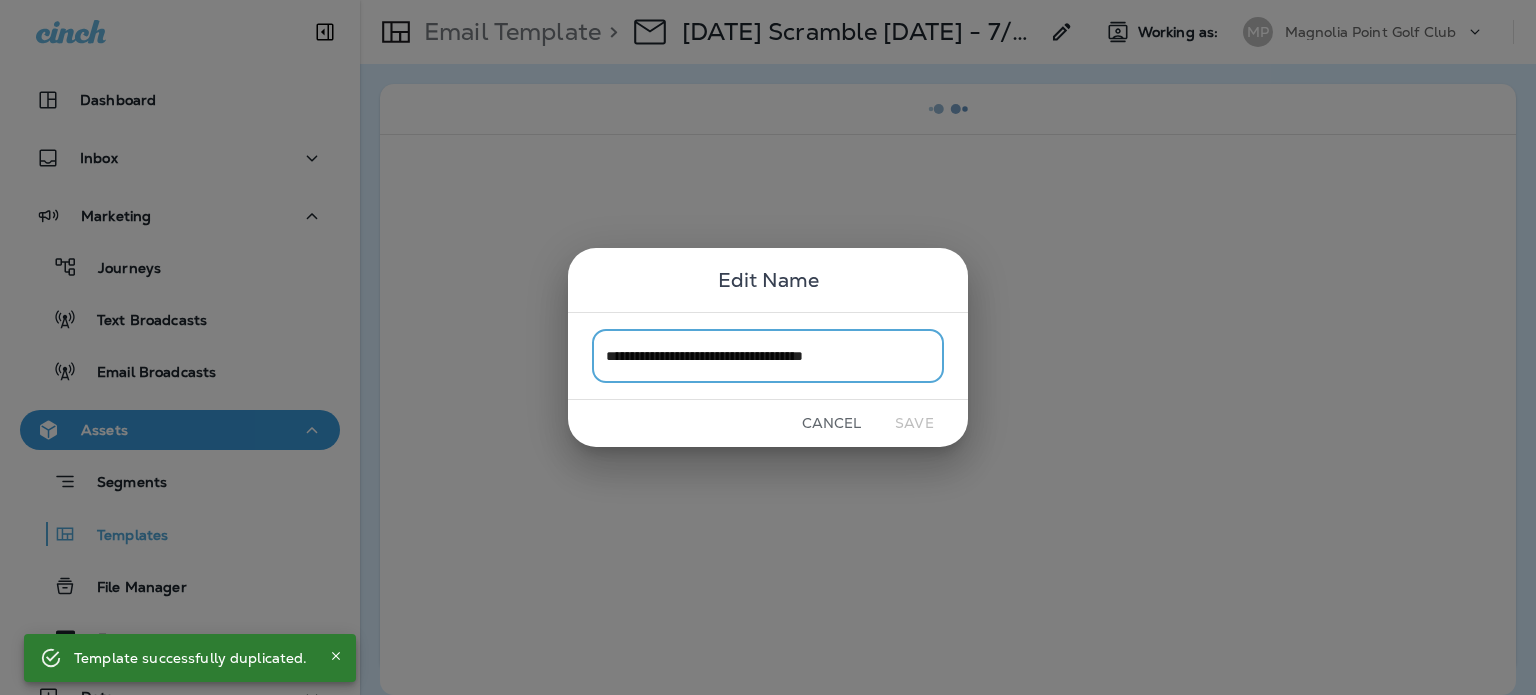 drag, startPoint x: 835, startPoint y: 357, endPoint x: 1050, endPoint y: 356, distance: 215.00232 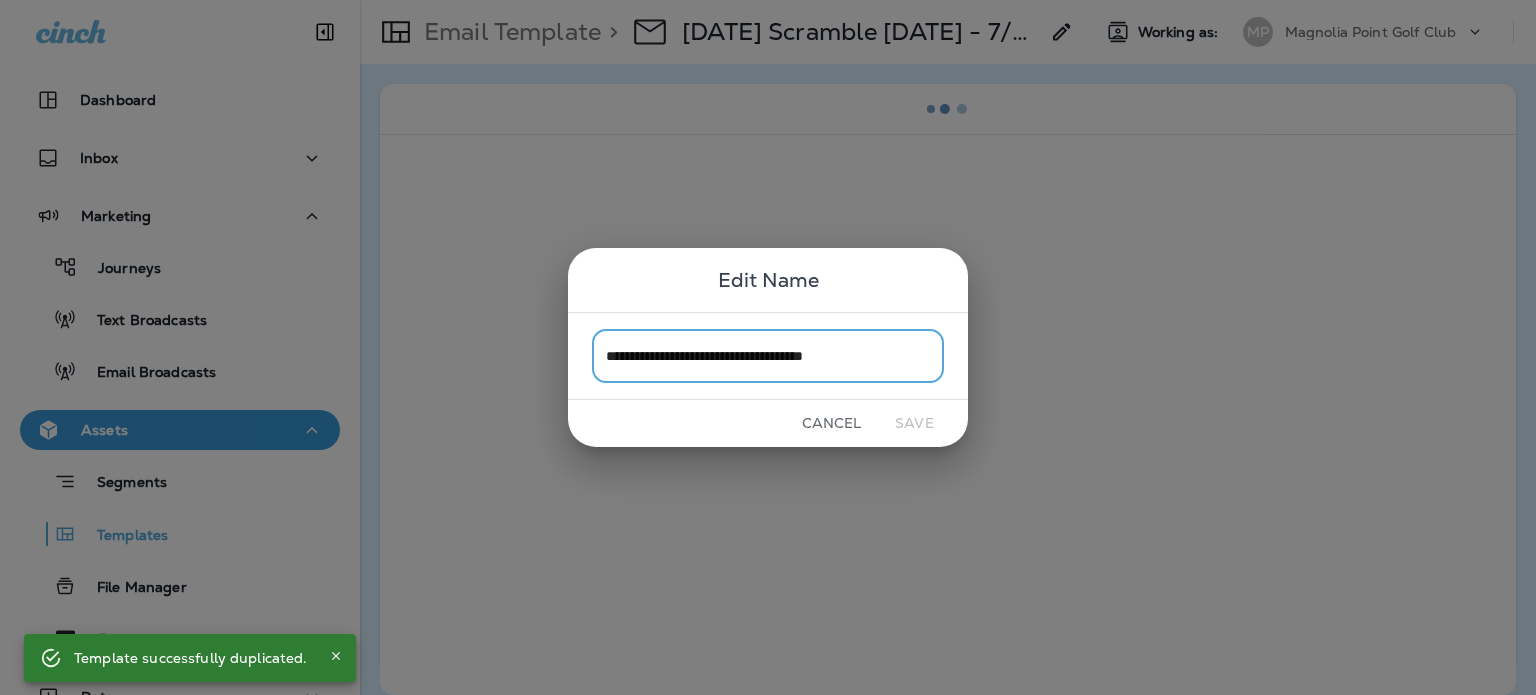 click on "**********" at bounding box center [768, 347] 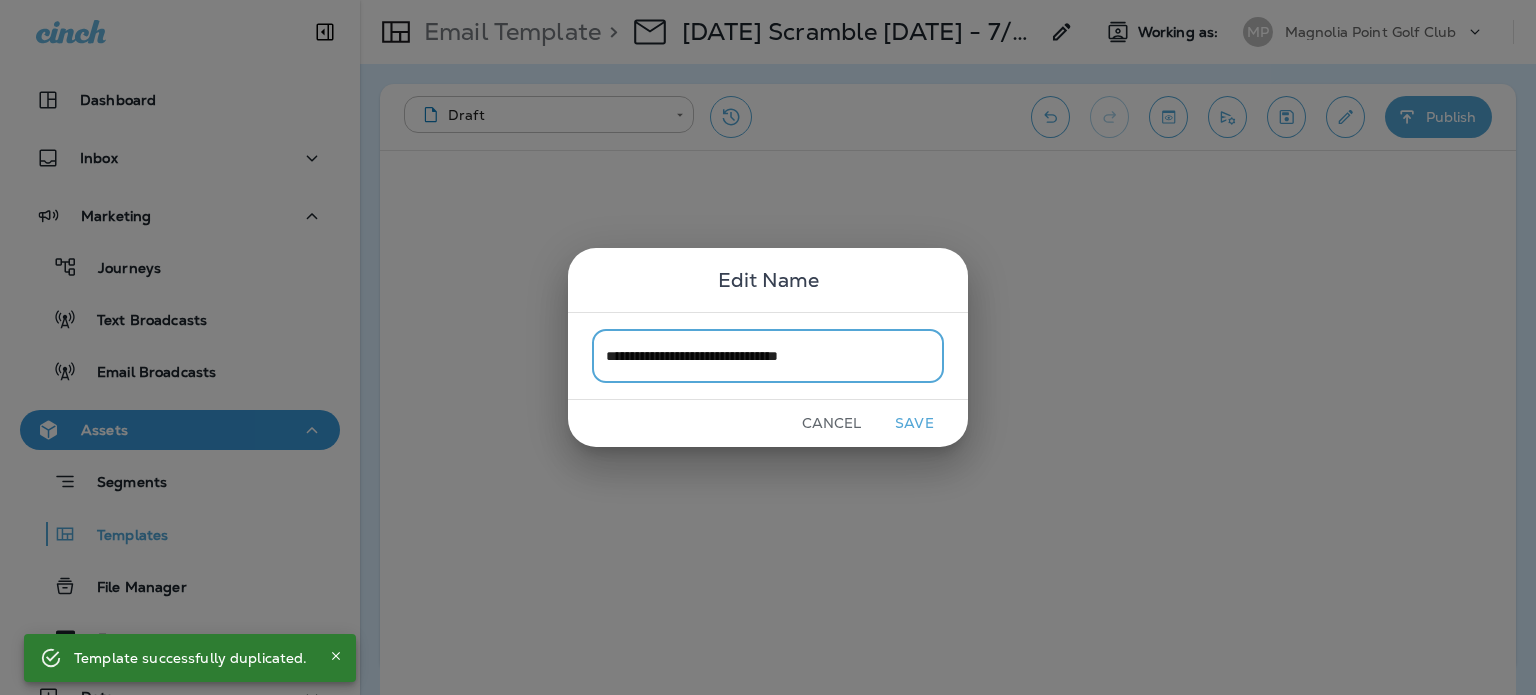 type on "**********" 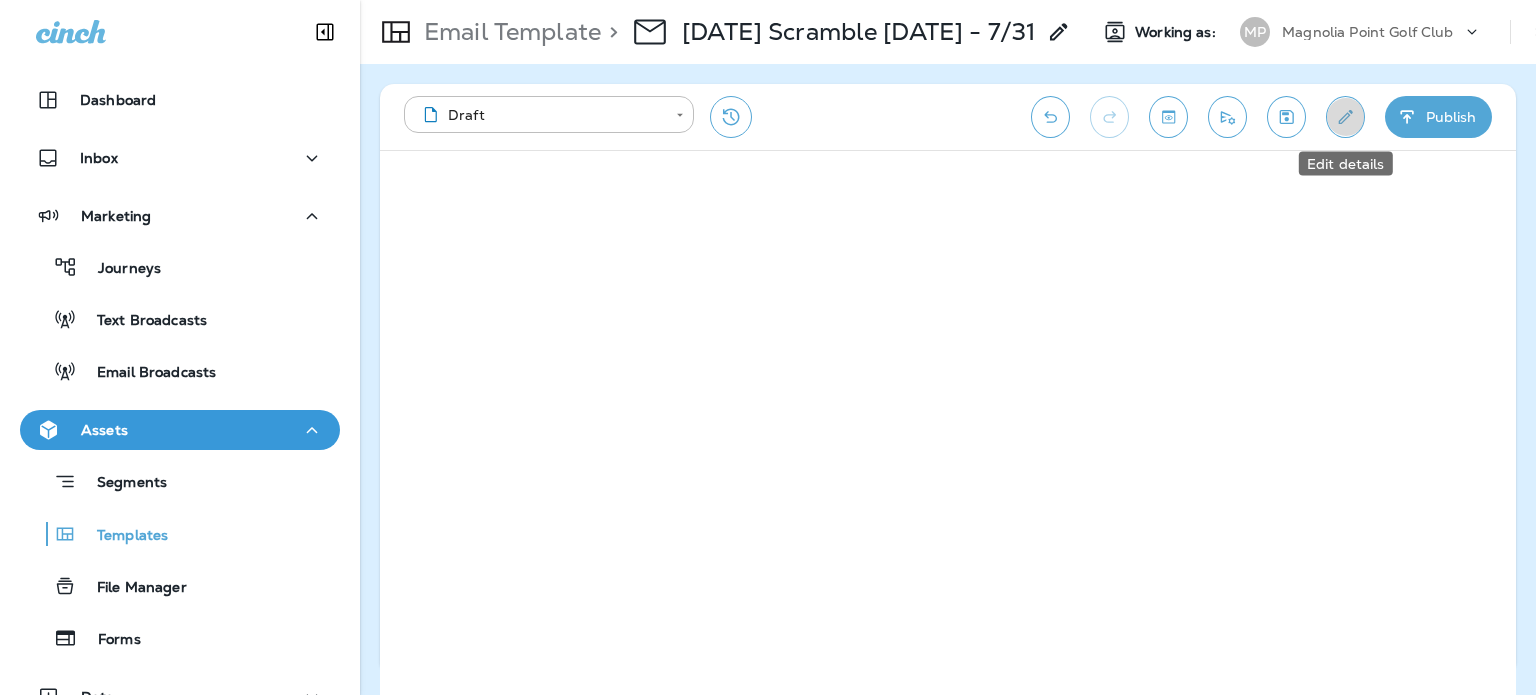 click 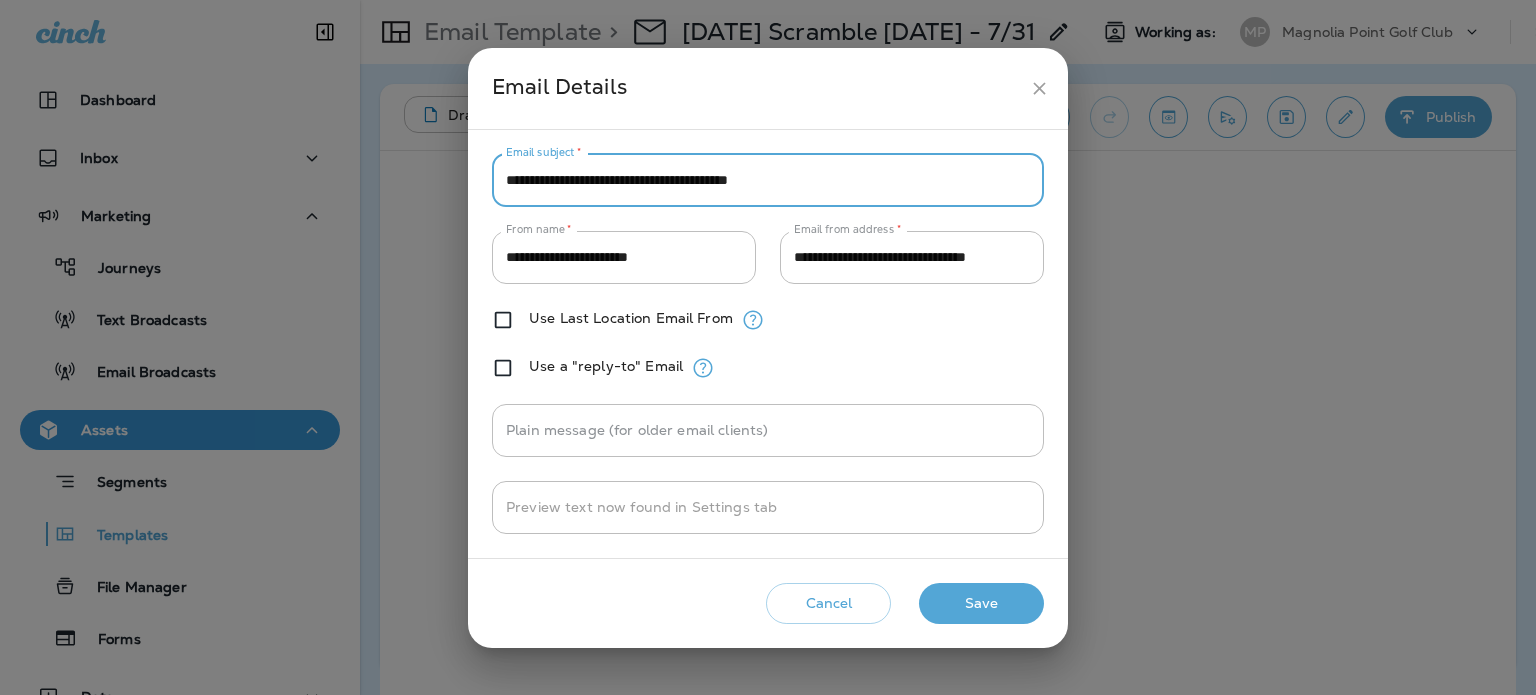 click on "**********" at bounding box center [768, 180] 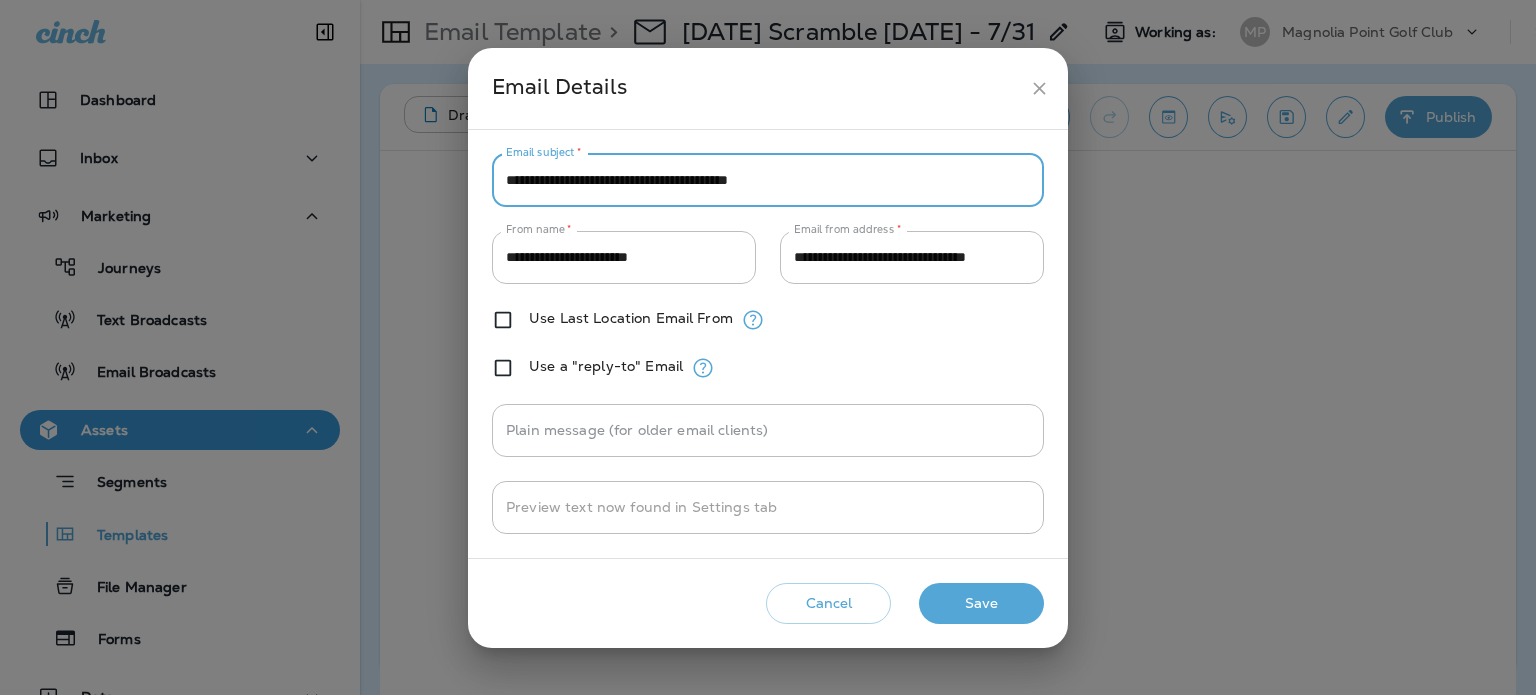 drag, startPoint x: 740, startPoint y: 178, endPoint x: 661, endPoint y: 179, distance: 79.00633 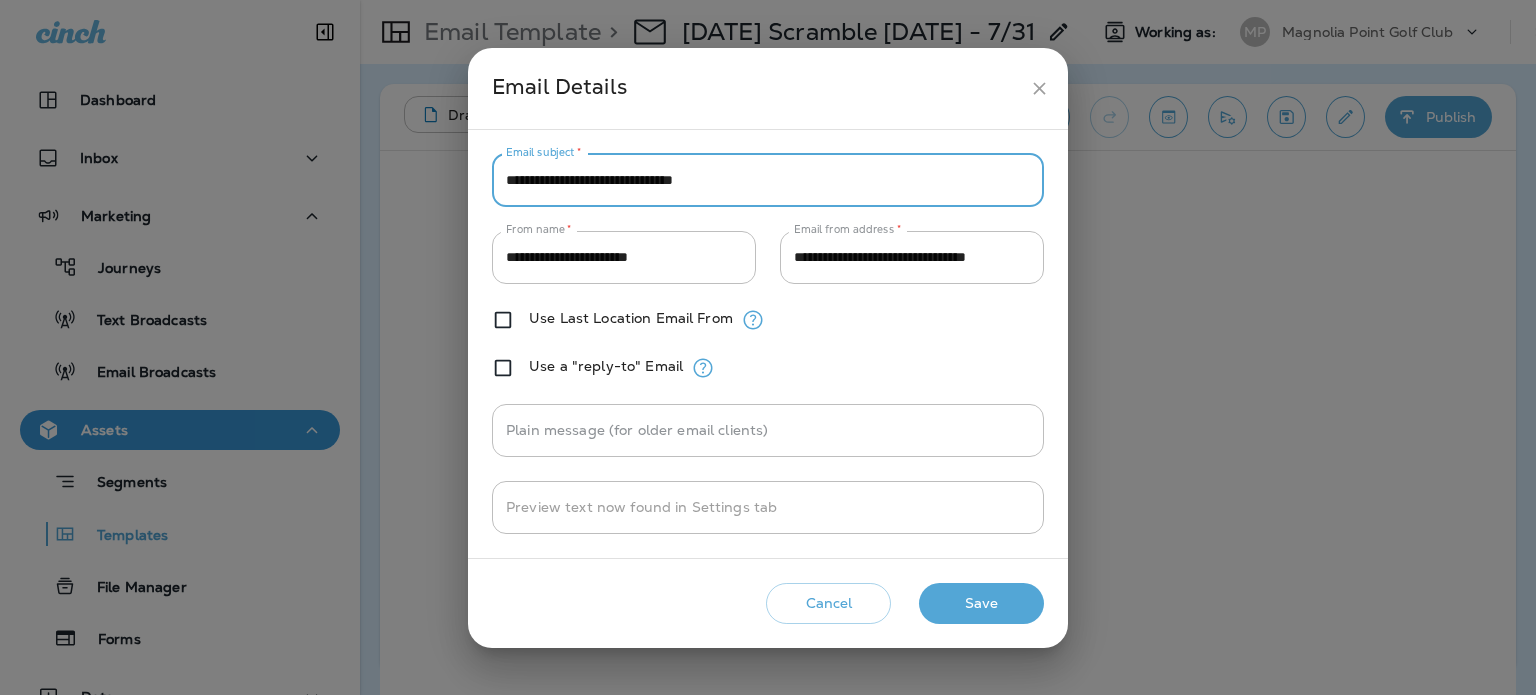 type on "**********" 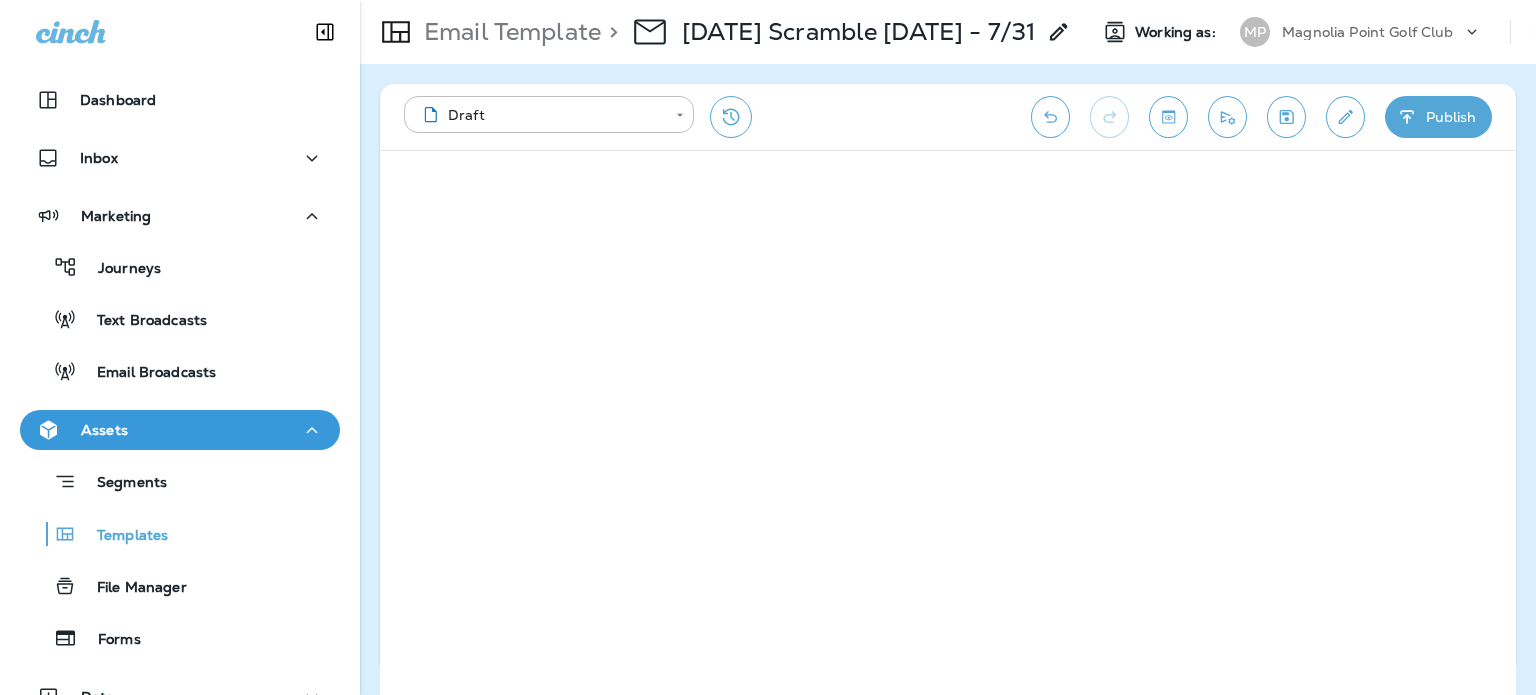 click 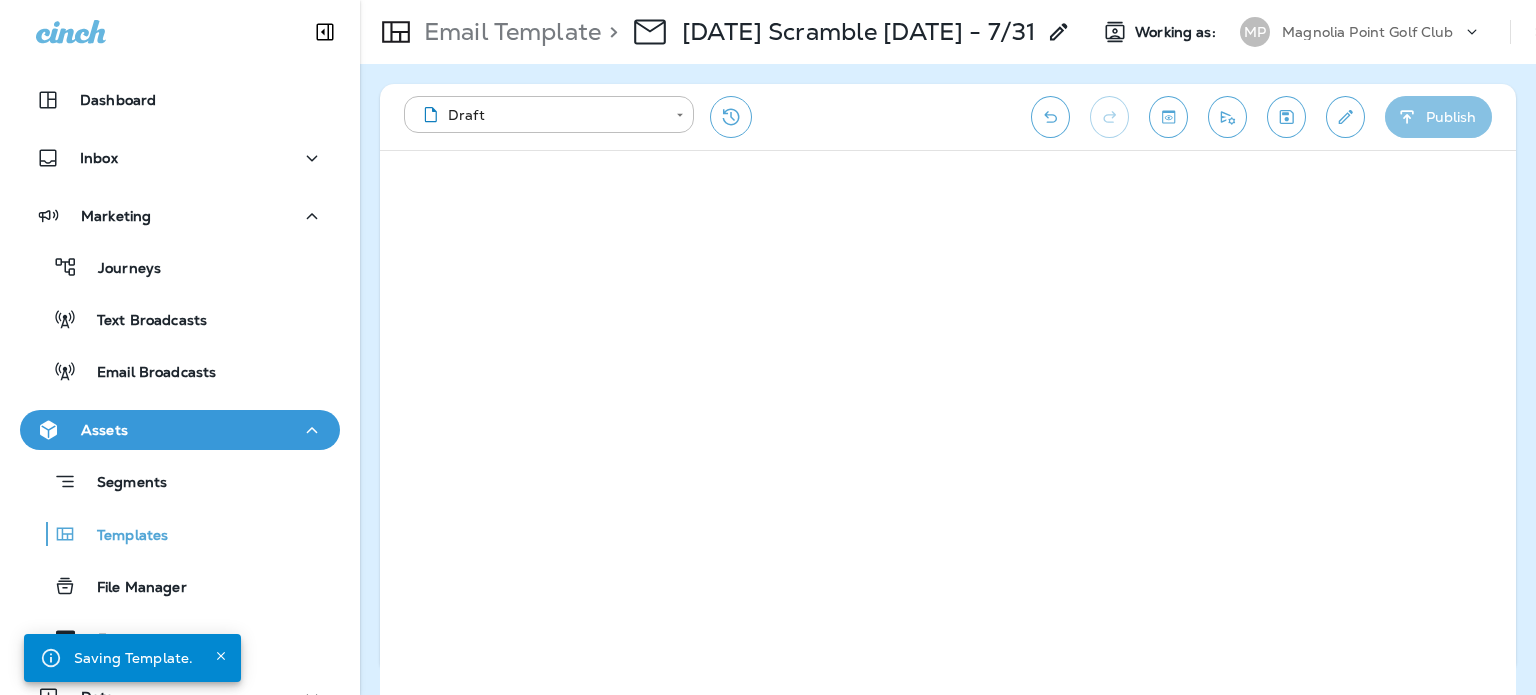 click 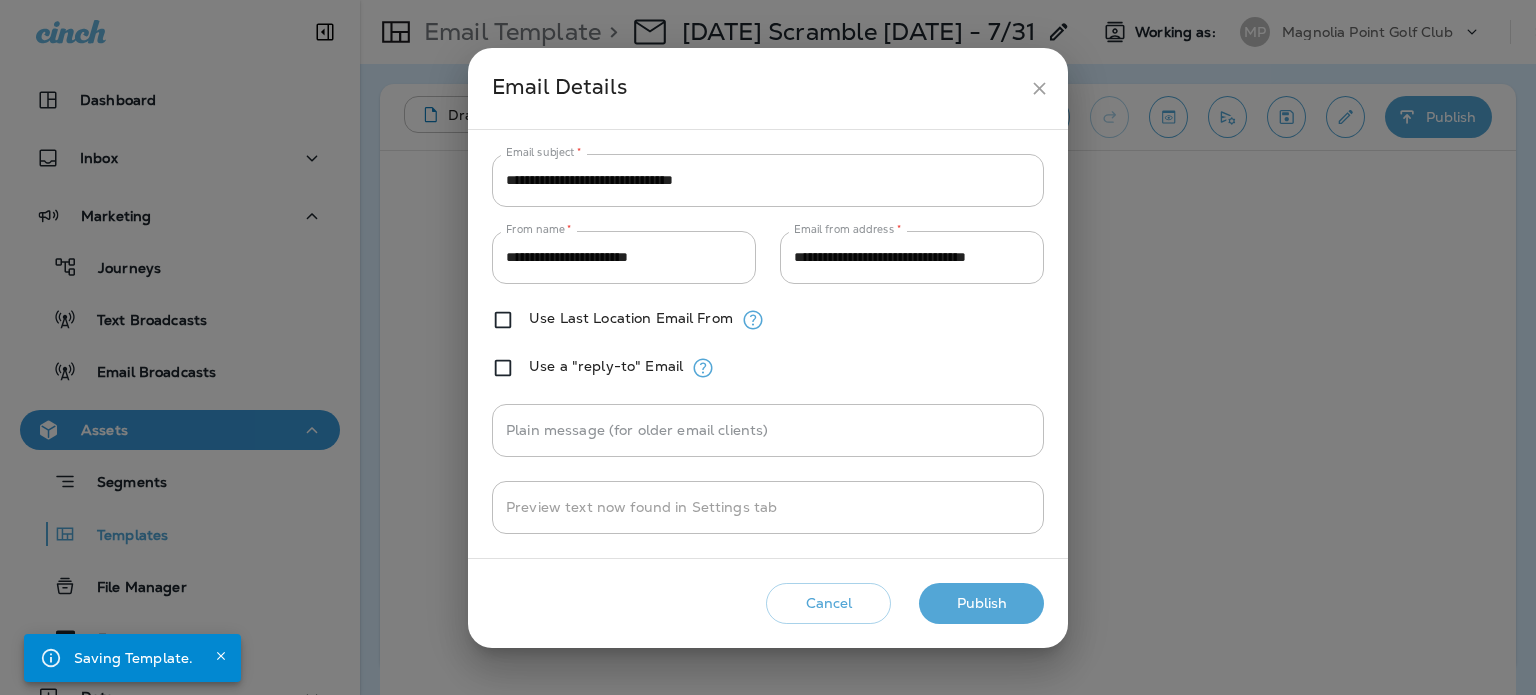 click on "Publish" at bounding box center (981, 603) 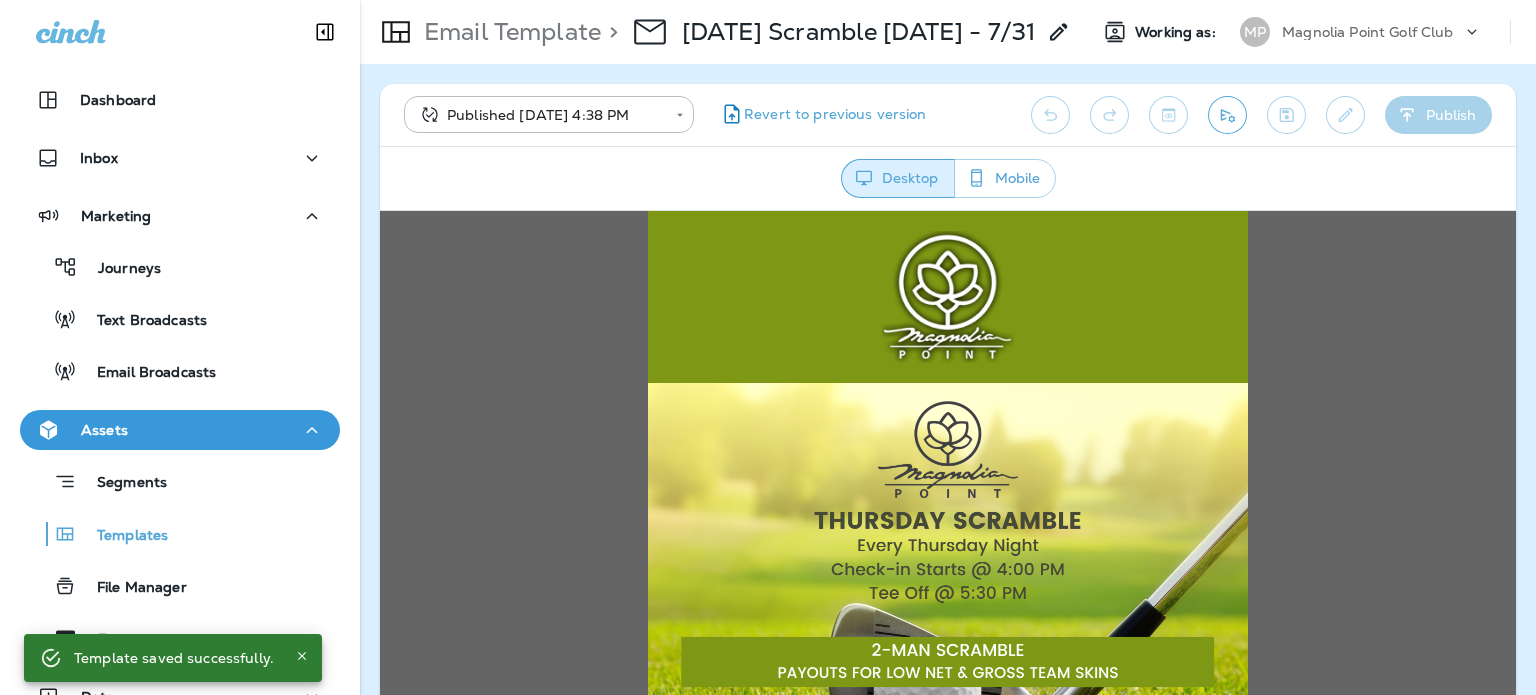 scroll, scrollTop: 0, scrollLeft: 0, axis: both 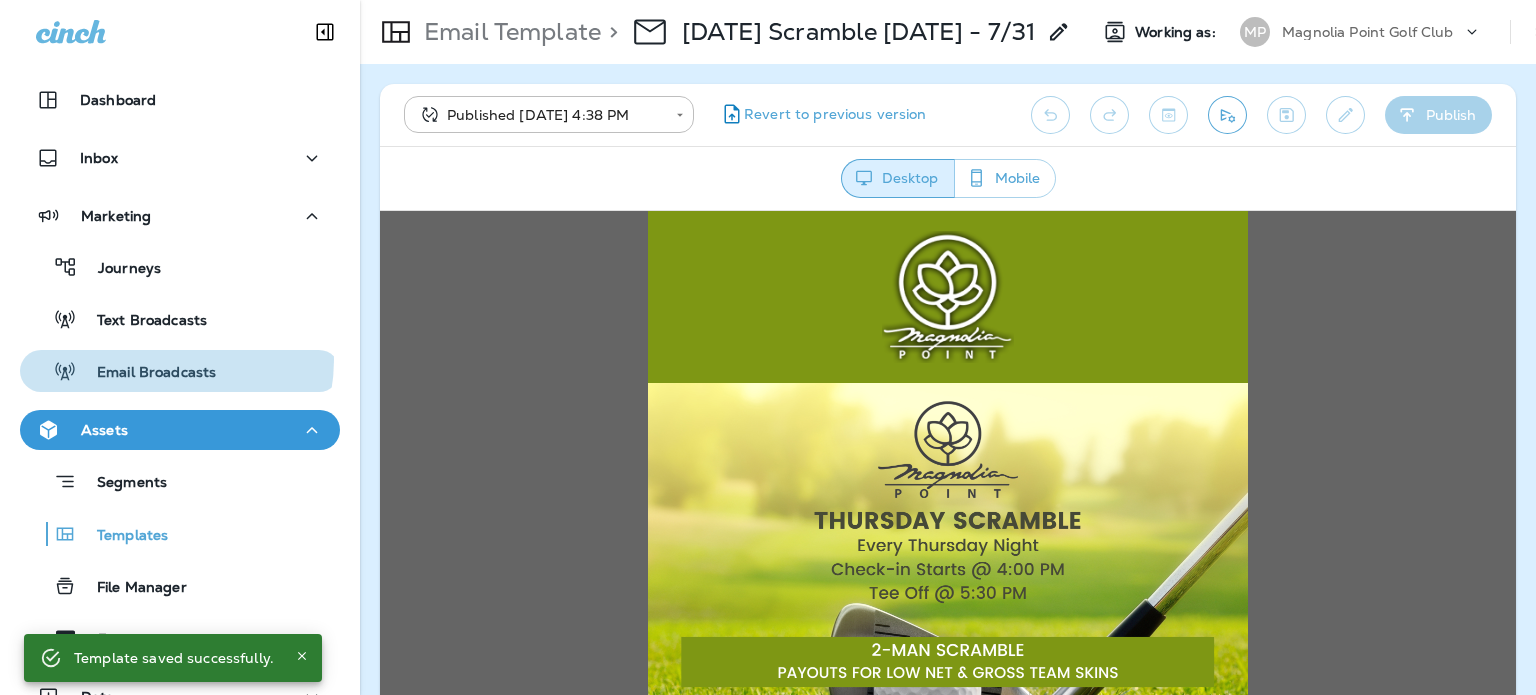 click on "Email Broadcasts" at bounding box center [122, 371] 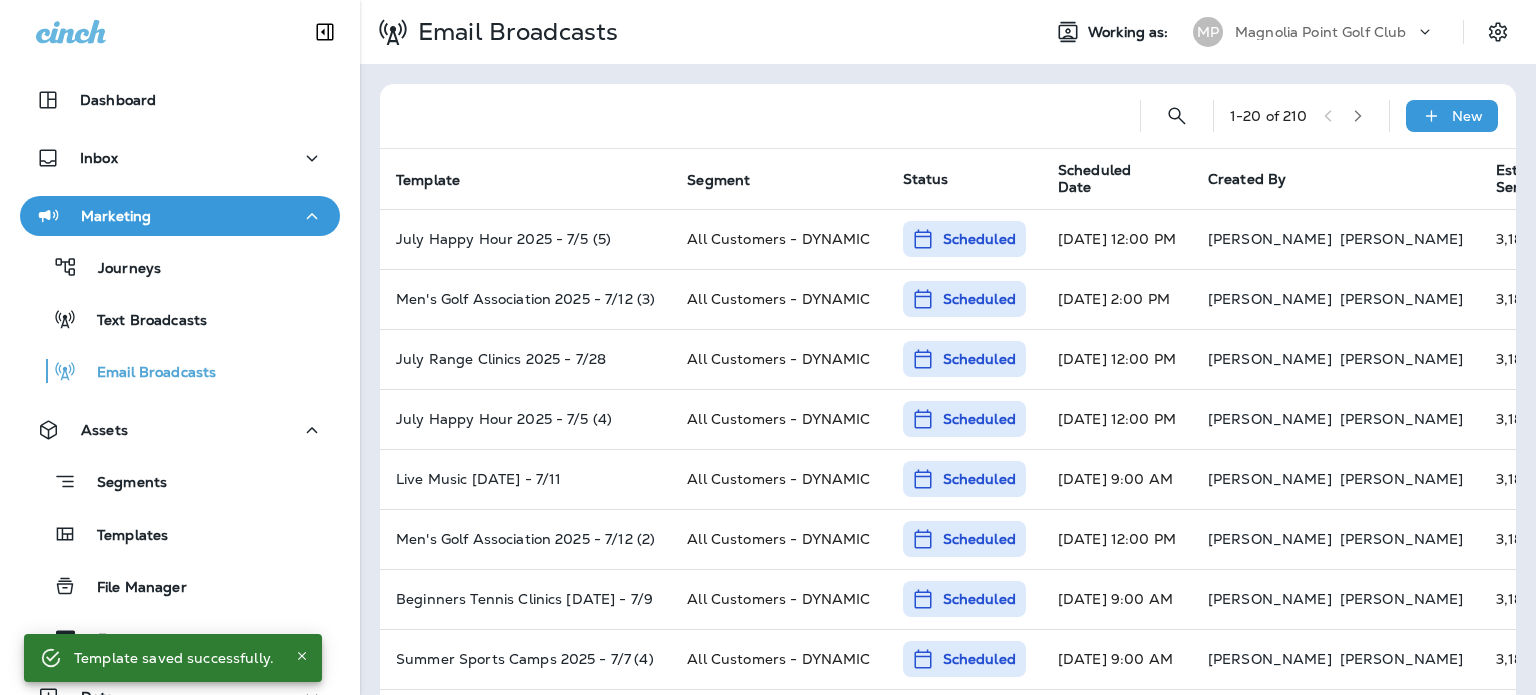 click 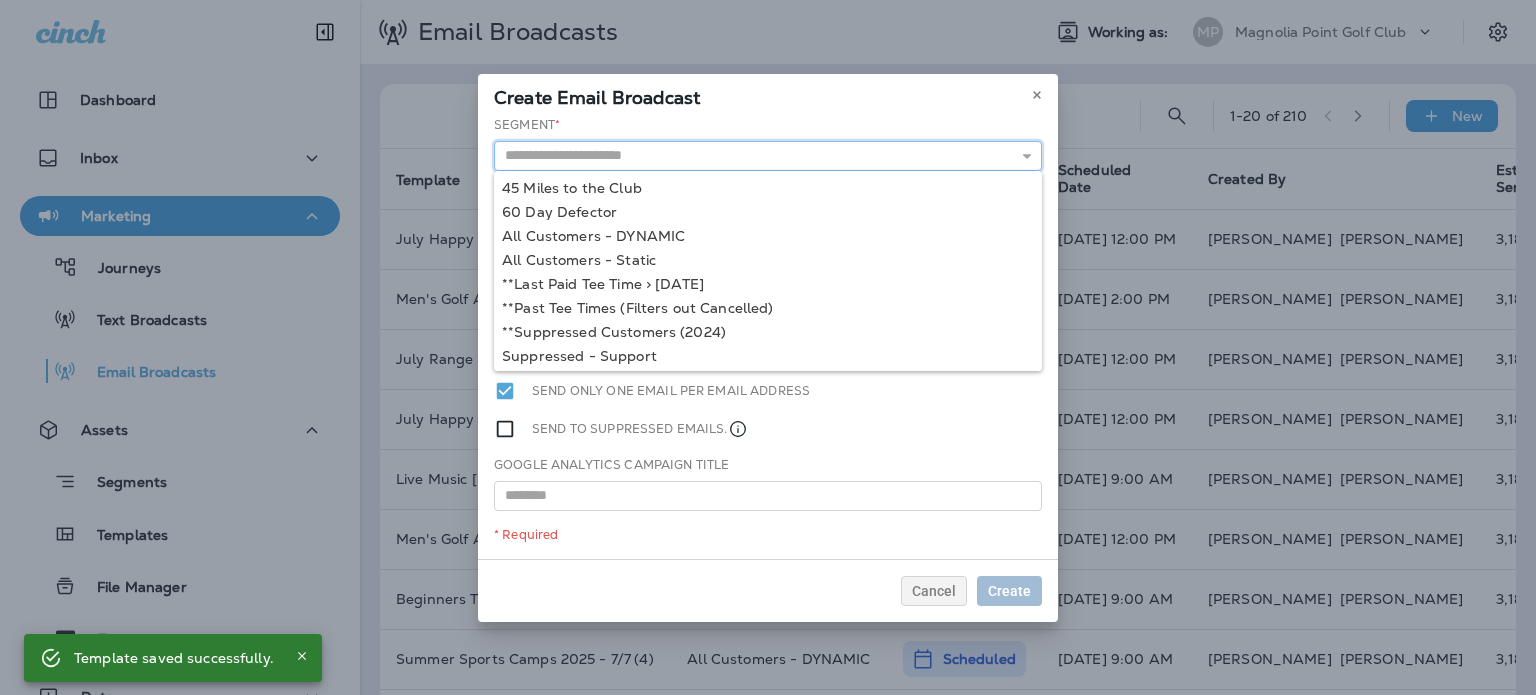 click at bounding box center (768, 156) 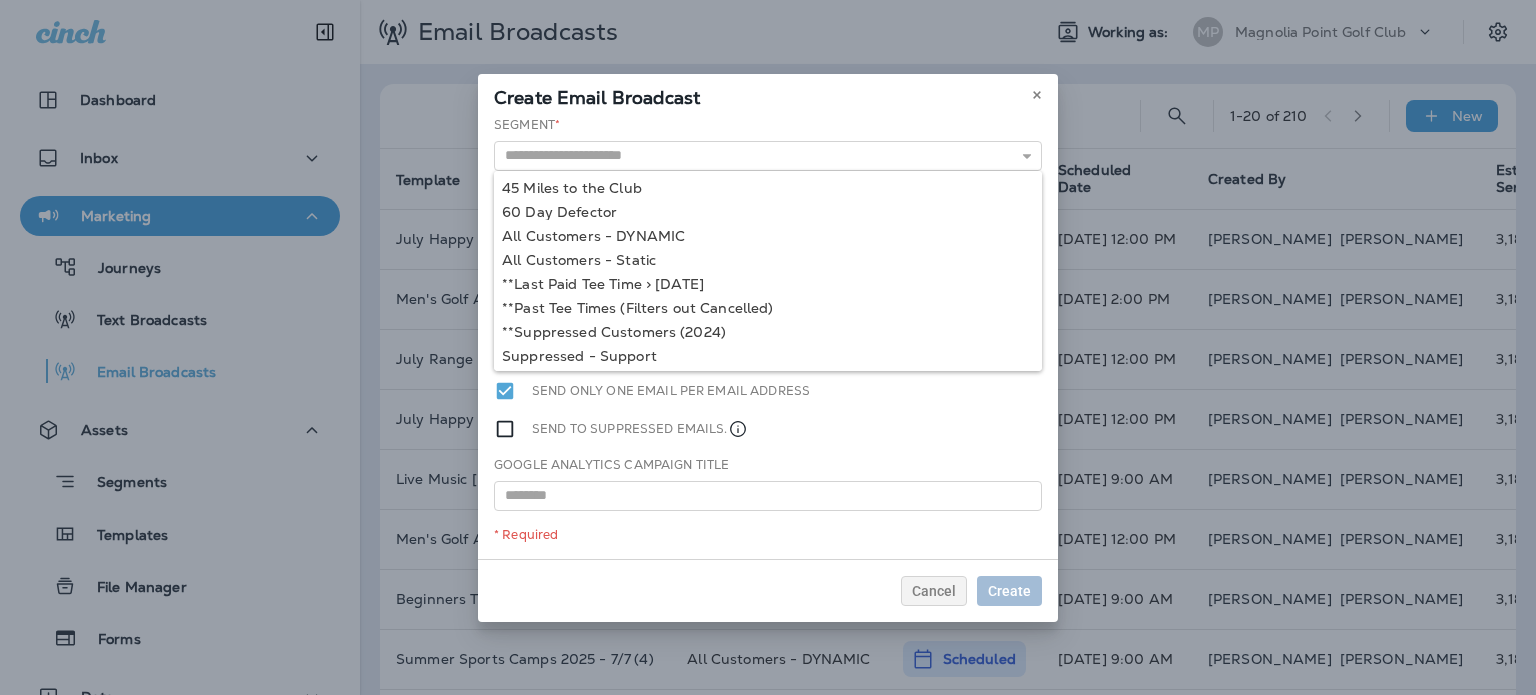type on "**********" 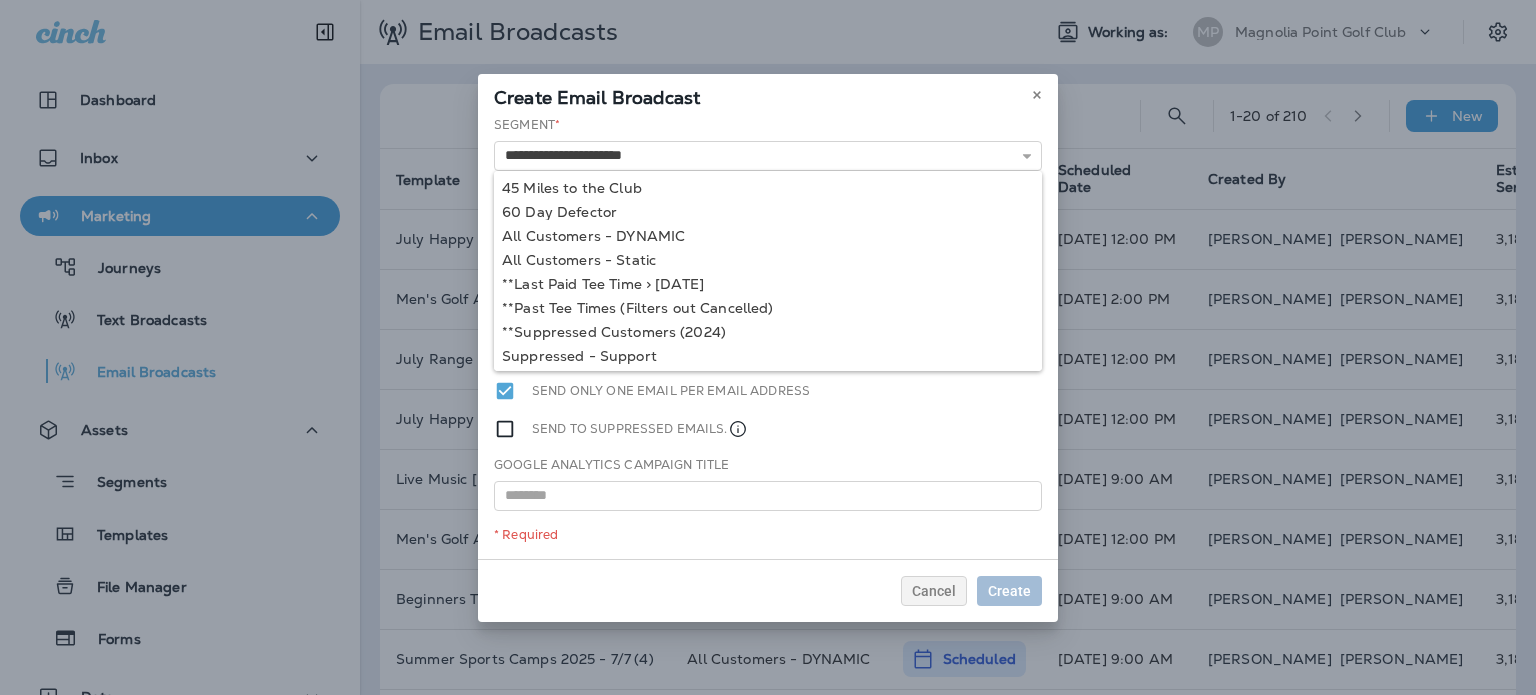 click on "**********" at bounding box center [768, 337] 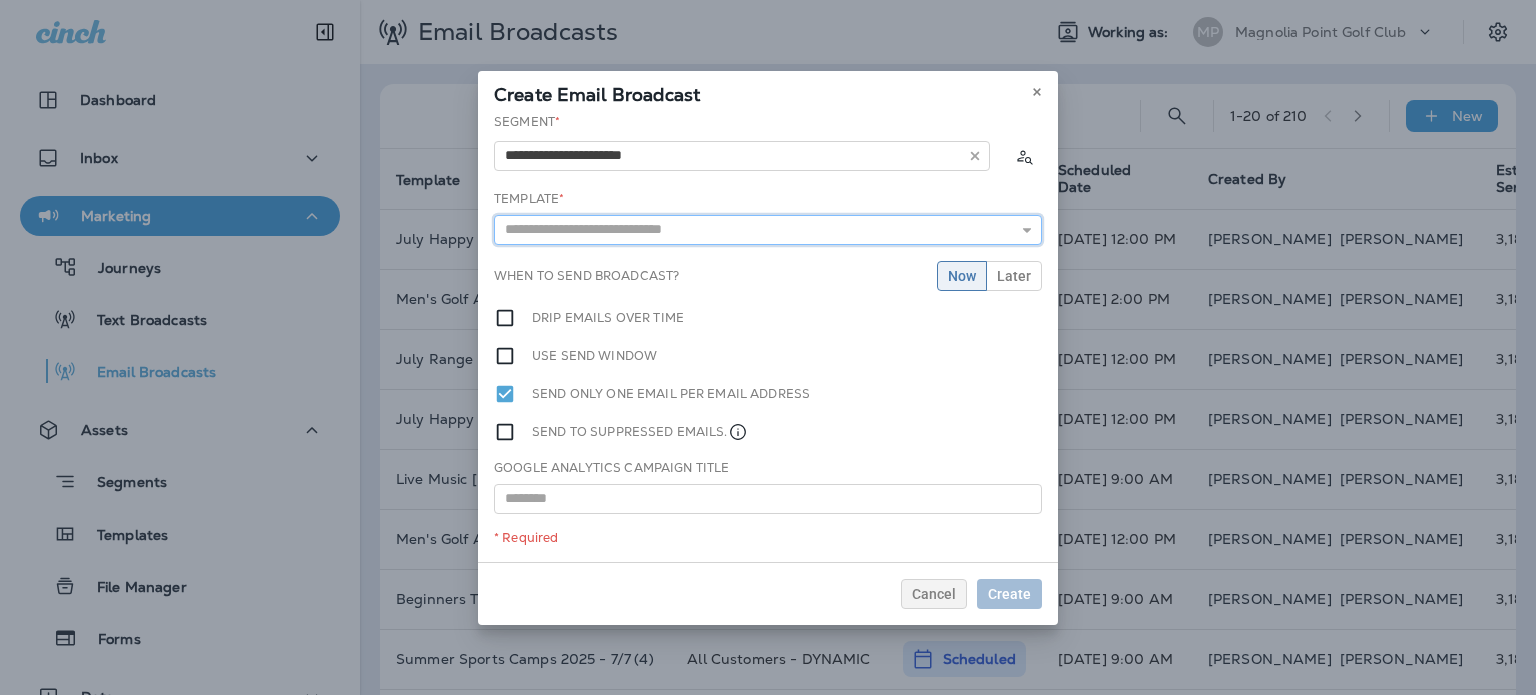 click at bounding box center (768, 230) 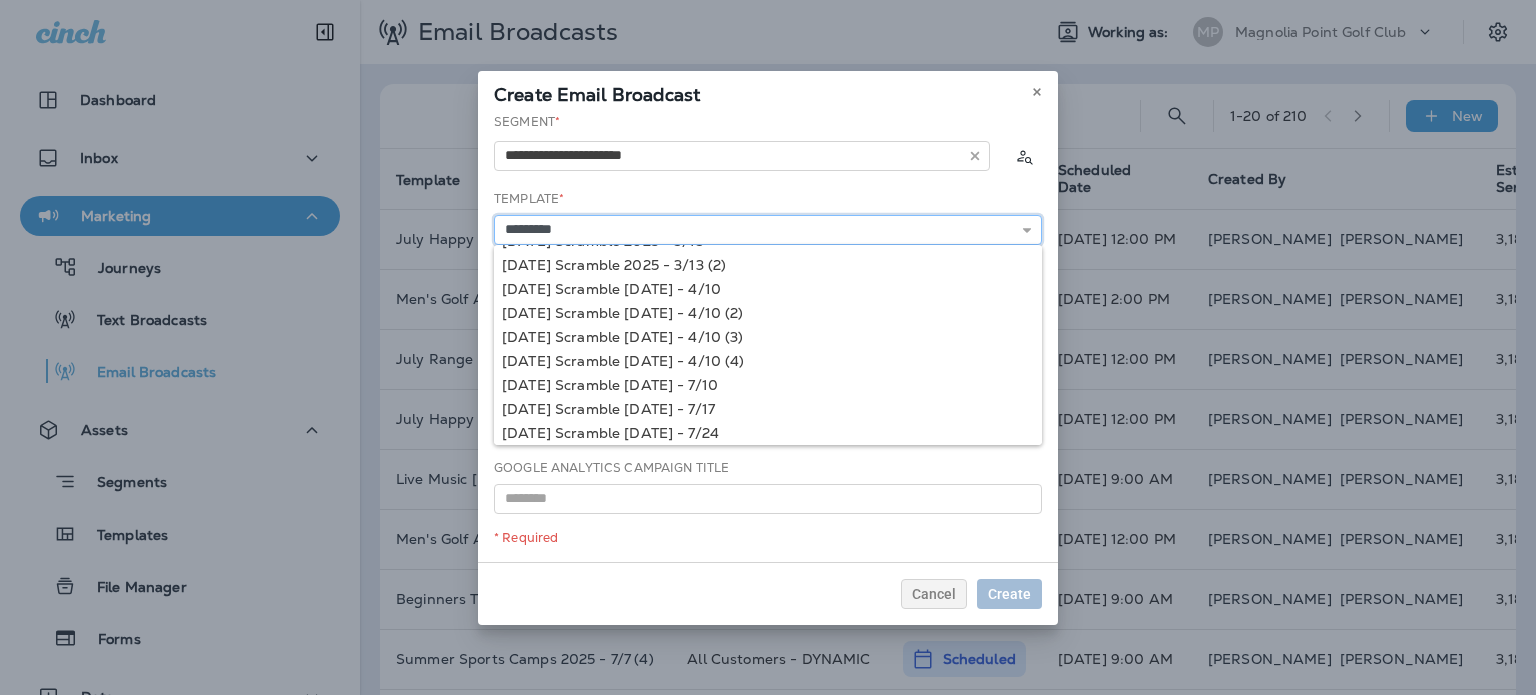 scroll, scrollTop: 121, scrollLeft: 0, axis: vertical 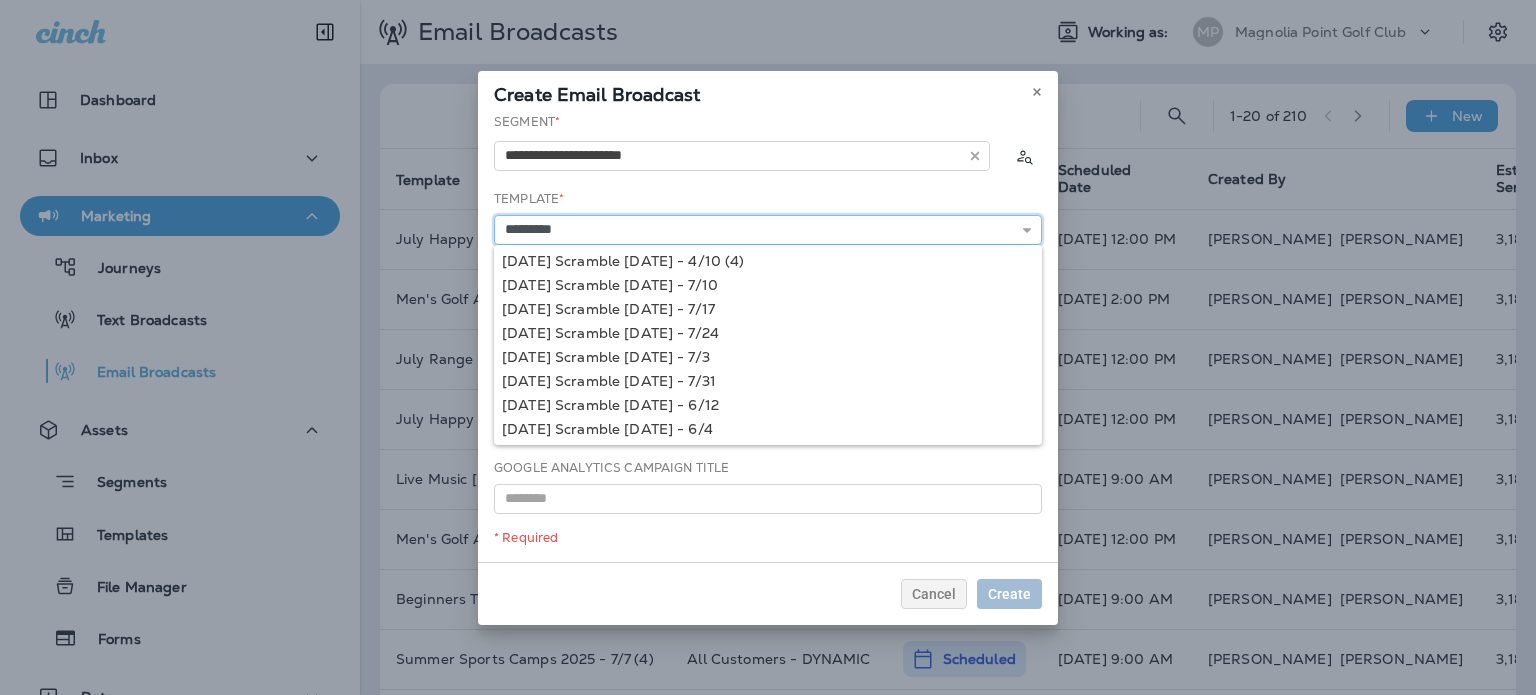 type on "**********" 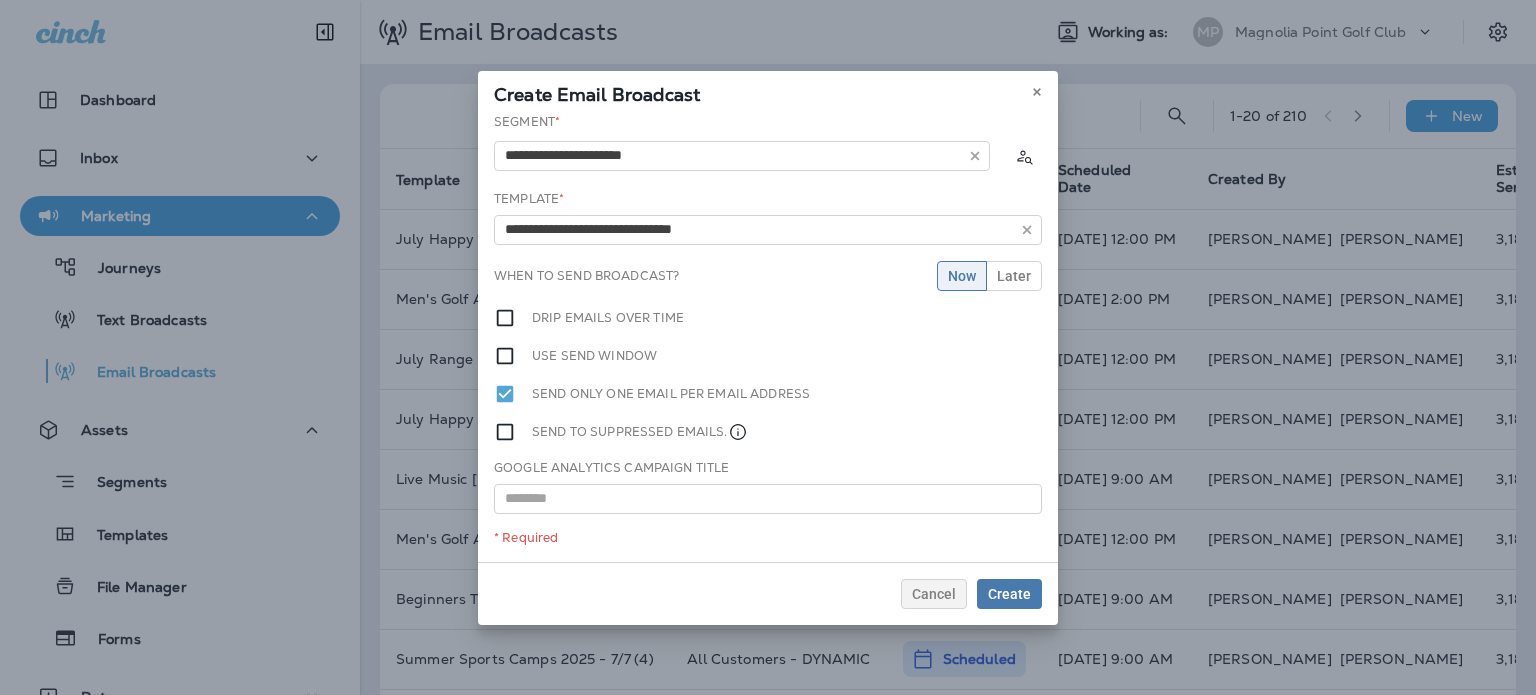 click on "**********" at bounding box center [768, 337] 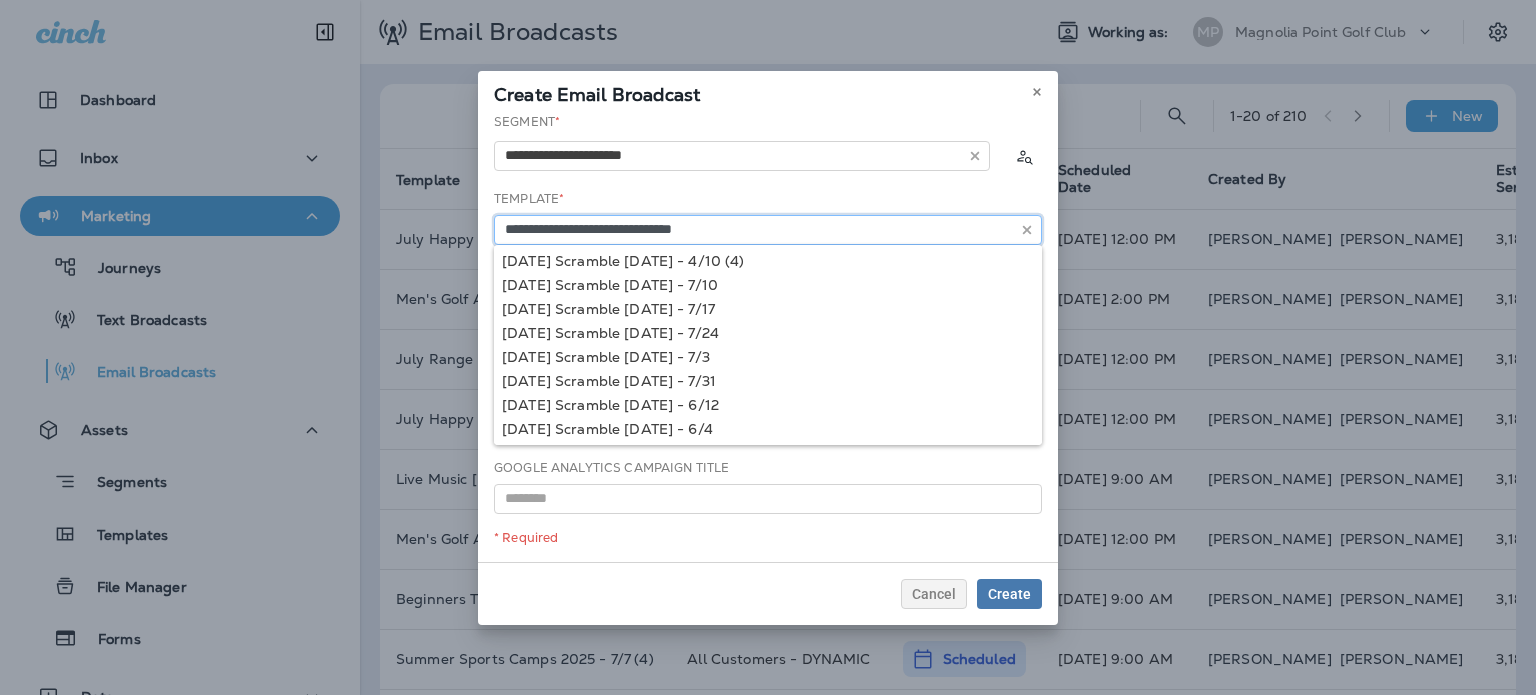 click on "**********" at bounding box center [768, 230] 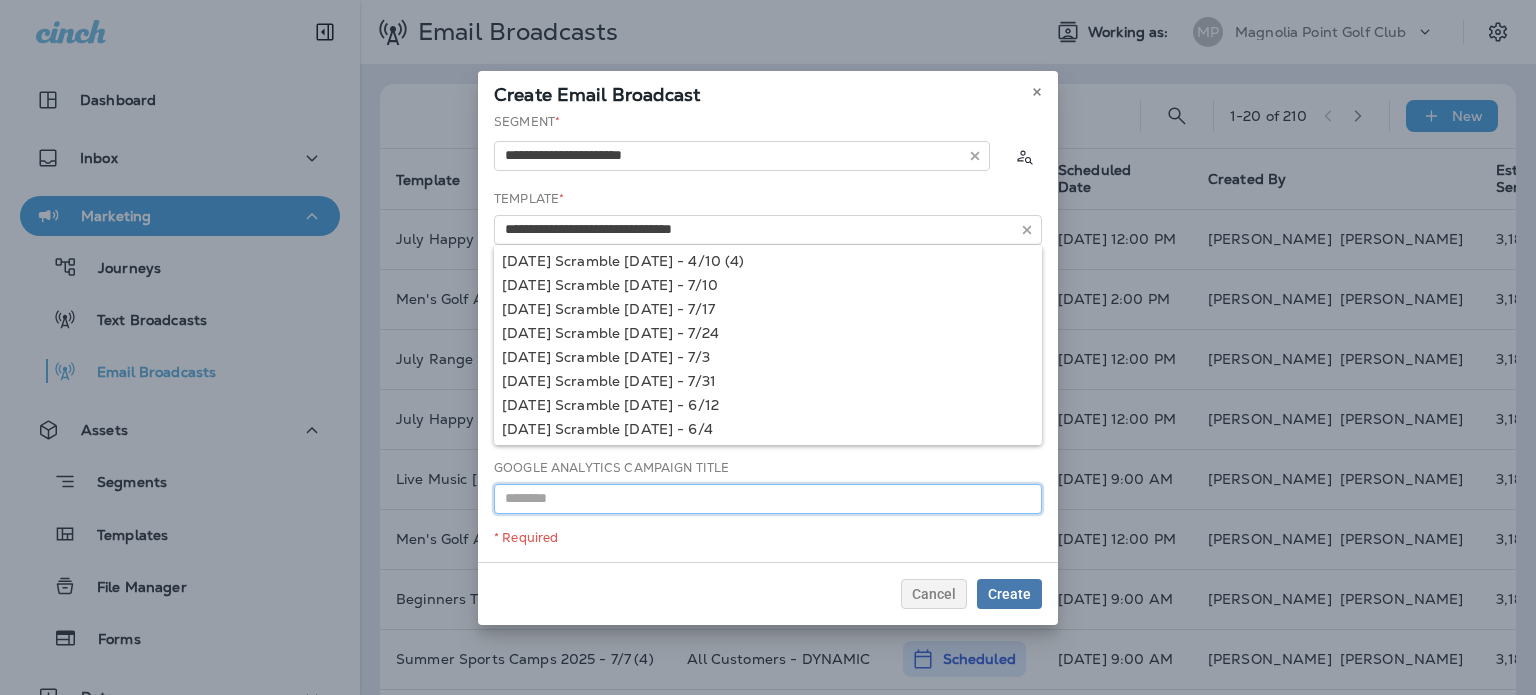 click at bounding box center [768, 499] 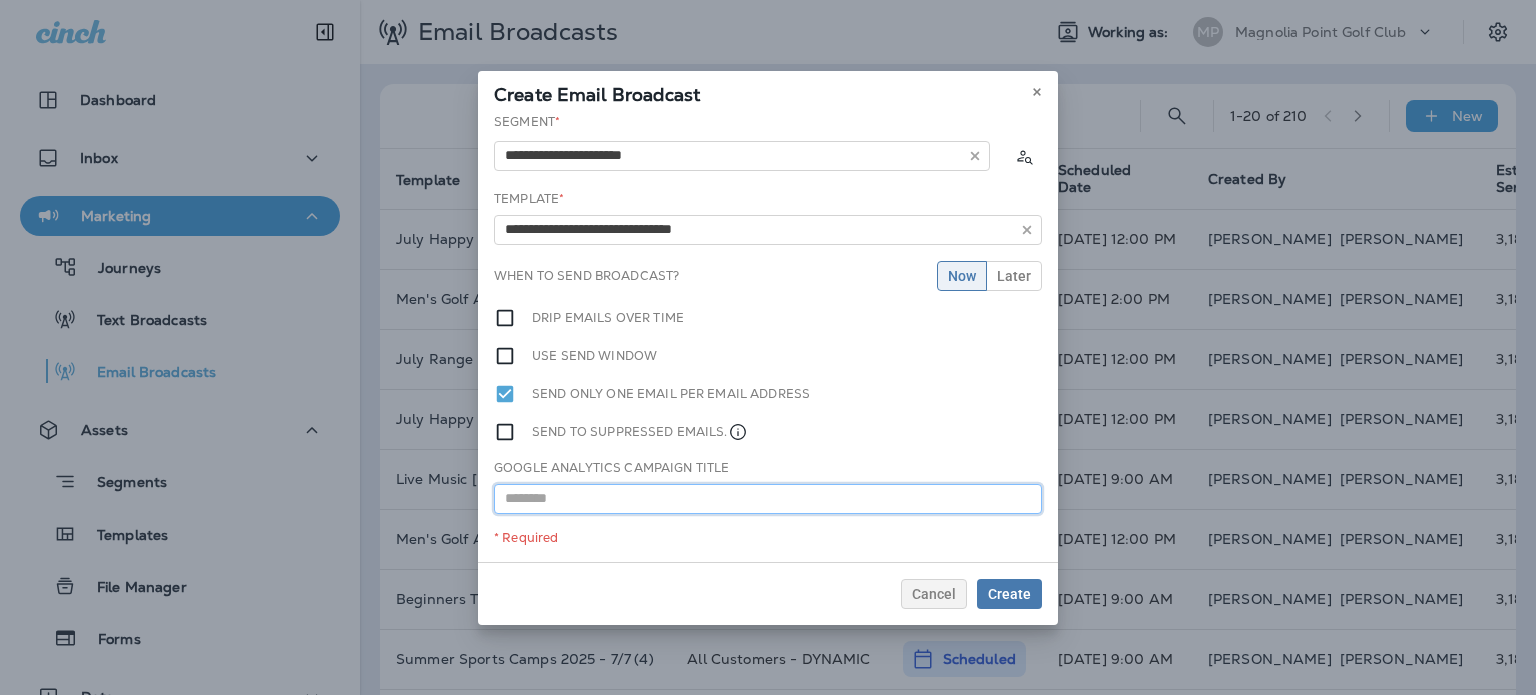 paste on "**********" 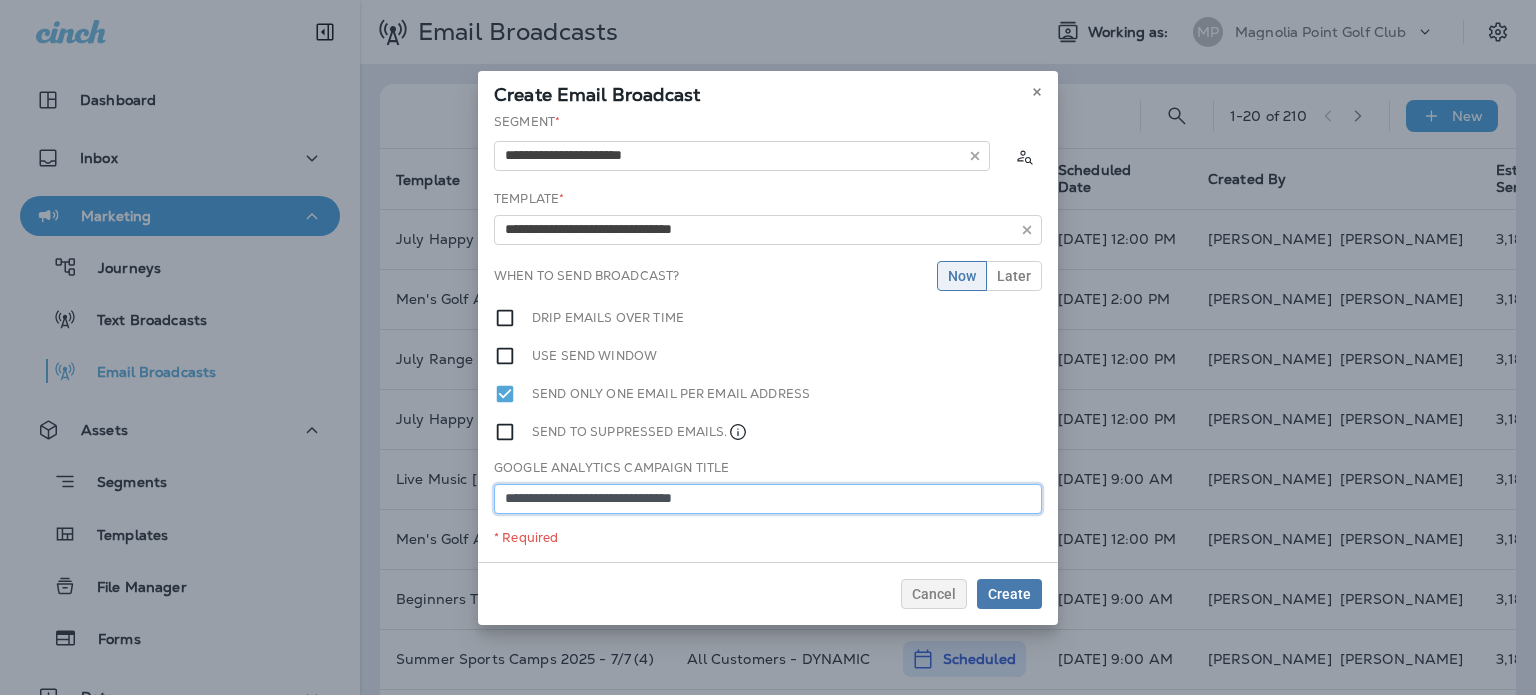 type on "**********" 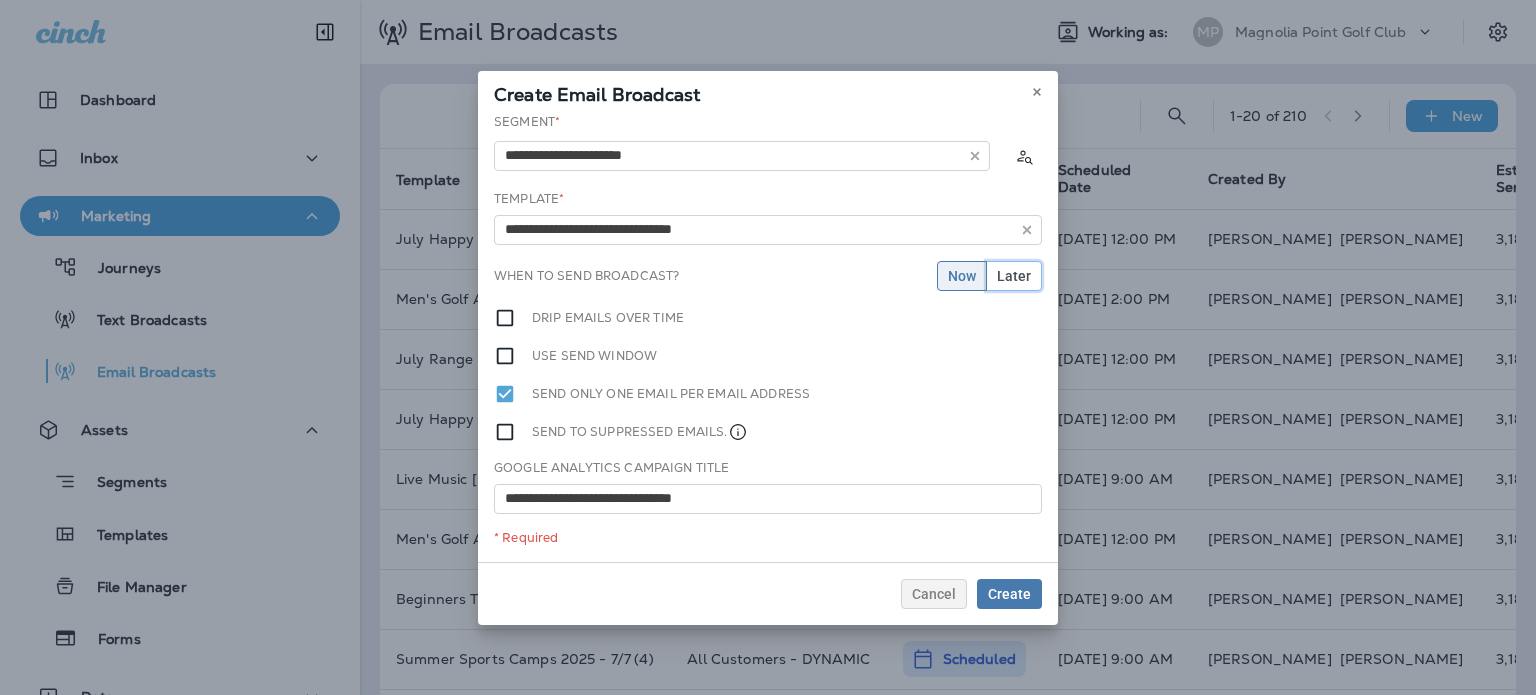 click on "Later" at bounding box center (1014, 276) 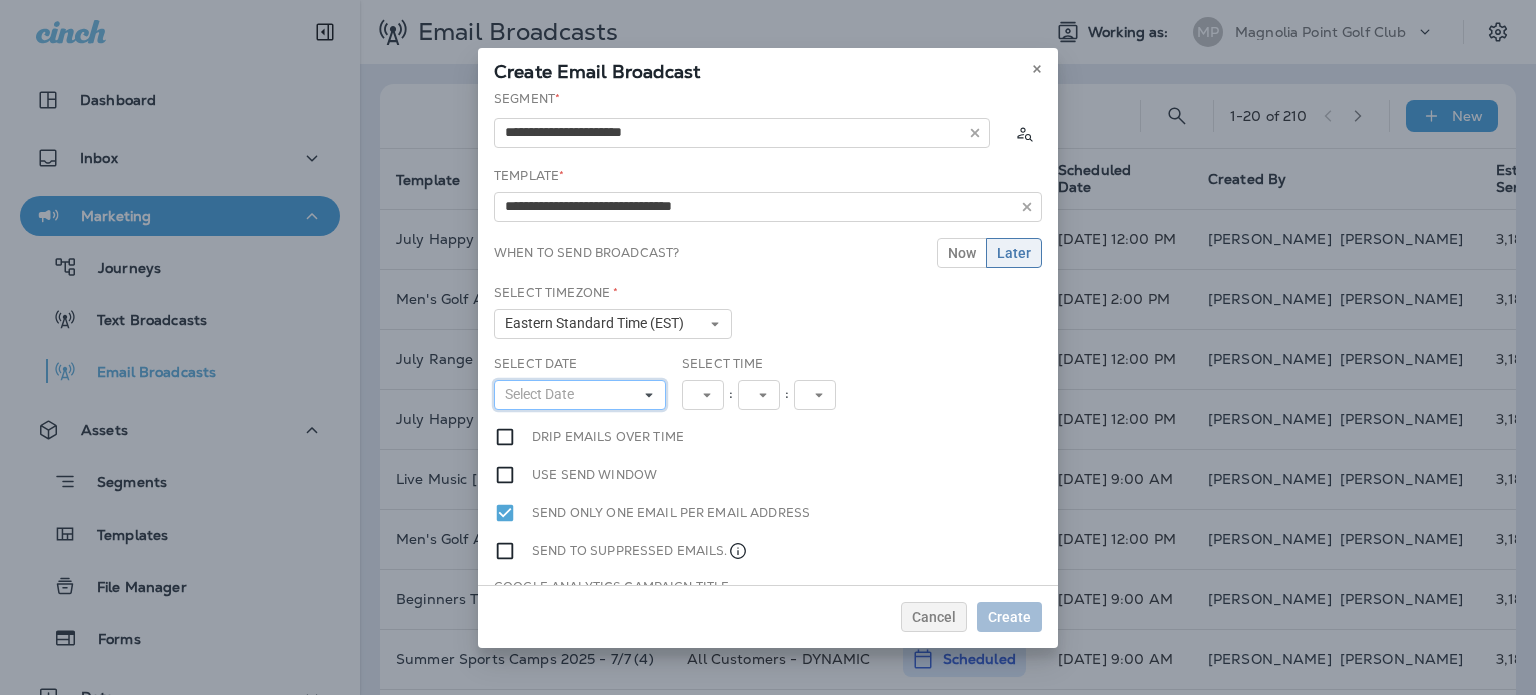 click on "Select Date" at bounding box center (580, 395) 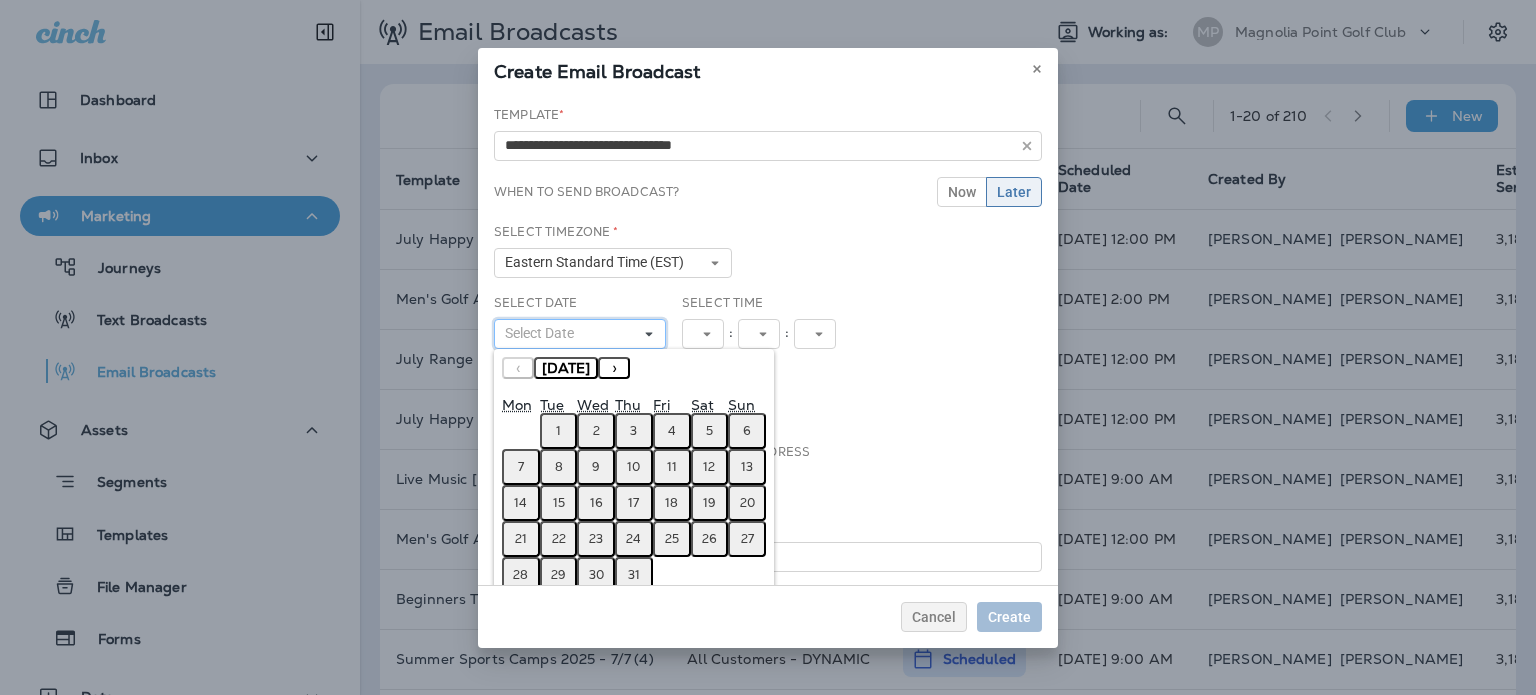 scroll, scrollTop: 95, scrollLeft: 0, axis: vertical 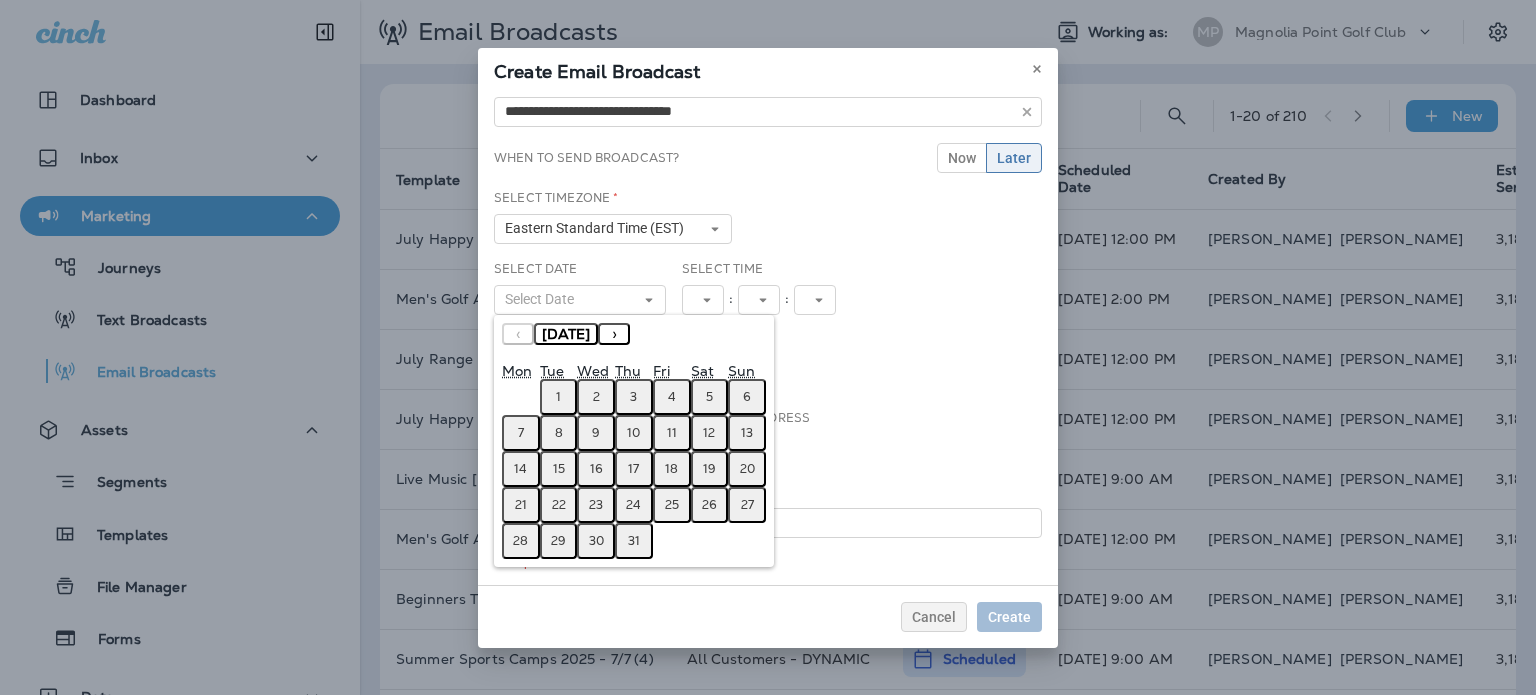 click on "10" at bounding box center (633, 433) 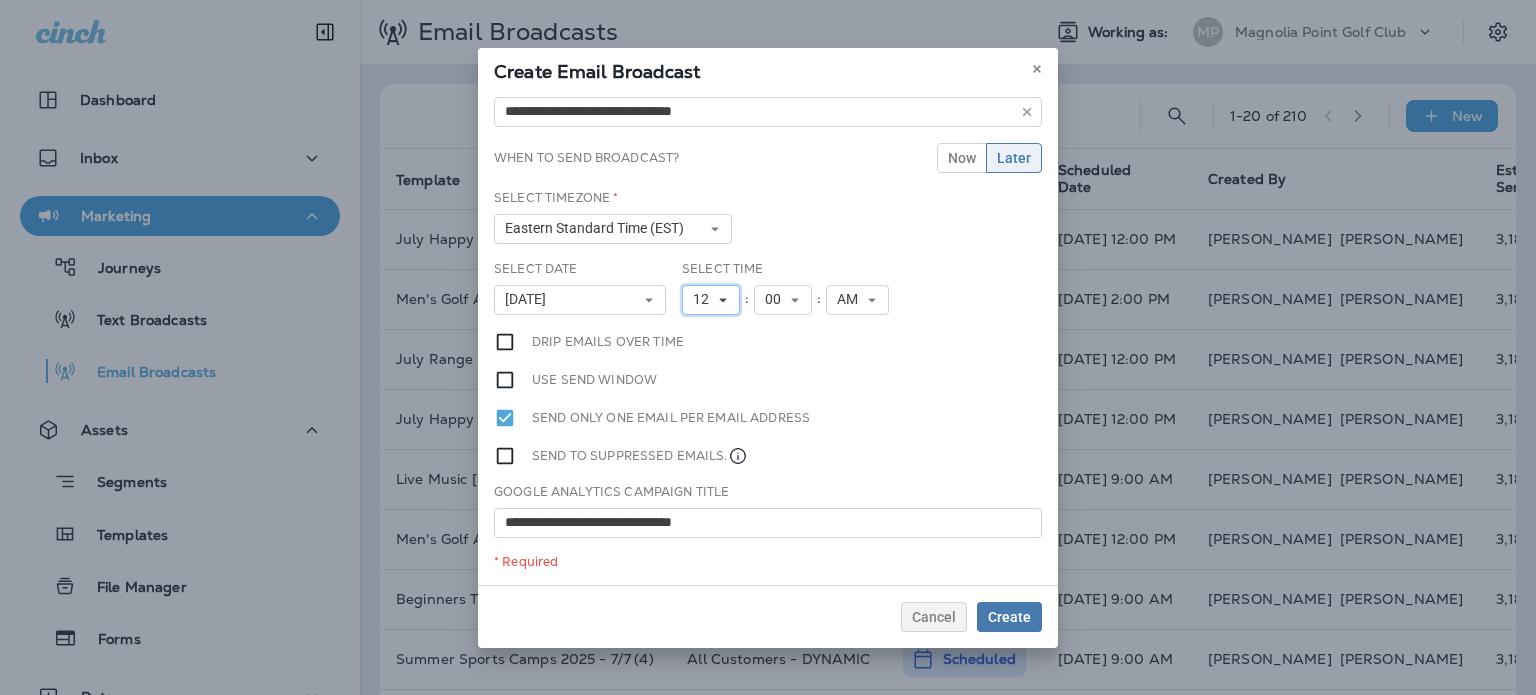 click on "12" at bounding box center (705, 299) 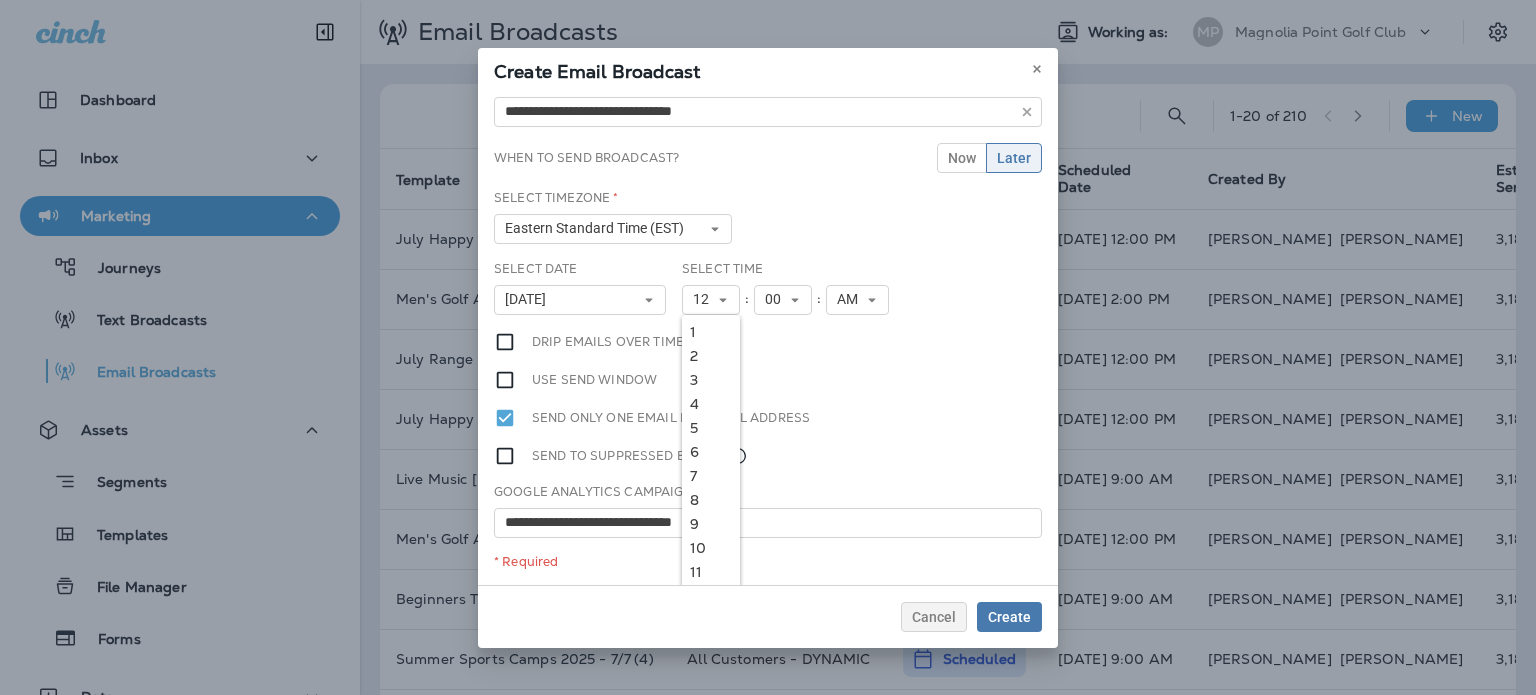 click on "10" at bounding box center [711, 548] 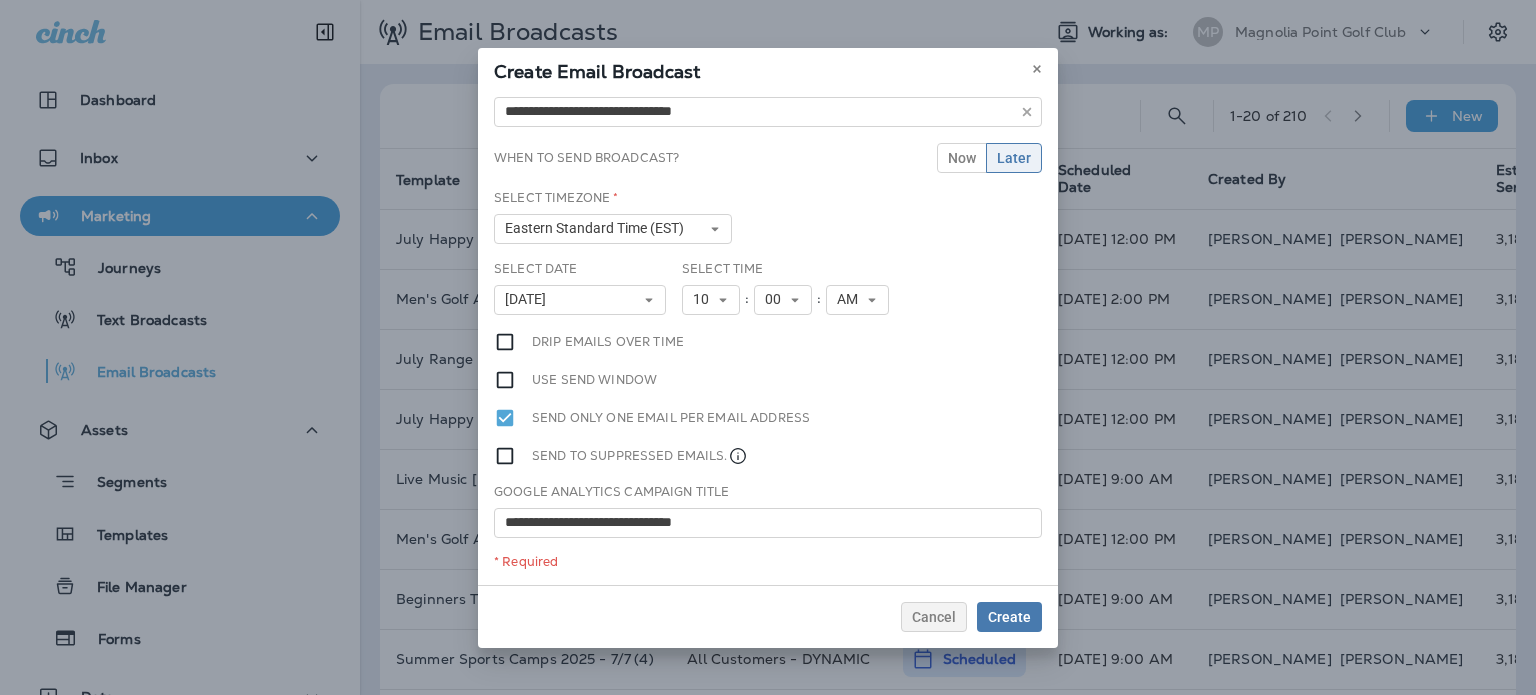 click on "**********" at bounding box center [768, 337] 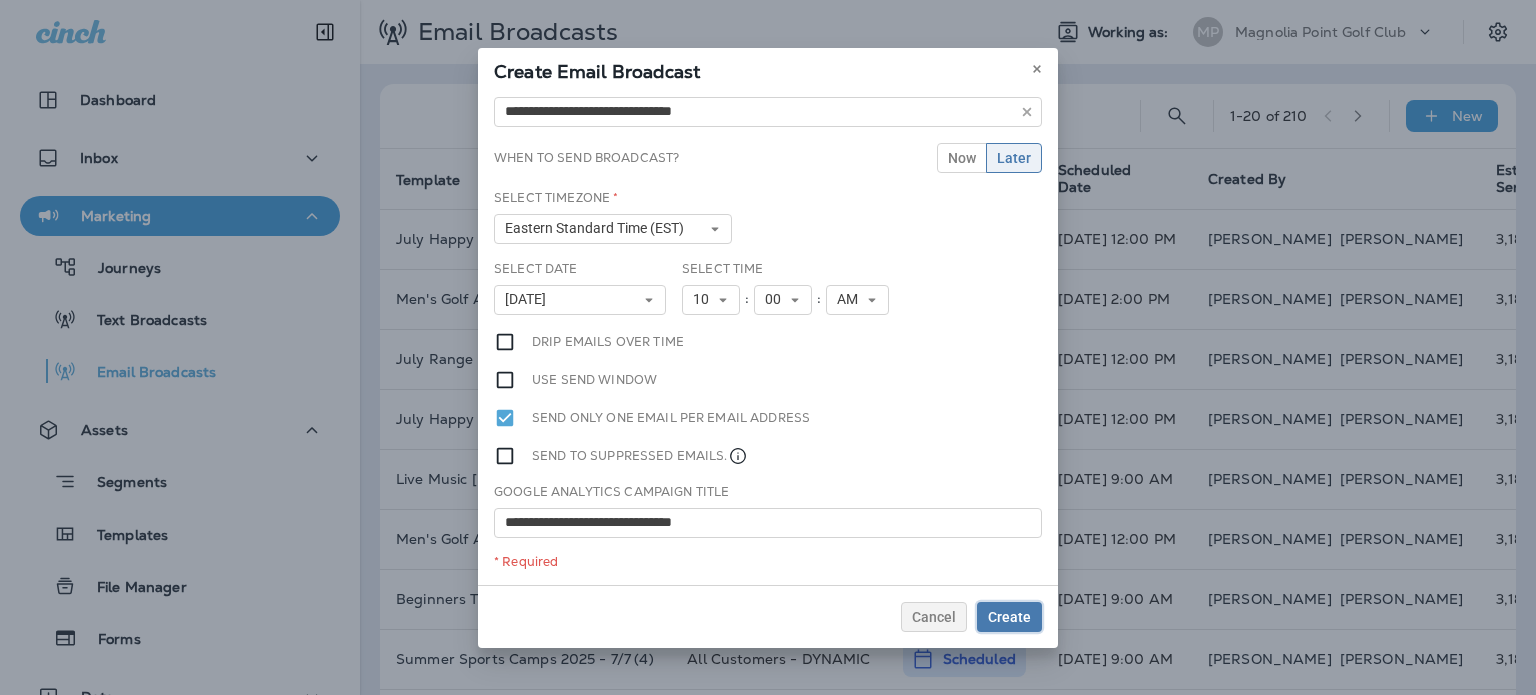click on "Create" at bounding box center (1009, 617) 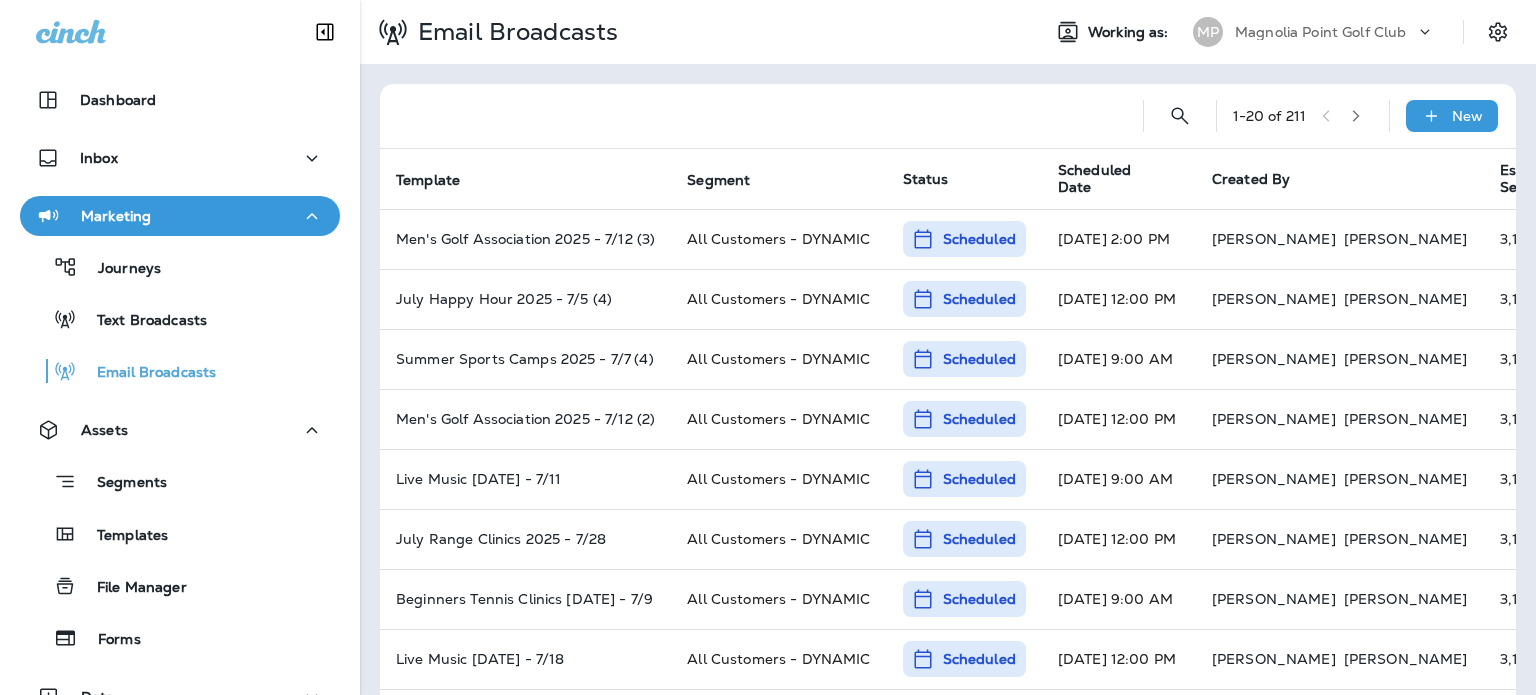 click on "New" at bounding box center [1452, 116] 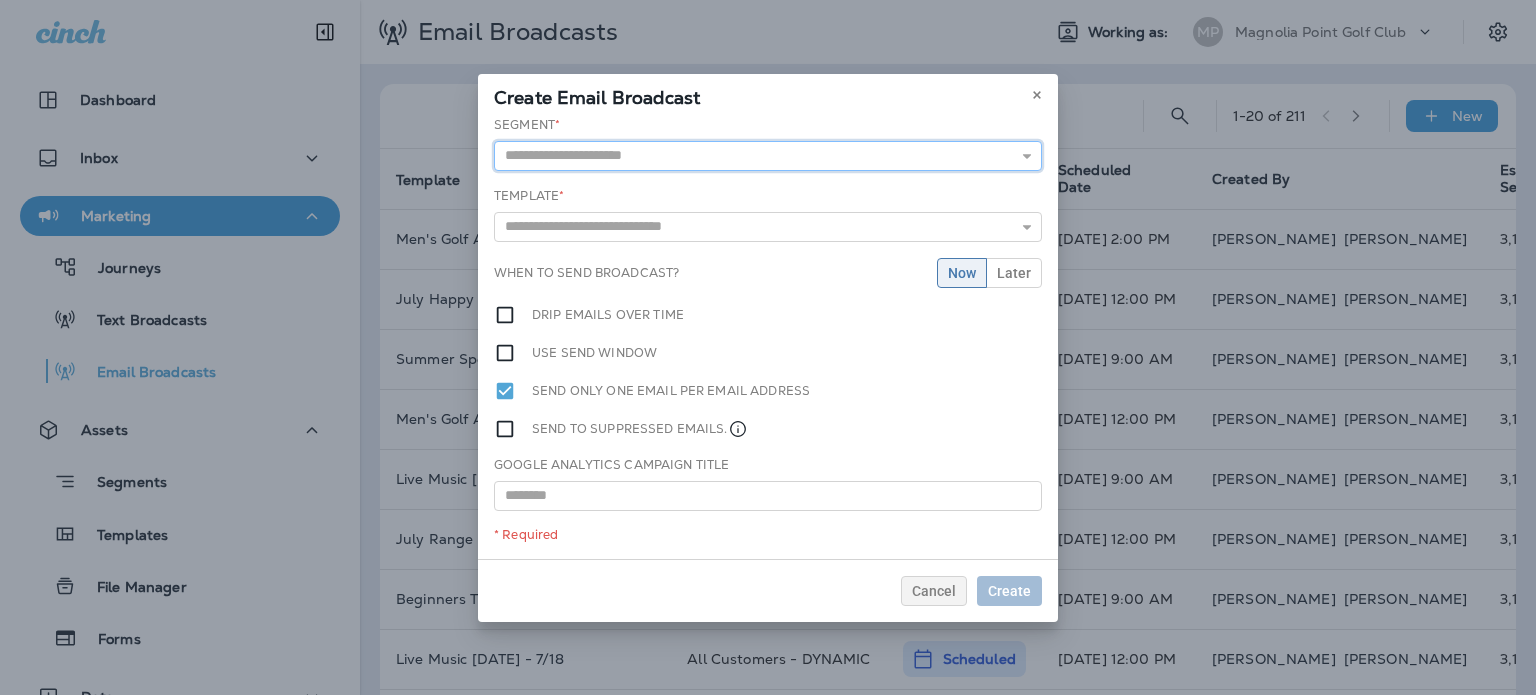 click at bounding box center (768, 156) 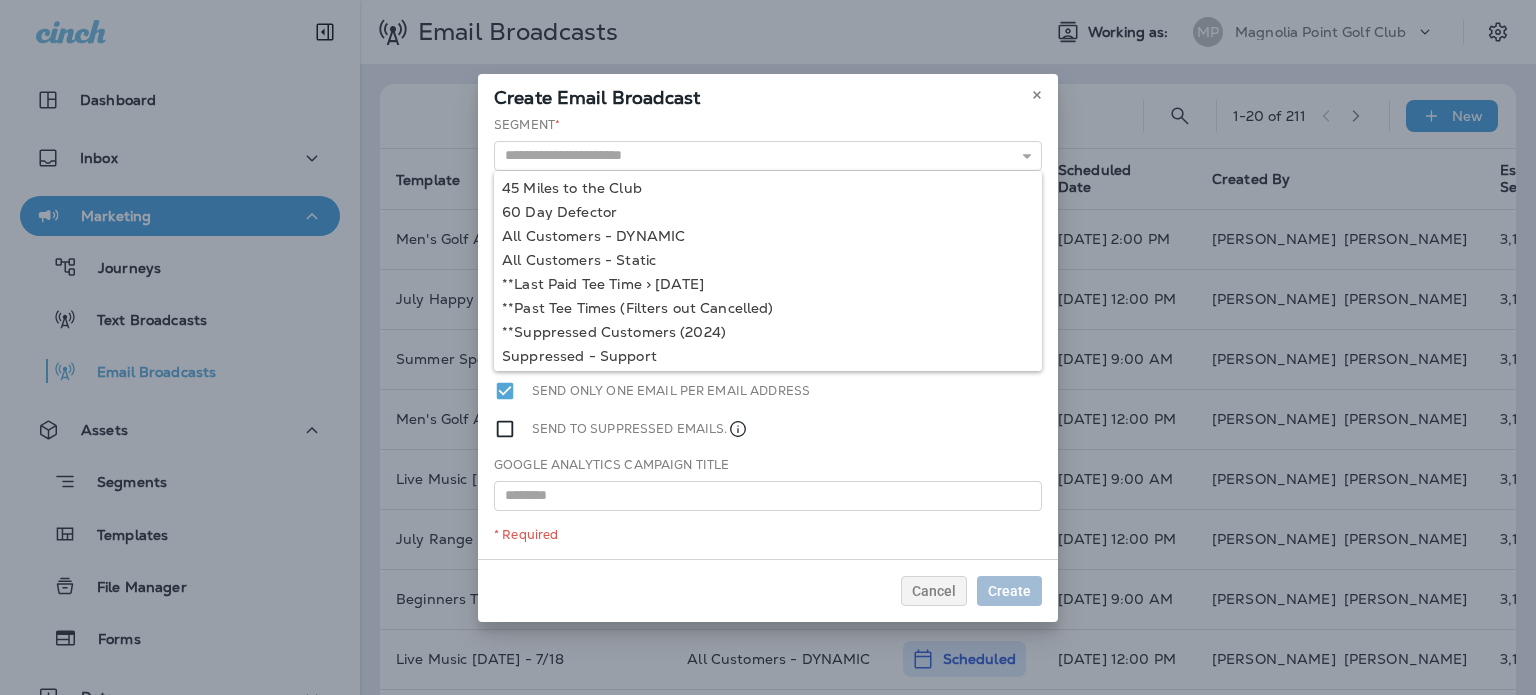 type on "**********" 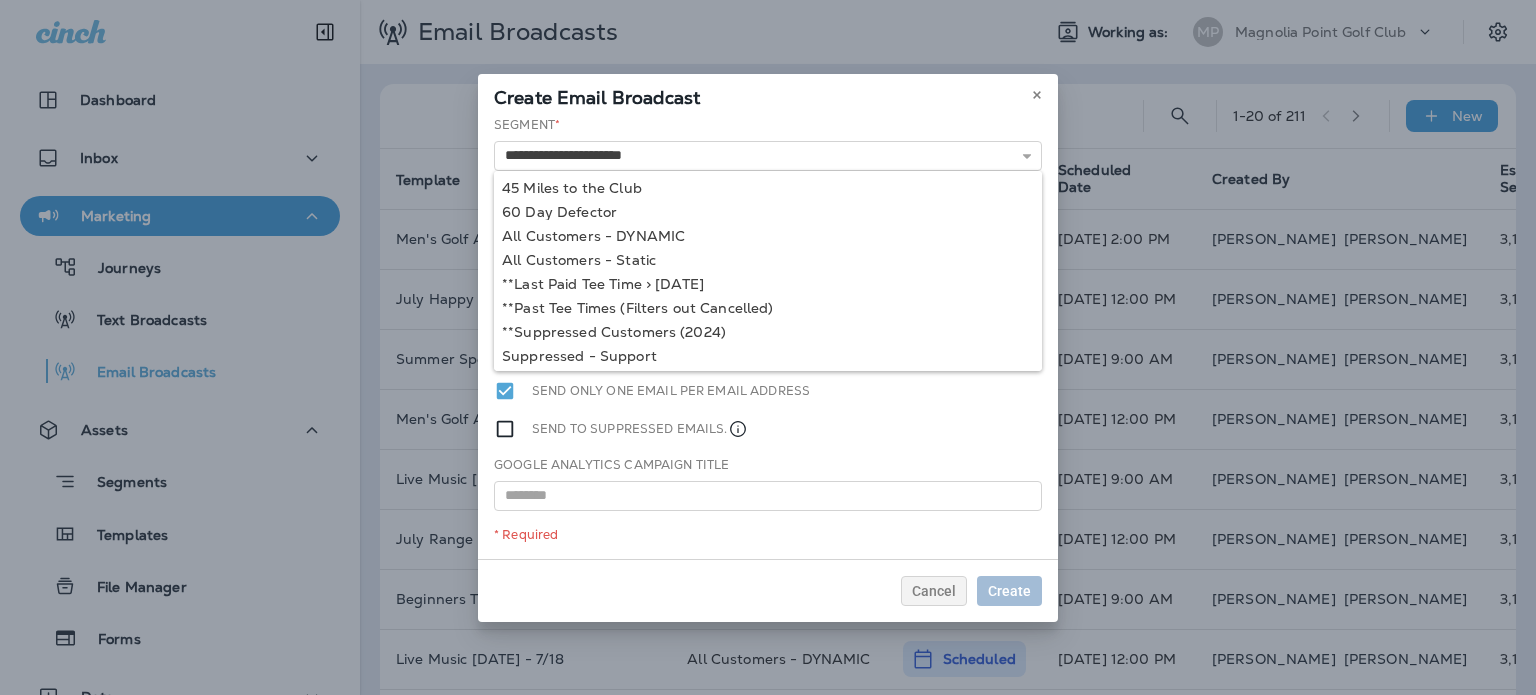click on "**********" at bounding box center [768, 337] 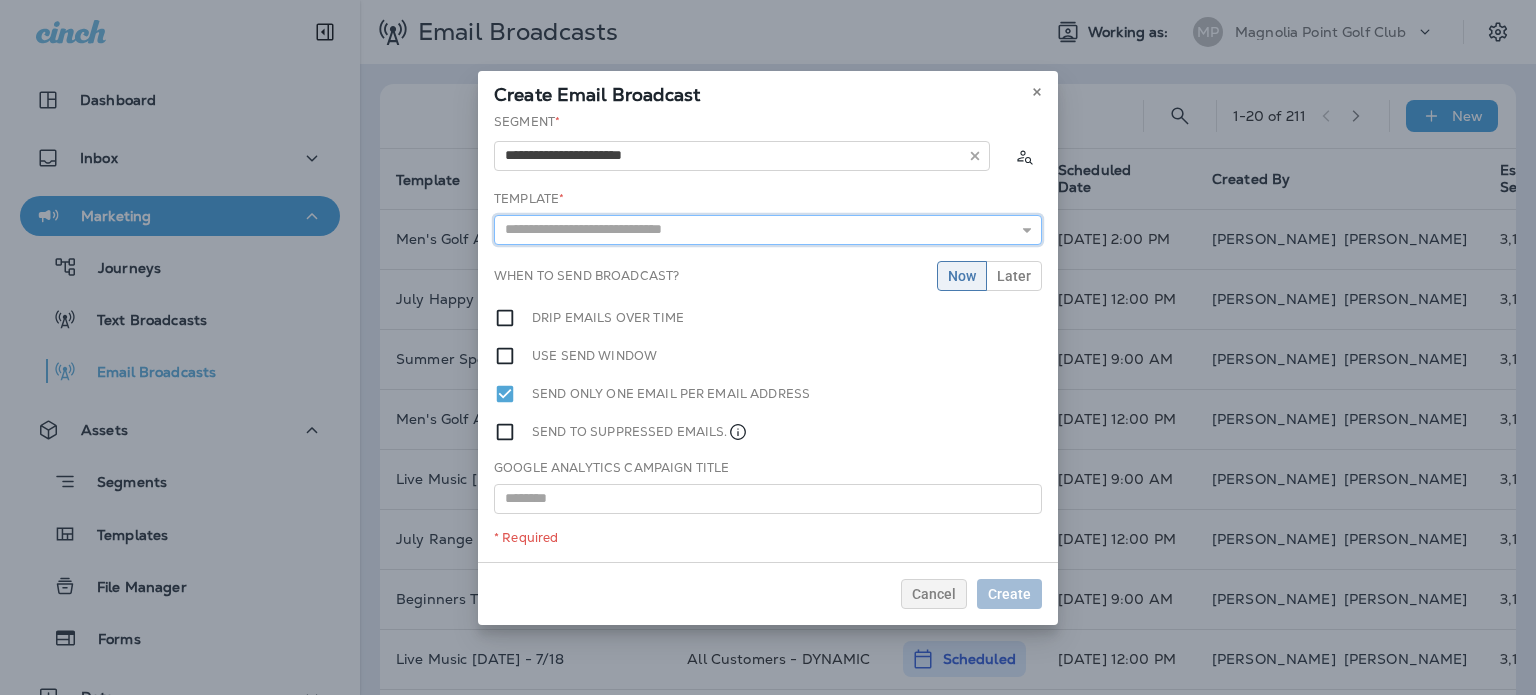 click at bounding box center [768, 230] 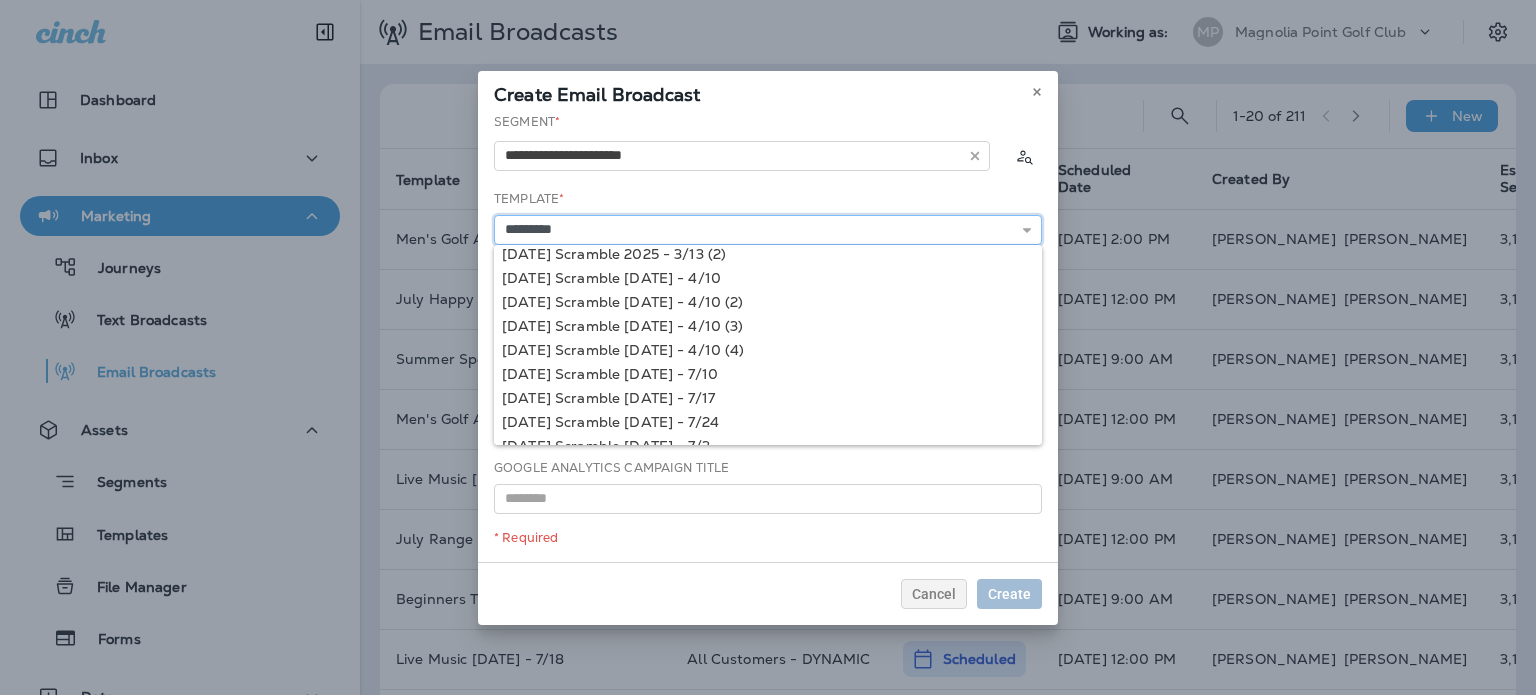 scroll, scrollTop: 49, scrollLeft: 0, axis: vertical 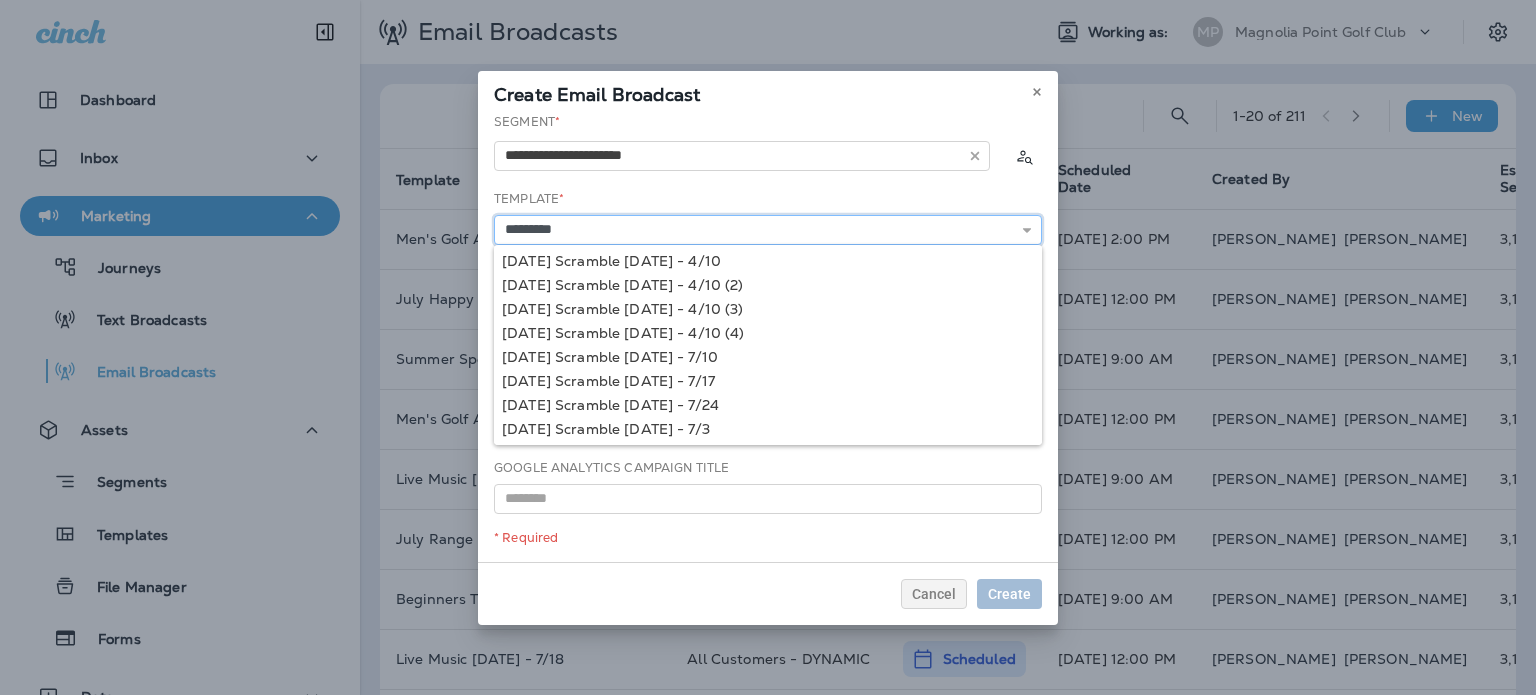 type on "**********" 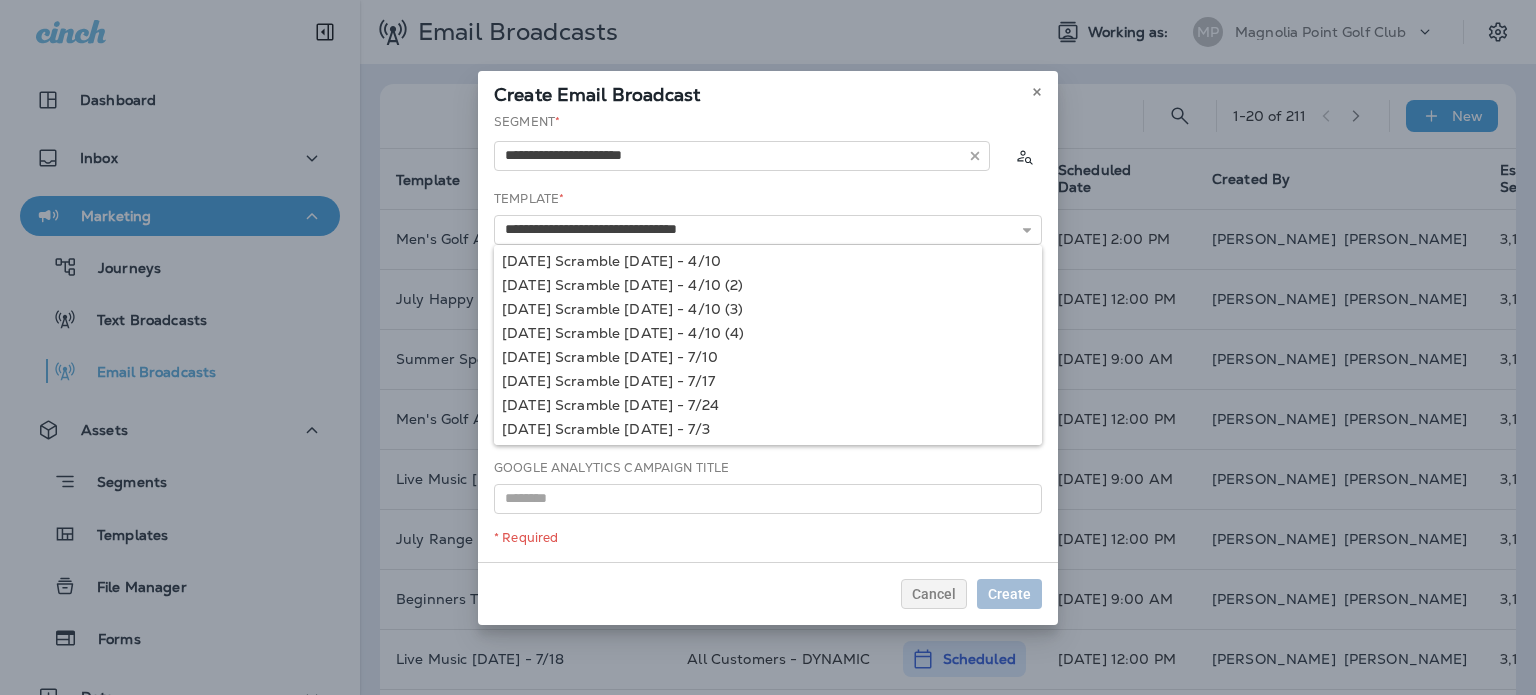 click on "**********" at bounding box center (768, 337) 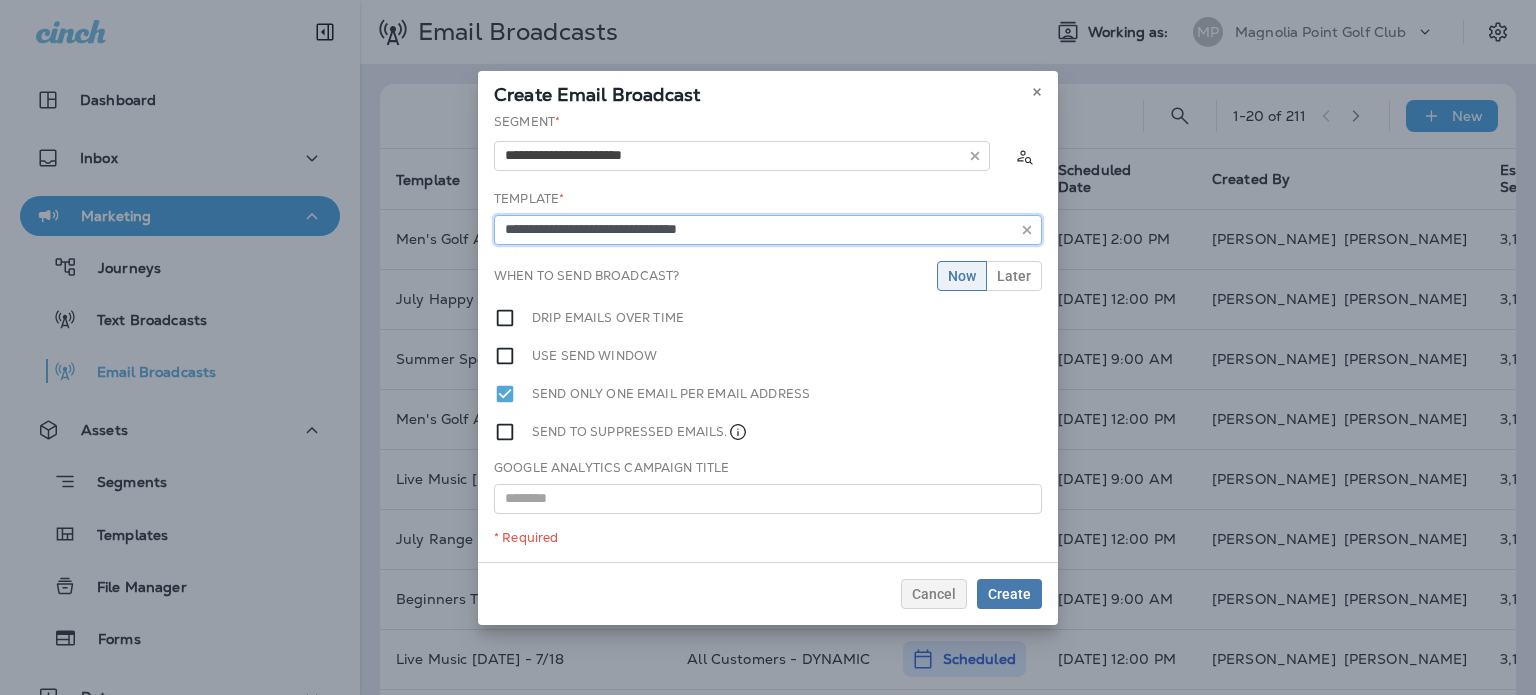 click on "**********" at bounding box center (768, 230) 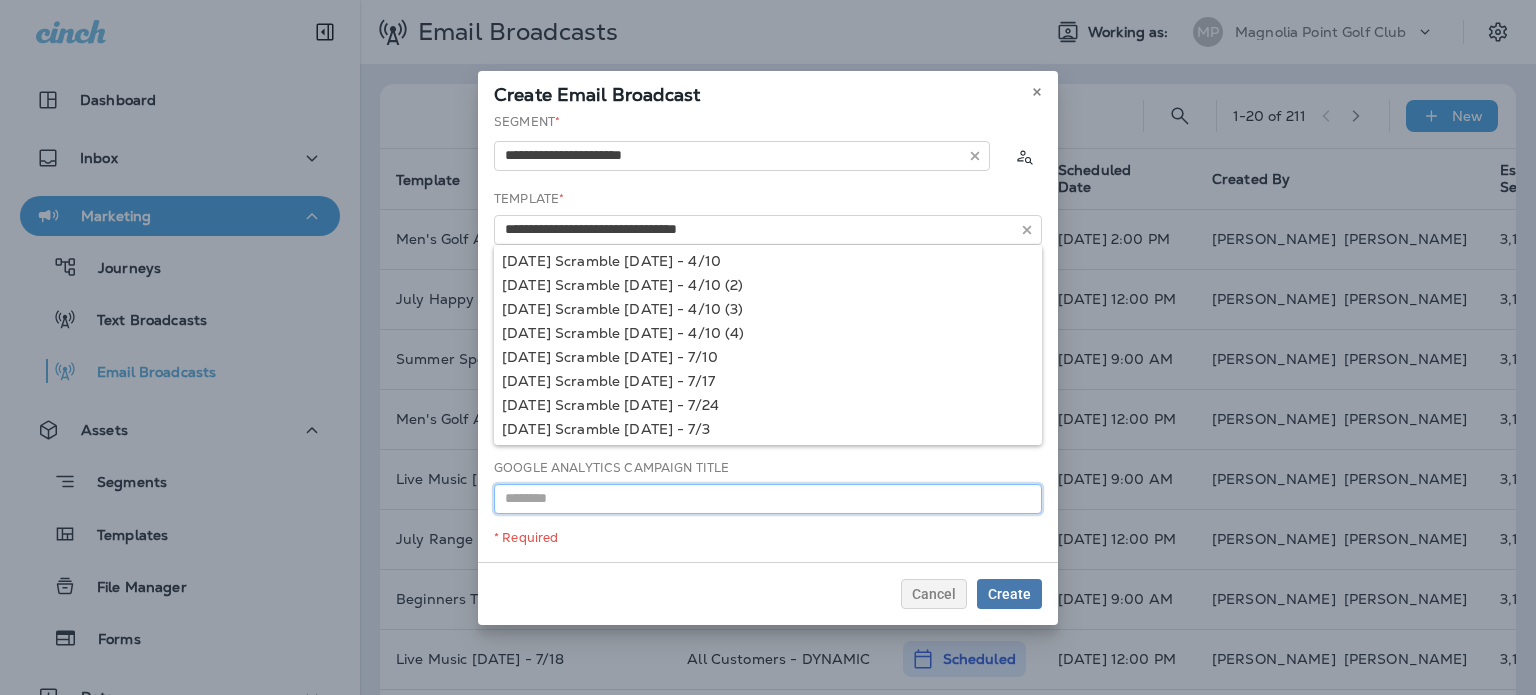 click at bounding box center [768, 499] 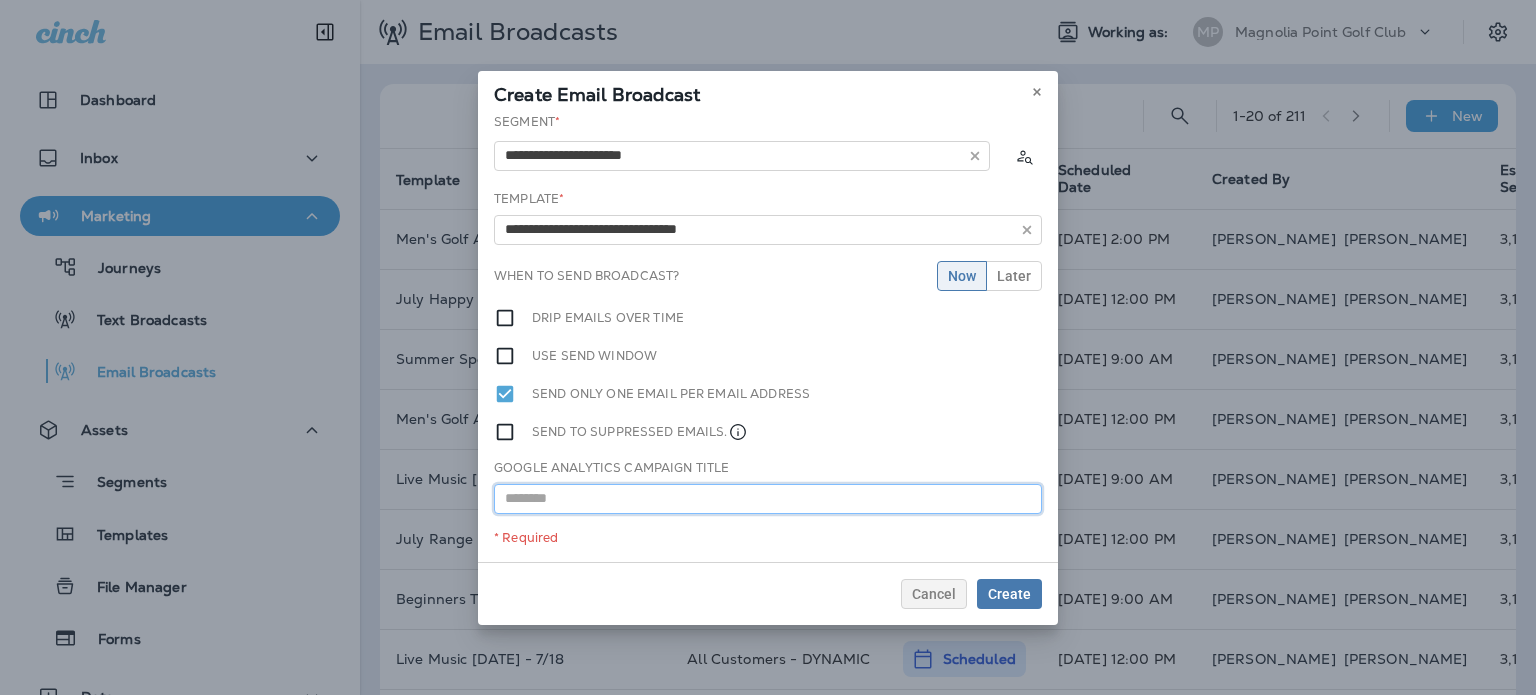 paste on "**********" 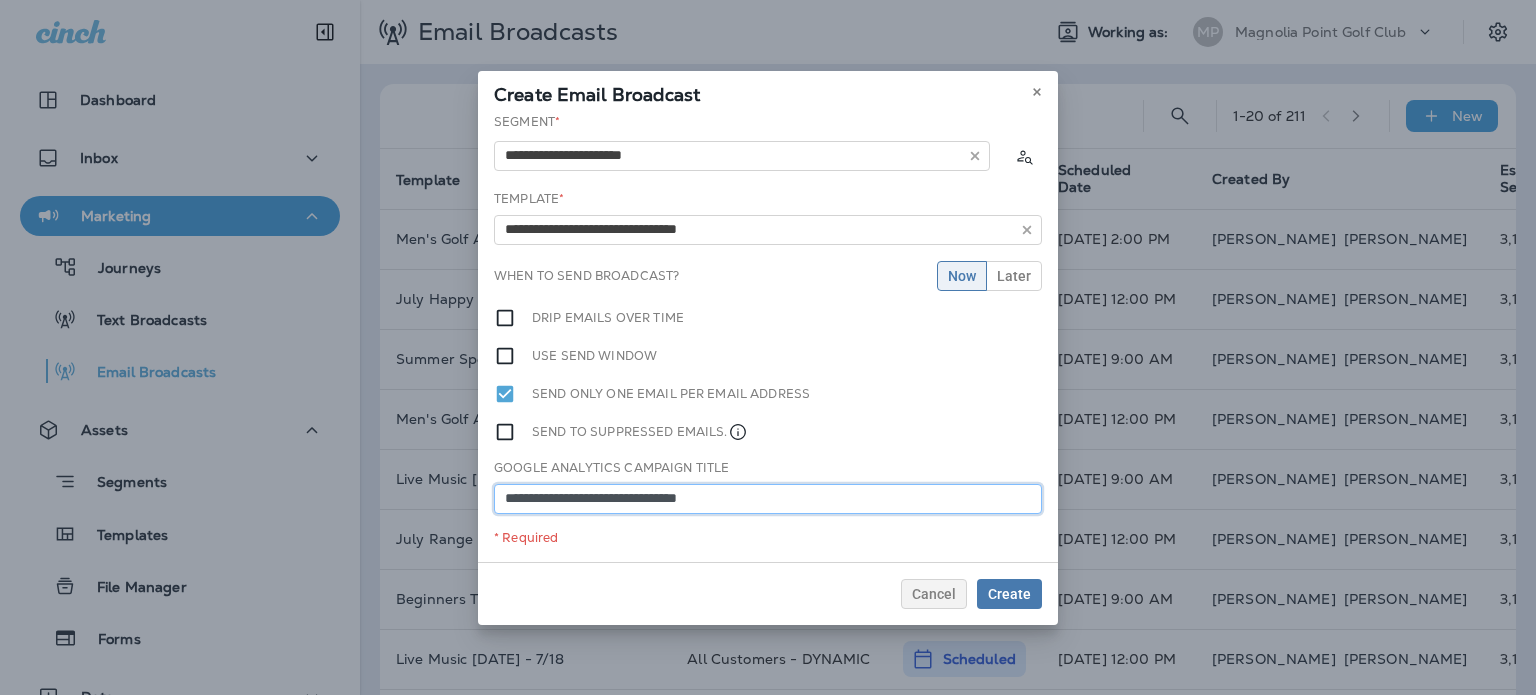 type on "**********" 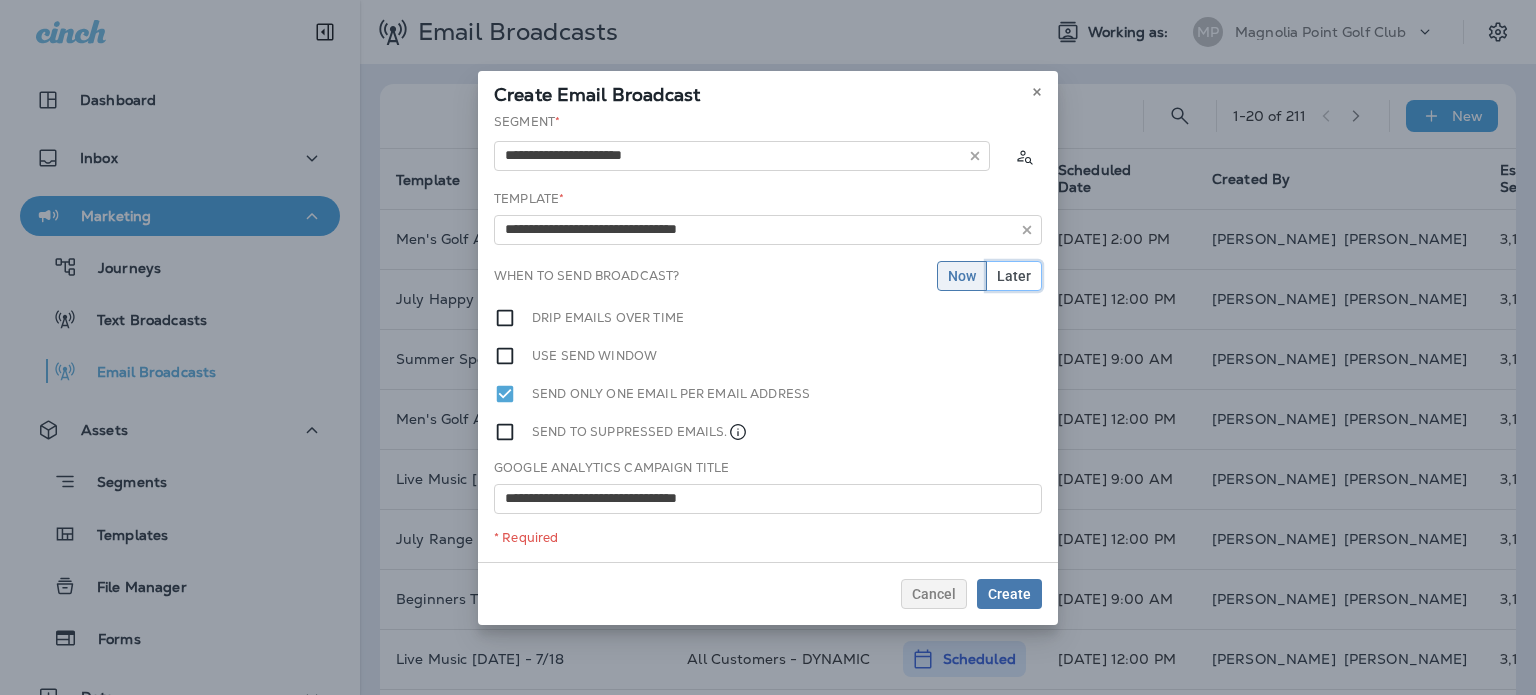 click on "Later" at bounding box center [1014, 276] 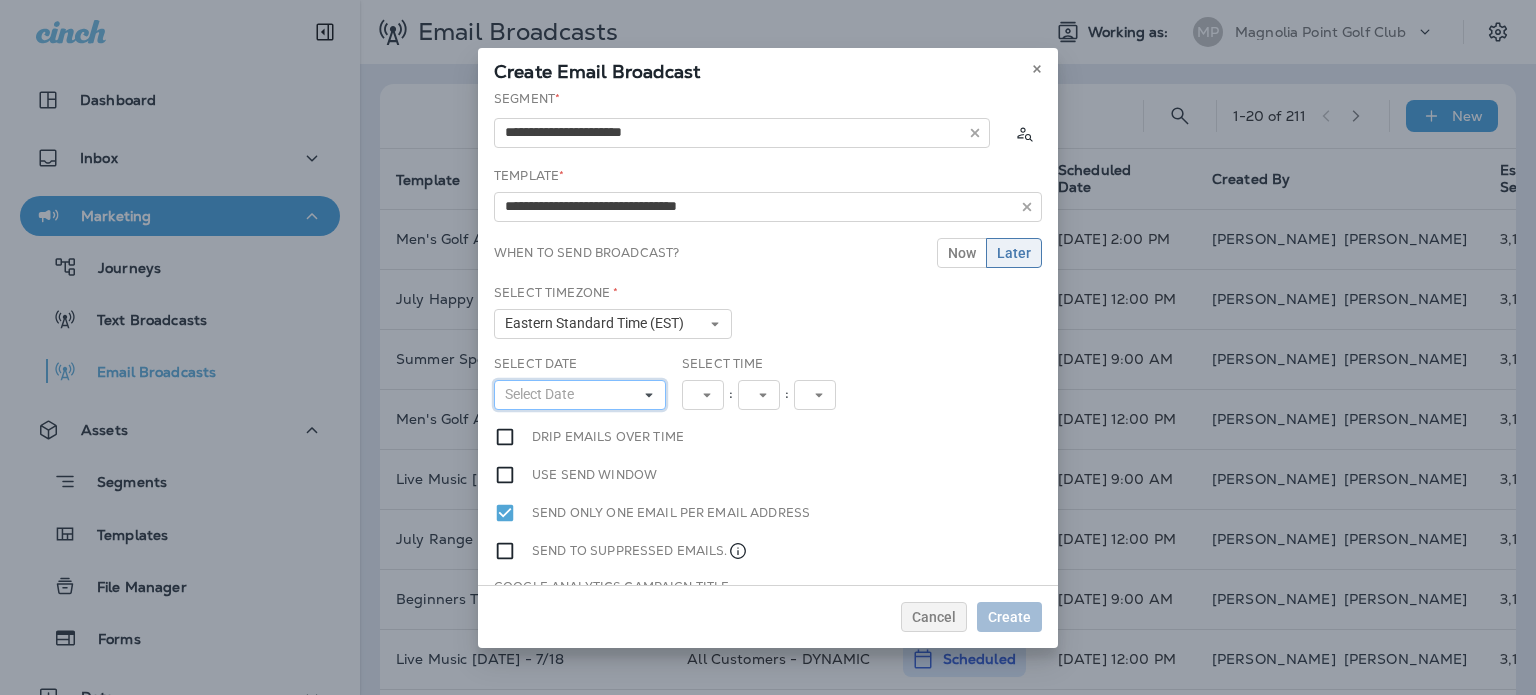 click on "Select Date" at bounding box center [580, 395] 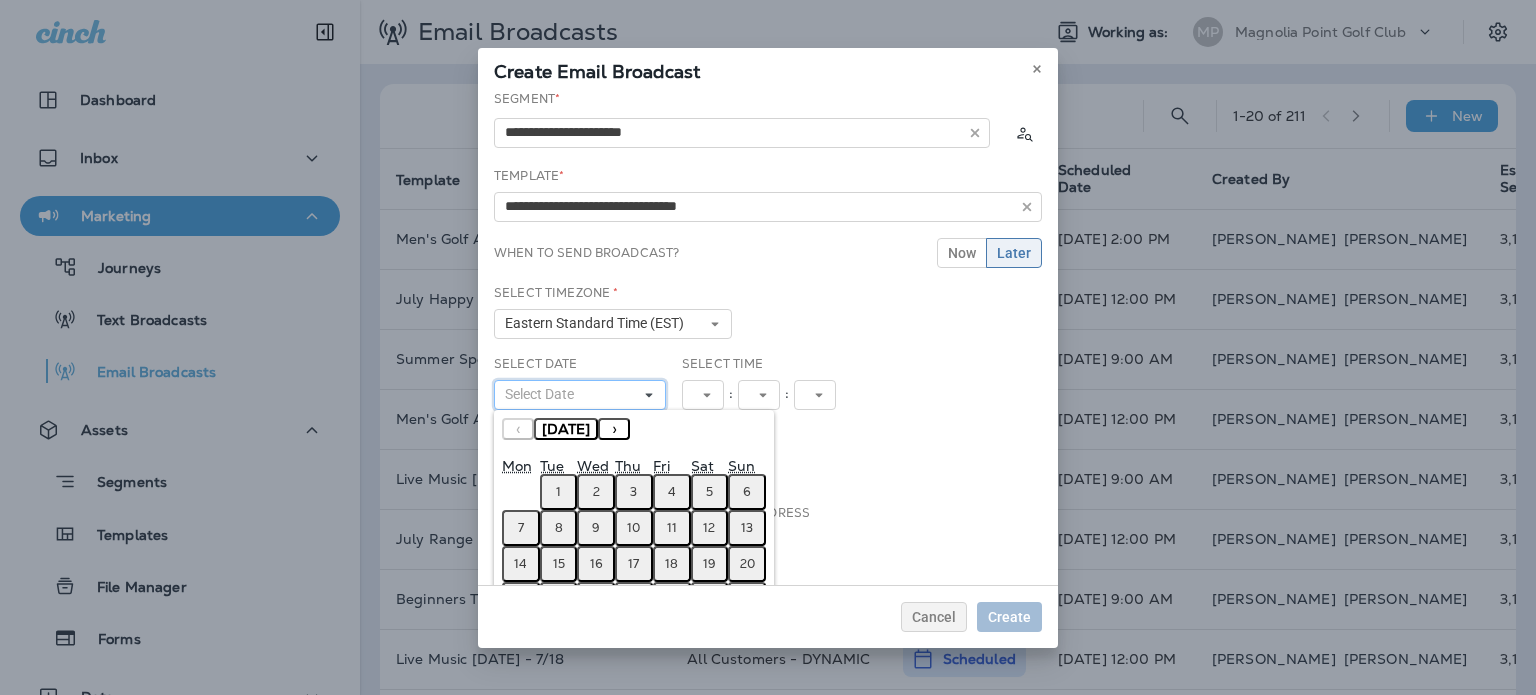 scroll, scrollTop: 95, scrollLeft: 0, axis: vertical 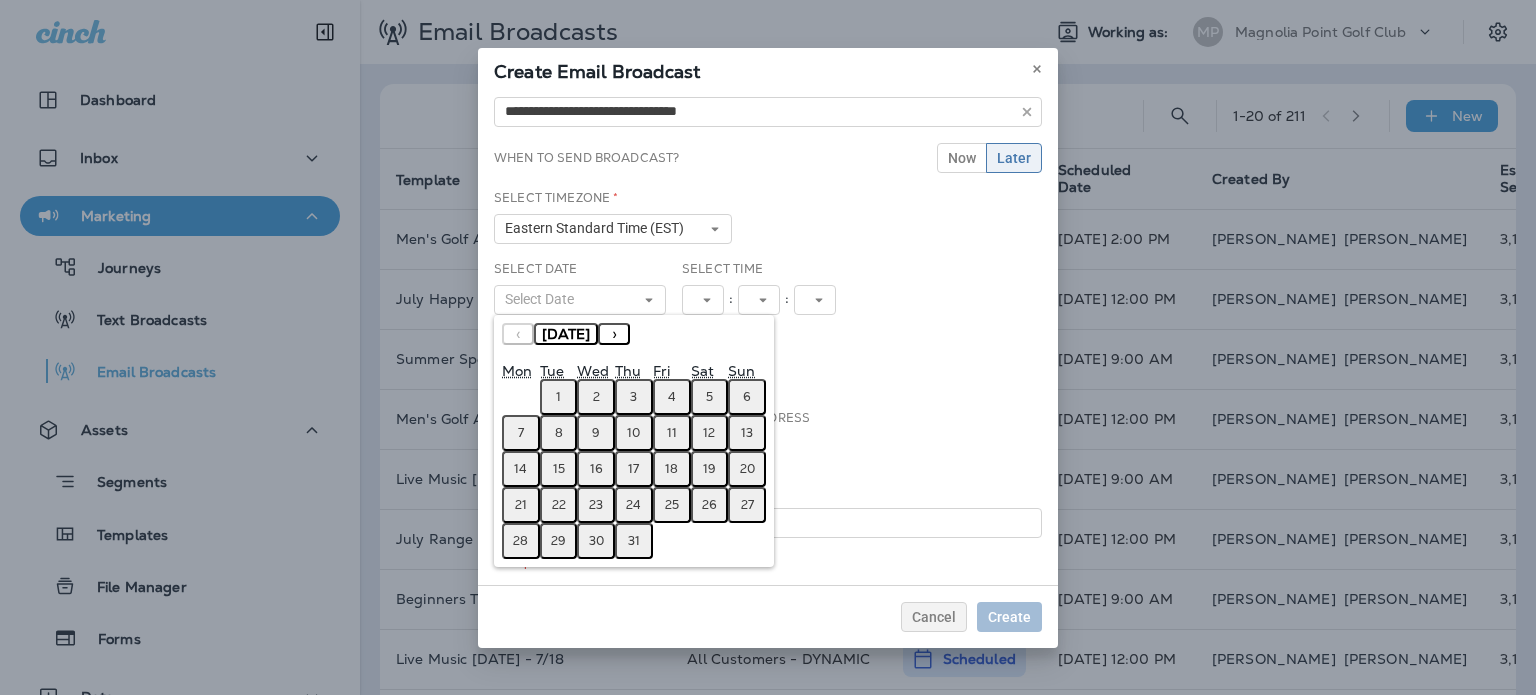 click on "10" at bounding box center (633, 433) 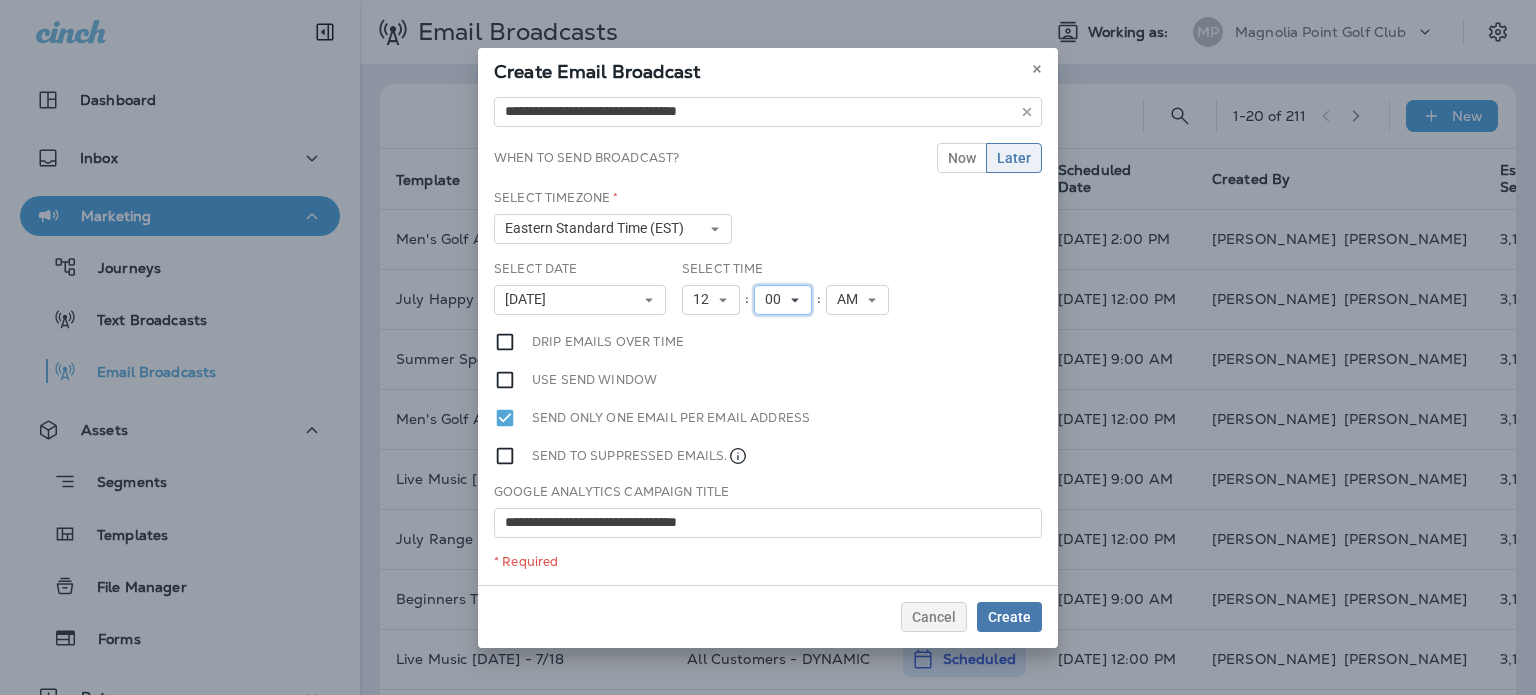 click on "00" at bounding box center (777, 299) 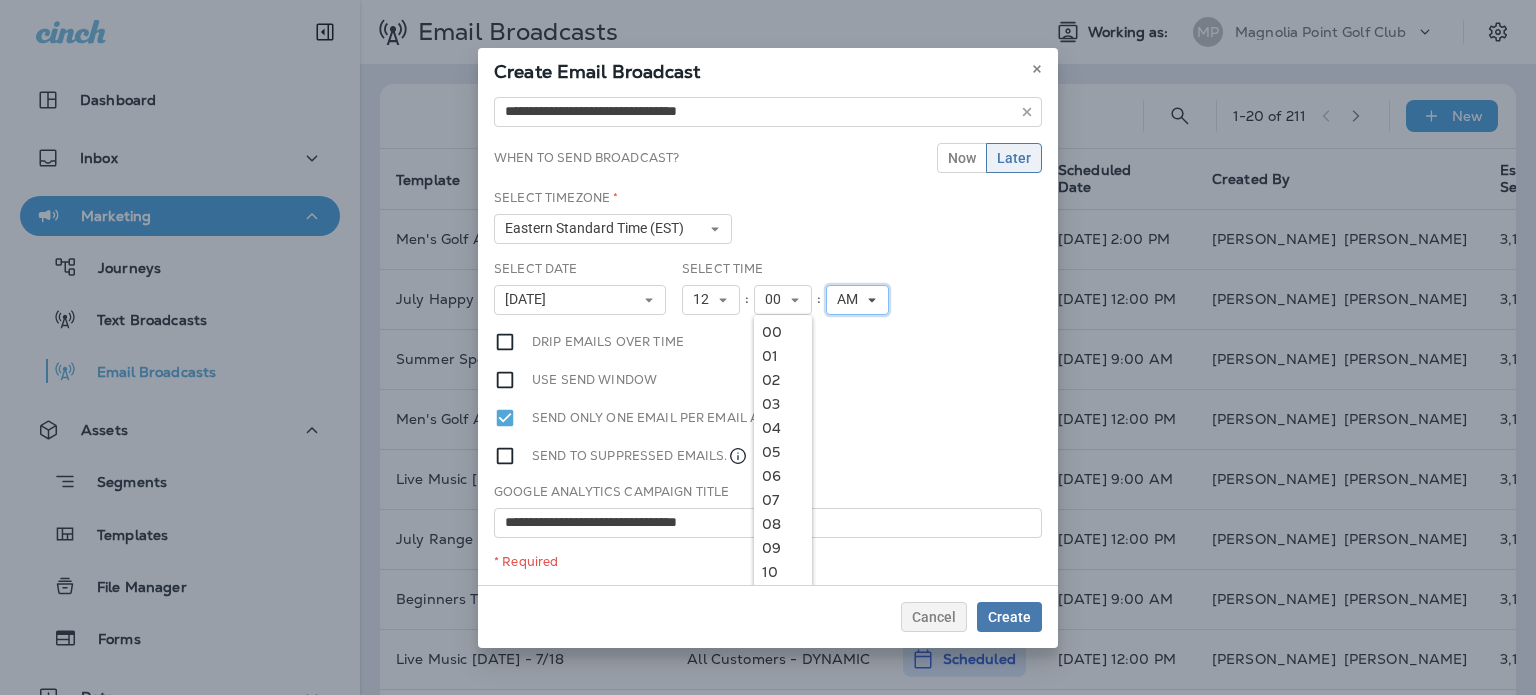 click on "AM" at bounding box center (851, 299) 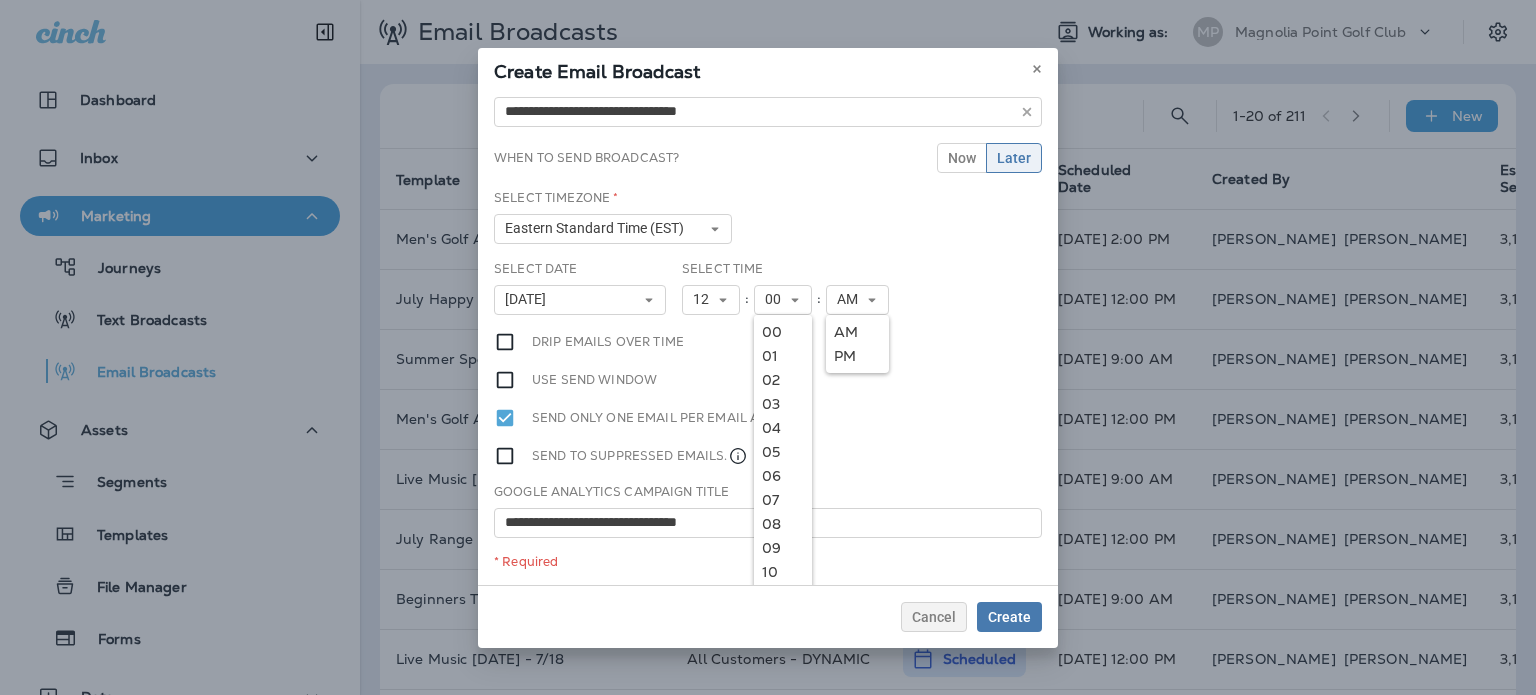 click on "PM" at bounding box center [857, 356] 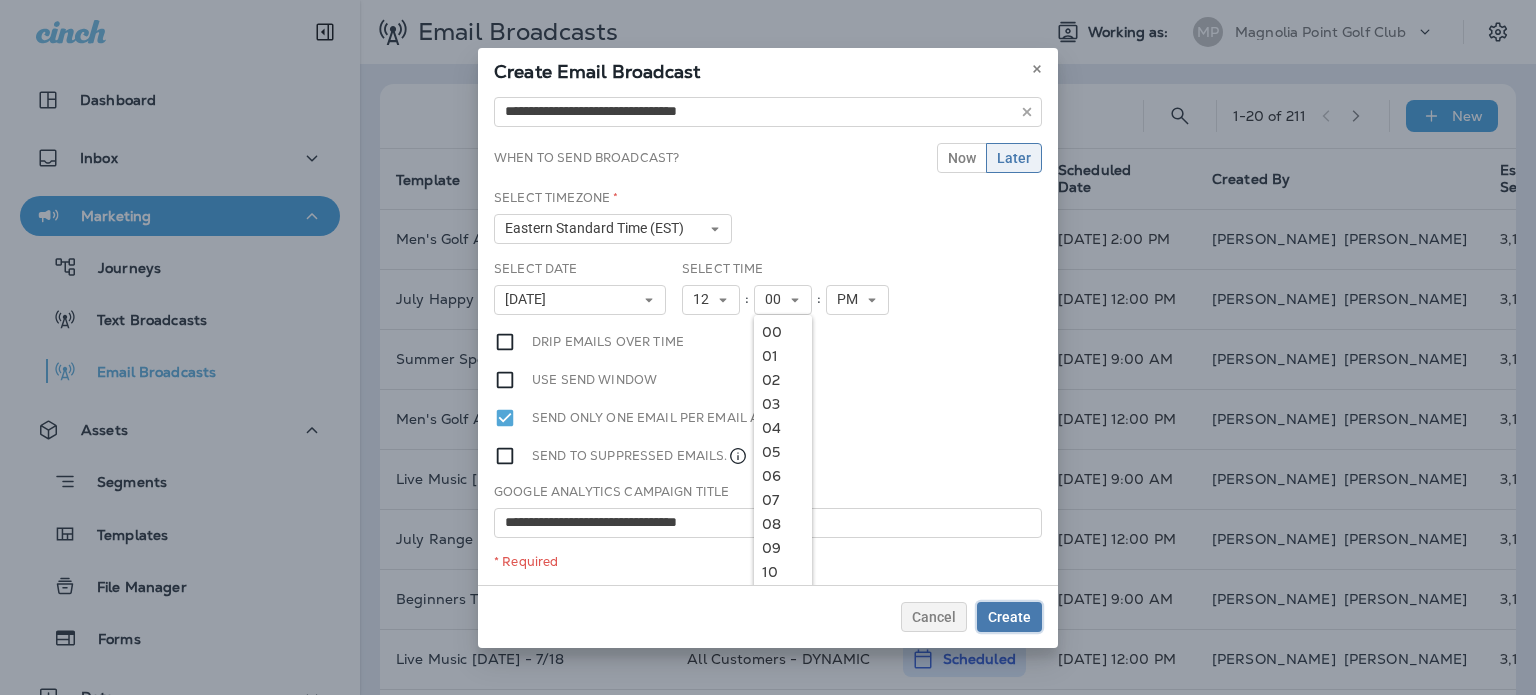 click on "Create" at bounding box center [1009, 617] 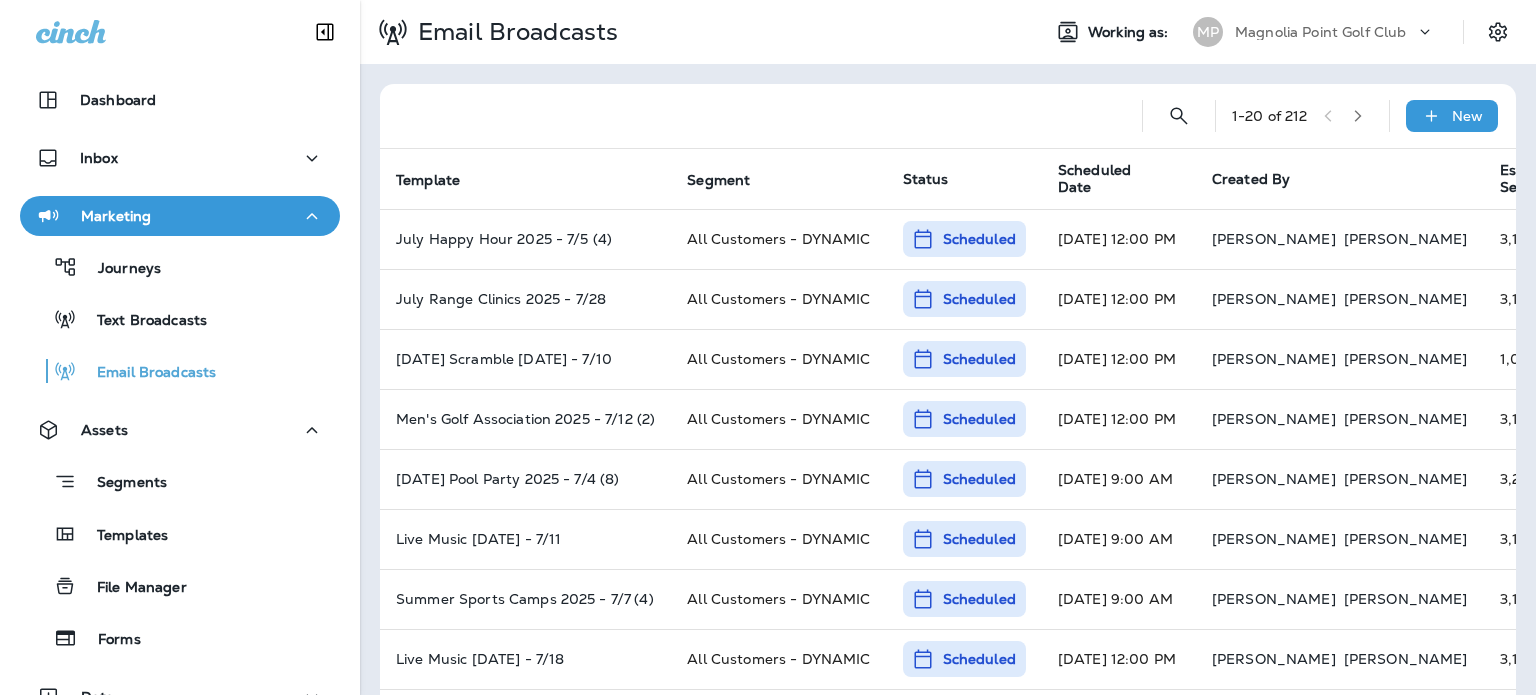 click on "Scheduled Date" at bounding box center [1110, 179] 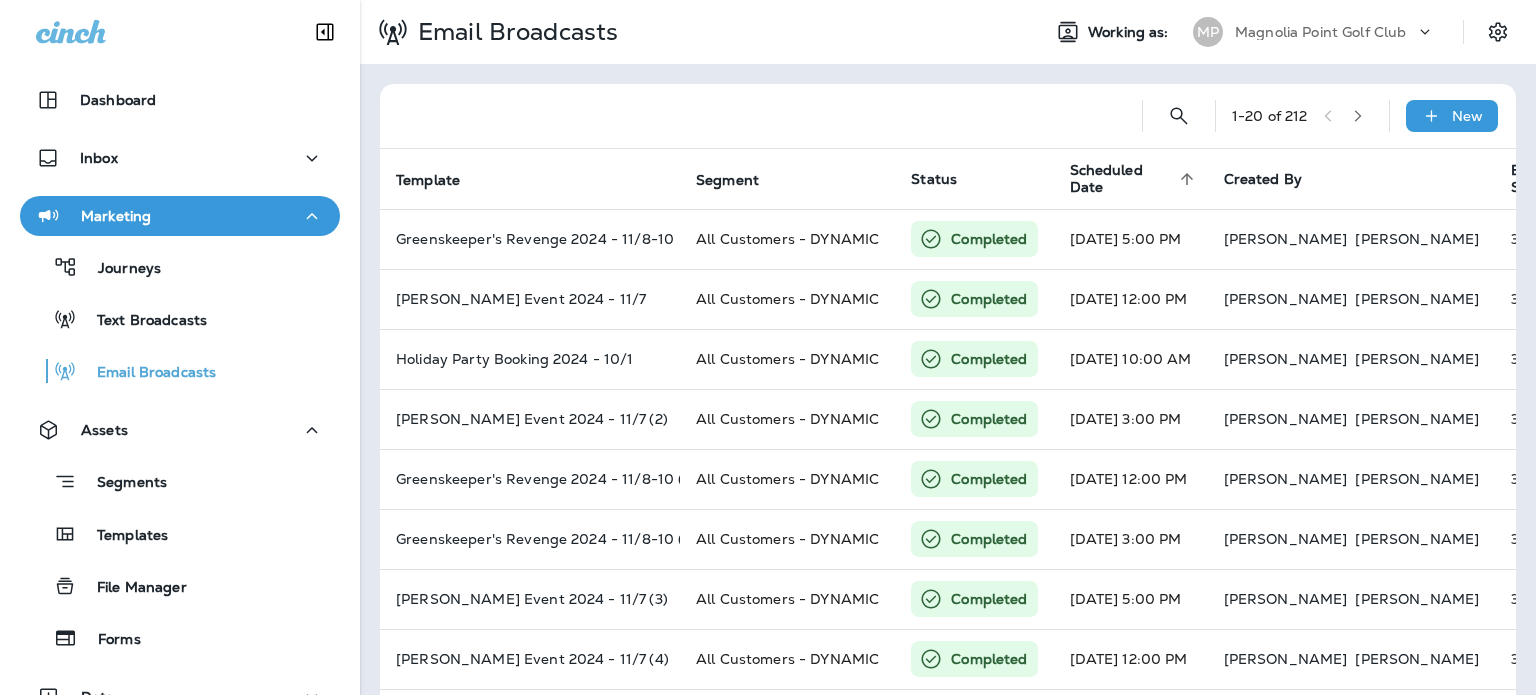 click on "Scheduled Date" at bounding box center (1122, 179) 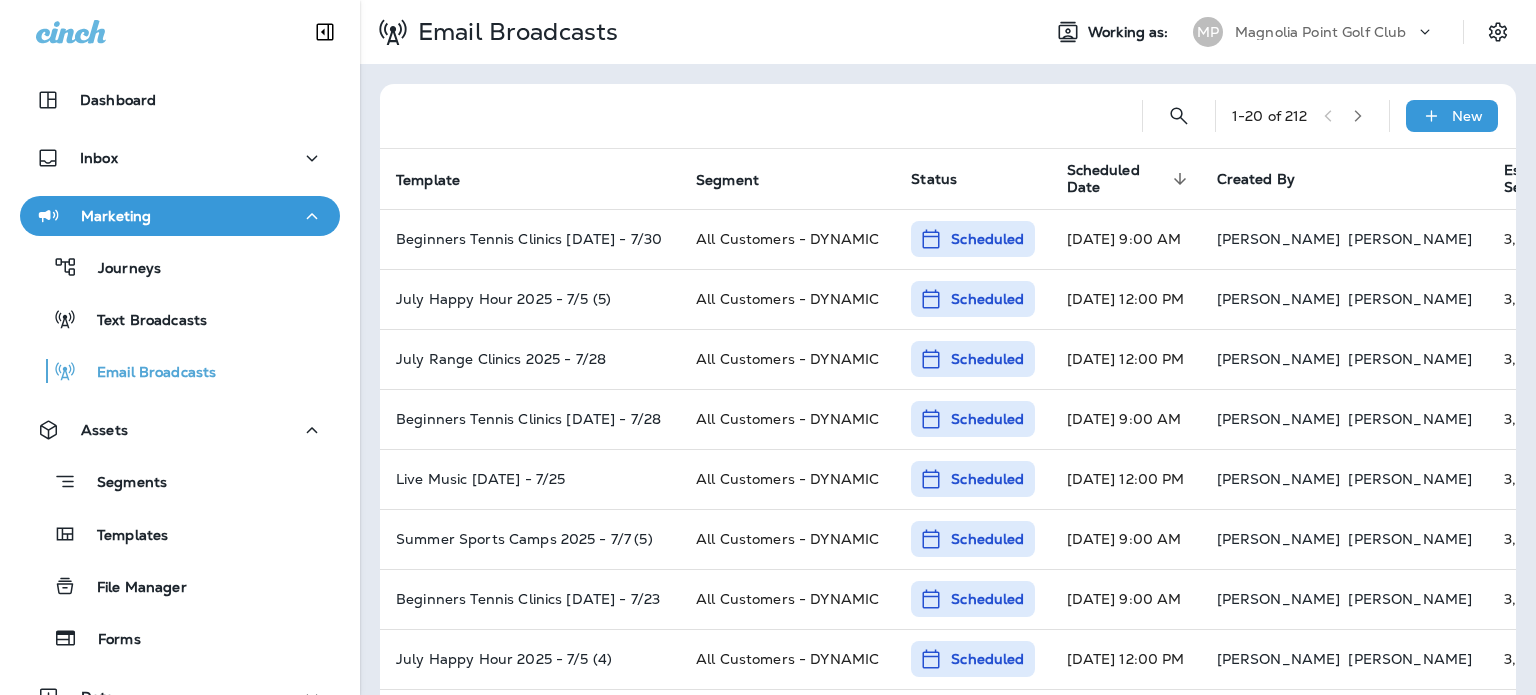 click on "New" at bounding box center (1452, 116) 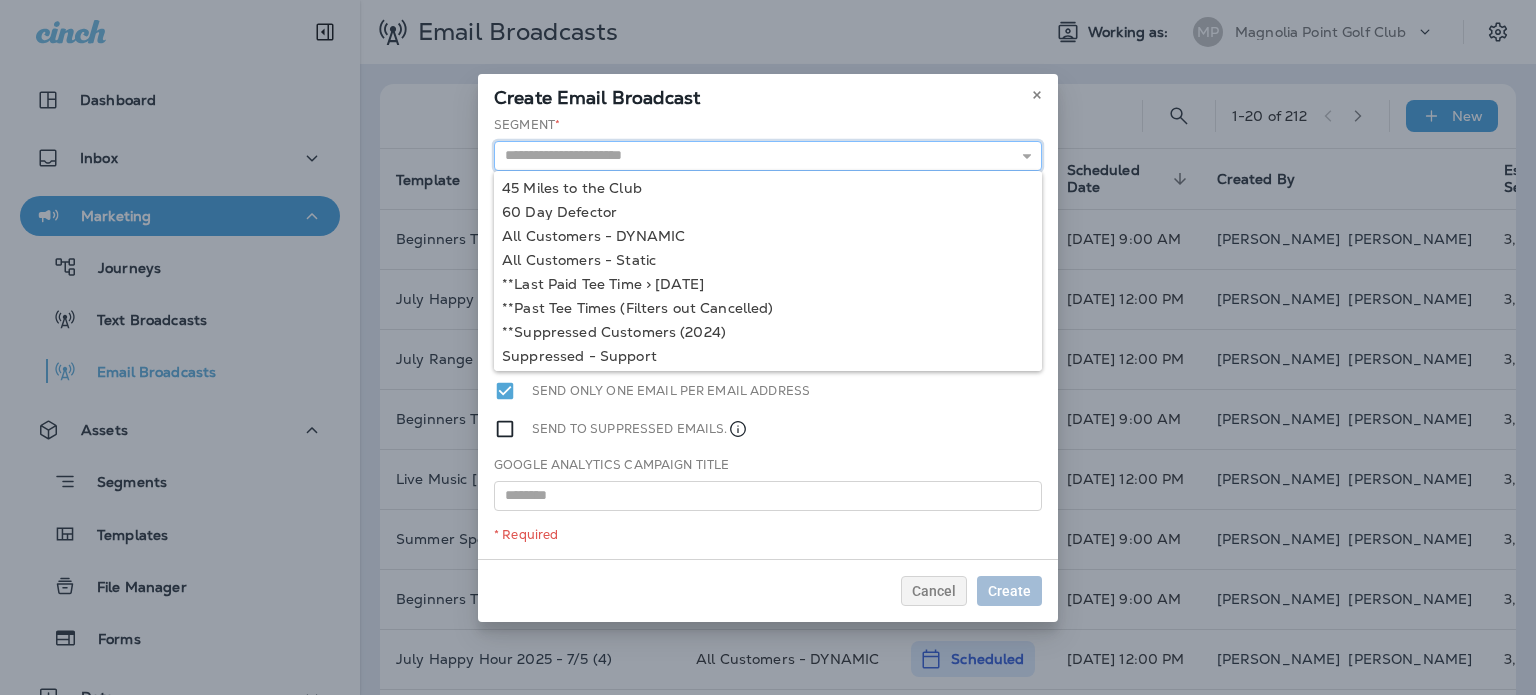 click at bounding box center (768, 156) 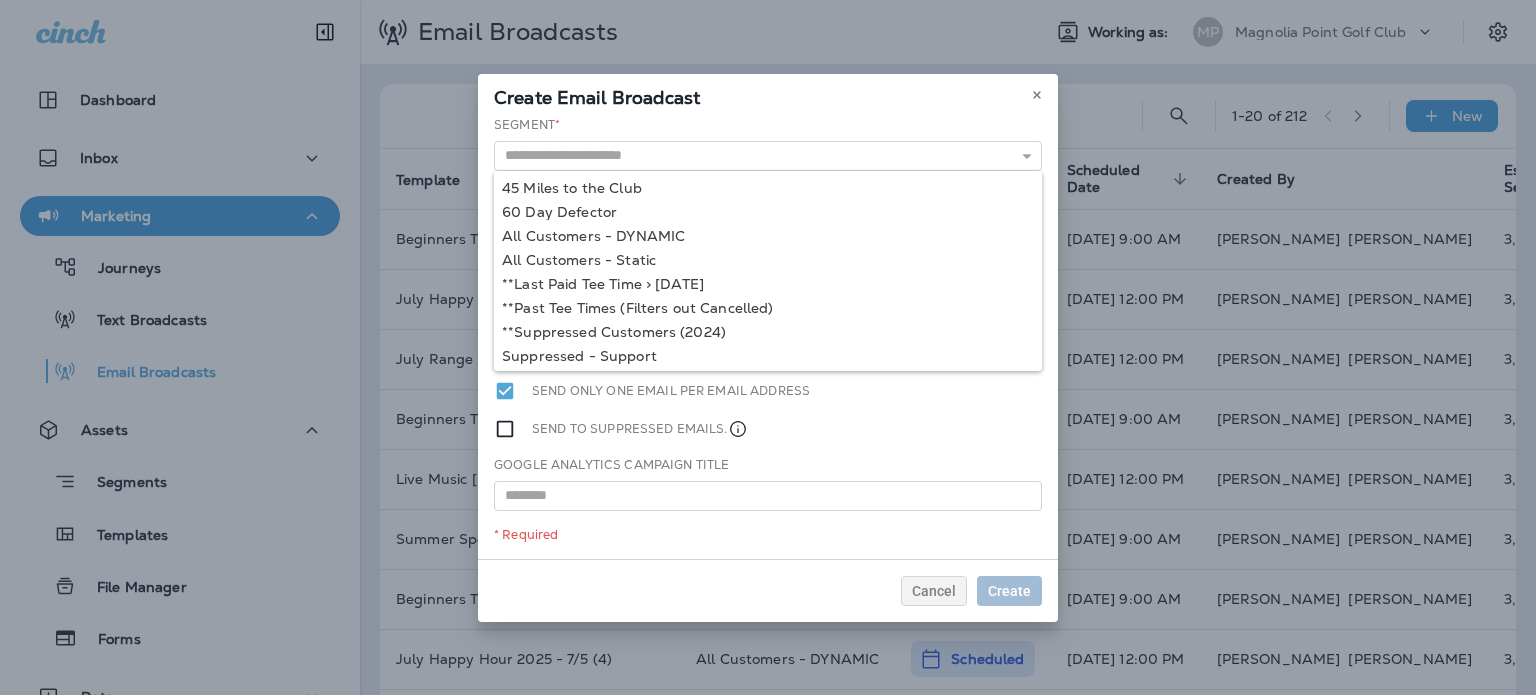 type on "**********" 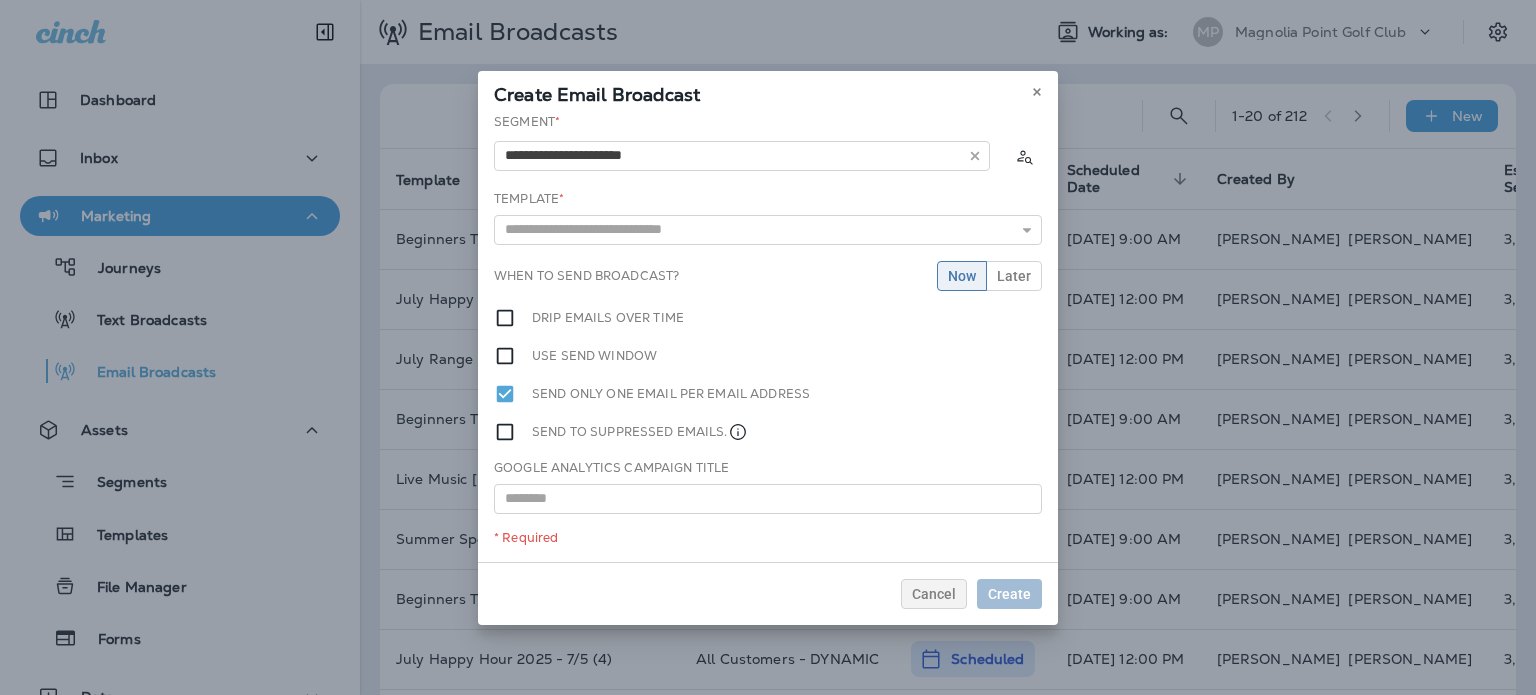 click on "**********" at bounding box center [768, 337] 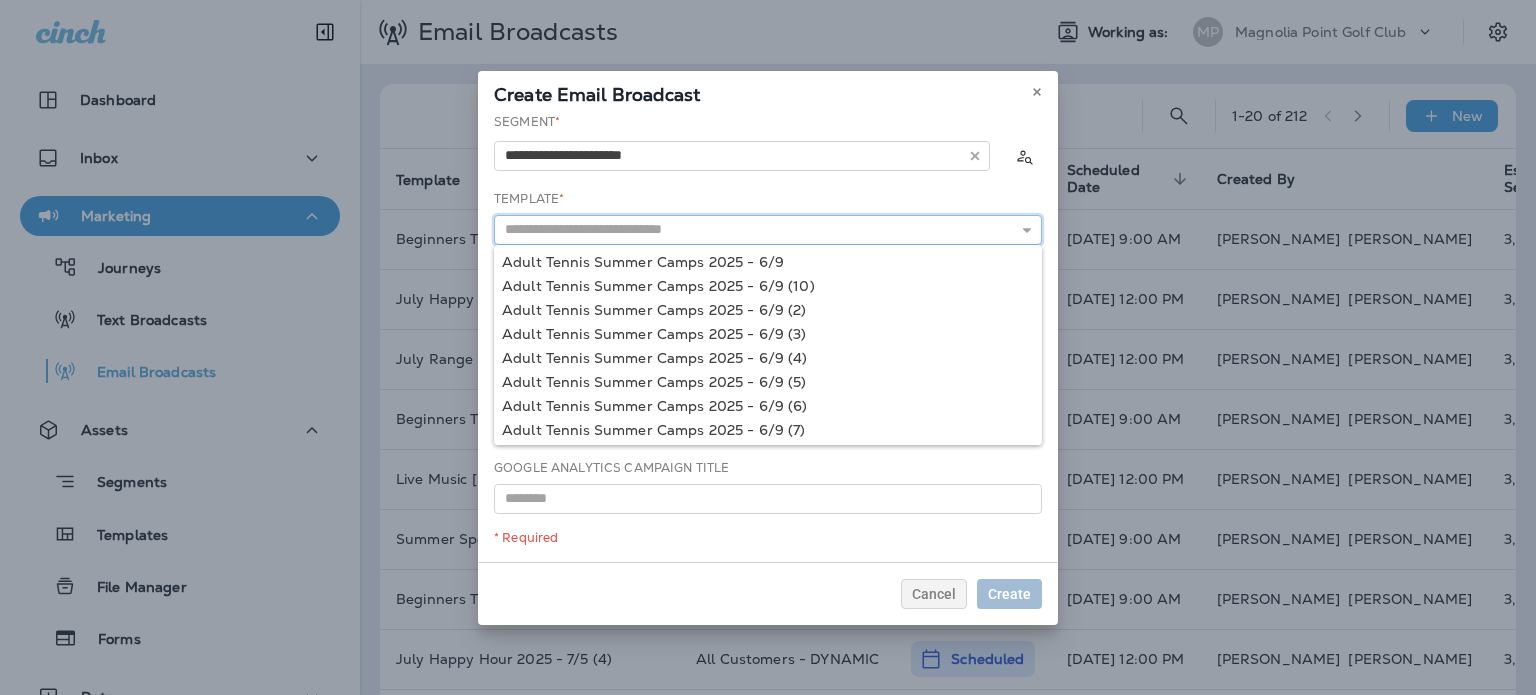 click at bounding box center [768, 230] 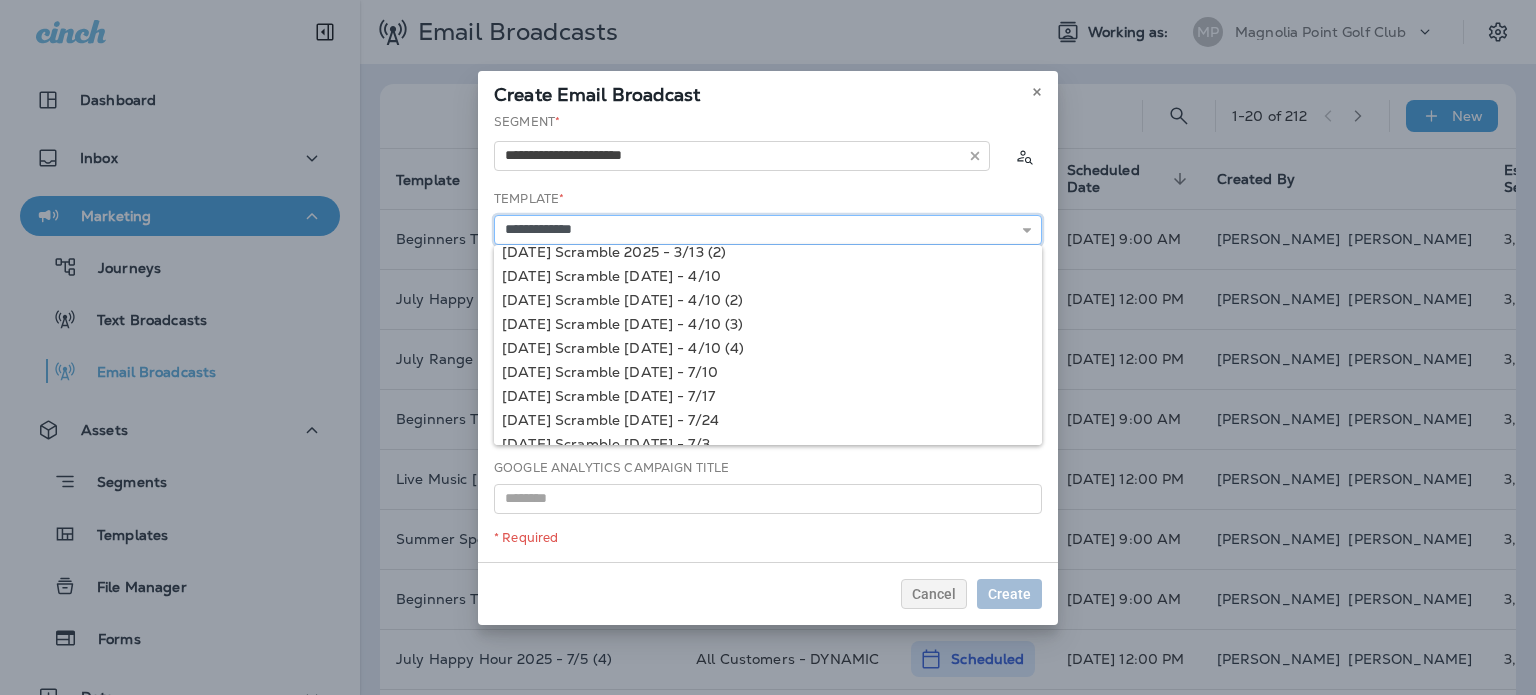 scroll, scrollTop: 49, scrollLeft: 0, axis: vertical 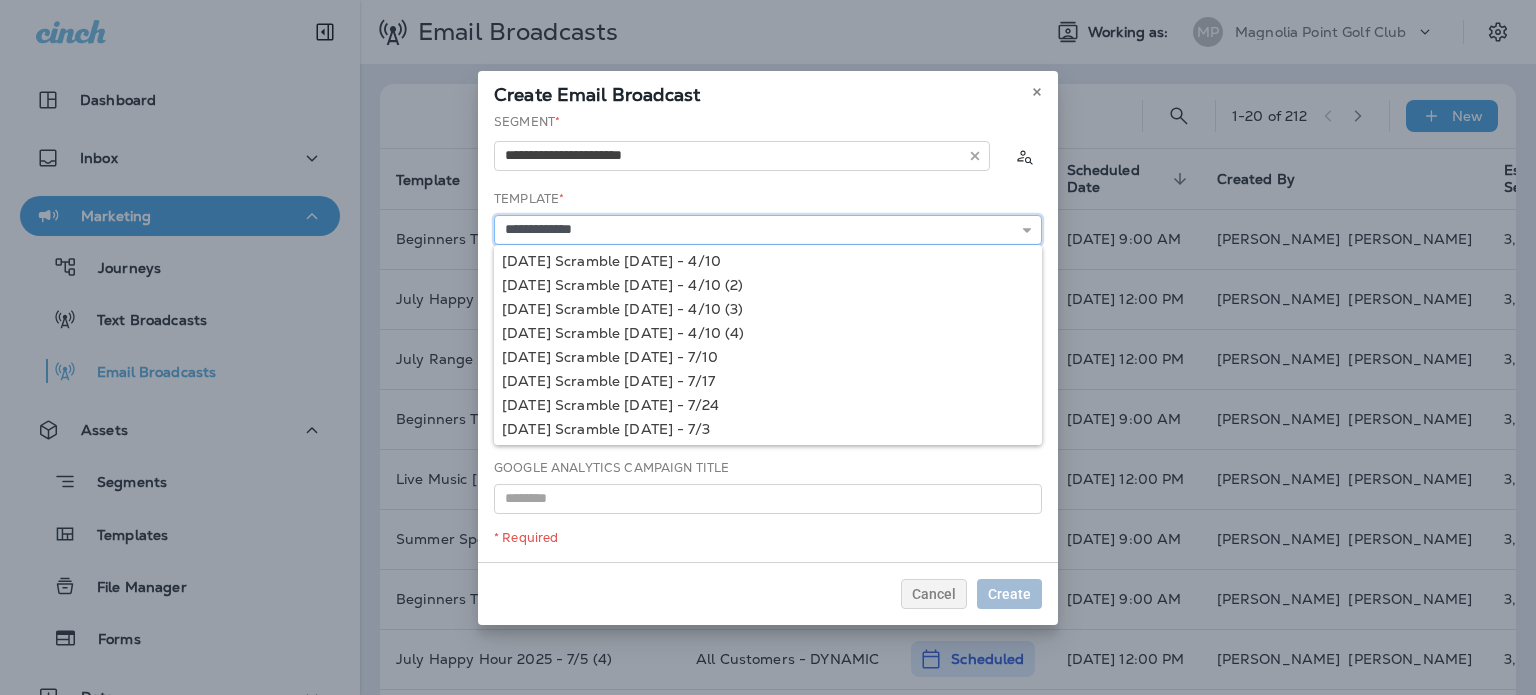 type on "**********" 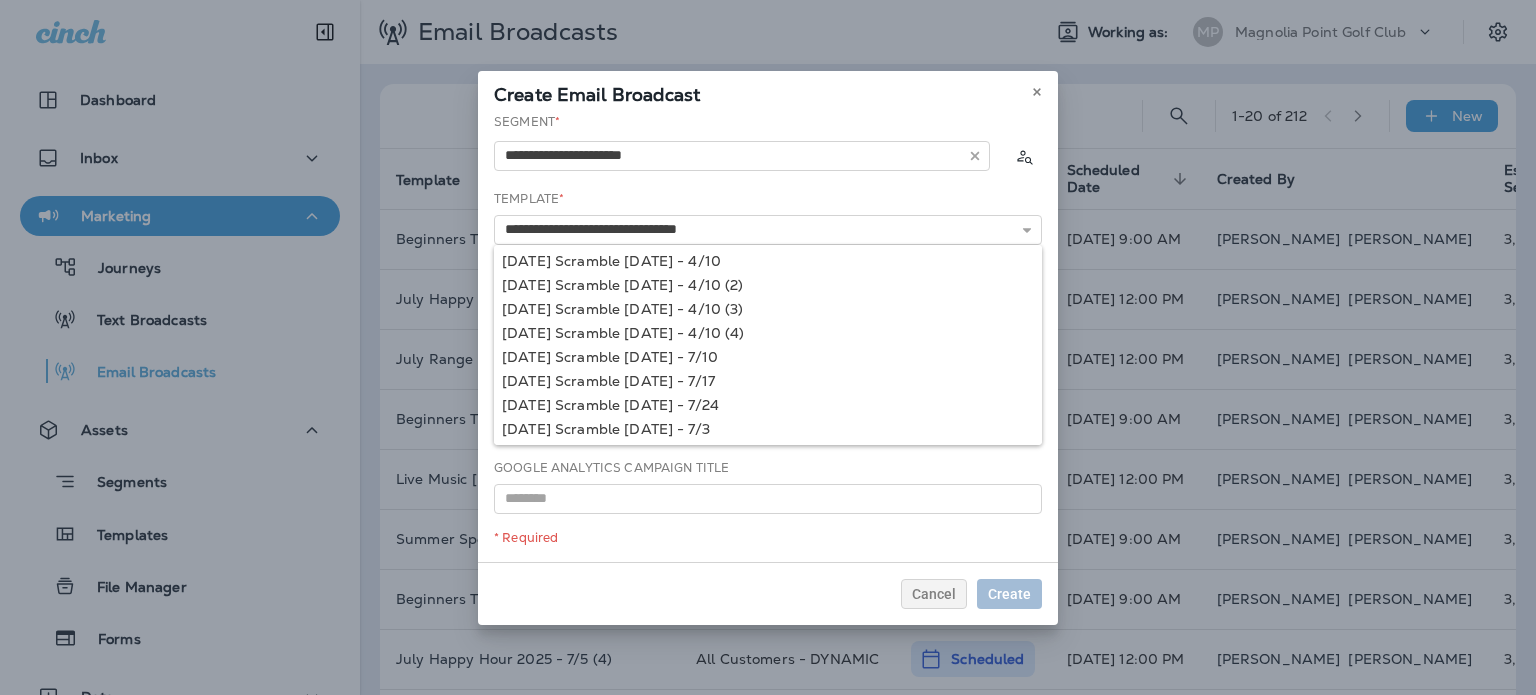 click on "**********" at bounding box center (768, 337) 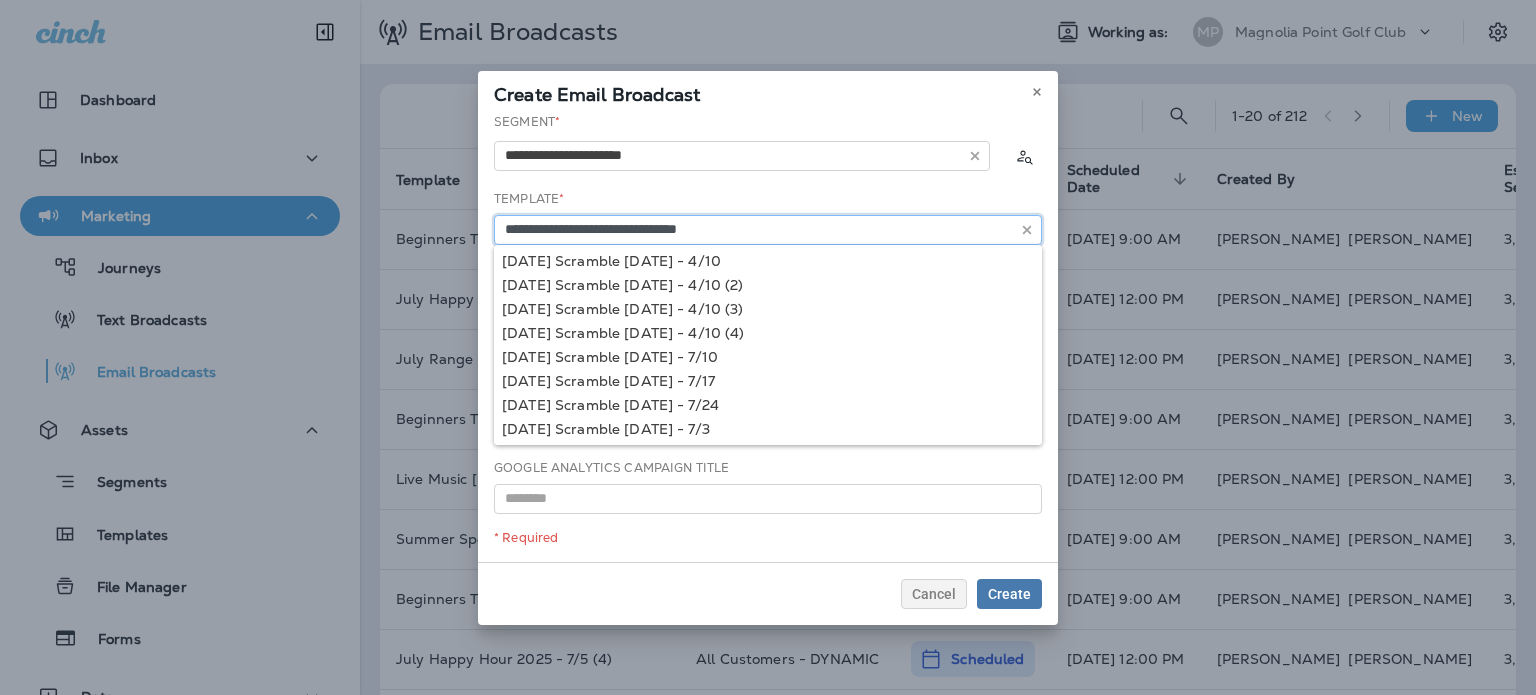 click on "**********" at bounding box center (768, 230) 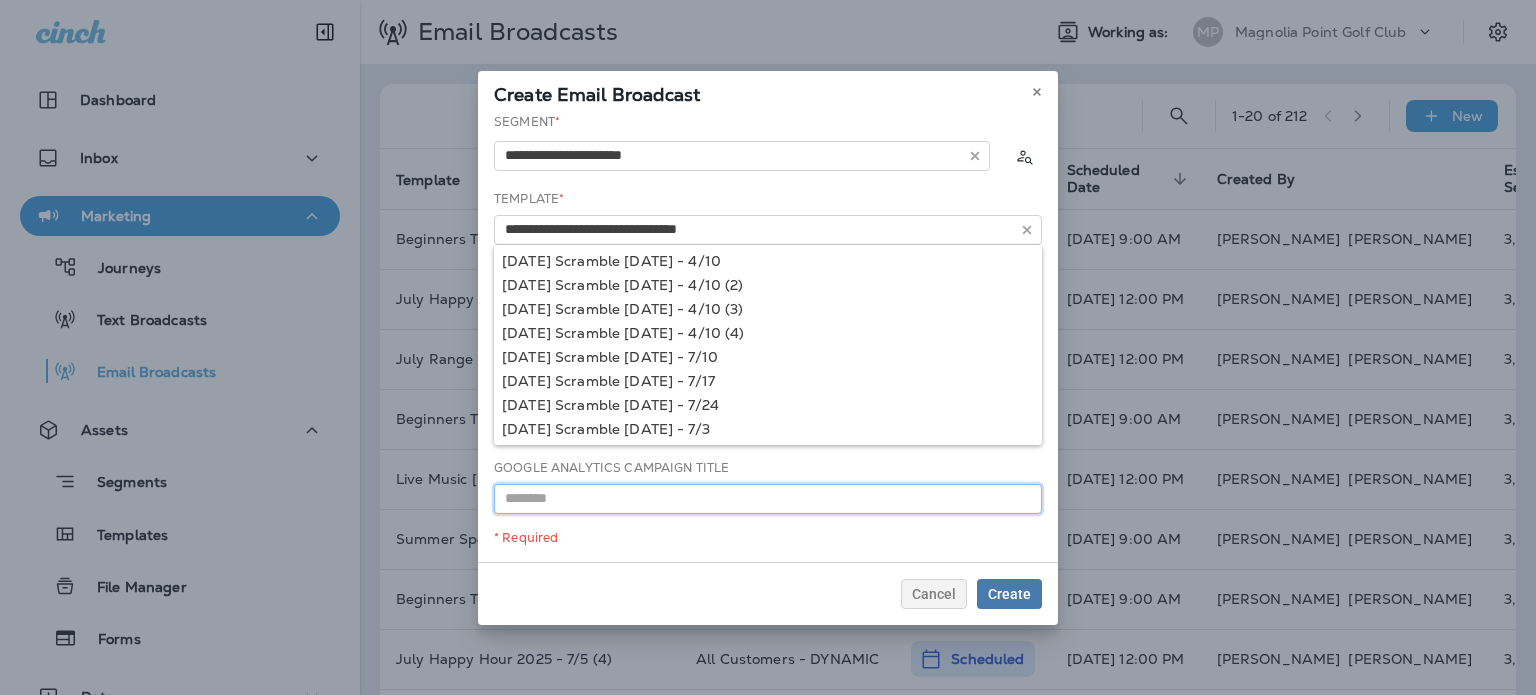 drag, startPoint x: 703, startPoint y: 500, endPoint x: 693, endPoint y: 488, distance: 15.6205 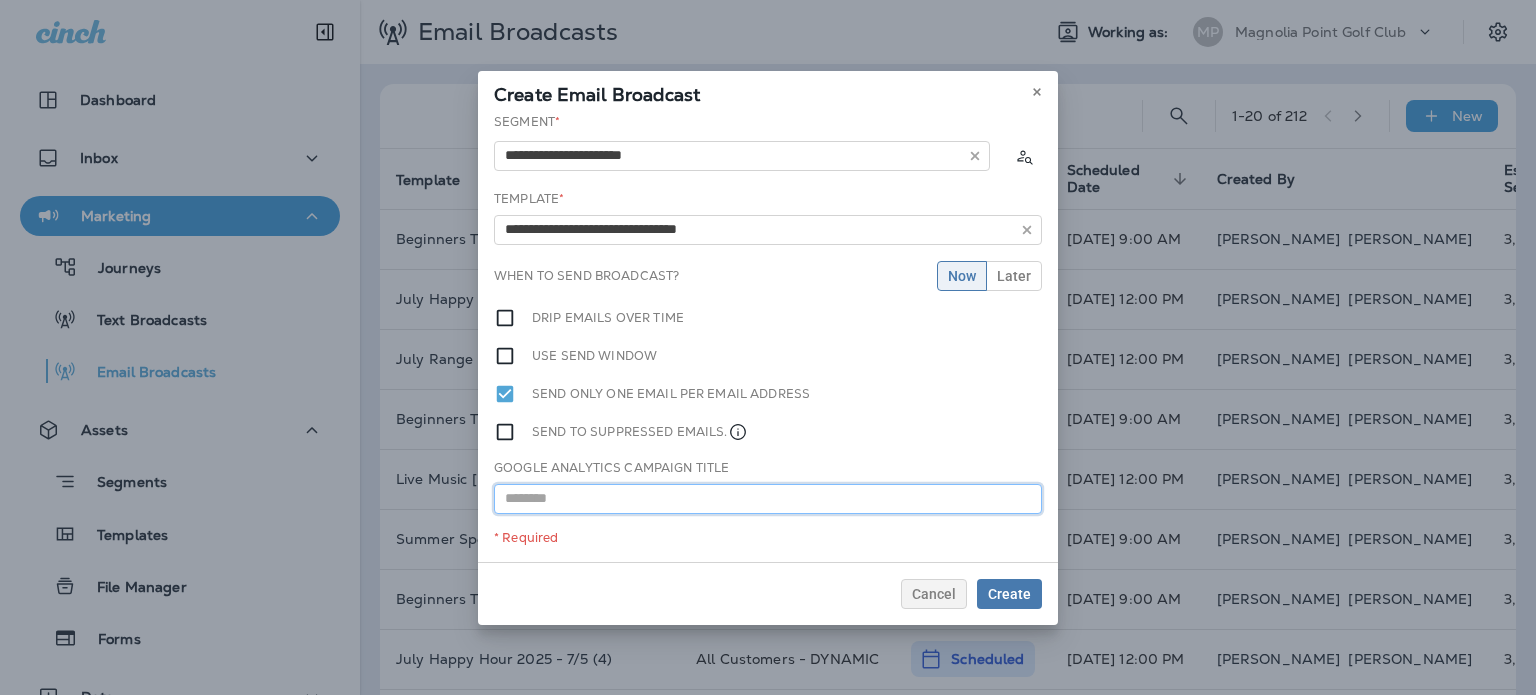paste on "**********" 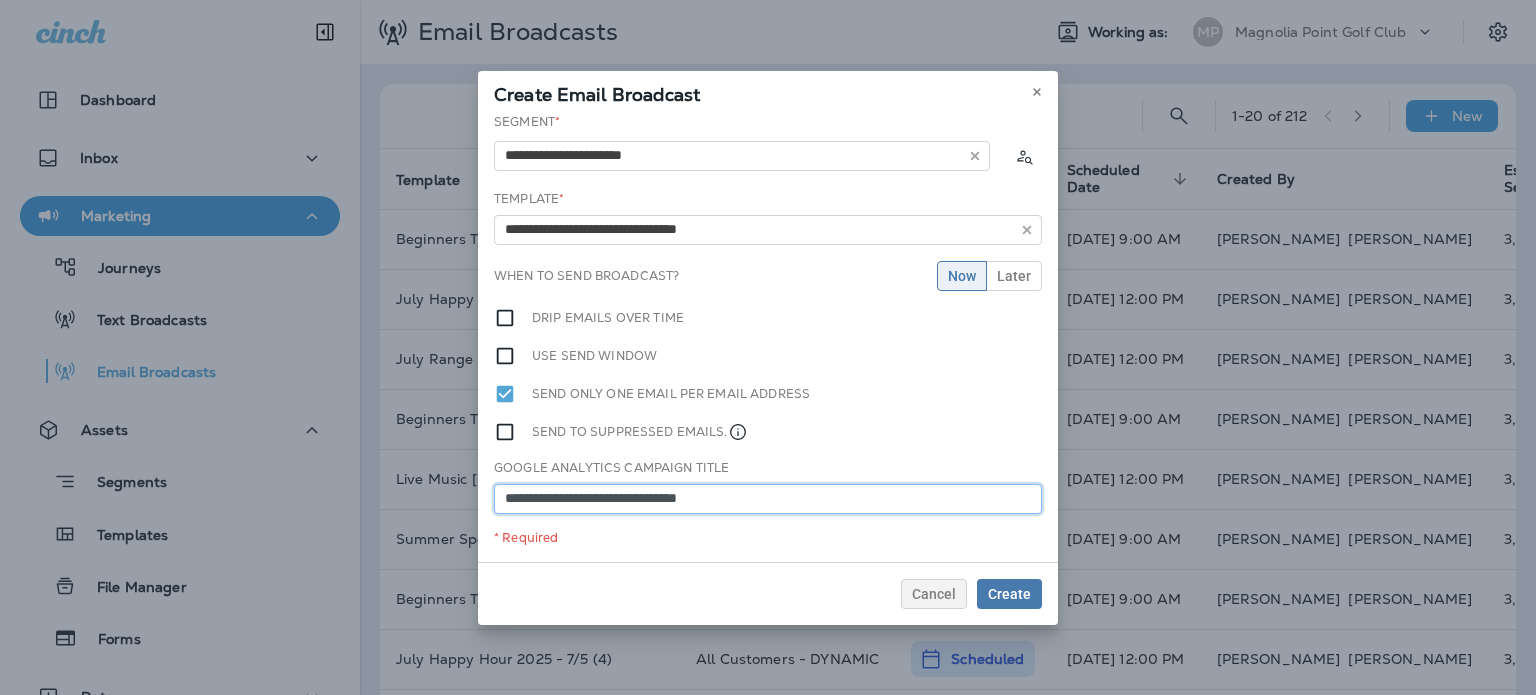 type on "**********" 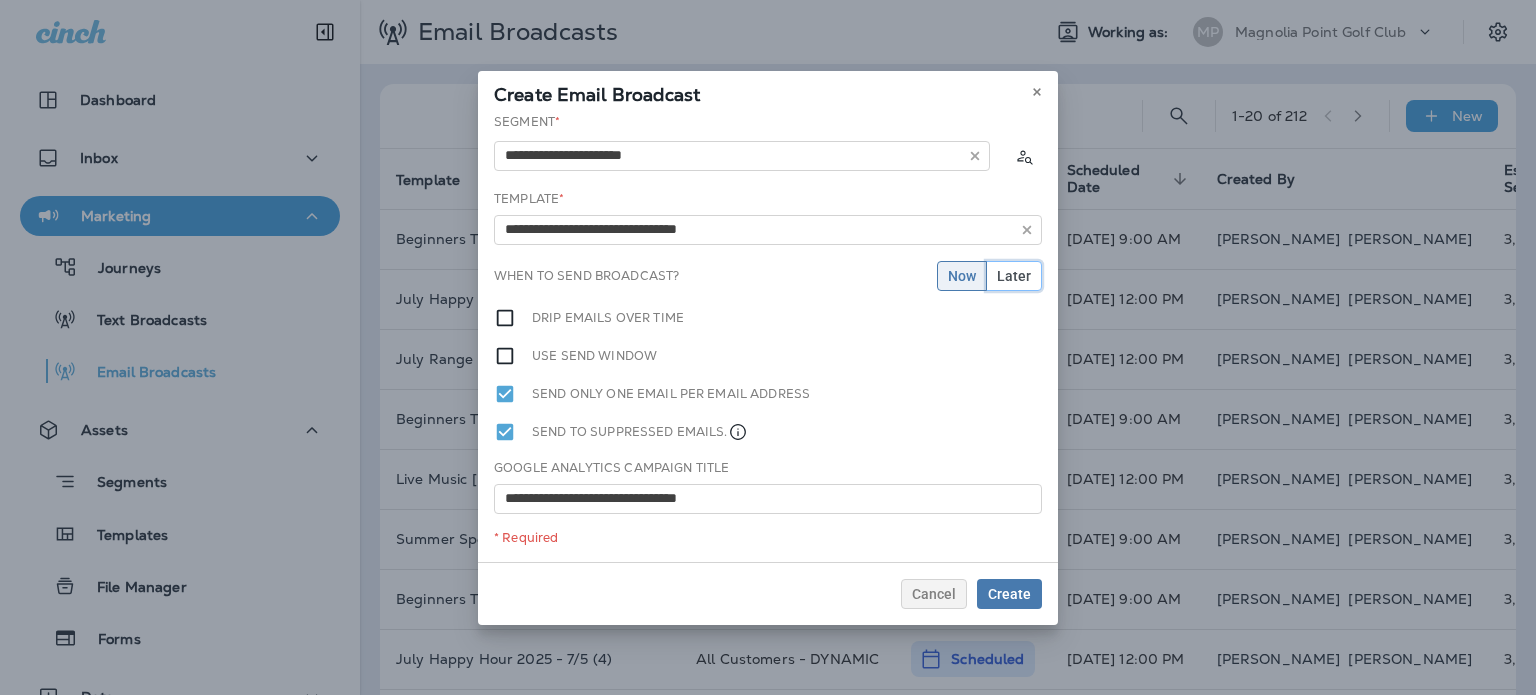 click on "Later" at bounding box center [1014, 276] 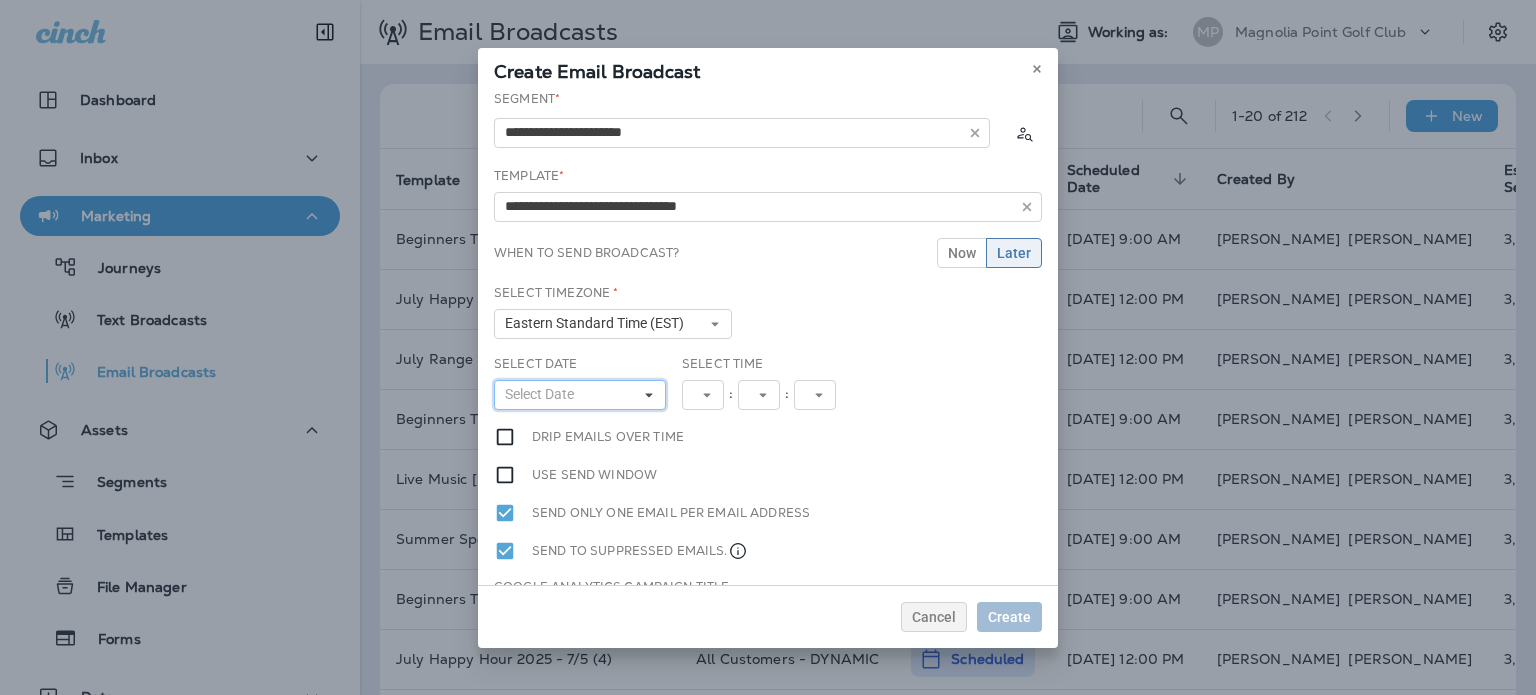 click on "Select Date" at bounding box center [580, 395] 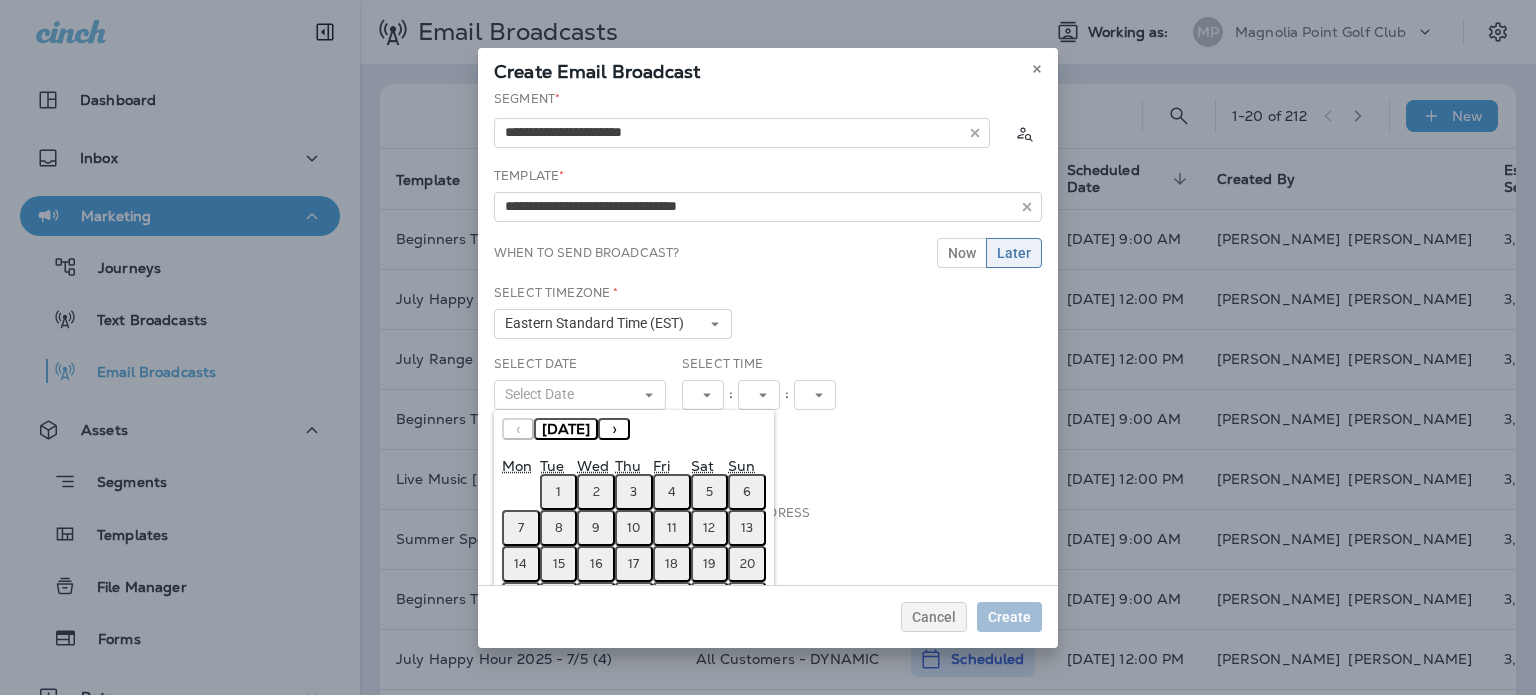 scroll, scrollTop: 95, scrollLeft: 0, axis: vertical 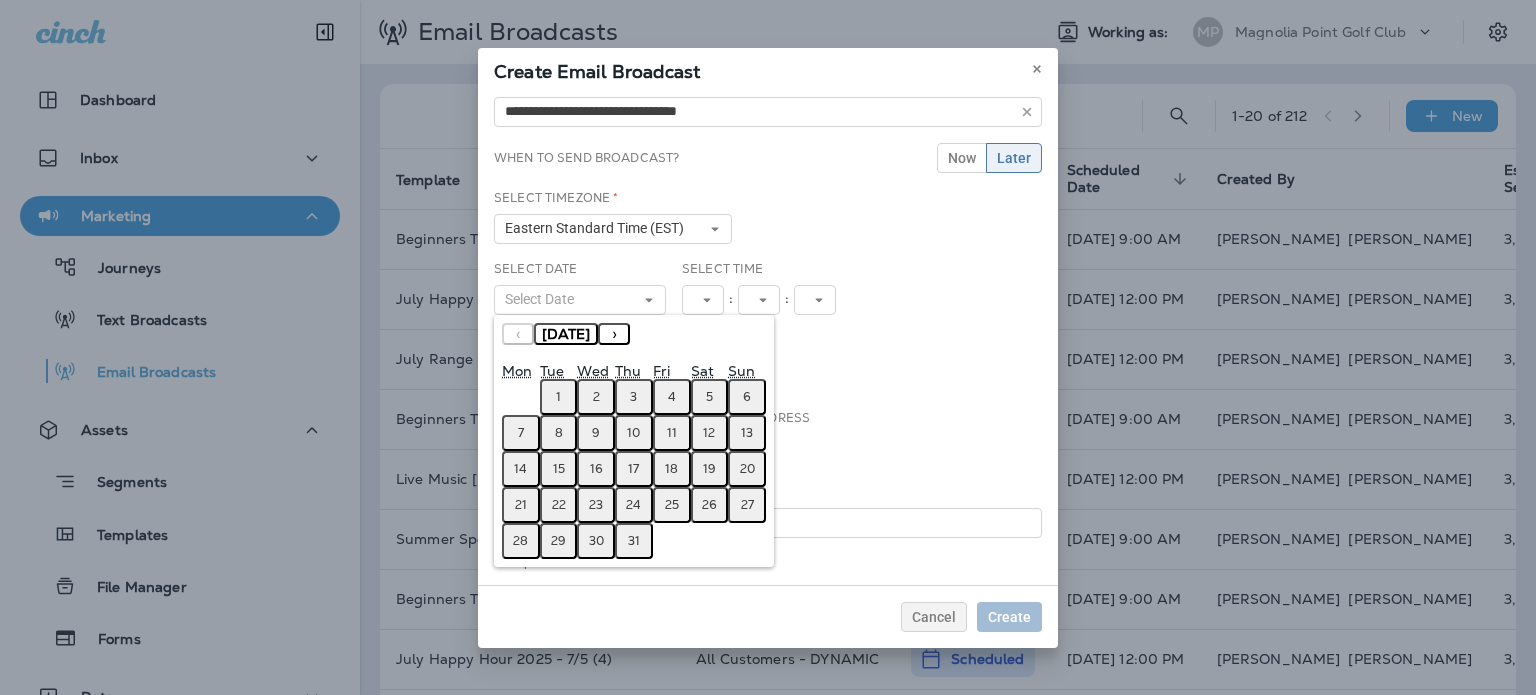 drag, startPoint x: 630, startPoint y: 463, endPoint x: 634, endPoint y: 429, distance: 34.234486 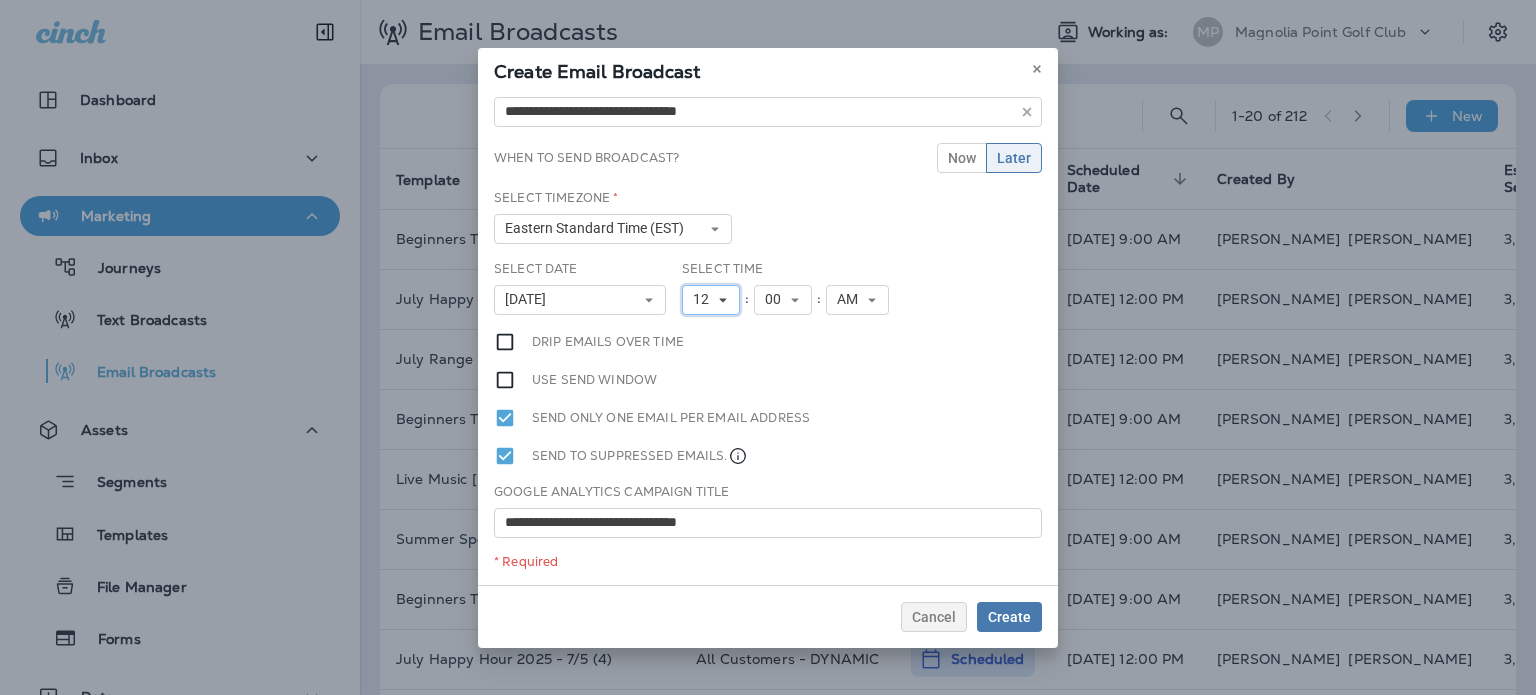 click on "12" at bounding box center [705, 299] 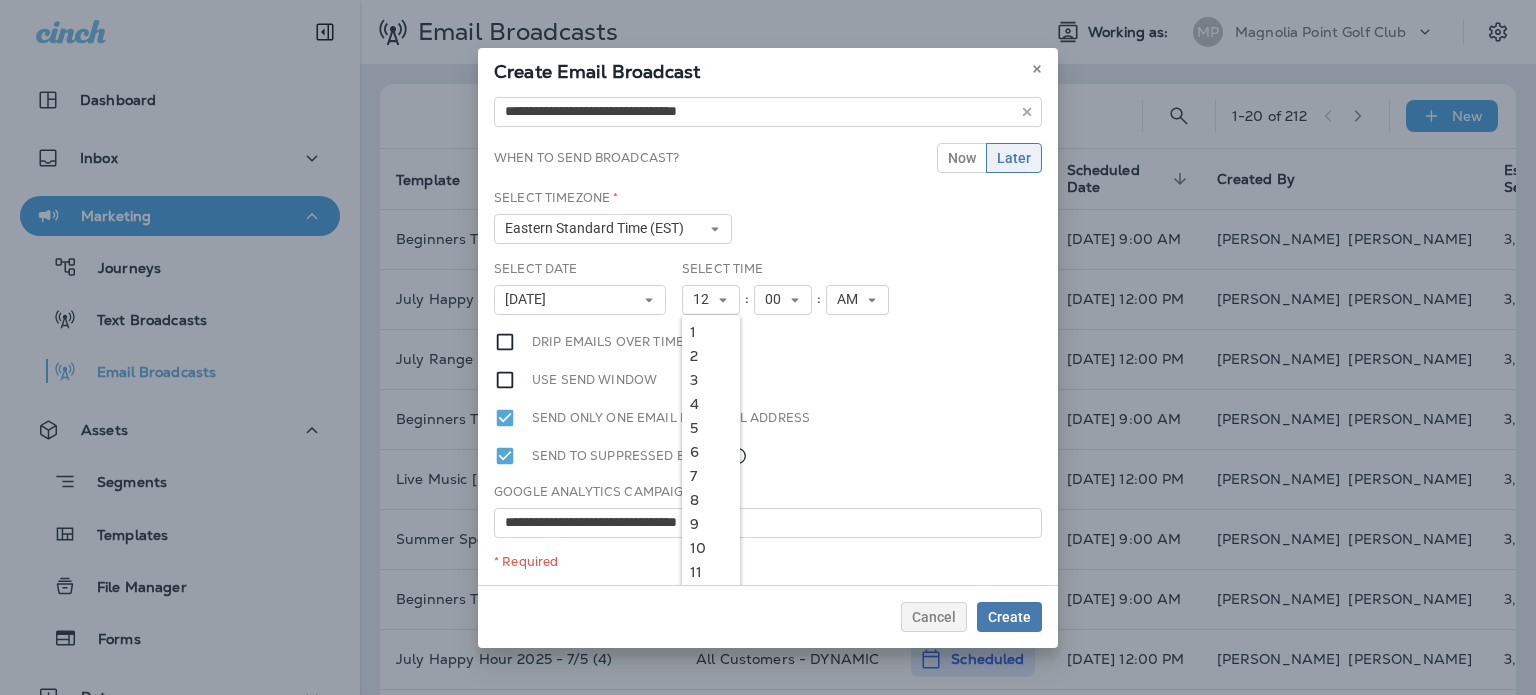click on "9" at bounding box center (711, 524) 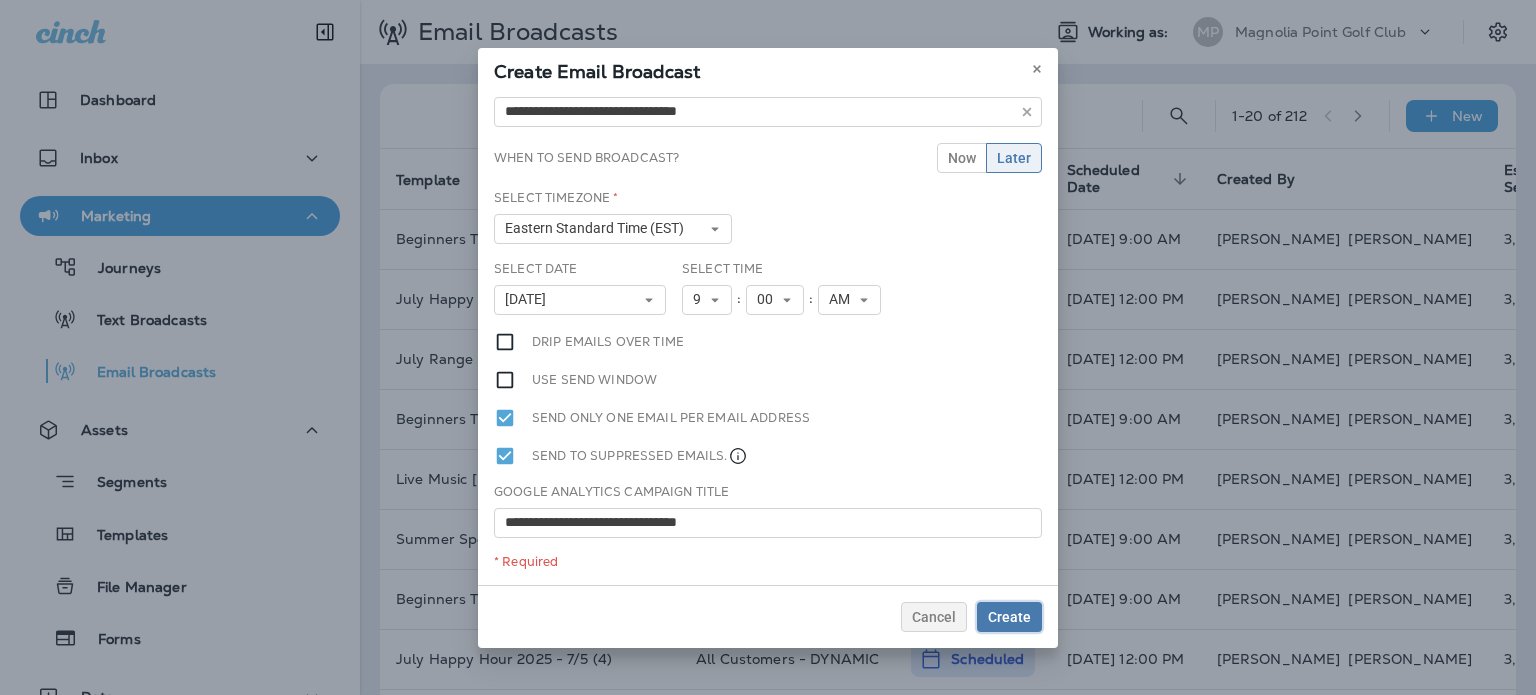 click on "Create" at bounding box center [1009, 617] 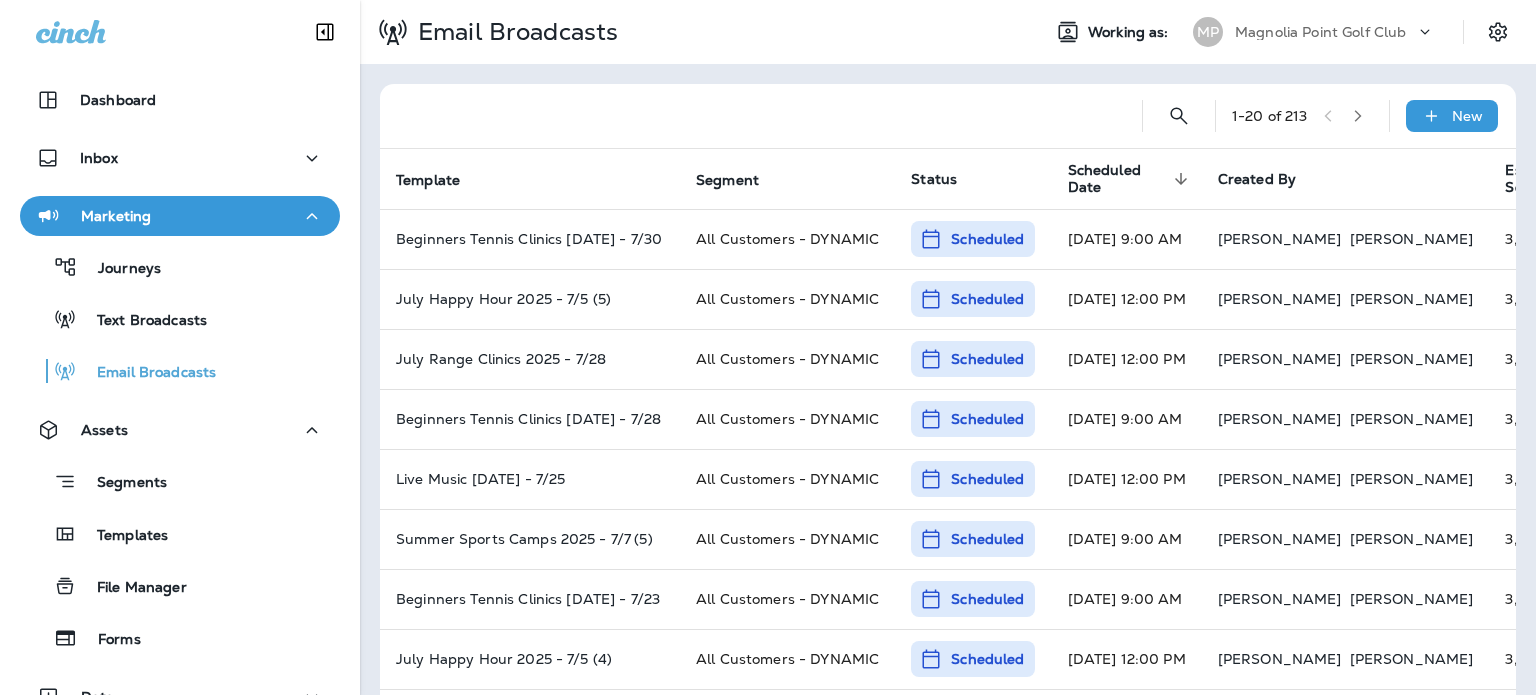 click on "1  -  20   of 213 New" at bounding box center [952, 116] 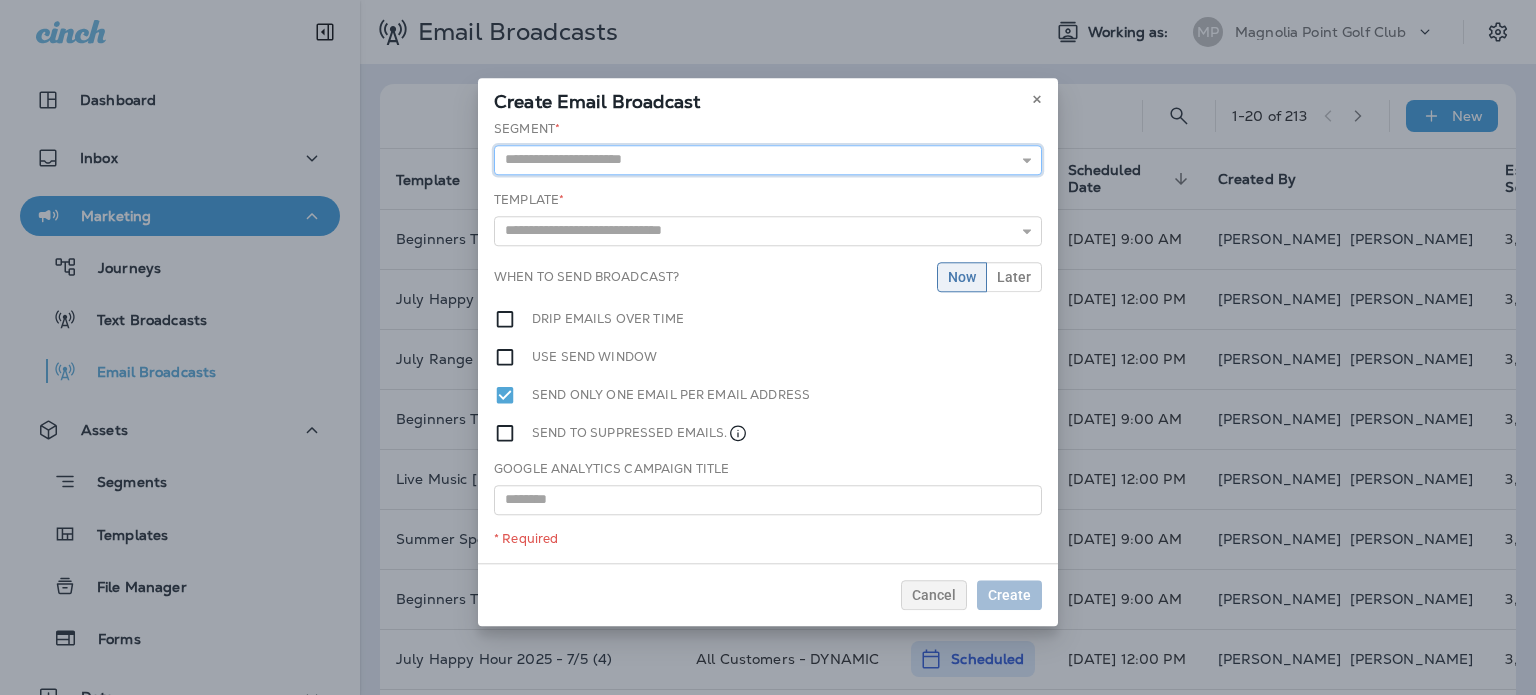 click at bounding box center [768, 160] 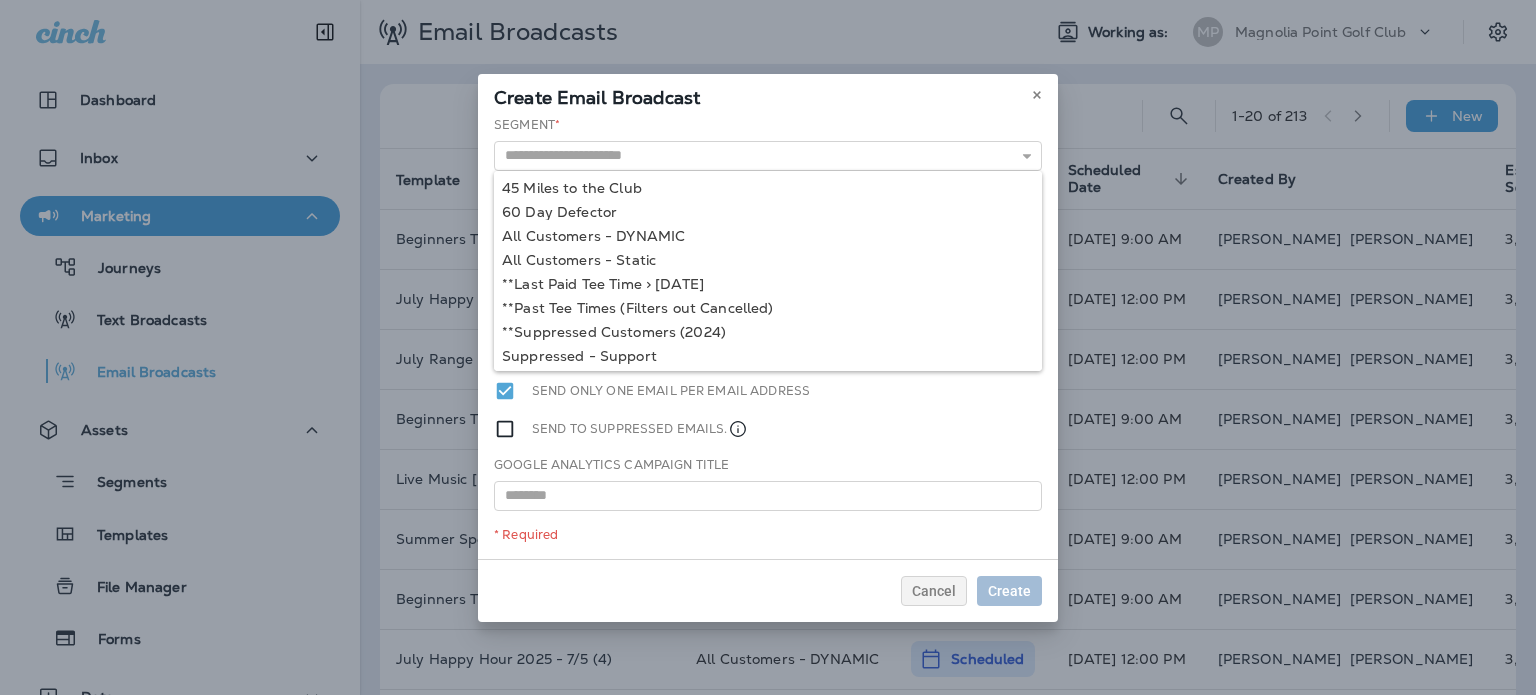 type on "**********" 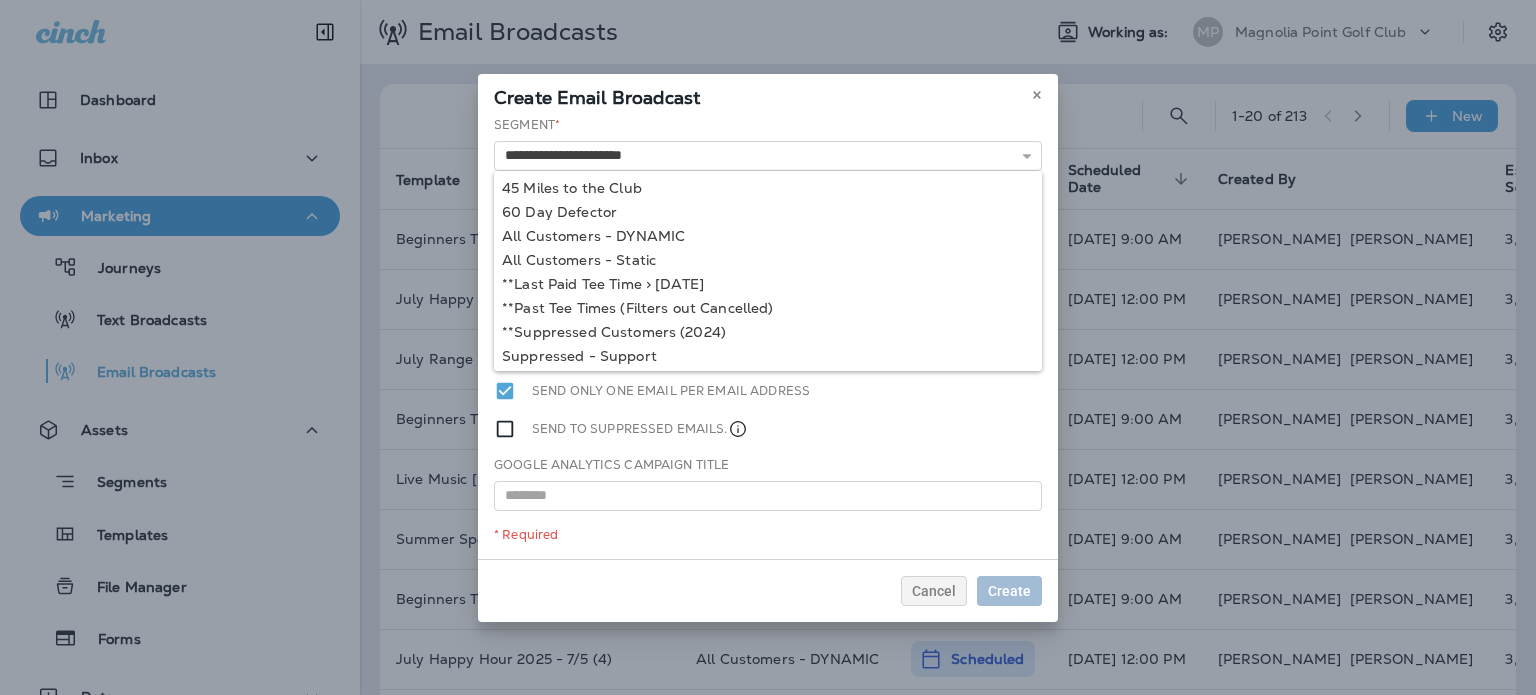 click on "**********" at bounding box center [768, 337] 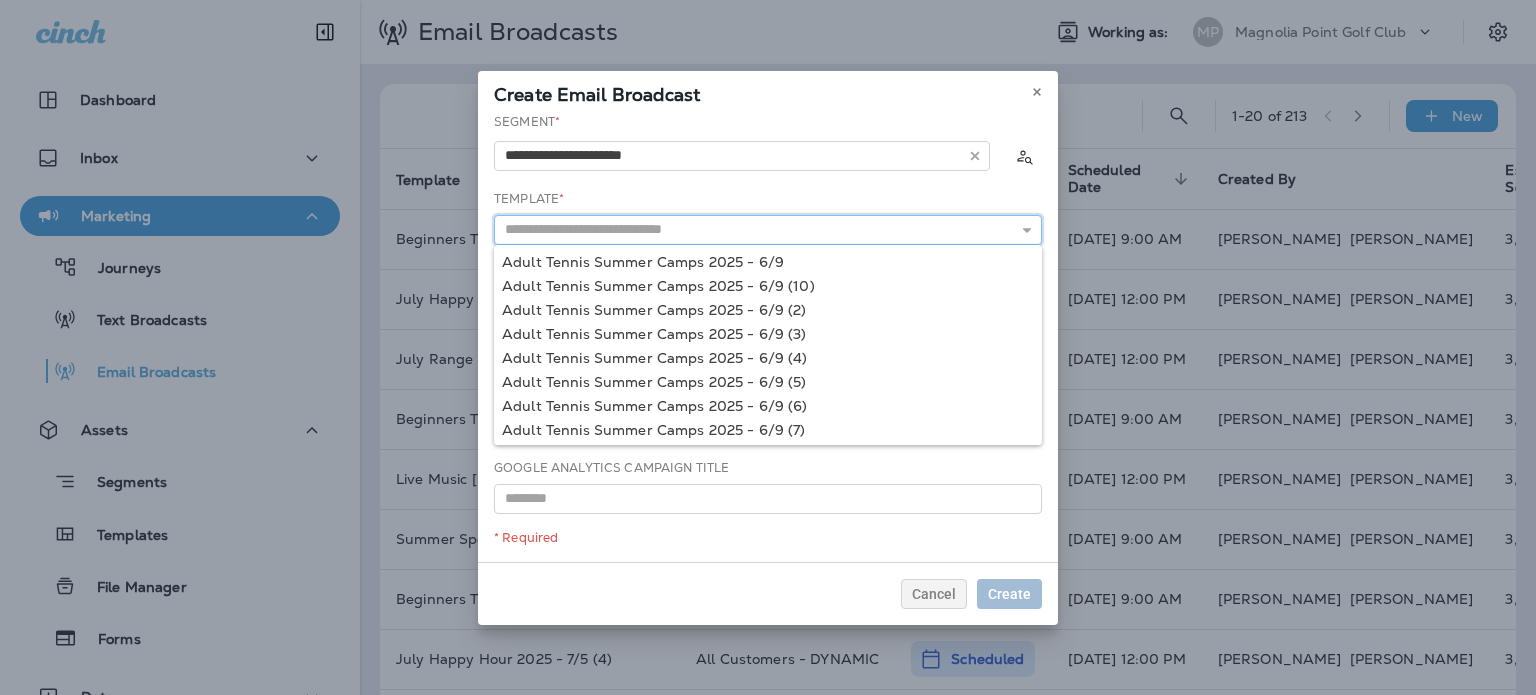 click at bounding box center [768, 230] 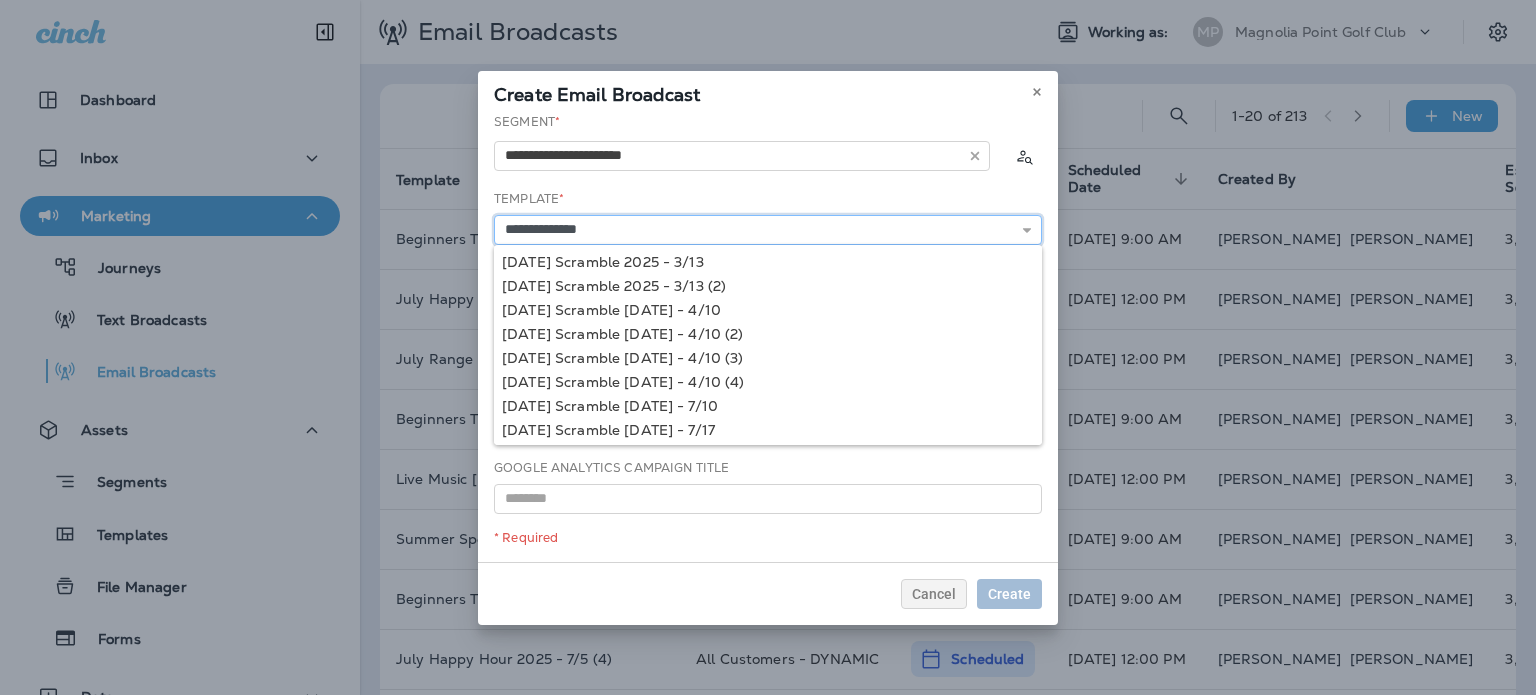 scroll, scrollTop: 49, scrollLeft: 0, axis: vertical 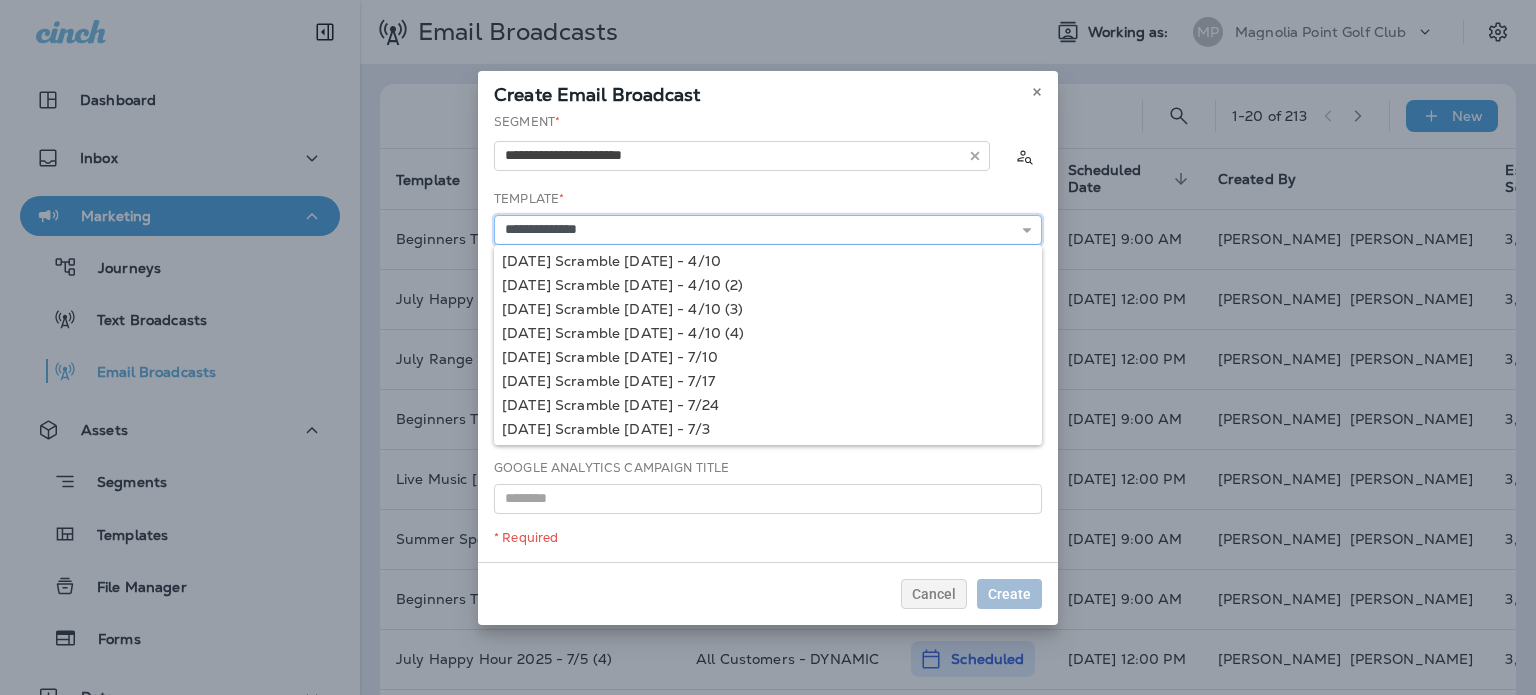 type on "**********" 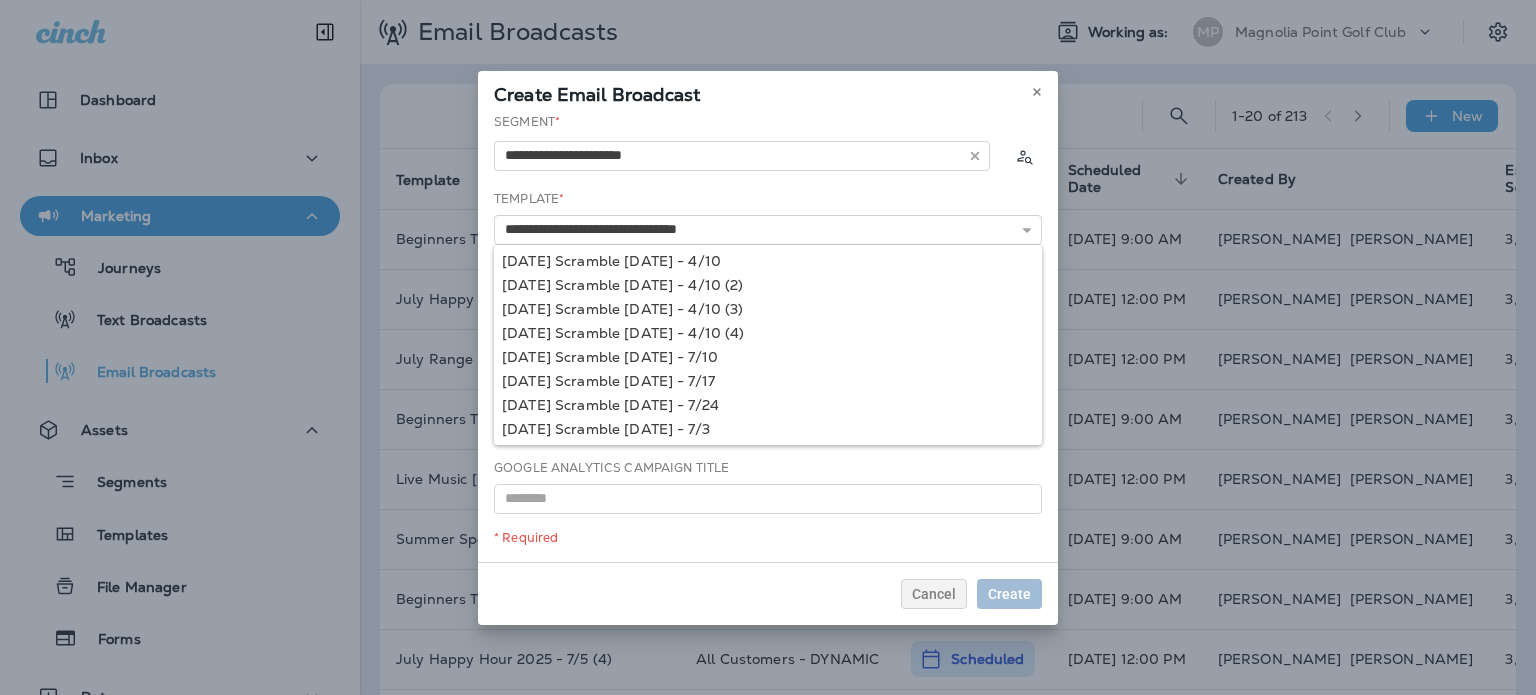 click on "**********" at bounding box center (768, 337) 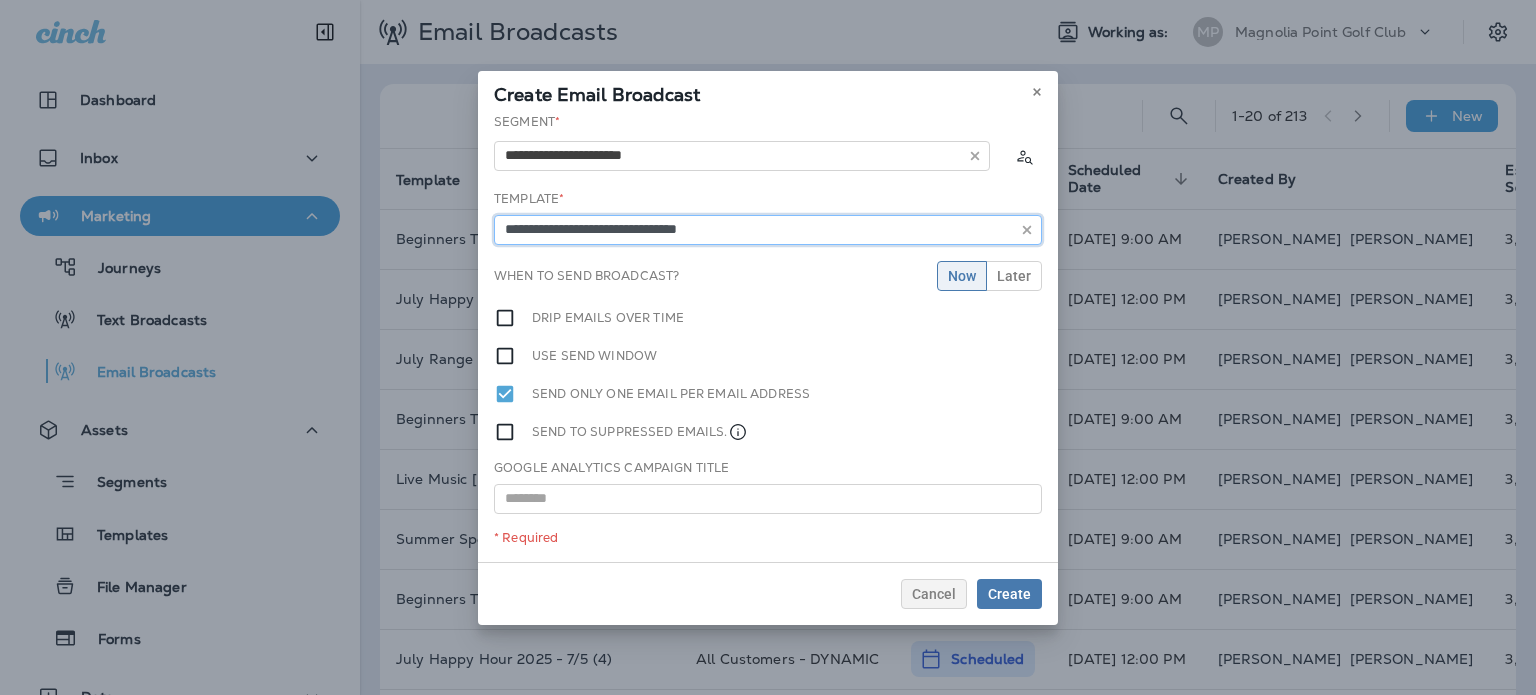 click on "**********" at bounding box center (768, 230) 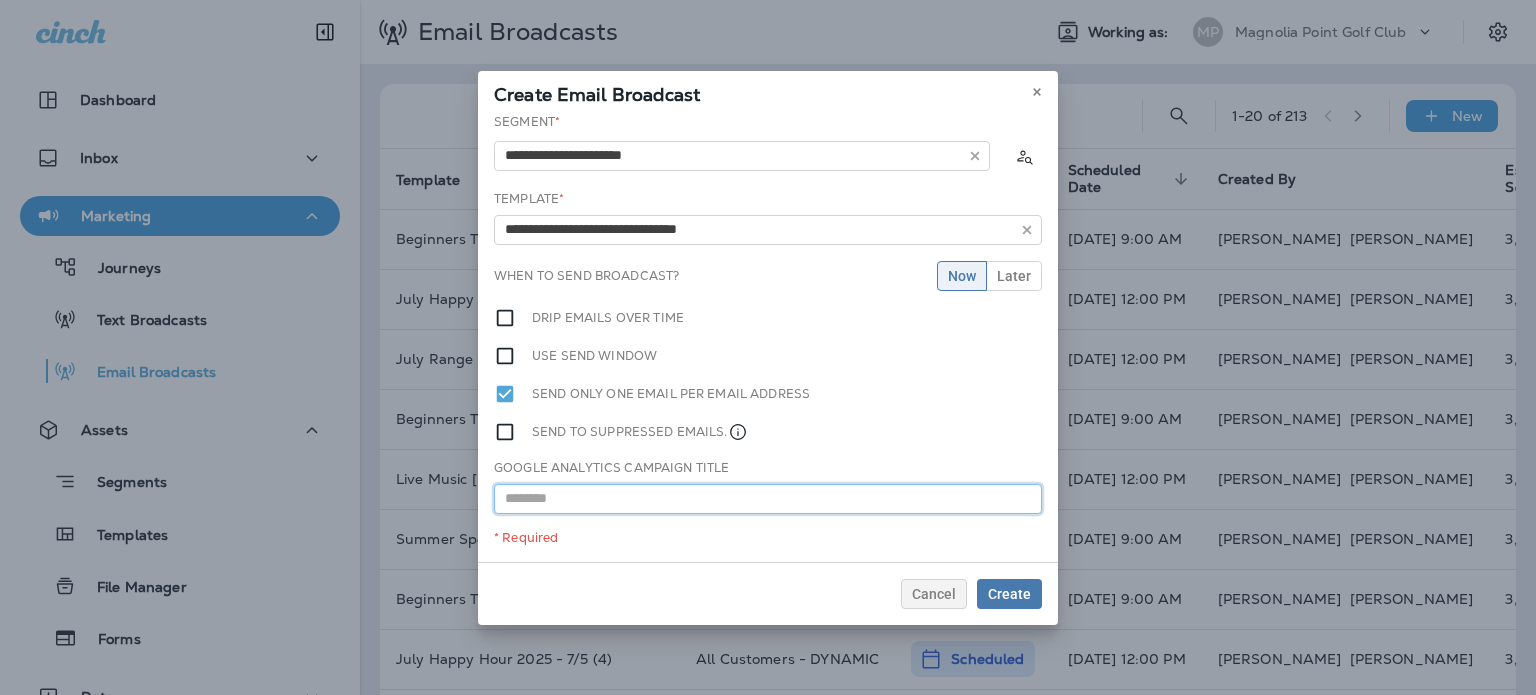 click at bounding box center (768, 499) 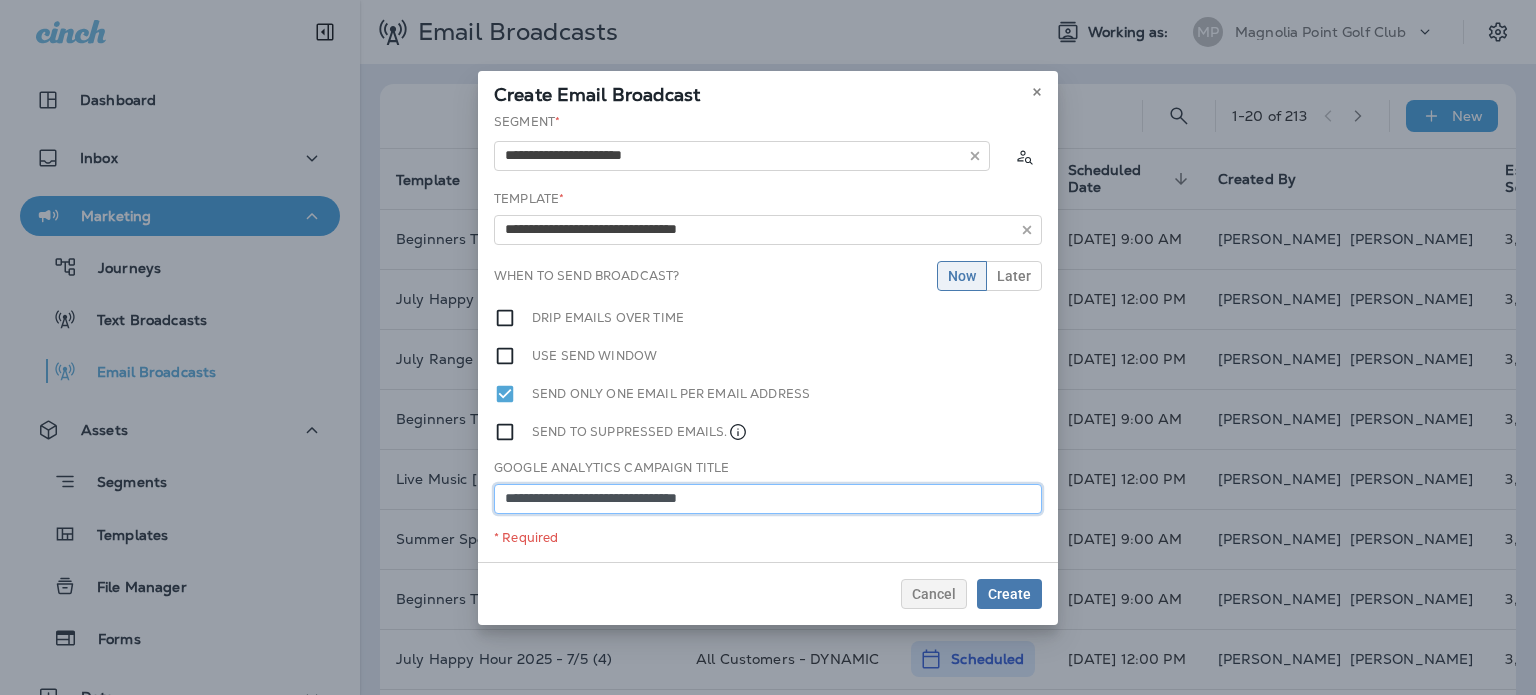 type on "**********" 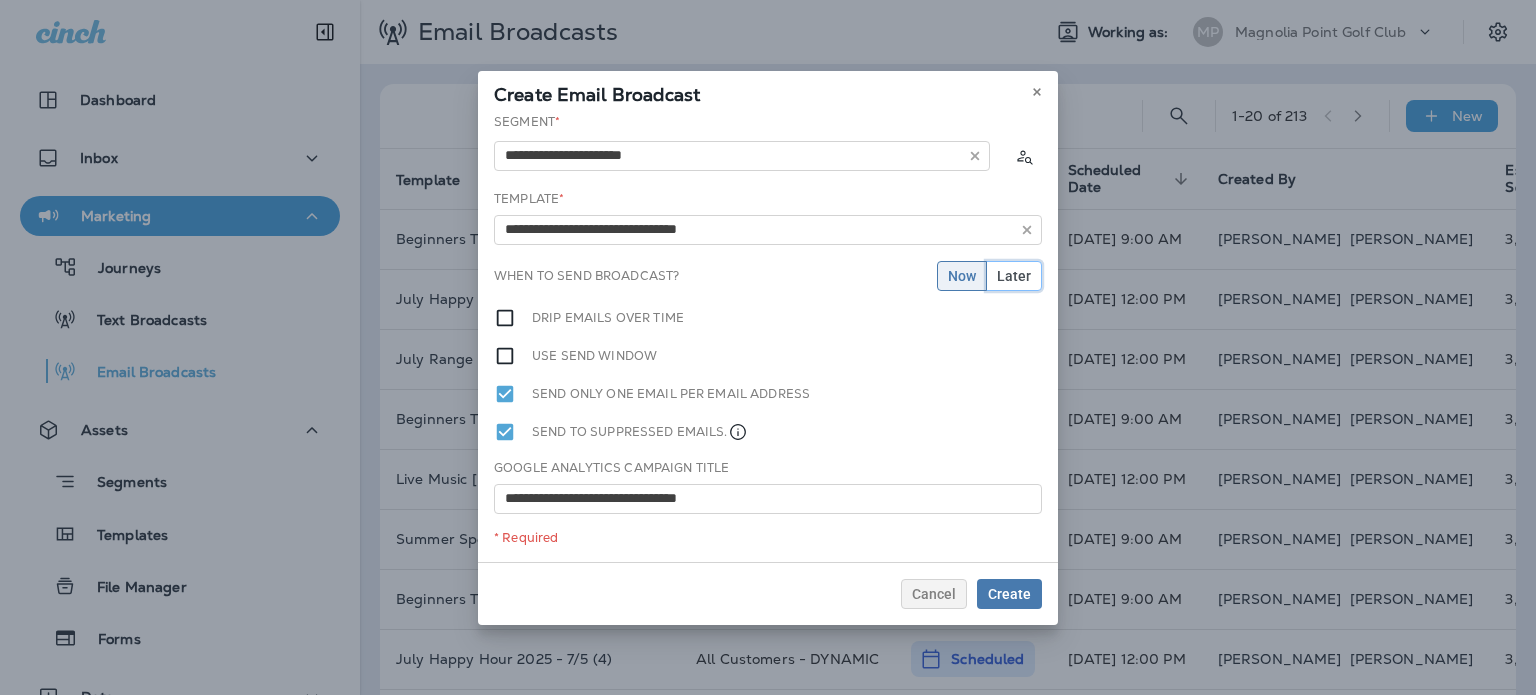 click on "Later" at bounding box center (1014, 276) 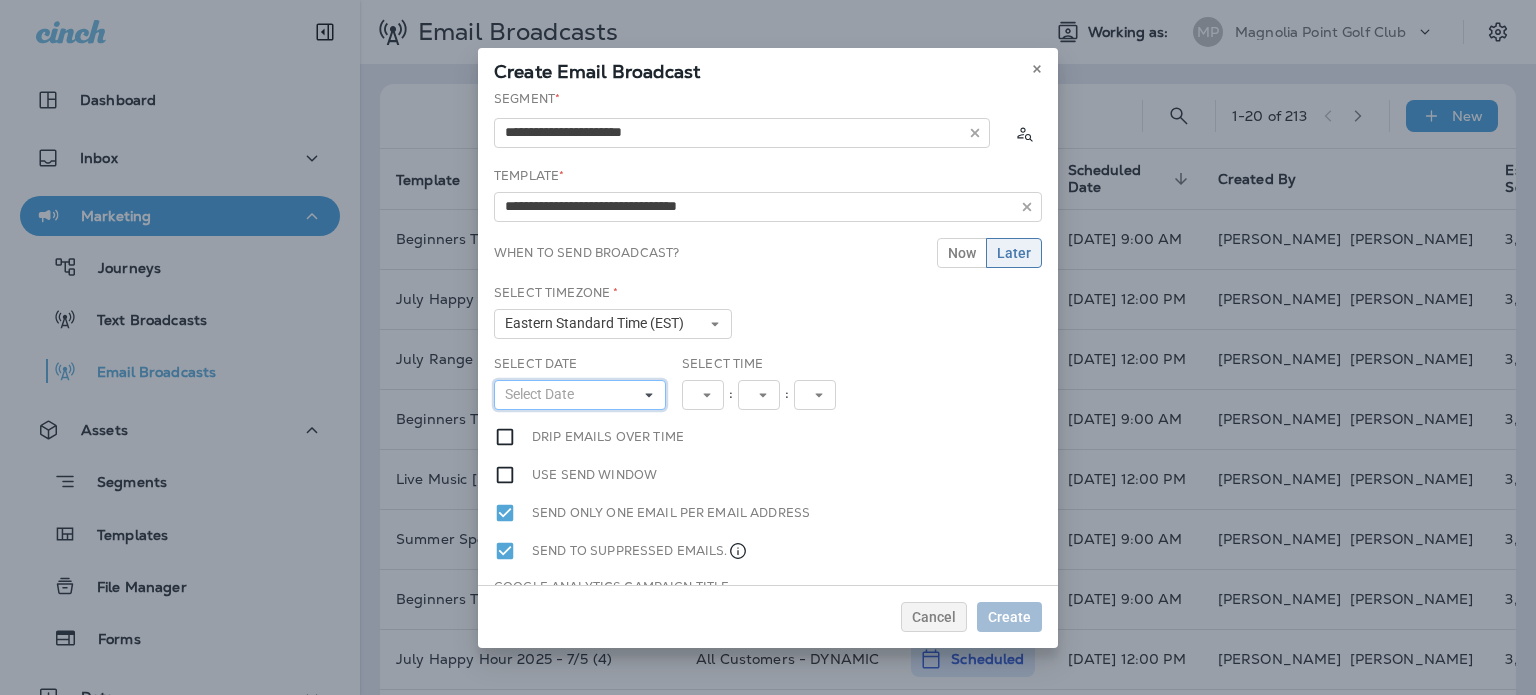 click on "Select Date" at bounding box center [580, 395] 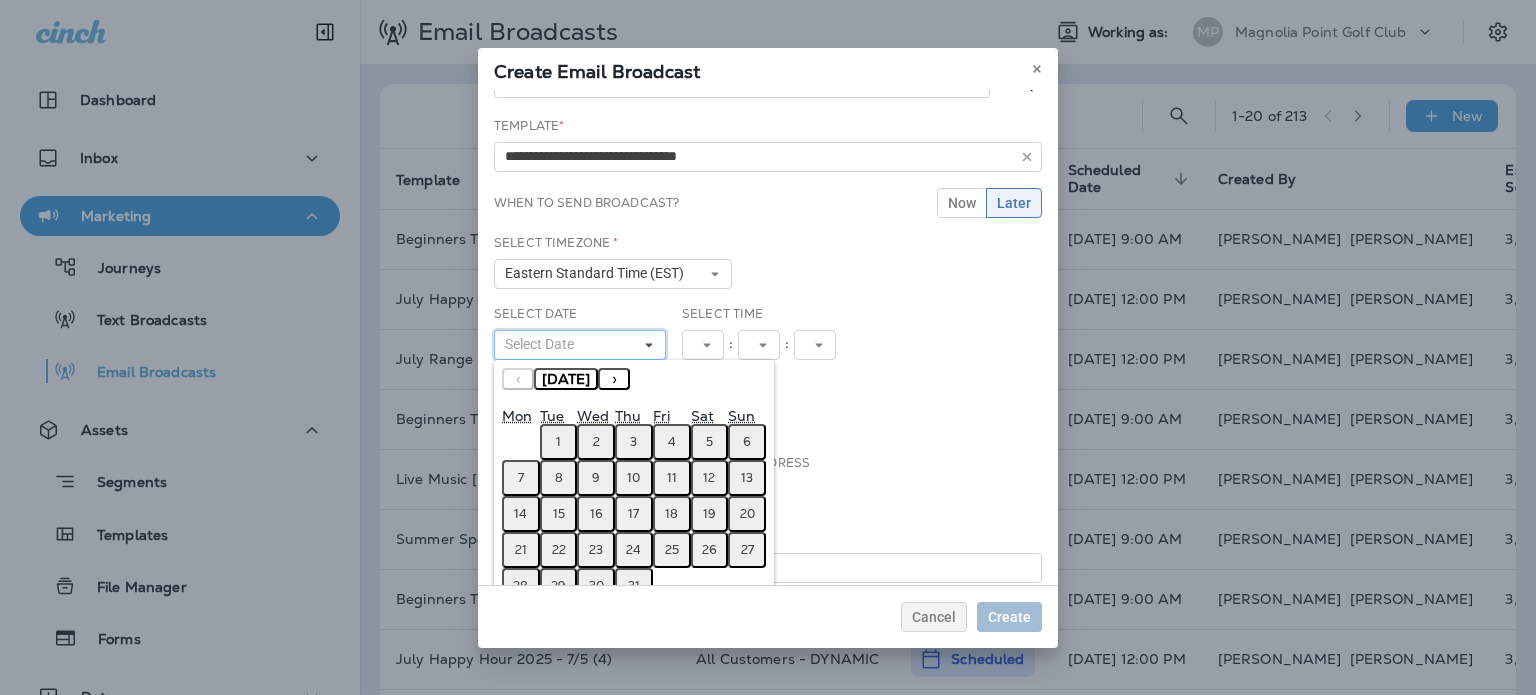 scroll, scrollTop: 95, scrollLeft: 0, axis: vertical 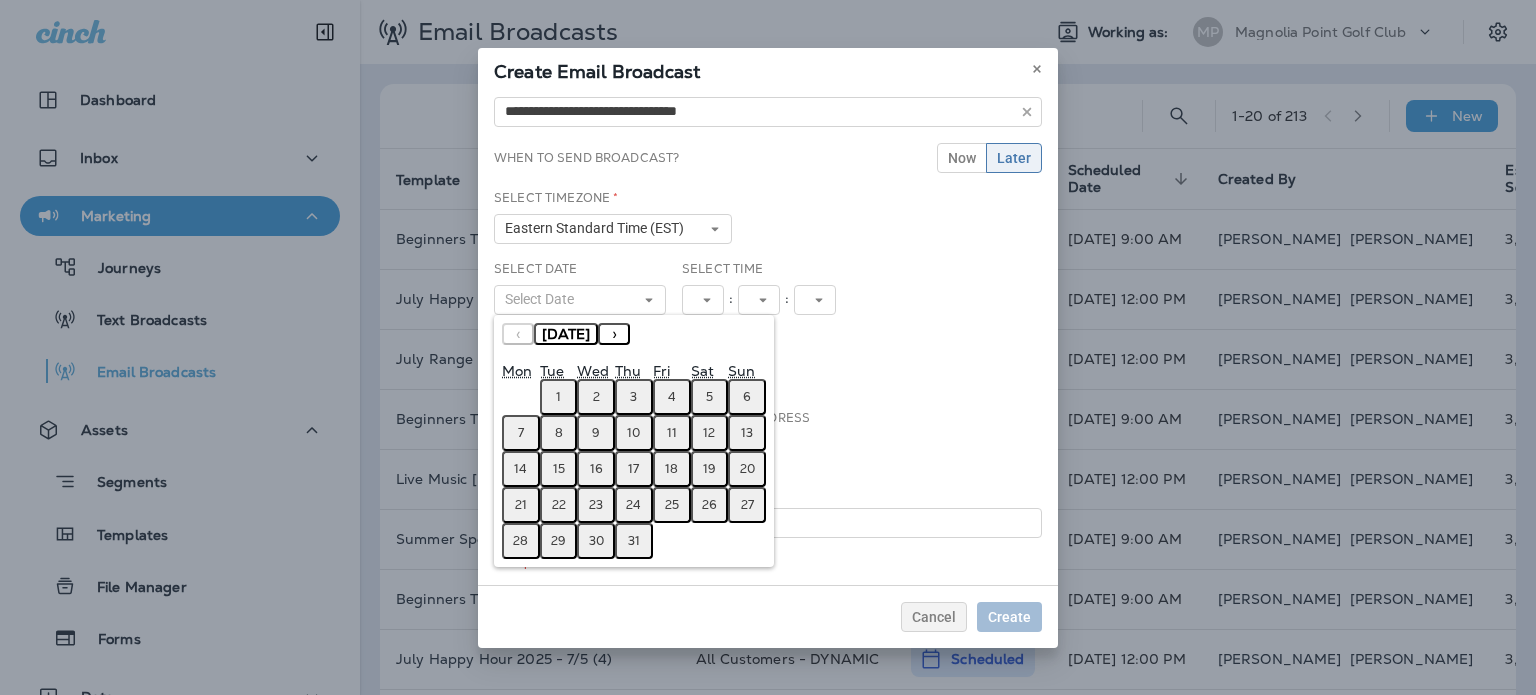 click on "24" at bounding box center [633, 505] 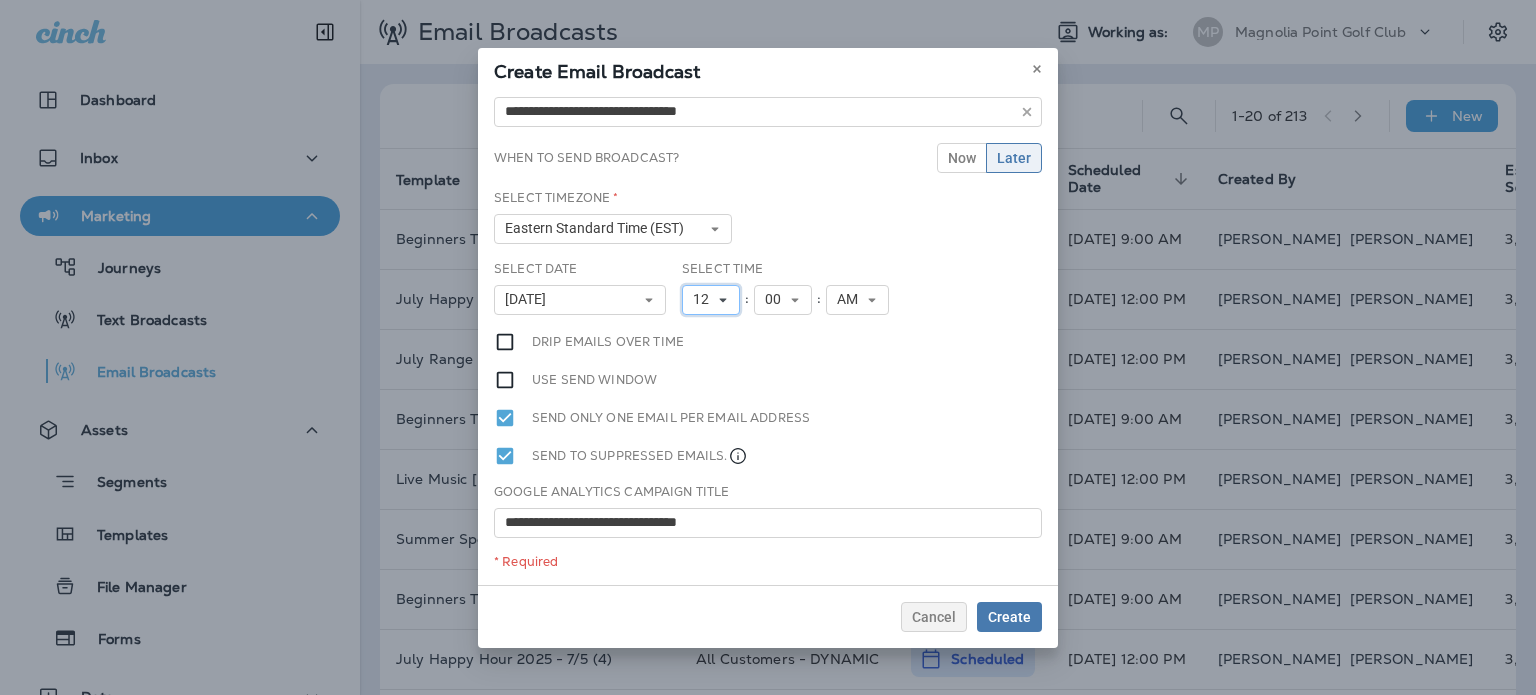 click on "12" at bounding box center (705, 299) 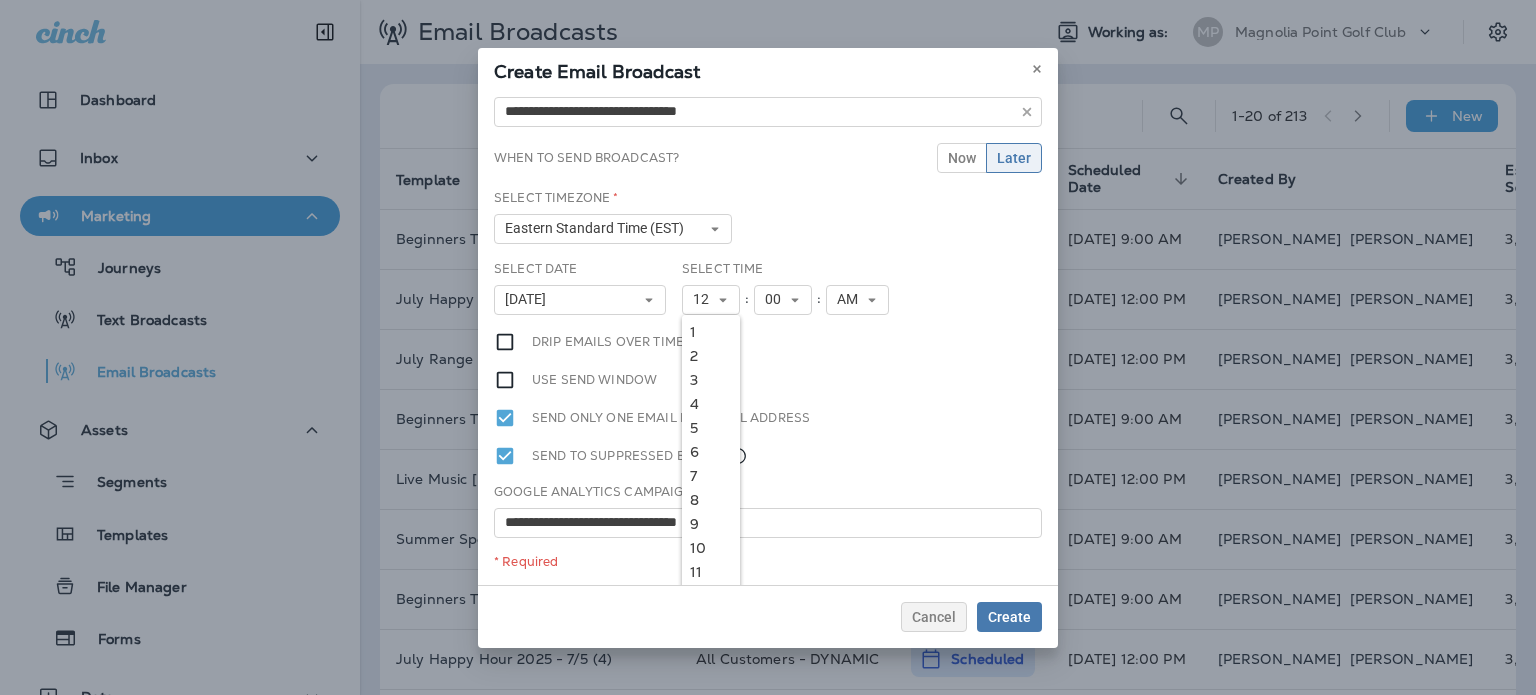 click on "9" at bounding box center [711, 524] 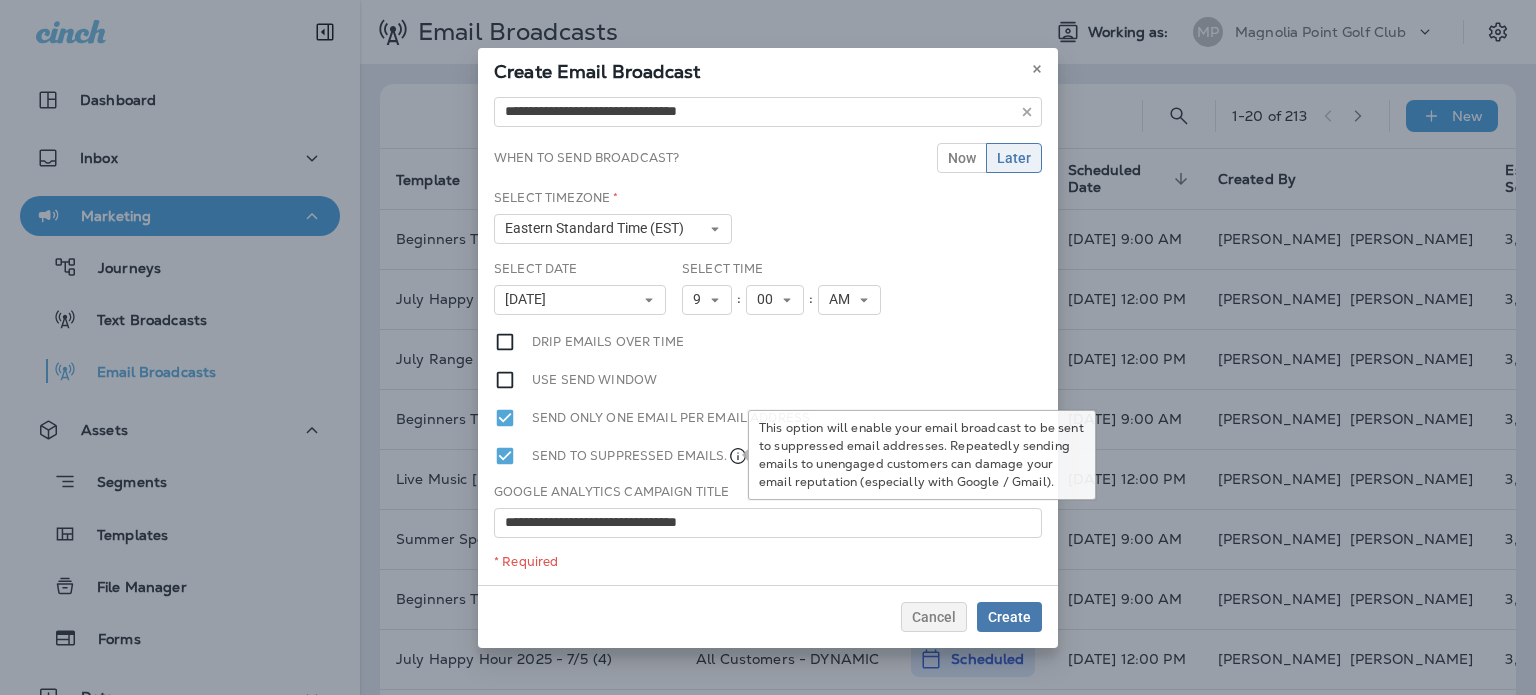 click on "**********" at bounding box center [768, 337] 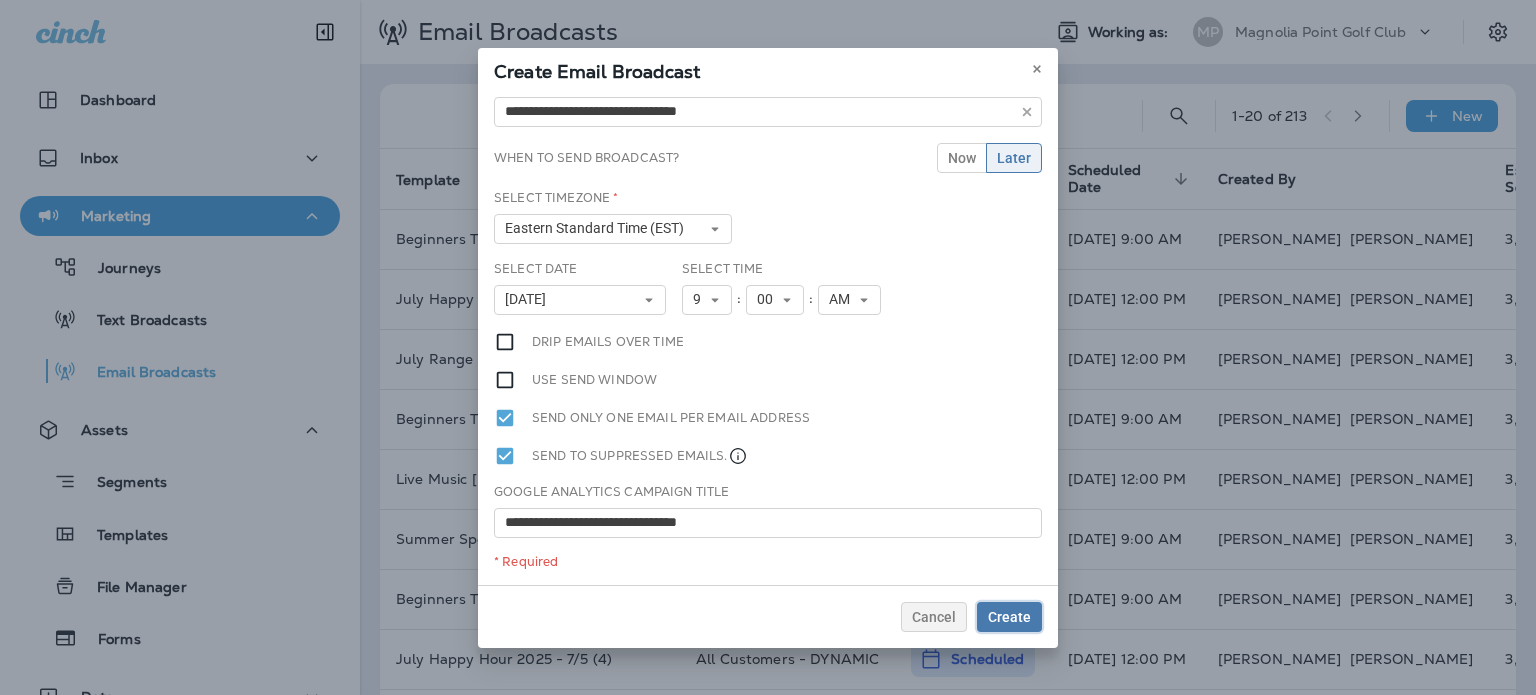 click on "Create" at bounding box center (1009, 617) 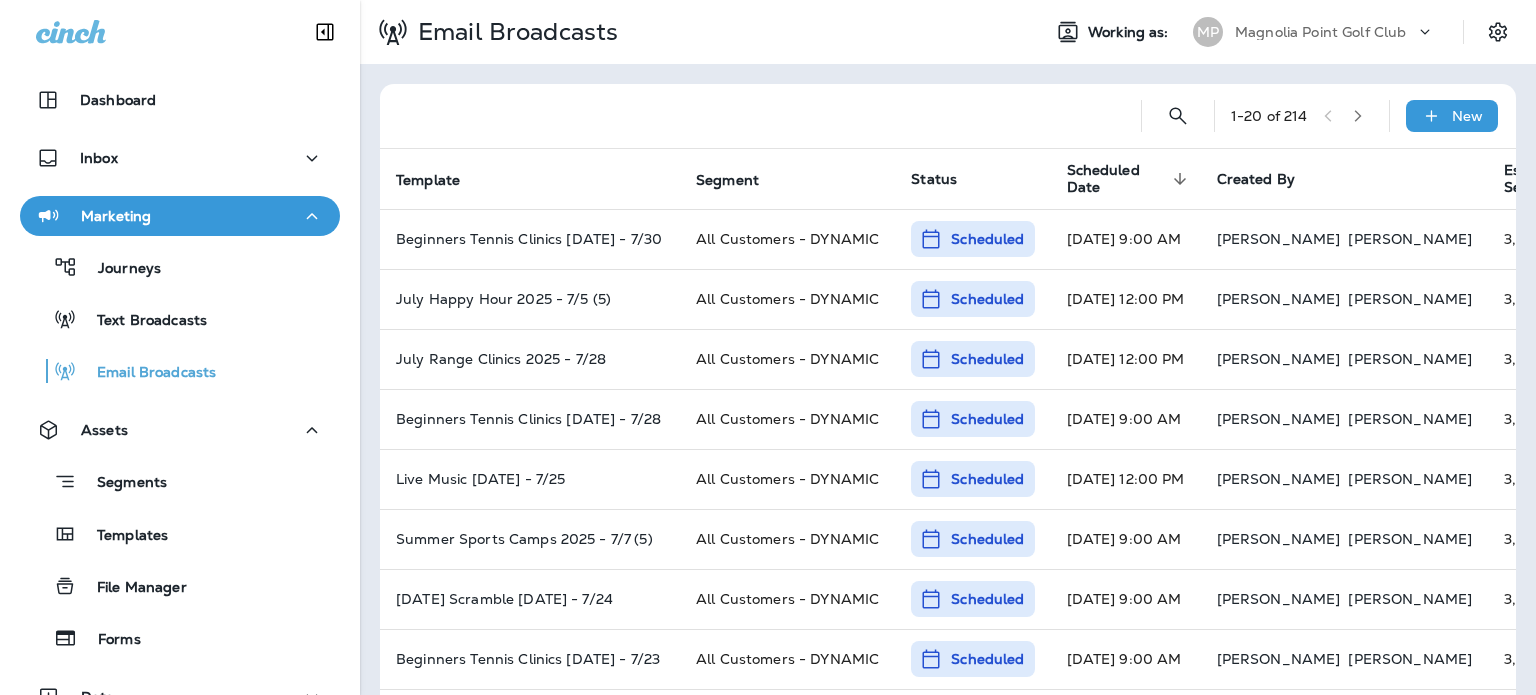 drag, startPoint x: 150, startPoint y: 549, endPoint x: 289, endPoint y: 513, distance: 143.58621 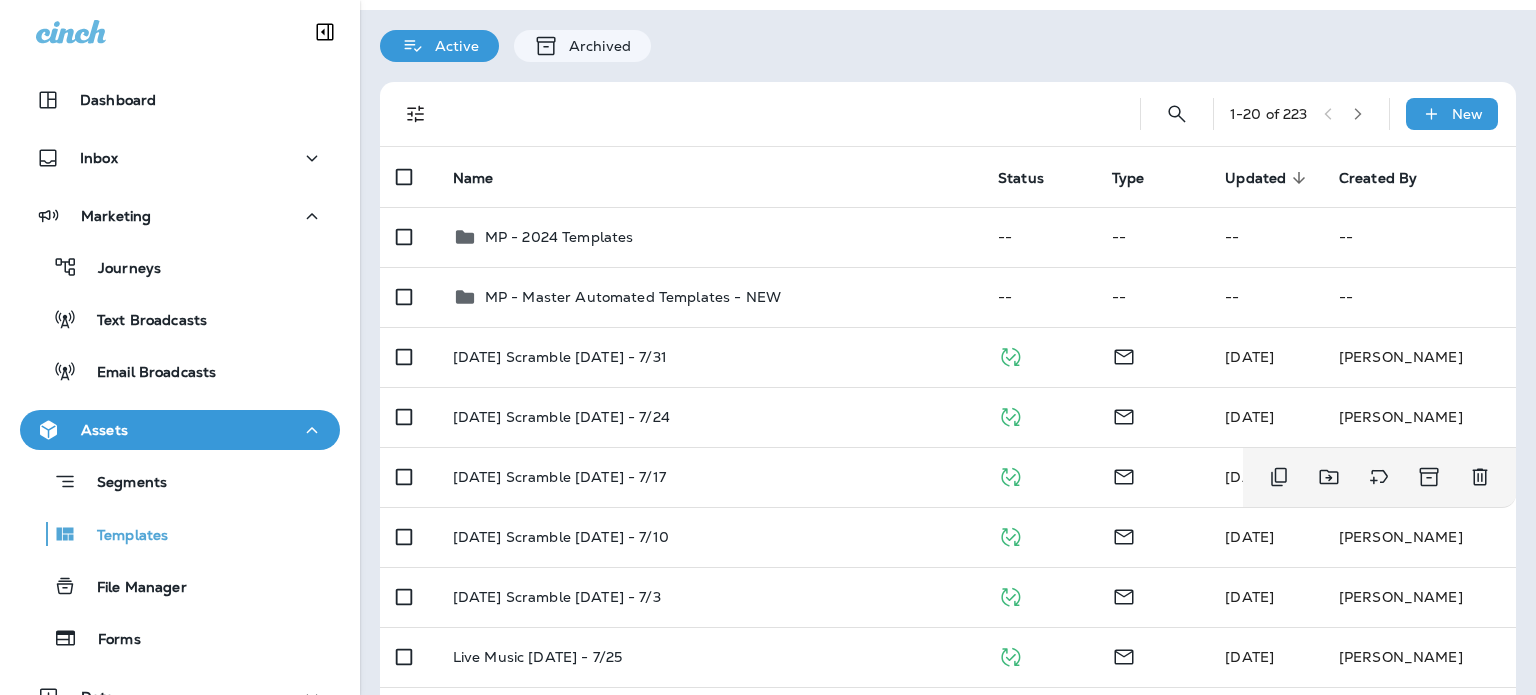 scroll, scrollTop: 100, scrollLeft: 0, axis: vertical 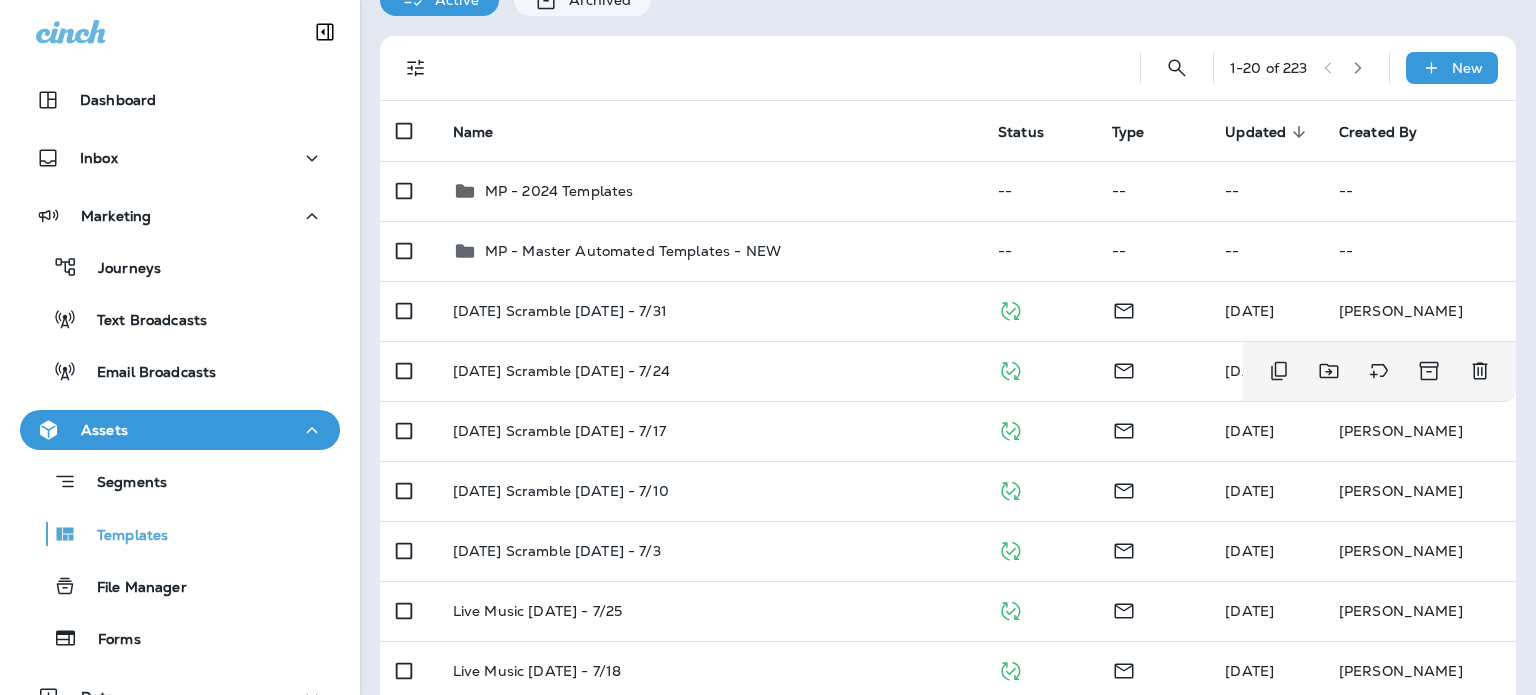 click on "[DATE] Scramble [DATE] - 7/24" at bounding box center [709, 371] 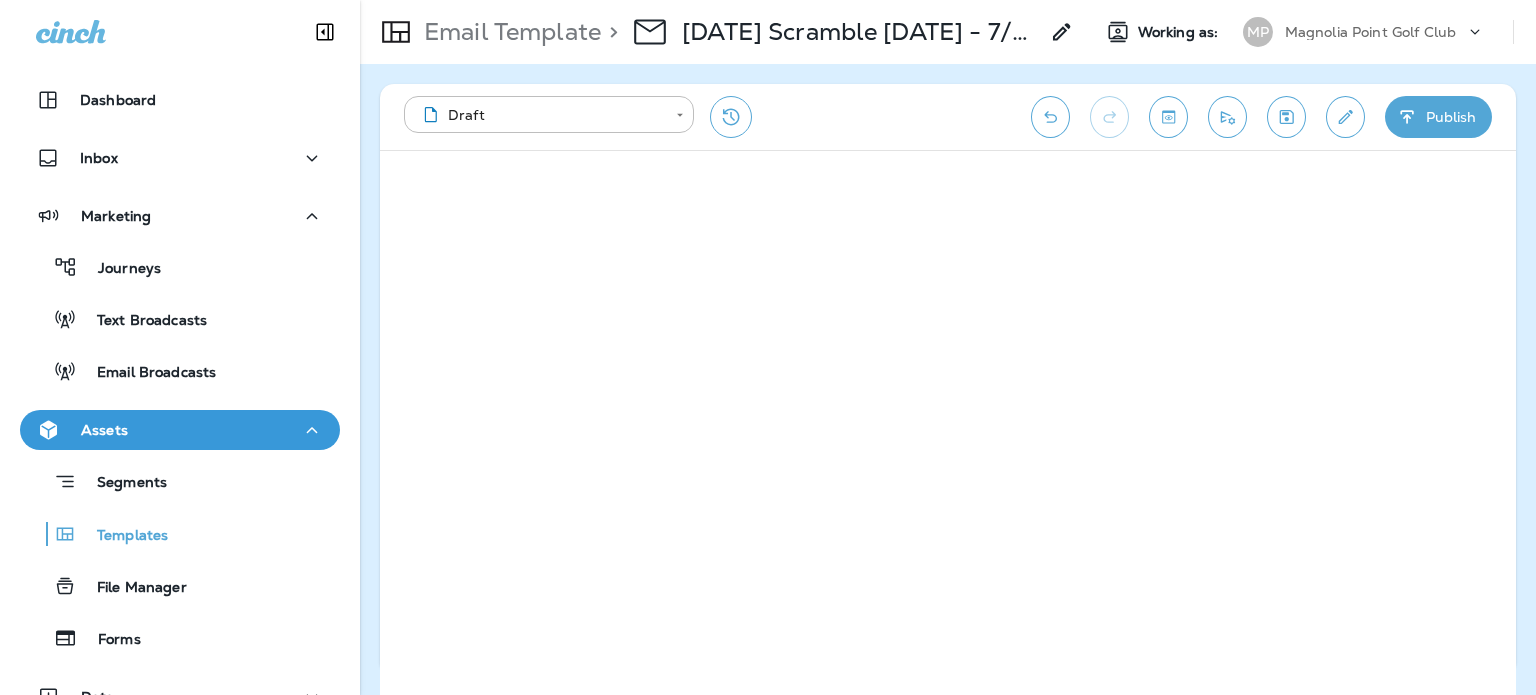 click on "**********" at bounding box center (707, 117) 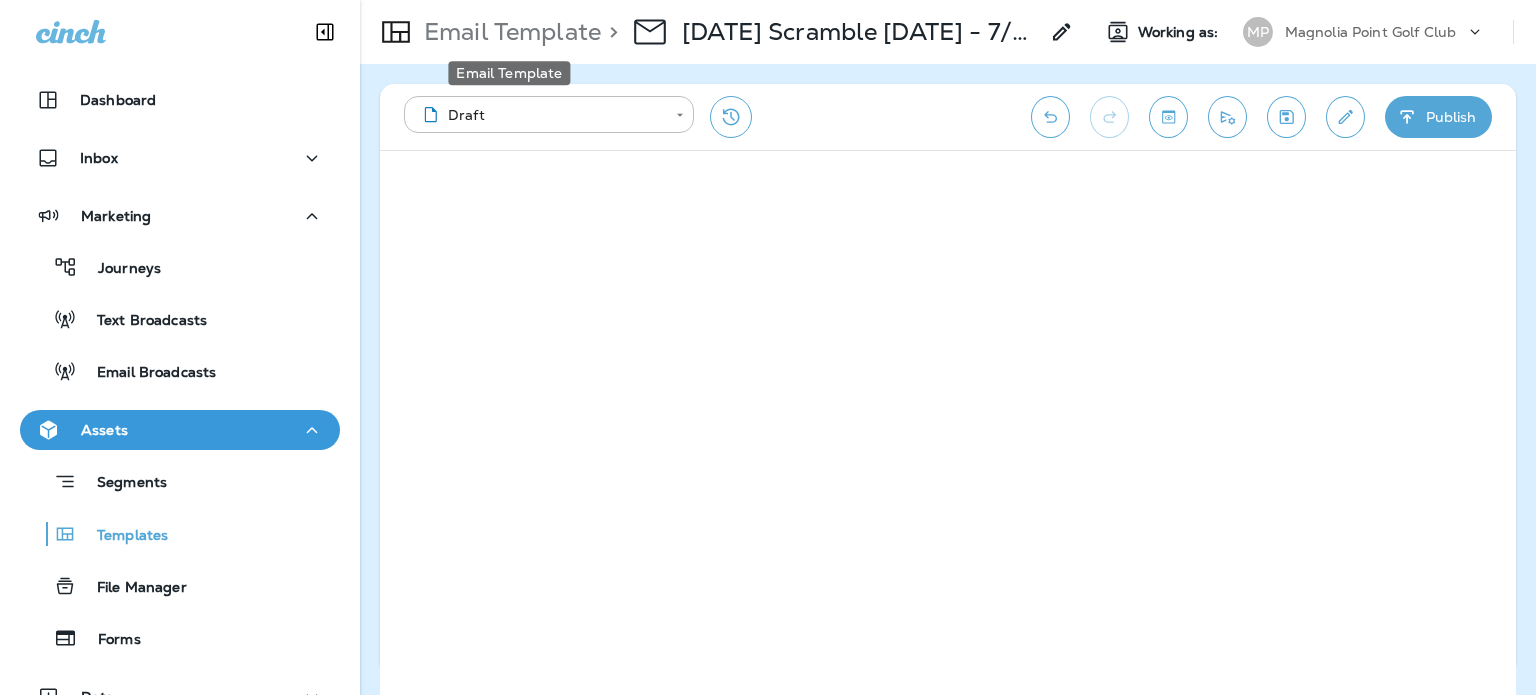 click on "Email Template" at bounding box center [508, 32] 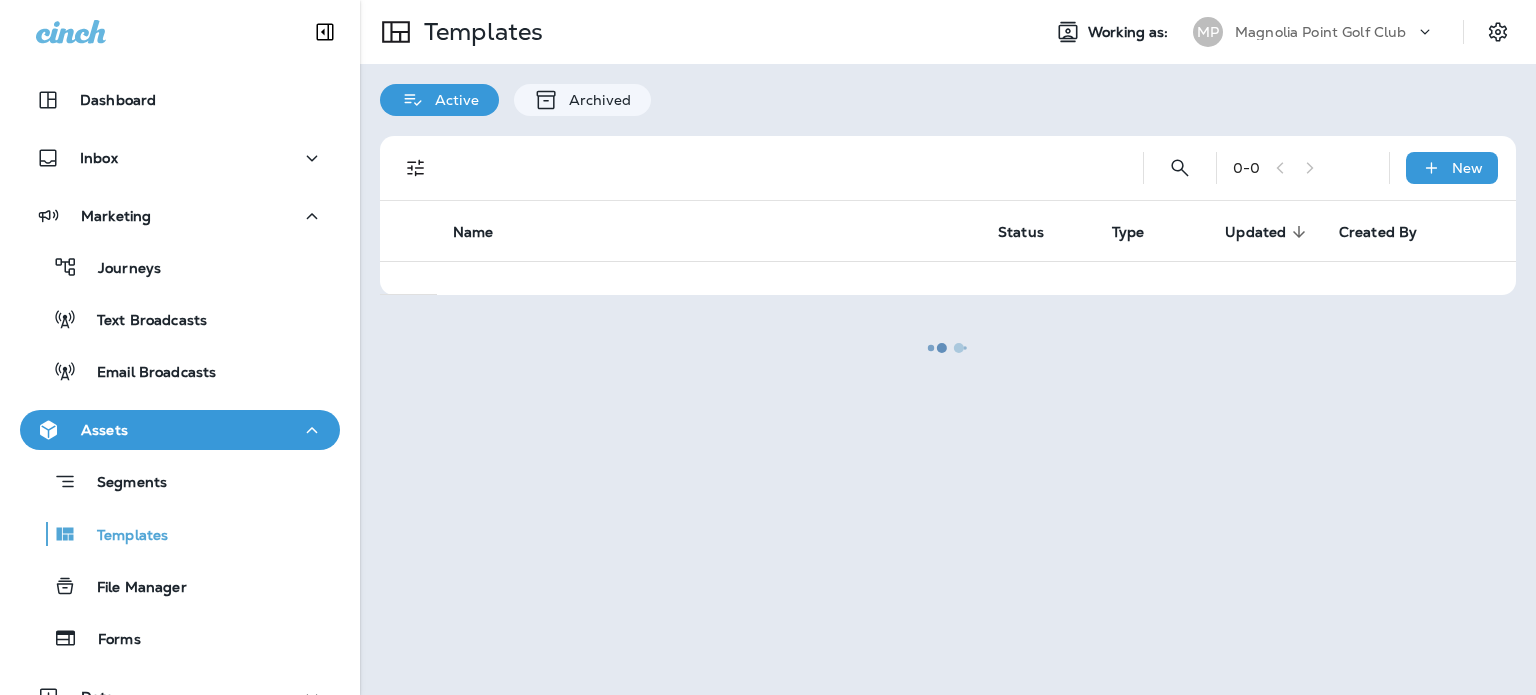click on "Email Broadcasts" at bounding box center [146, 373] 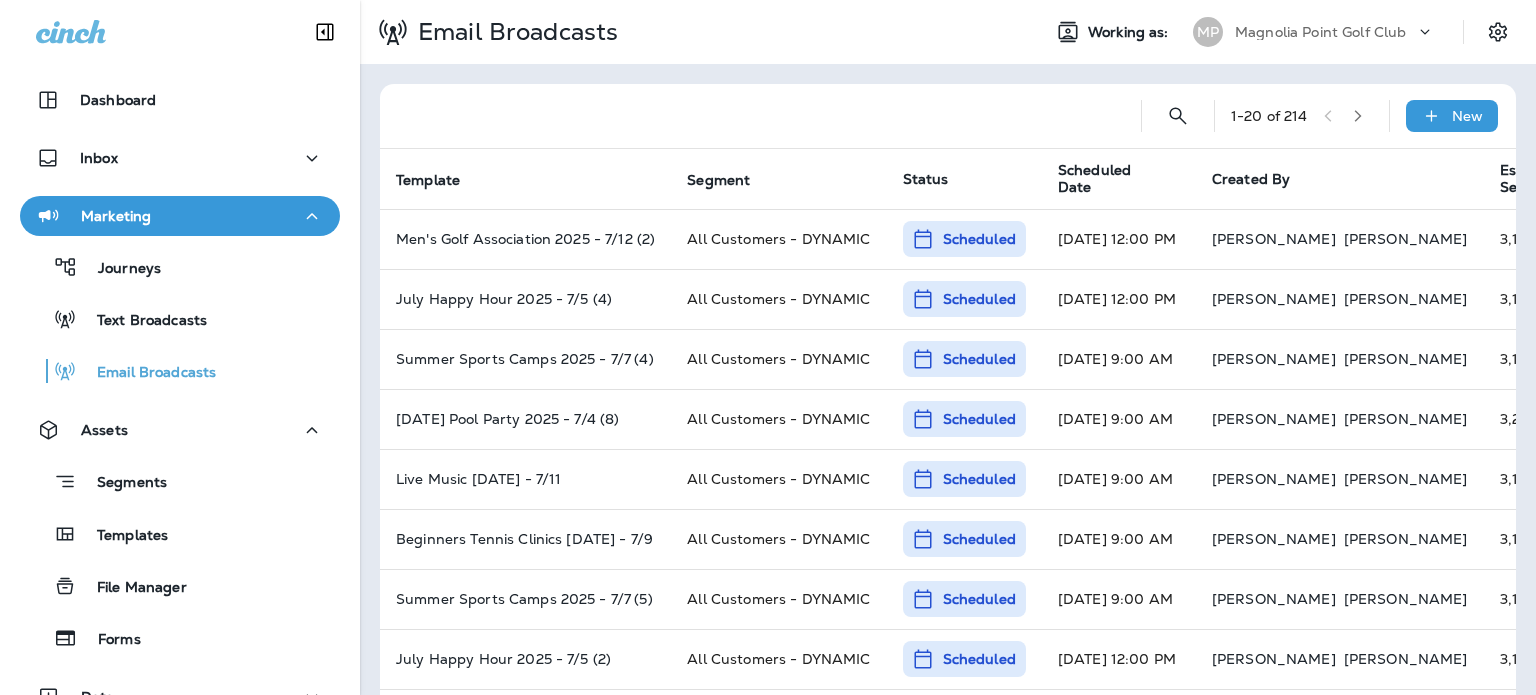 click on "New" at bounding box center [1452, 116] 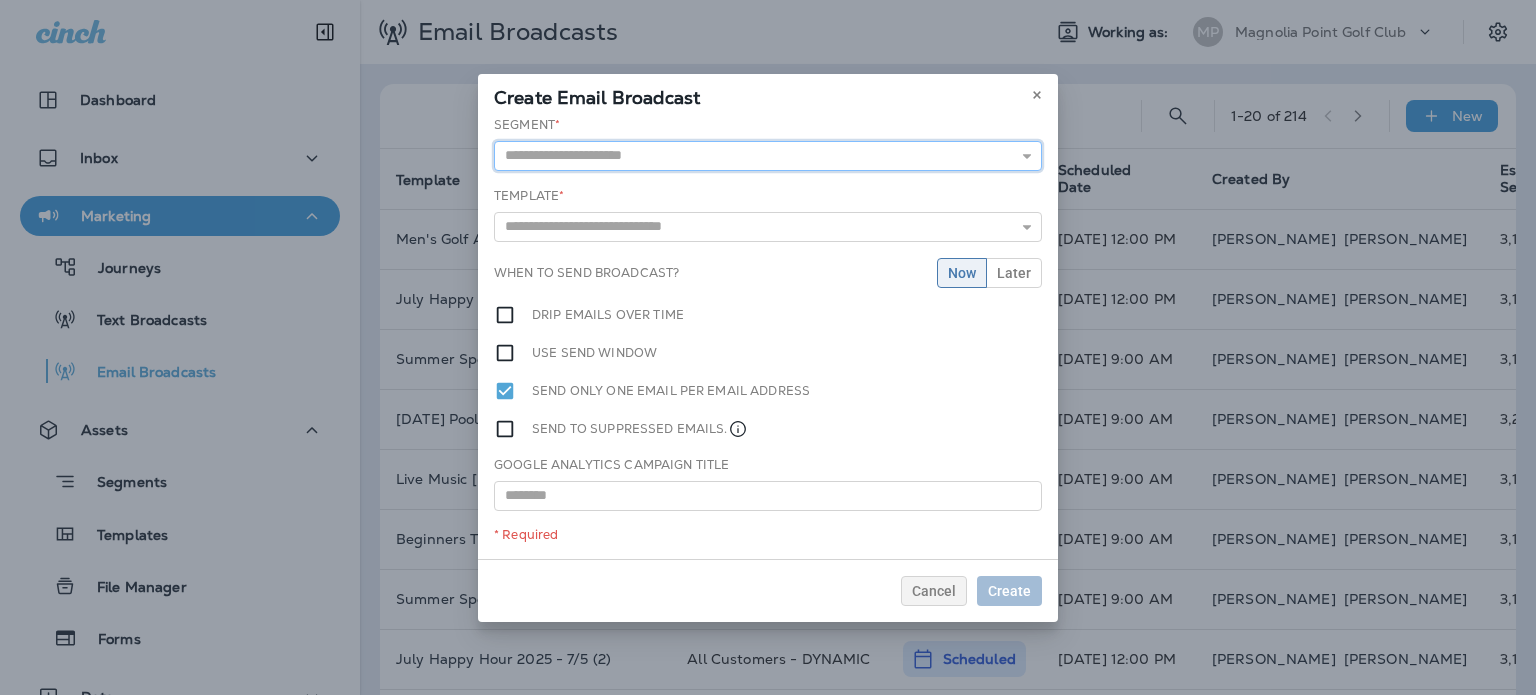click at bounding box center (768, 156) 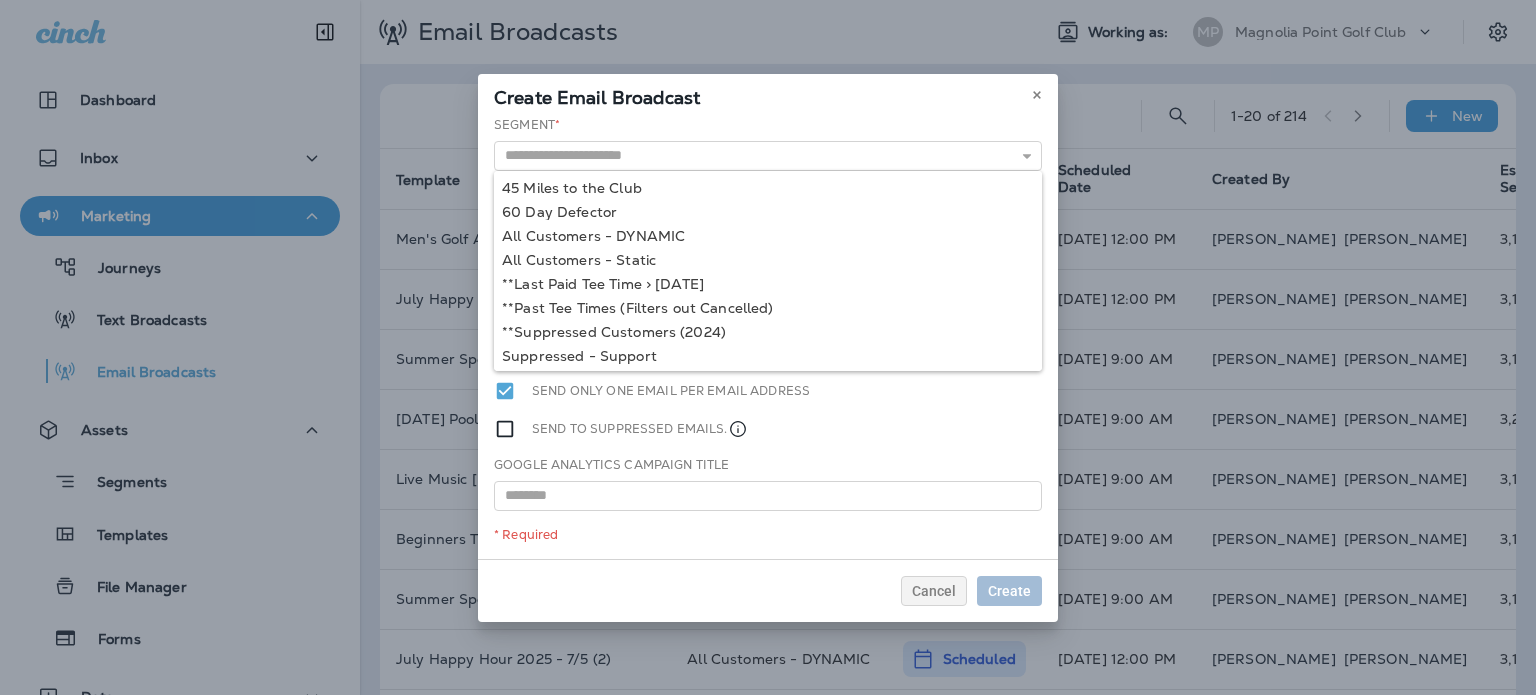 type on "**********" 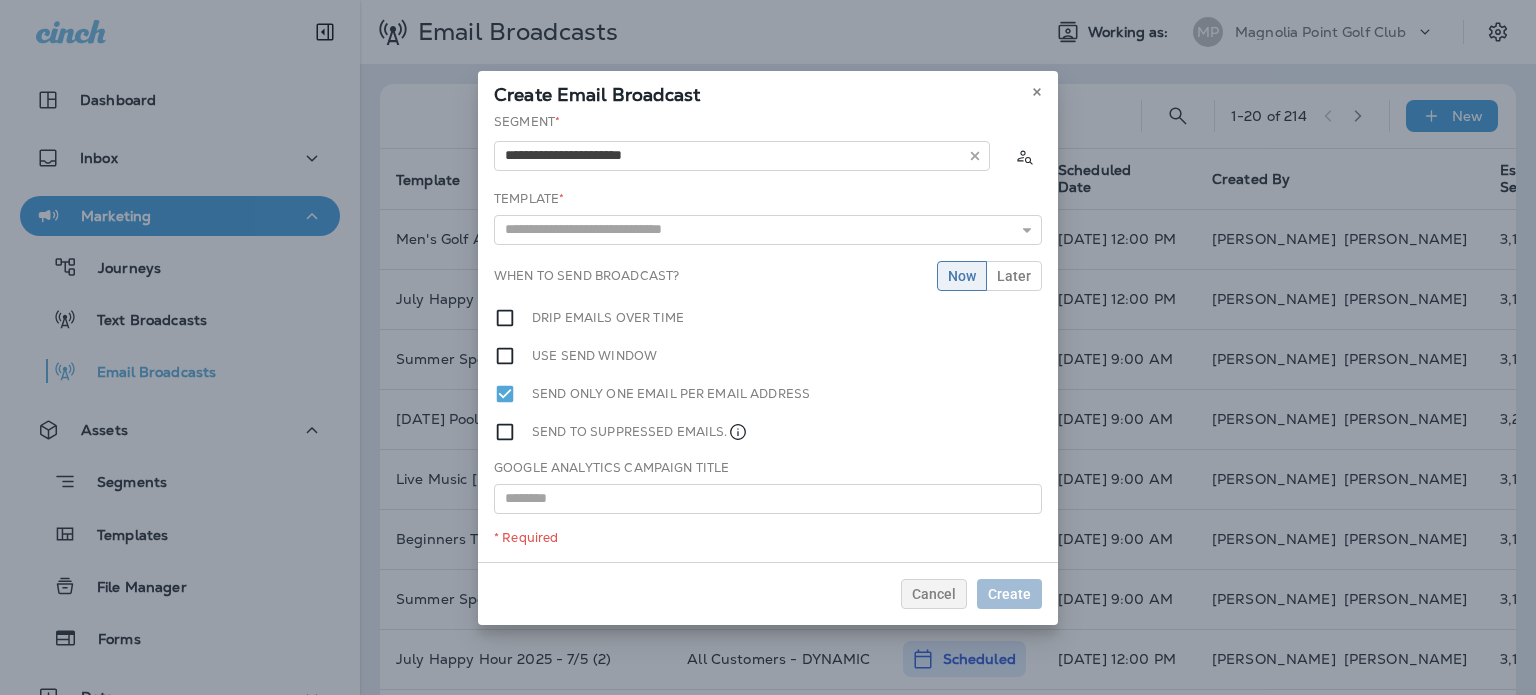 click on "**********" at bounding box center [768, 337] 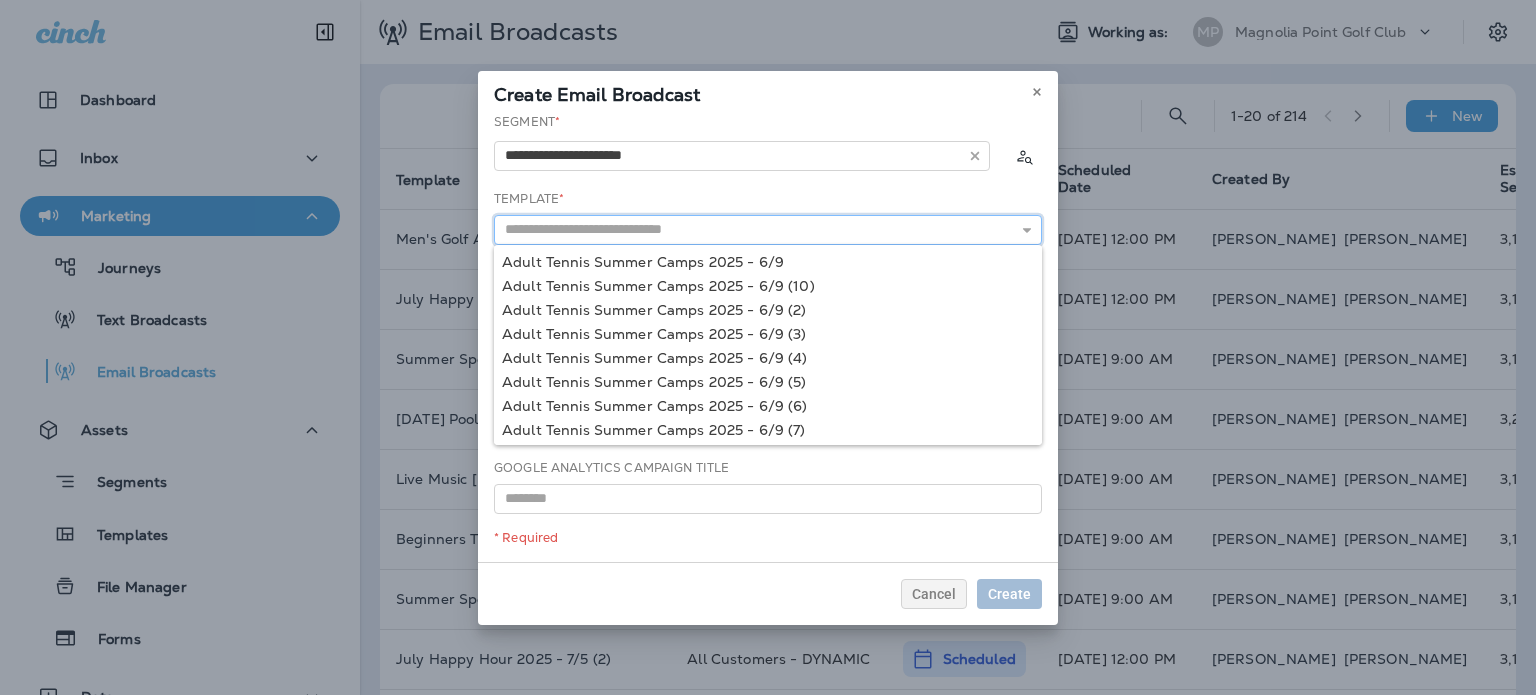 click at bounding box center (768, 230) 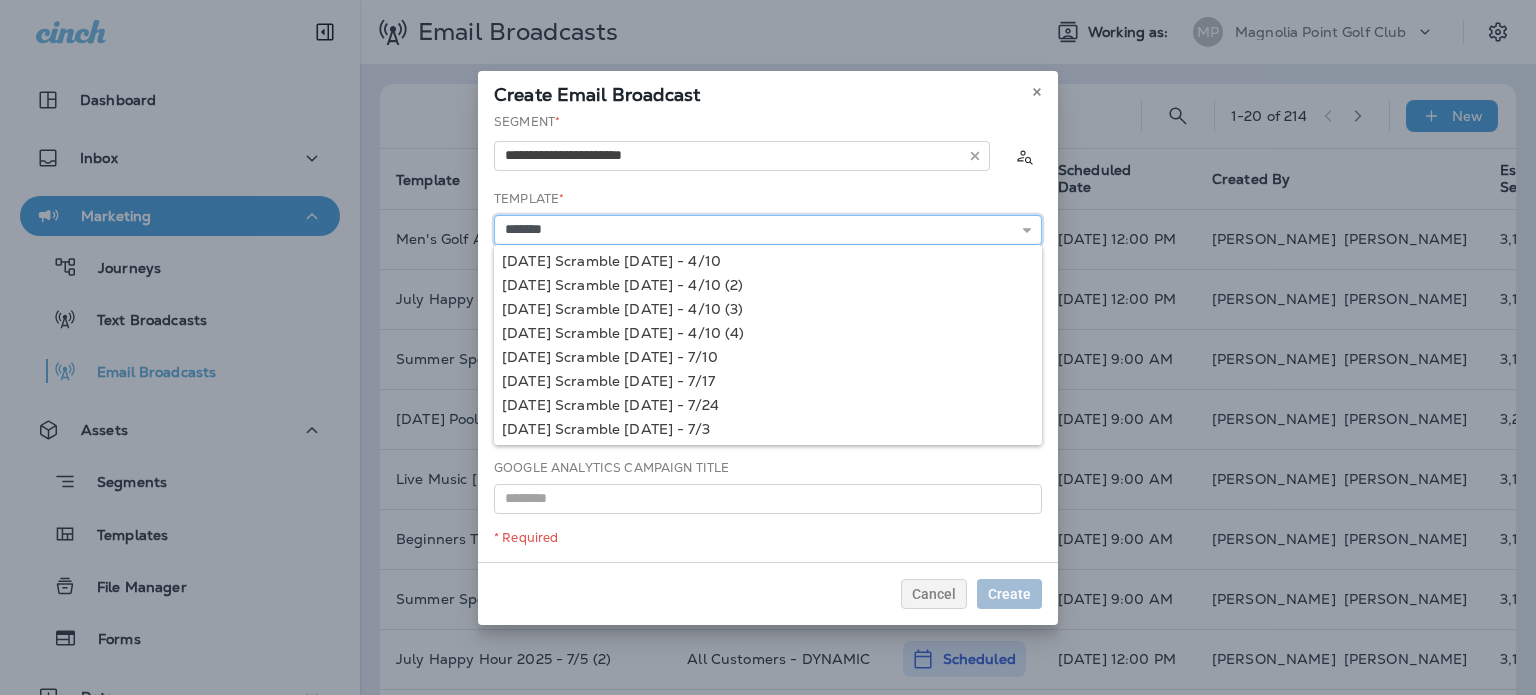scroll, scrollTop: 121, scrollLeft: 0, axis: vertical 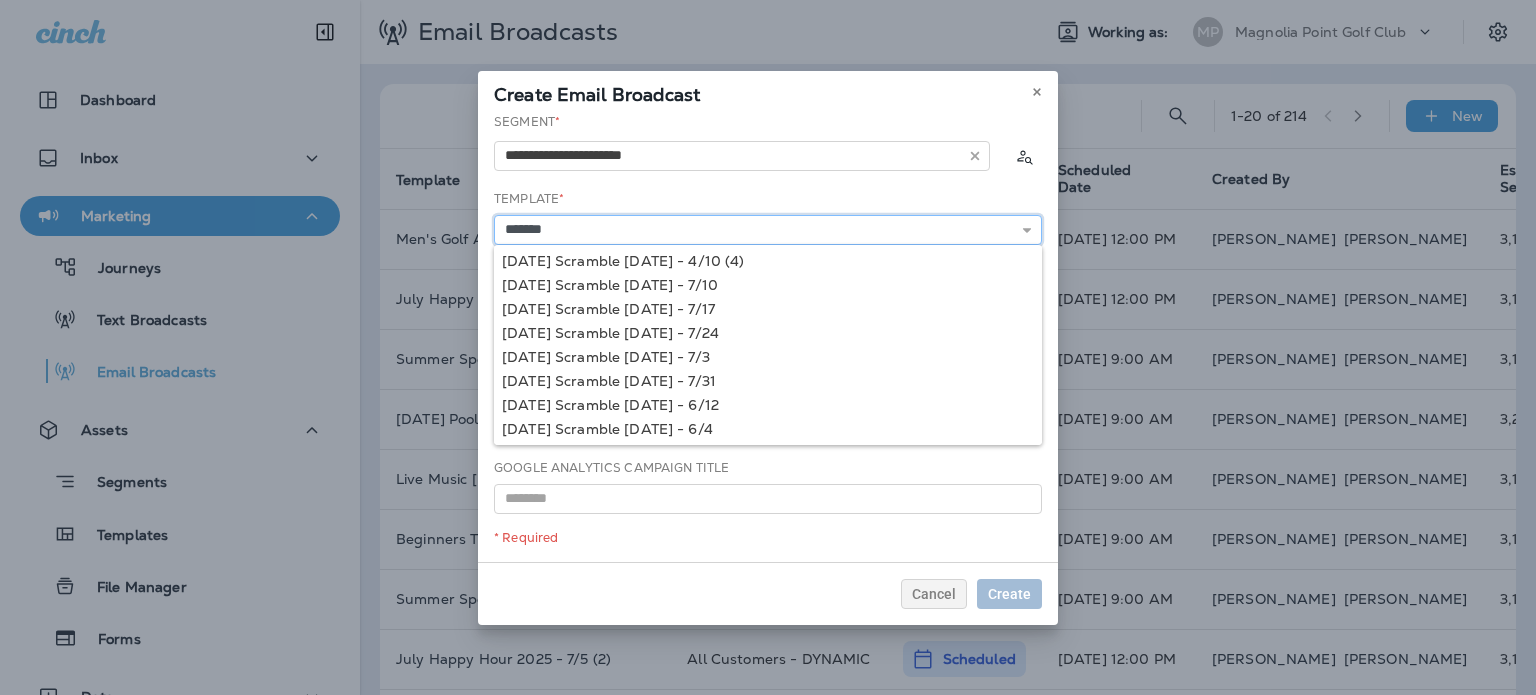 type on "**********" 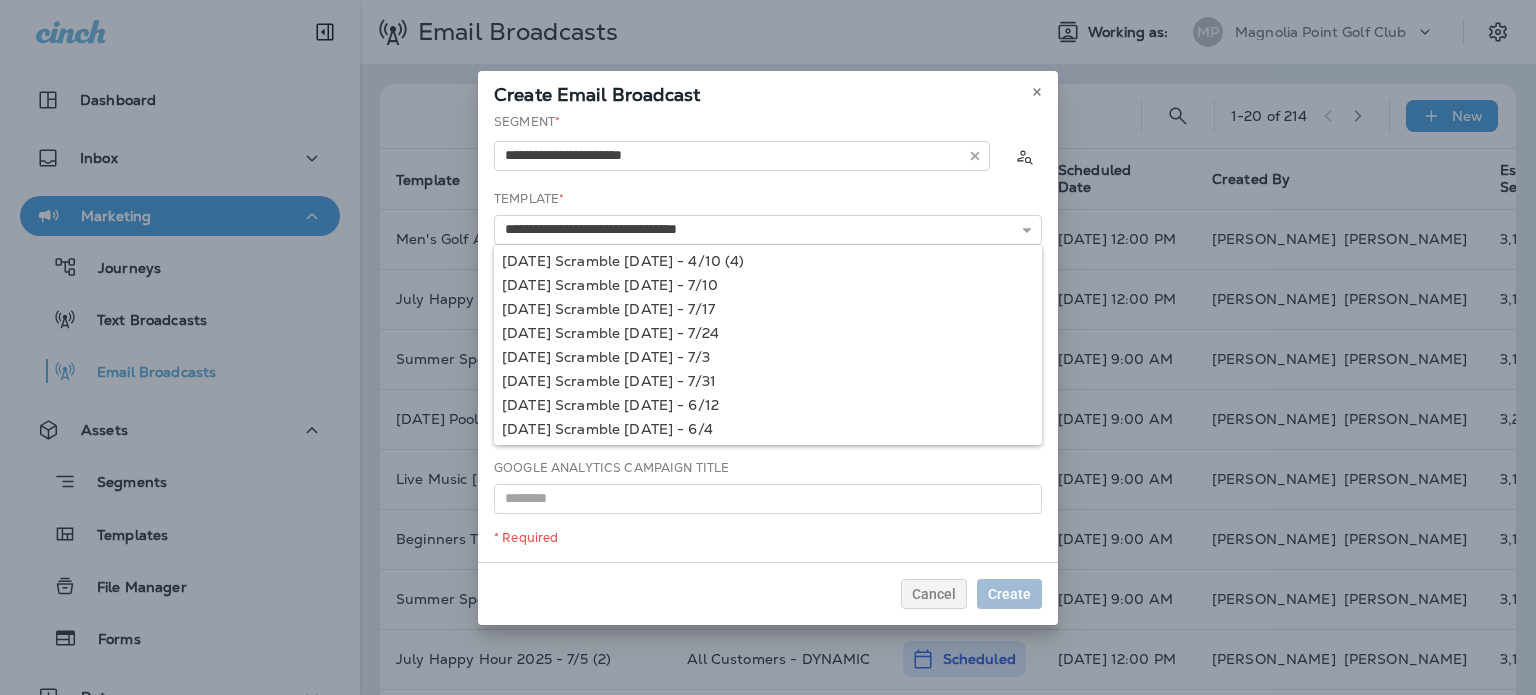 click on "**********" at bounding box center [768, 337] 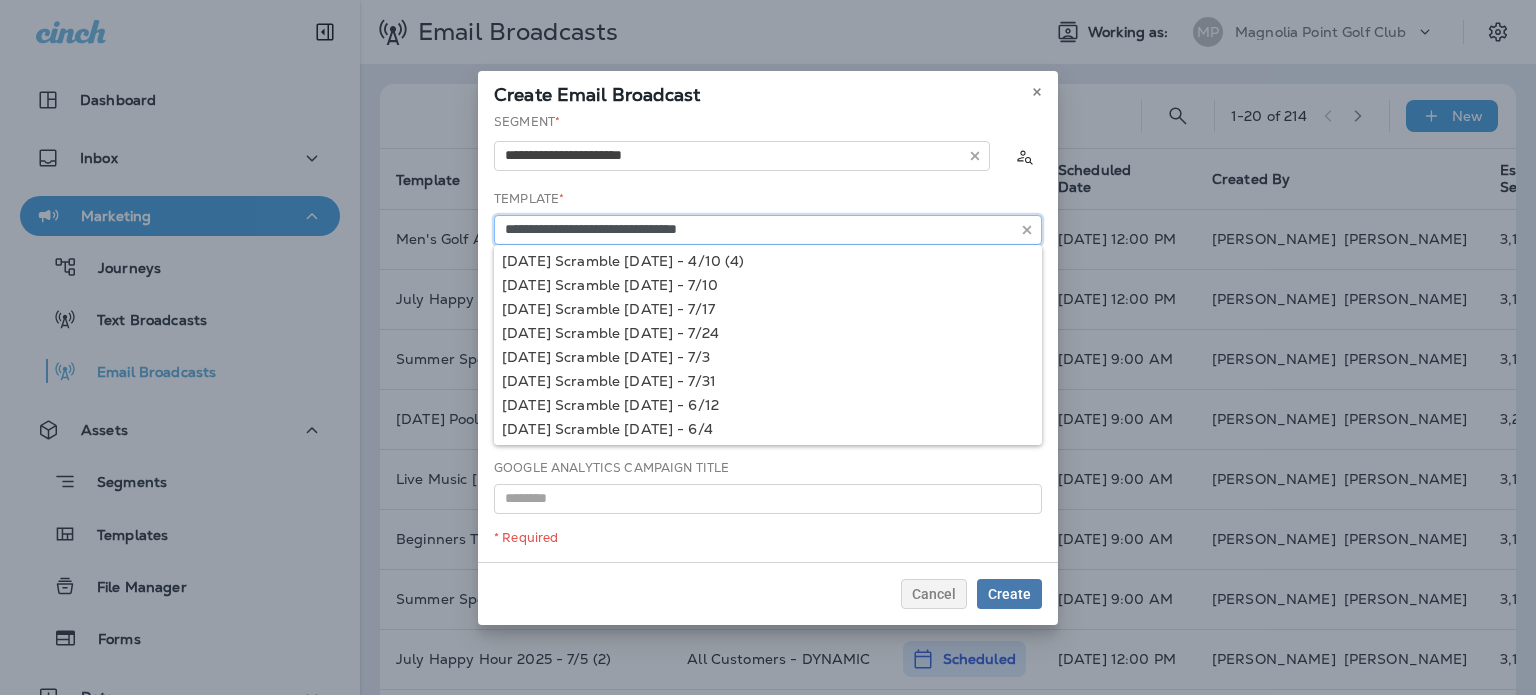 drag, startPoint x: 766, startPoint y: 216, endPoint x: 764, endPoint y: 251, distance: 35.057095 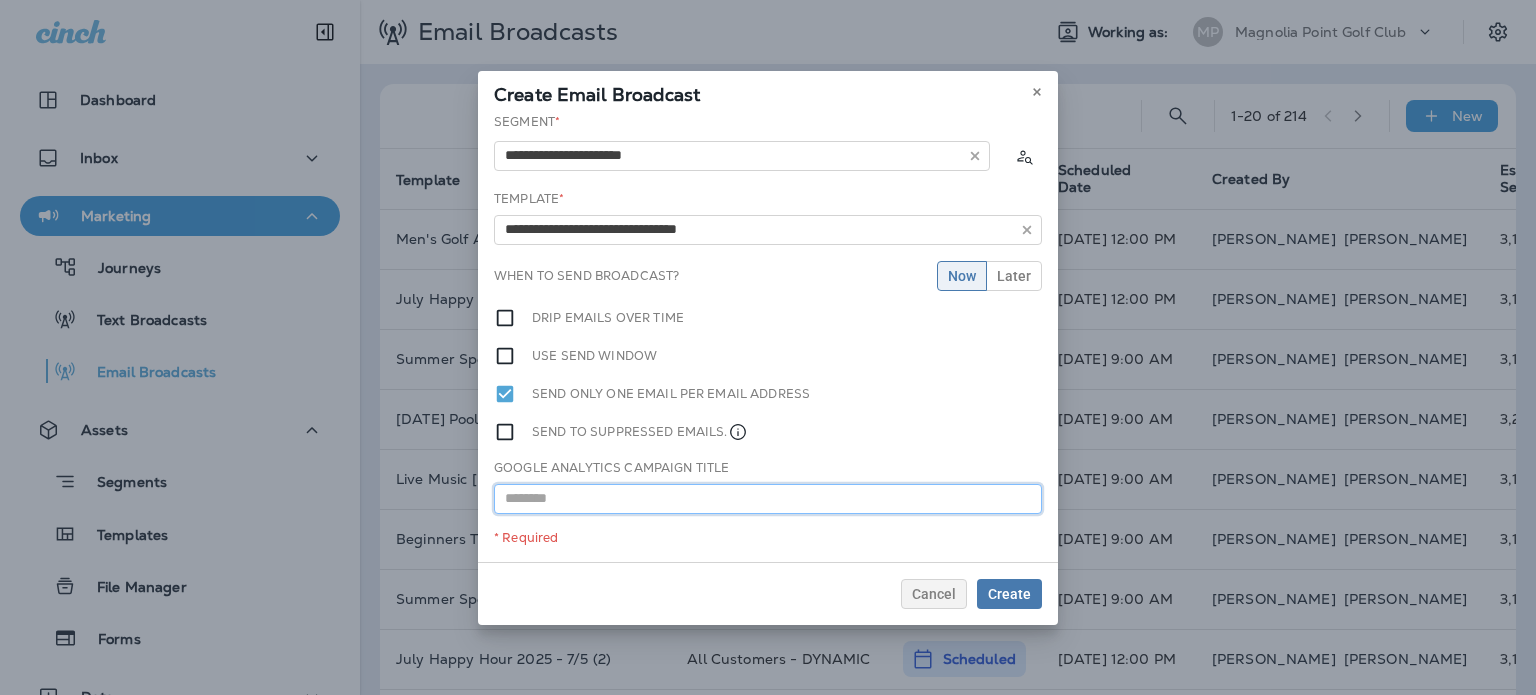 click at bounding box center (768, 499) 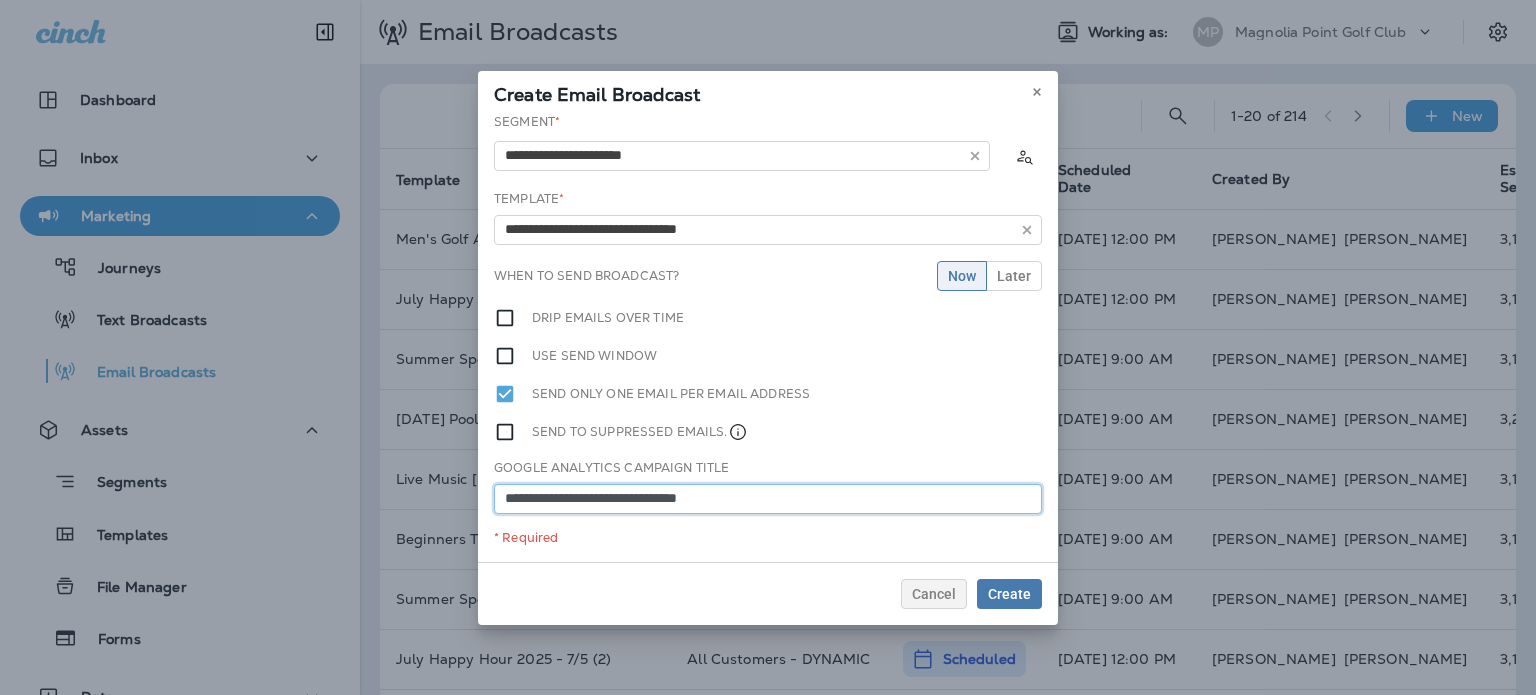 type on "**********" 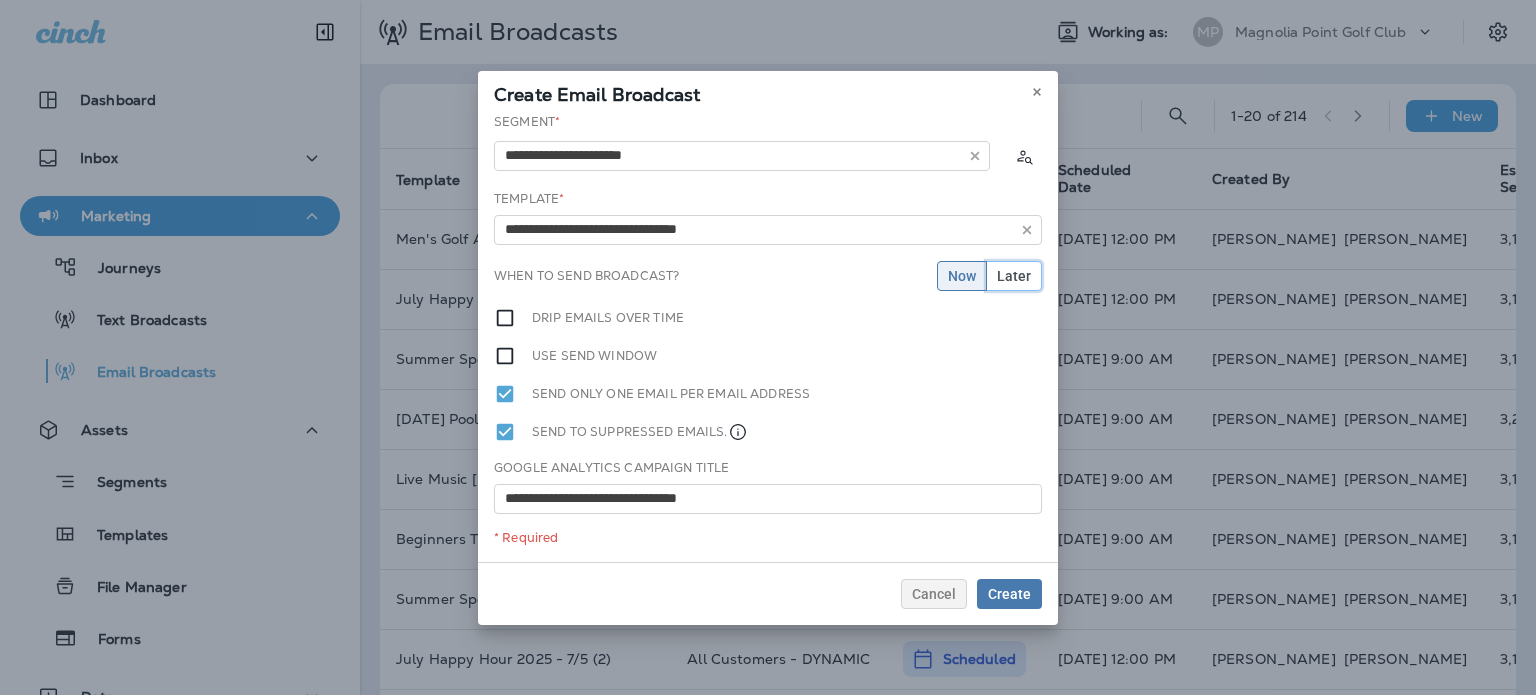 click on "Later" at bounding box center [1014, 276] 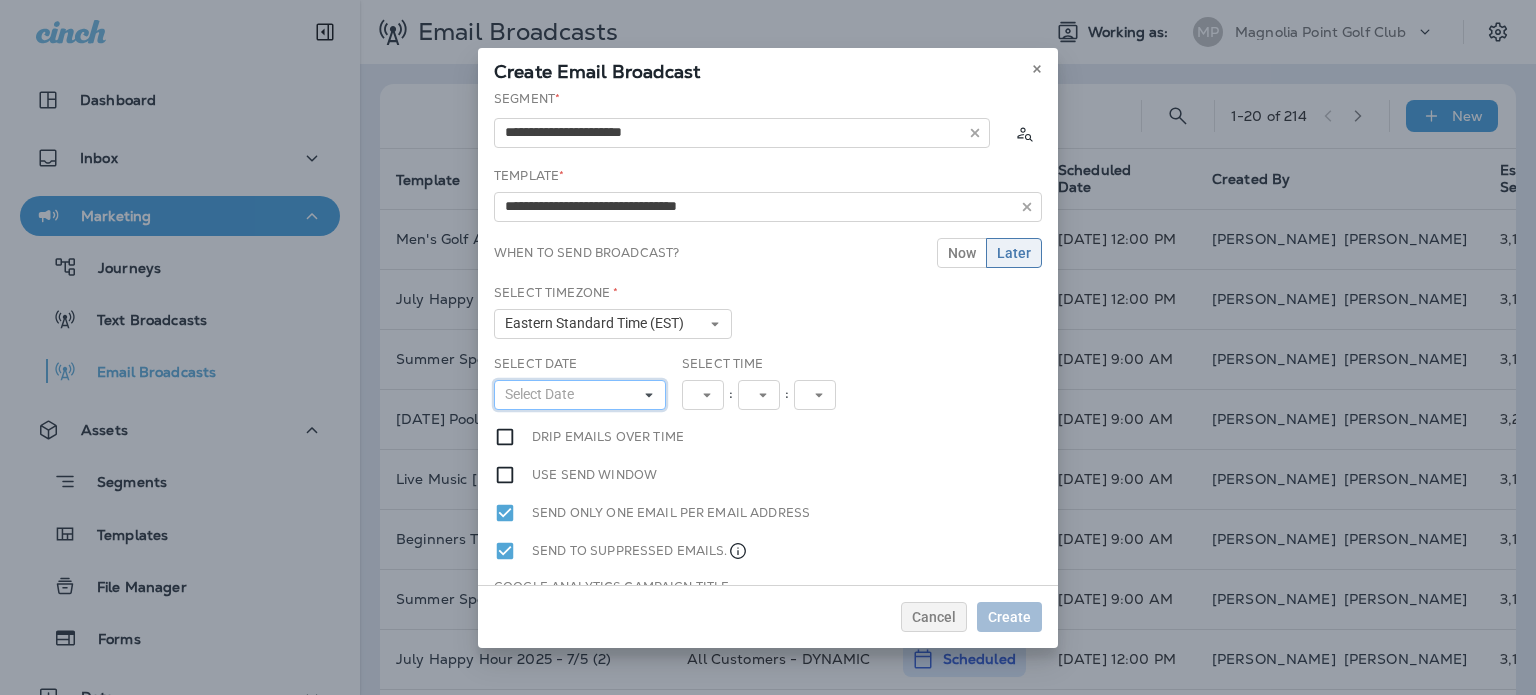 click on "Select Date" at bounding box center (580, 395) 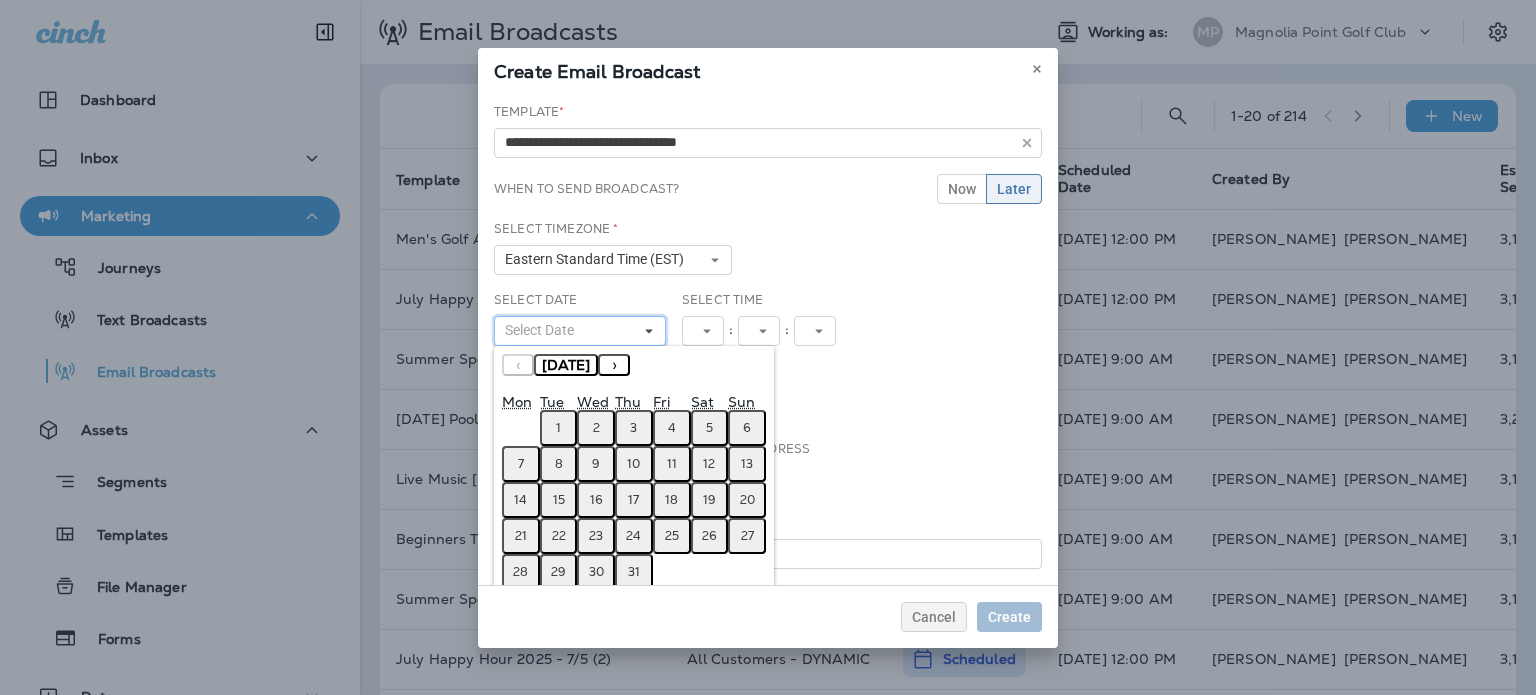scroll, scrollTop: 95, scrollLeft: 0, axis: vertical 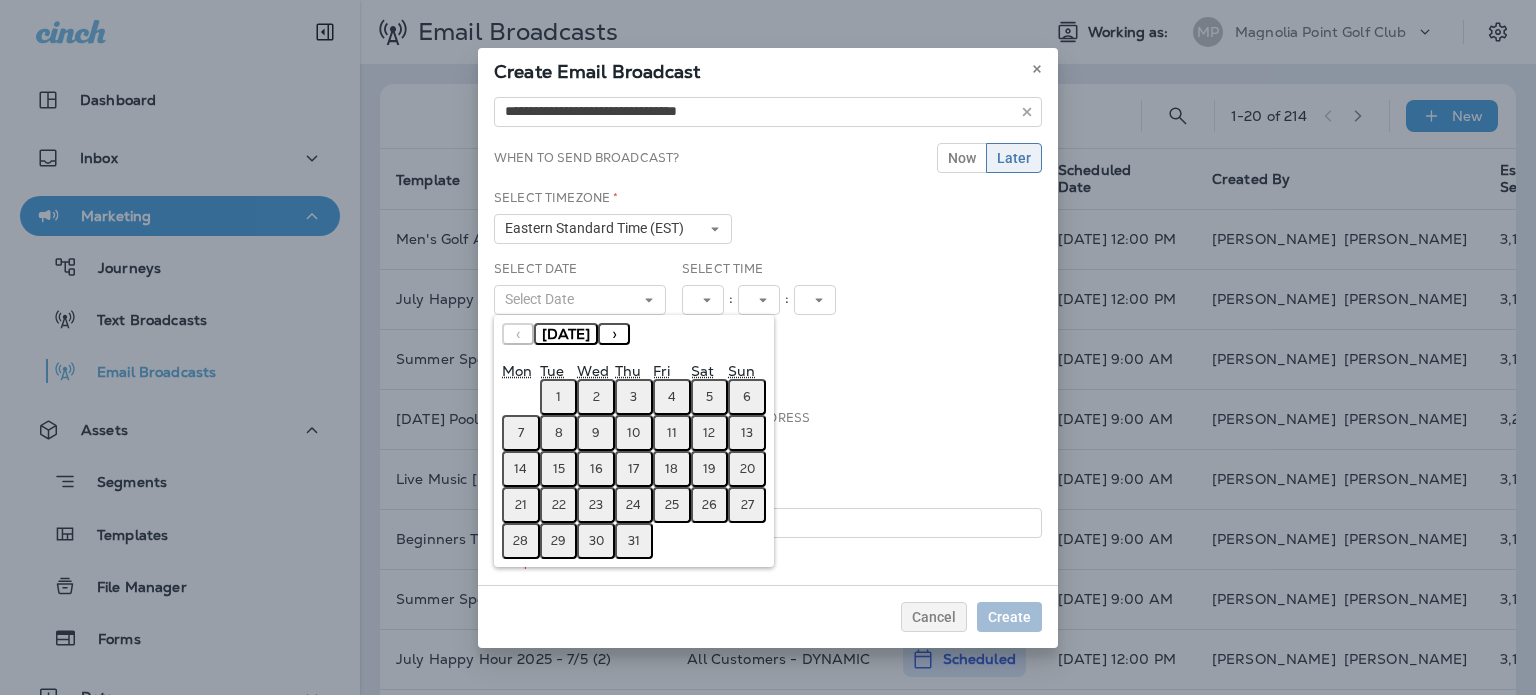 click on "31" at bounding box center (634, 541) 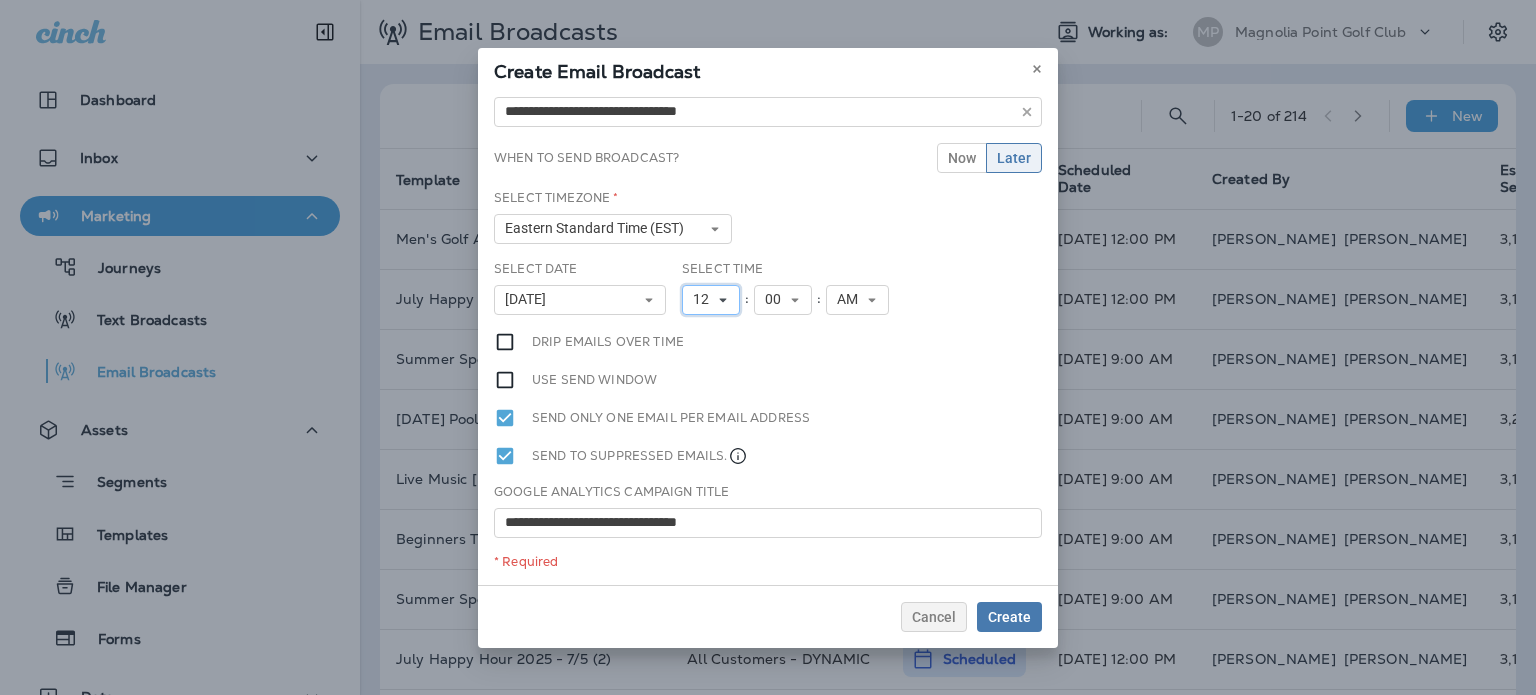 click on "12" at bounding box center (705, 299) 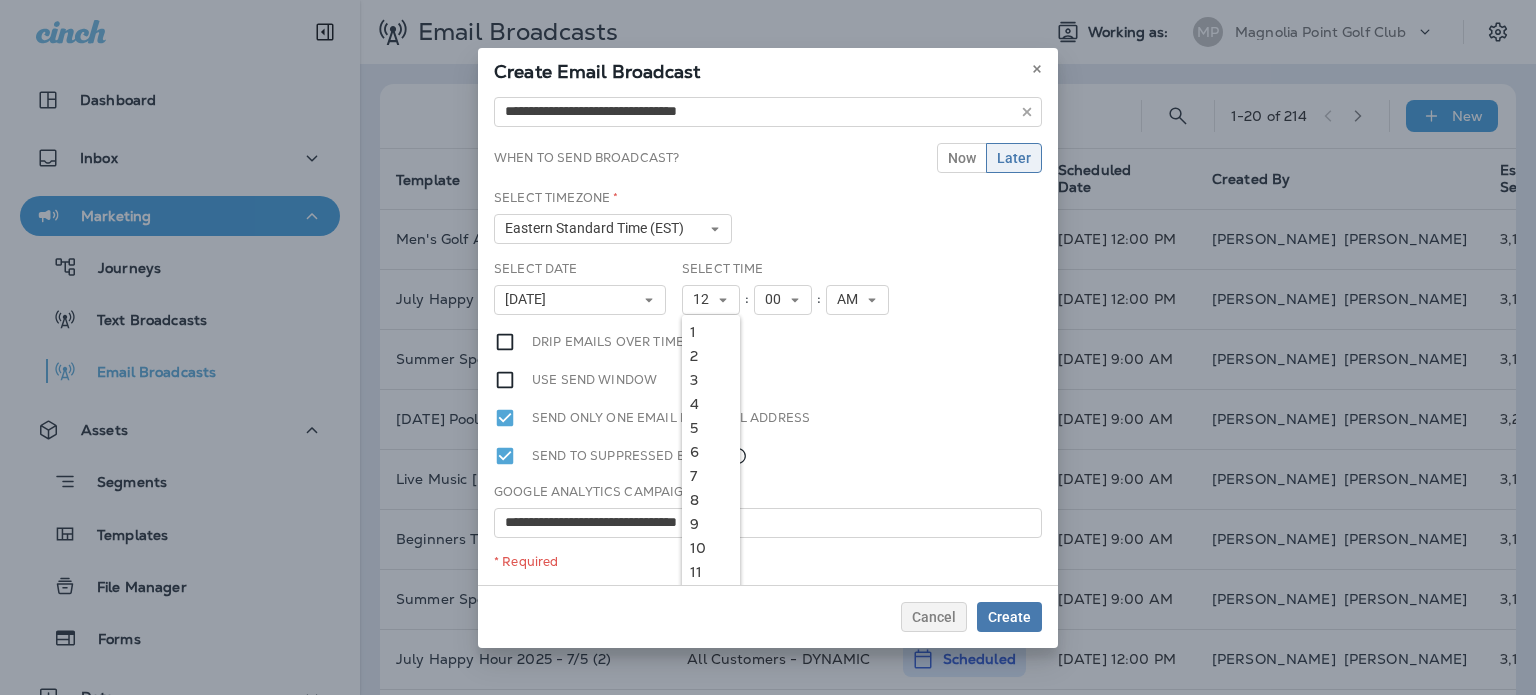 click on "Dashboard Inbox Marketing Journeys Text Broadcasts Email Broadcasts Assets Segments Templates File Manager Forms Data 12 What's New Support Email Broadcasts Working as: MP Magnolia Point Golf Club 1  -  20   of 214 New Template Segment Status Scheduled Date Created By Est. Sends Sends Delivers Bounces Opens Clicks Unsubscribes Men's Golf Association 2025 - 7/12 (2) All Customers - DYNAMIC Scheduled [DATE] 12:00 PM   [PERSON_NAME]   3,187 0 0 0 0 0 0 July Happy Hour 2025 - 7/5 (4) All Customers - DYNAMIC Scheduled [DATE] 12:00 PM   [PERSON_NAME]   3,186 0 0 0 0 0 0 Summer Sports Camps 2025 - 7/7 (4) All Customers - DYNAMIC Scheduled [DATE] 9:00 AM   [PERSON_NAME]   3,188 0 0 0 0 0 0 [DATE] Pool Party 2025 - 7/4 (8) All Customers - DYNAMIC Scheduled [DATE] 9:00 AM   [PERSON_NAME]   3,221 0 0 0 0 0 0 Live Music [DATE] - 7/11 All Customers - DYNAMIC Scheduled [DATE] 9:00 AM   [PERSON_NAME]   3,186 0 0 0 0 0 0 All Customers - DYNAMIC Scheduled" at bounding box center [768, 0] 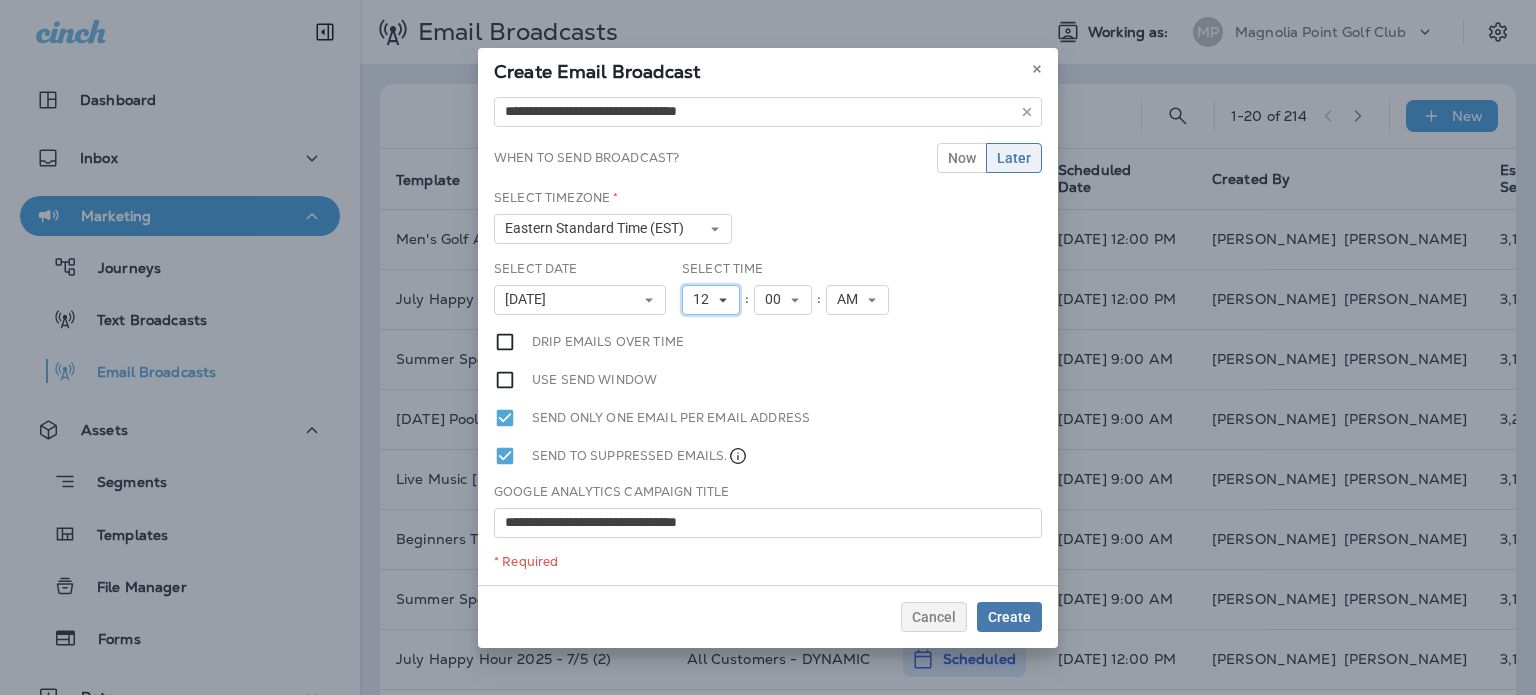 click 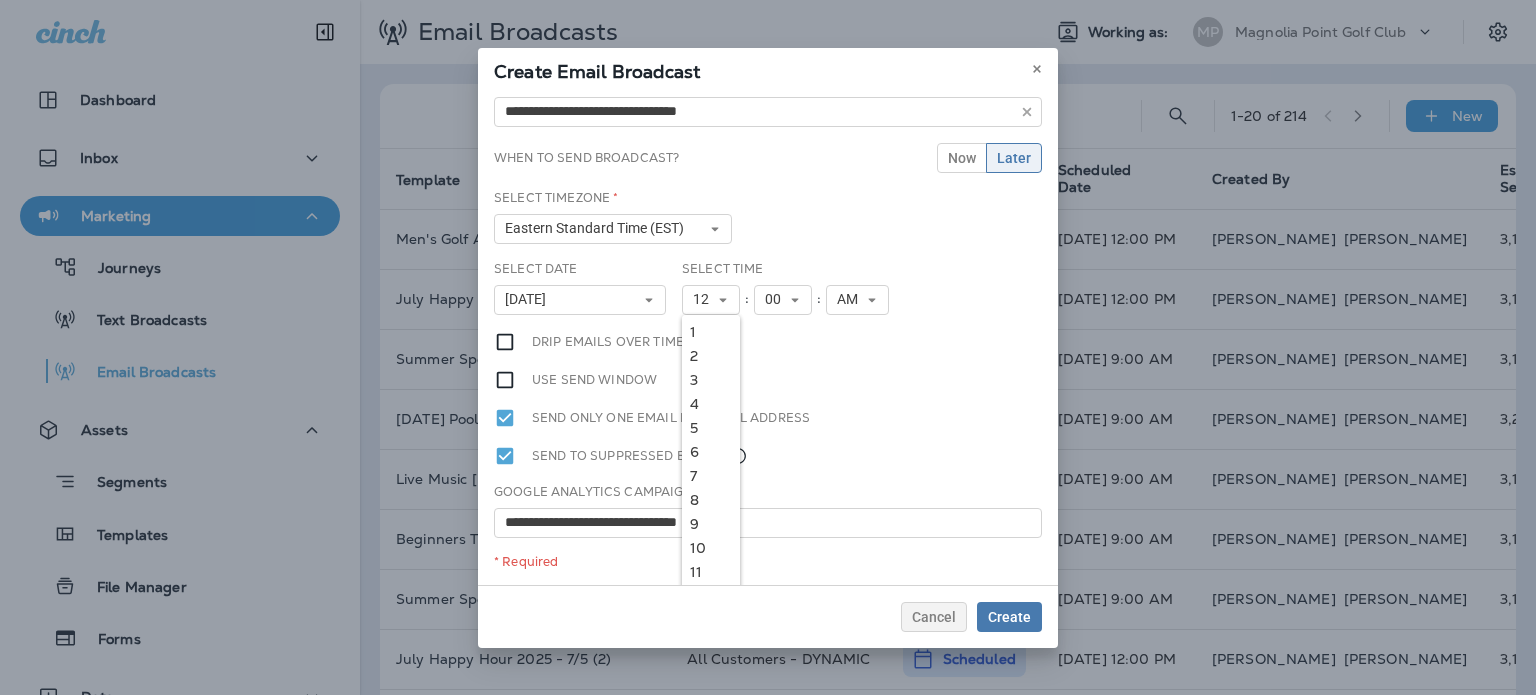 click on "9" at bounding box center [711, 524] 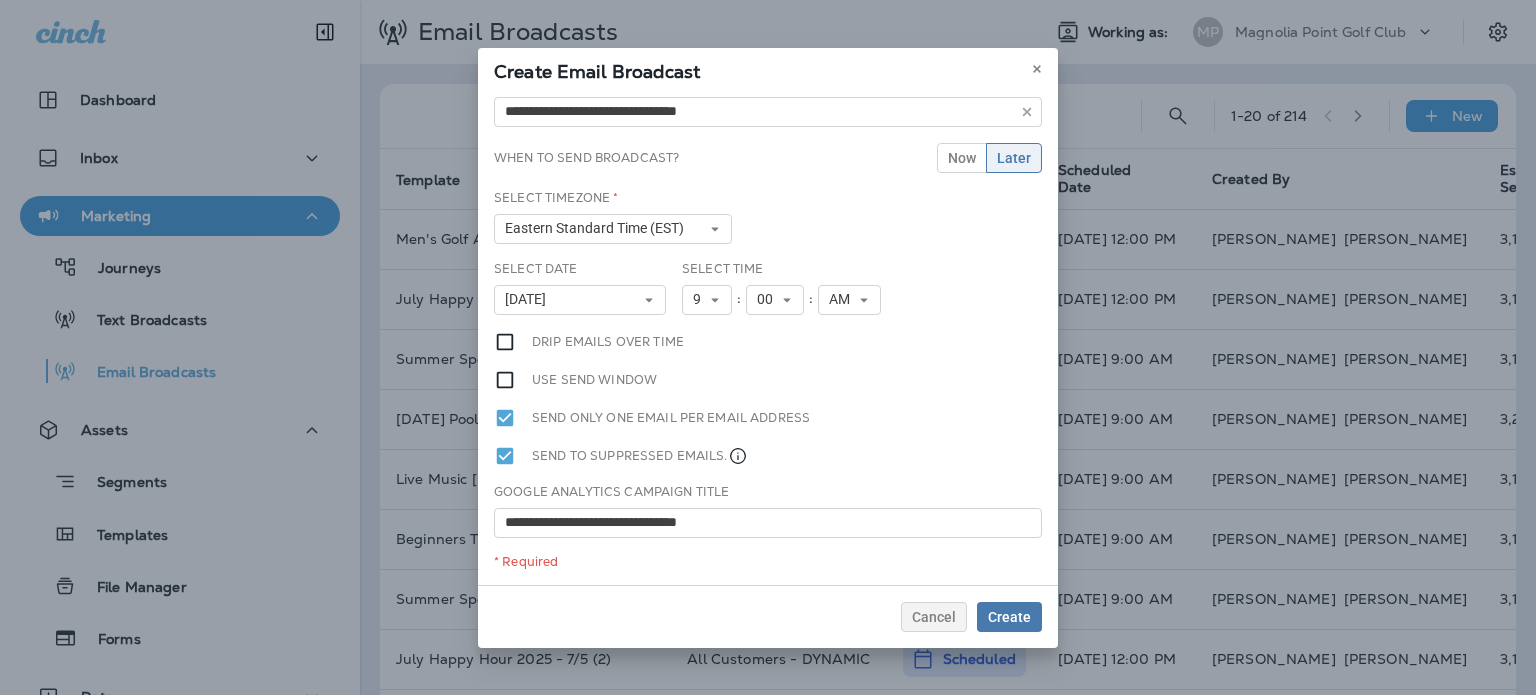 click on "Use send window" at bounding box center (768, 380) 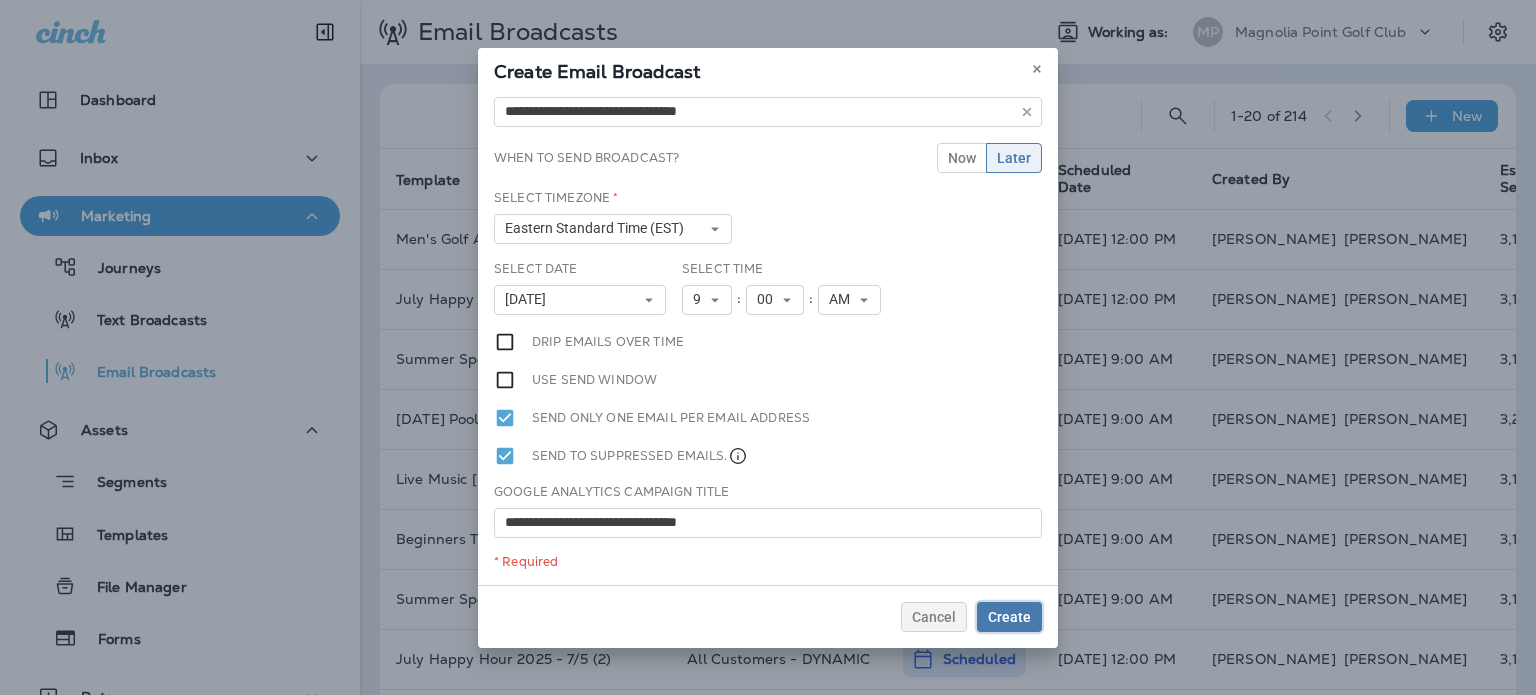 click on "Create" at bounding box center (1009, 617) 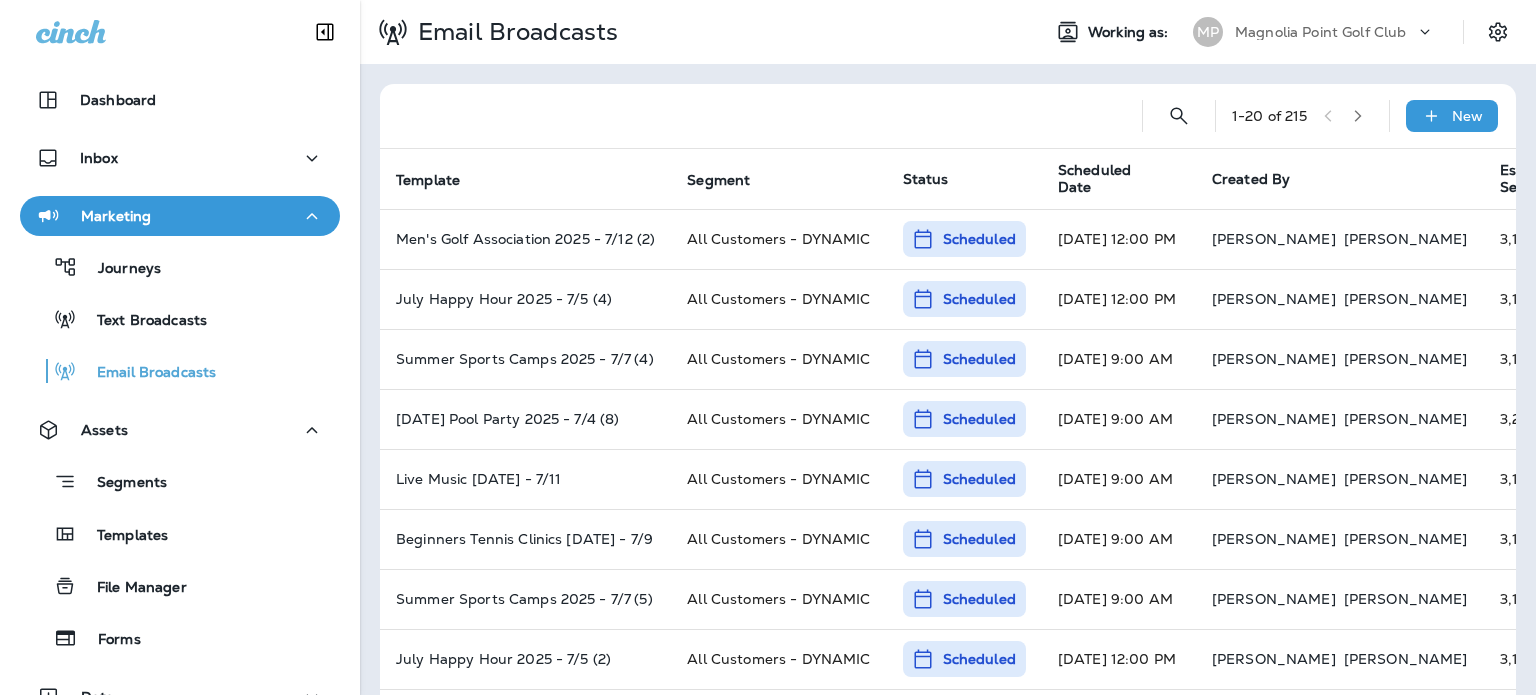 click on "Templates" at bounding box center (122, 536) 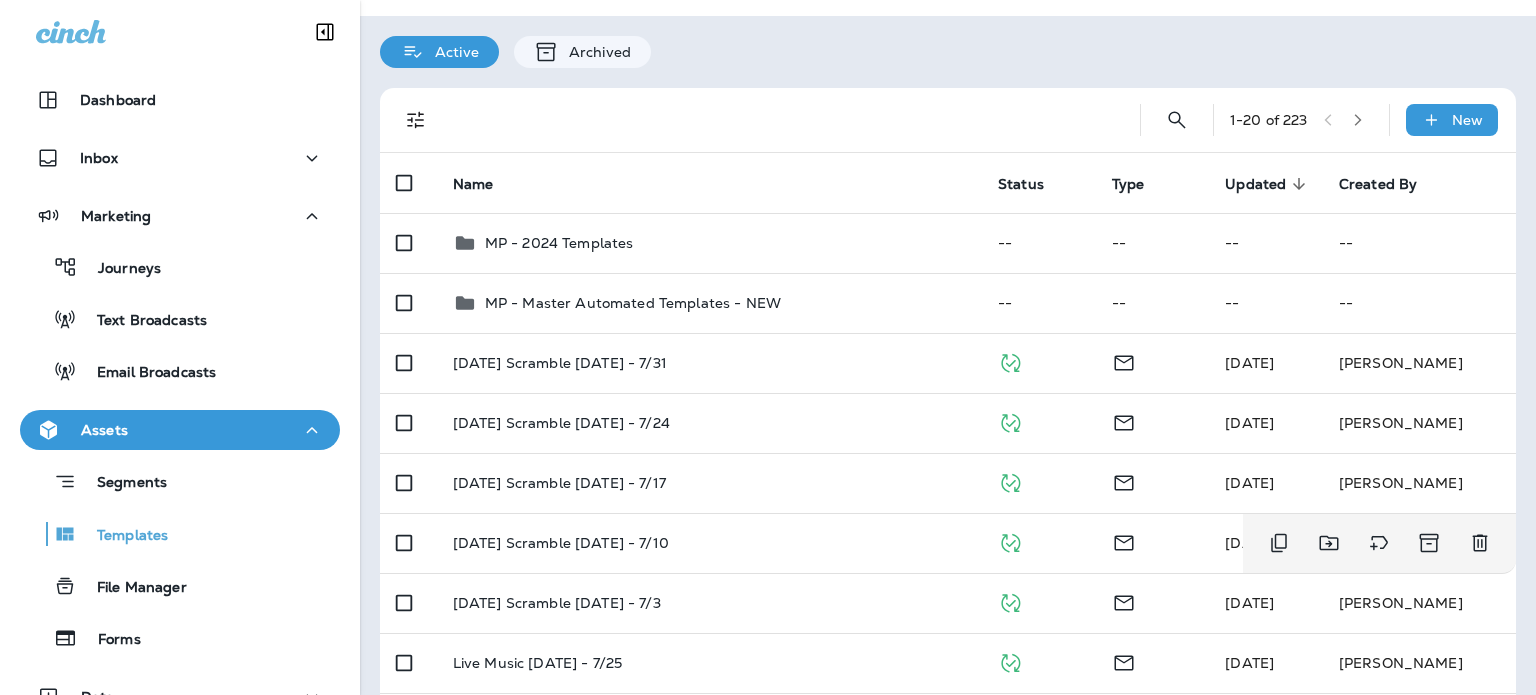 scroll, scrollTop: 0, scrollLeft: 0, axis: both 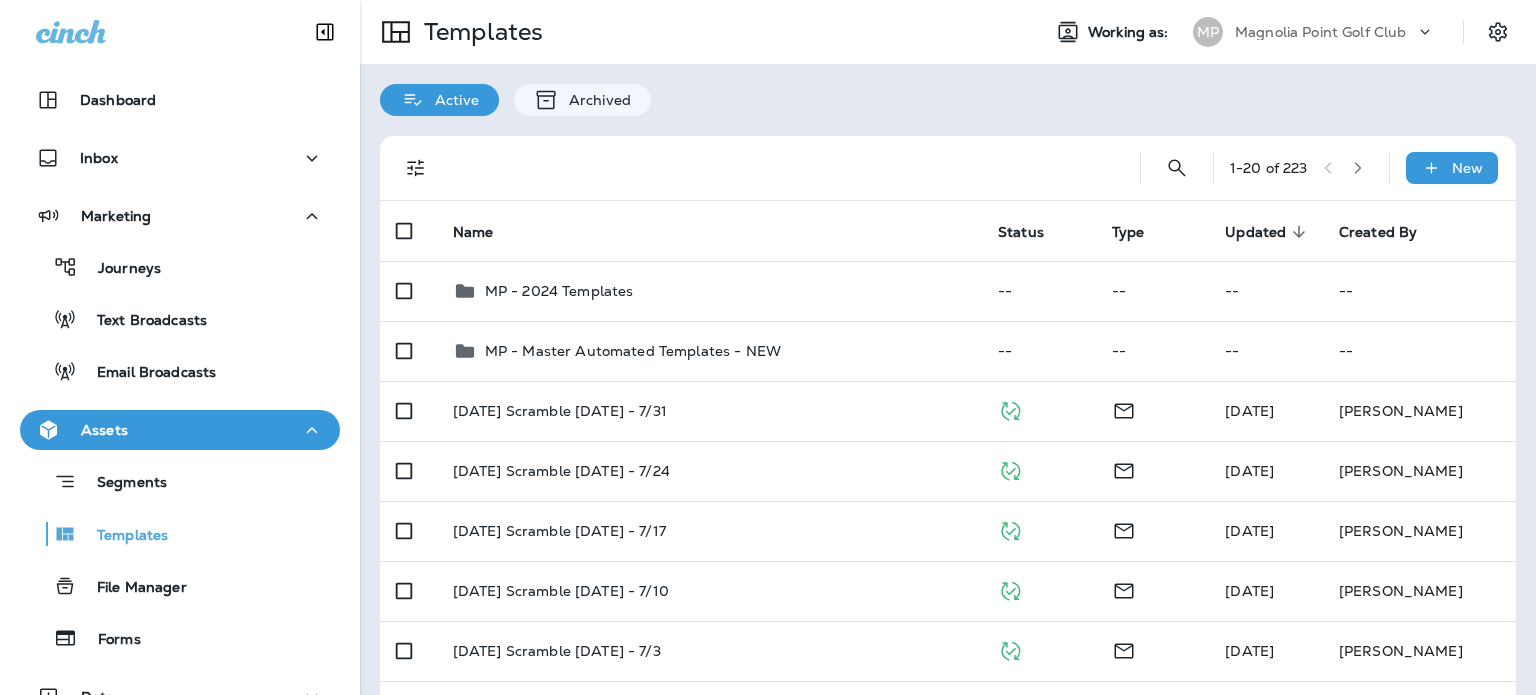 click on "1  -  20   of 223 New" at bounding box center [952, 168] 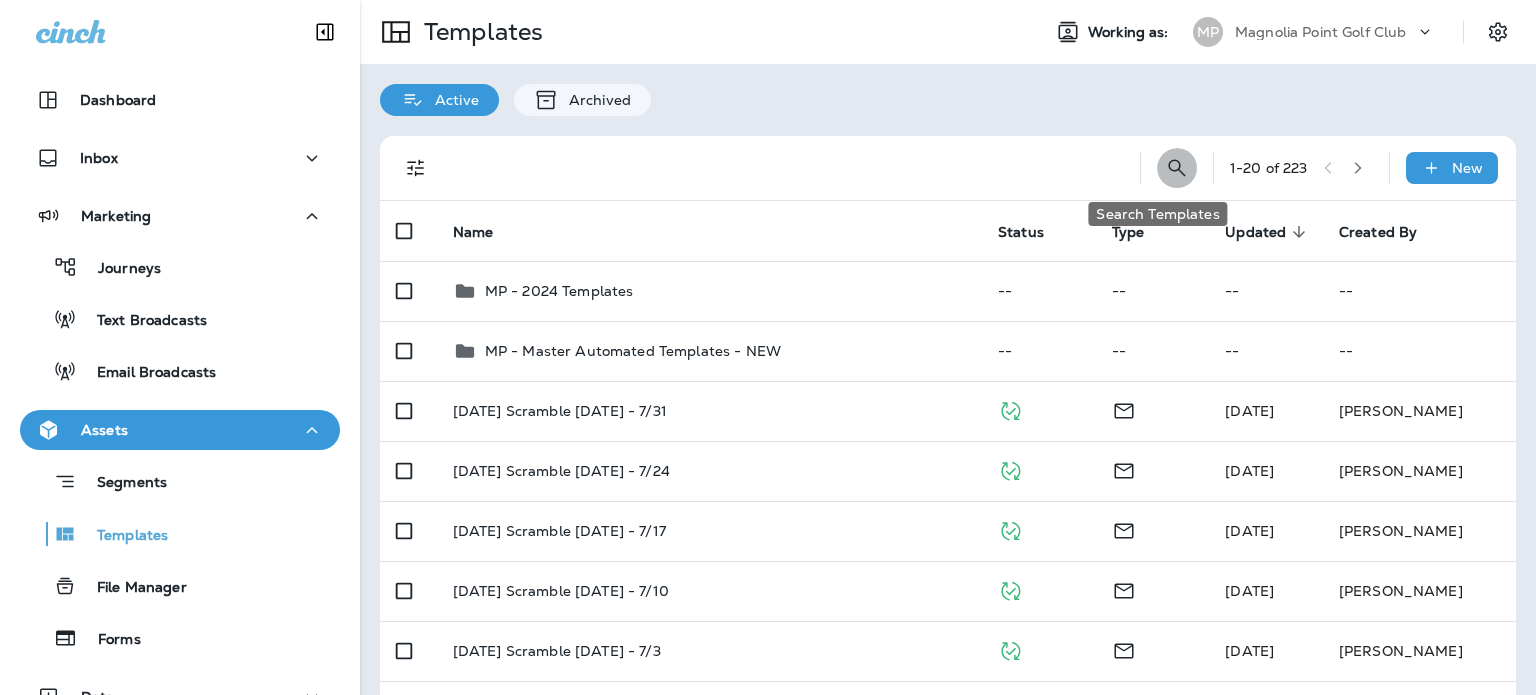 click at bounding box center [1177, 168] 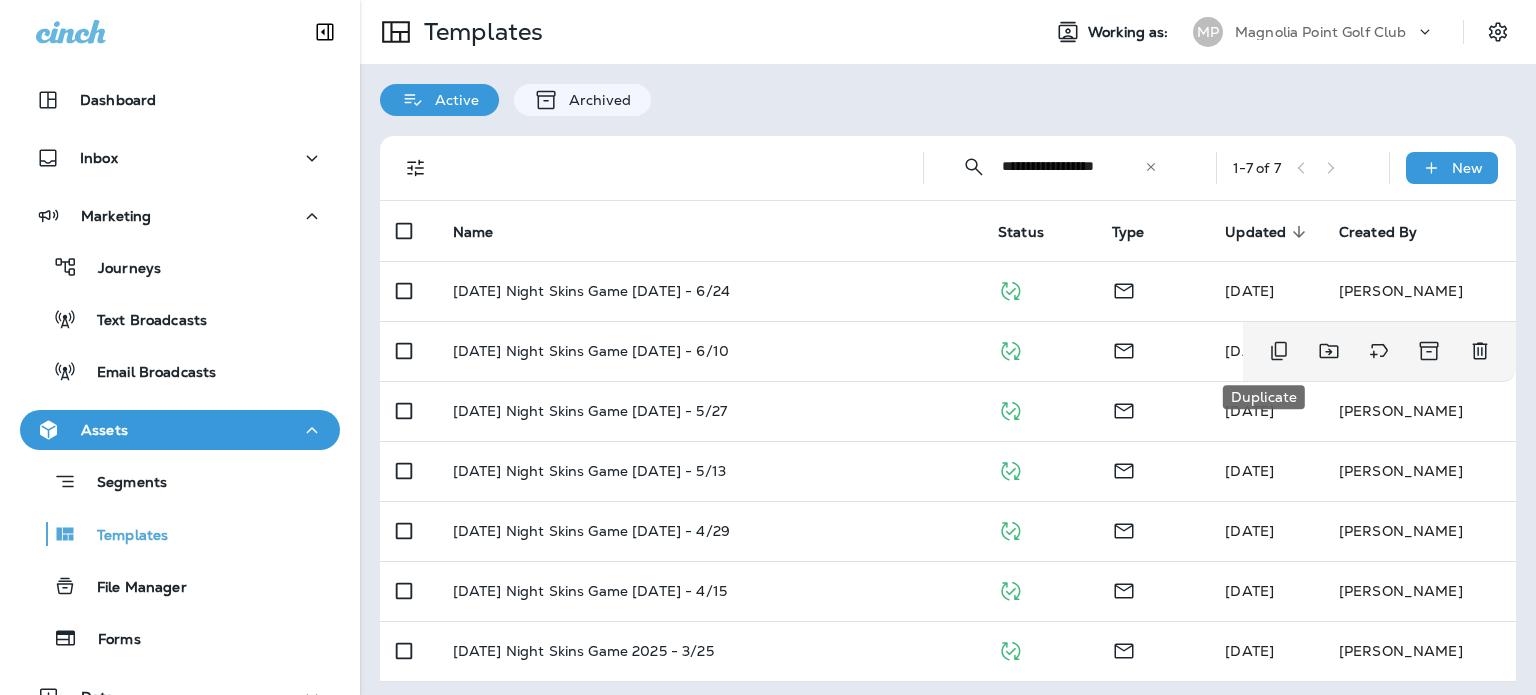 type on "**********" 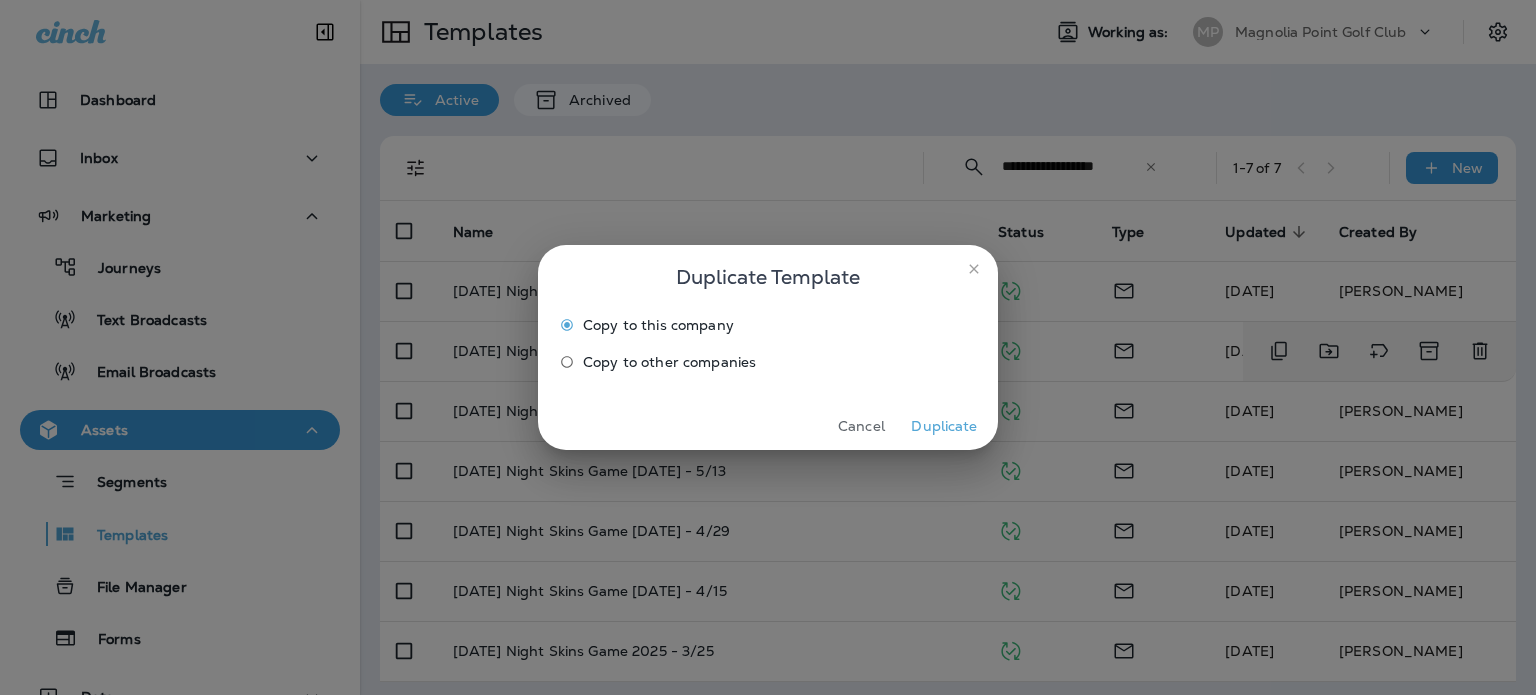 click on "Duplicate" at bounding box center [944, 426] 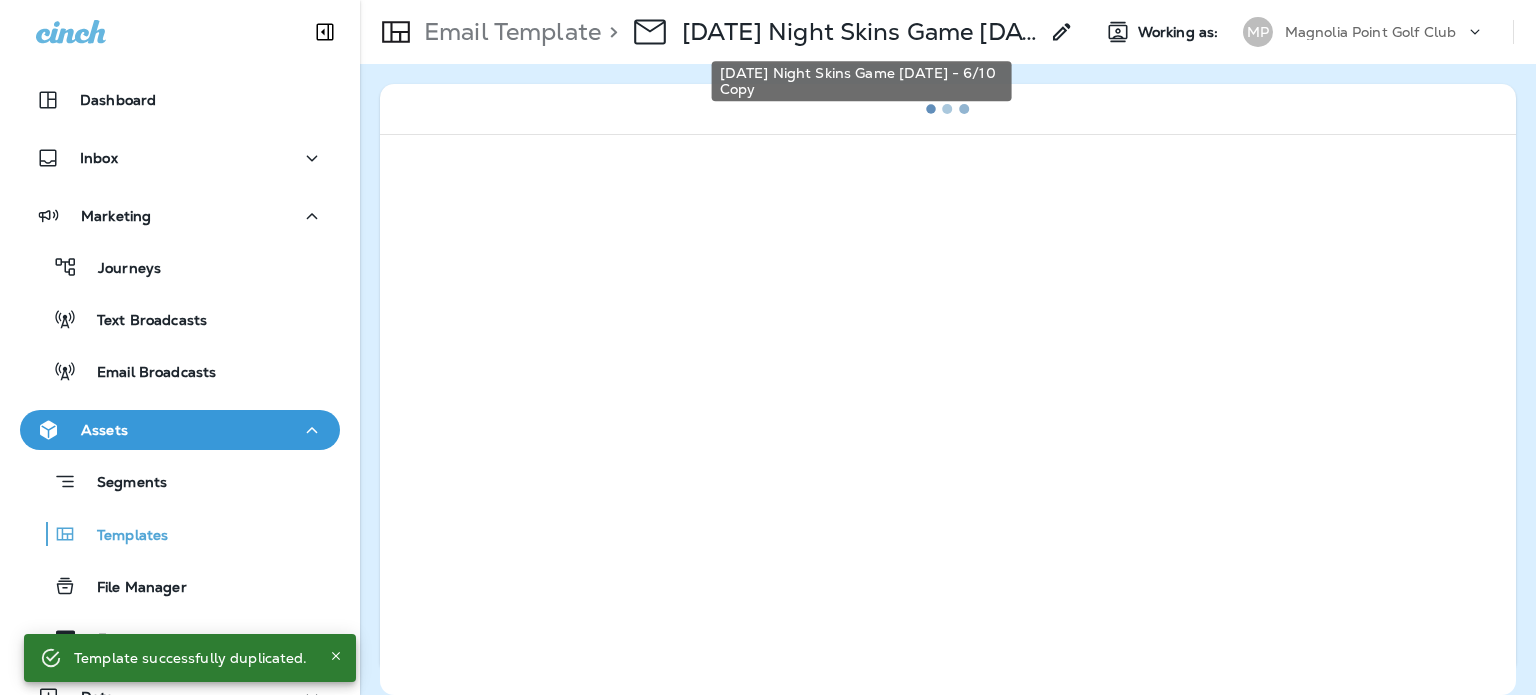 click on "[DATE] Night Skins Game [DATE] - 6/10 Copy" at bounding box center [860, 32] 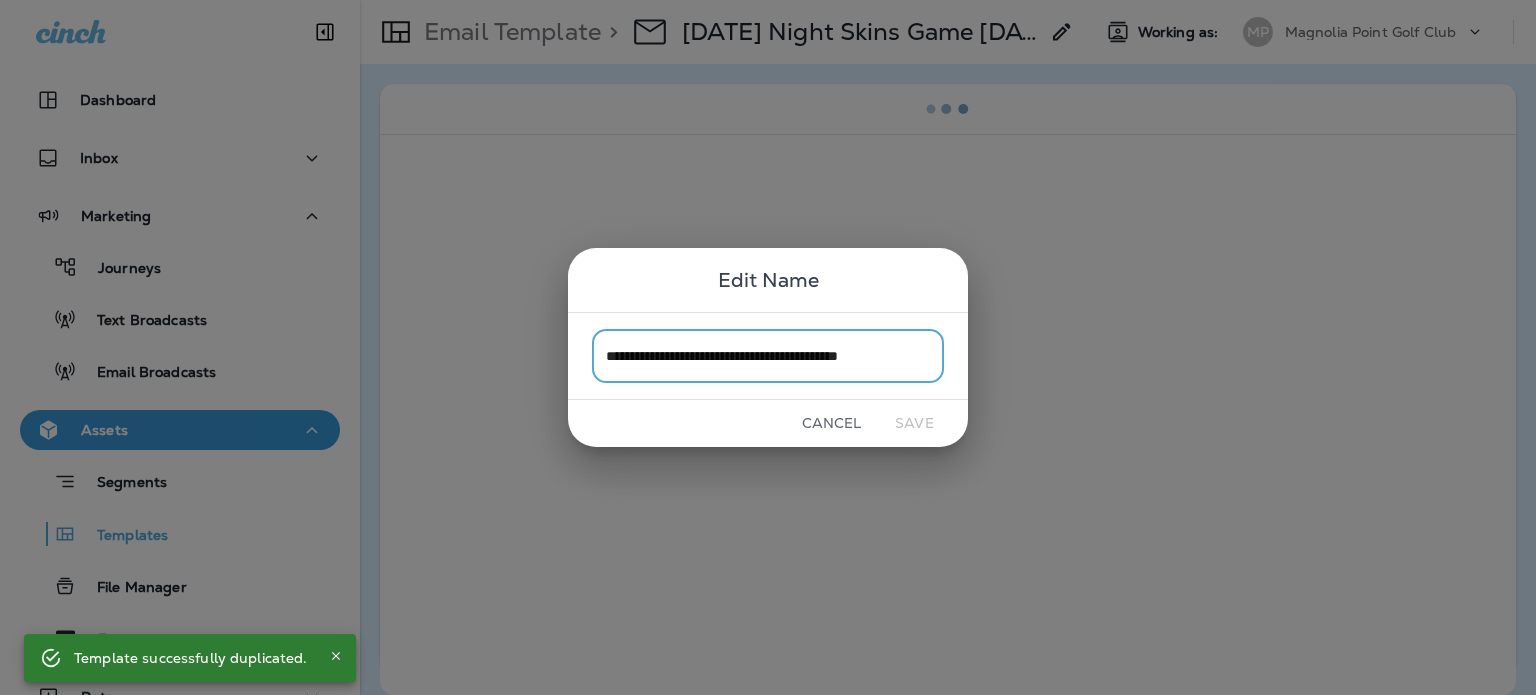 scroll, scrollTop: 0, scrollLeft: 15, axis: horizontal 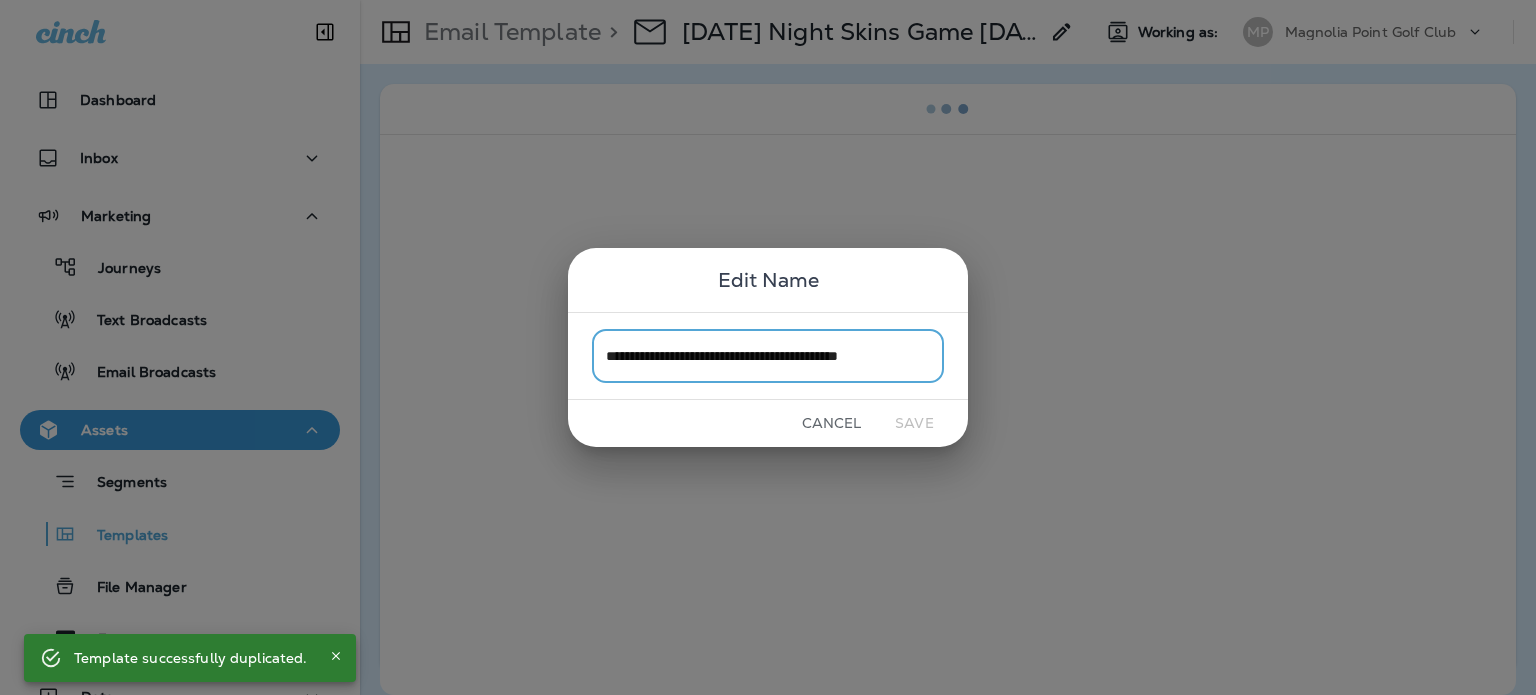 click on "**********" at bounding box center [768, 355] 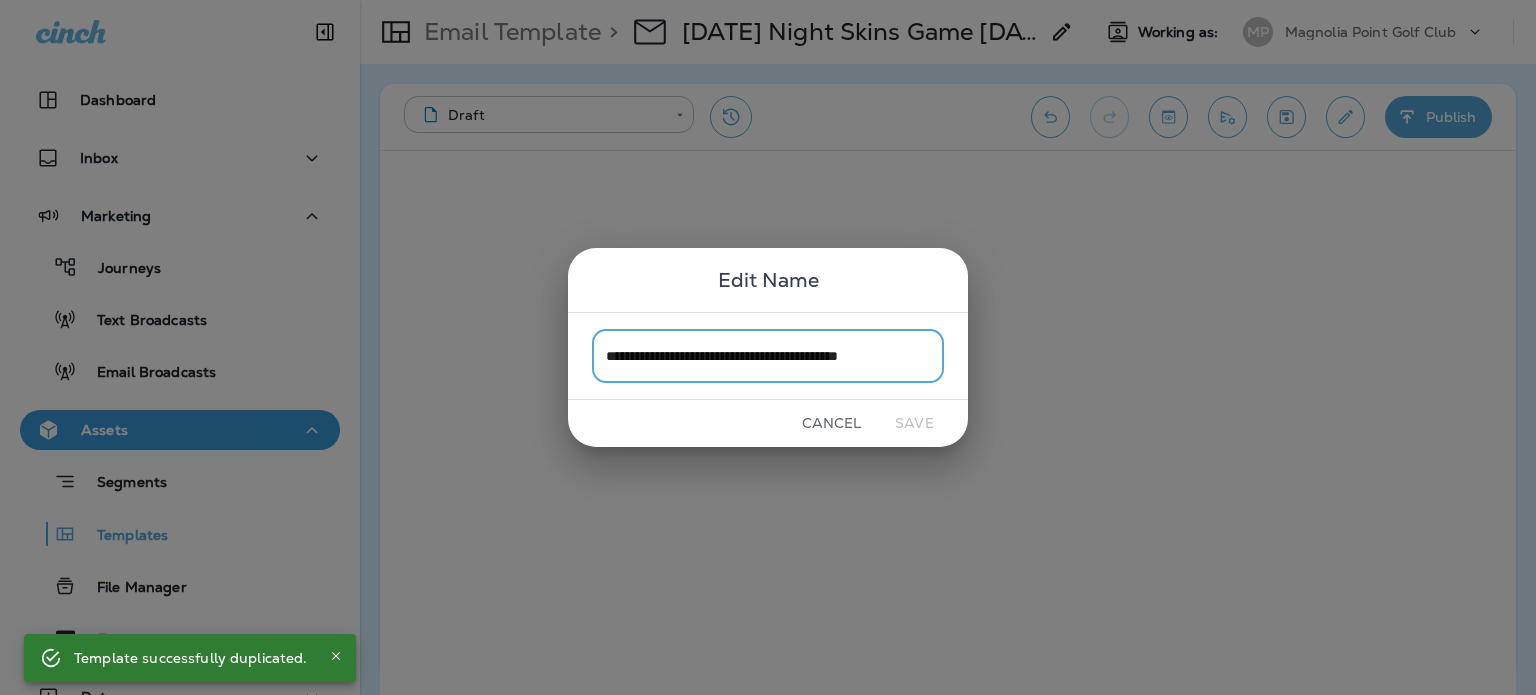drag, startPoint x: 860, startPoint y: 357, endPoint x: 987, endPoint y: 355, distance: 127.01575 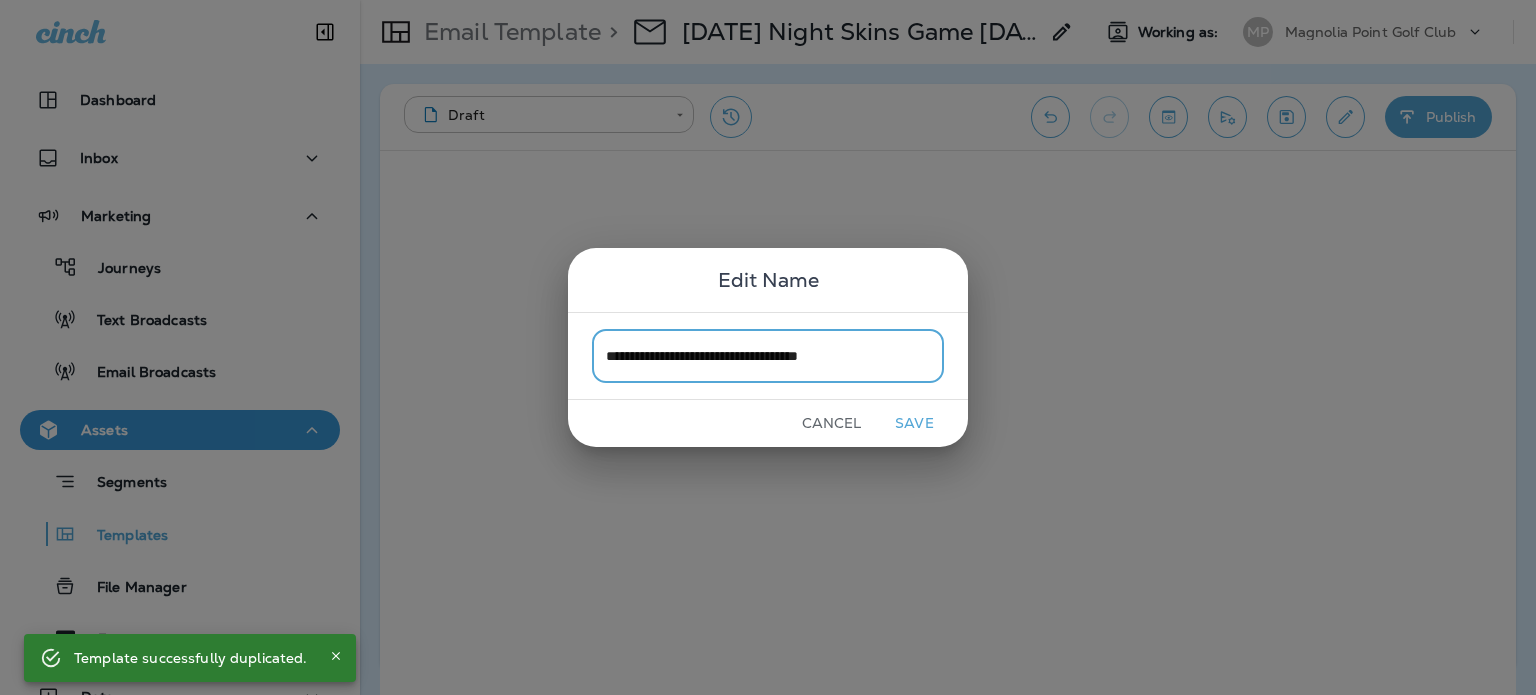 scroll, scrollTop: 0, scrollLeft: 0, axis: both 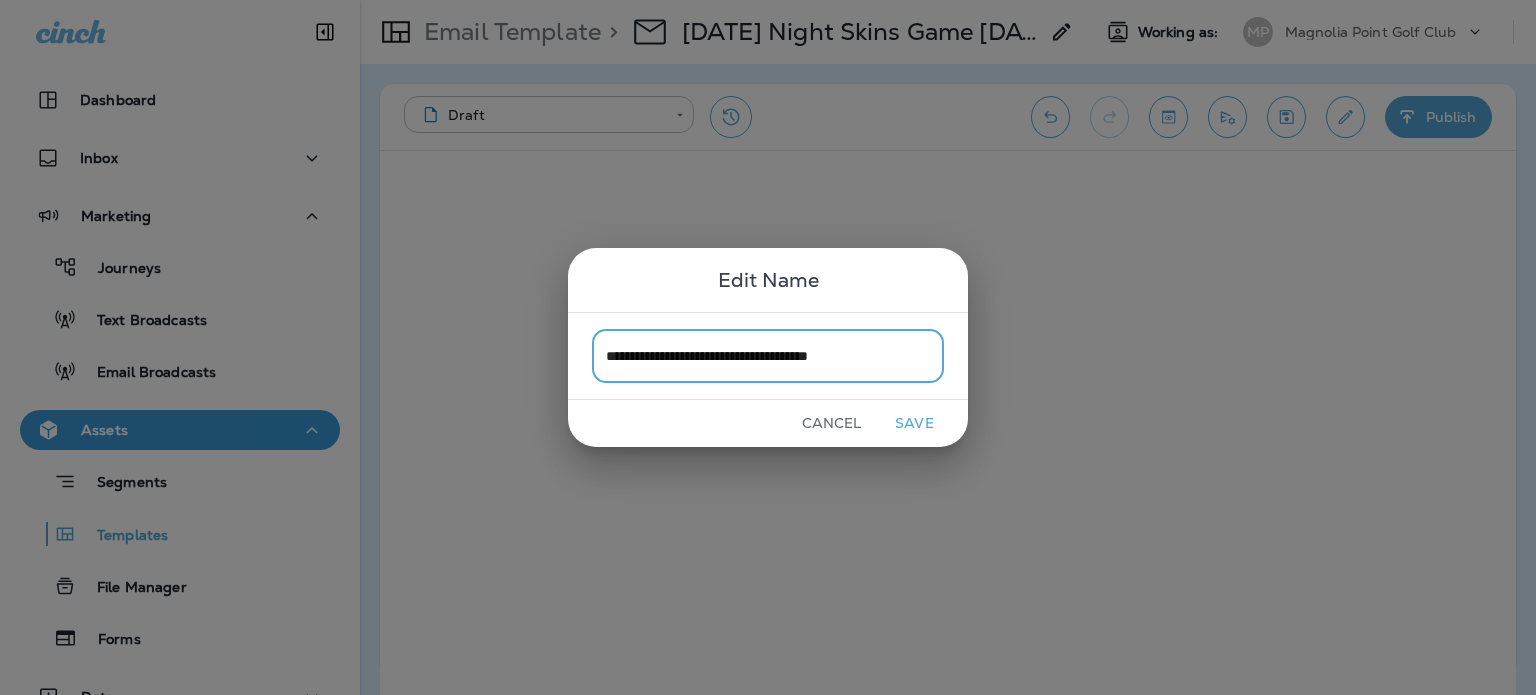 type on "**********" 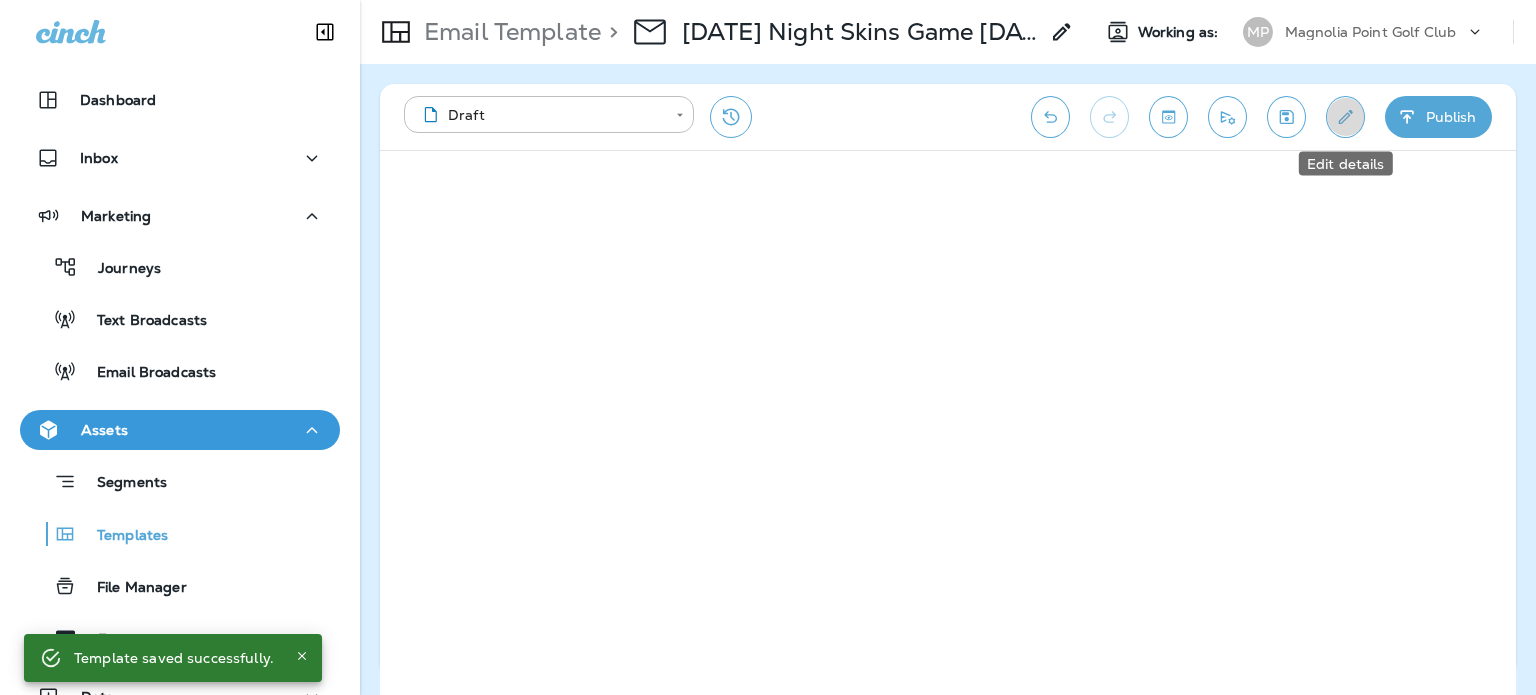 click 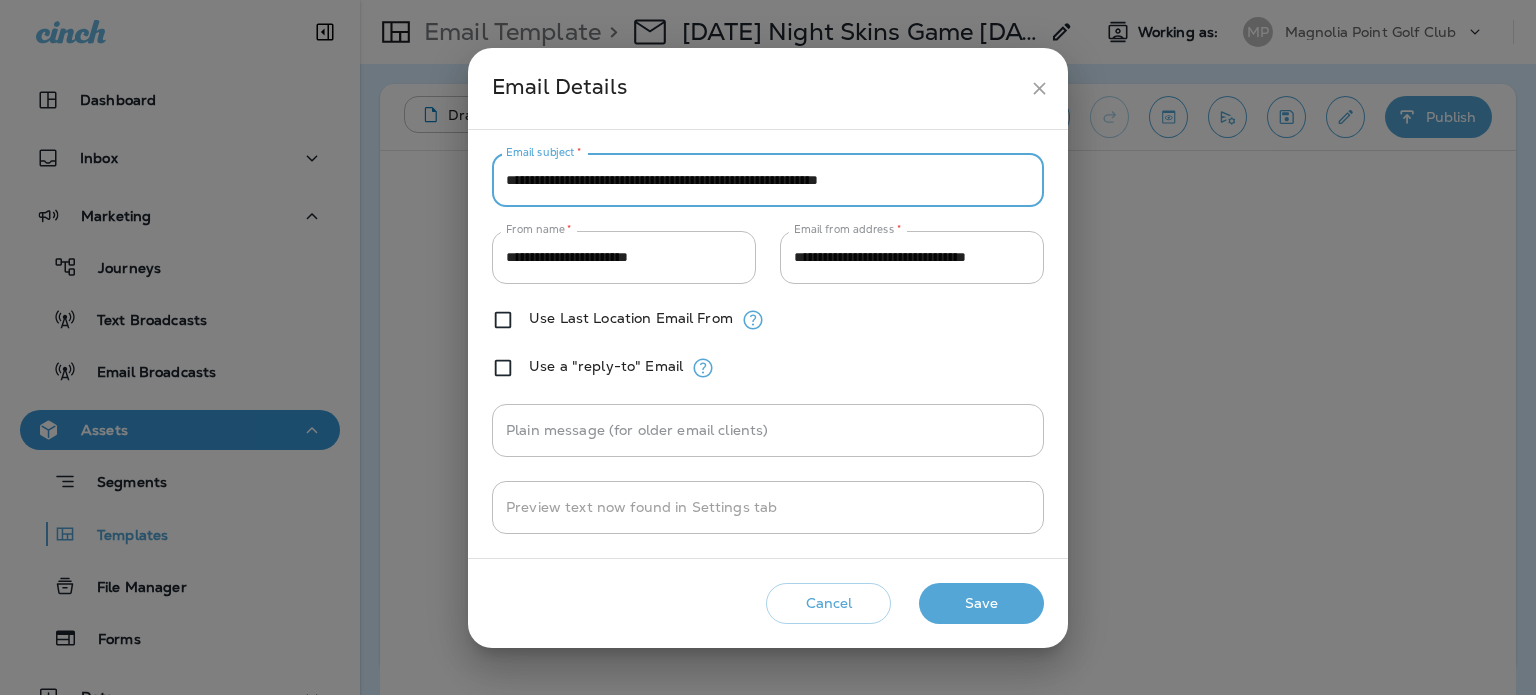 drag, startPoint x: 788, startPoint y: 183, endPoint x: 829, endPoint y: 183, distance: 41 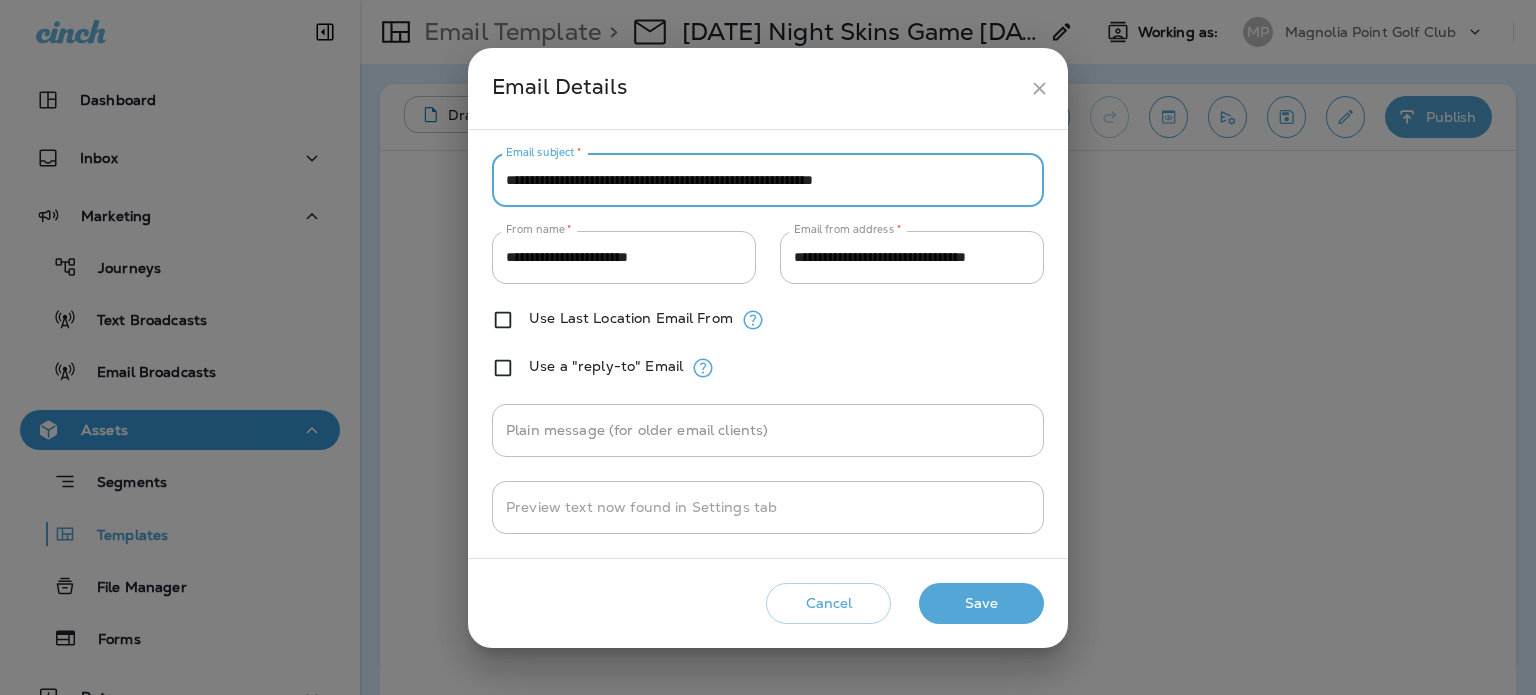 type on "**********" 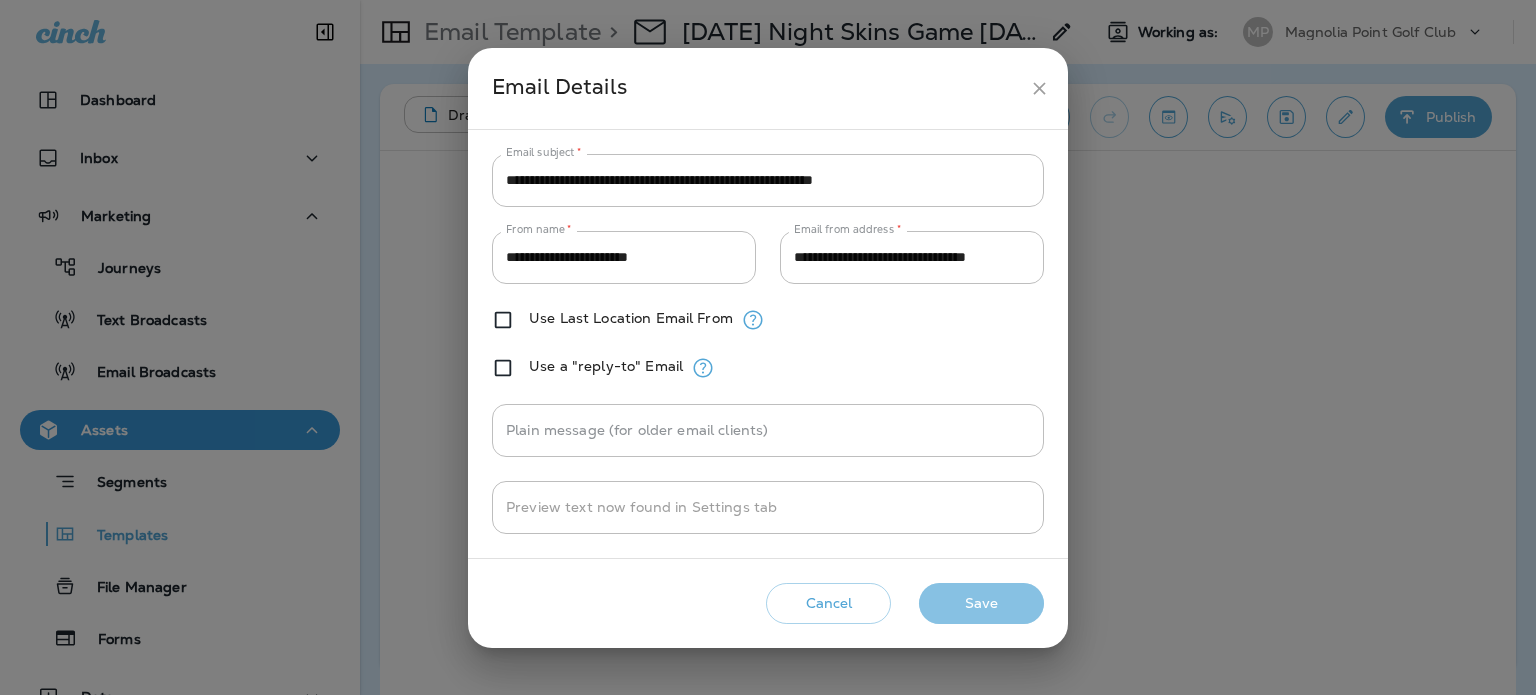 click on "Save" at bounding box center [981, 603] 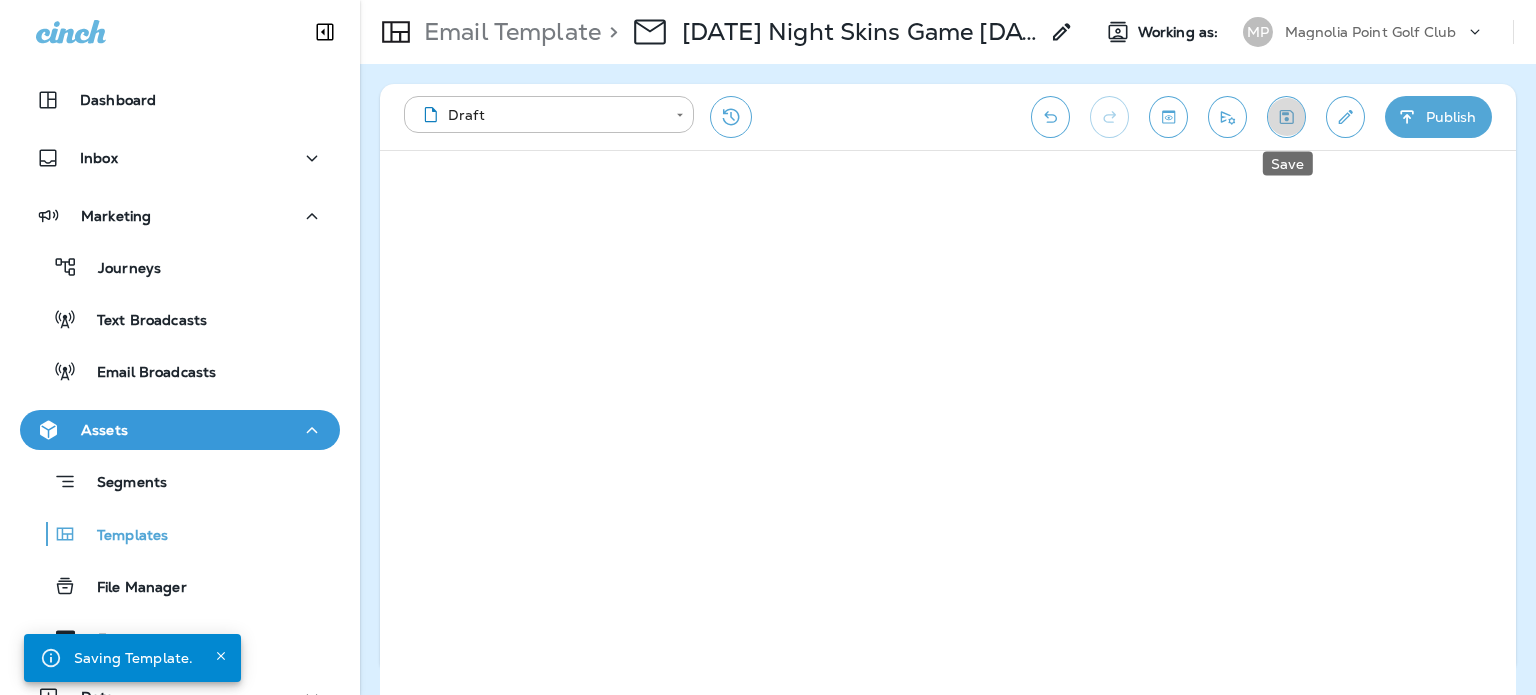 click 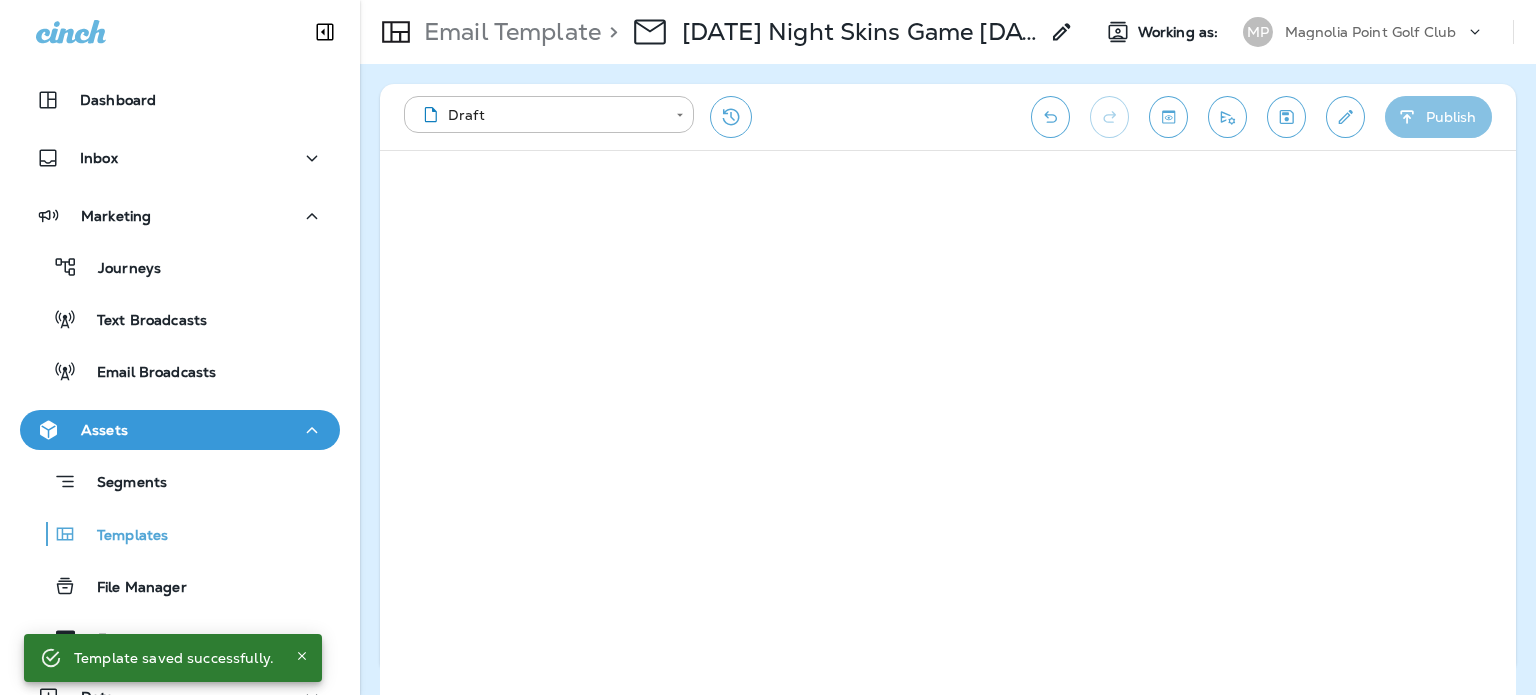 click on "Publish" at bounding box center (1438, 117) 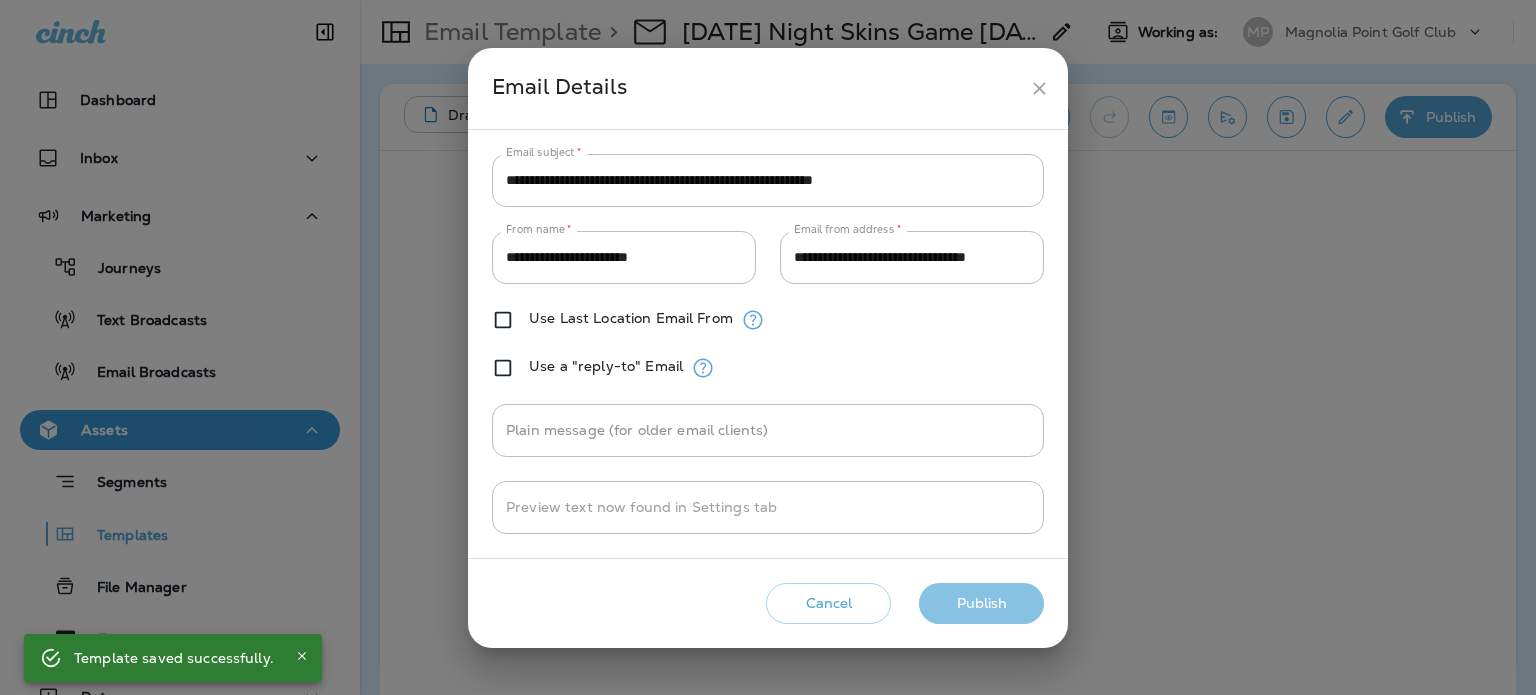 click on "Publish" at bounding box center (981, 603) 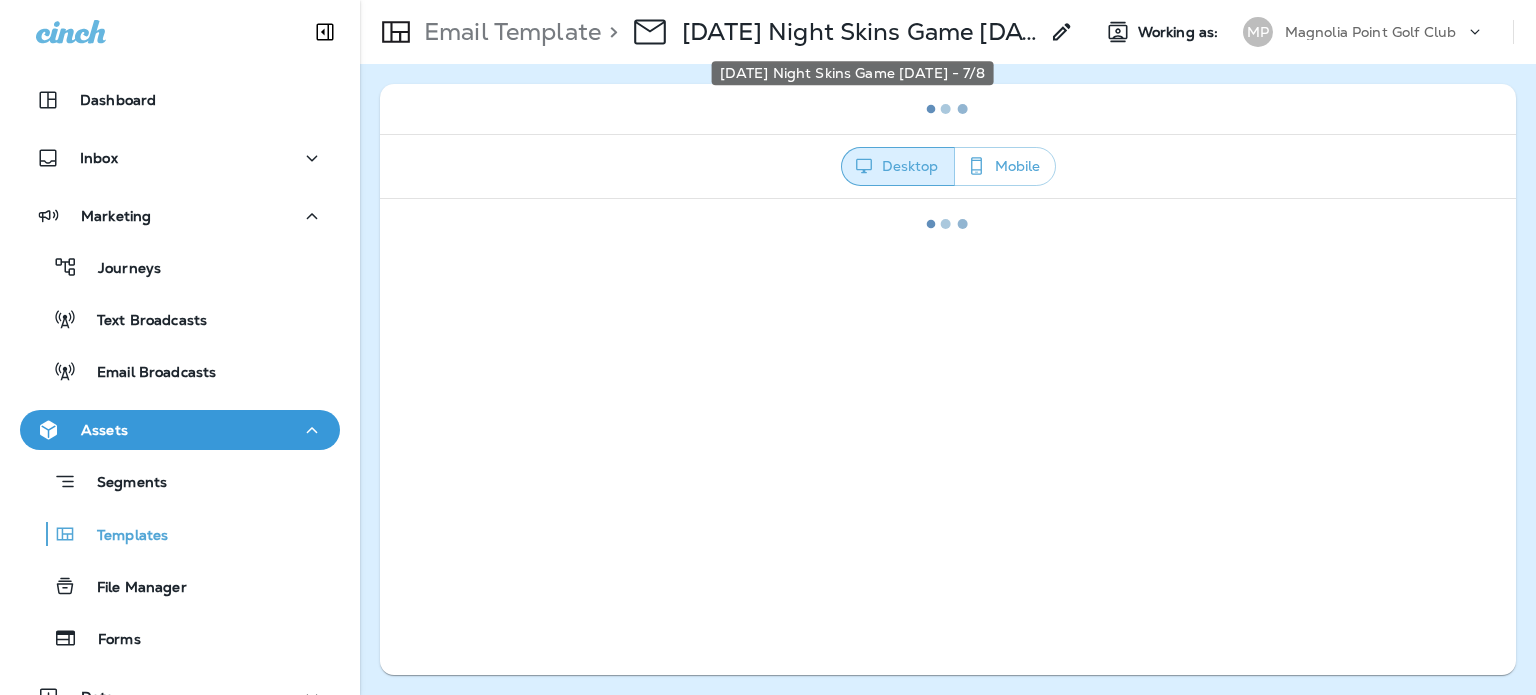 click on "[DATE] Night Skins Game [DATE] - 7/8" at bounding box center [860, 32] 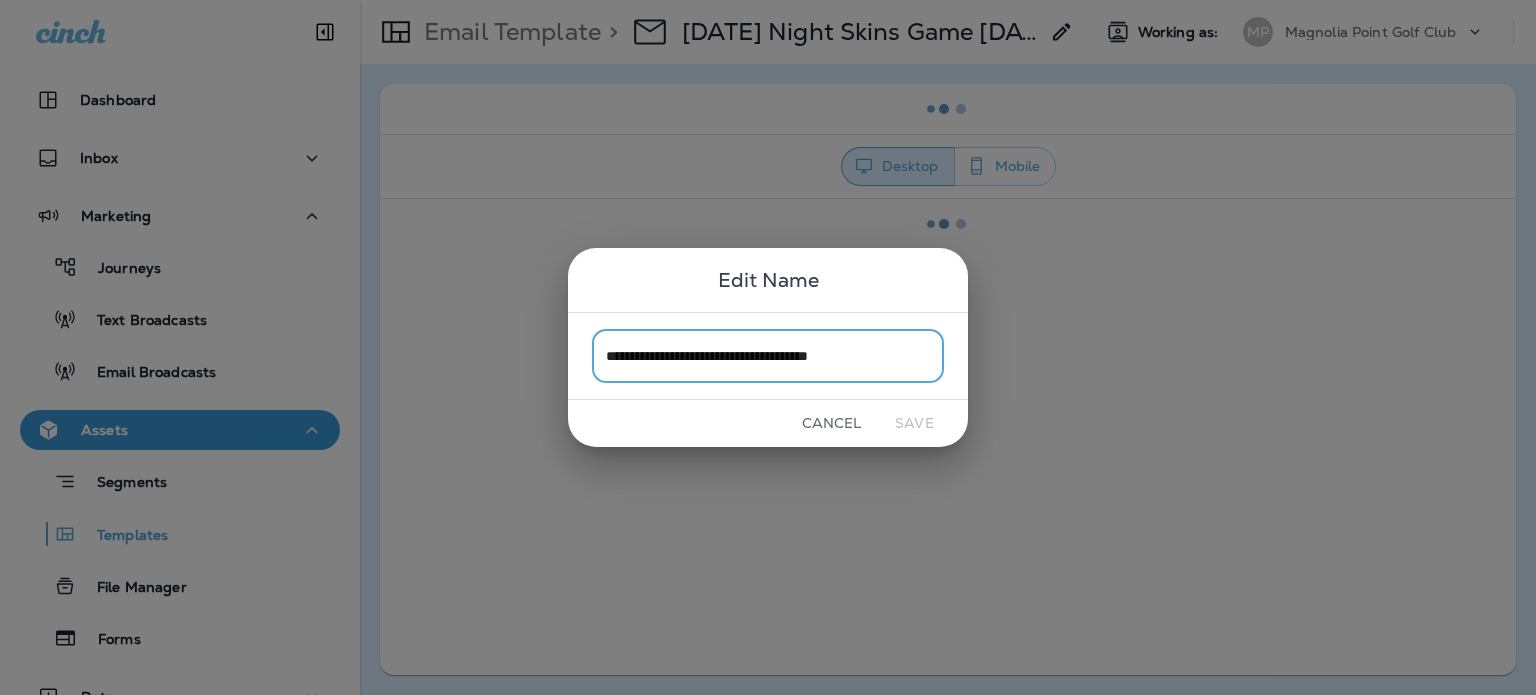 click on "Cancel" at bounding box center (831, 423) 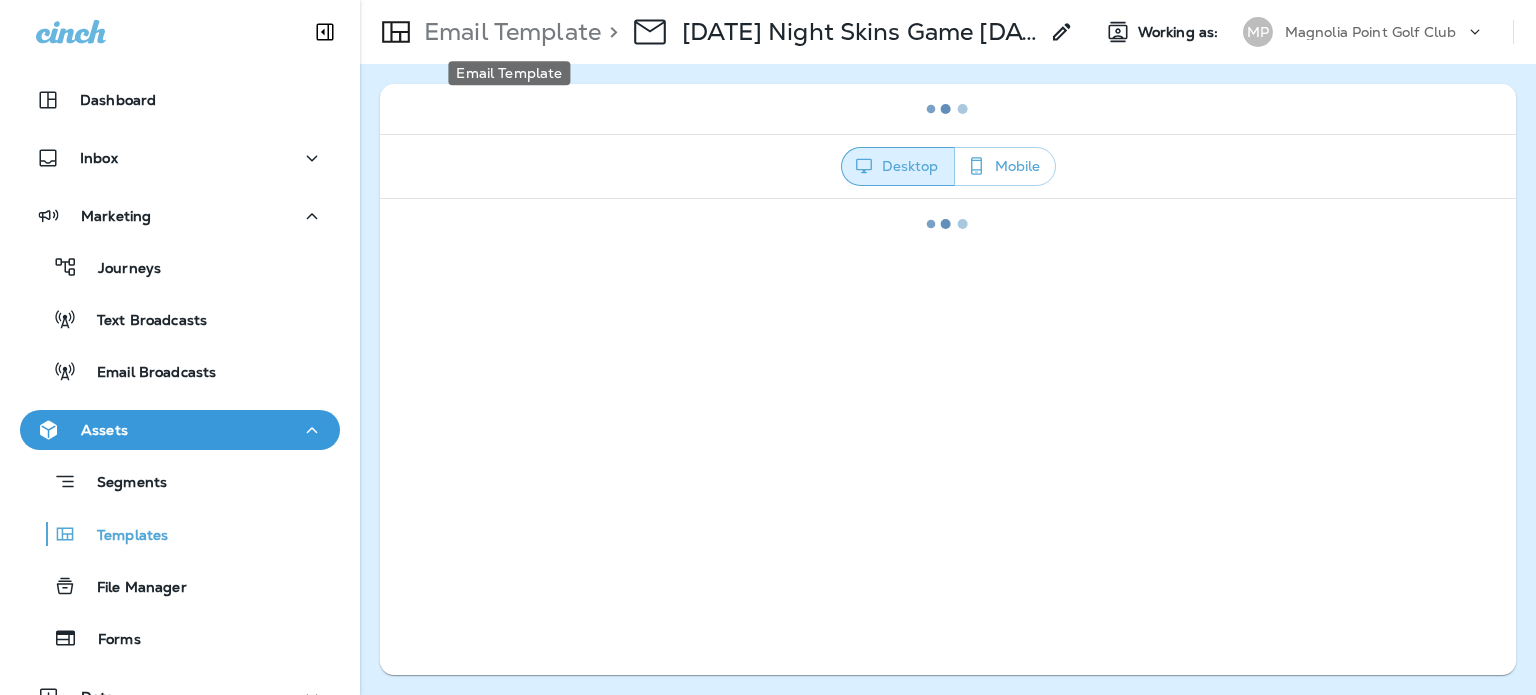 click on "Email Template" at bounding box center [508, 32] 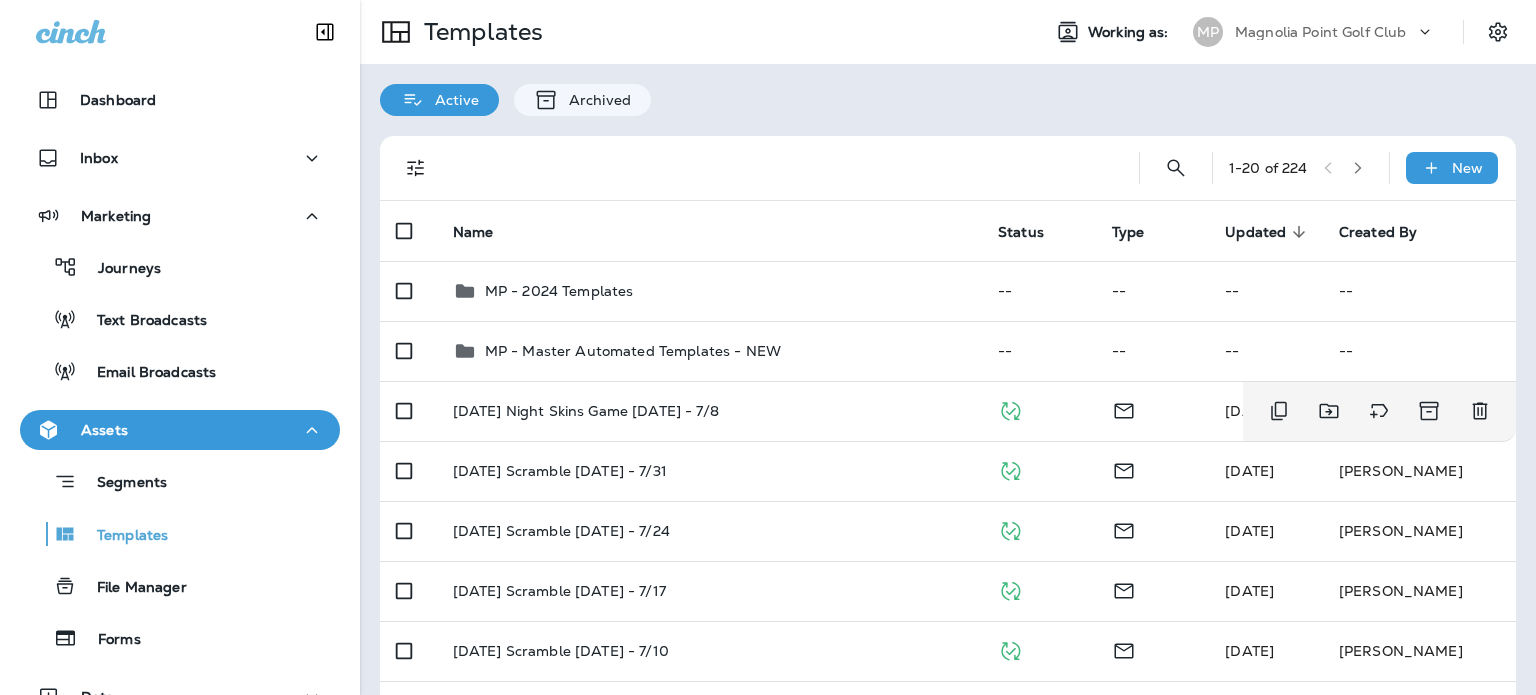 click on "[DATE] Night Skins Game [DATE] - 7/8" at bounding box center [709, 411] 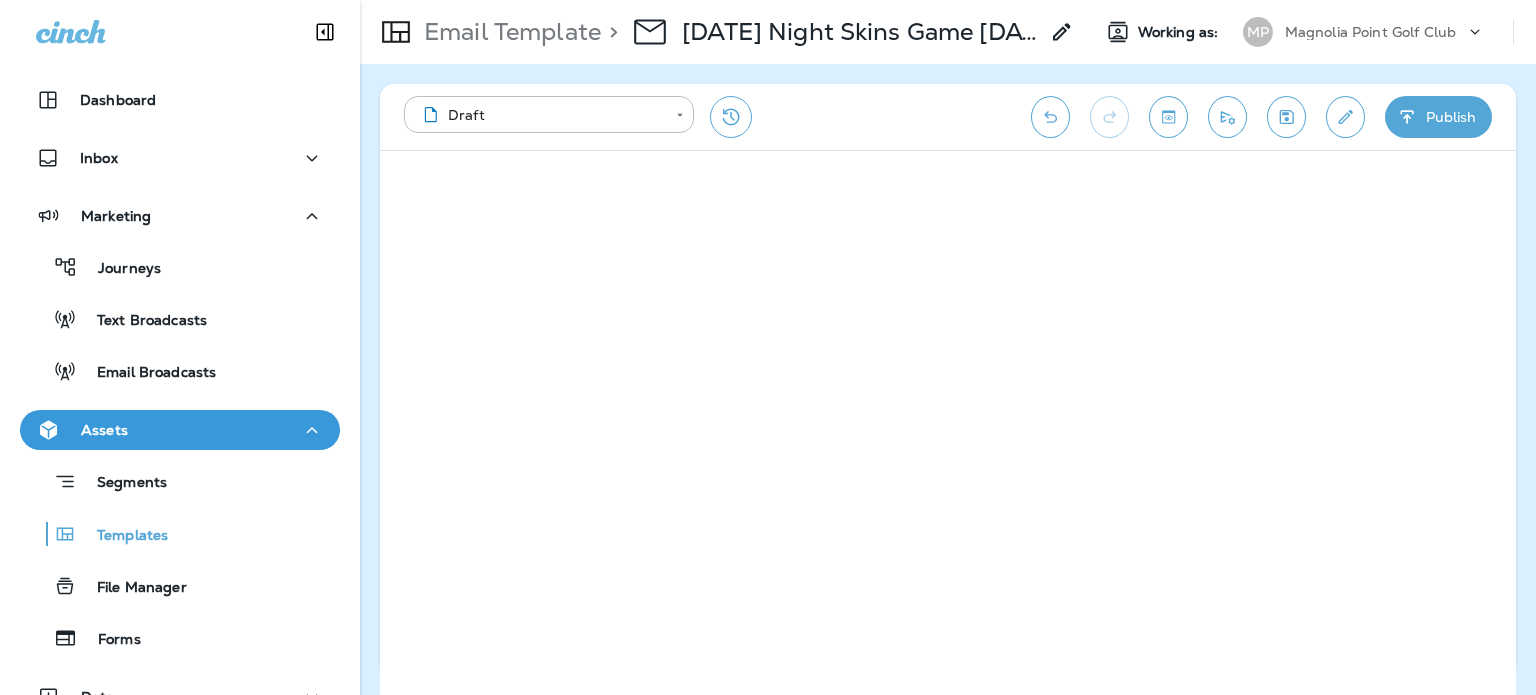 click on "Publish" at bounding box center [1438, 117] 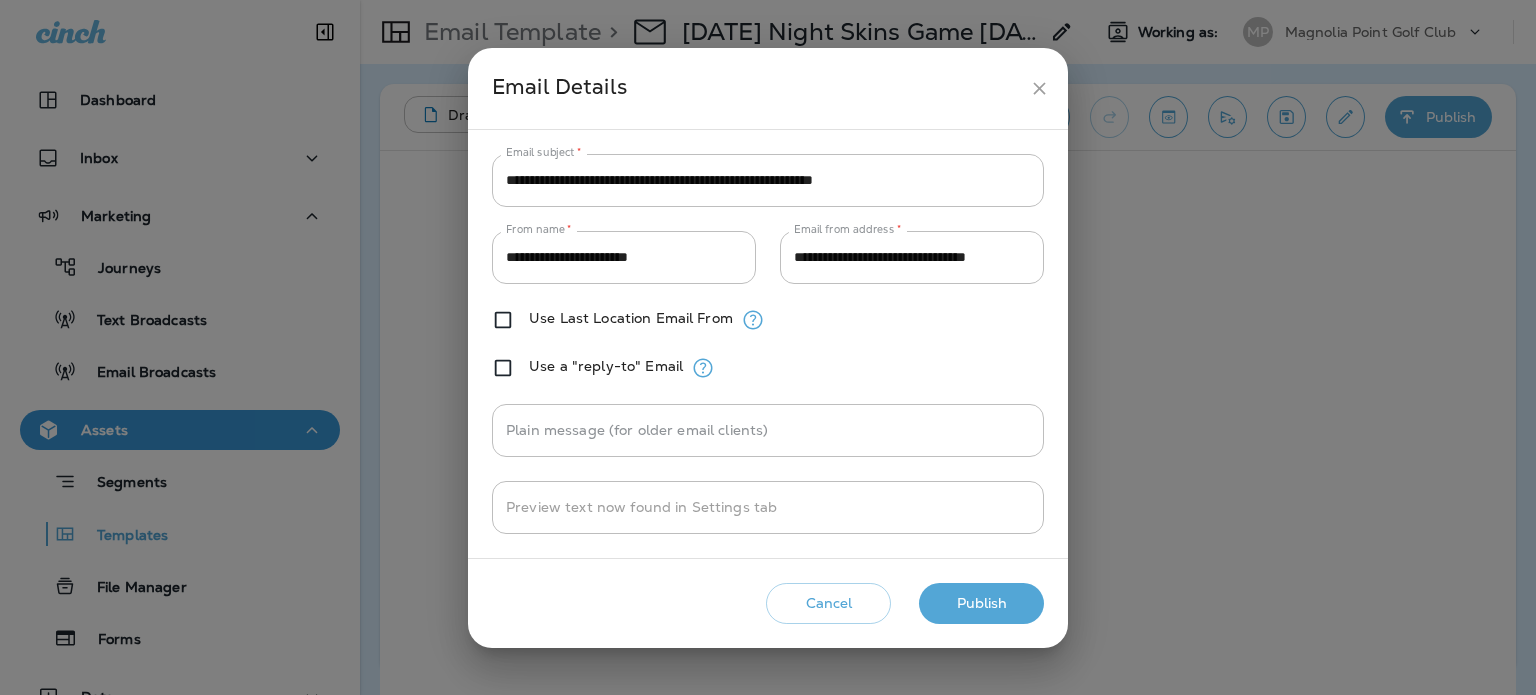 click on "Publish" at bounding box center [981, 603] 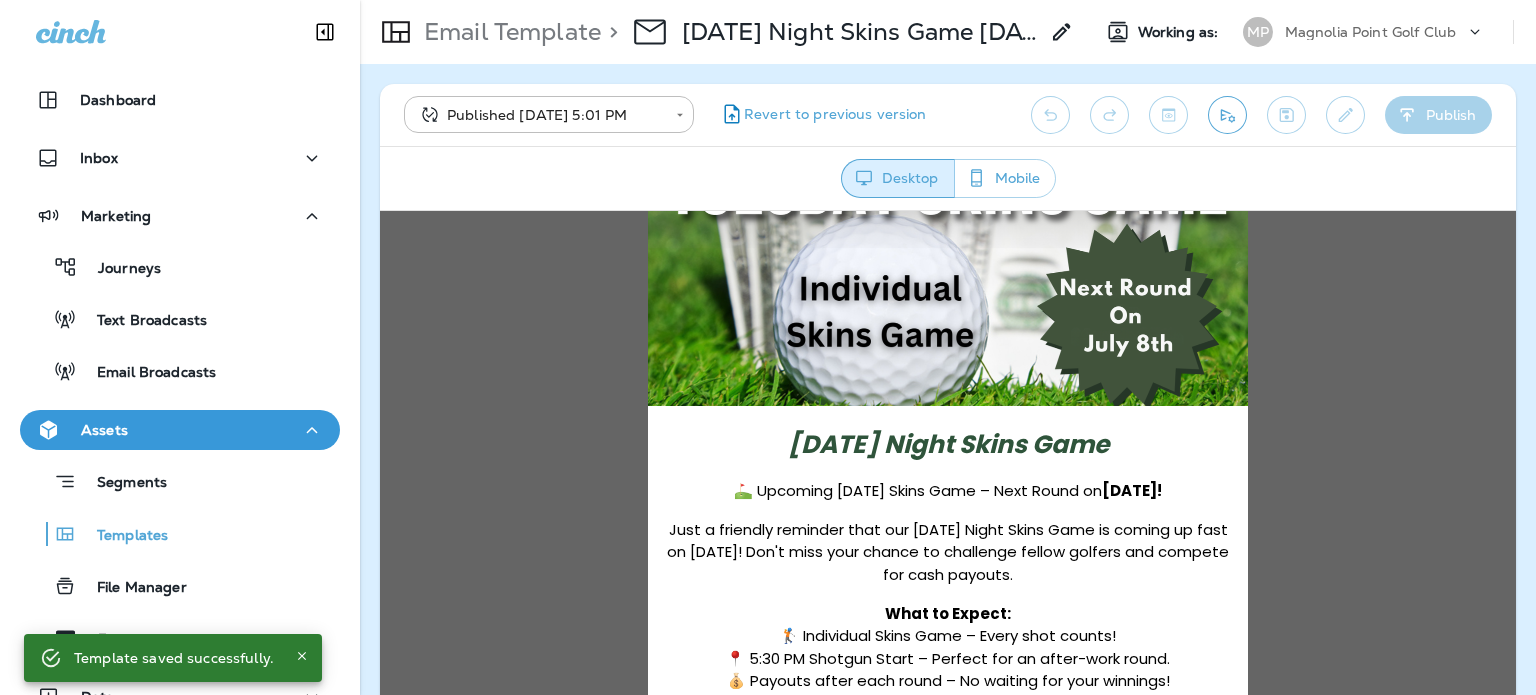scroll, scrollTop: 600, scrollLeft: 0, axis: vertical 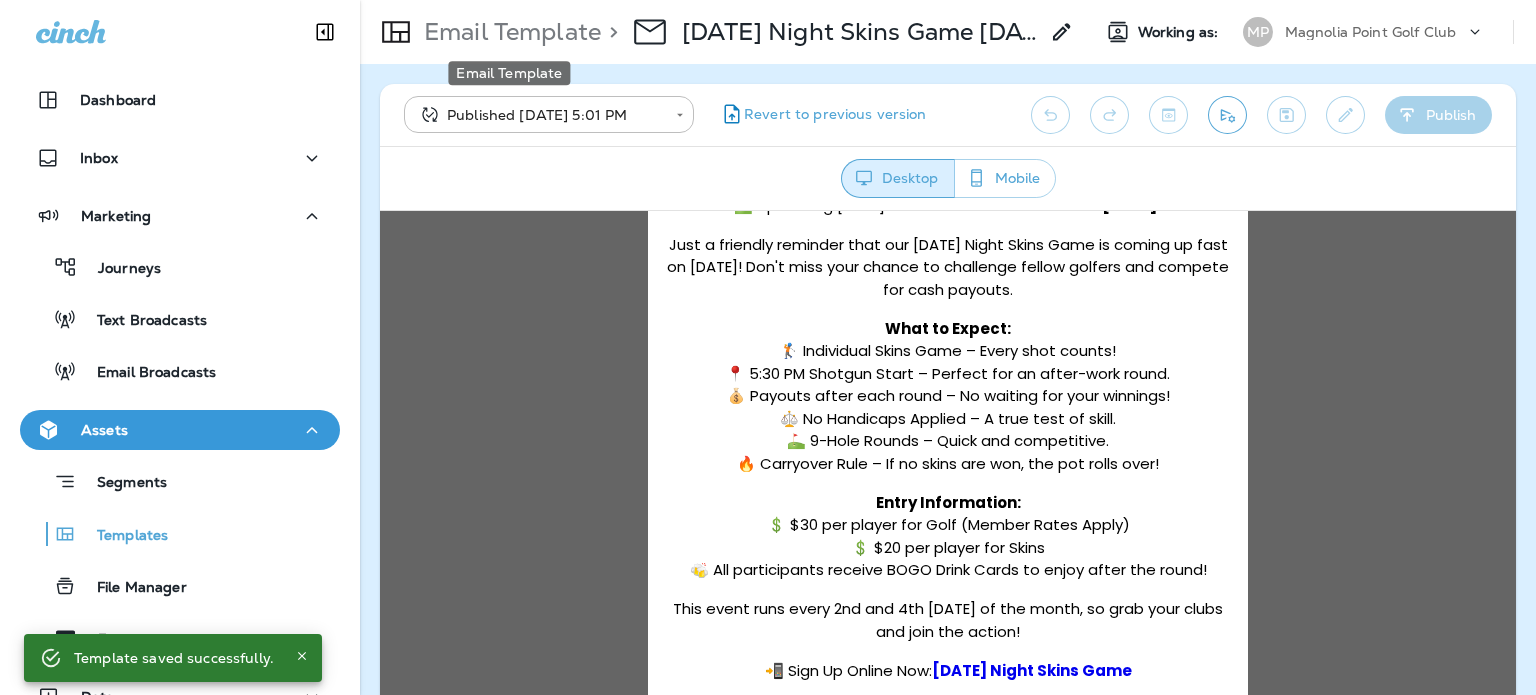 click on "Email Template" at bounding box center (508, 32) 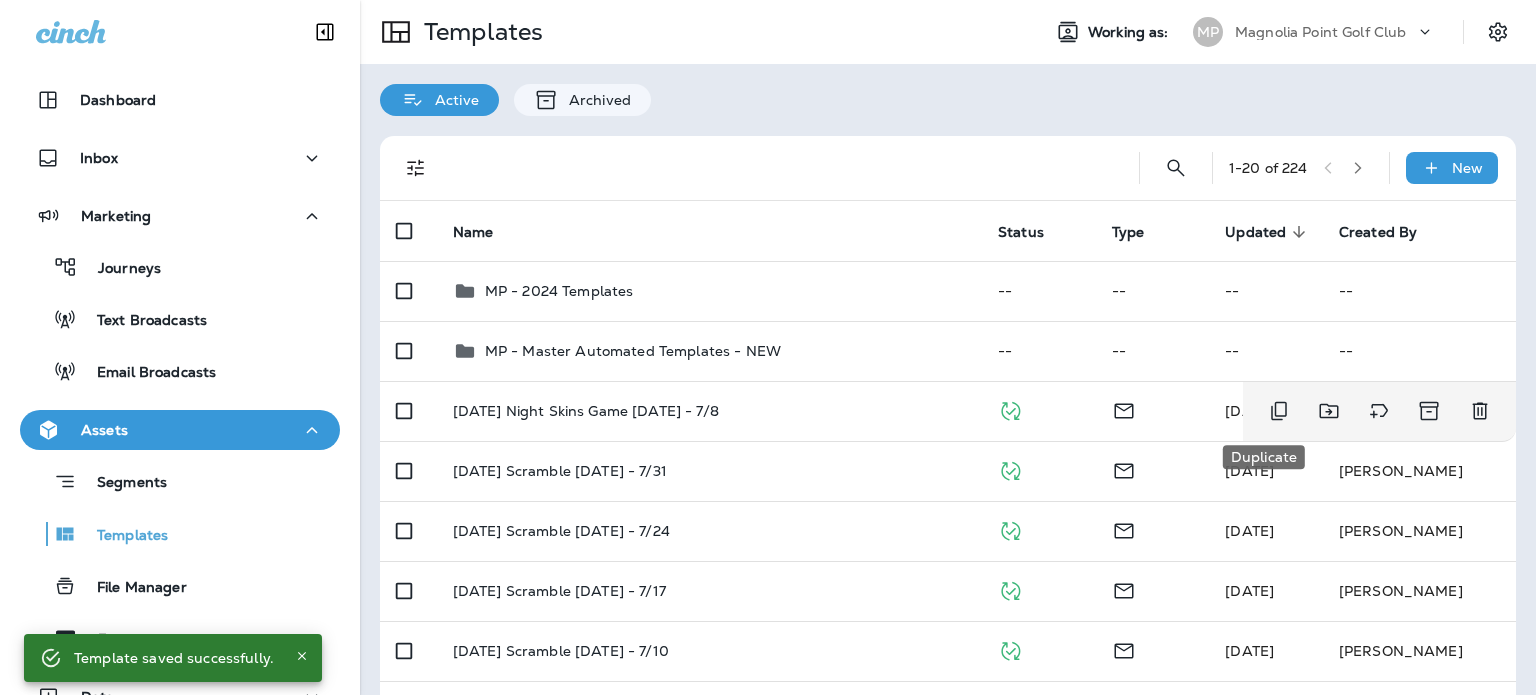 click 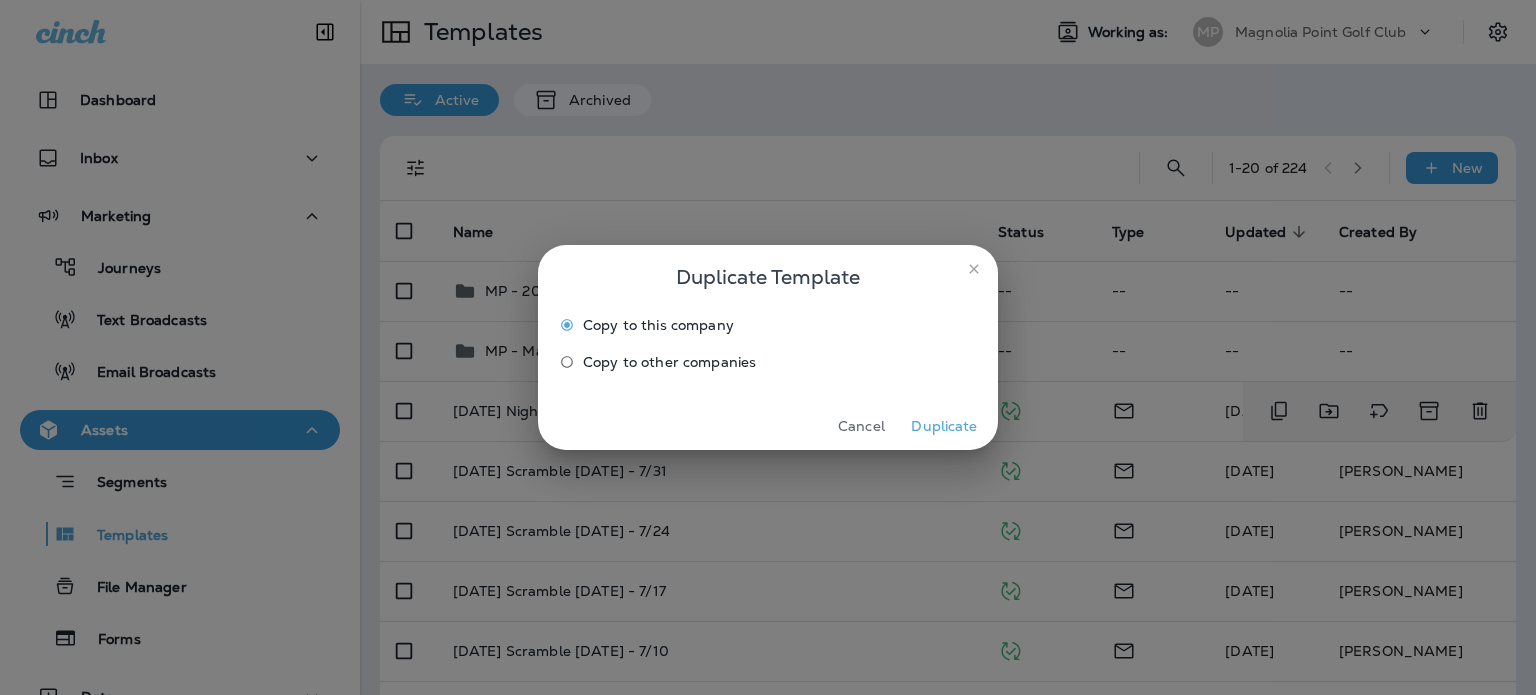 click on "Duplicate" at bounding box center [944, 426] 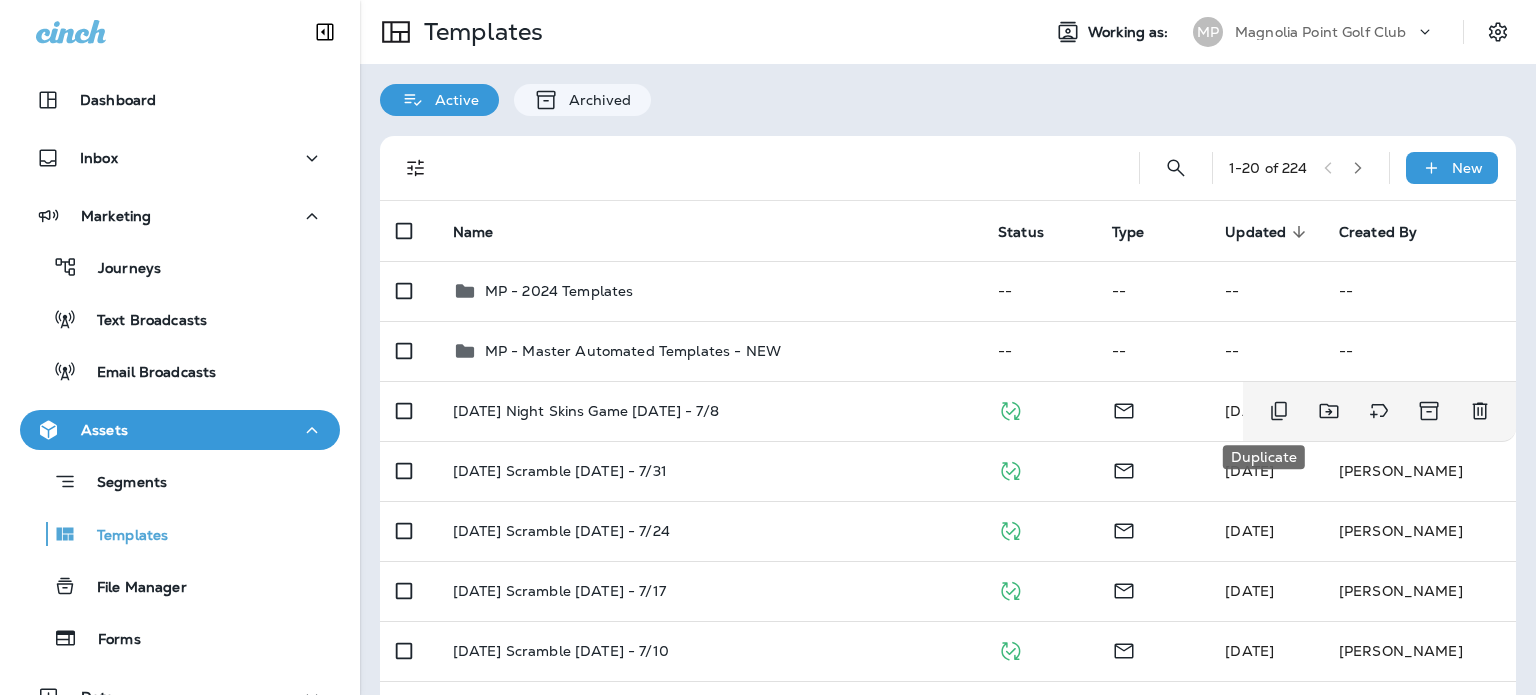 click 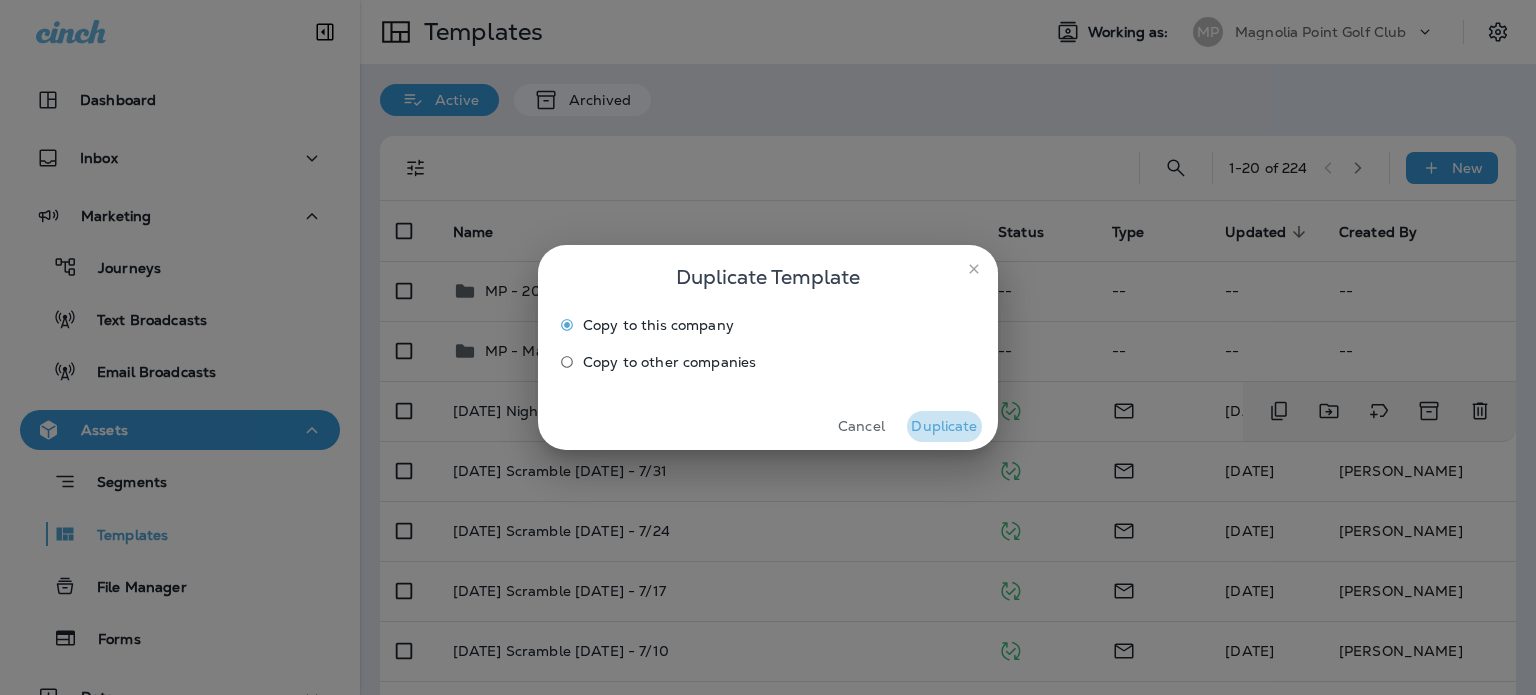 click on "Duplicate" at bounding box center [944, 426] 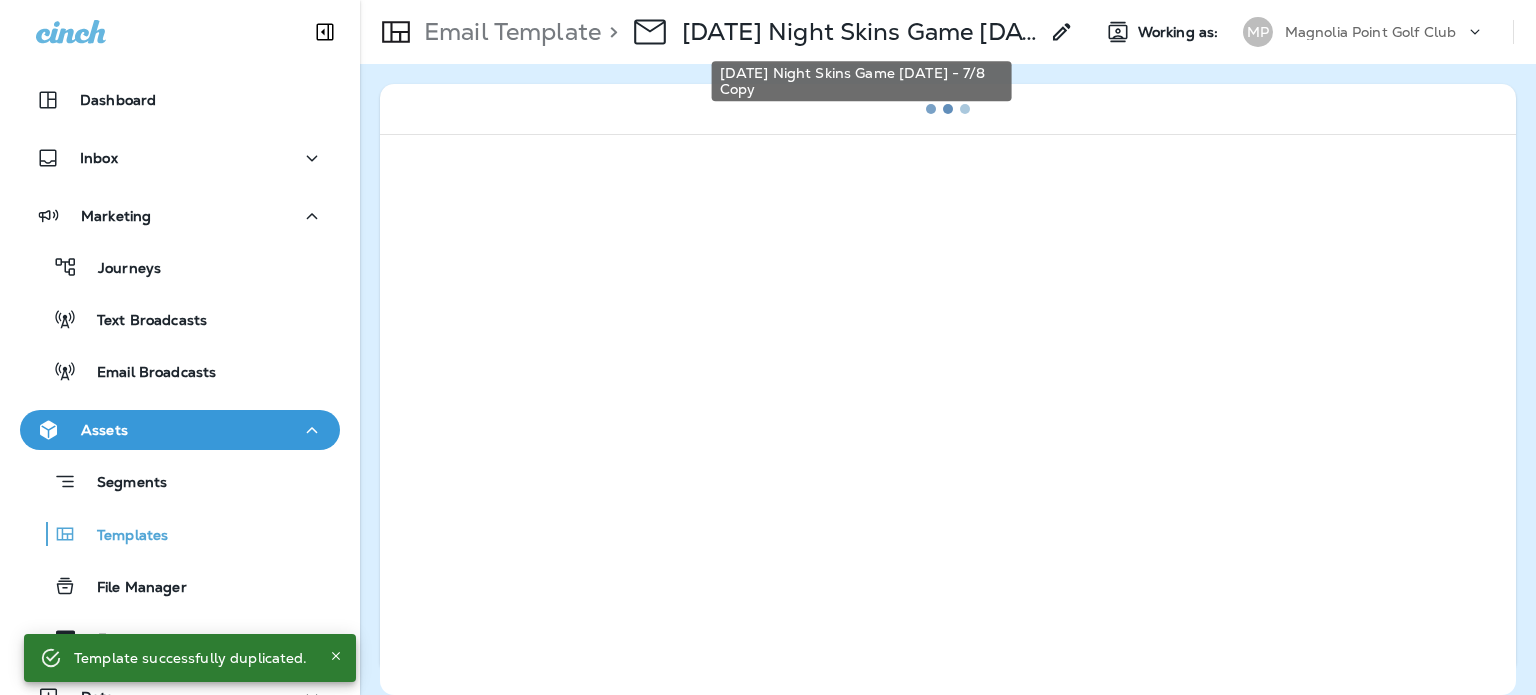 click on "[DATE] Night Skins Game [DATE] - 7/8 Copy" at bounding box center (860, 32) 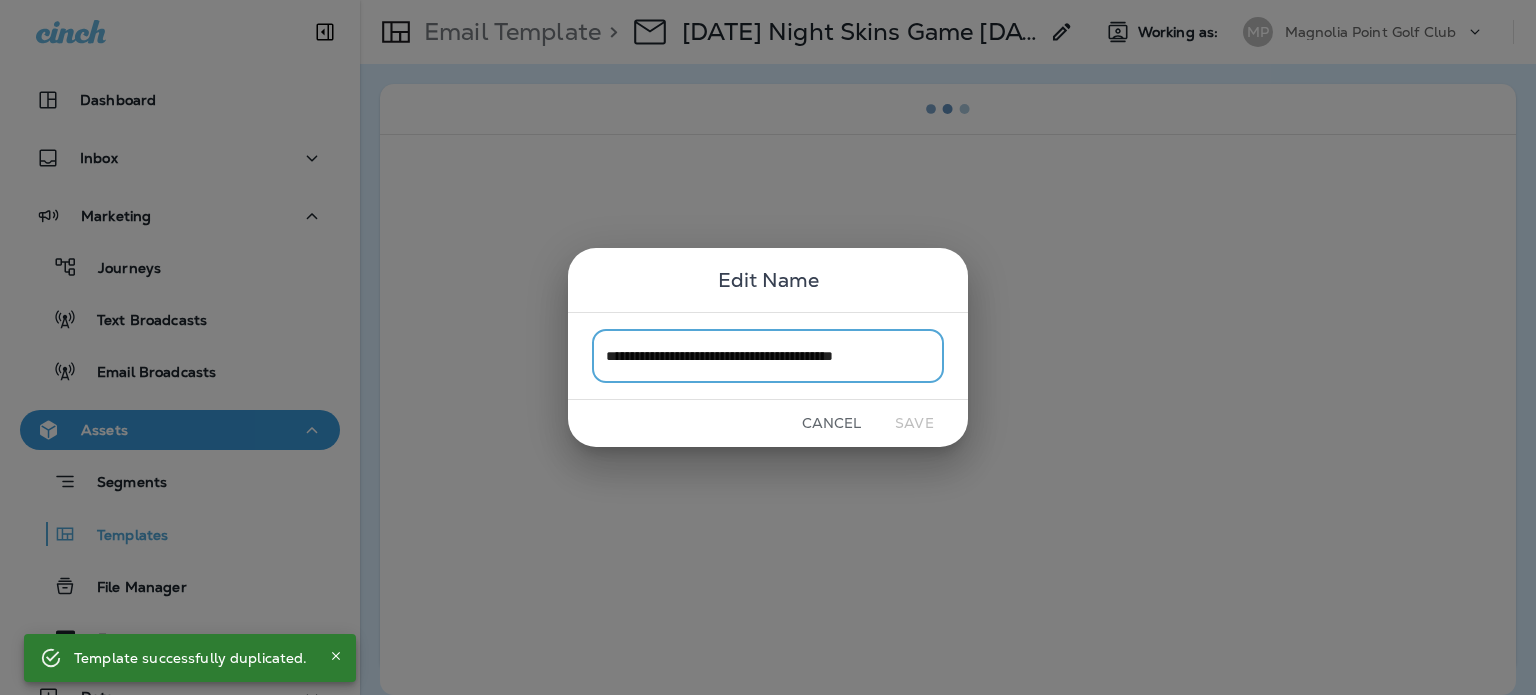 scroll, scrollTop: 0, scrollLeft: 6, axis: horizontal 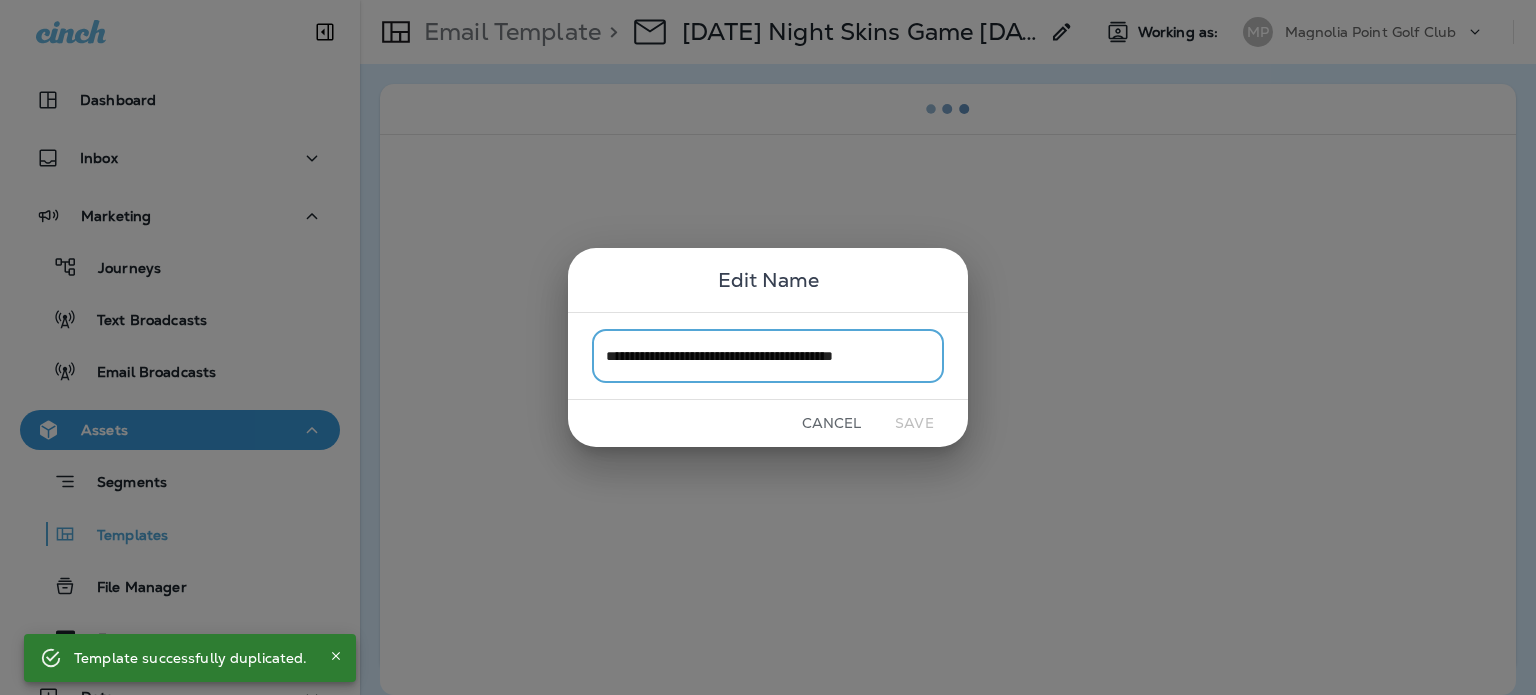 click on "**********" at bounding box center [768, 355] 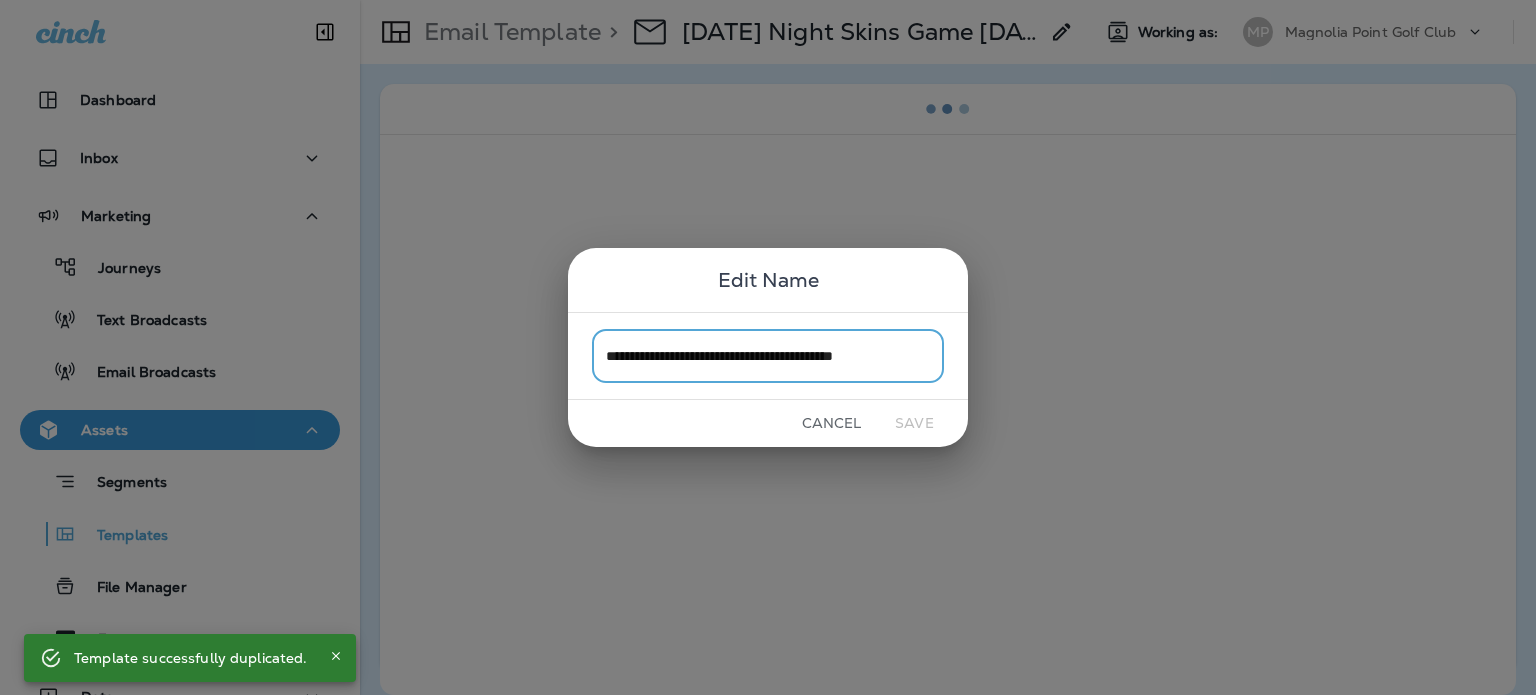 drag, startPoint x: 884, startPoint y: 359, endPoint x: 968, endPoint y: 358, distance: 84.00595 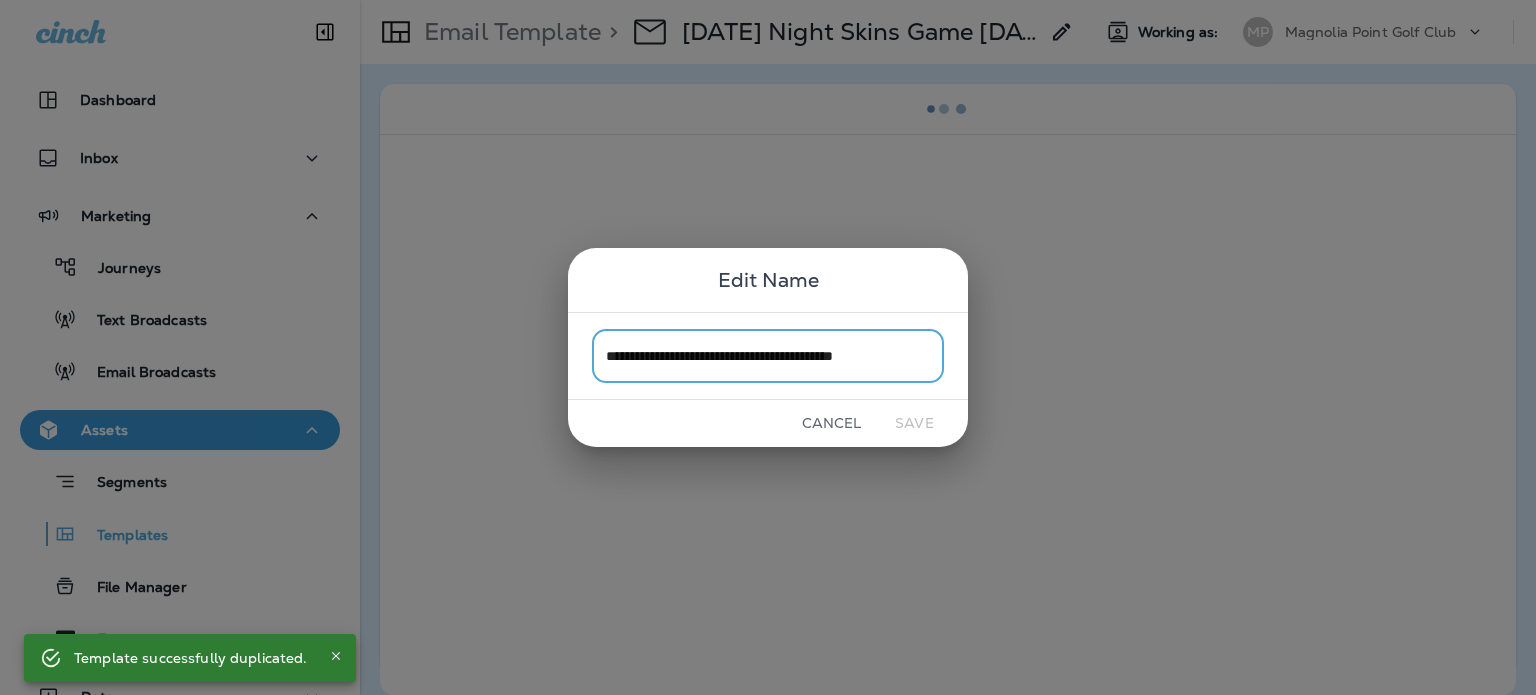 click on "**********" at bounding box center [768, 347] 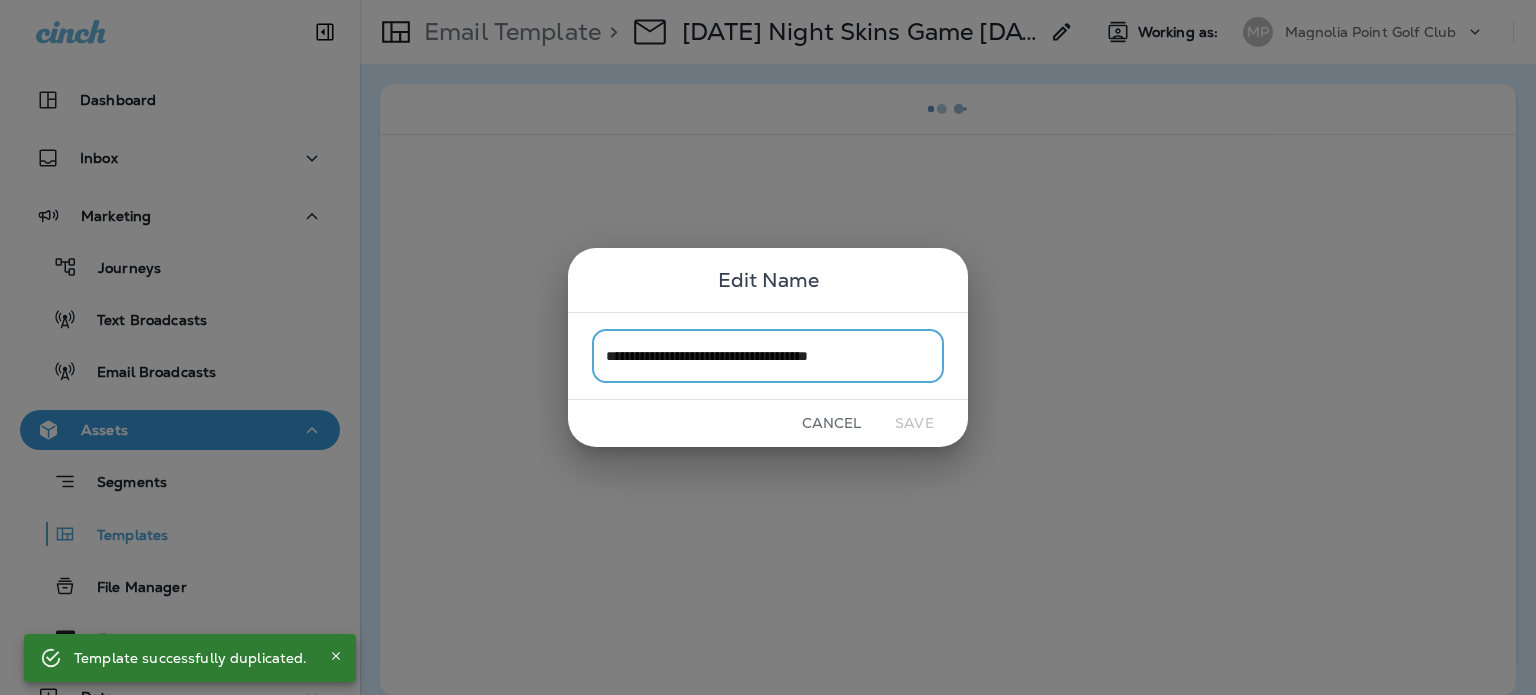 scroll, scrollTop: 0, scrollLeft: 0, axis: both 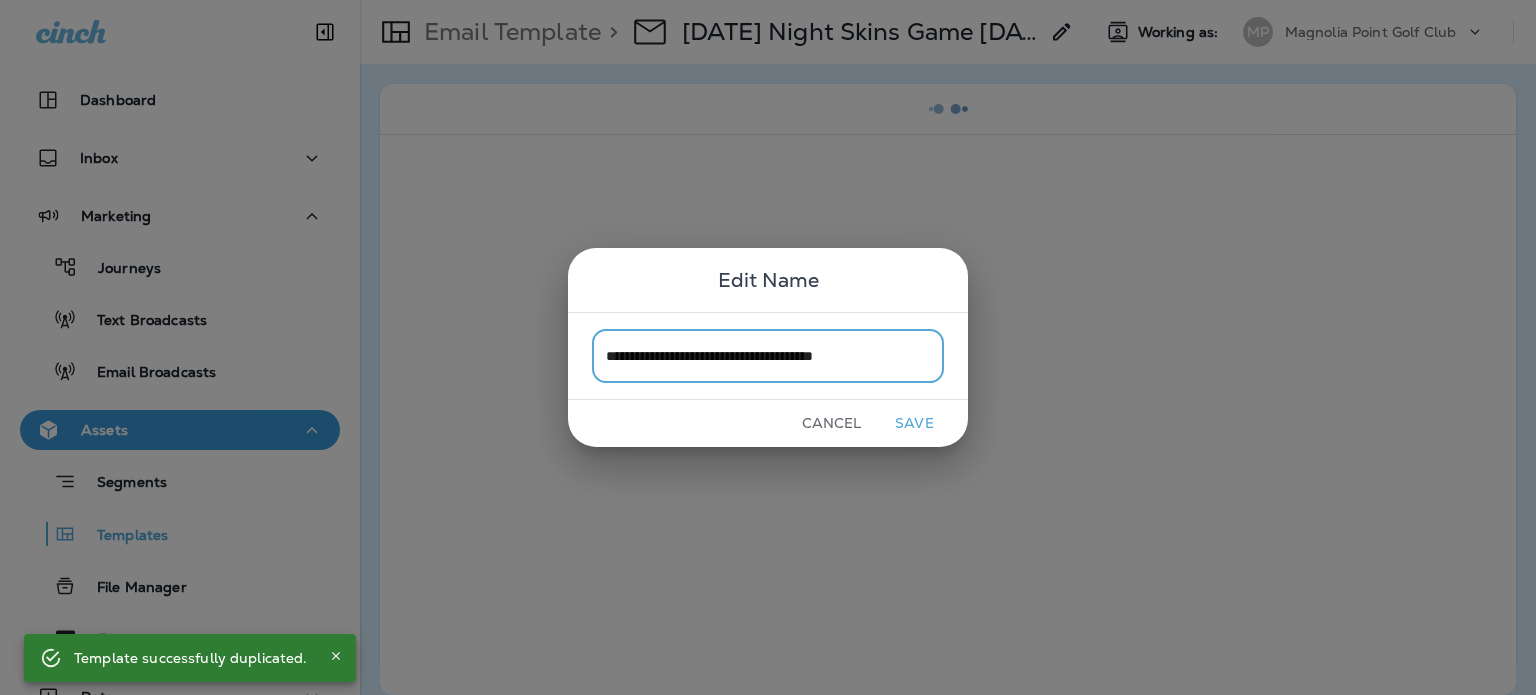 type on "**********" 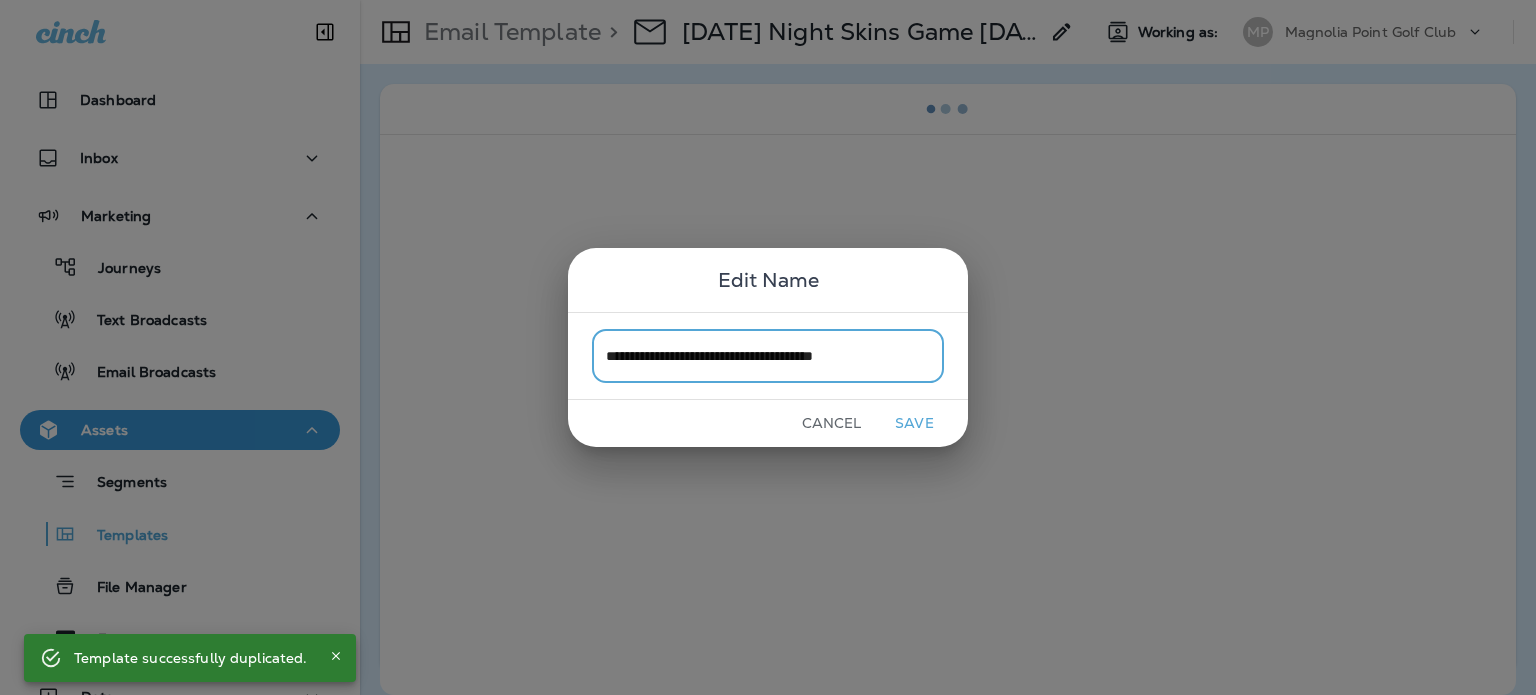 click on "Save" at bounding box center [914, 423] 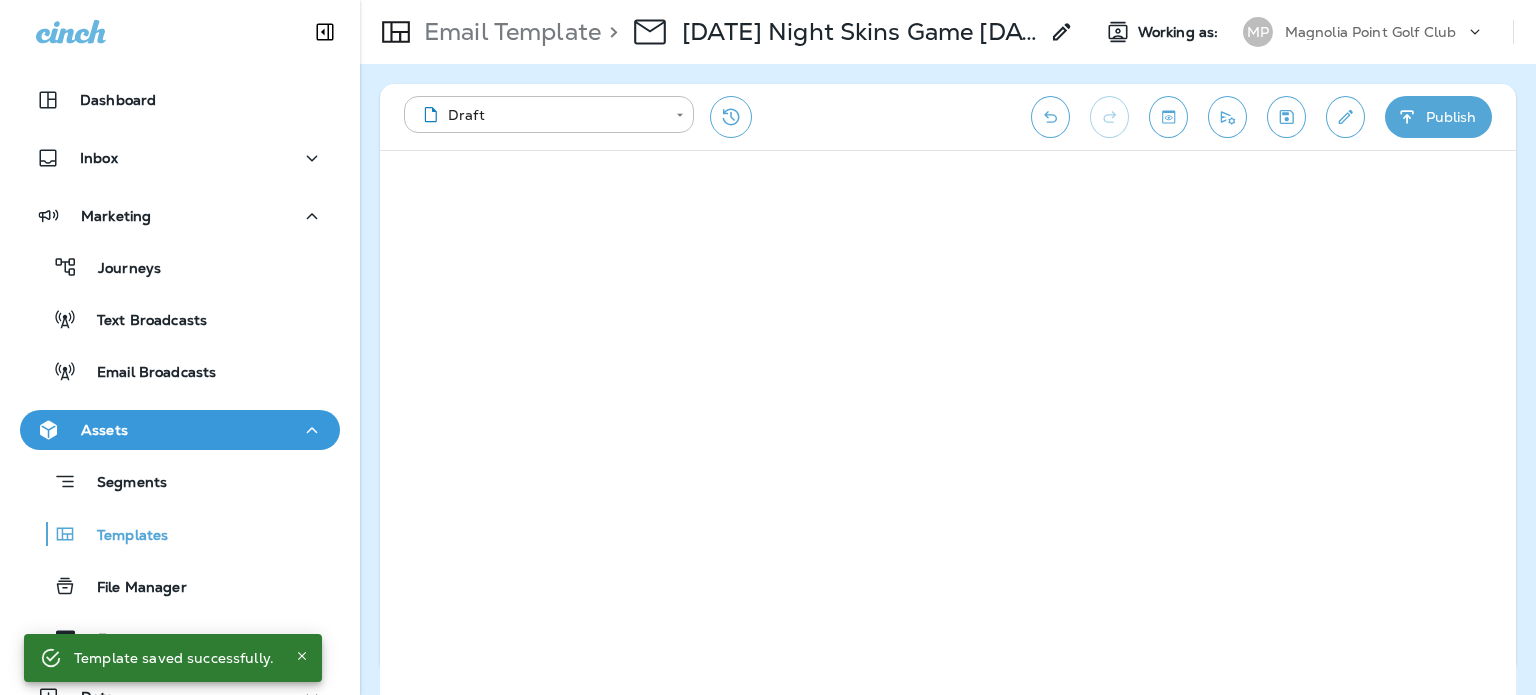 click 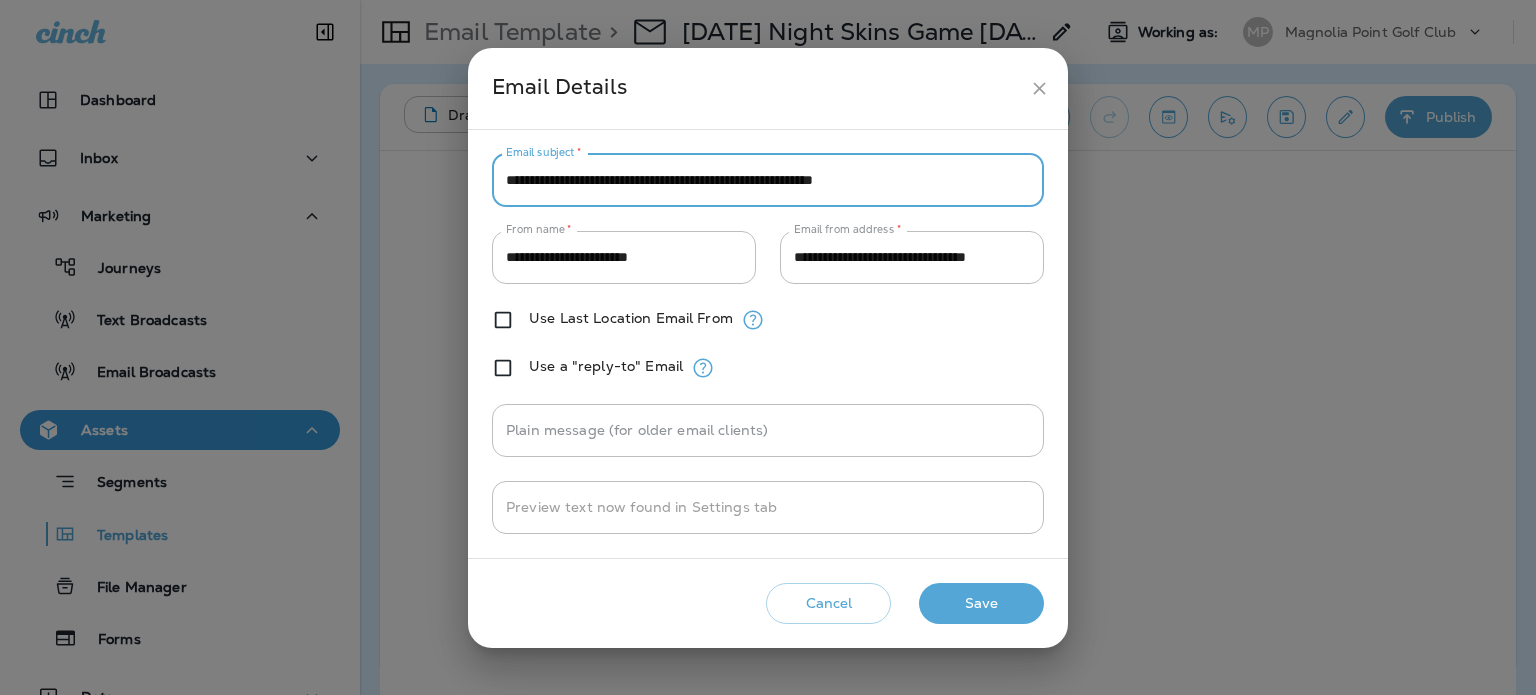 drag, startPoint x: 977, startPoint y: 176, endPoint x: 414, endPoint y: 209, distance: 563.9663 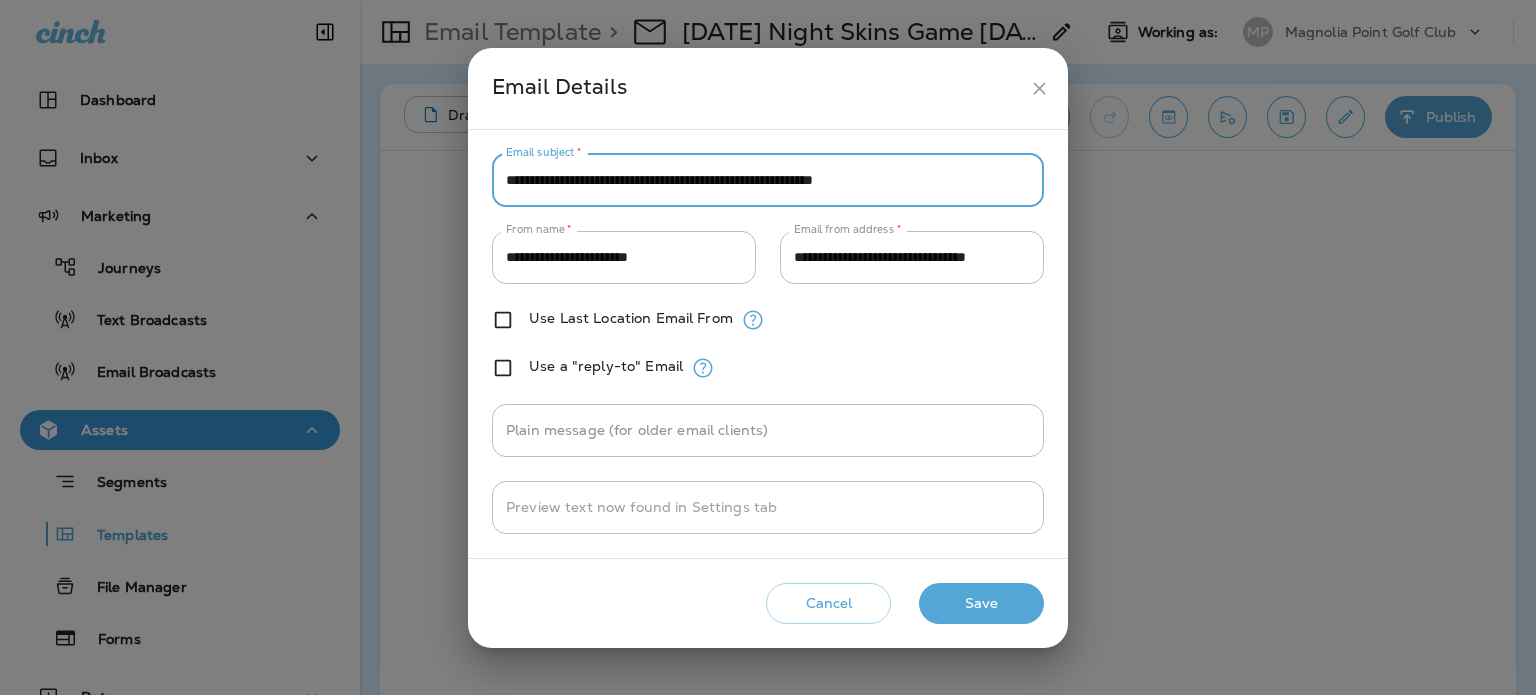 click on "**********" at bounding box center [768, 180] 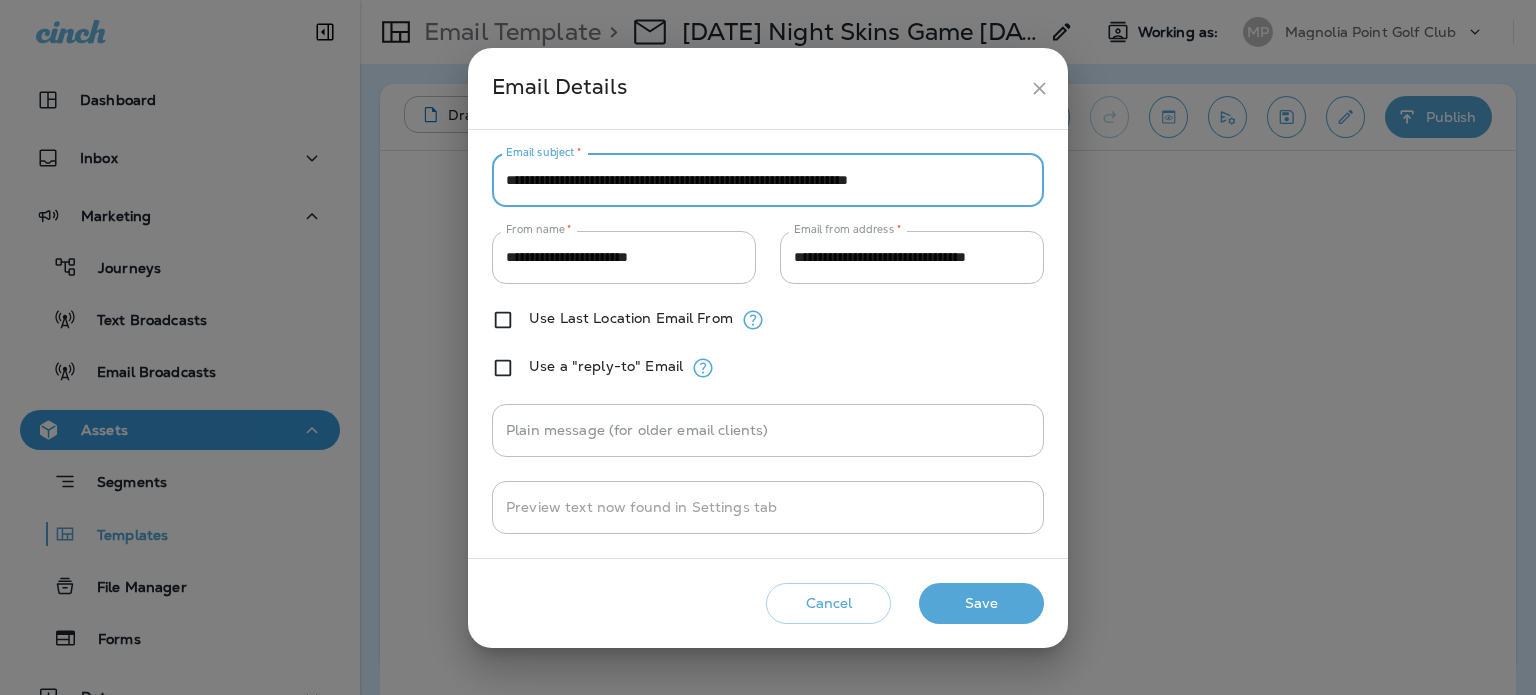 drag, startPoint x: 808, startPoint y: 180, endPoint x: 987, endPoint y: 171, distance: 179.22612 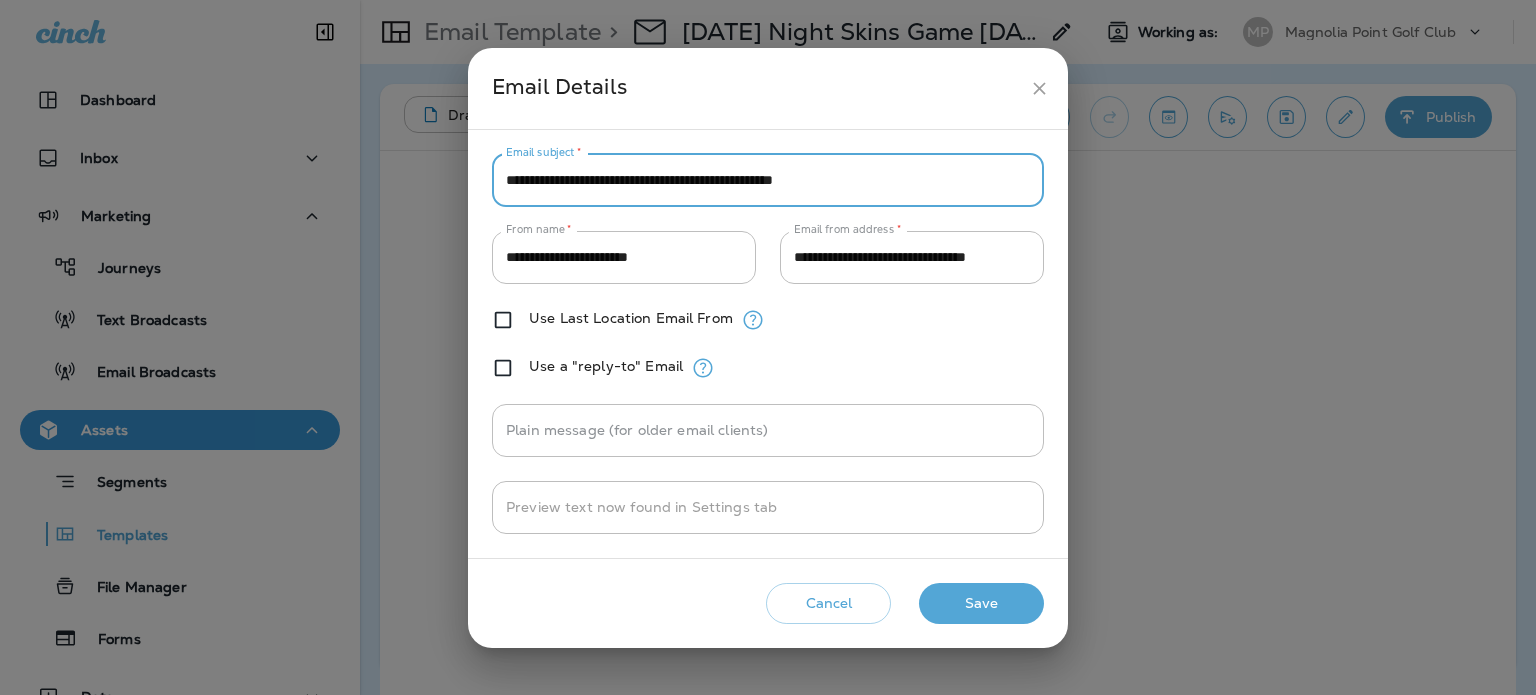 type on "**********" 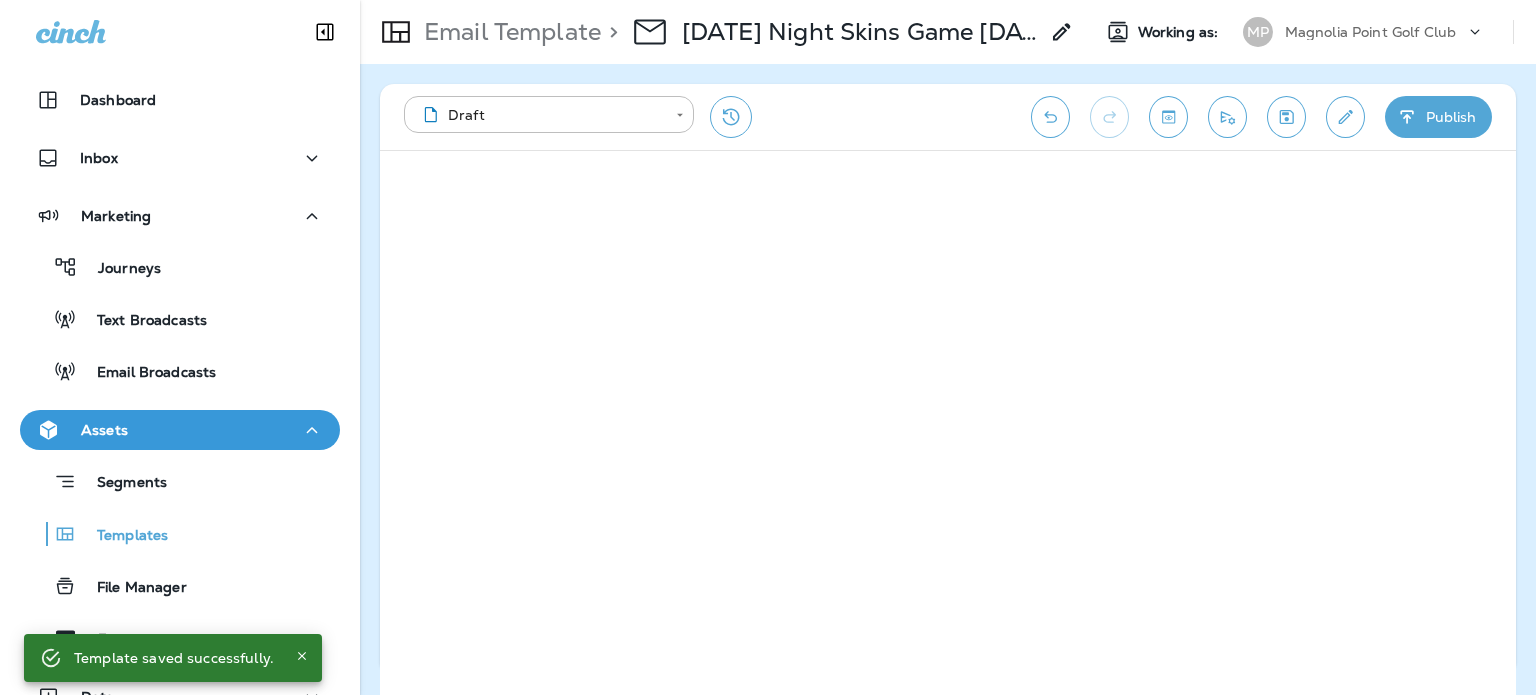 click on "**********" at bounding box center [948, 117] 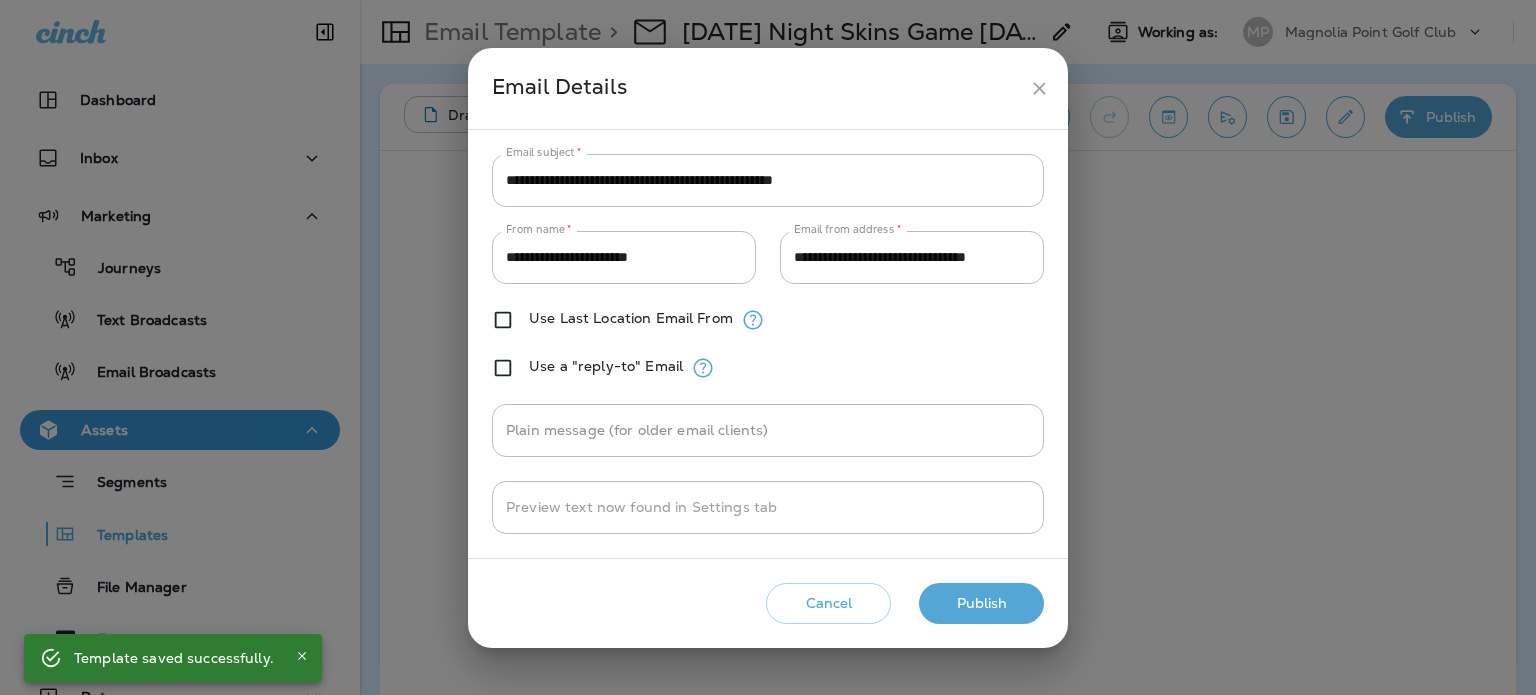 click on "Publish" at bounding box center (981, 603) 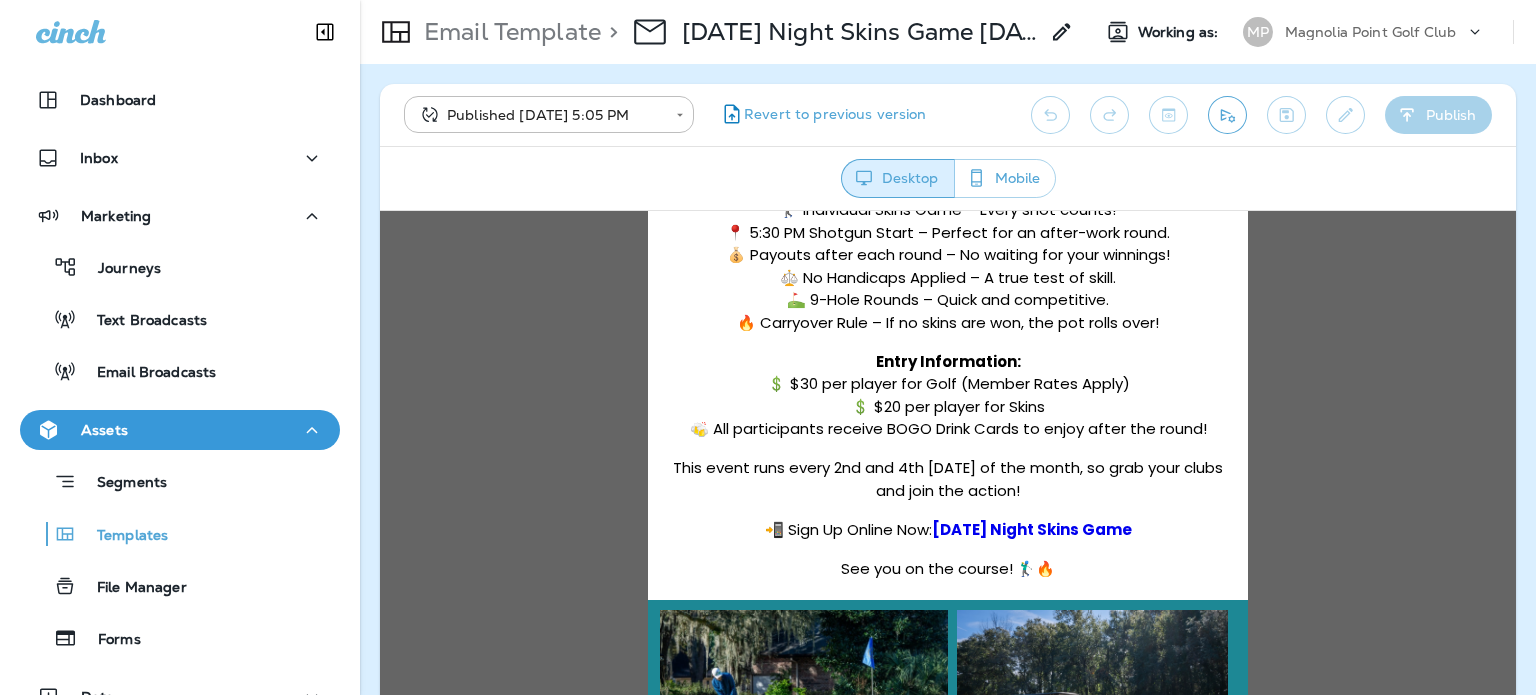scroll, scrollTop: 900, scrollLeft: 0, axis: vertical 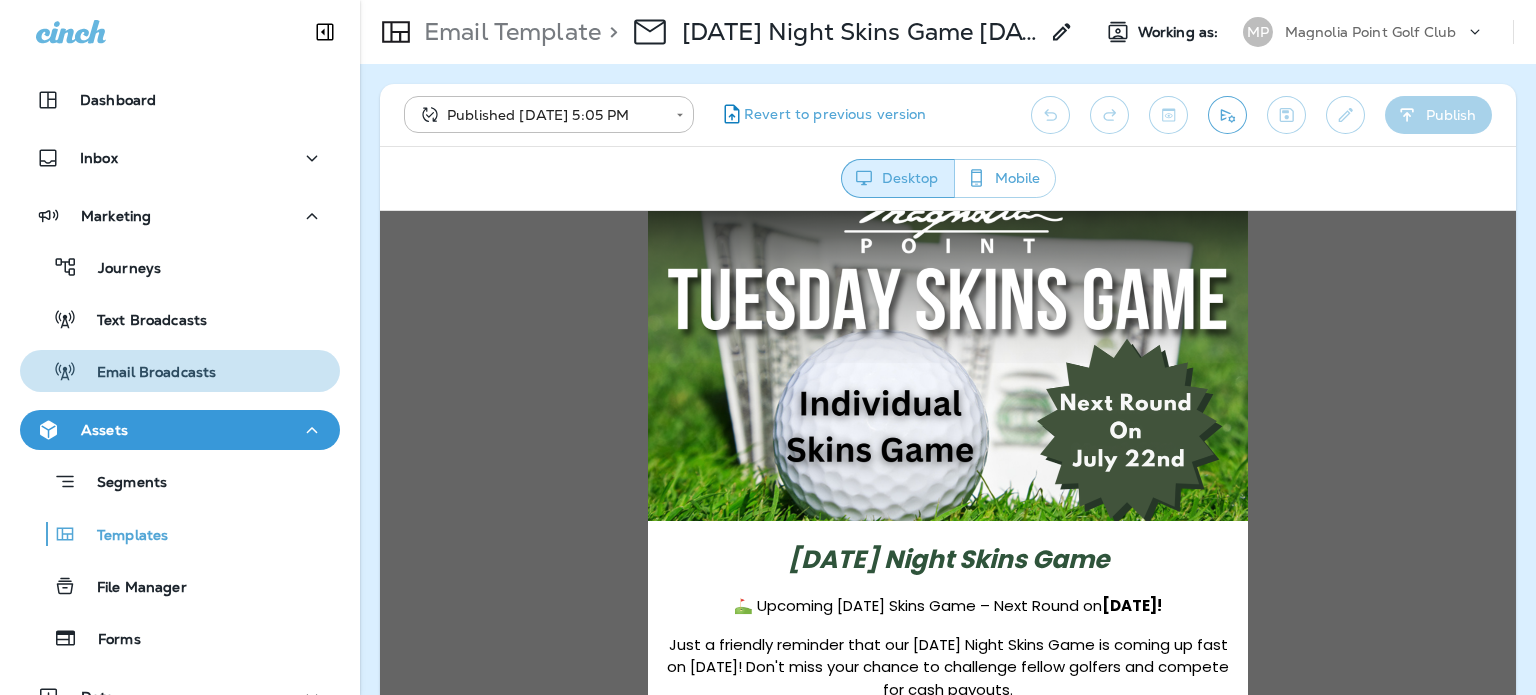 click on "Email Broadcasts" at bounding box center (122, 371) 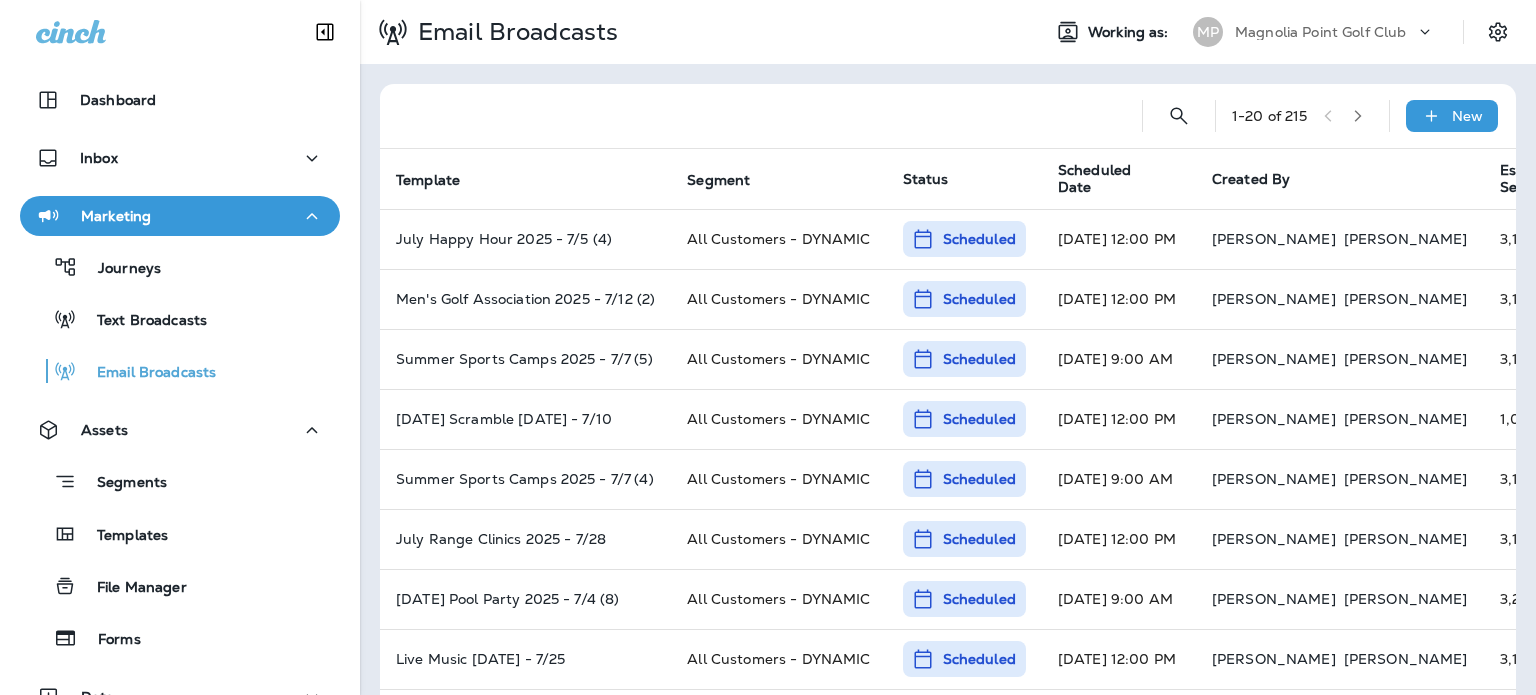 click 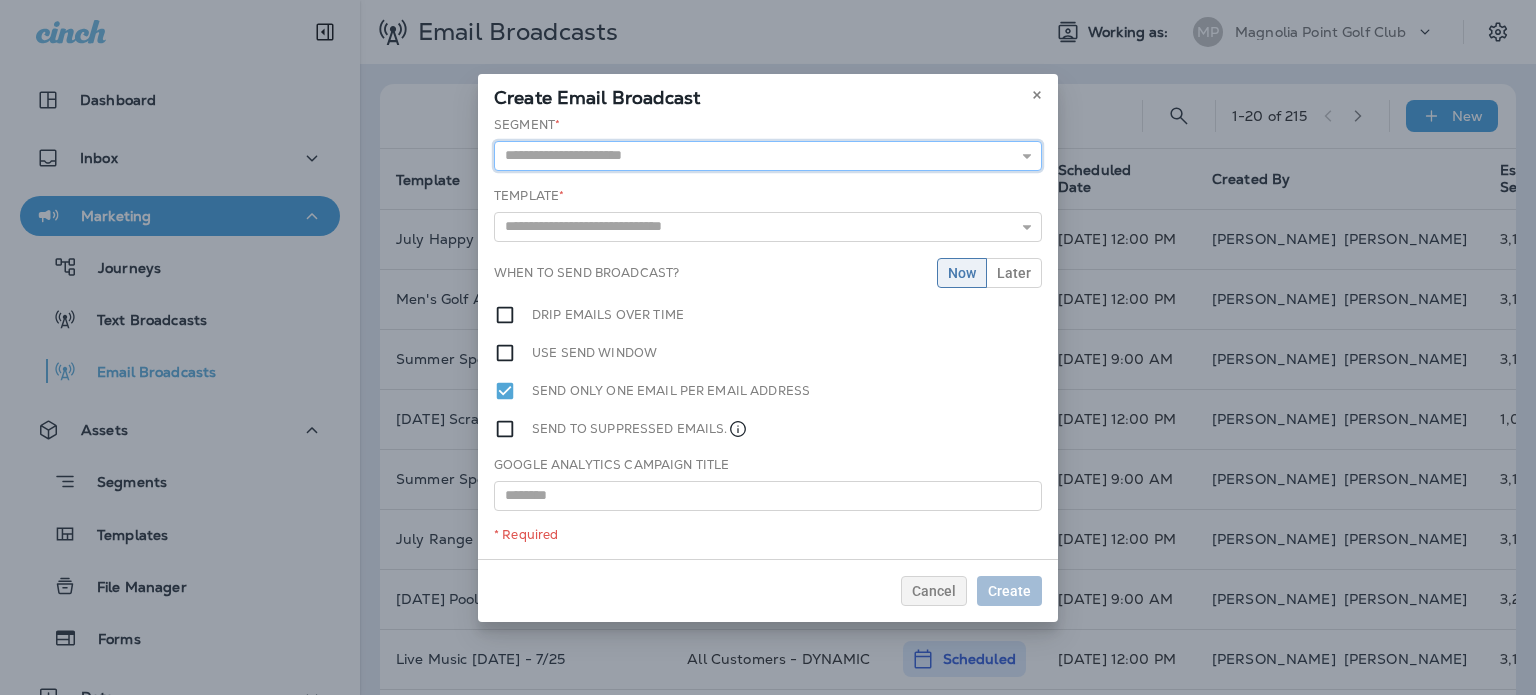 click at bounding box center (768, 156) 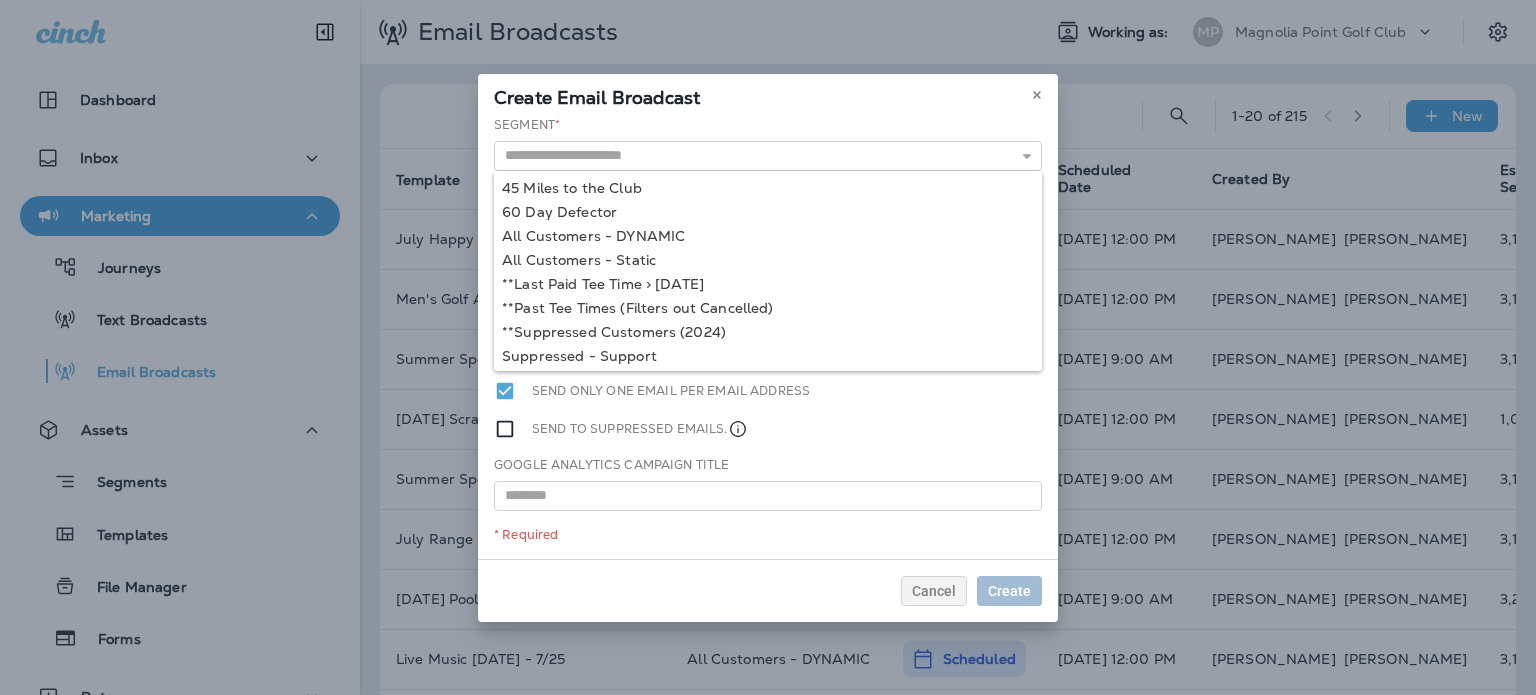 type on "**********" 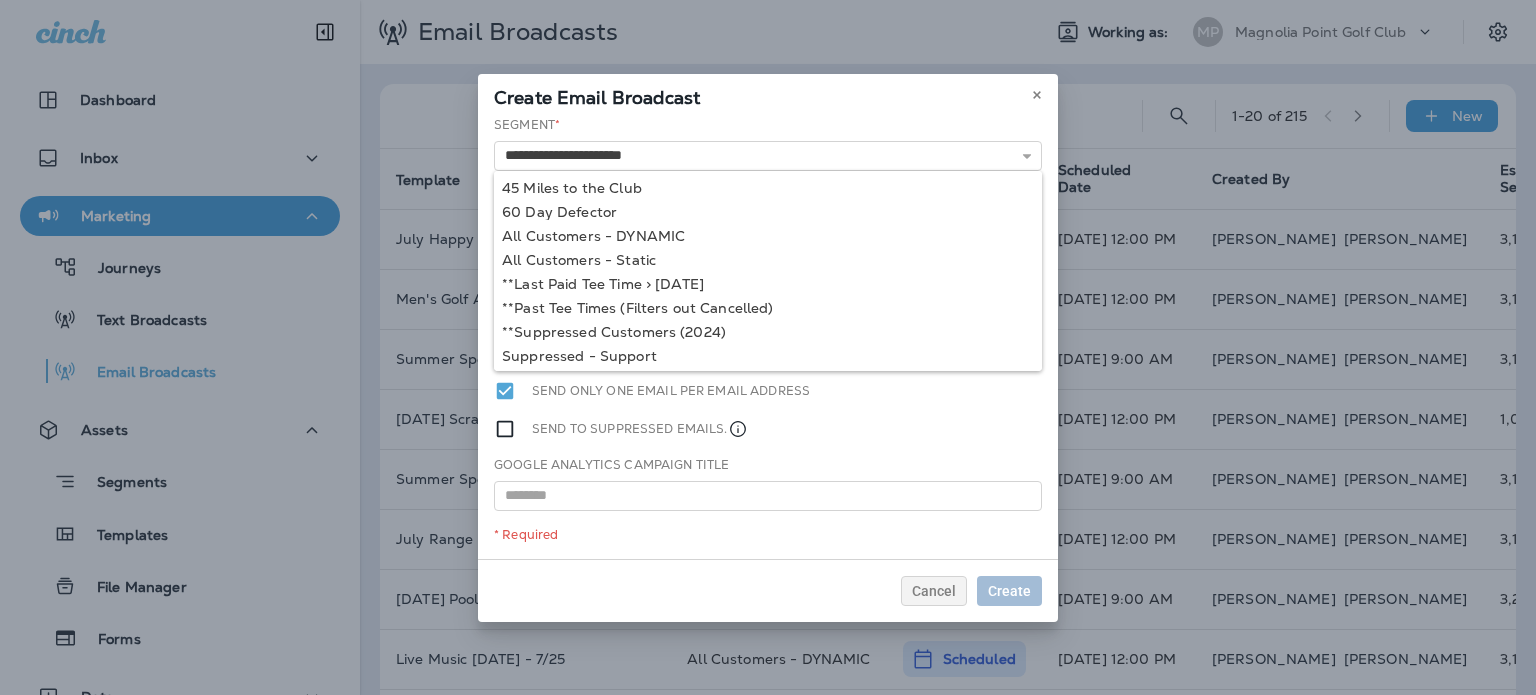 click on "**********" at bounding box center [768, 337] 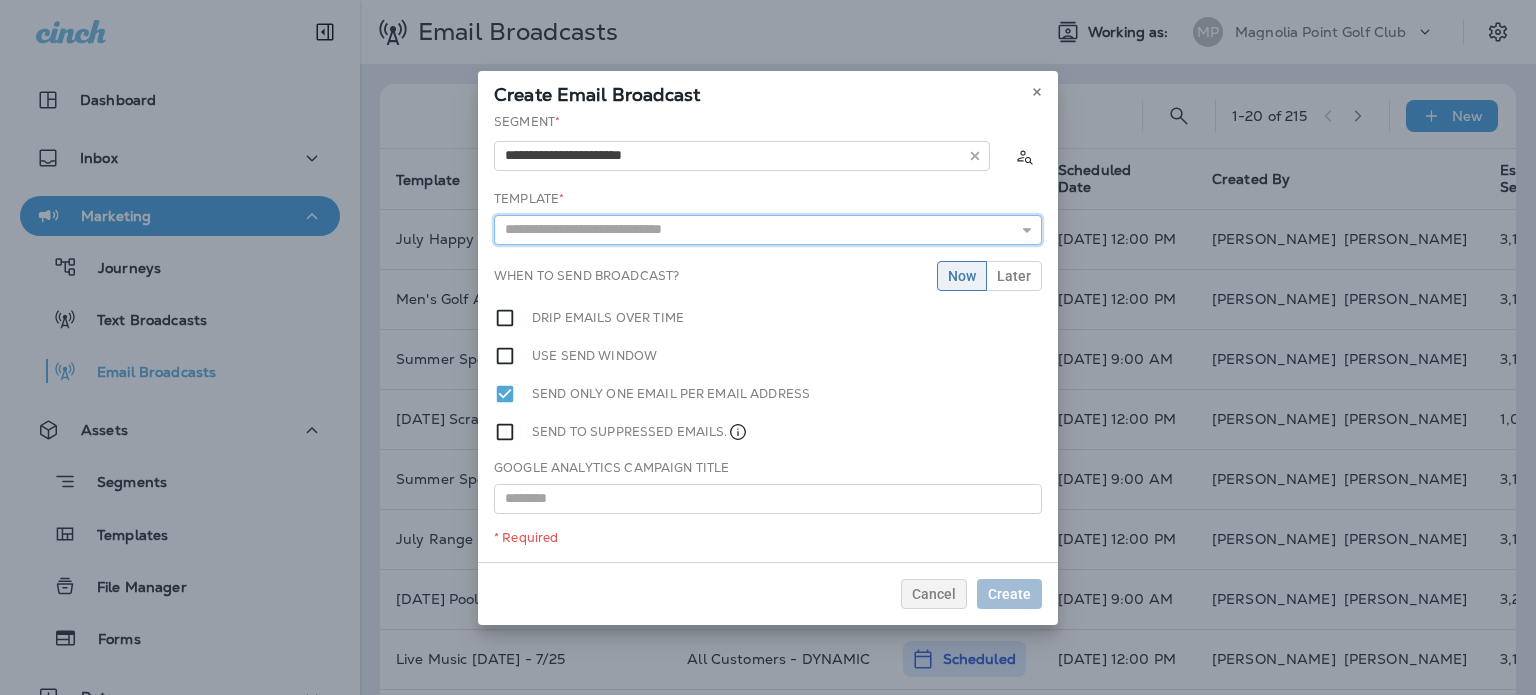 click at bounding box center (768, 230) 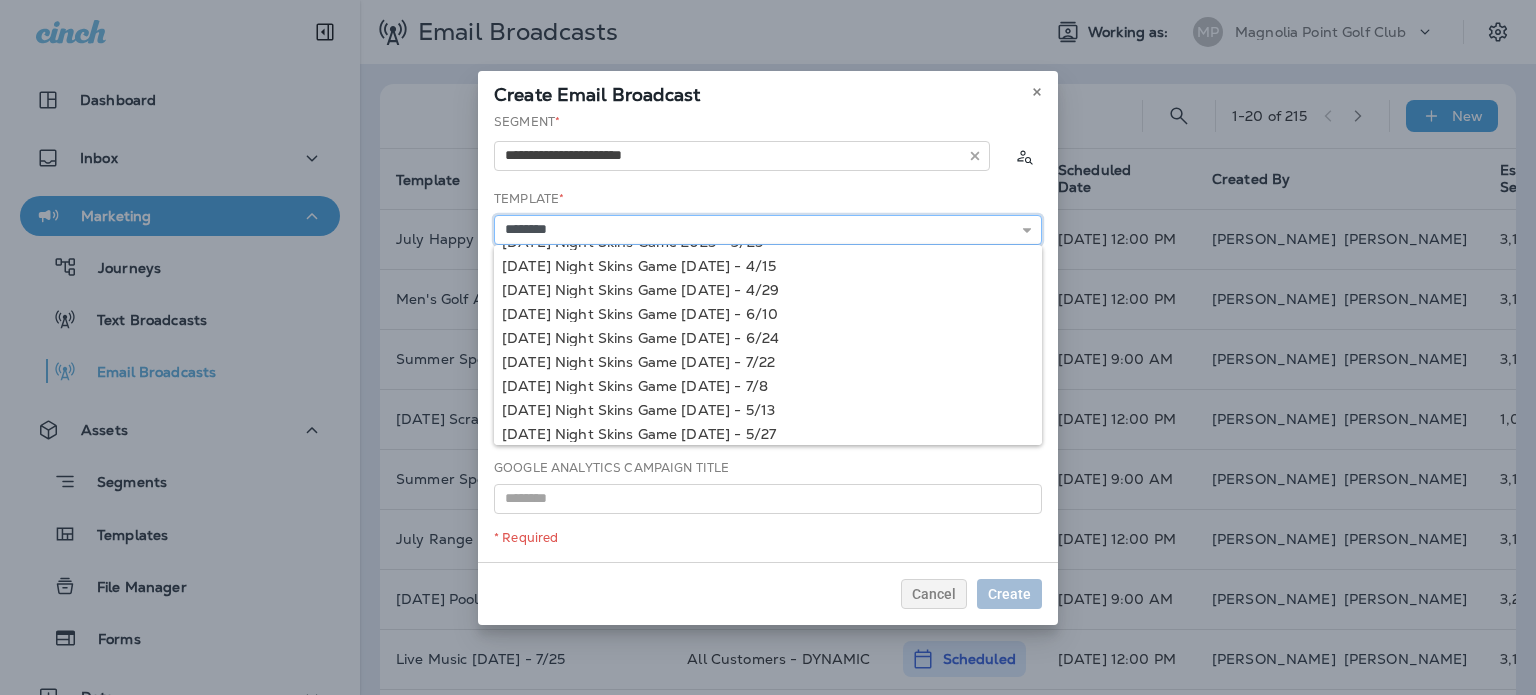 scroll, scrollTop: 25, scrollLeft: 0, axis: vertical 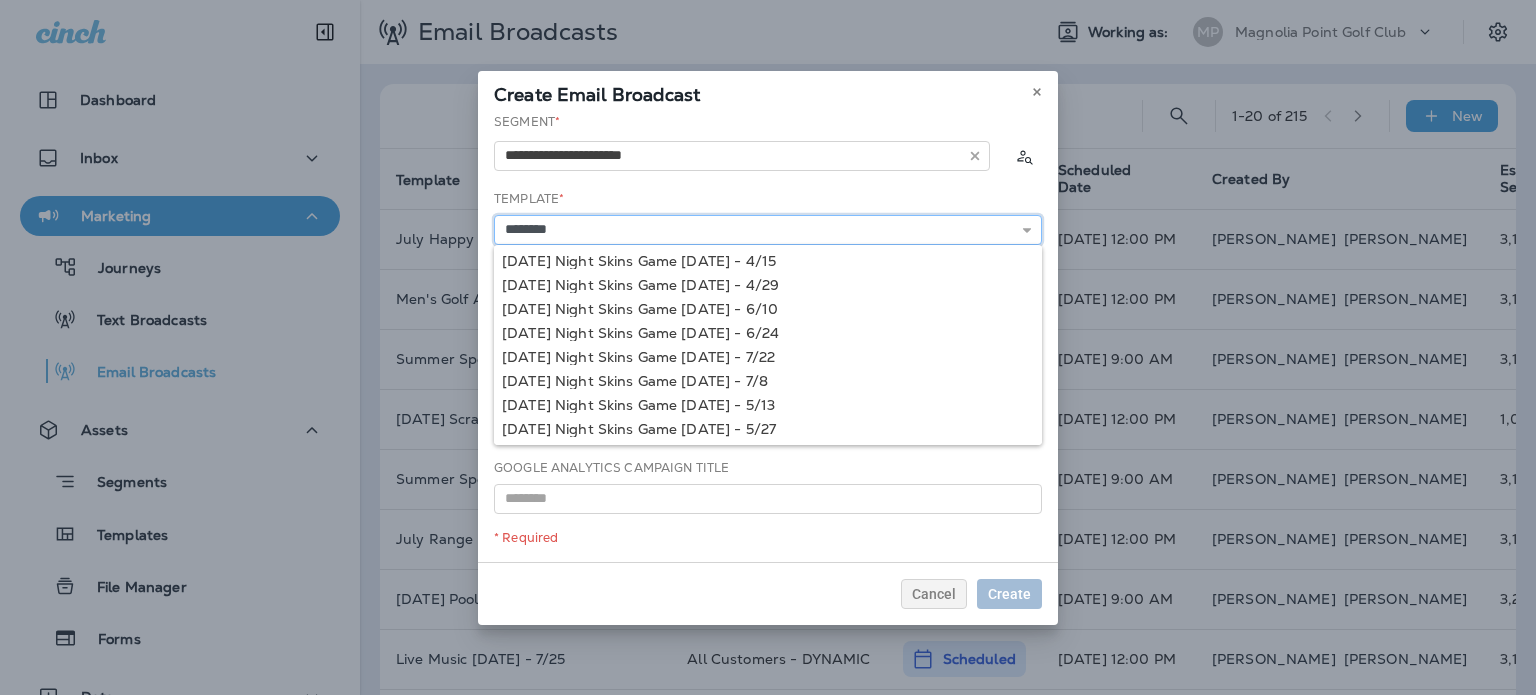 type on "**********" 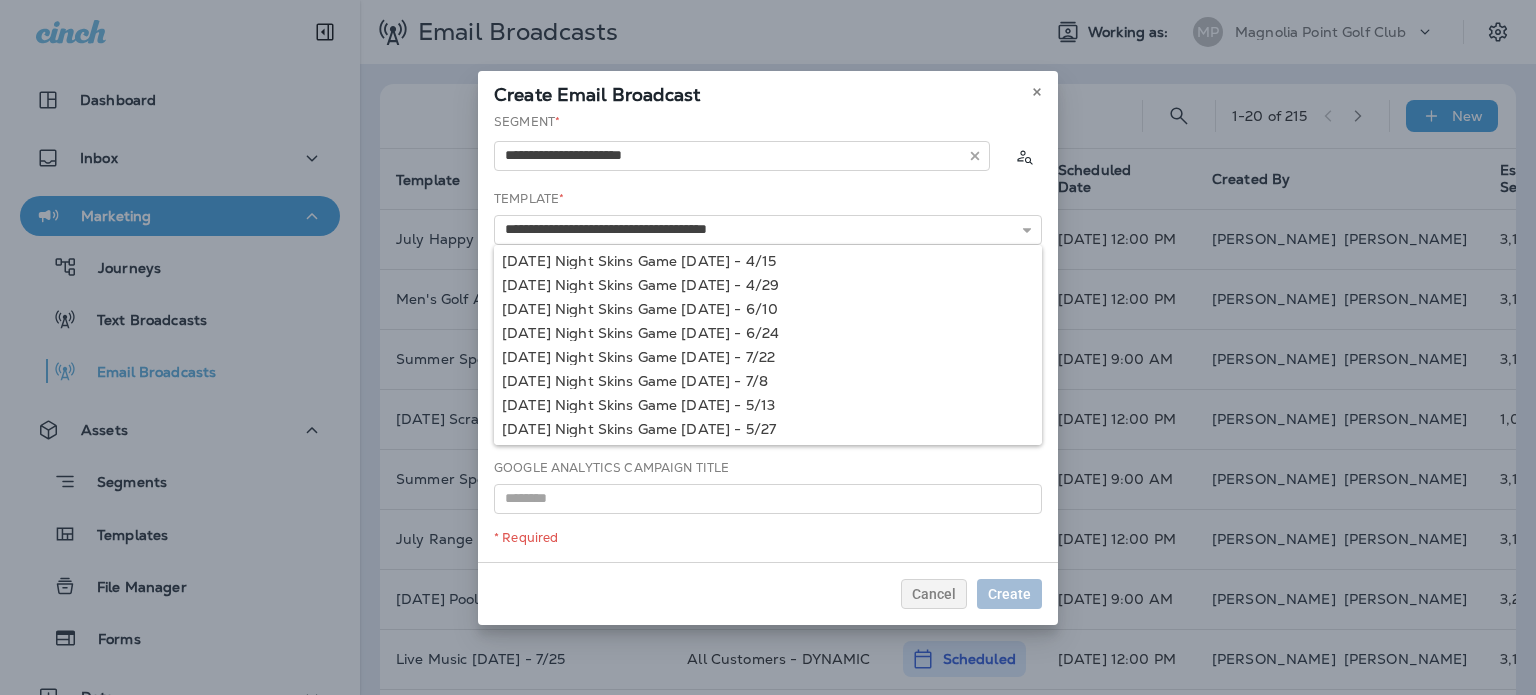 click on "**********" at bounding box center [768, 337] 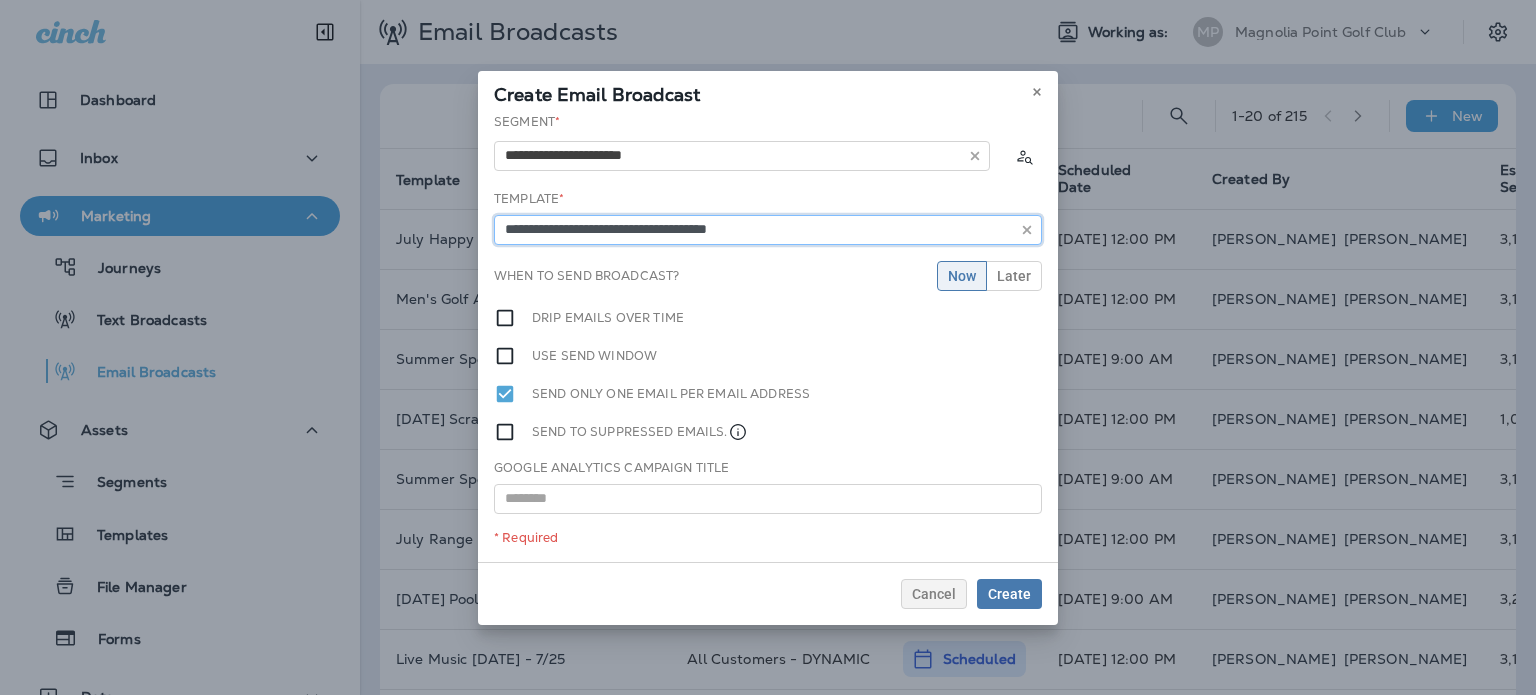 click on "**********" at bounding box center (768, 230) 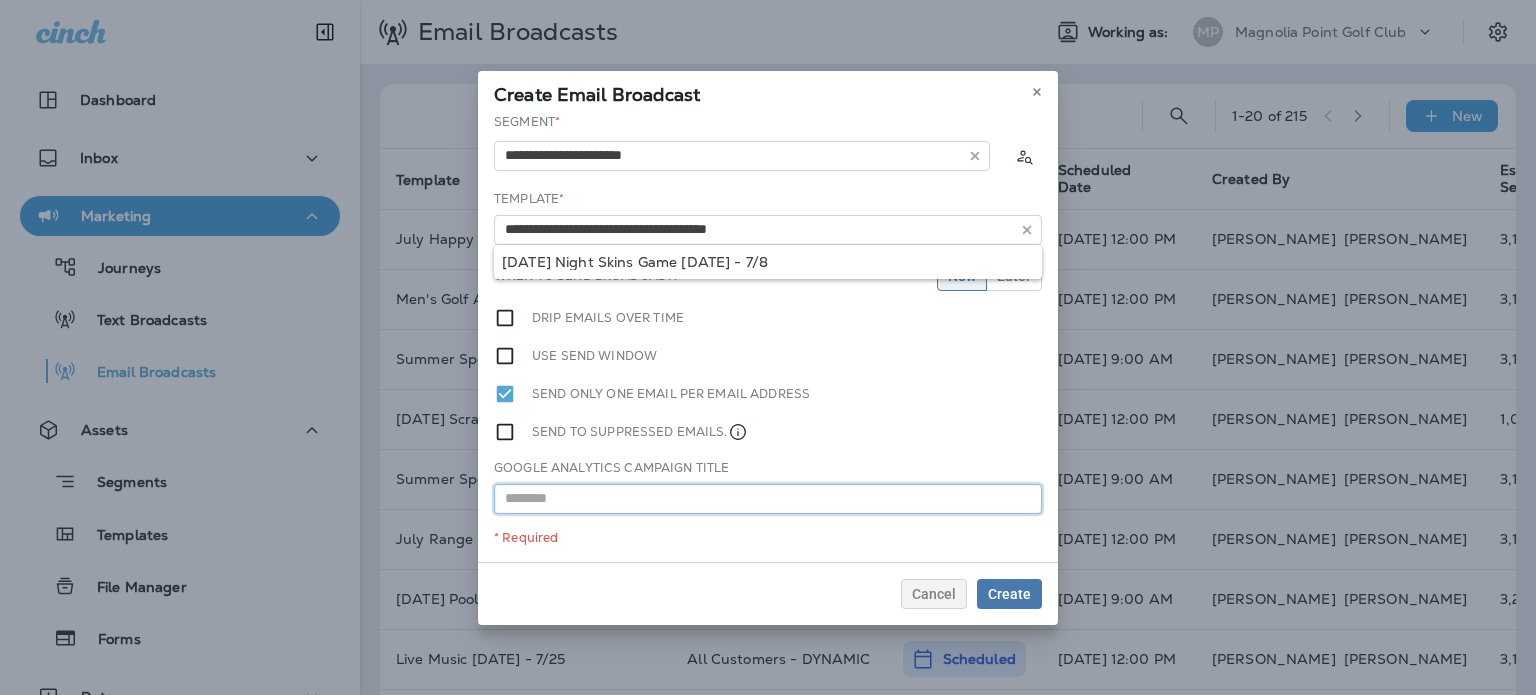 click at bounding box center (768, 499) 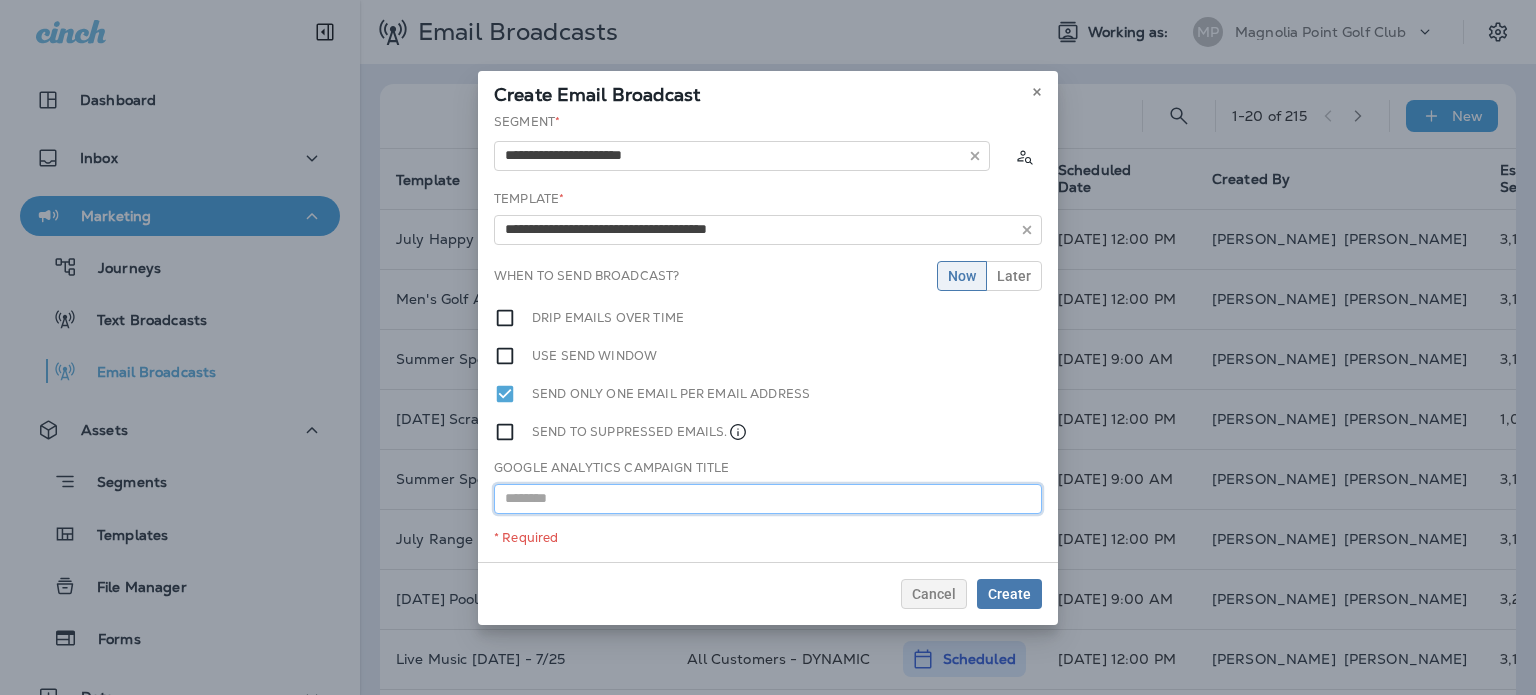 paste on "**********" 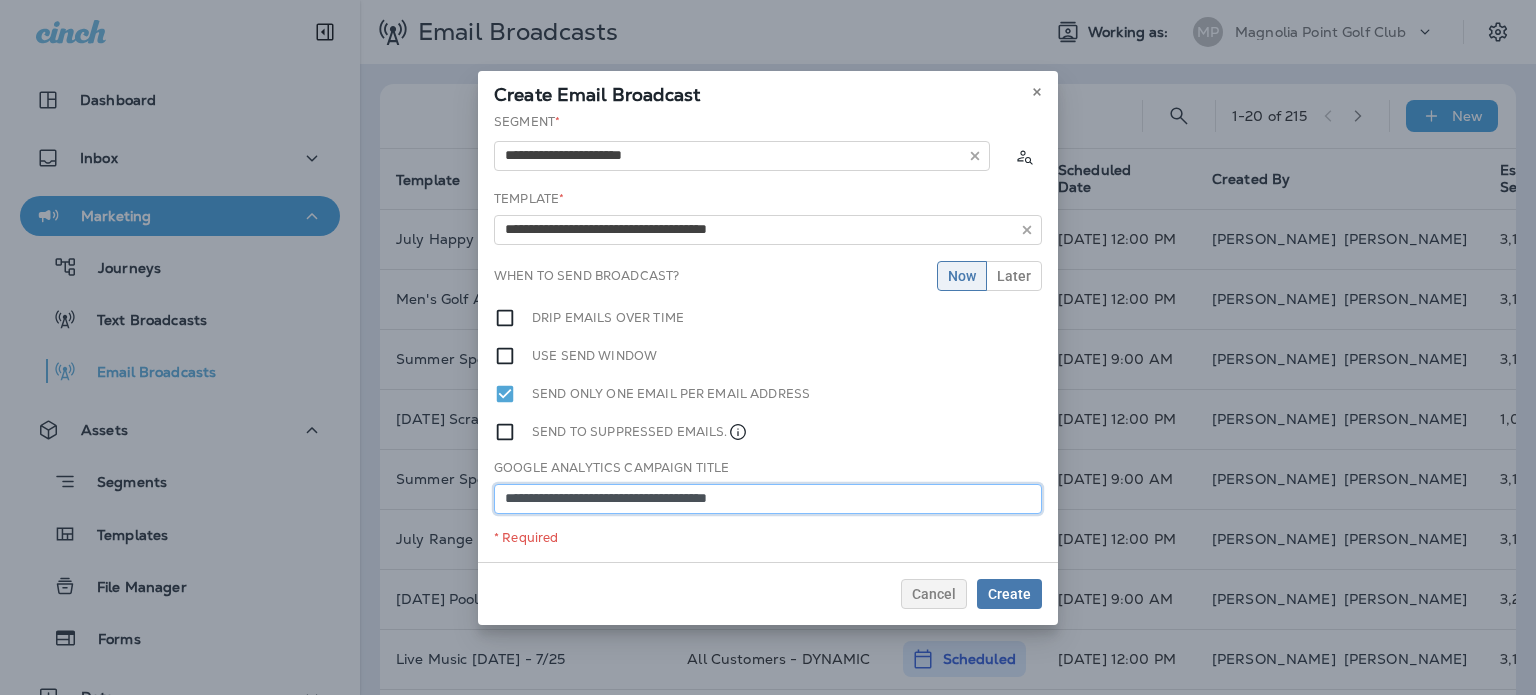 type on "**********" 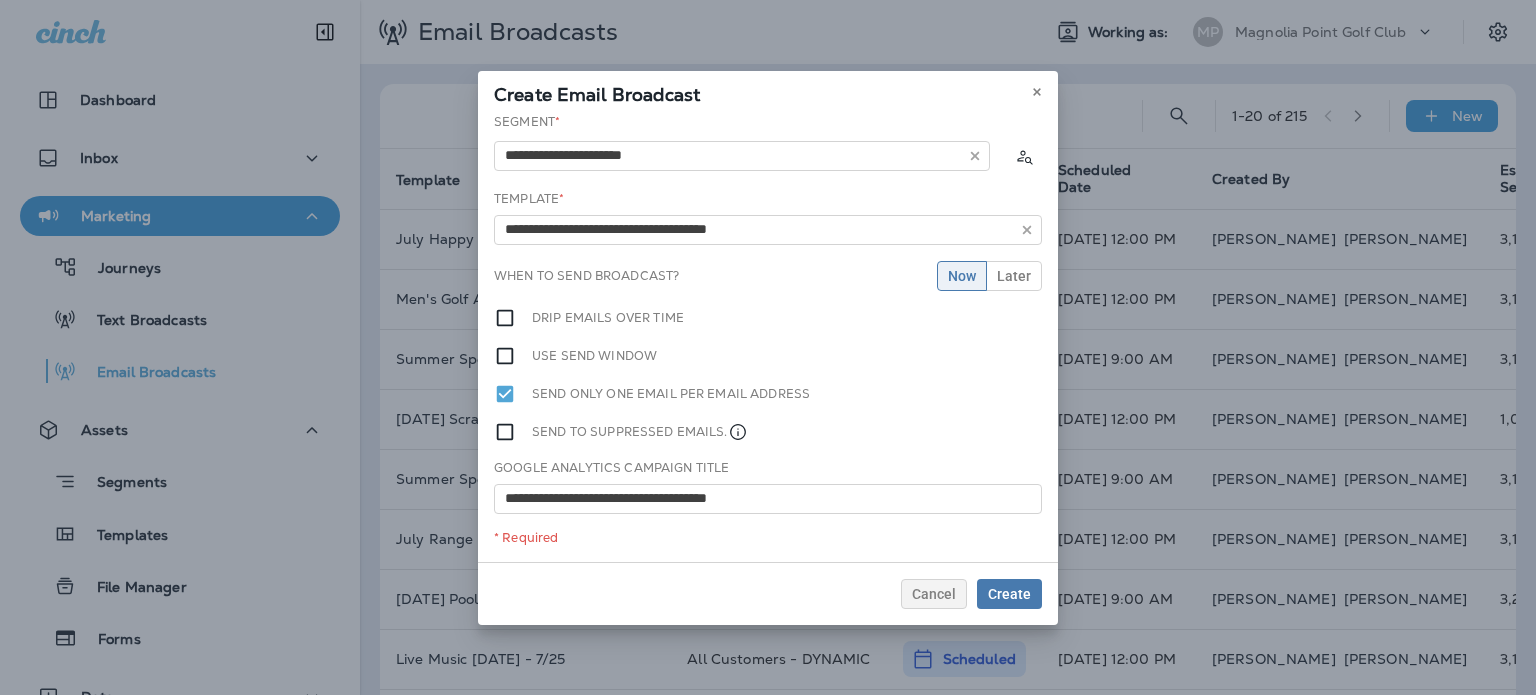 click on "**********" at bounding box center (768, 337) 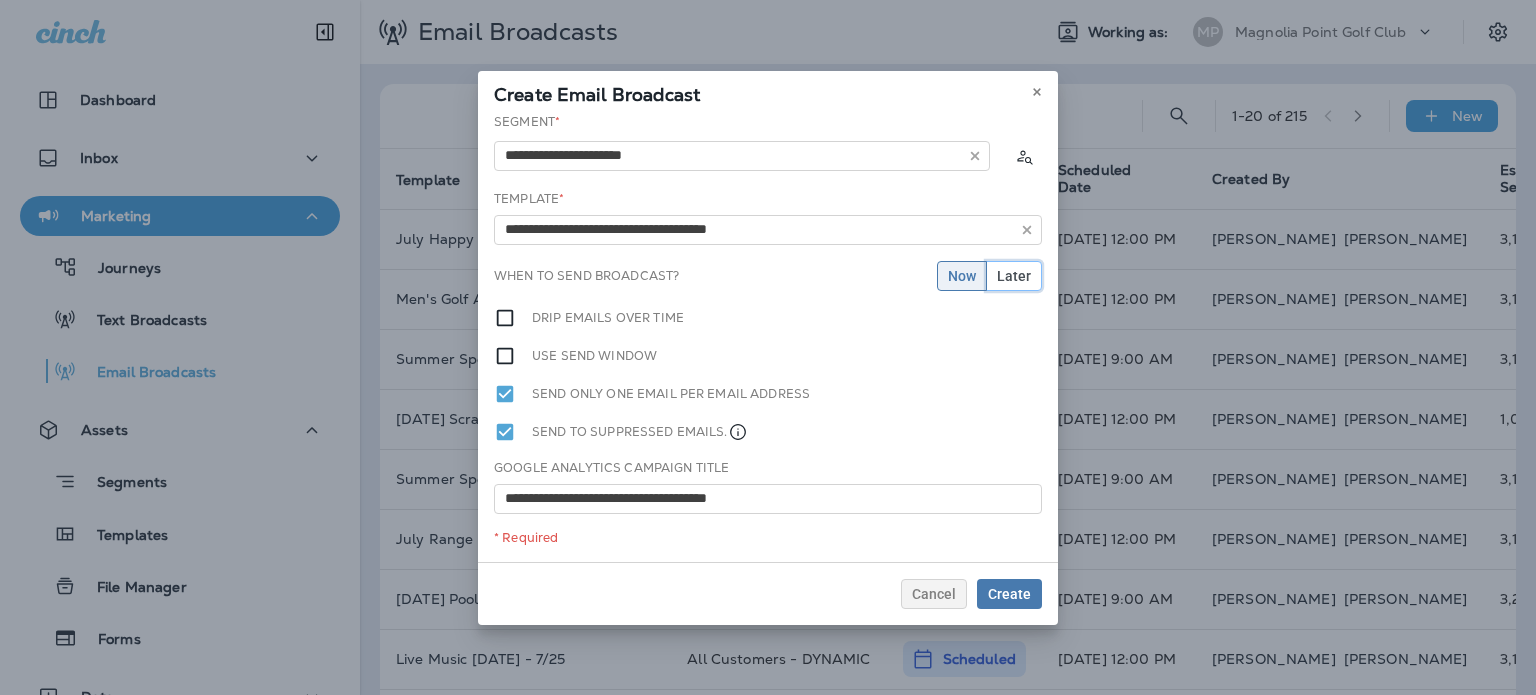 click on "Later" at bounding box center [1014, 276] 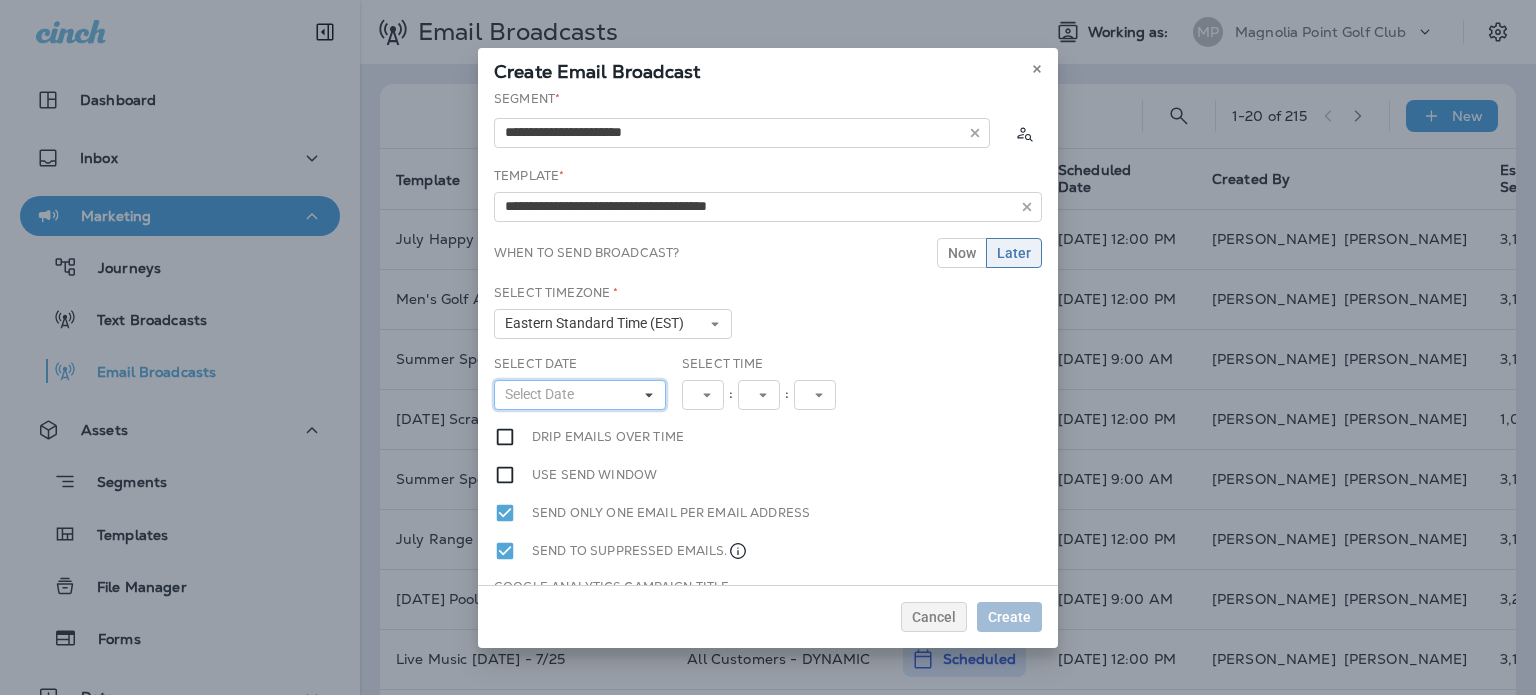click on "Select Date" at bounding box center (543, 394) 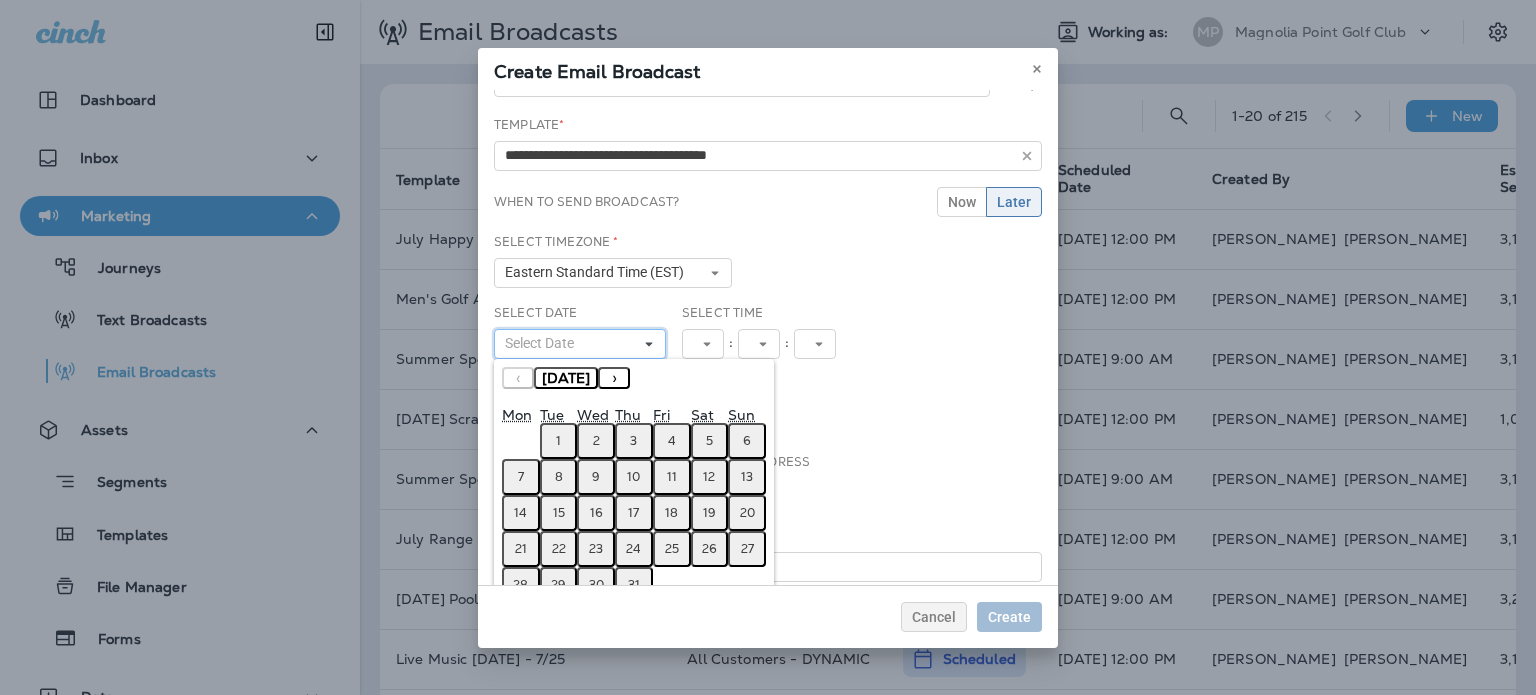 scroll, scrollTop: 95, scrollLeft: 0, axis: vertical 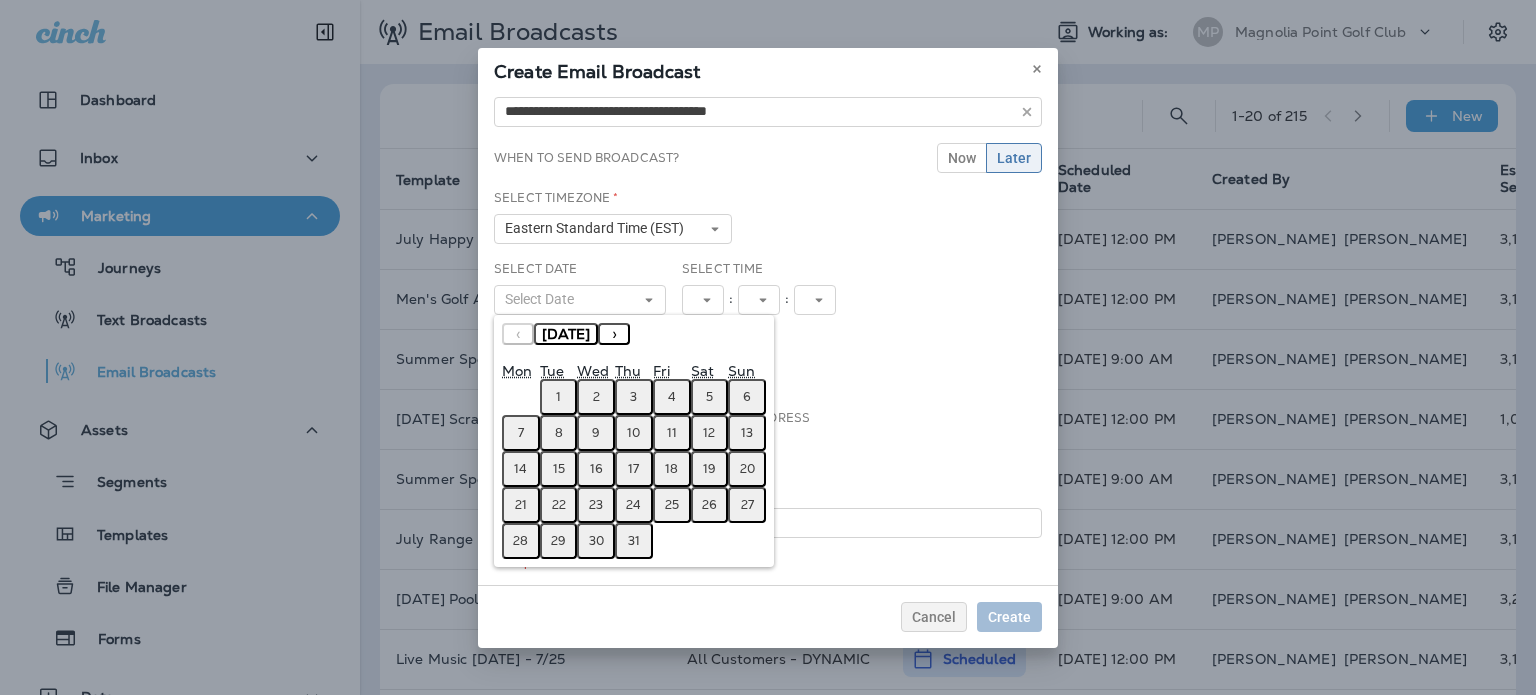 click on "7" at bounding box center (521, 433) 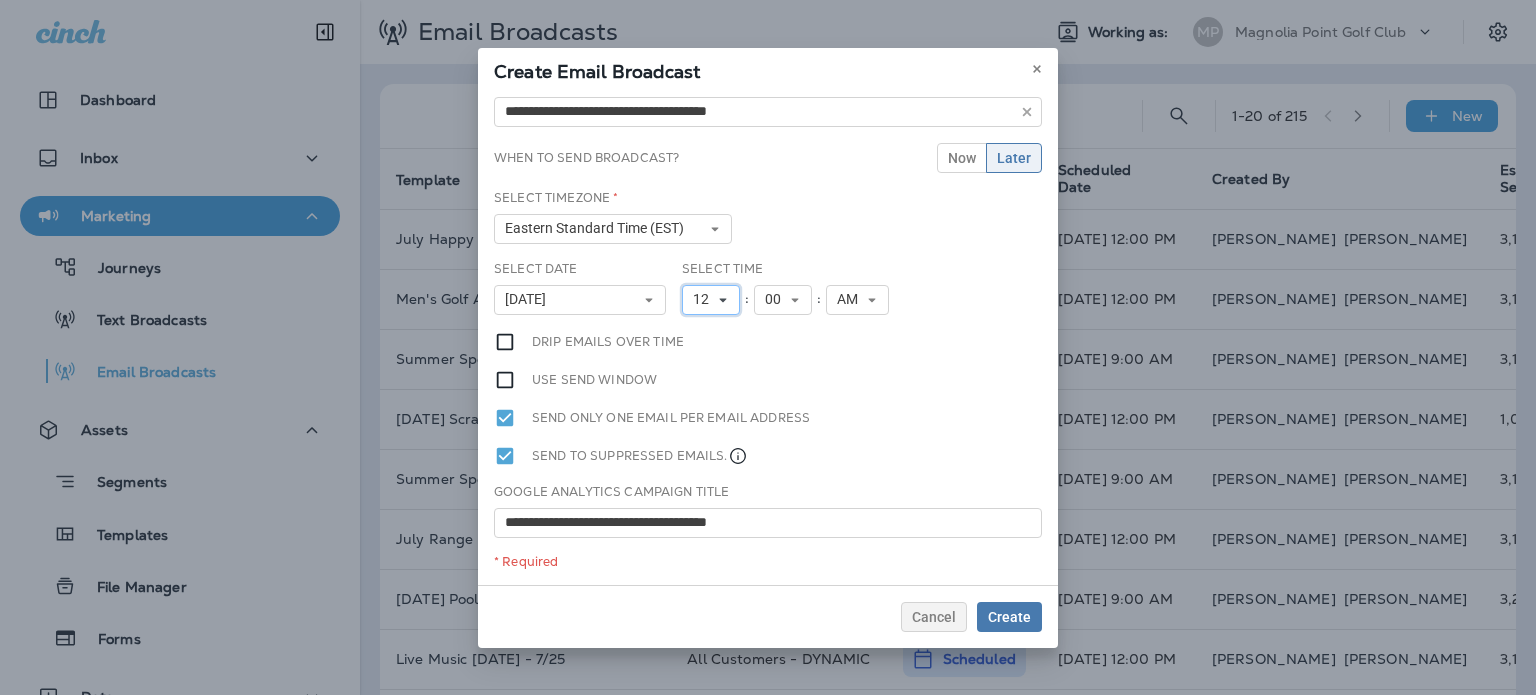 click on "12" at bounding box center (711, 300) 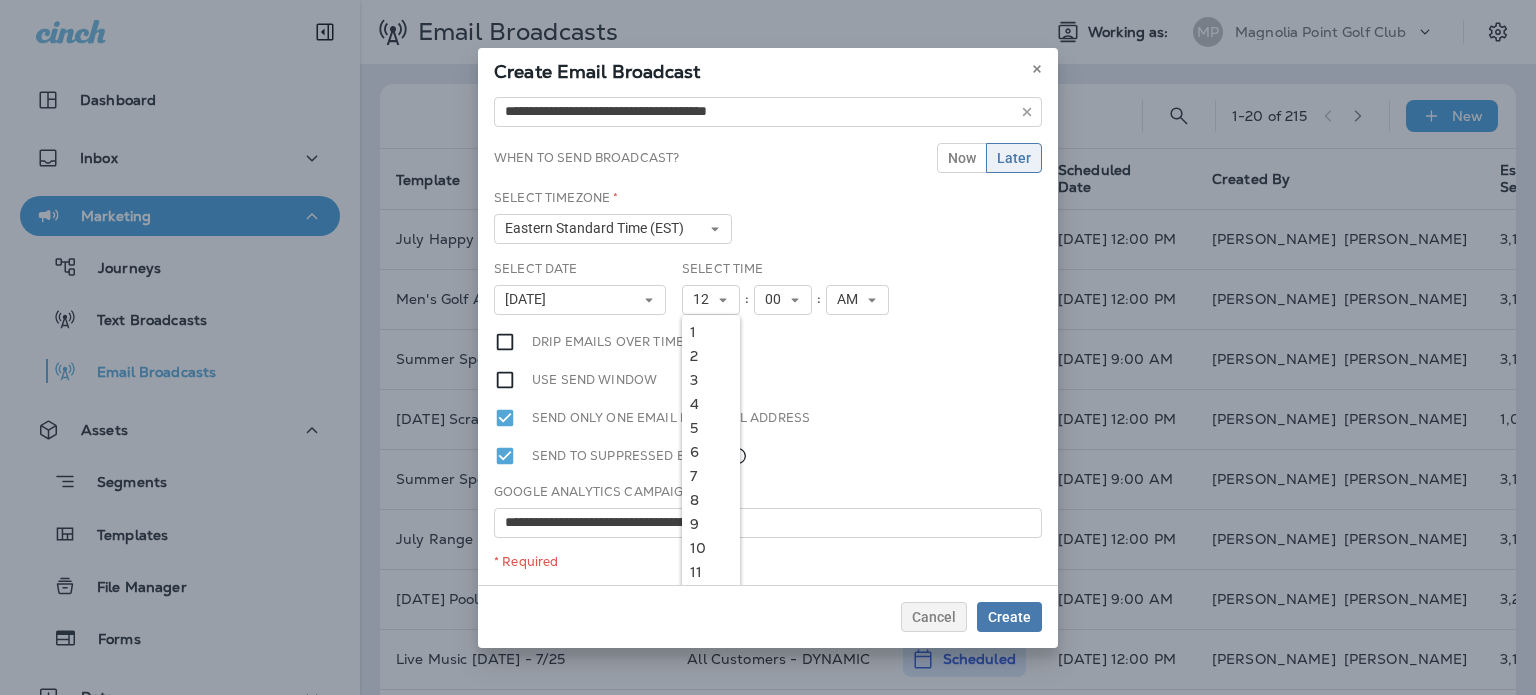 click on "2" at bounding box center (711, 356) 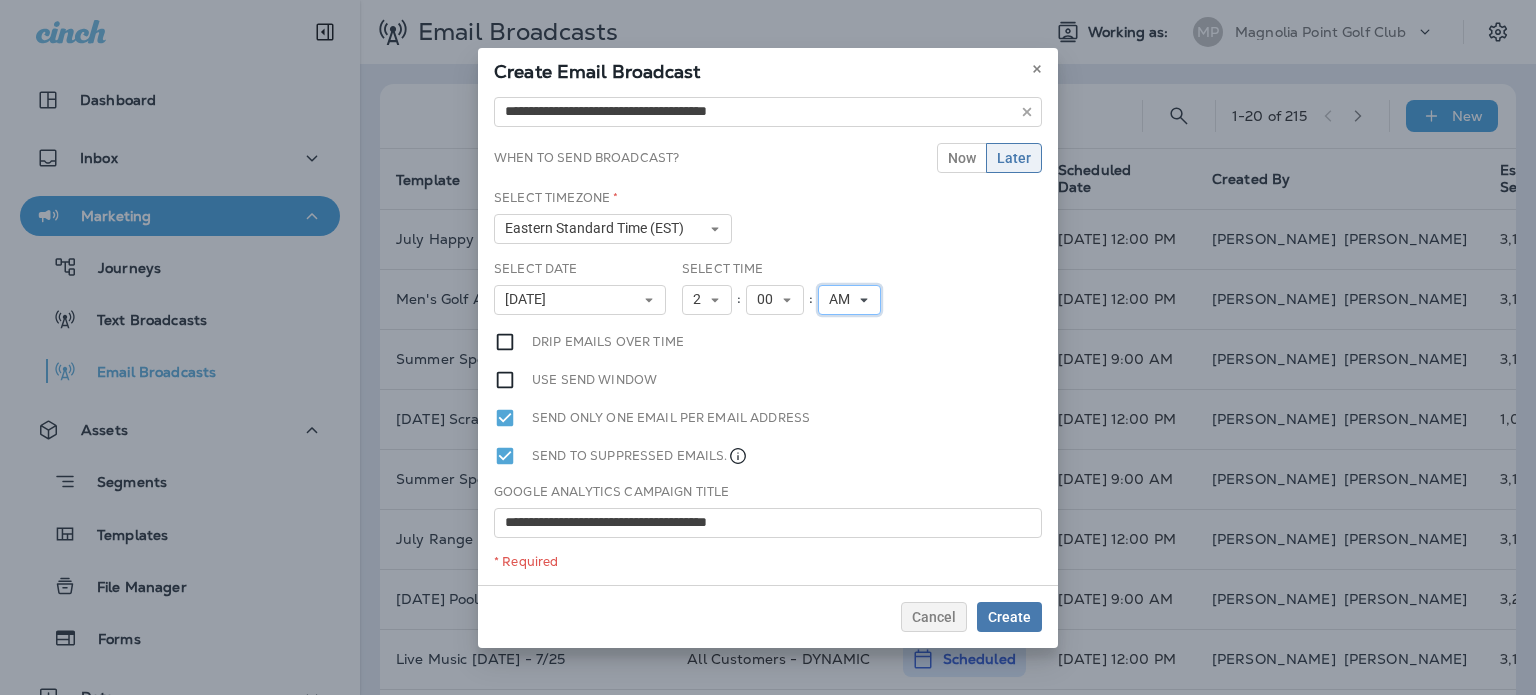 drag, startPoint x: 827, startPoint y: 287, endPoint x: 840, endPoint y: 303, distance: 20.615528 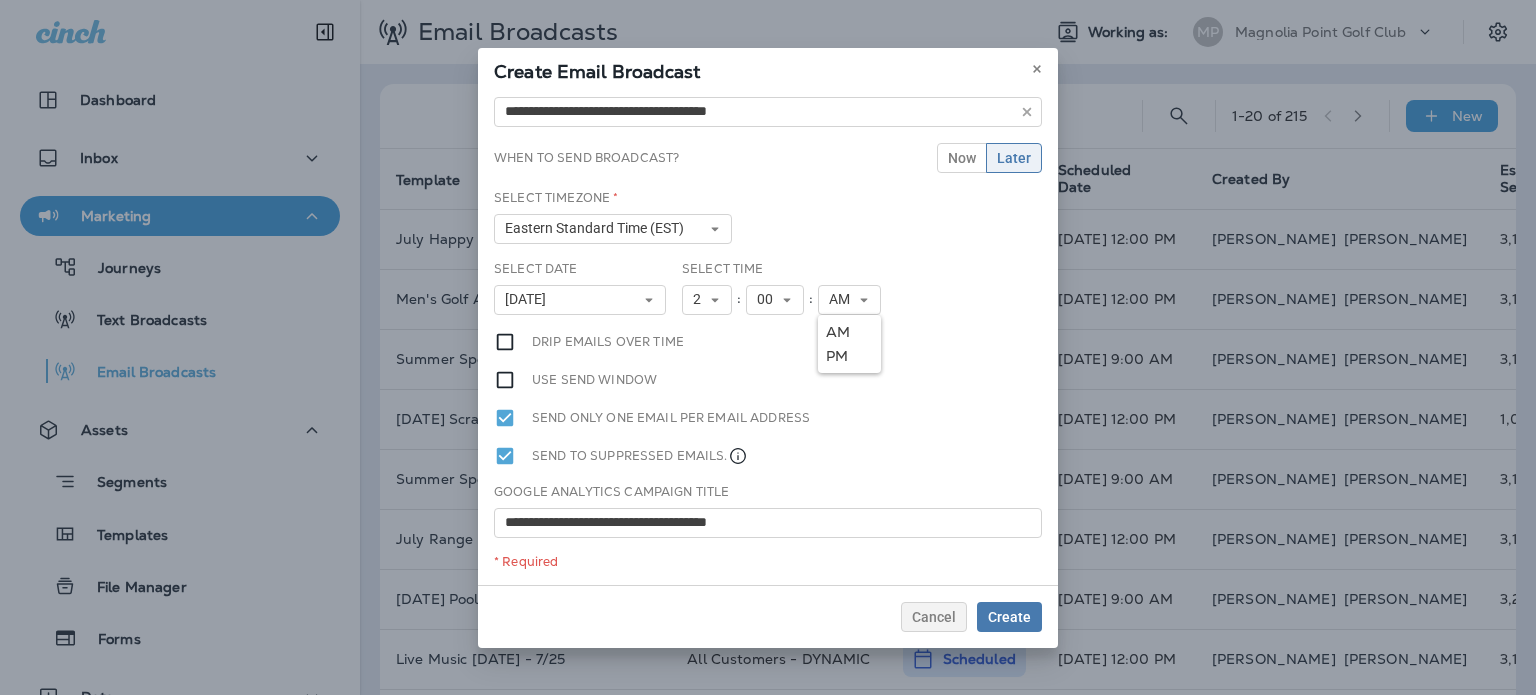 click on "PM" at bounding box center (849, 356) 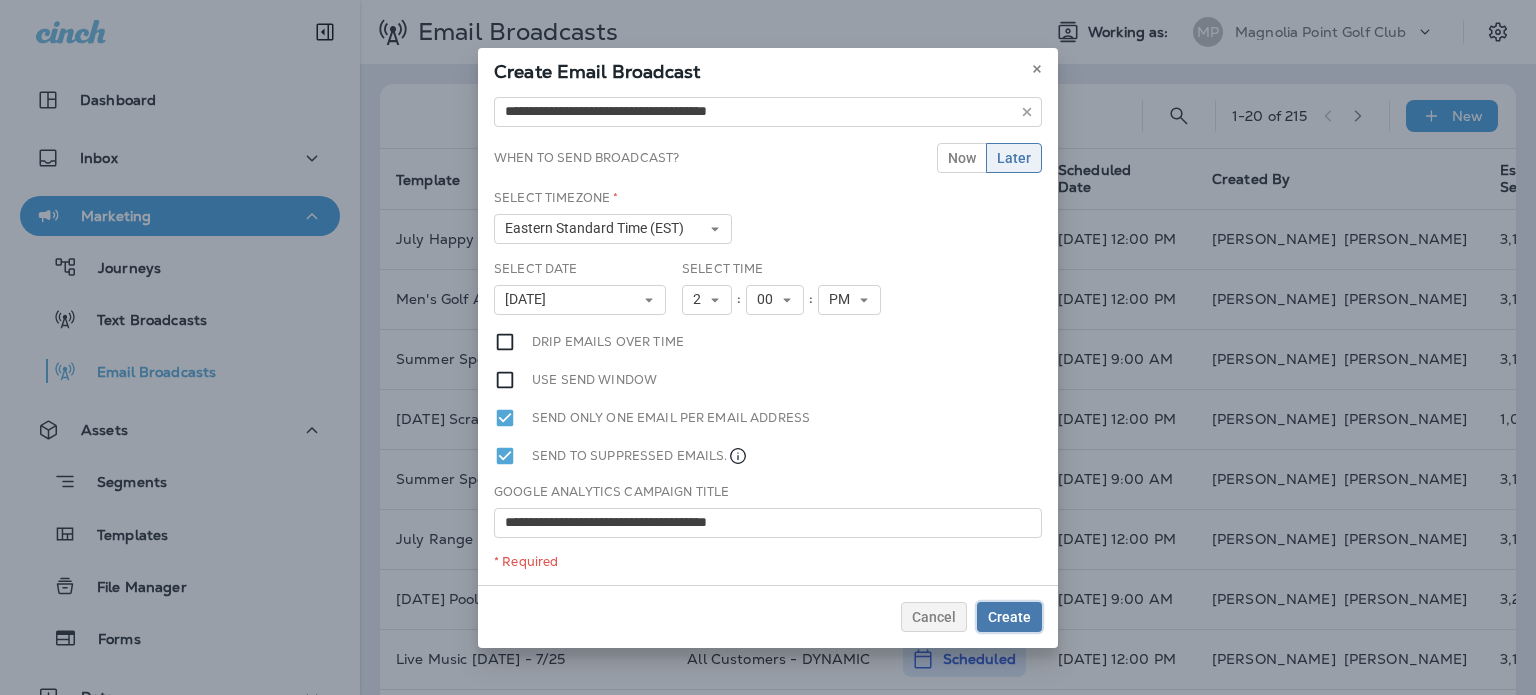 click on "Create" at bounding box center [1009, 617] 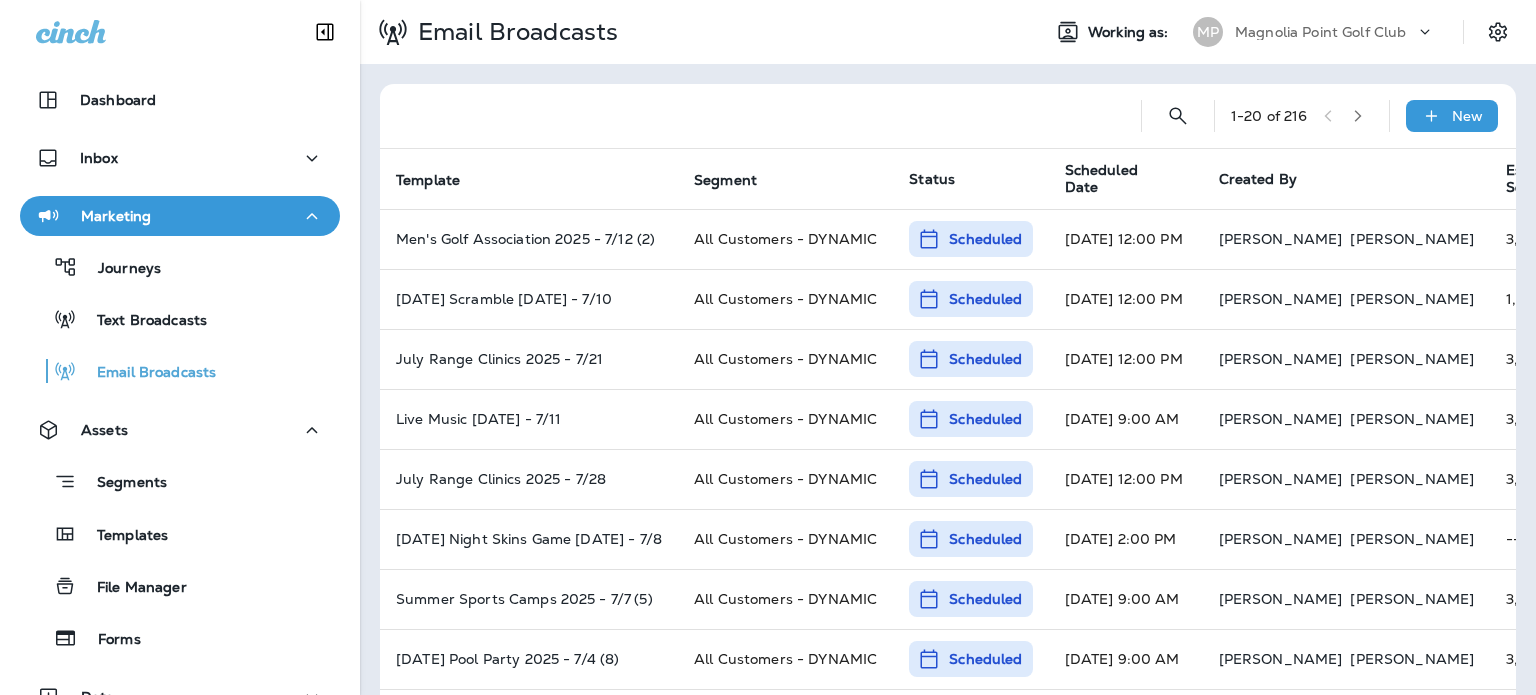 click on "New" at bounding box center (1467, 116) 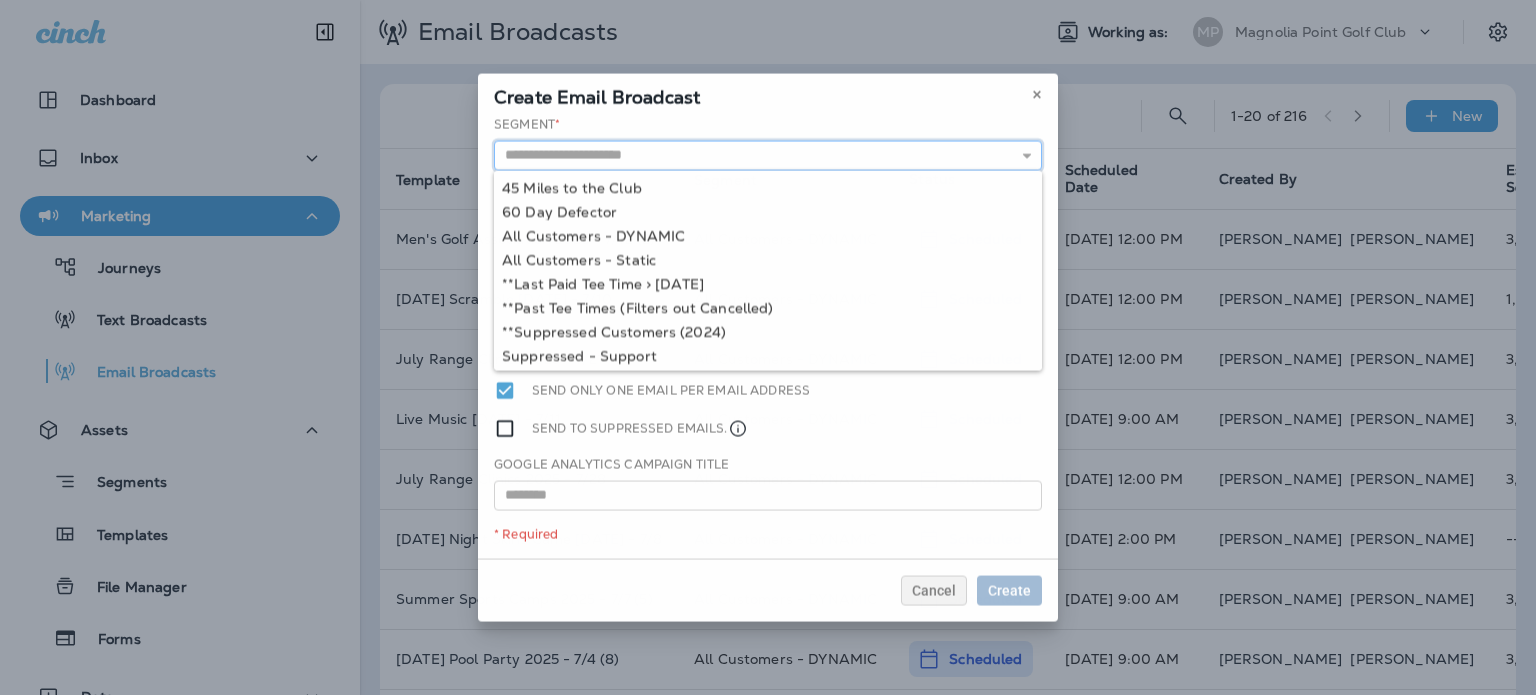 click at bounding box center [768, 155] 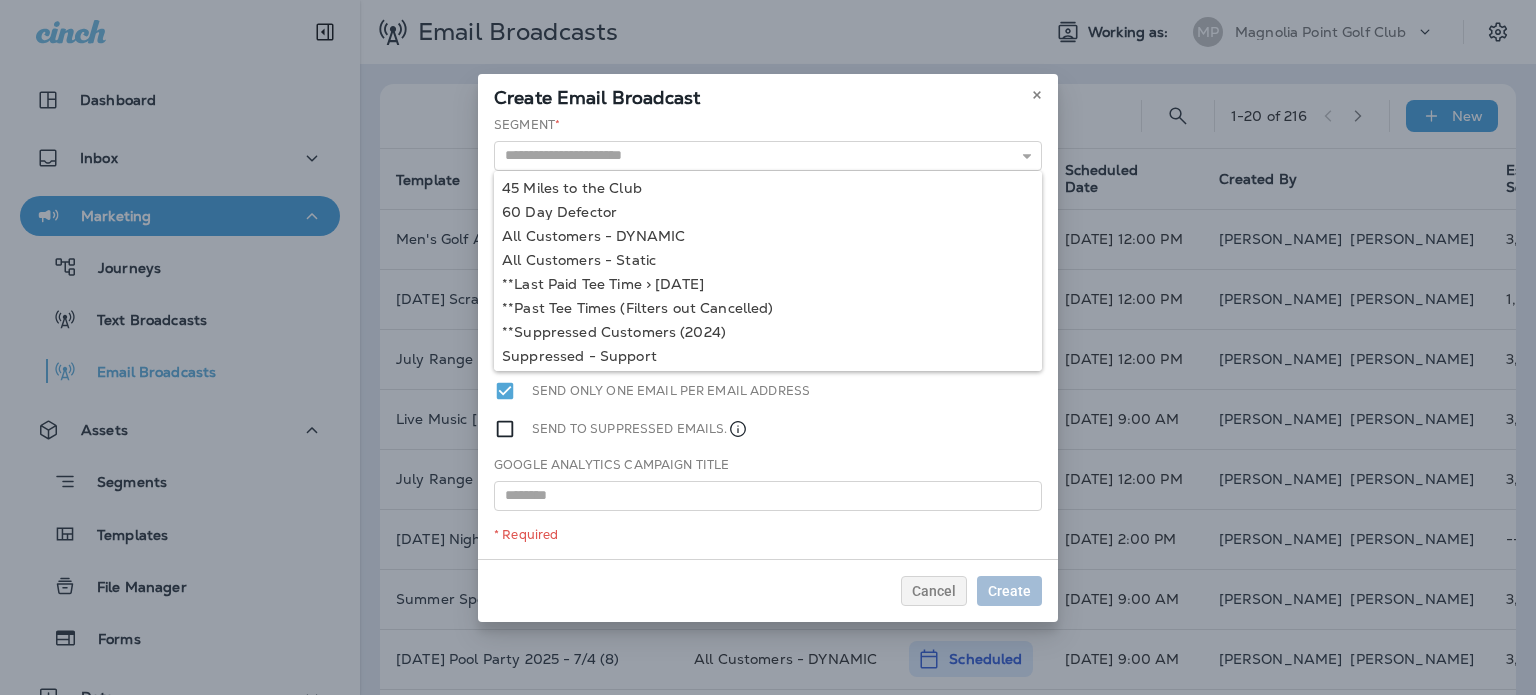 type on "**********" 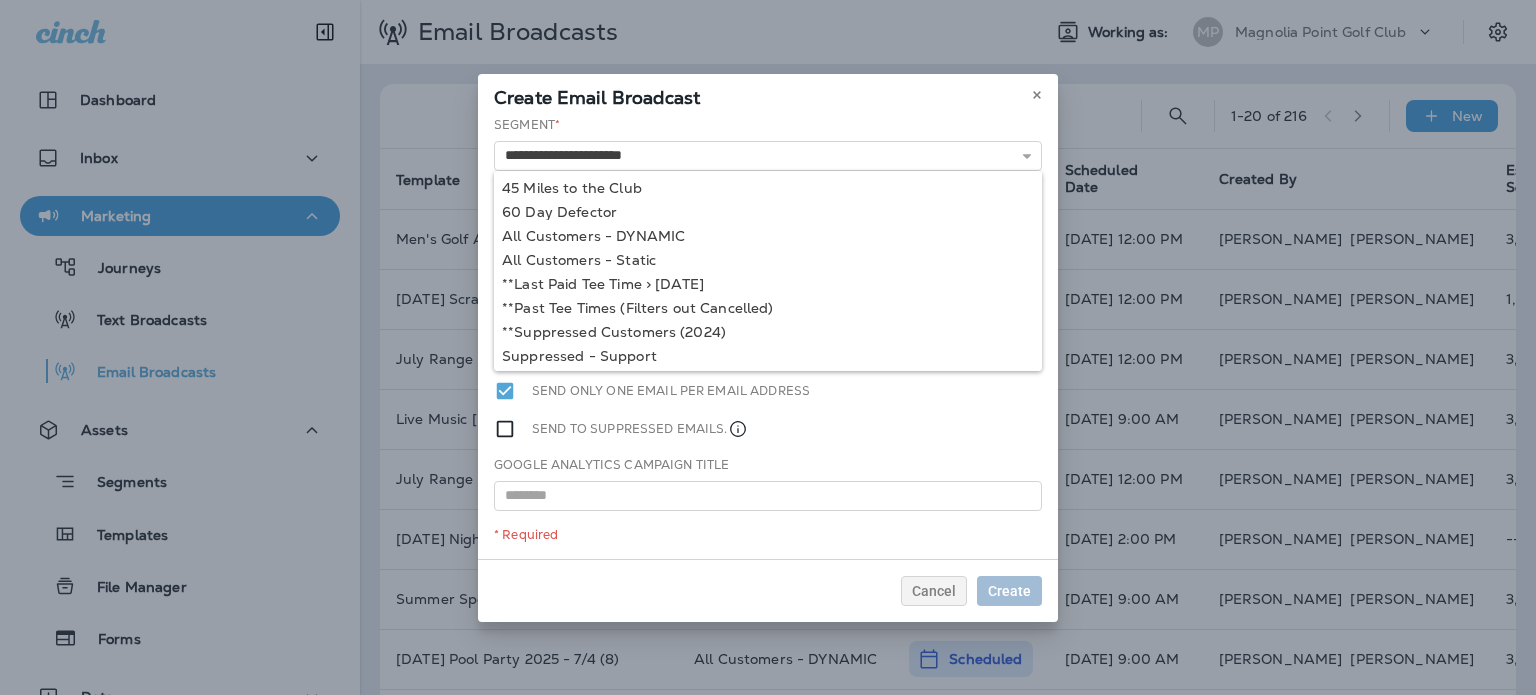 click on "**********" at bounding box center [768, 337] 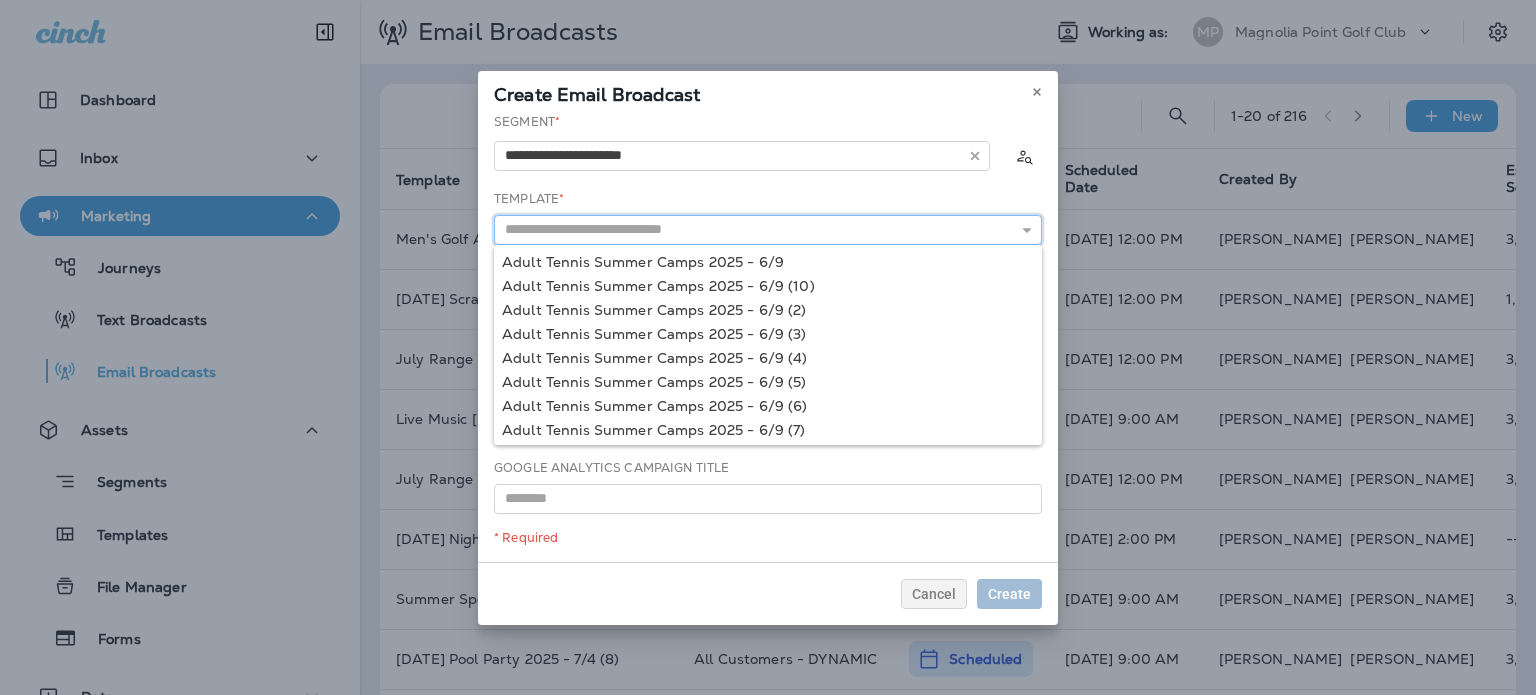 click at bounding box center (768, 230) 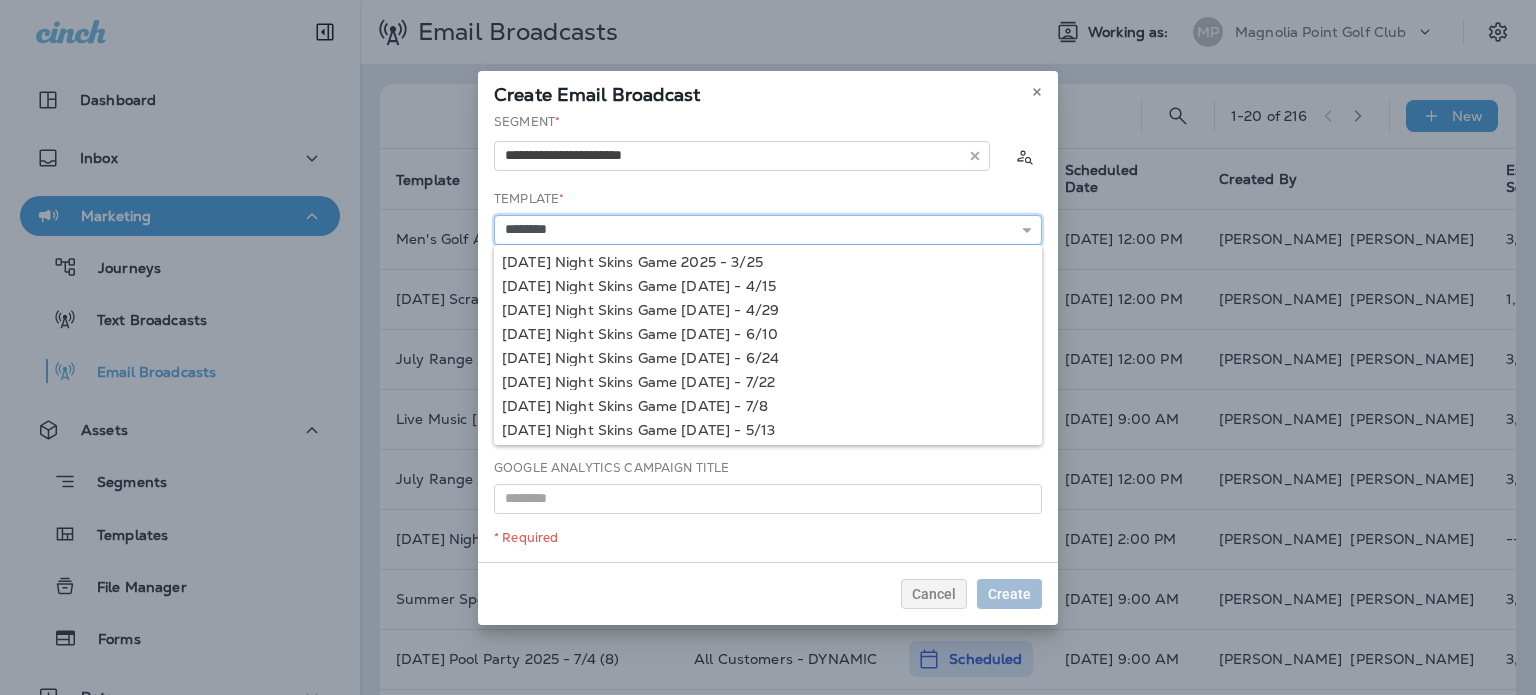 type on "**********" 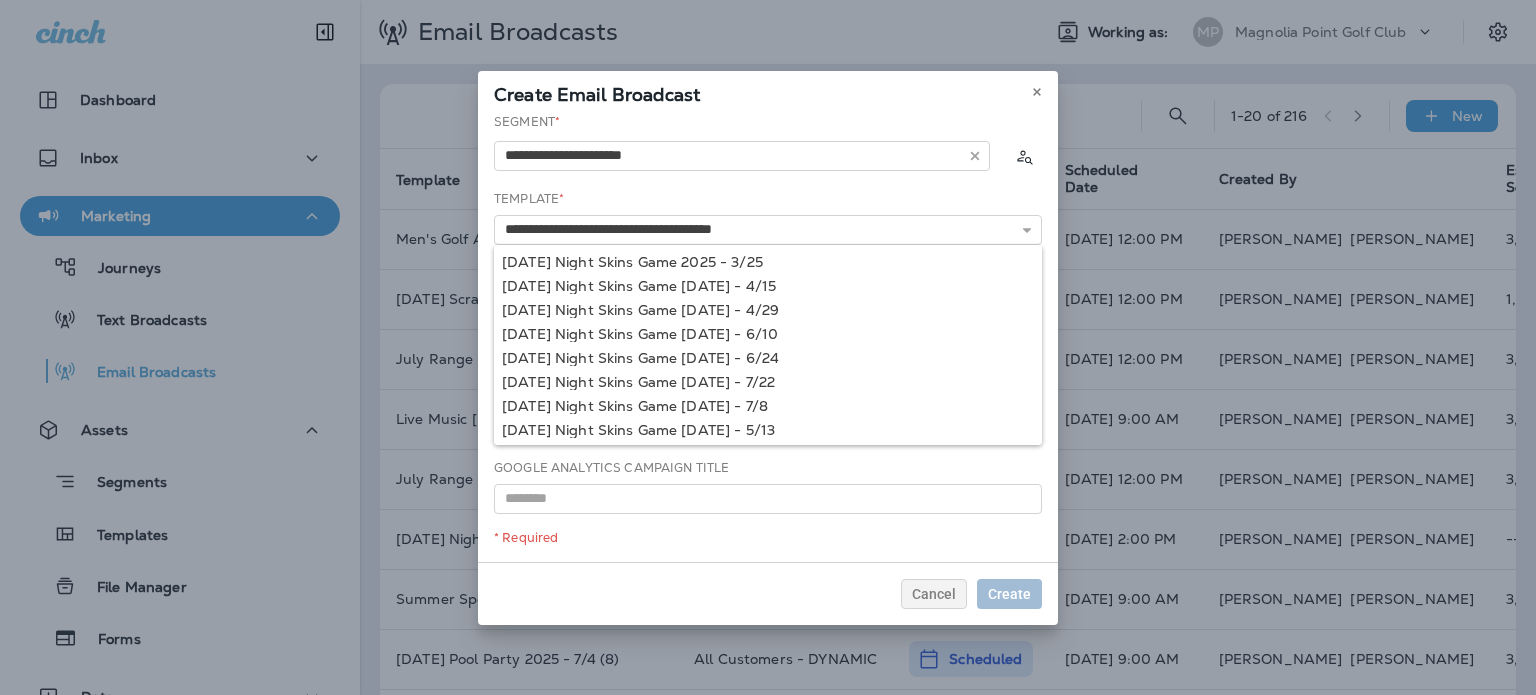 click on "**********" at bounding box center (768, 337) 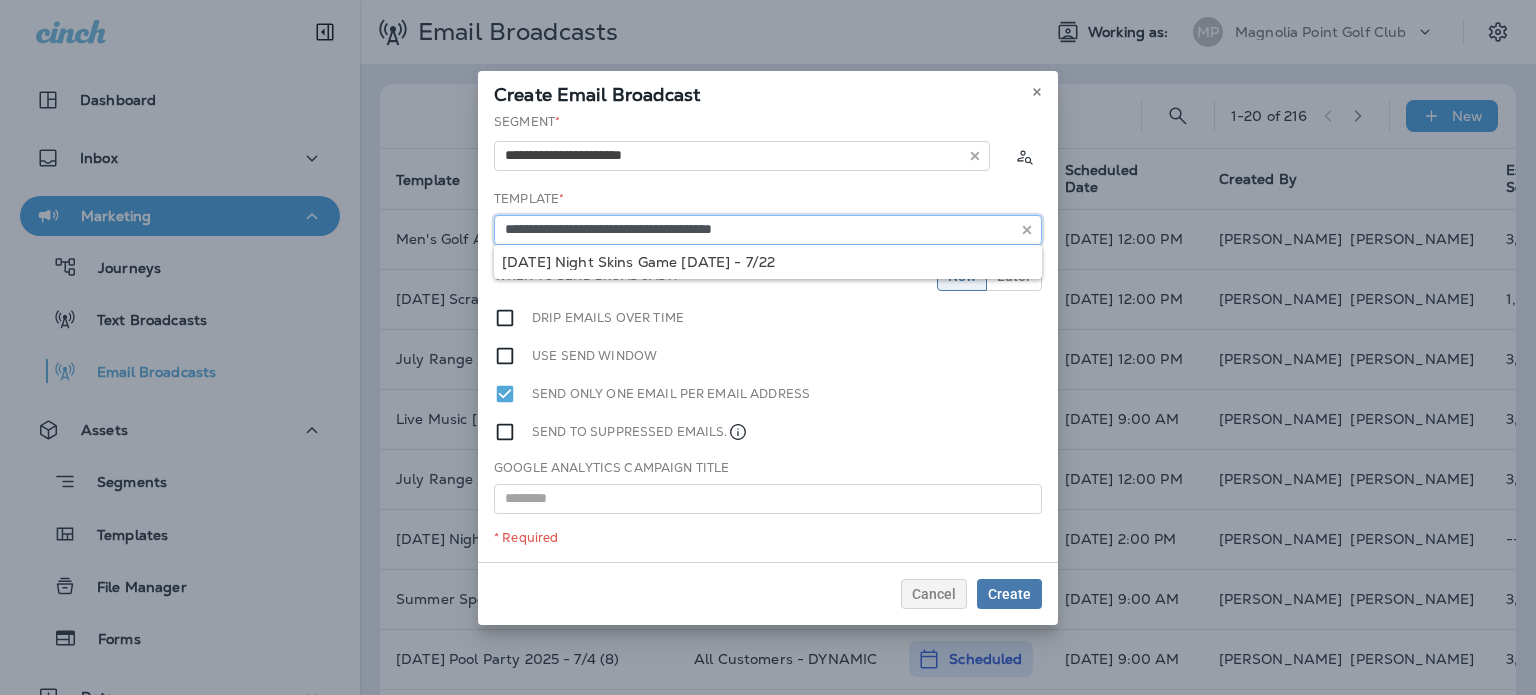 click on "**********" at bounding box center (768, 230) 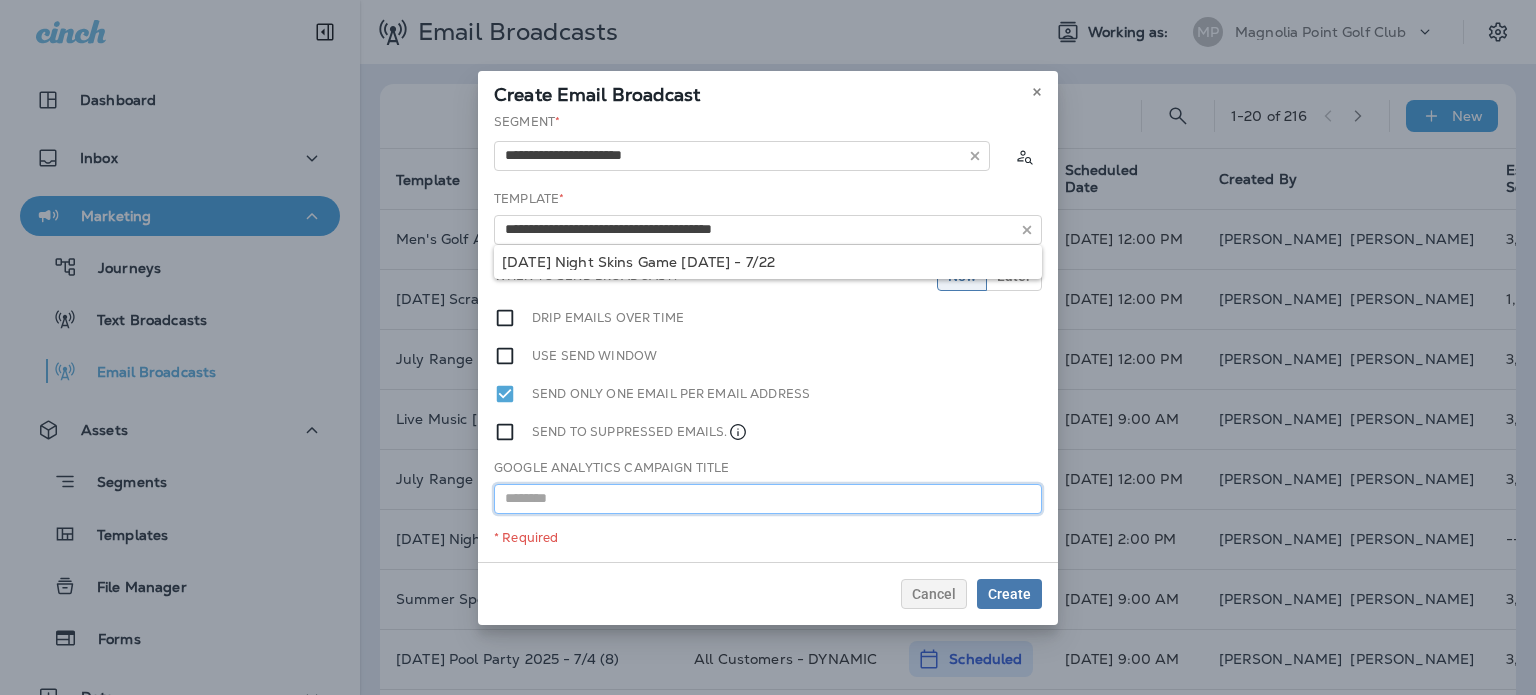 click at bounding box center (768, 499) 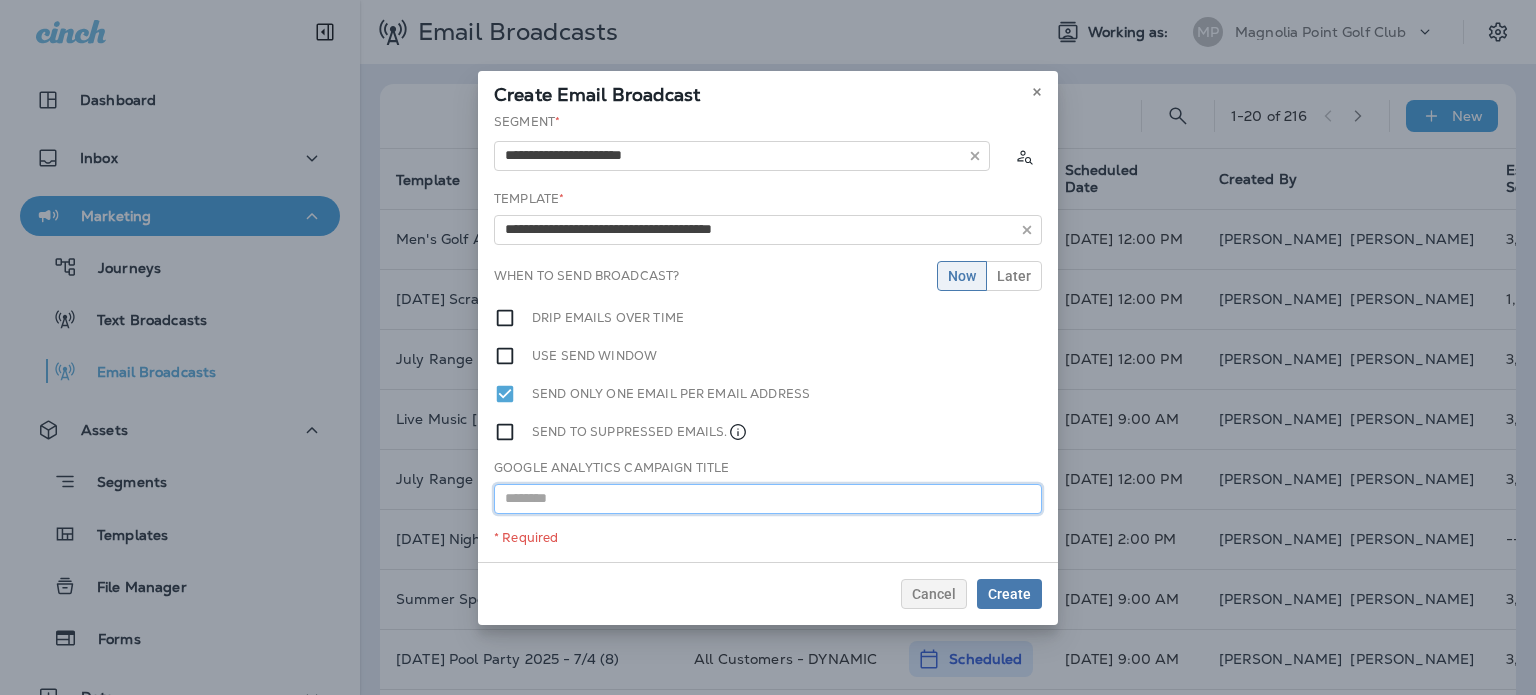 paste on "**********" 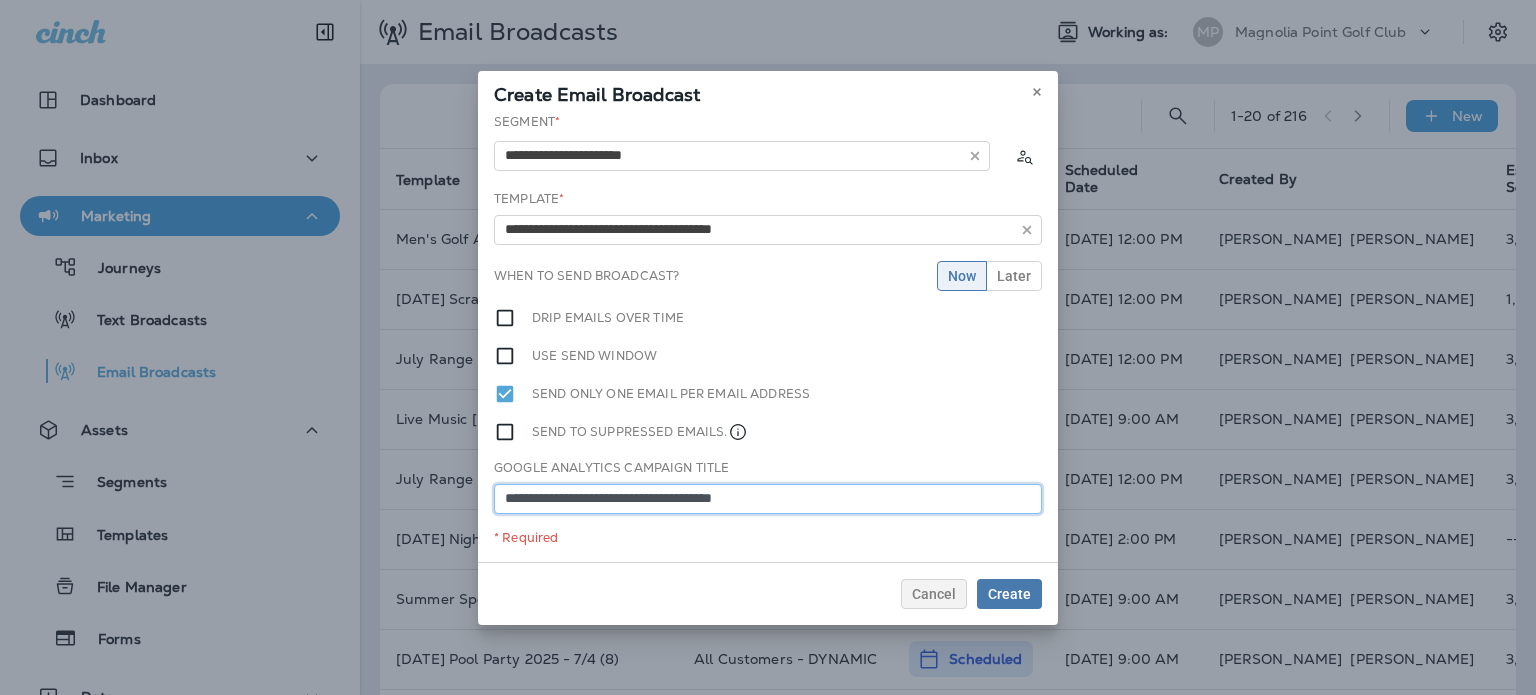 type on "**********" 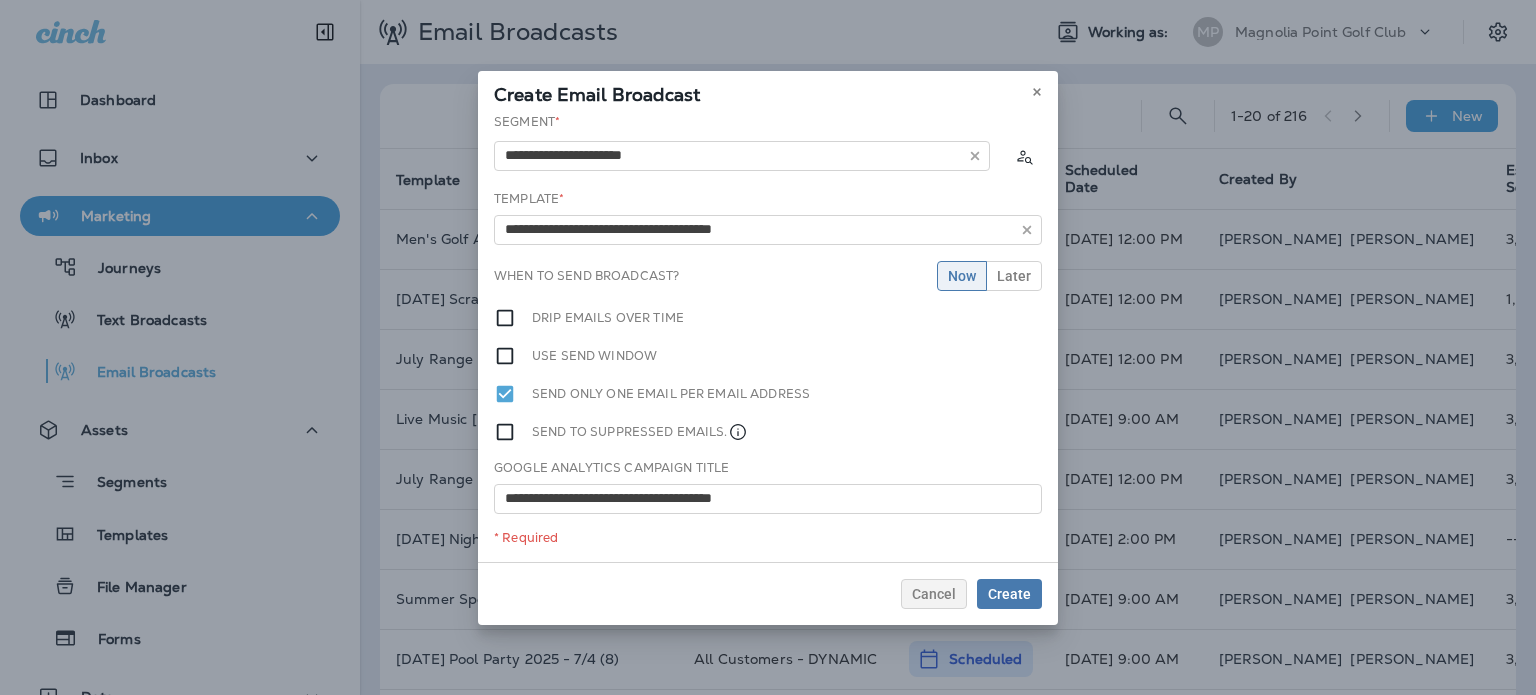 click on "**********" at bounding box center [768, 337] 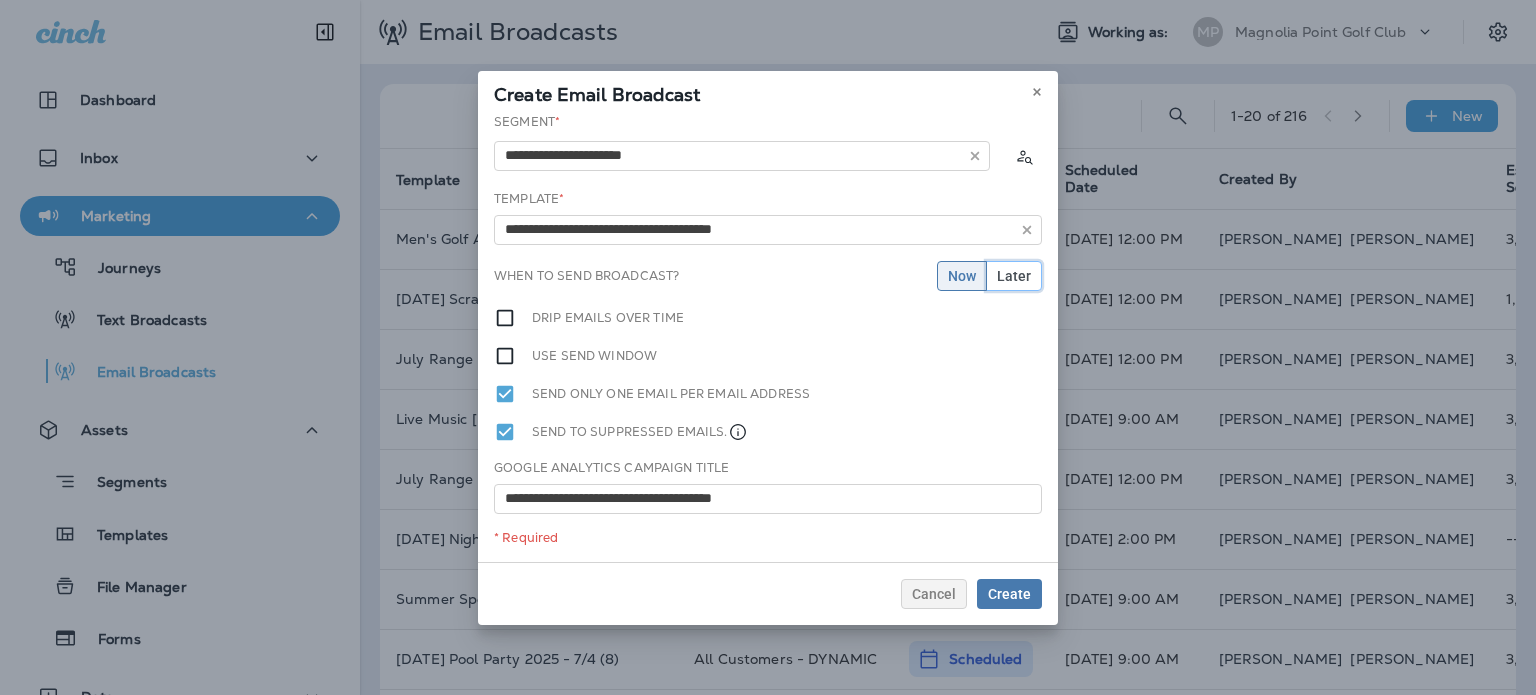 click on "Later" at bounding box center (1014, 276) 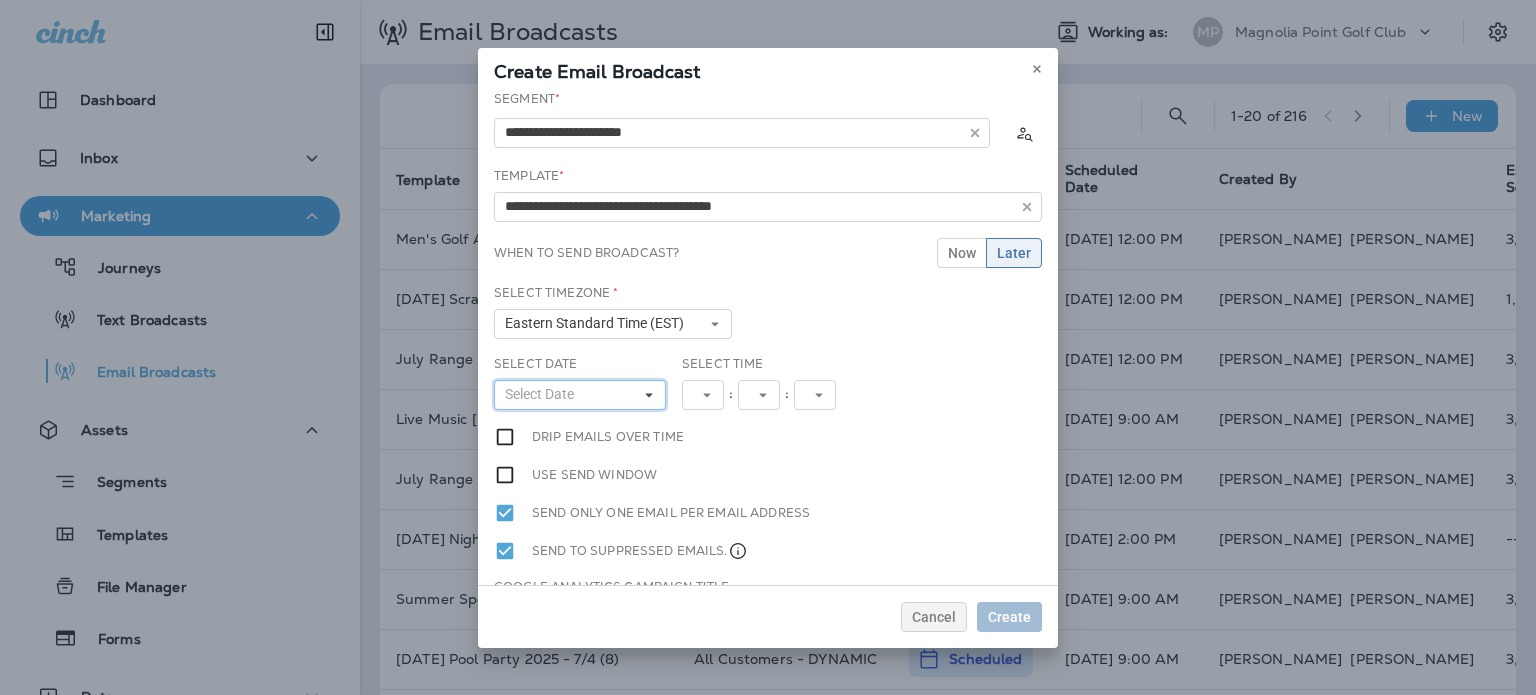 click on "Select Date" at bounding box center [580, 395] 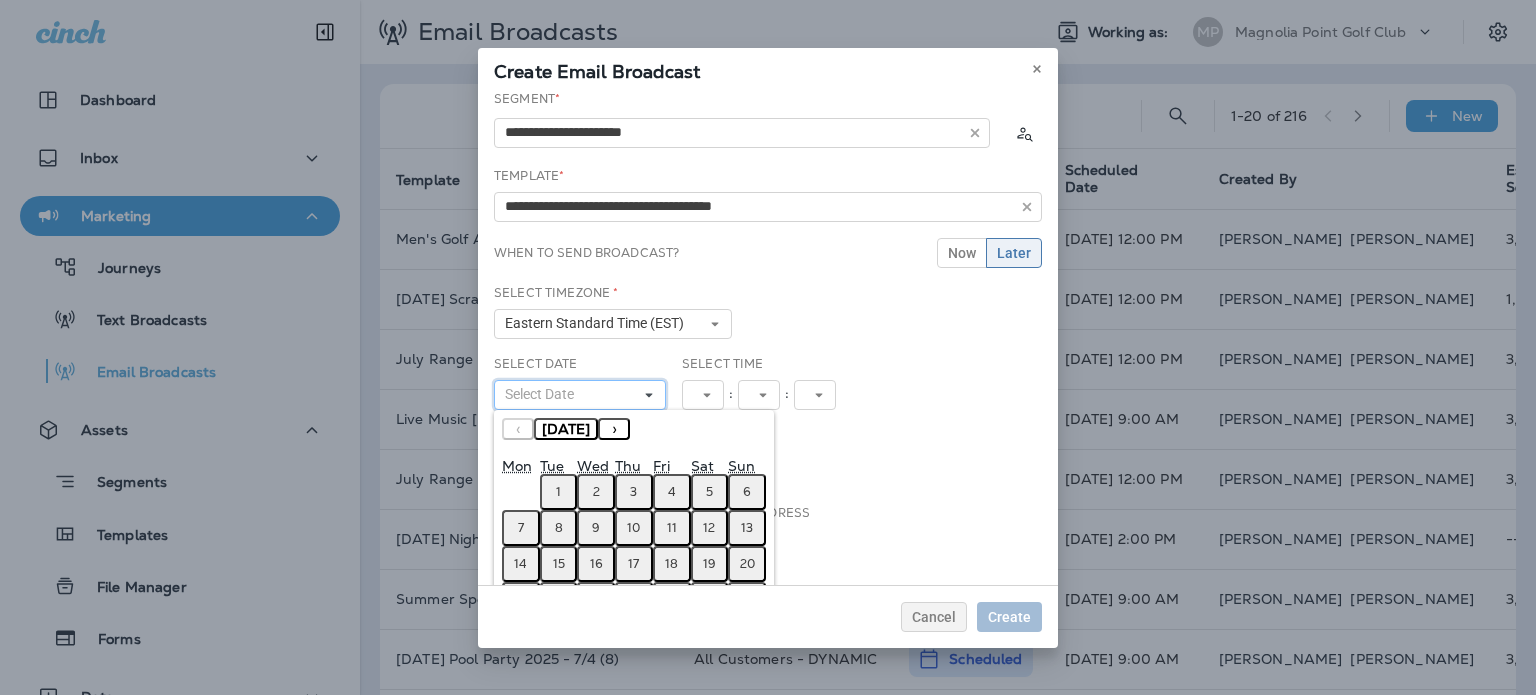 scroll, scrollTop: 95, scrollLeft: 0, axis: vertical 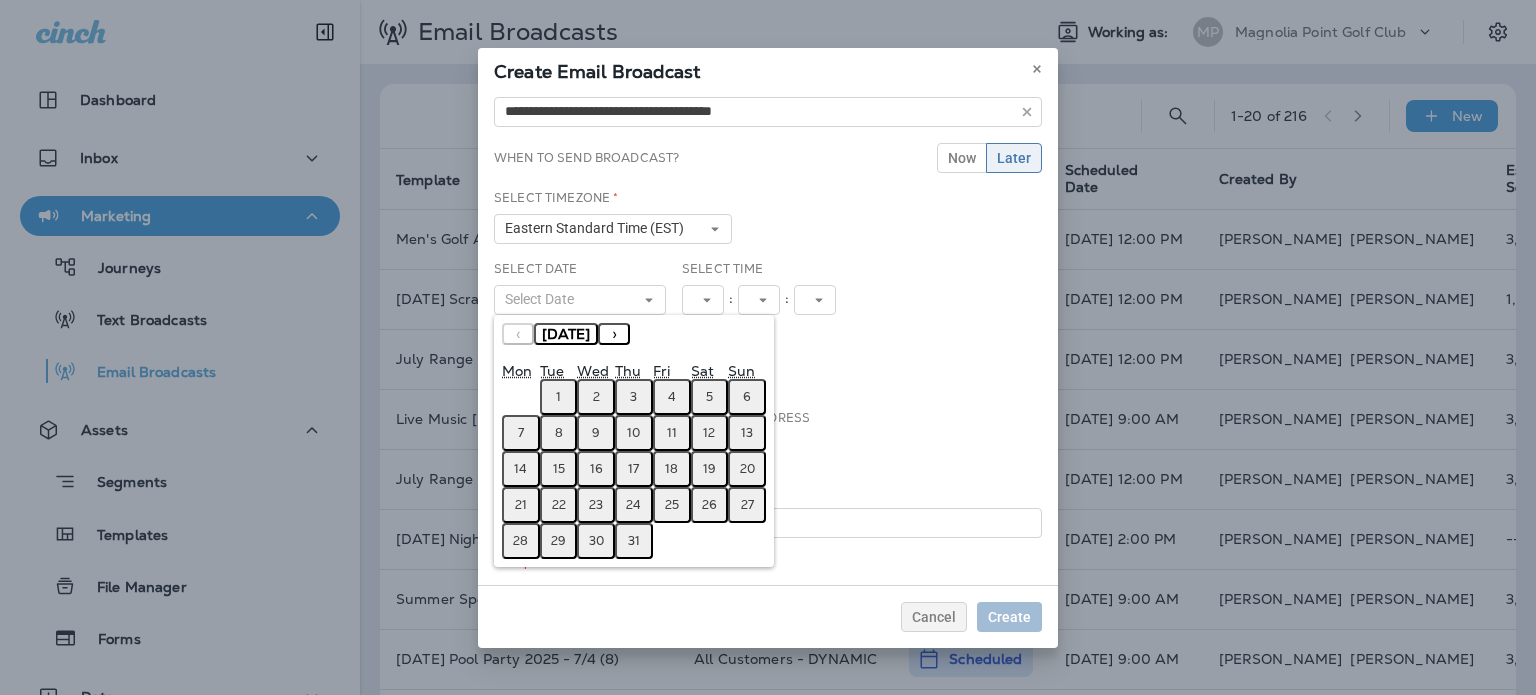 click on "21" at bounding box center [521, 505] 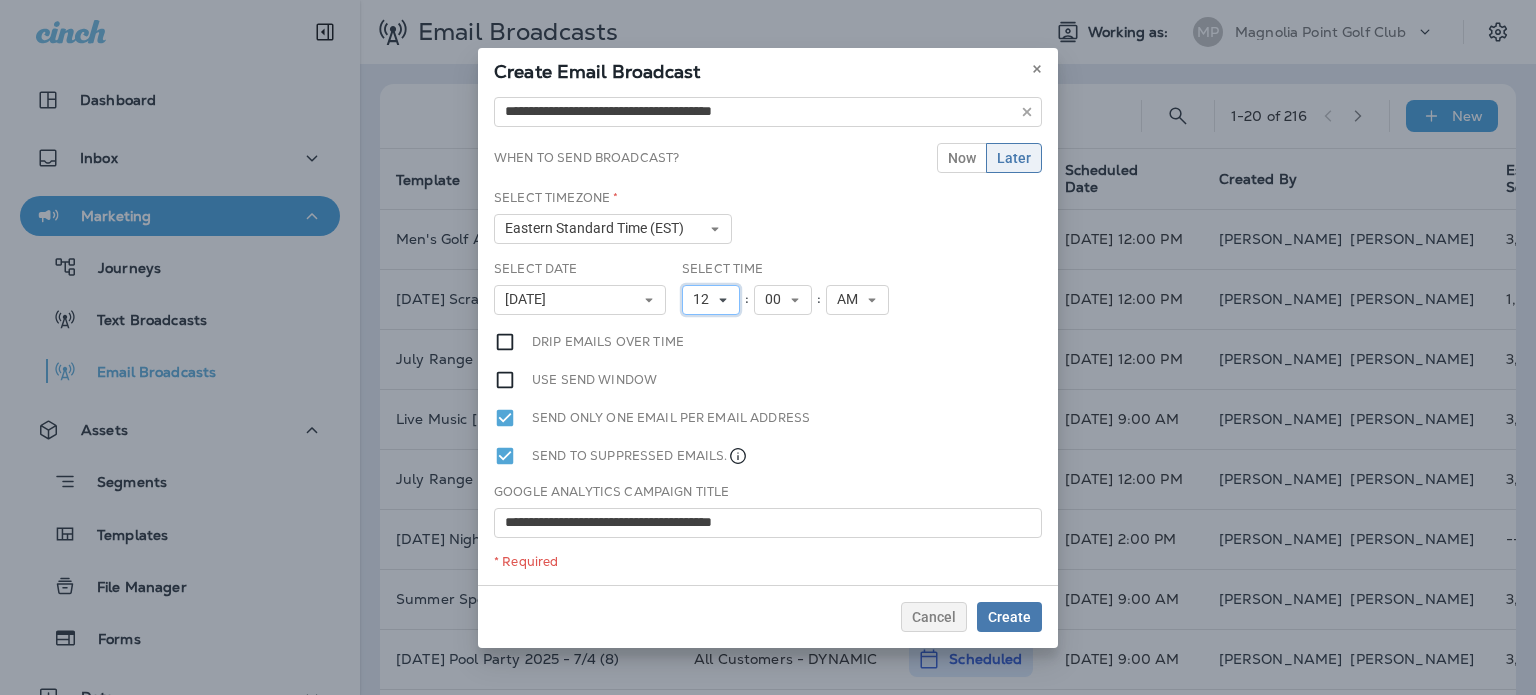 click on "12" at bounding box center [705, 299] 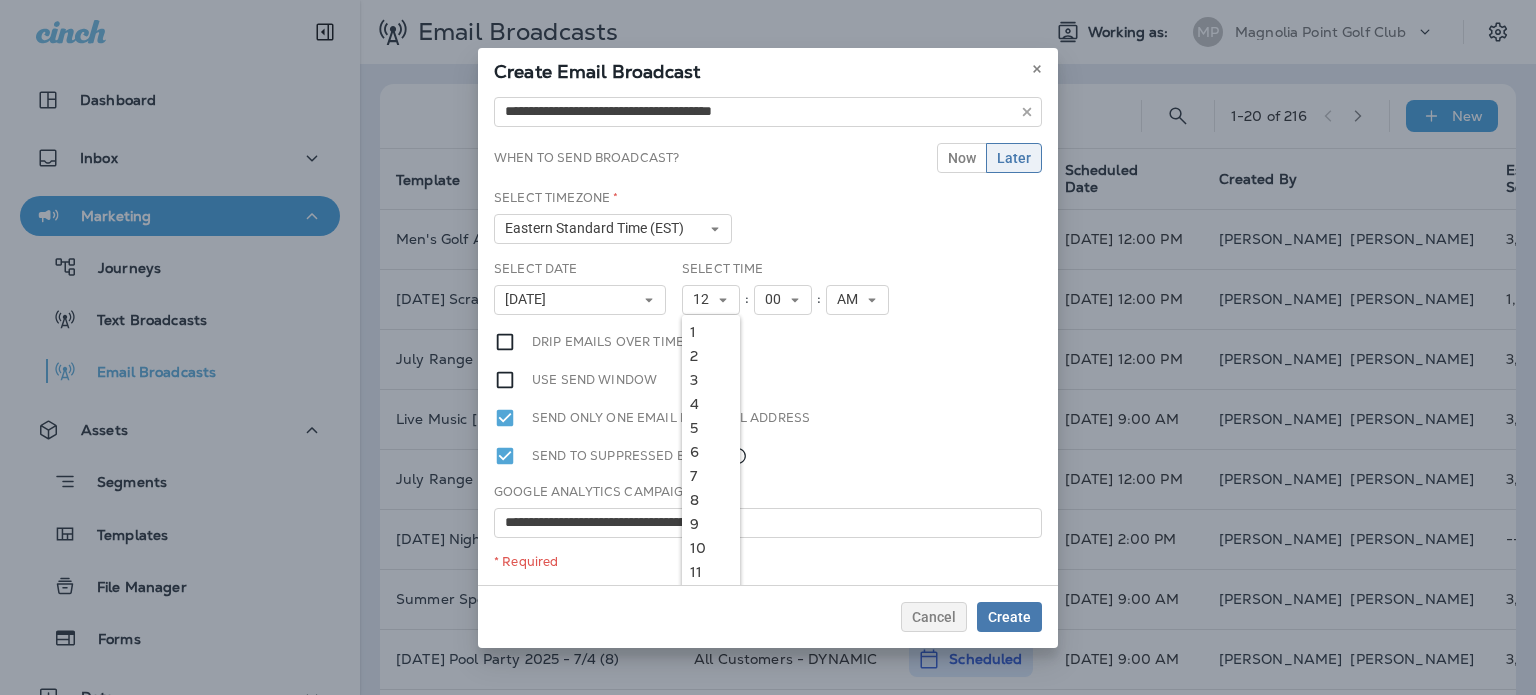 drag, startPoint x: 693, startPoint y: 359, endPoint x: 752, endPoint y: 326, distance: 67.601776 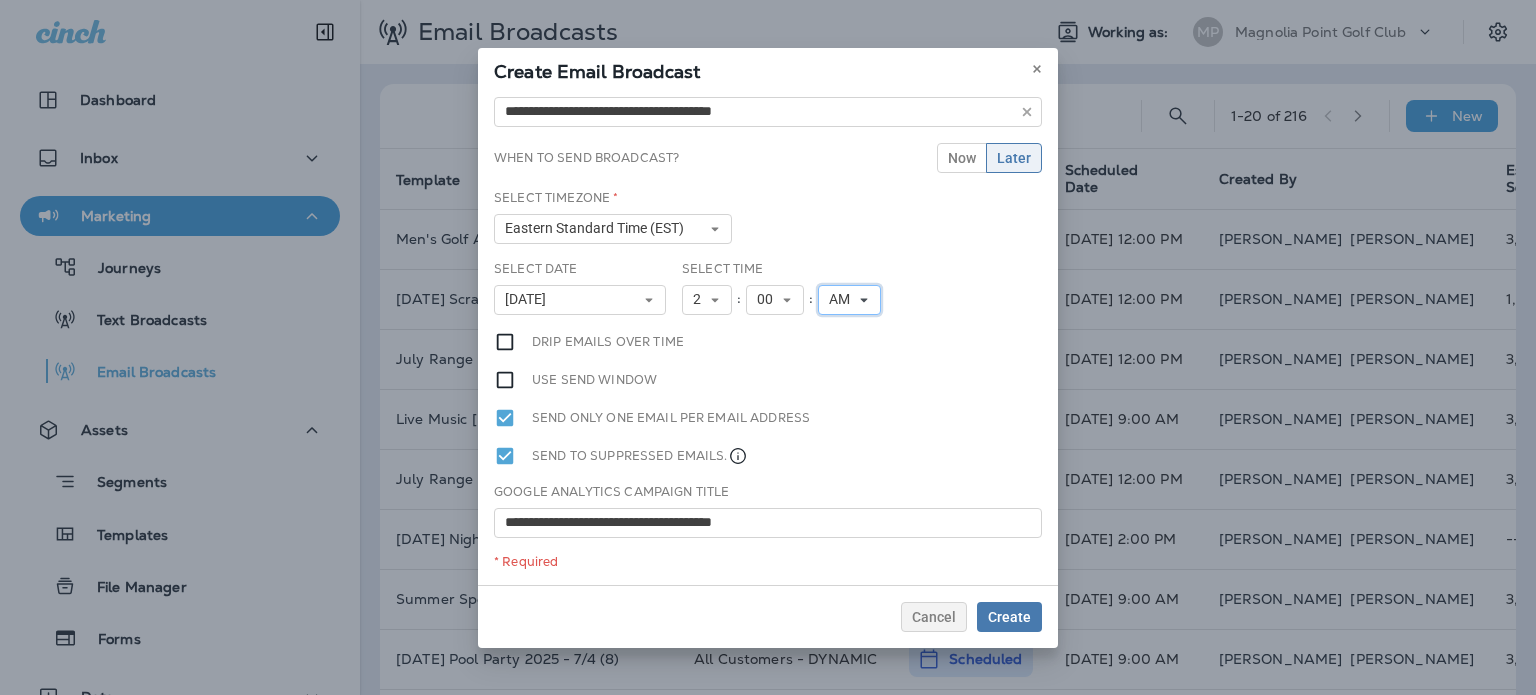 click on "AM" at bounding box center [849, 300] 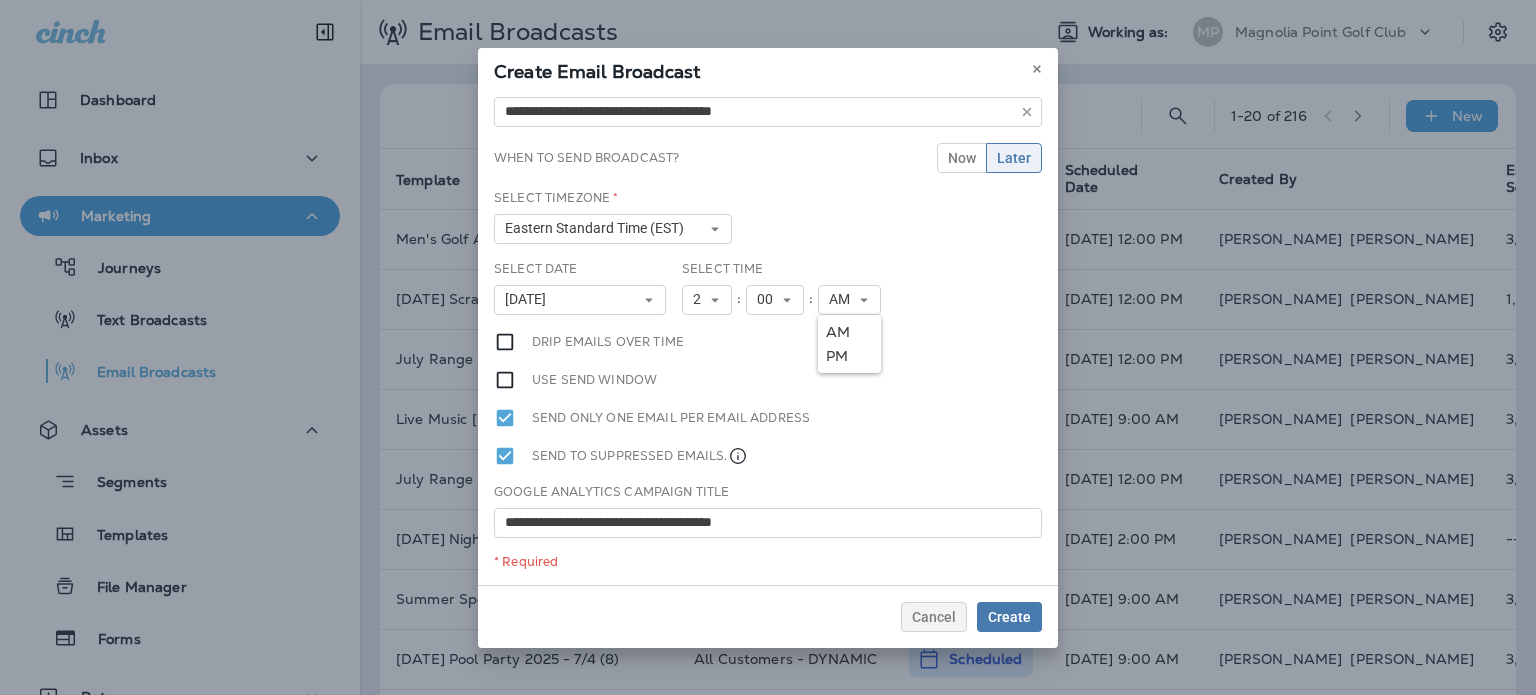 click on "PM" at bounding box center (849, 356) 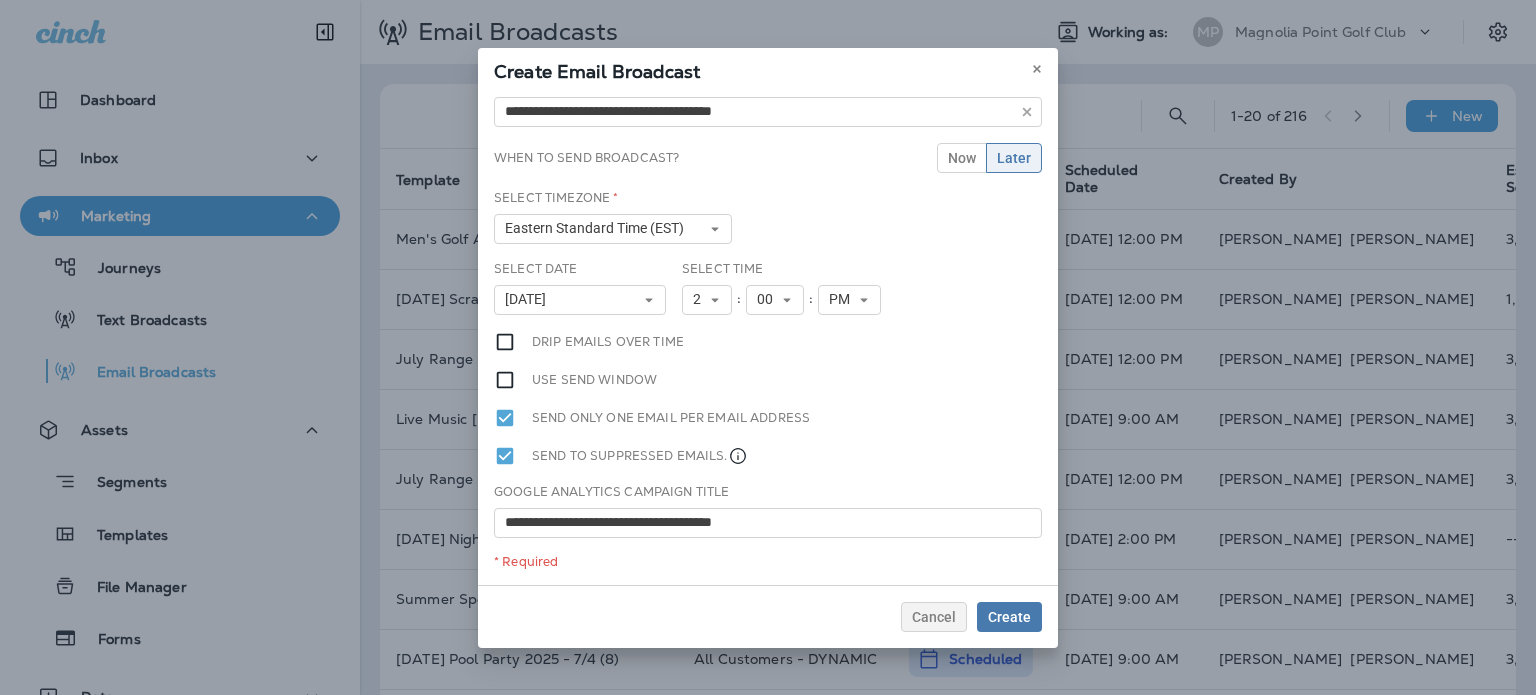 click on "Use send window" at bounding box center [768, 380] 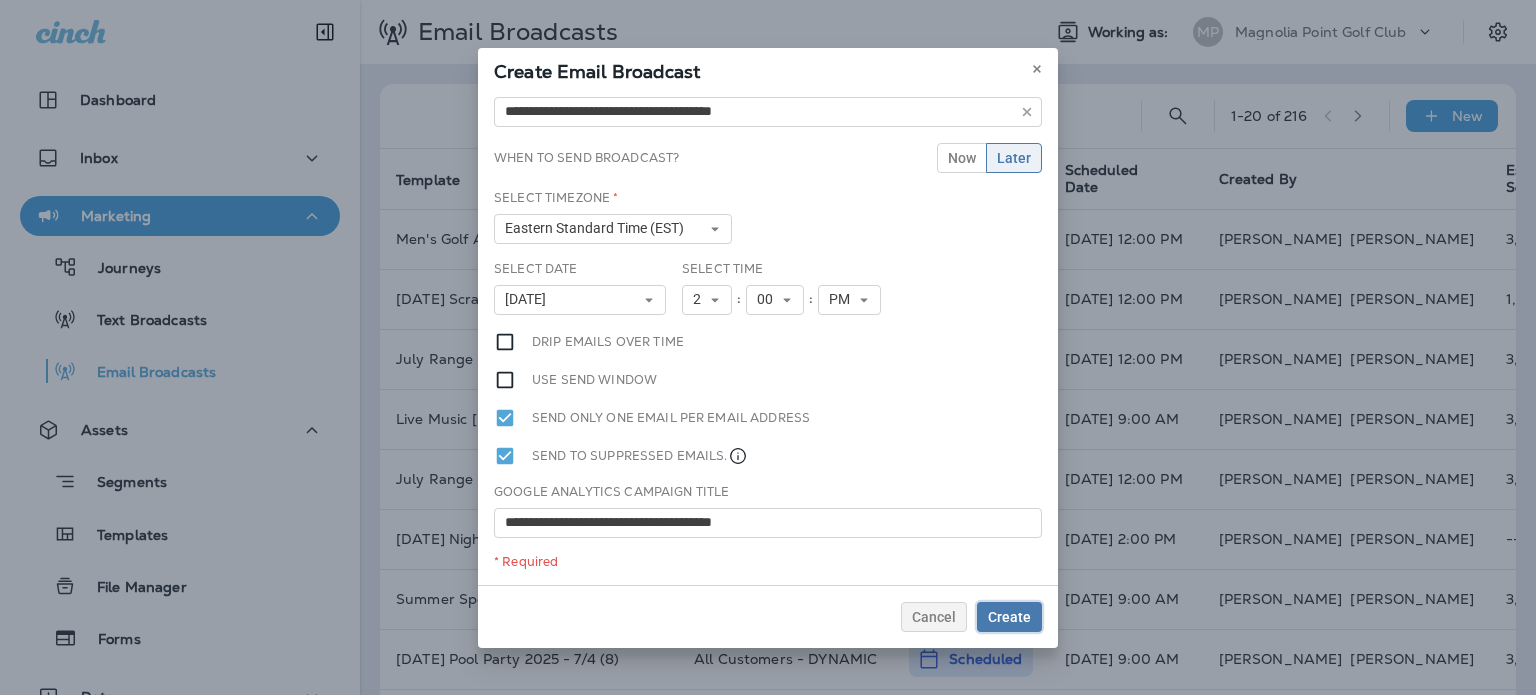 click on "Create" at bounding box center (1009, 617) 